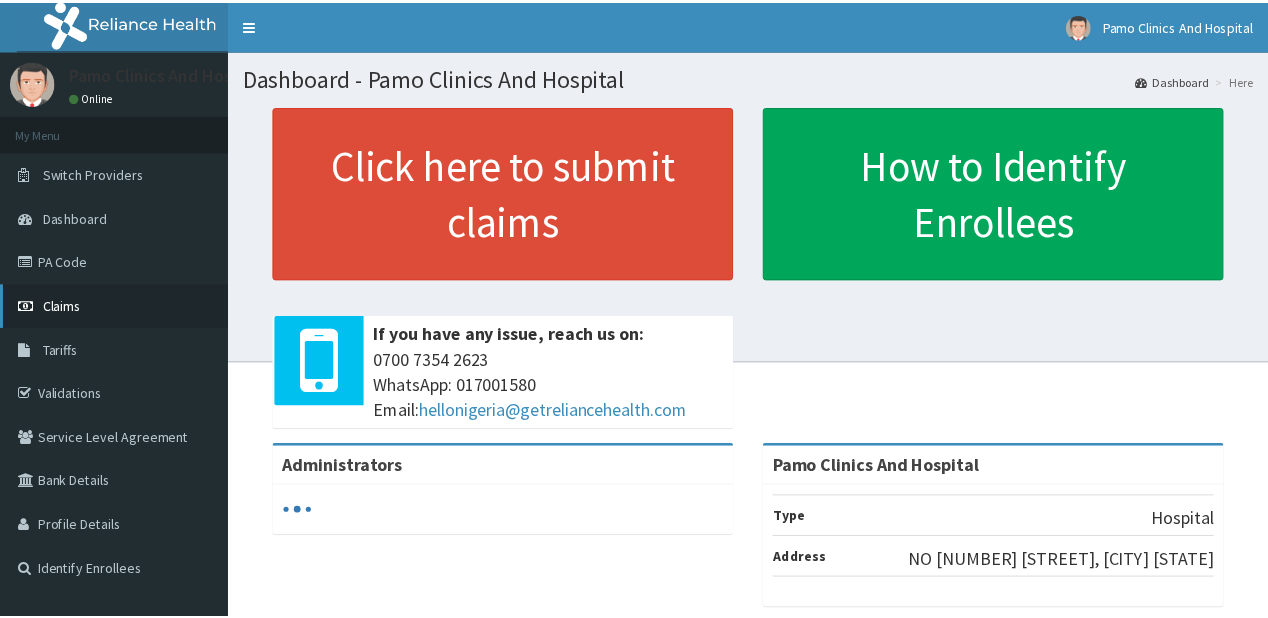 scroll, scrollTop: 0, scrollLeft: 0, axis: both 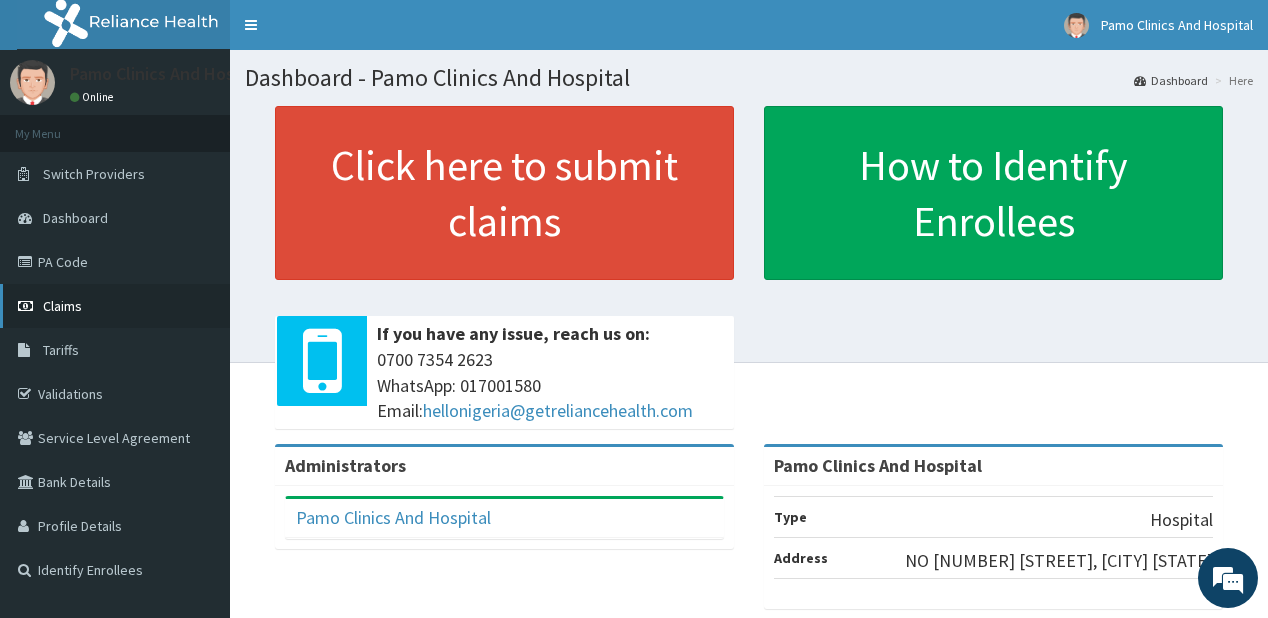 click on "Claims" at bounding box center (115, 306) 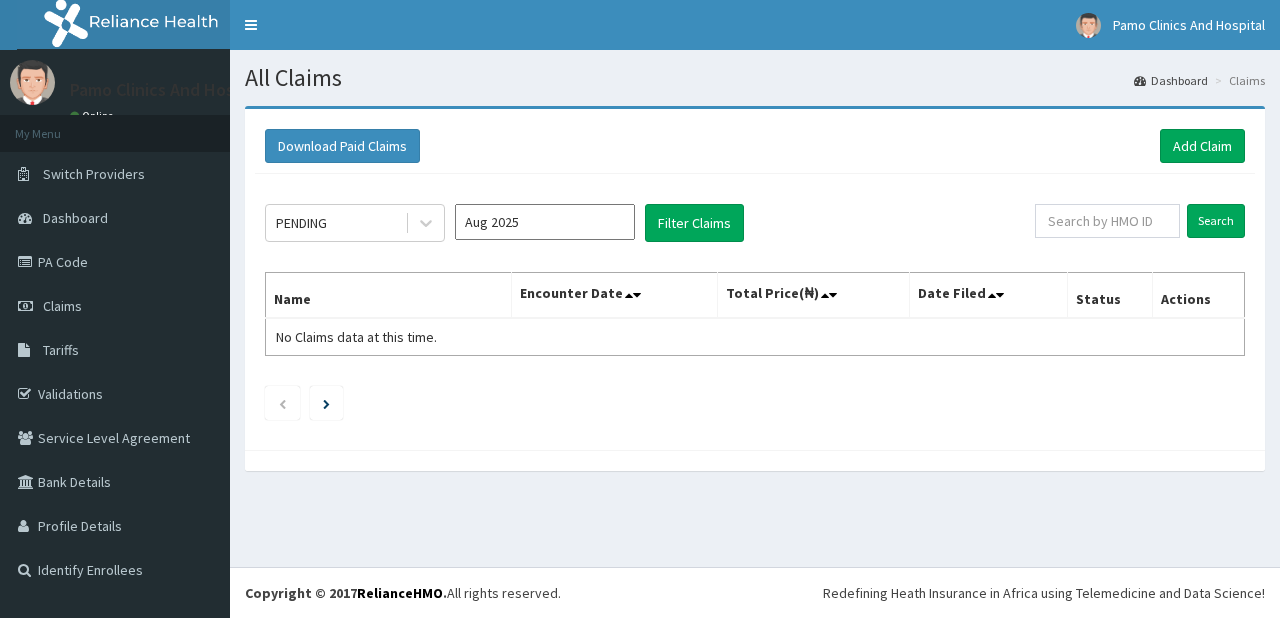 scroll, scrollTop: 0, scrollLeft: 0, axis: both 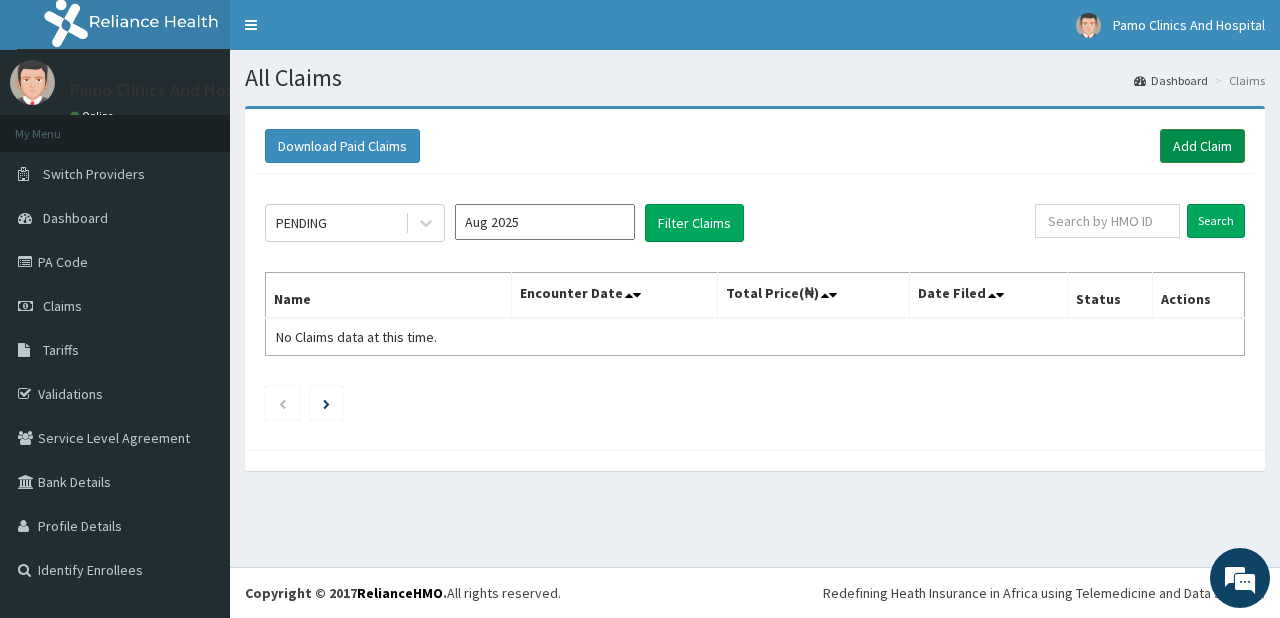 click on "Add Claim" at bounding box center [1202, 146] 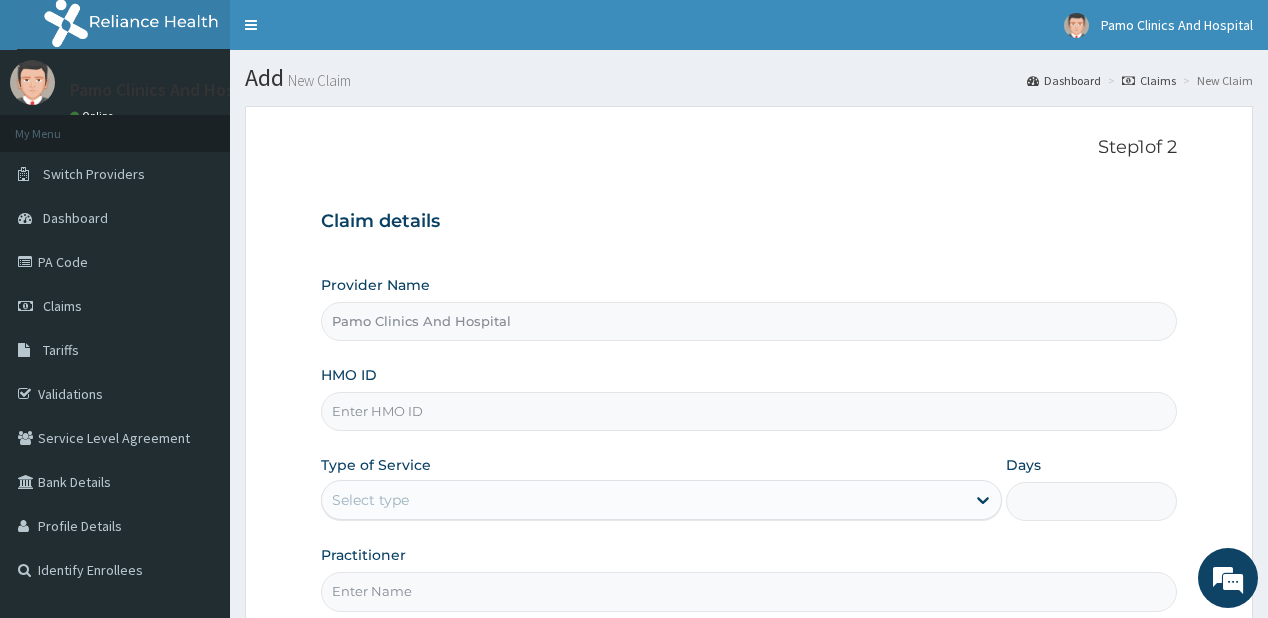 scroll, scrollTop: 0, scrollLeft: 0, axis: both 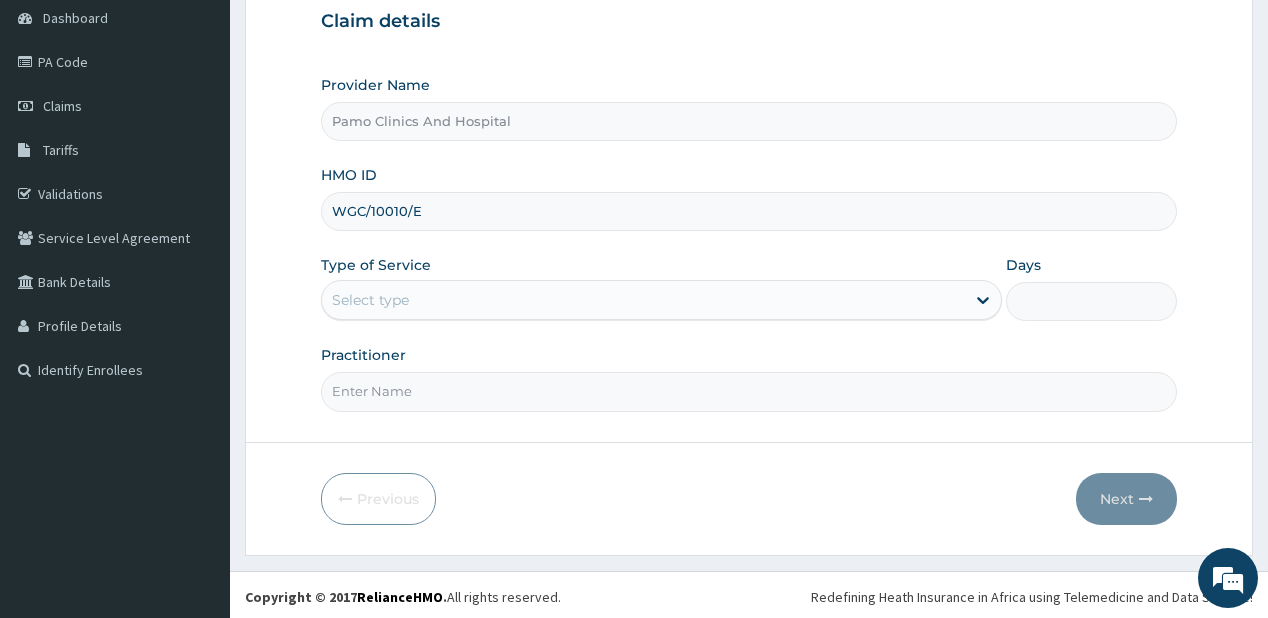 type on "WGC/10010/E" 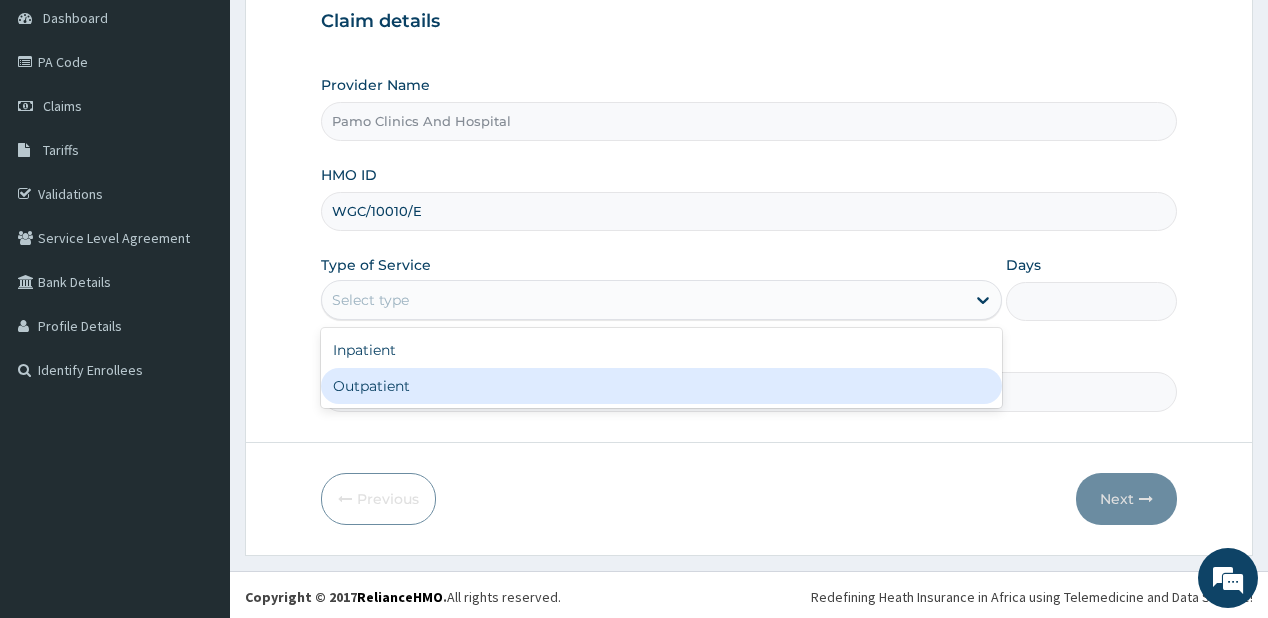 click on "Outpatient" at bounding box center (661, 386) 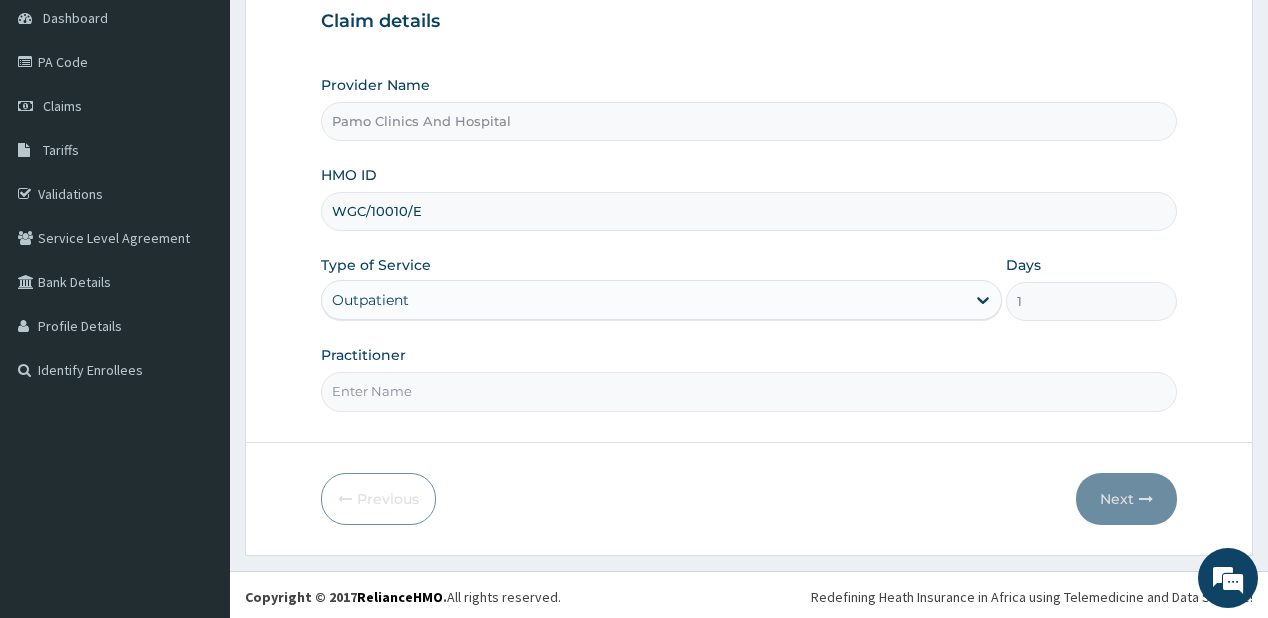 click on "Practitioner" at bounding box center [748, 391] 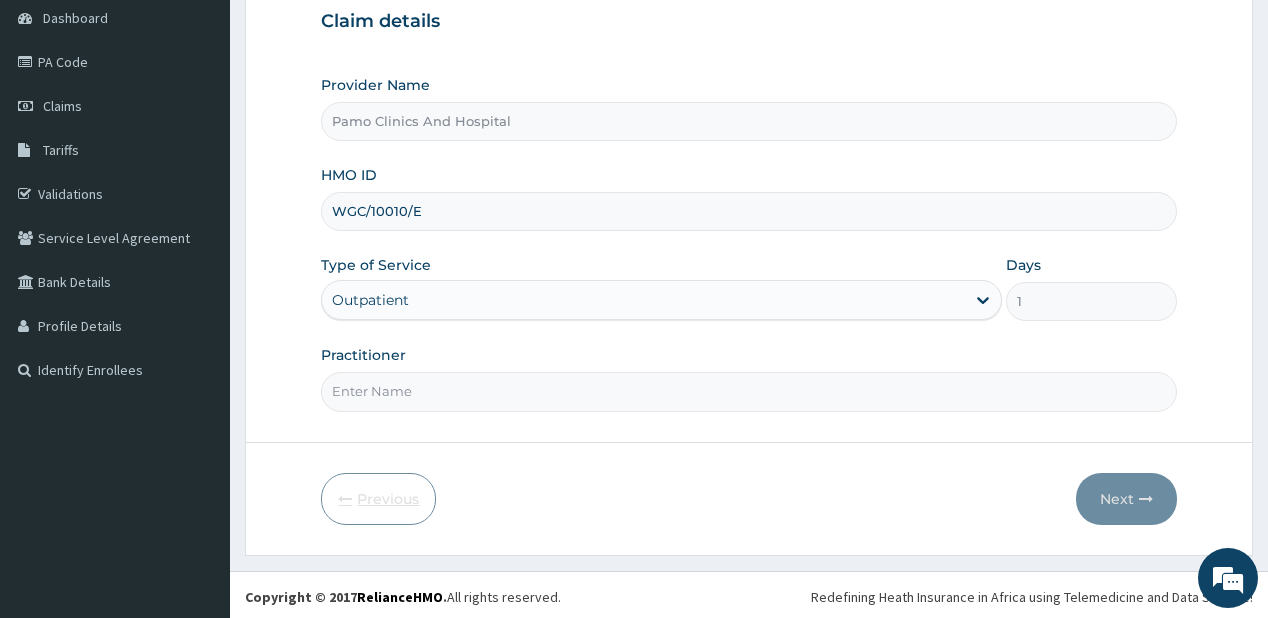 type on "Dr. [NAME] [LAST]" 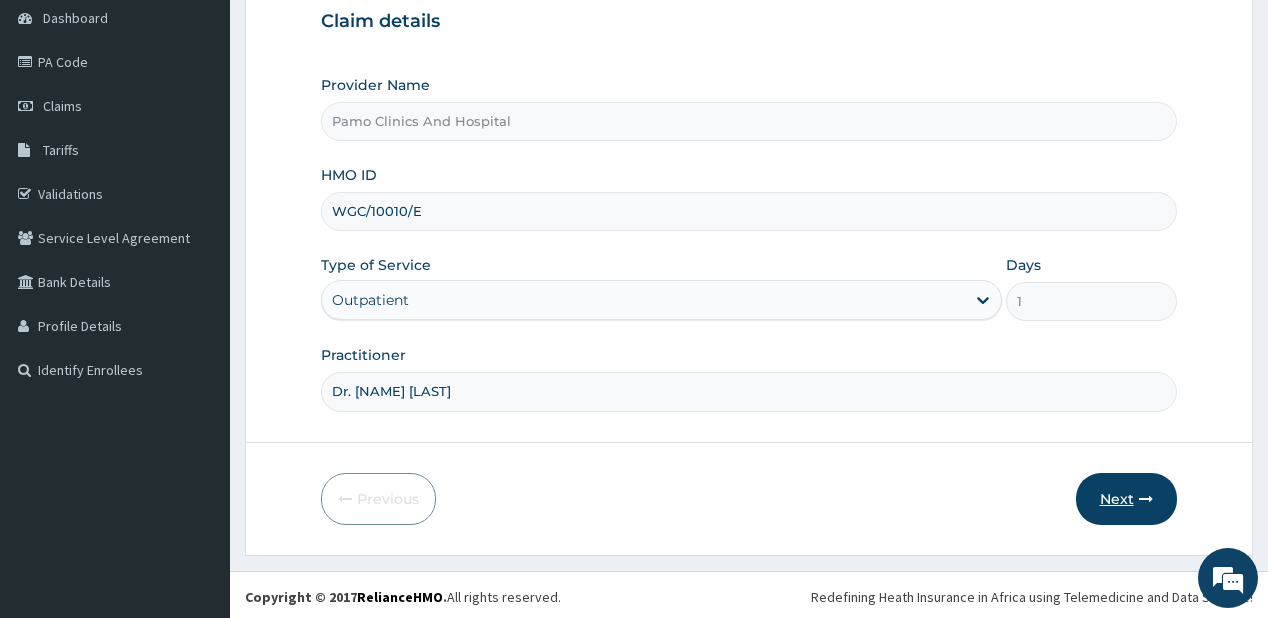 click on "Next" at bounding box center (1126, 499) 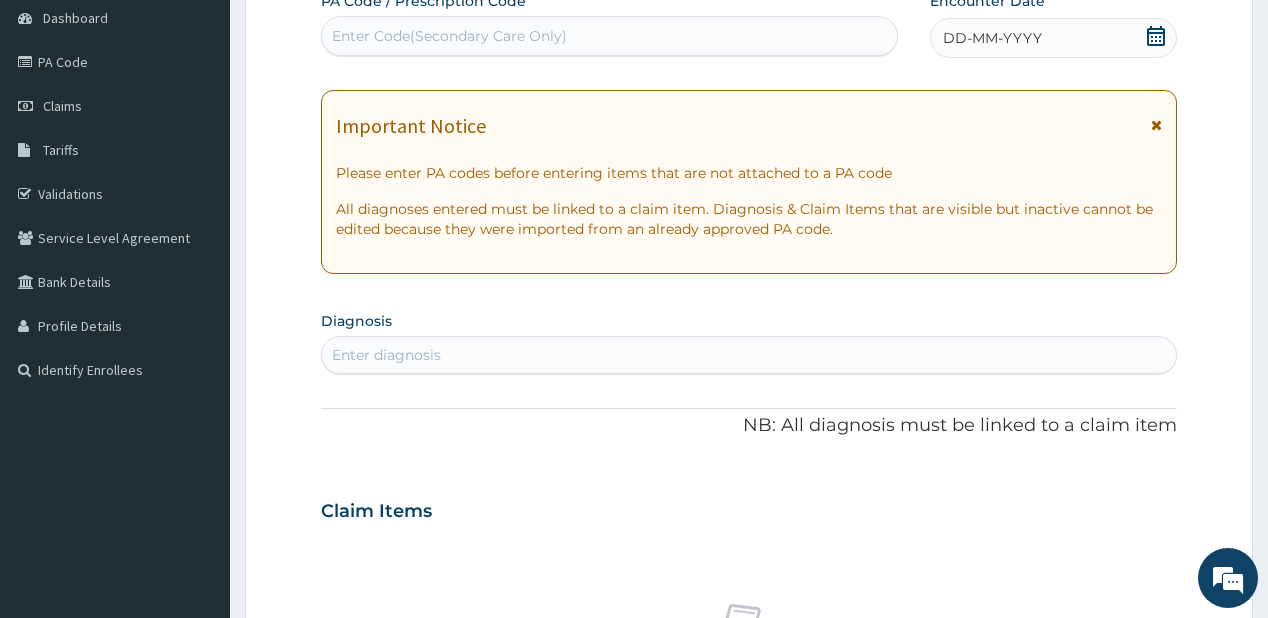 click on "DD-MM-YYYY" at bounding box center (992, 38) 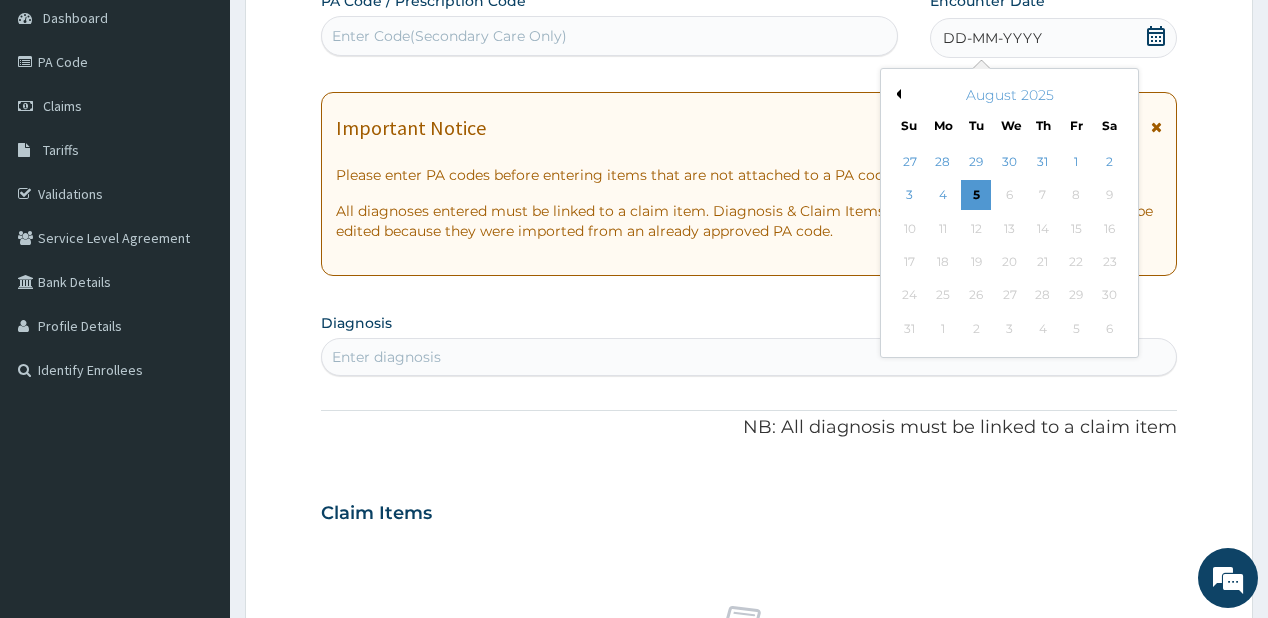click on "Previous Month" at bounding box center (896, 94) 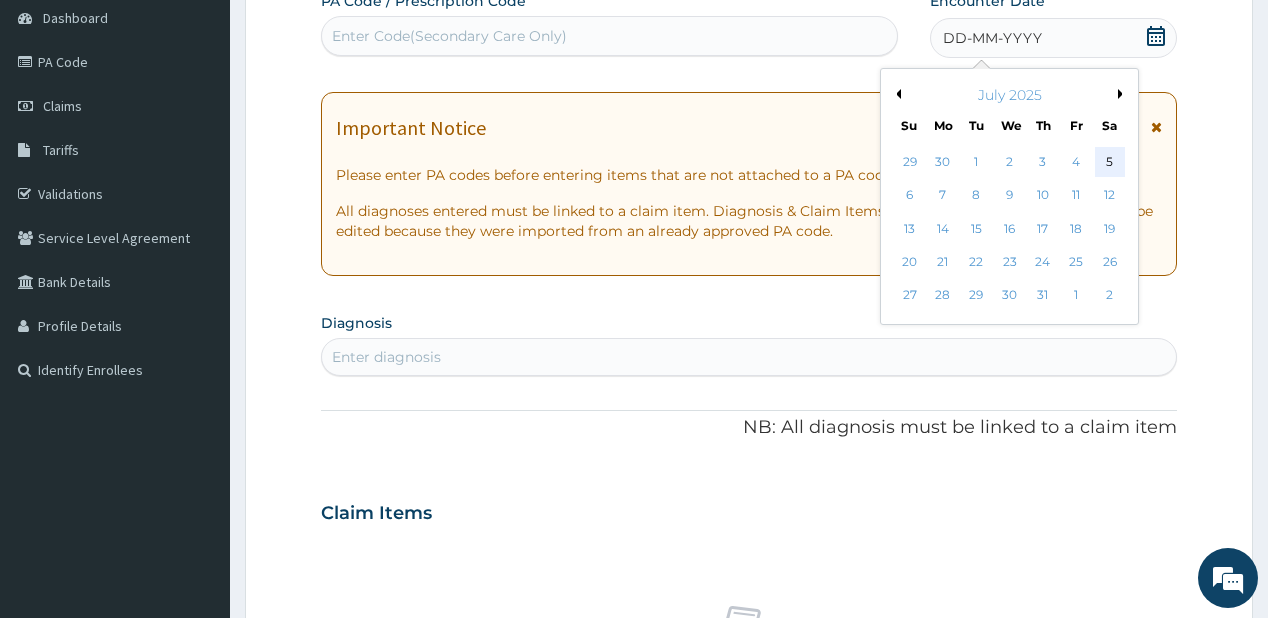 click on "5" at bounding box center [1109, 162] 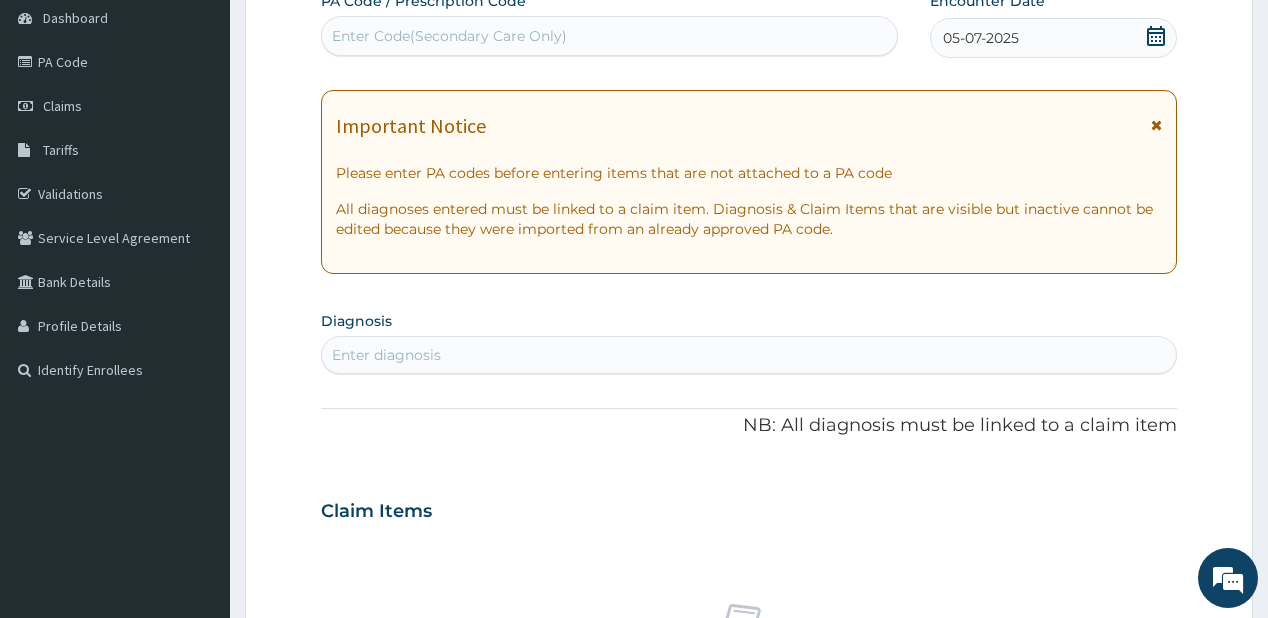 click on "Enter diagnosis" at bounding box center [748, 355] 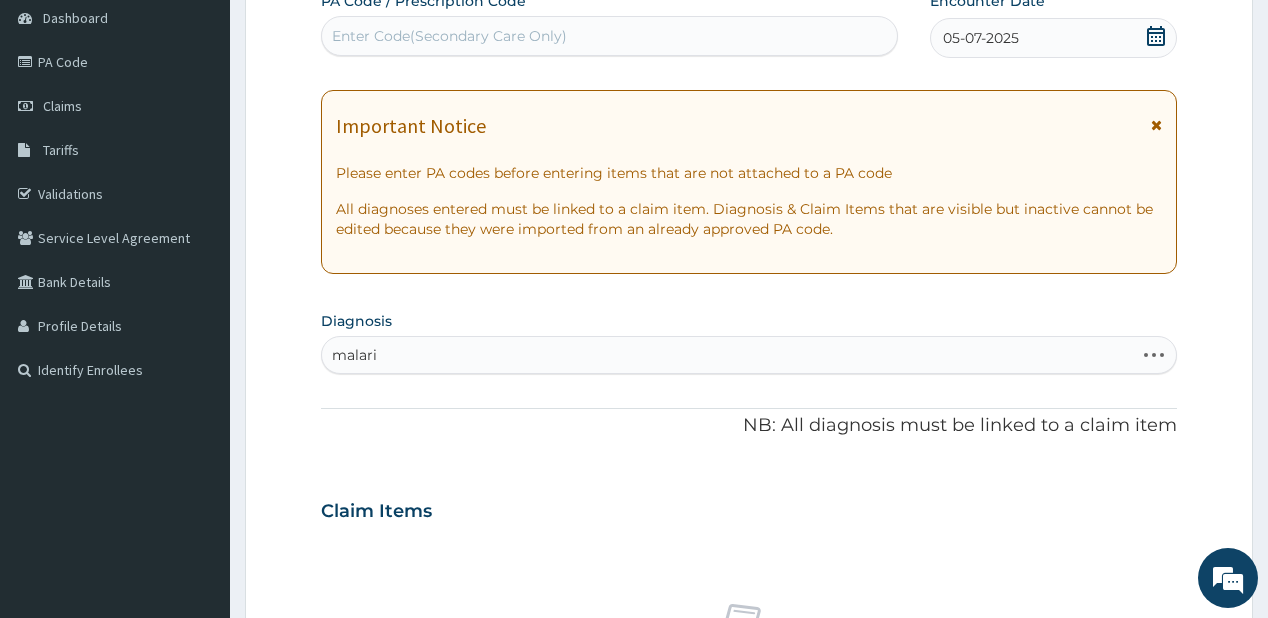 type on "malaria" 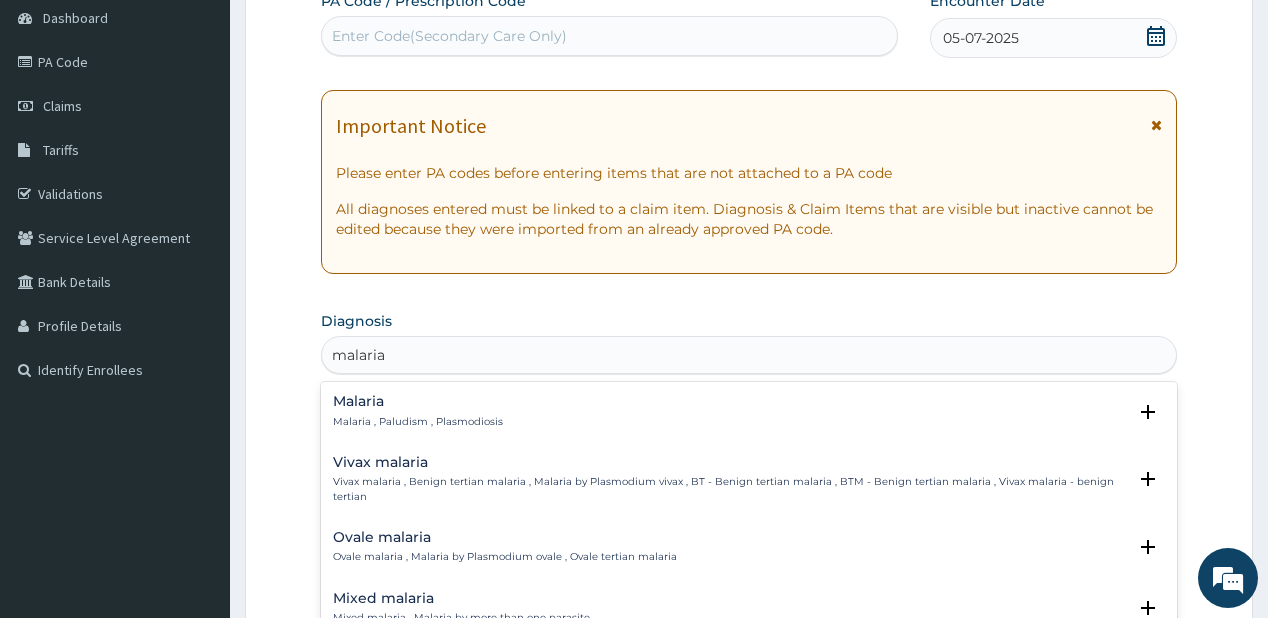 click on "Malaria" at bounding box center [418, 401] 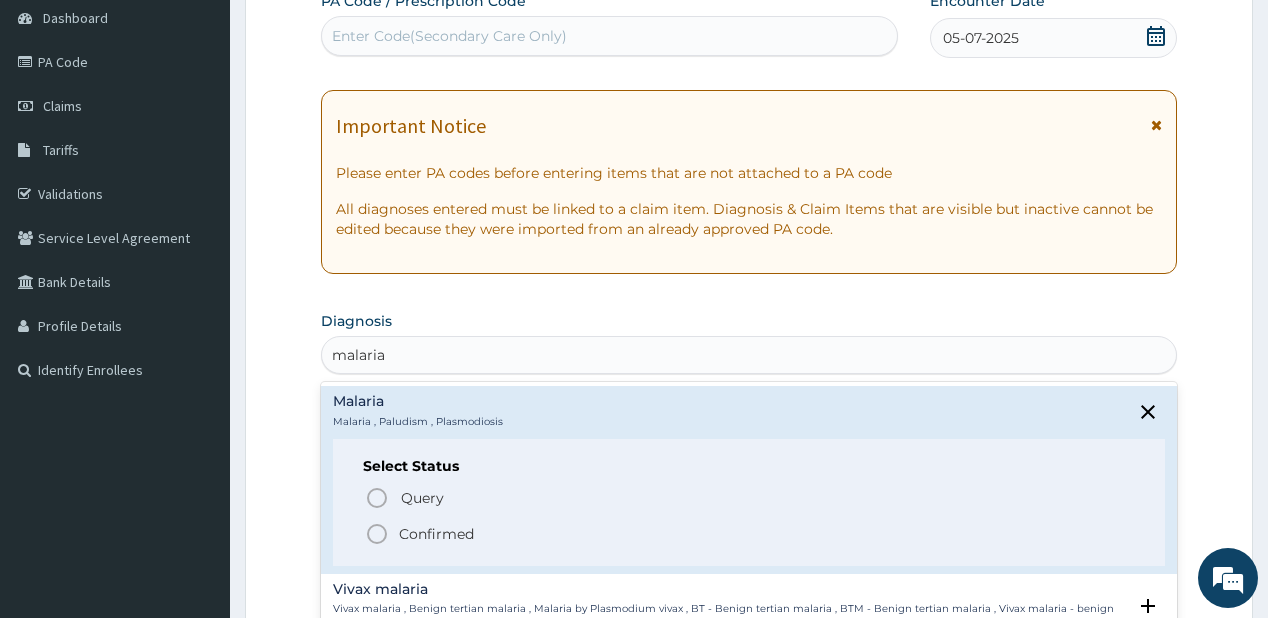 click on "Confirmed" at bounding box center [436, 534] 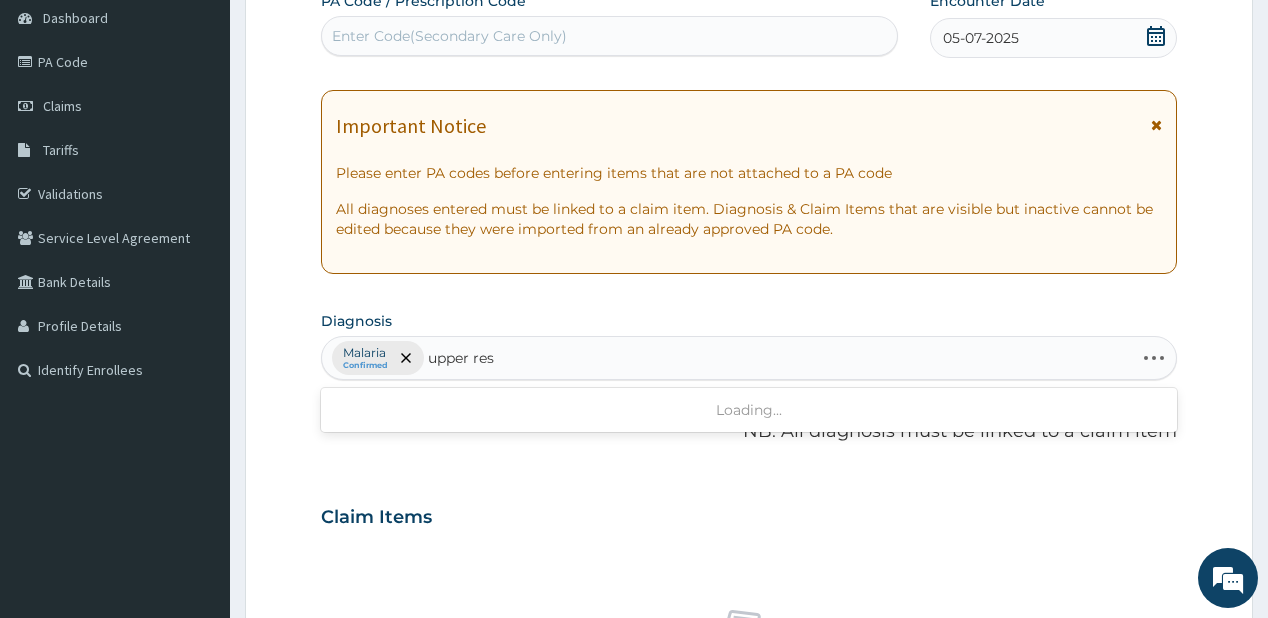 type on "upper resp" 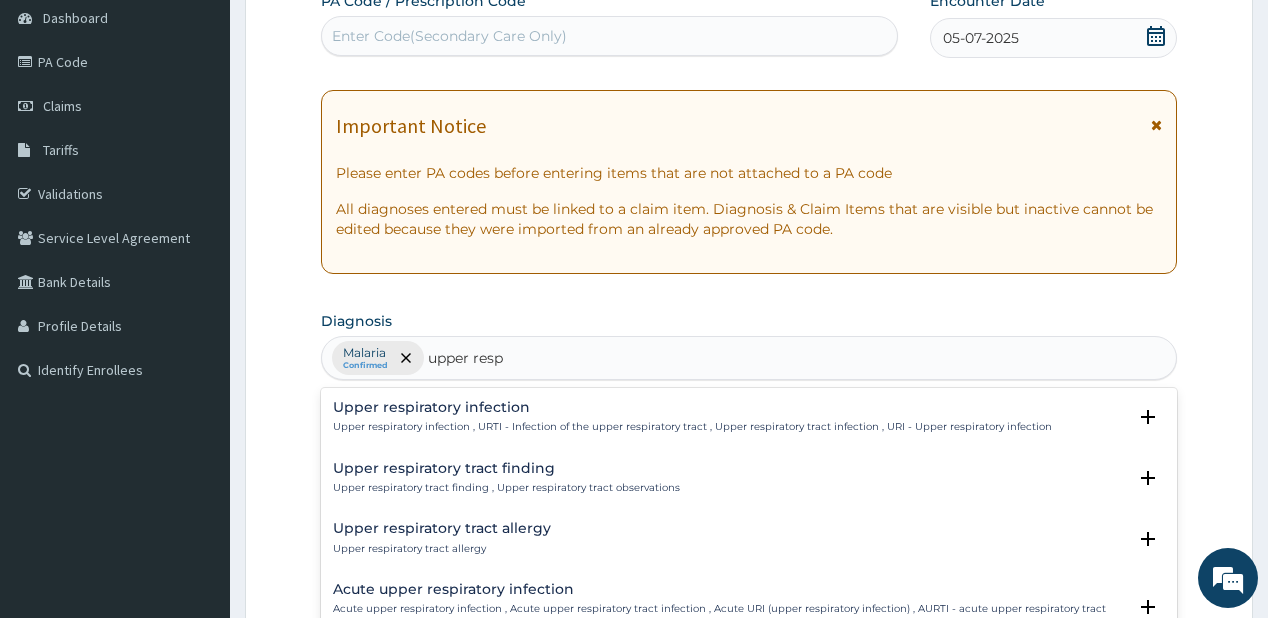 click on "Upper respiratory infection , URTI - Infection of the upper respiratory tract , Upper respiratory tract infection , URI - Upper respiratory infection" at bounding box center [692, 427] 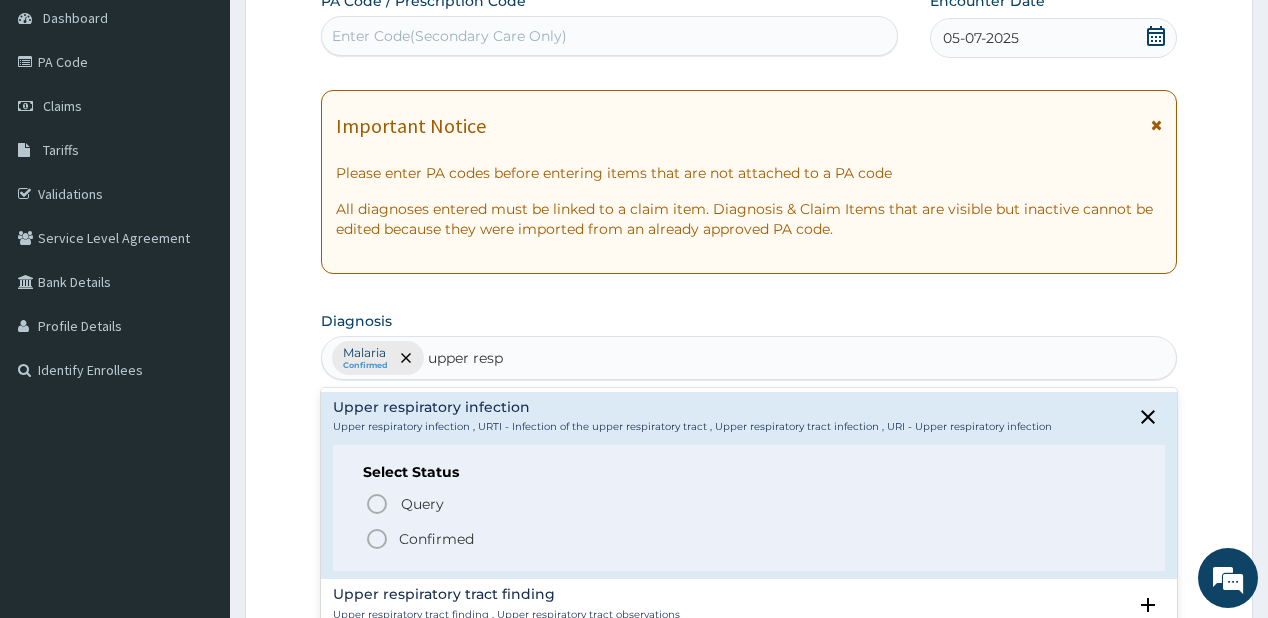 click on "Confirmed" at bounding box center (749, 539) 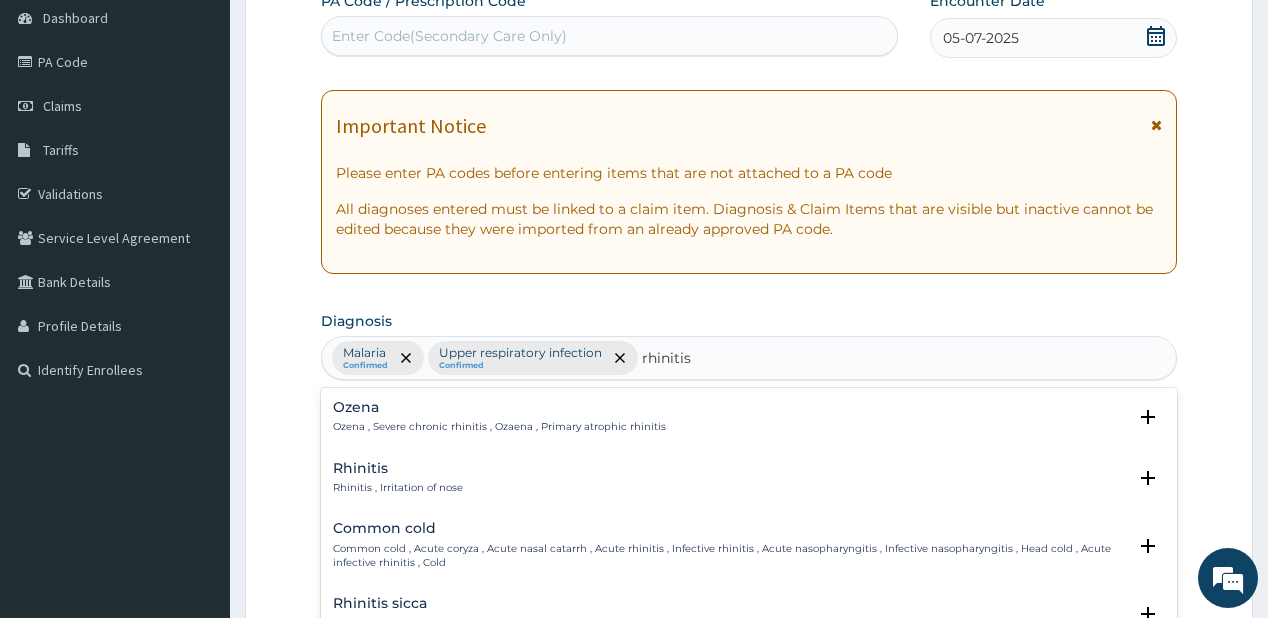 click on "Rhinitis" at bounding box center (398, 468) 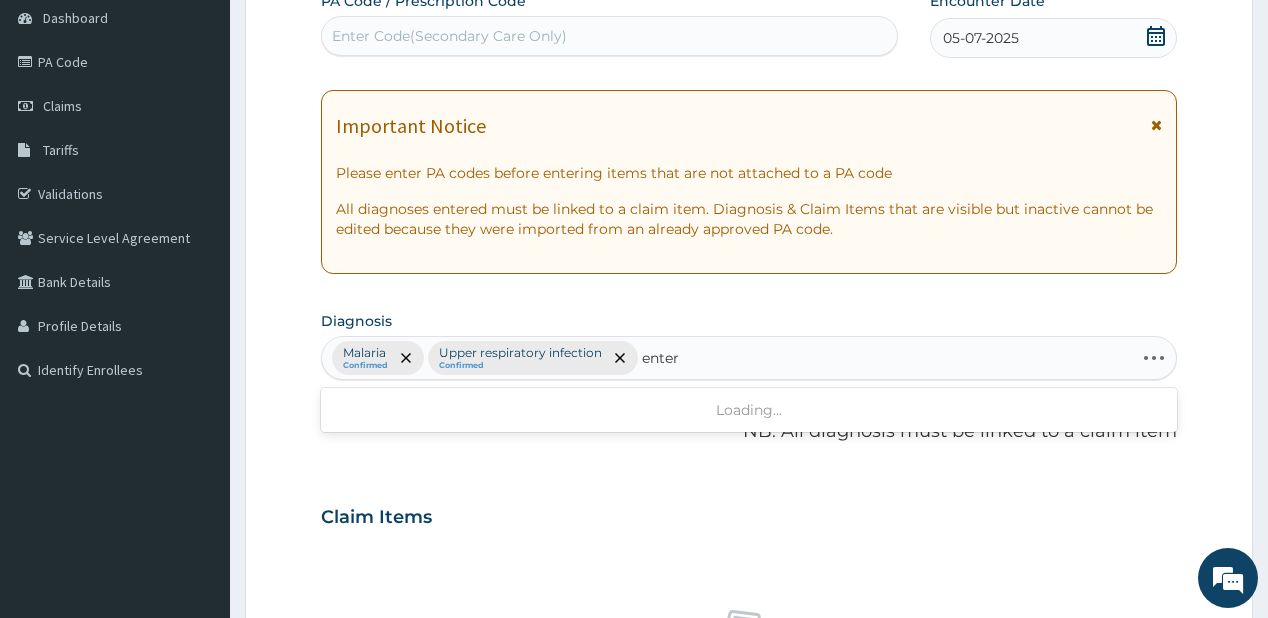 type on "entero" 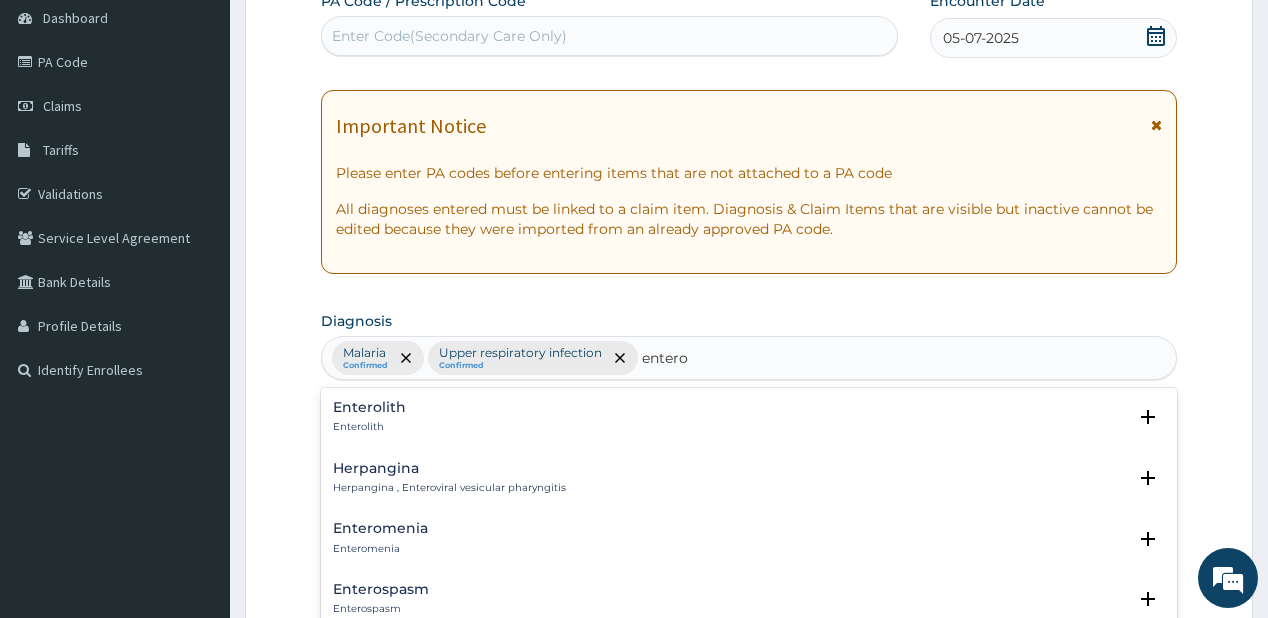 scroll, scrollTop: 280, scrollLeft: 0, axis: vertical 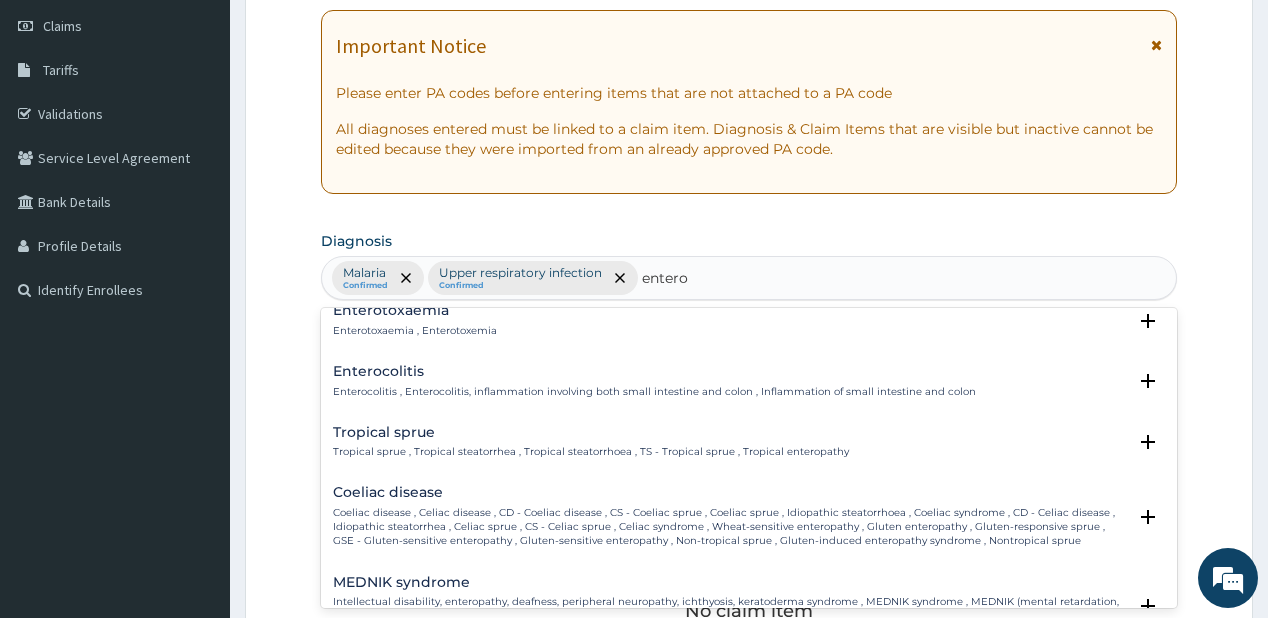 click on "Enterocolitis" at bounding box center (654, 371) 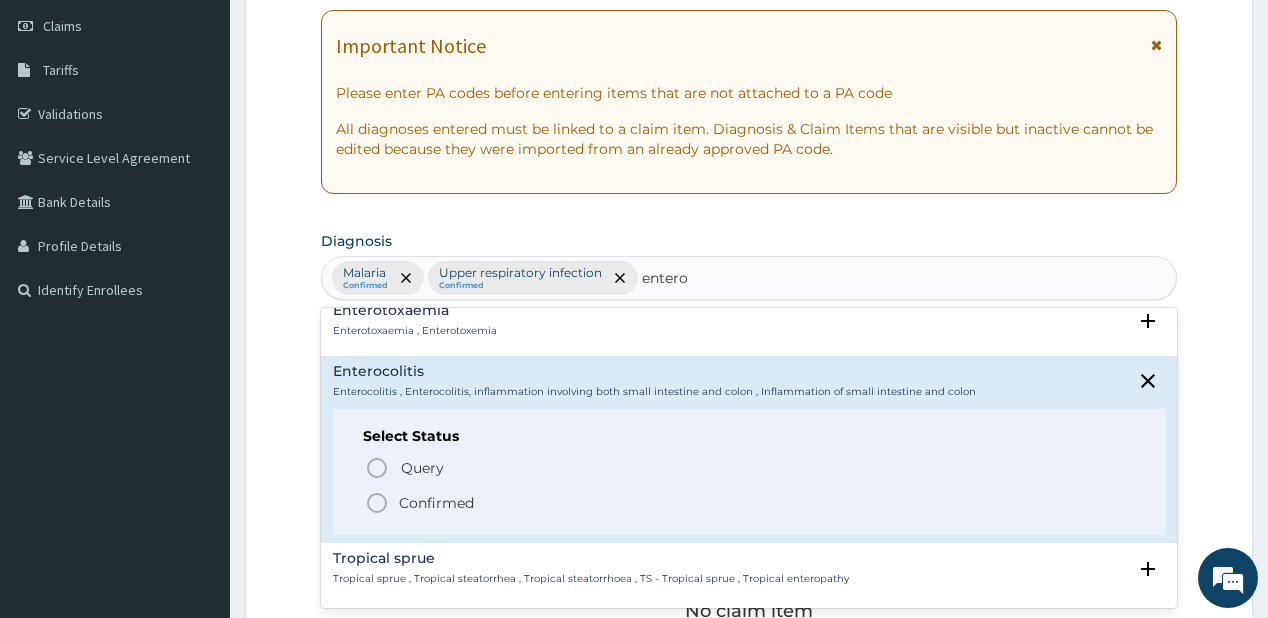 click on "Confirmed" at bounding box center (749, 503) 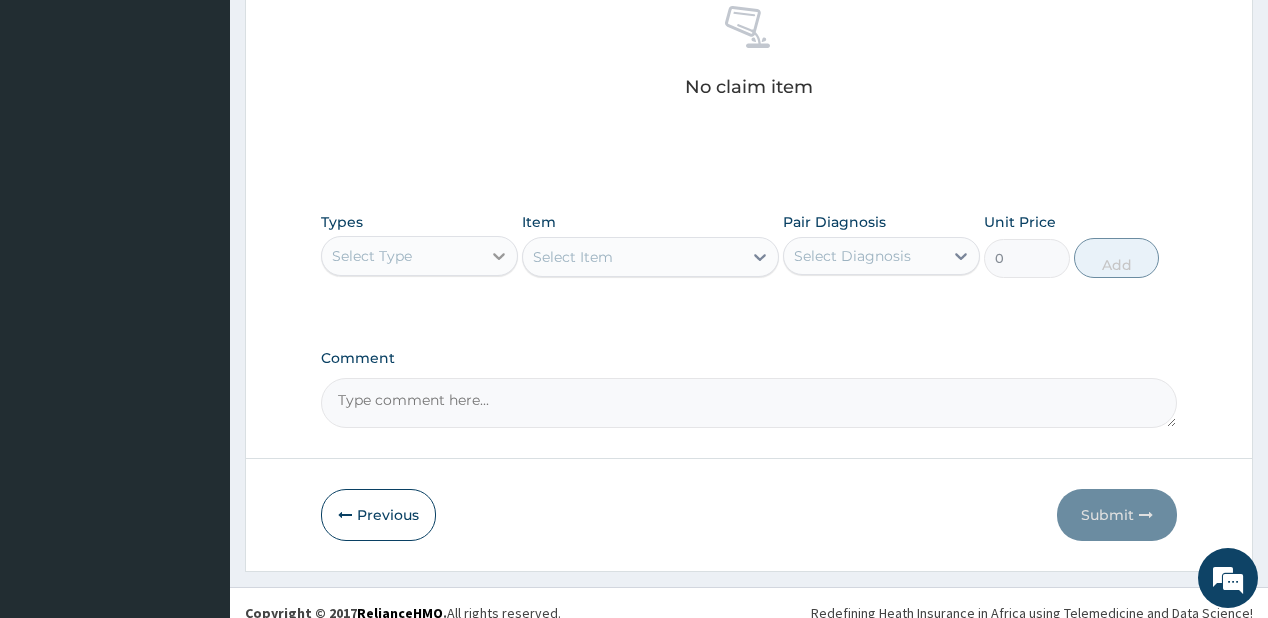 scroll, scrollTop: 821, scrollLeft: 0, axis: vertical 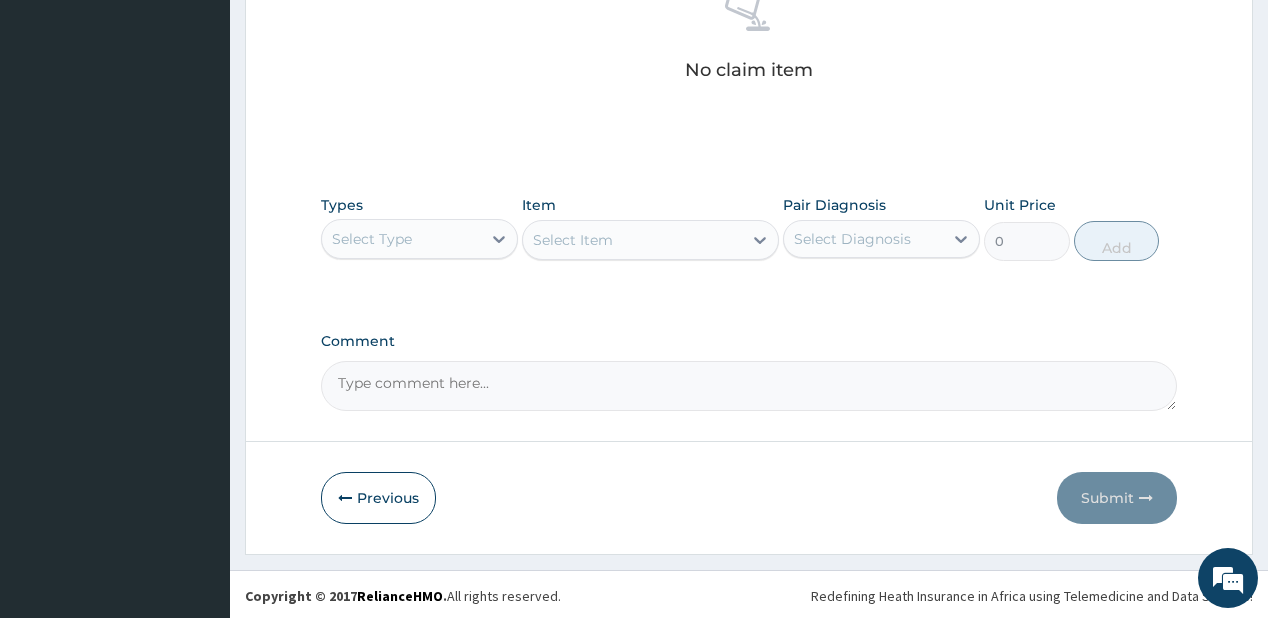 click on "Select Type" at bounding box center (401, 239) 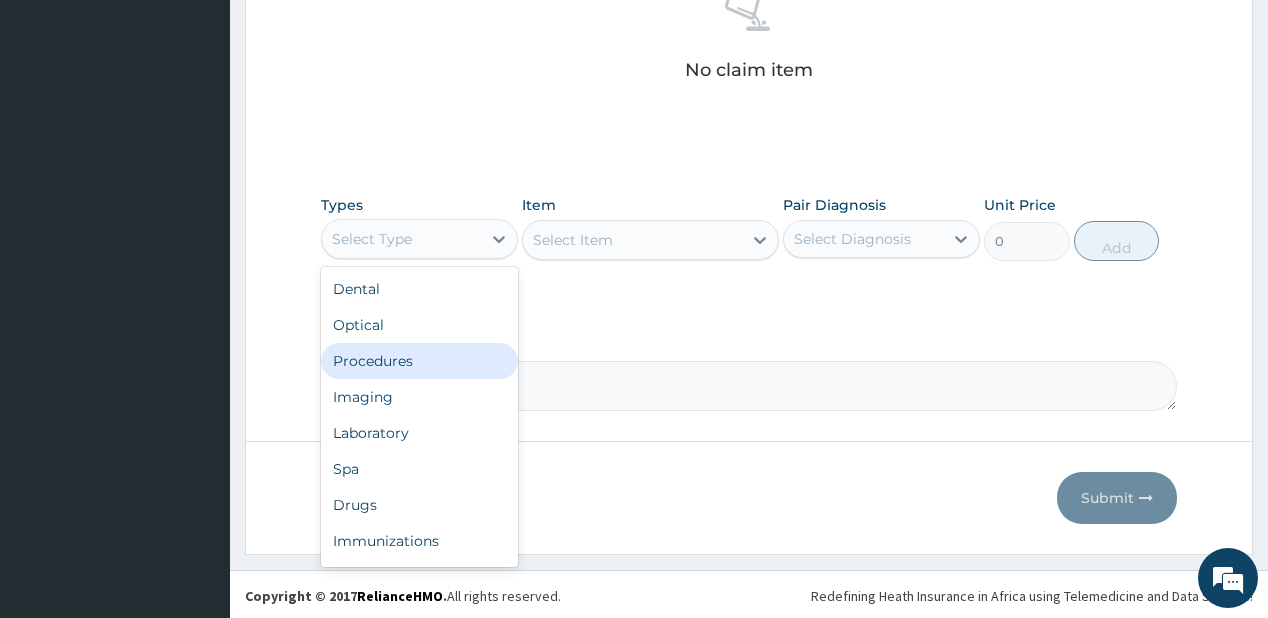 click on "Procedures" at bounding box center (419, 361) 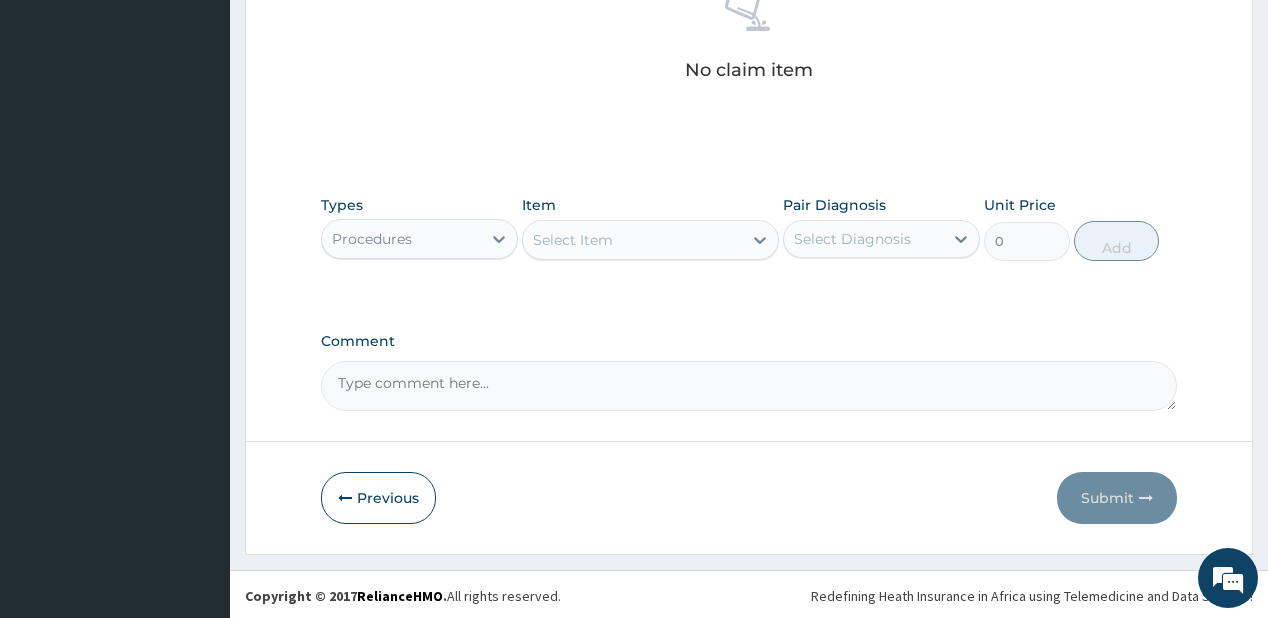 click on "Select Item" at bounding box center [632, 240] 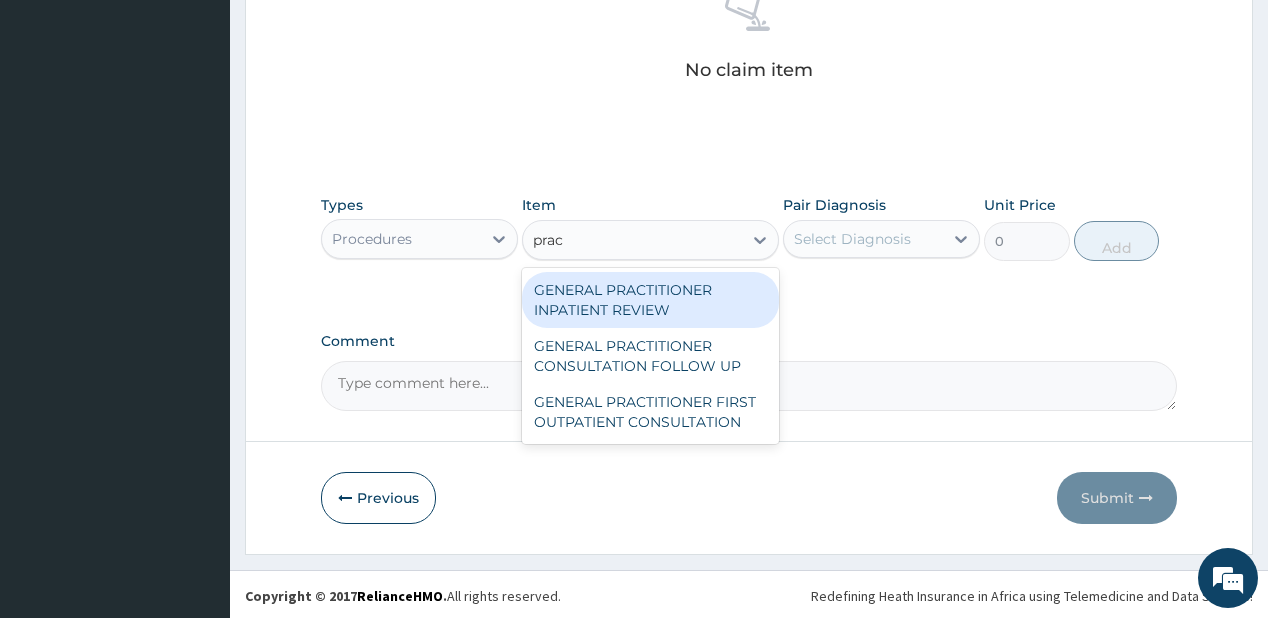 type on "pract" 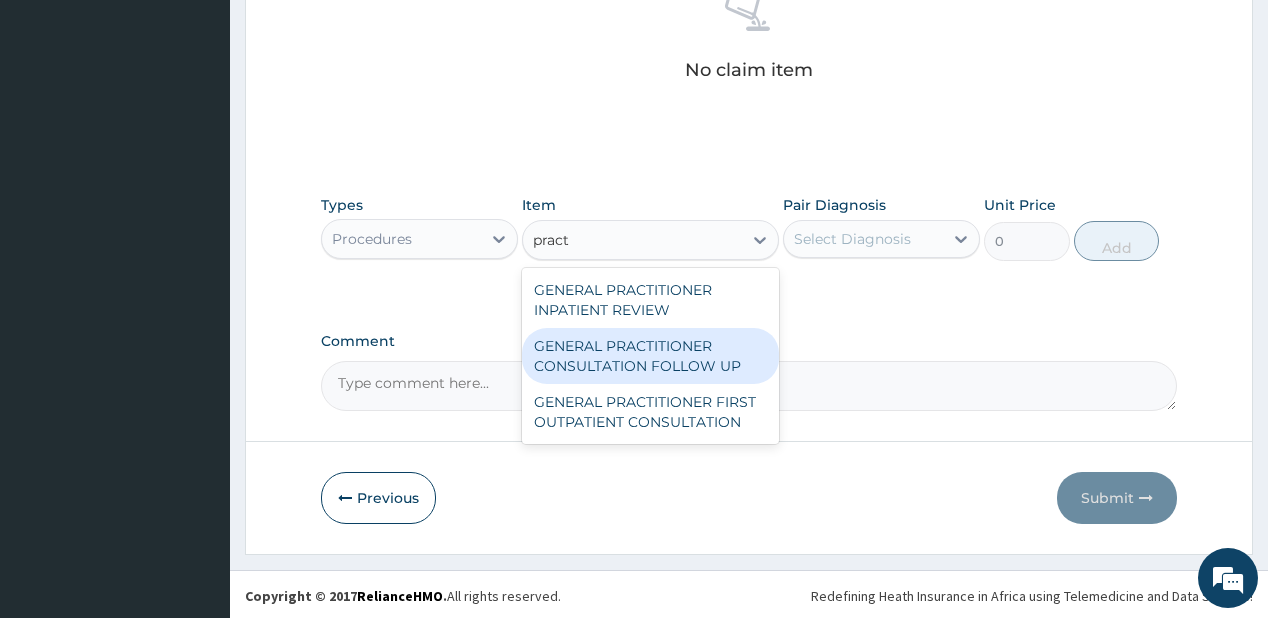 click on "GENERAL PRACTITIONER CONSULTATION FOLLOW UP" at bounding box center [650, 356] 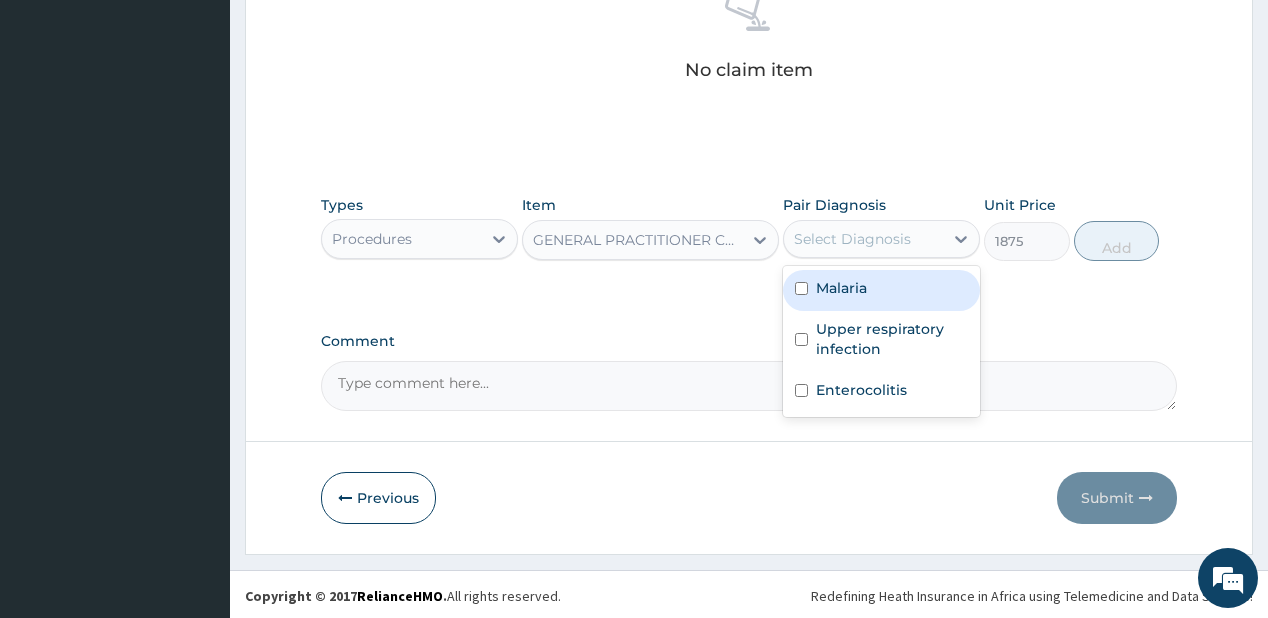 click on "Select Diagnosis" at bounding box center (852, 239) 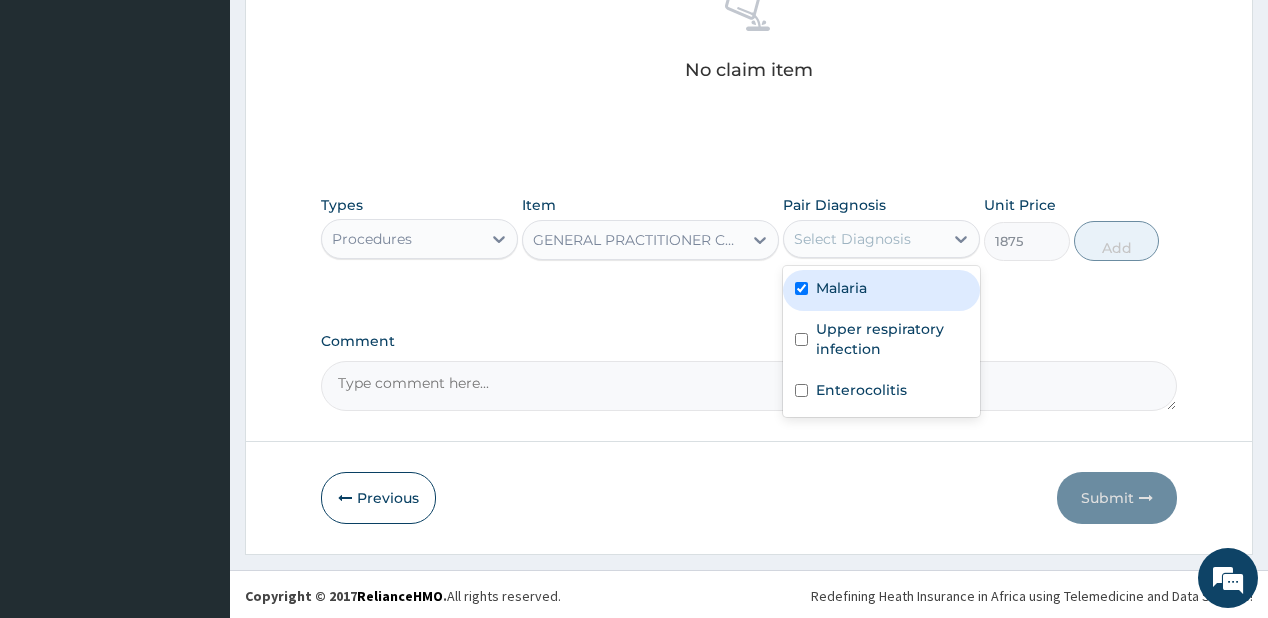 checkbox on "true" 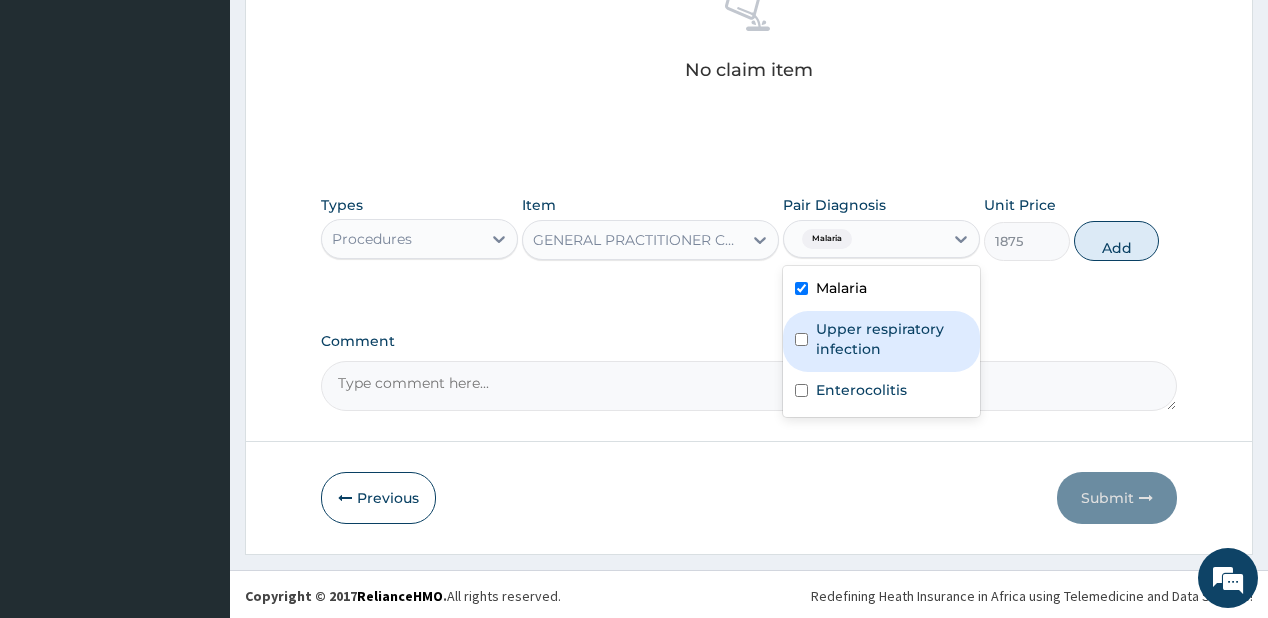 click on "Upper respiratory infection" at bounding box center [892, 339] 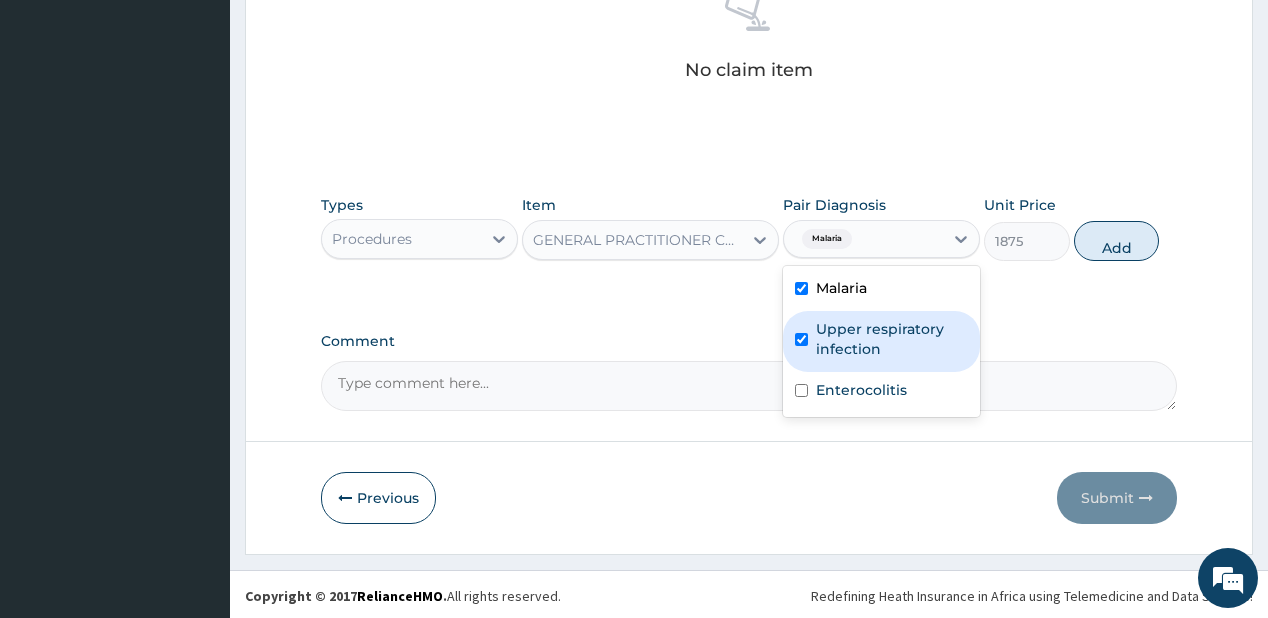 checkbox on "true" 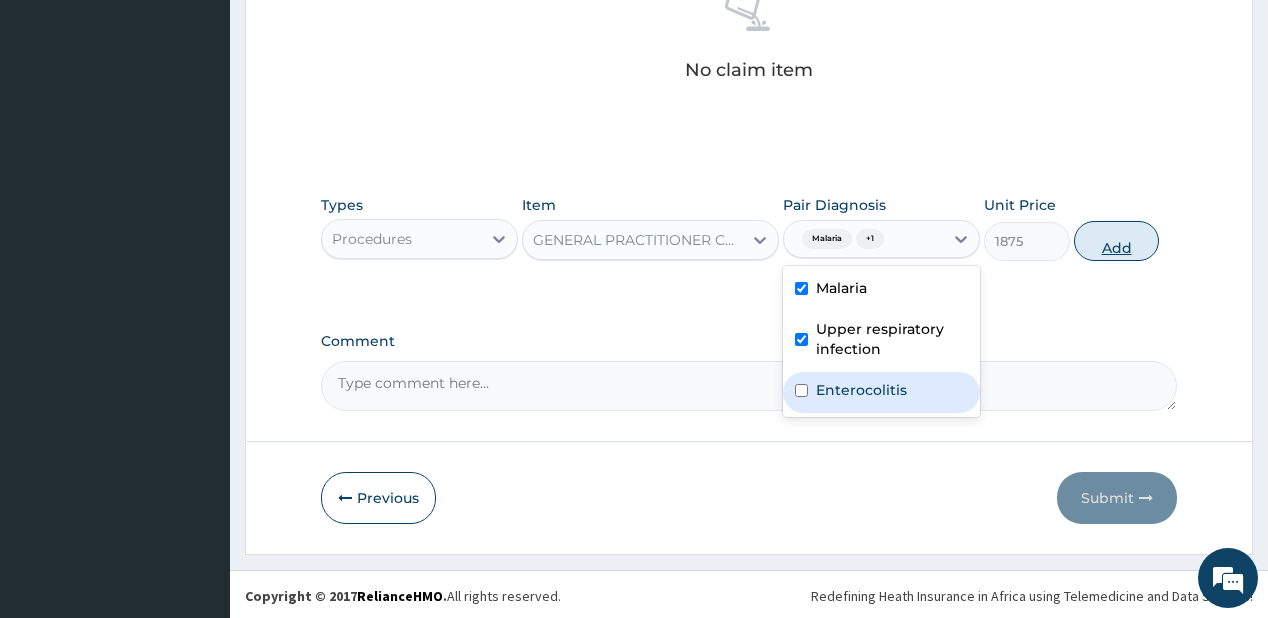 drag, startPoint x: 806, startPoint y: 401, endPoint x: 1125, endPoint y: 236, distance: 359.1462 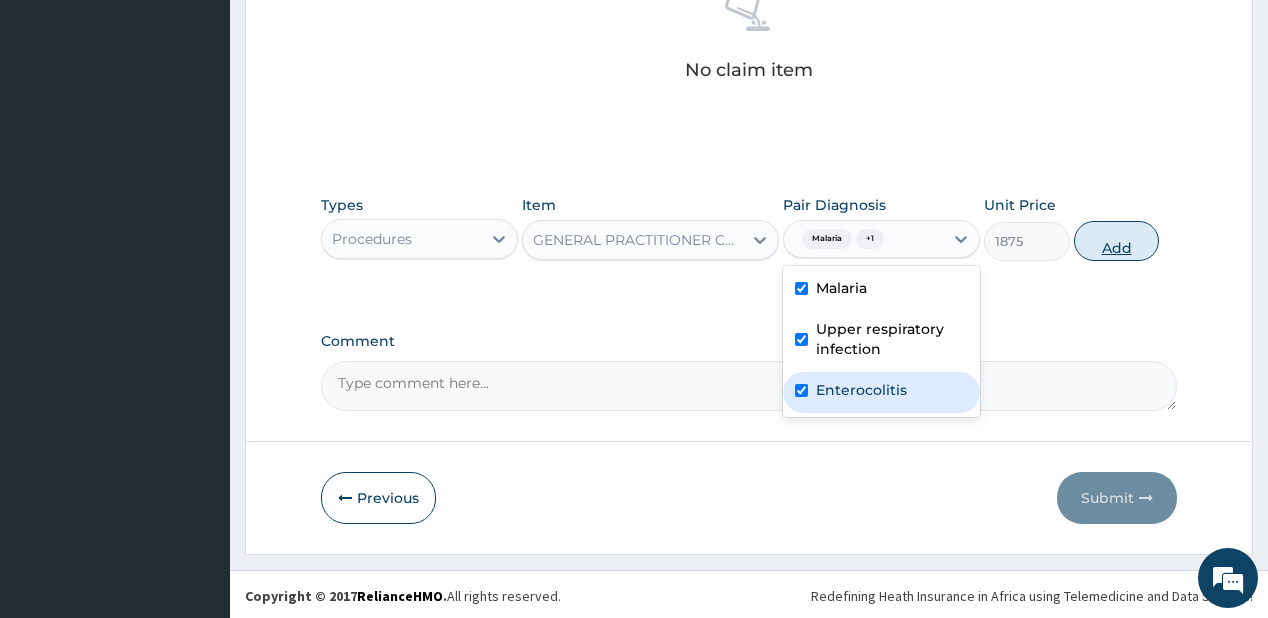 checkbox on "true" 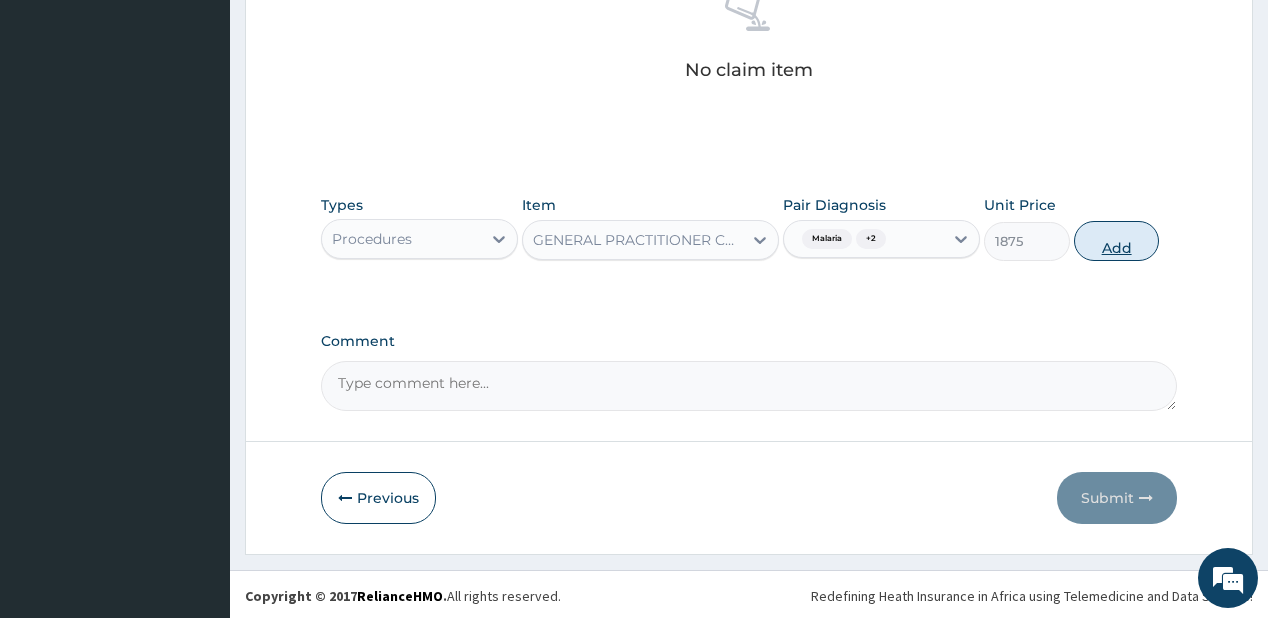 click on "Add" at bounding box center [1117, 241] 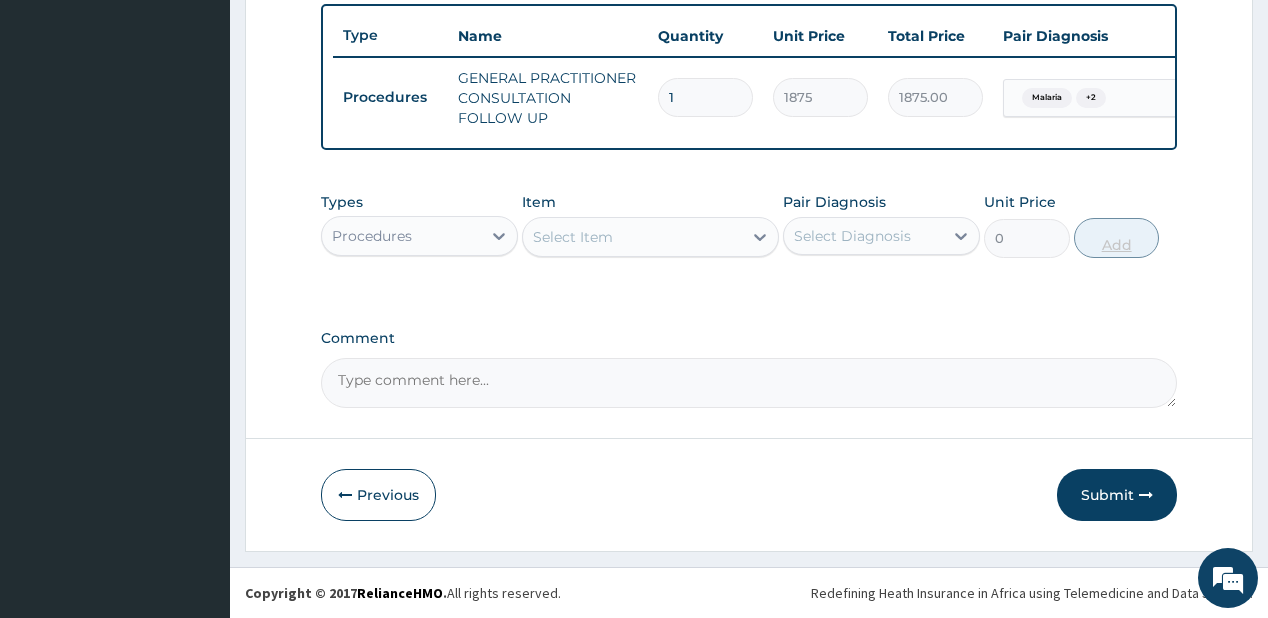 scroll, scrollTop: 748, scrollLeft: 0, axis: vertical 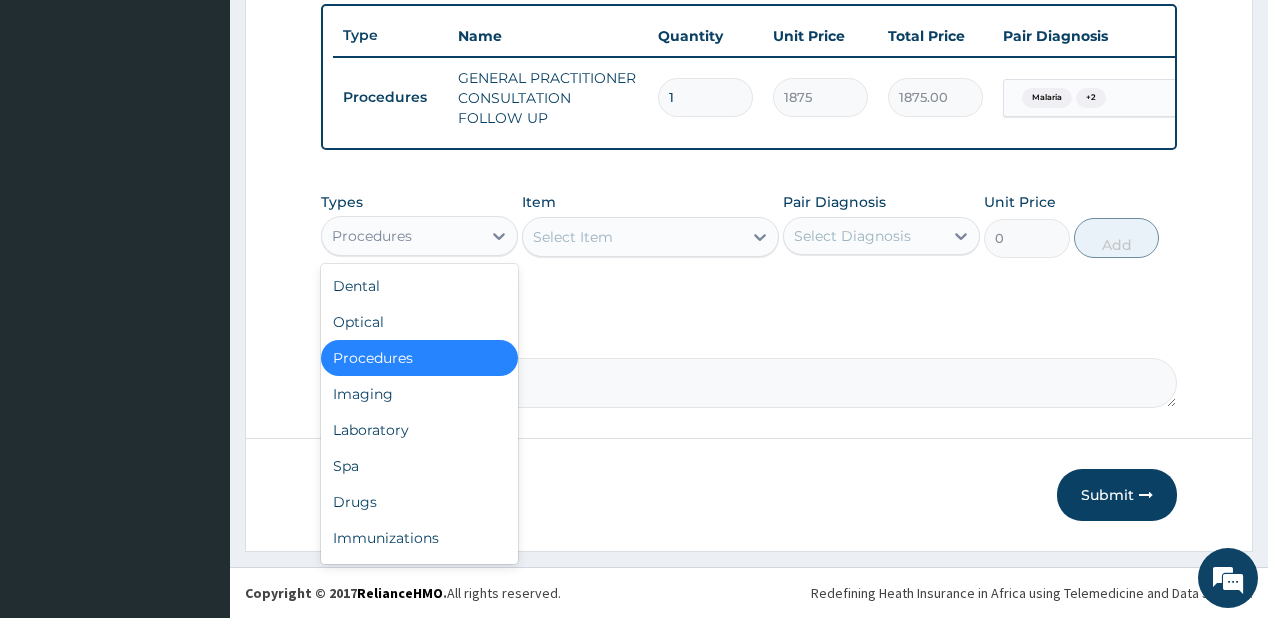 click on "Procedures" at bounding box center [372, 236] 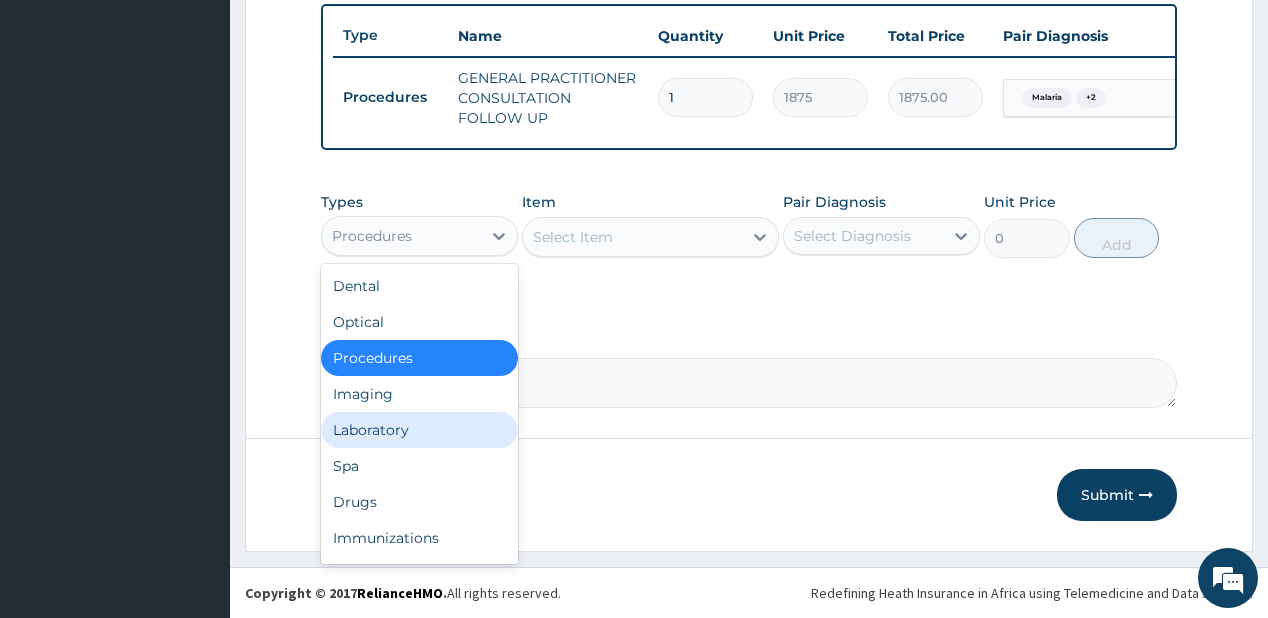 click on "Laboratory" at bounding box center [419, 430] 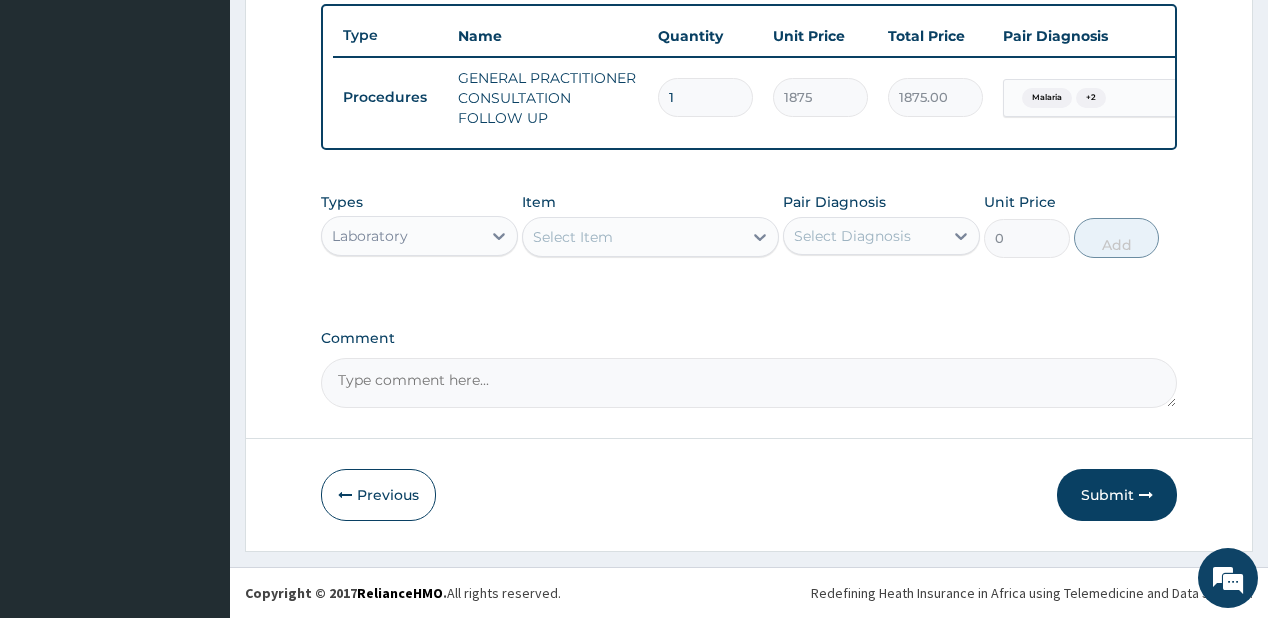 click on "Select Item" at bounding box center (573, 237) 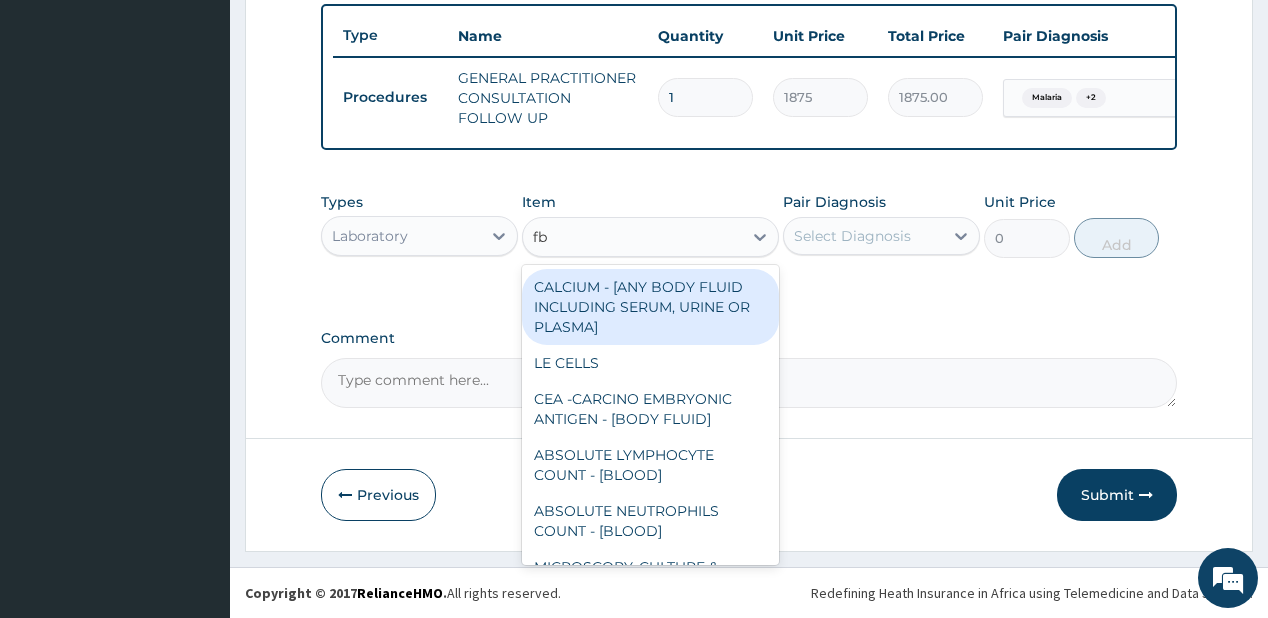 type on "fbc" 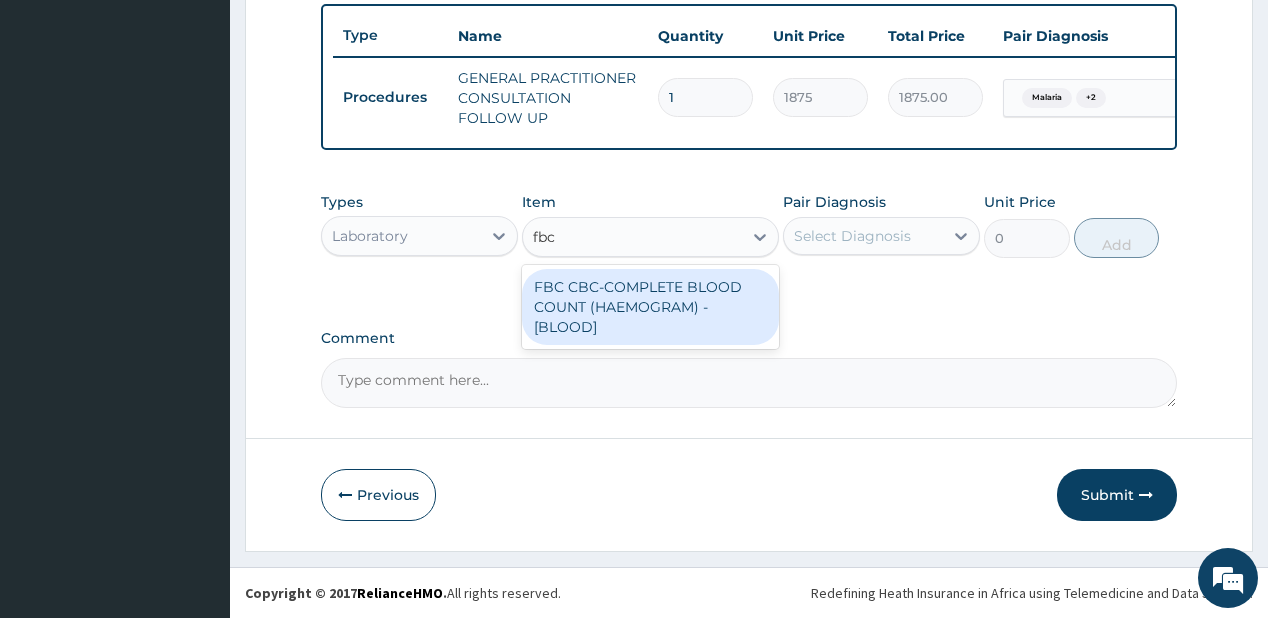 click on "FBC CBC-COMPLETE BLOOD COUNT (HAEMOGRAM) - [BLOOD]" at bounding box center [650, 307] 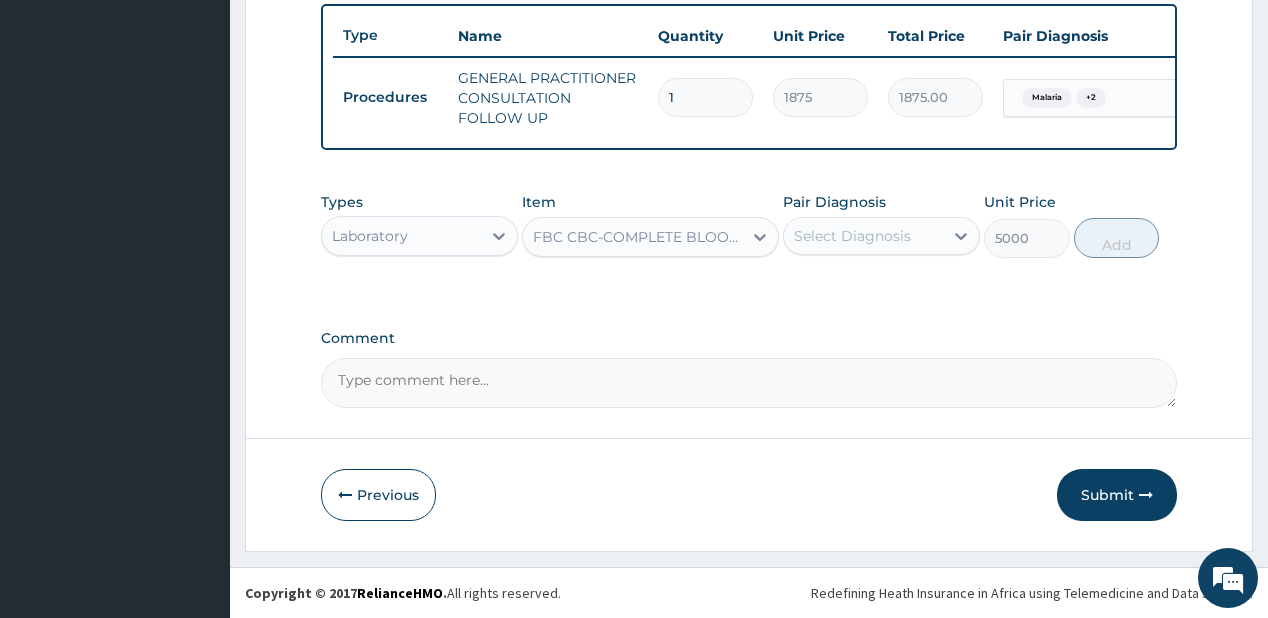 click on "Select Diagnosis" at bounding box center [852, 236] 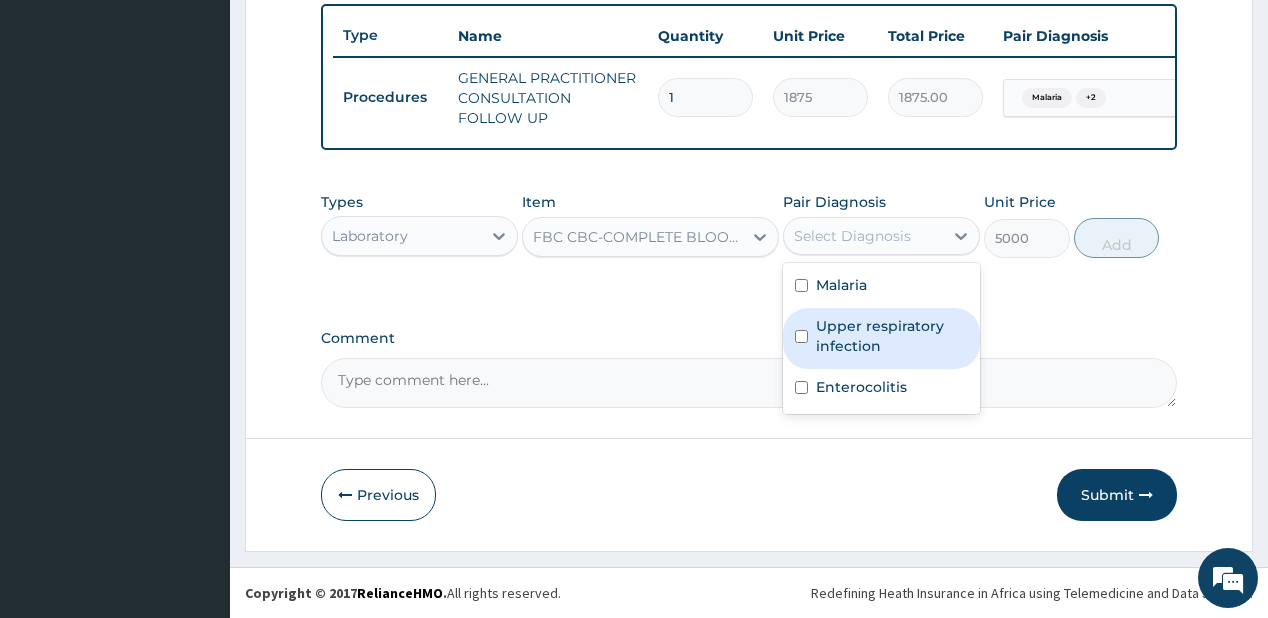 click on "Upper respiratory infection" at bounding box center (892, 336) 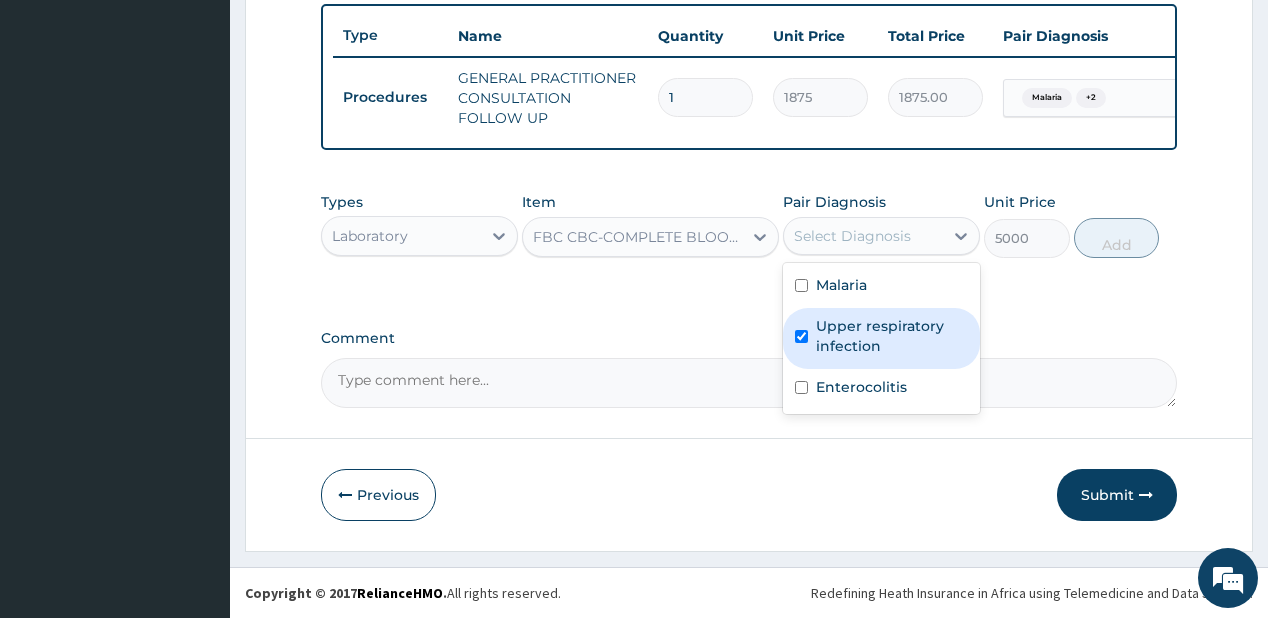 checkbox on "true" 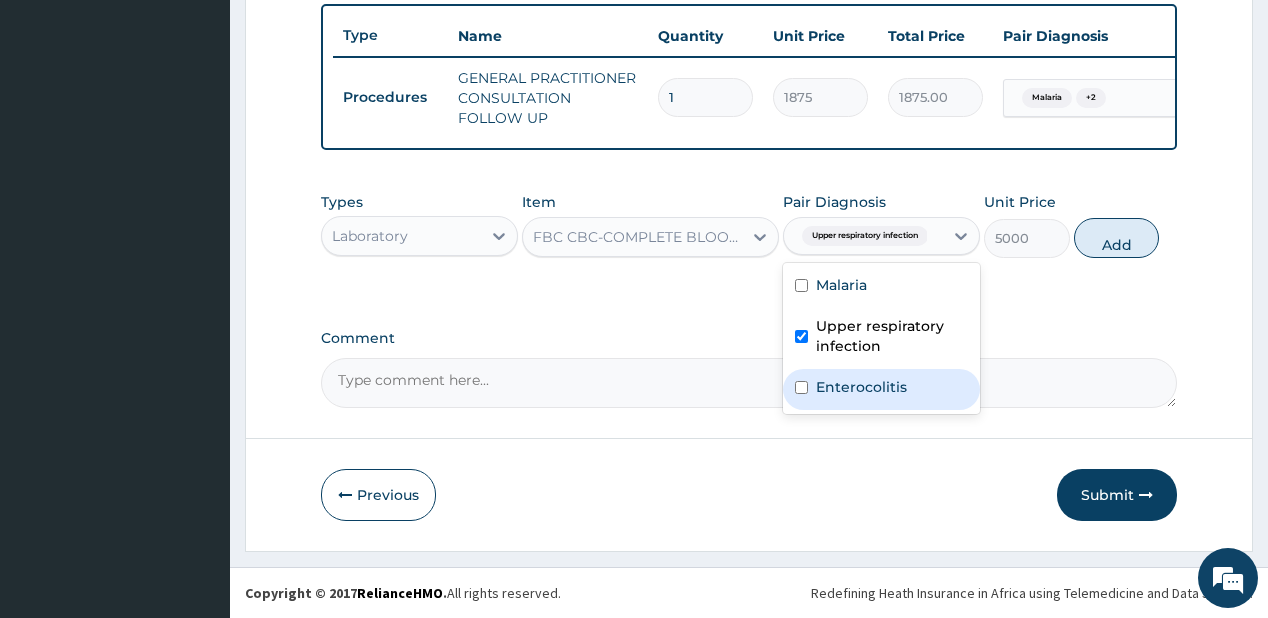 drag, startPoint x: 806, startPoint y: 389, endPoint x: 1024, endPoint y: 287, distance: 240.68236 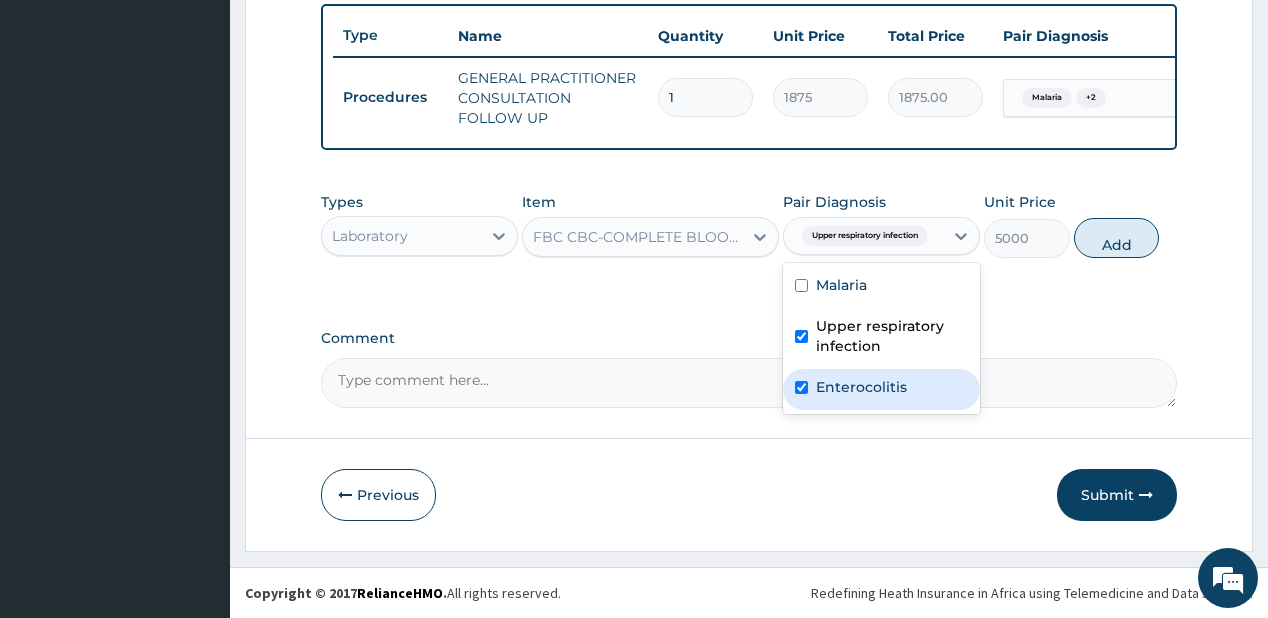 checkbox on "true" 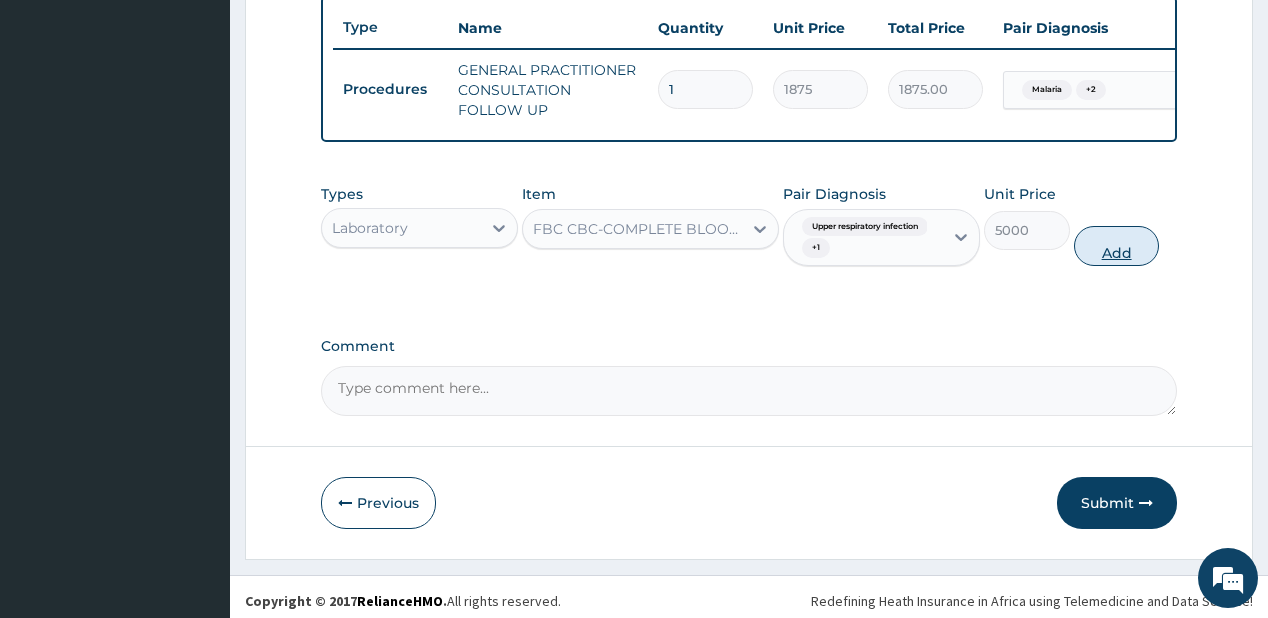 click on "Add" at bounding box center (1117, 246) 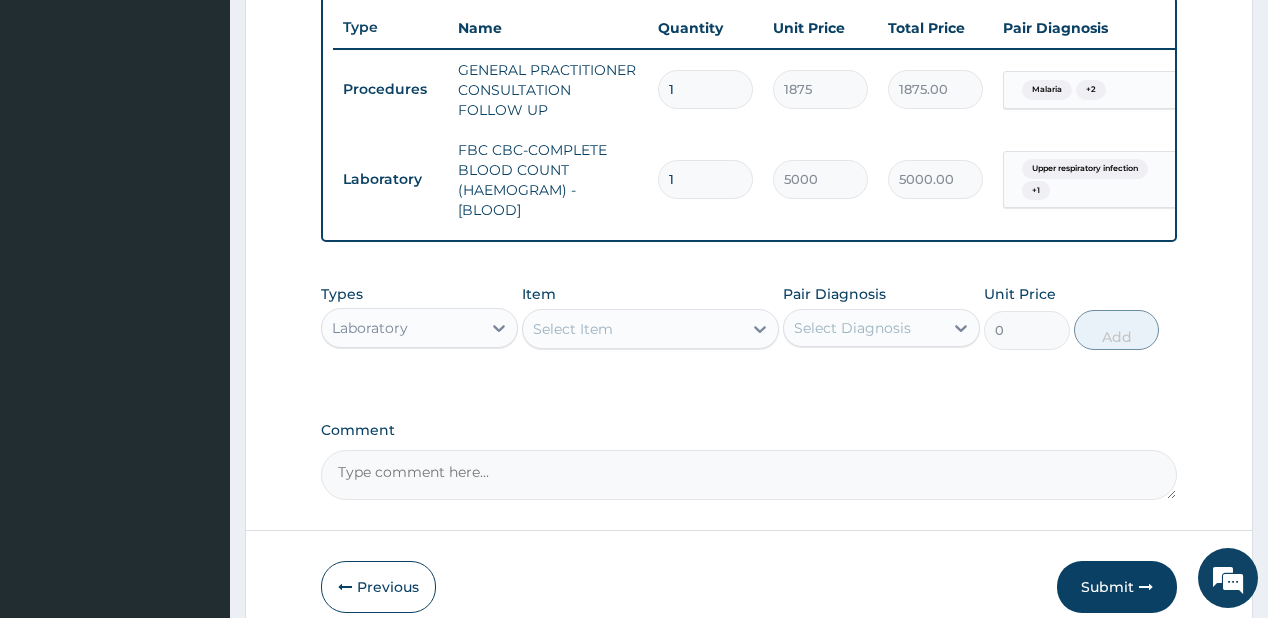 click on "Select Item" at bounding box center [632, 329] 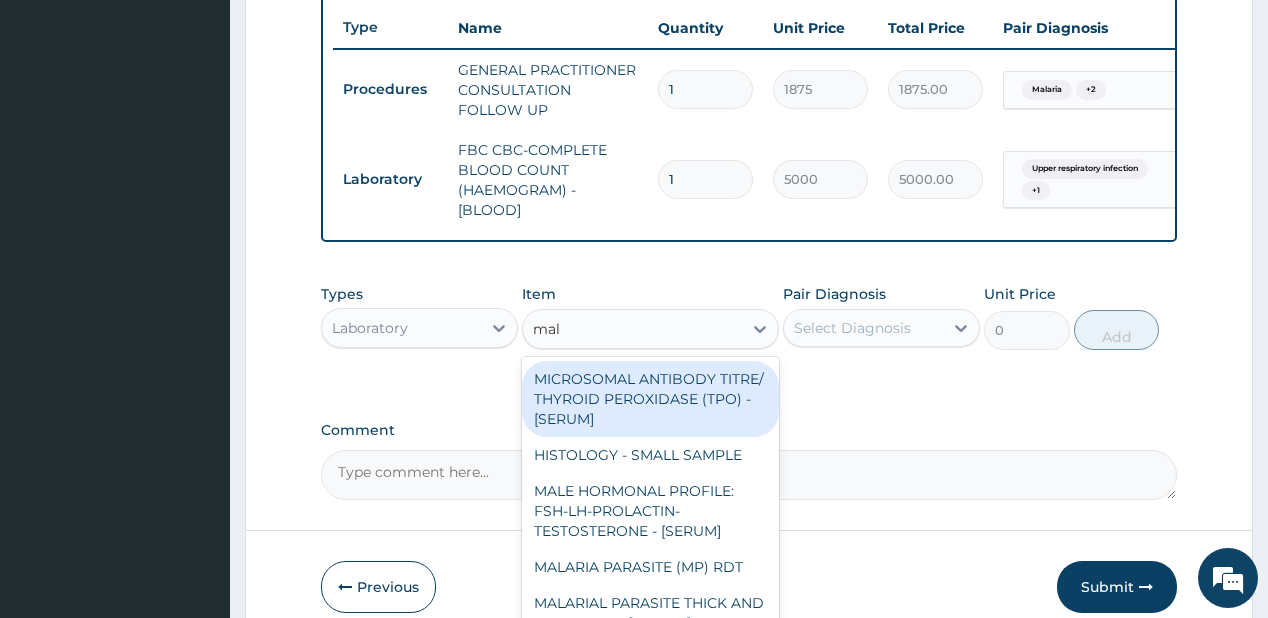 type on "mala" 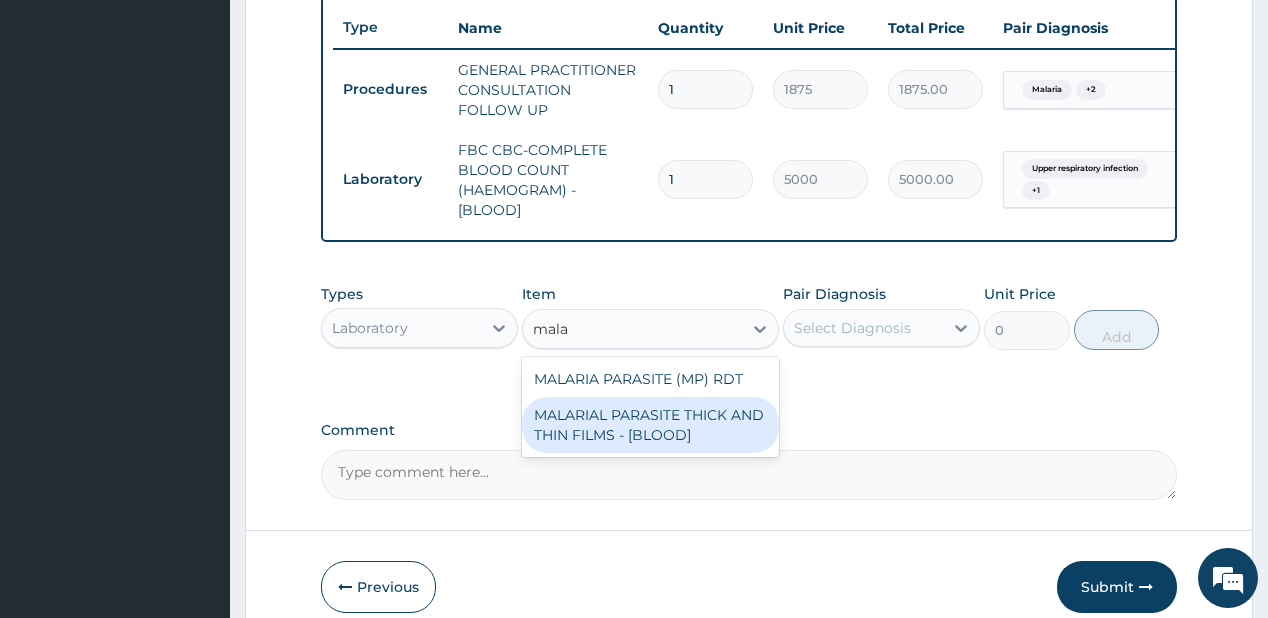 click on "MALARIAL PARASITE THICK AND THIN FILMS - [BLOOD]" at bounding box center [650, 425] 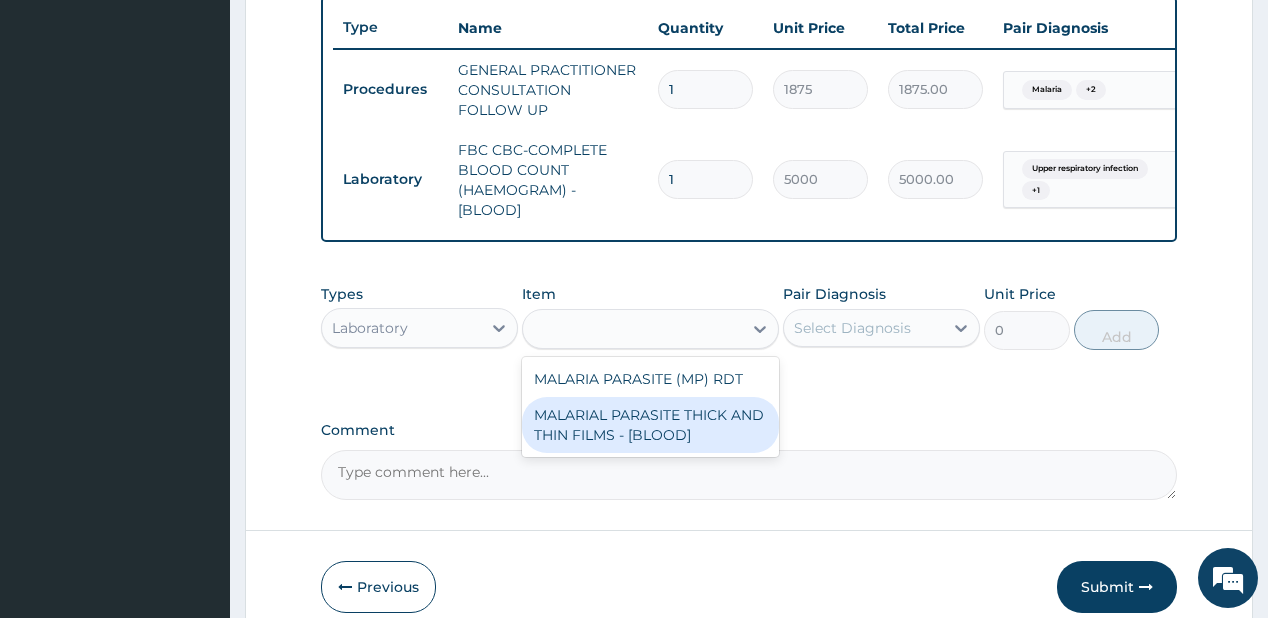 type on "2187.5" 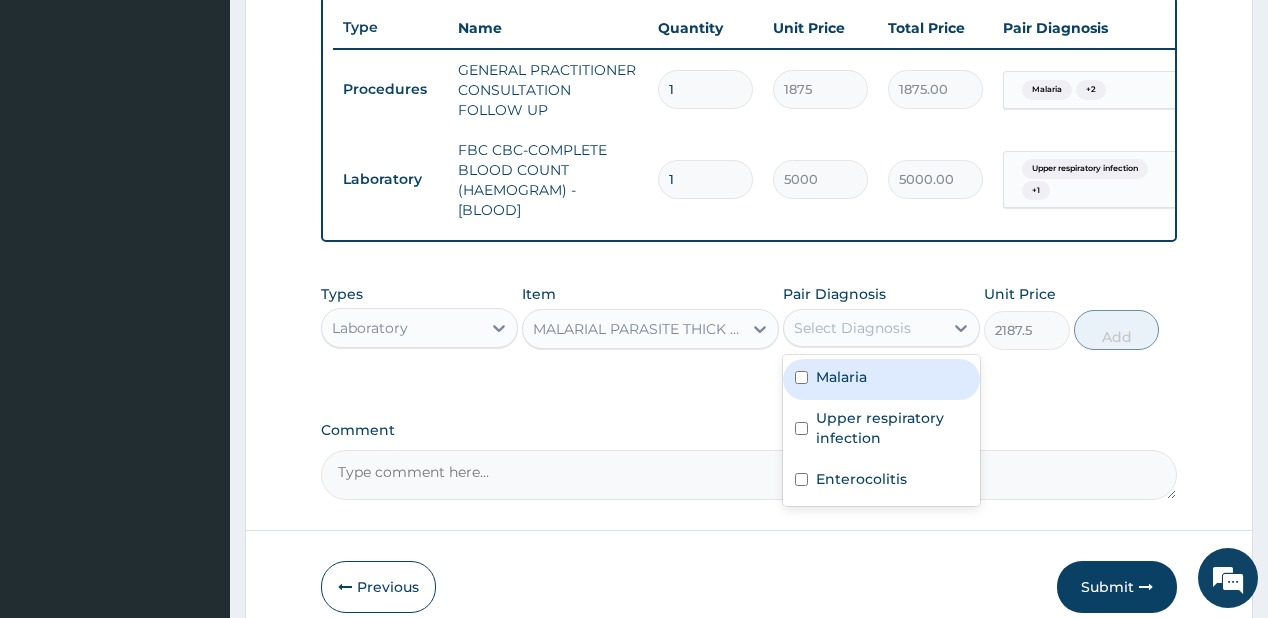 click on "Select Diagnosis" at bounding box center (852, 328) 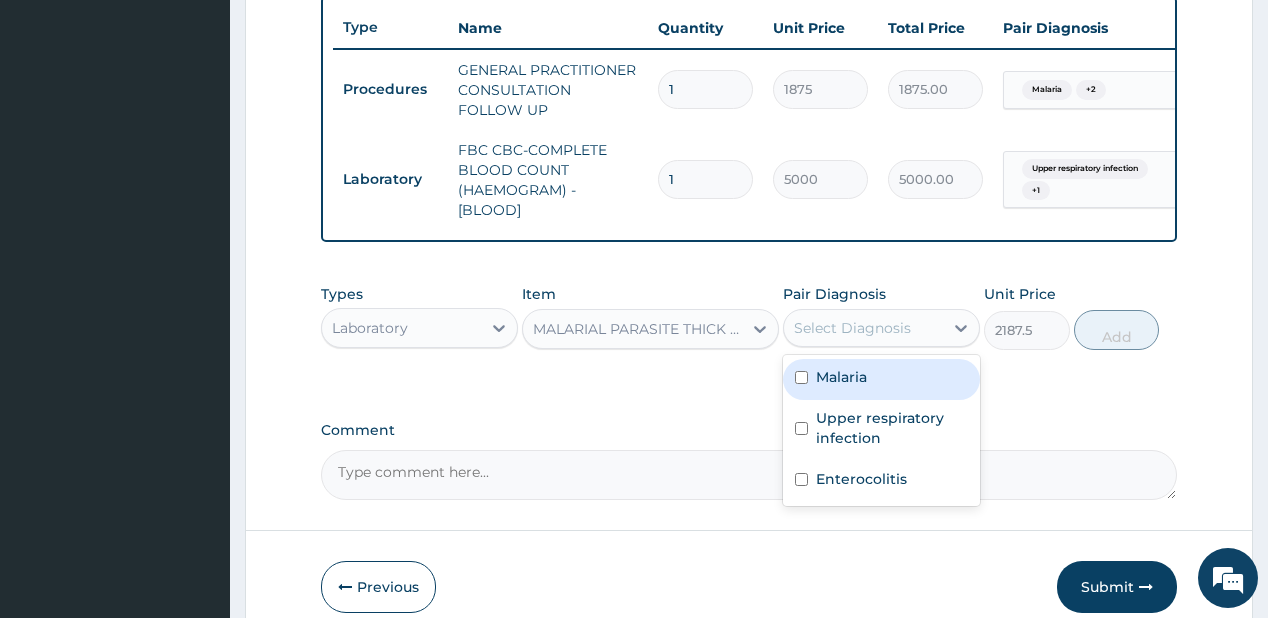 click on "Malaria" at bounding box center [881, 379] 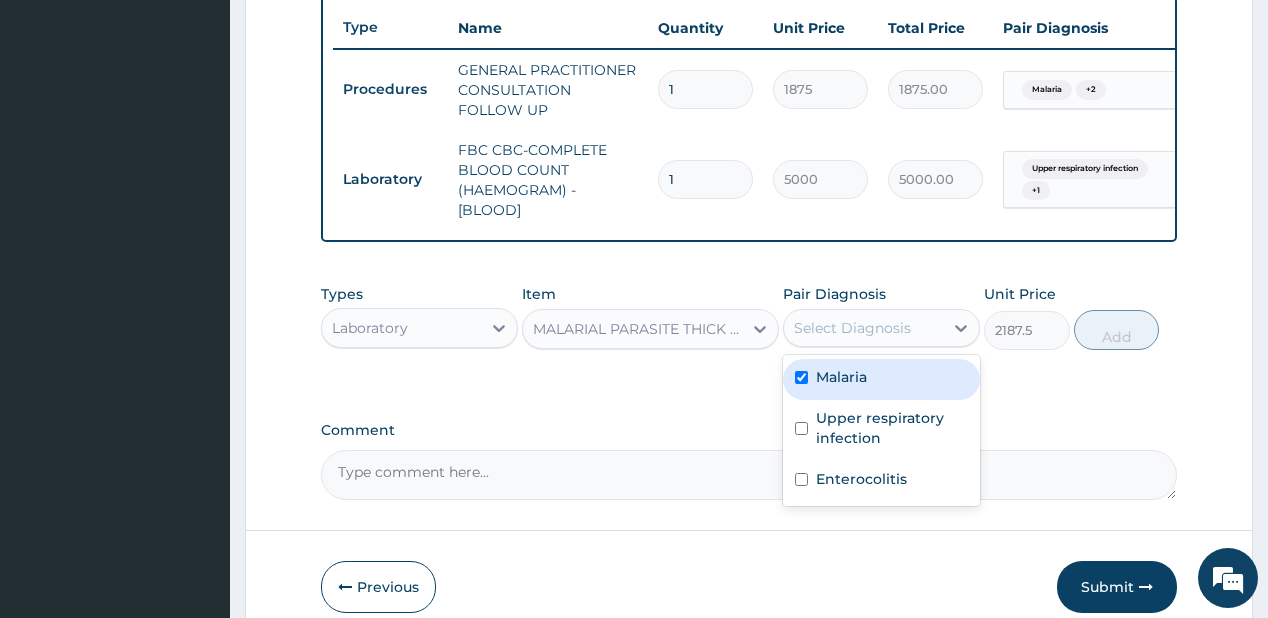 checkbox on "true" 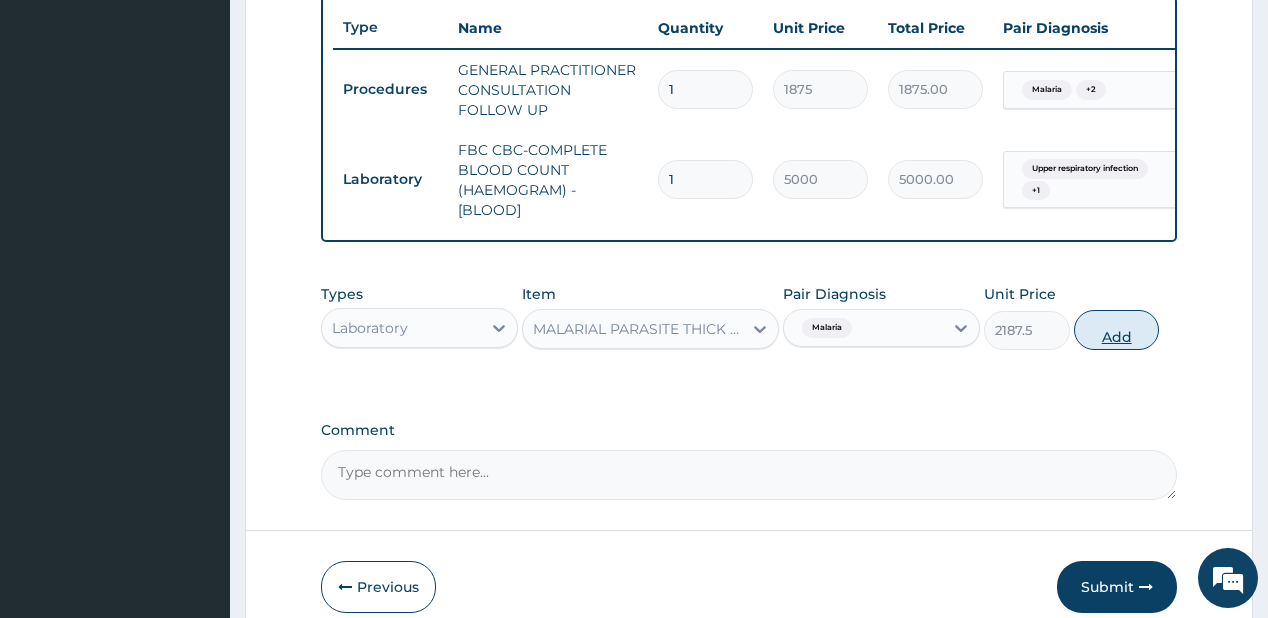 click on "Add" at bounding box center (1117, 330) 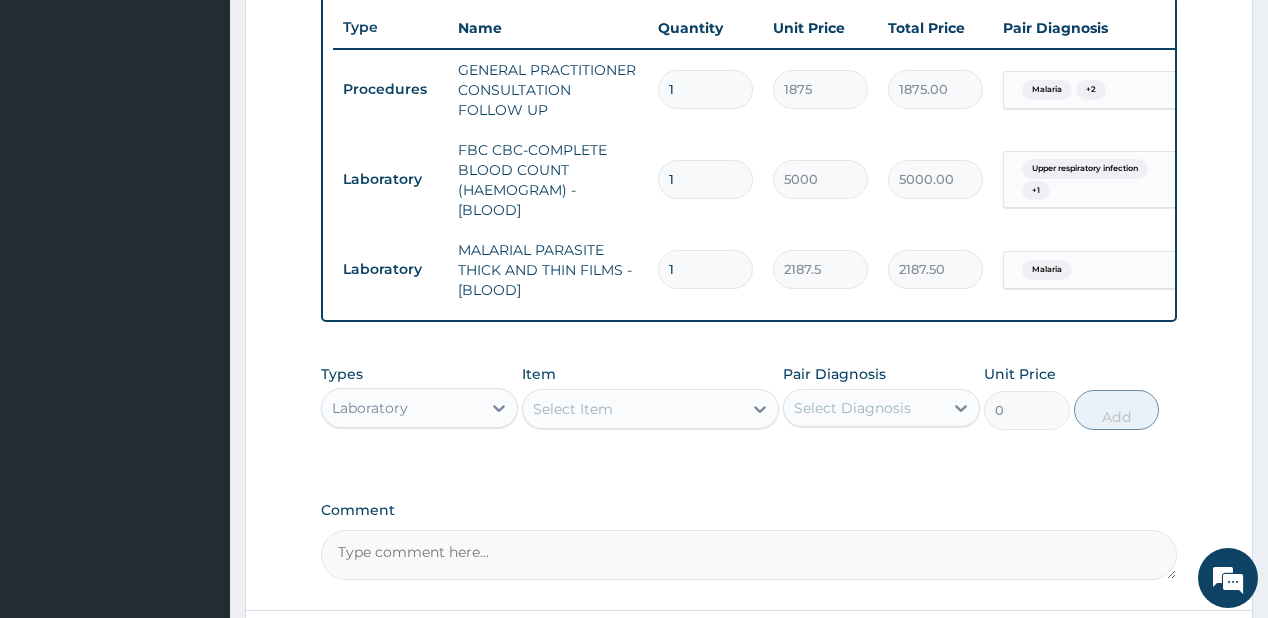 click on "Laboratory" at bounding box center [401, 408] 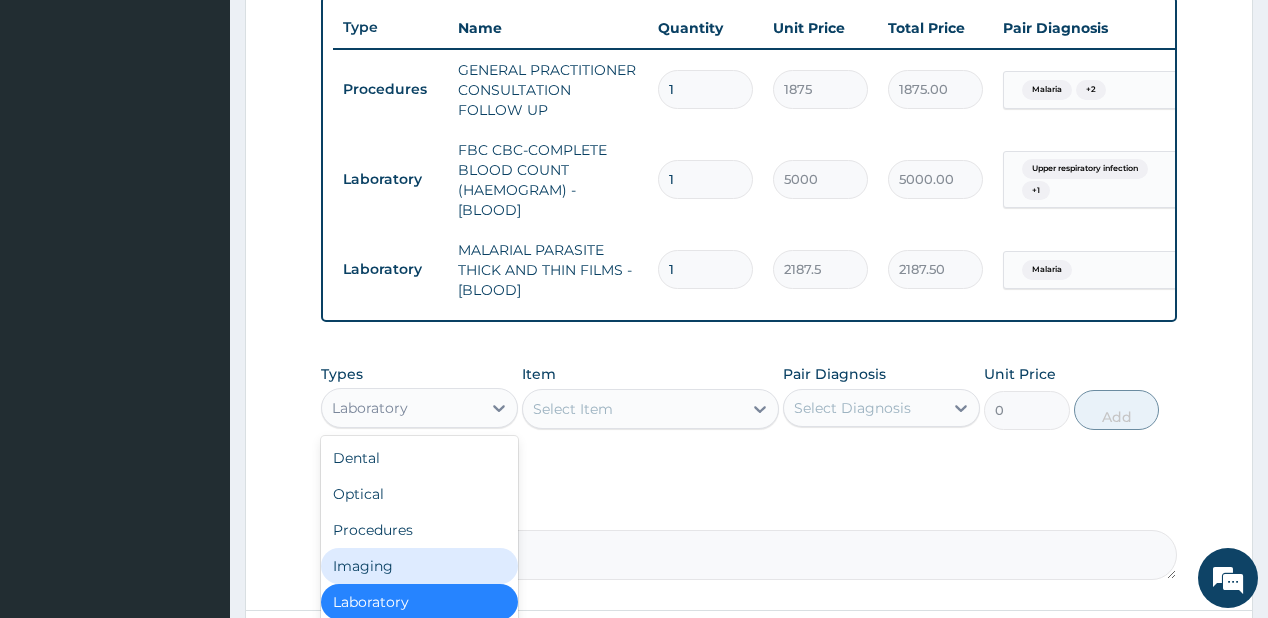 scroll, scrollTop: 928, scrollLeft: 0, axis: vertical 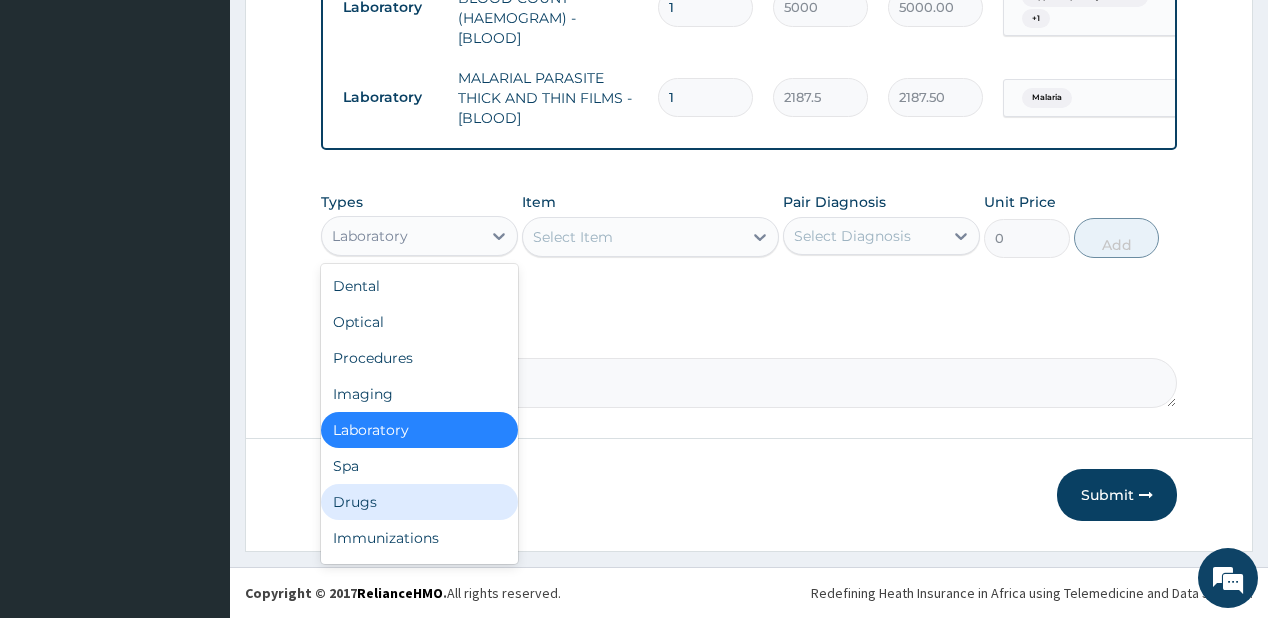 click on "Drugs" at bounding box center [419, 502] 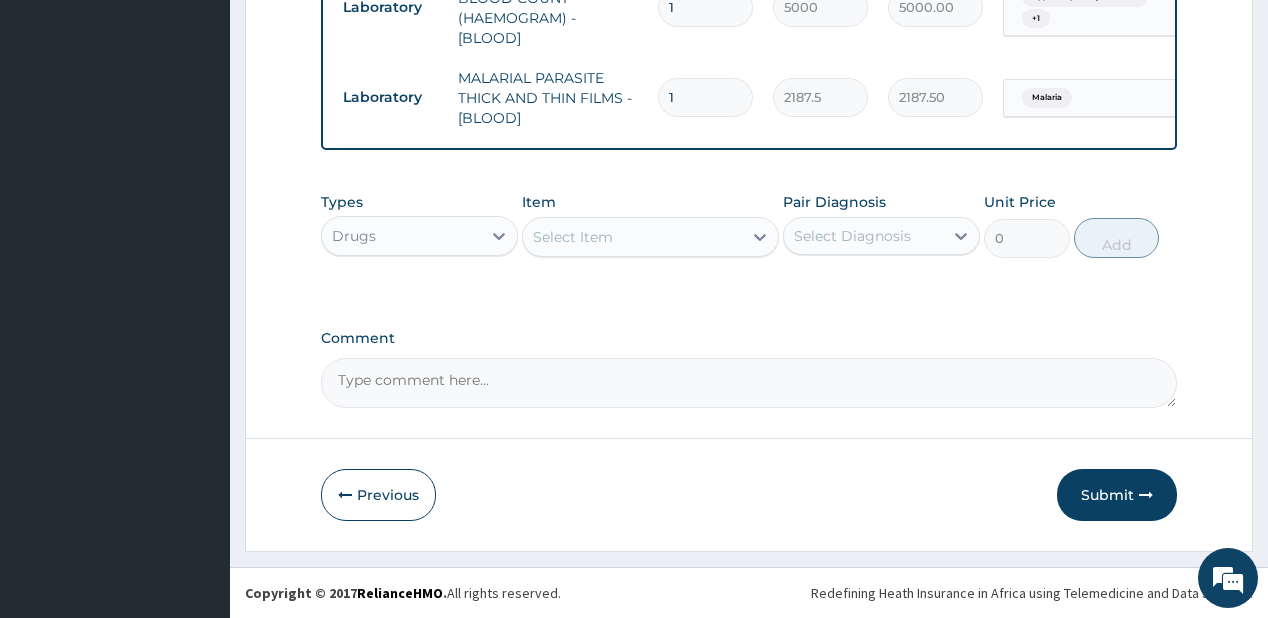click on "Select Item" at bounding box center [632, 237] 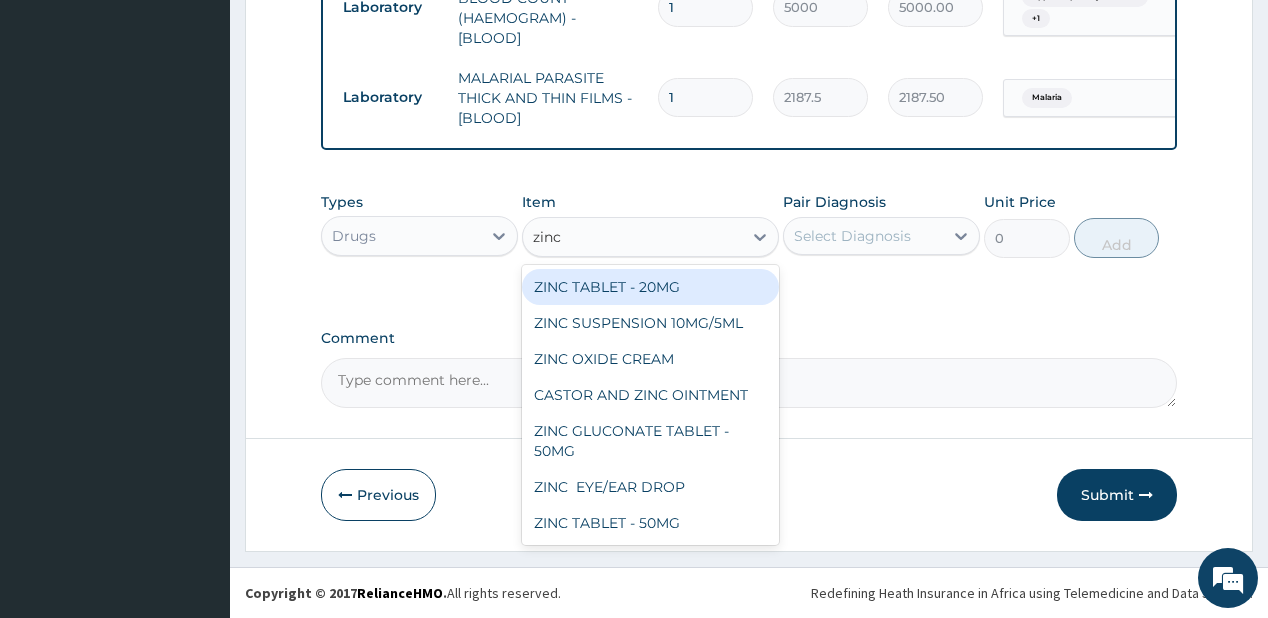 click on "ZINC TABLET - 20MG" at bounding box center [650, 287] 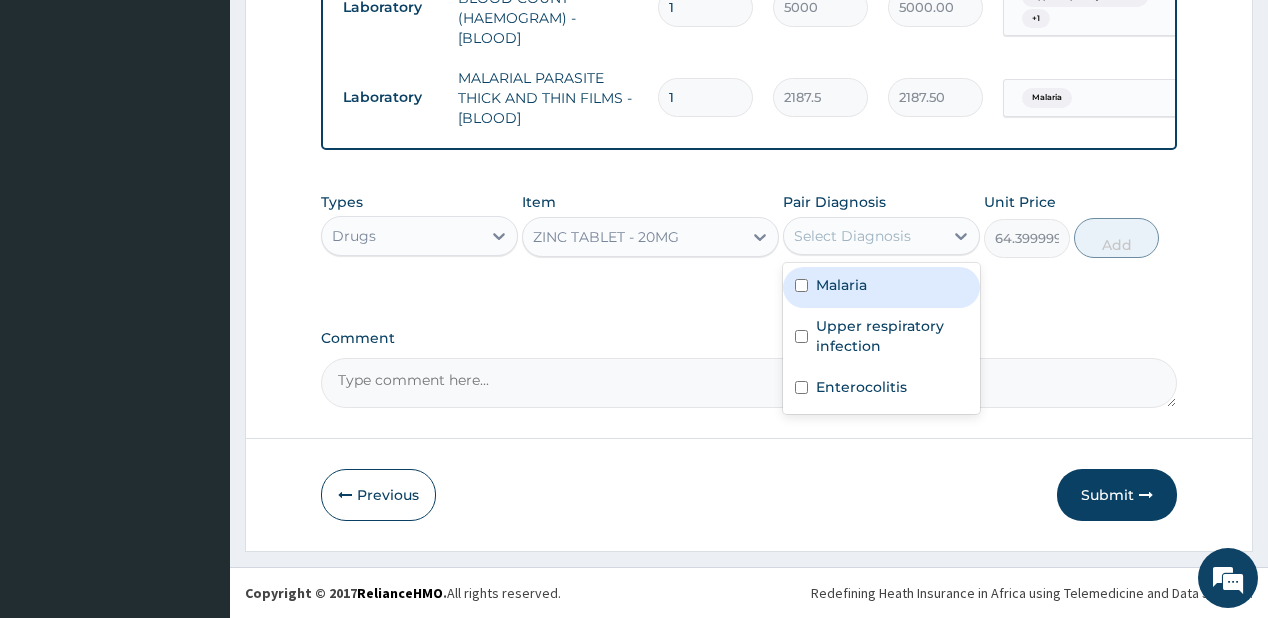 click on "Select Diagnosis" at bounding box center [852, 236] 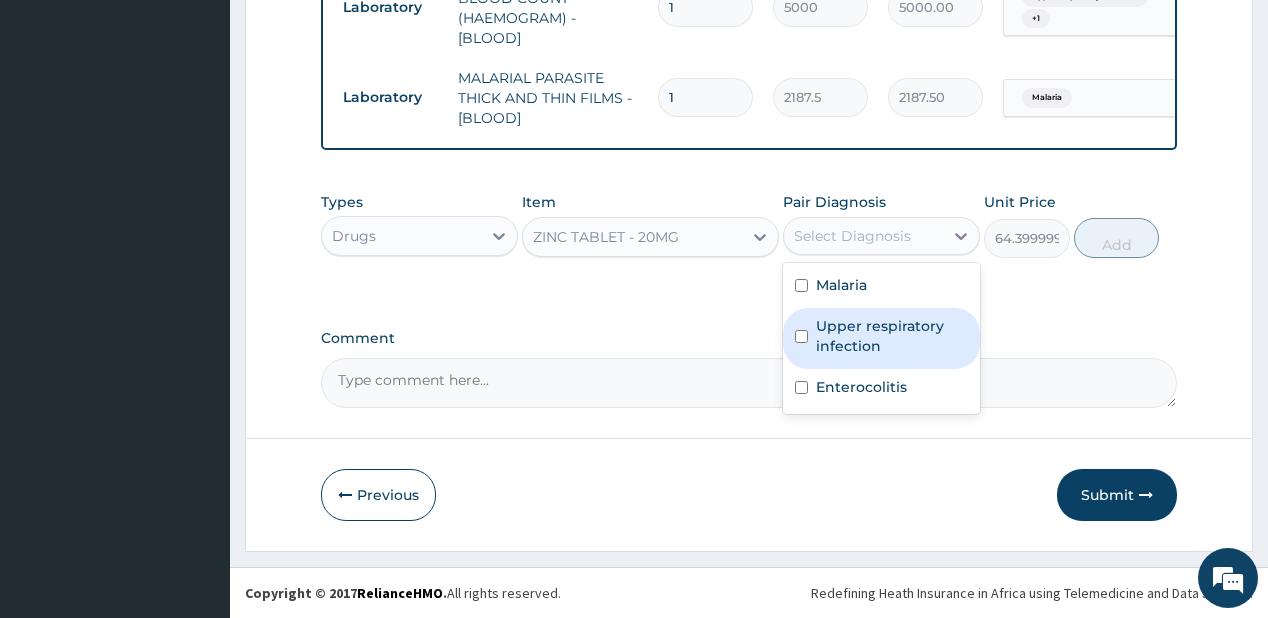 click on "Upper respiratory infection" at bounding box center (892, 336) 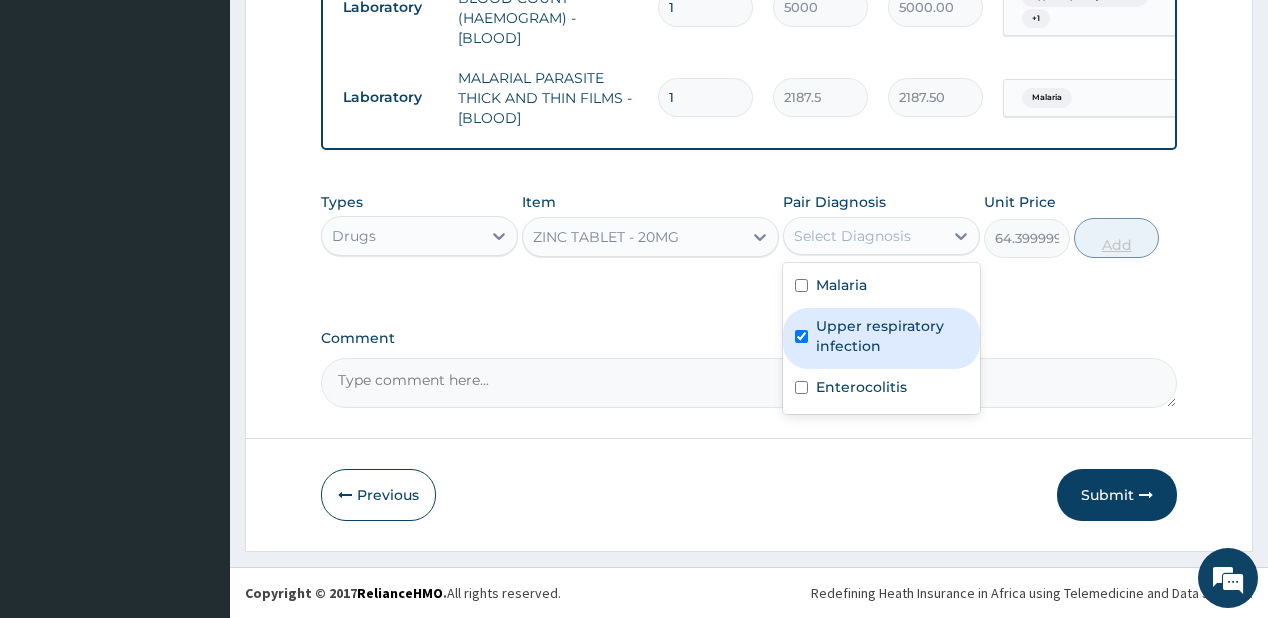 checkbox on "true" 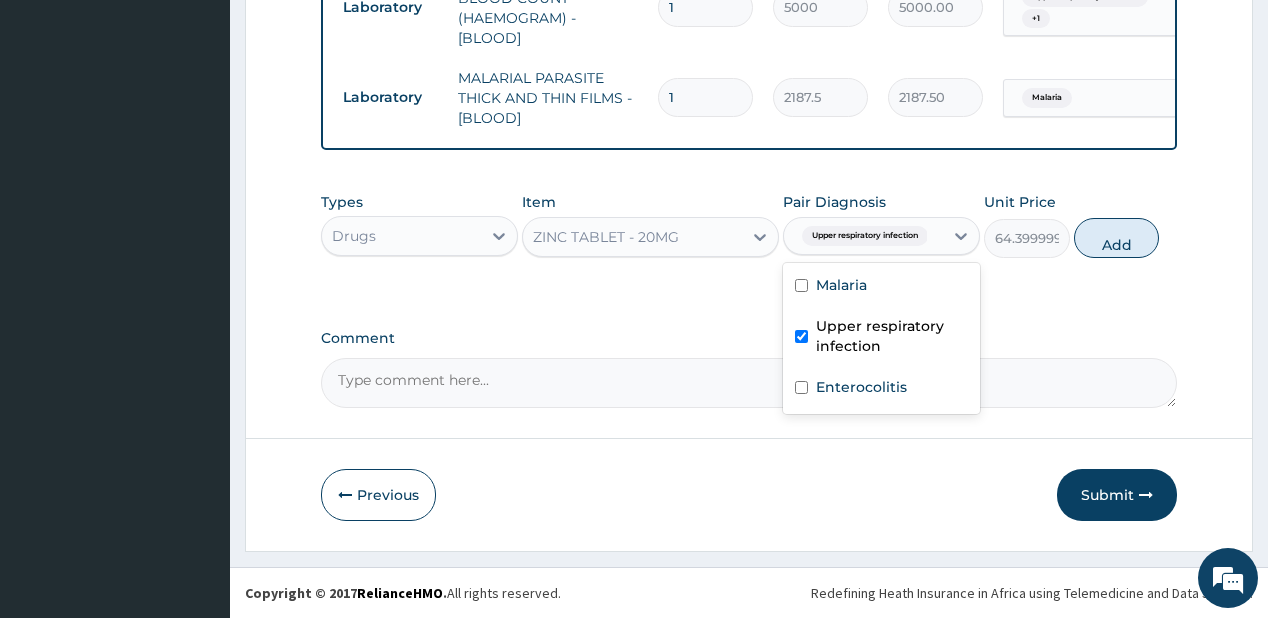 drag, startPoint x: 1117, startPoint y: 236, endPoint x: 601, endPoint y: 4, distance: 565.7561 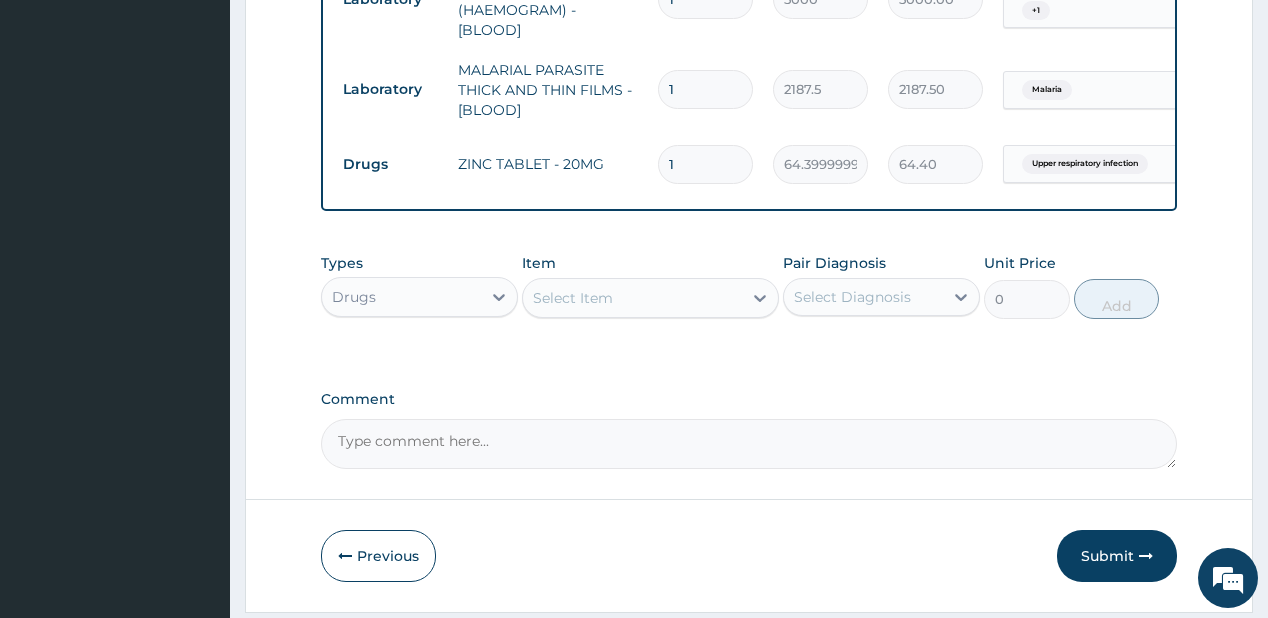 click on "Select Item" at bounding box center (573, 298) 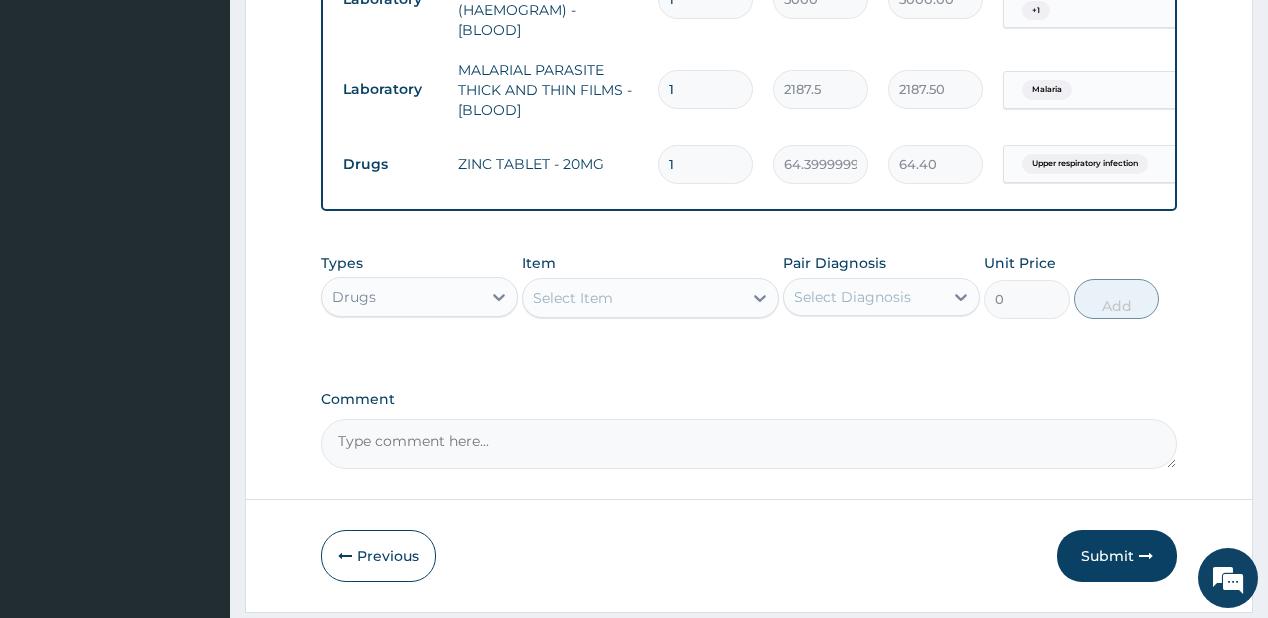 type on "amoxi" 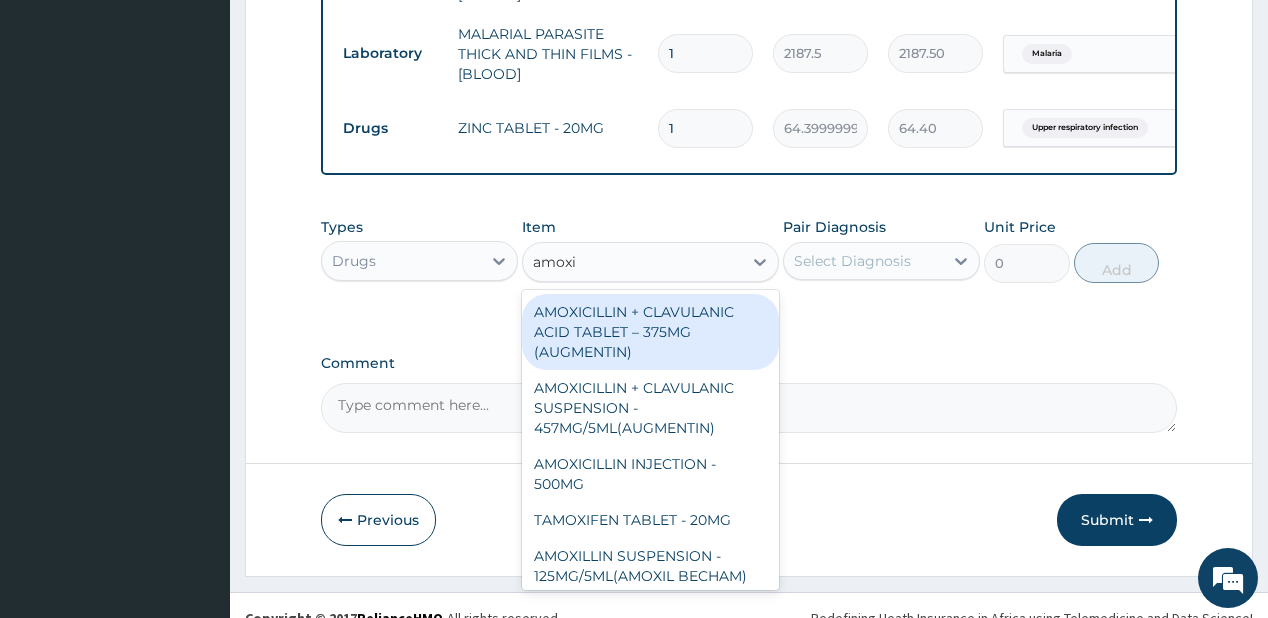 scroll, scrollTop: 997, scrollLeft: 0, axis: vertical 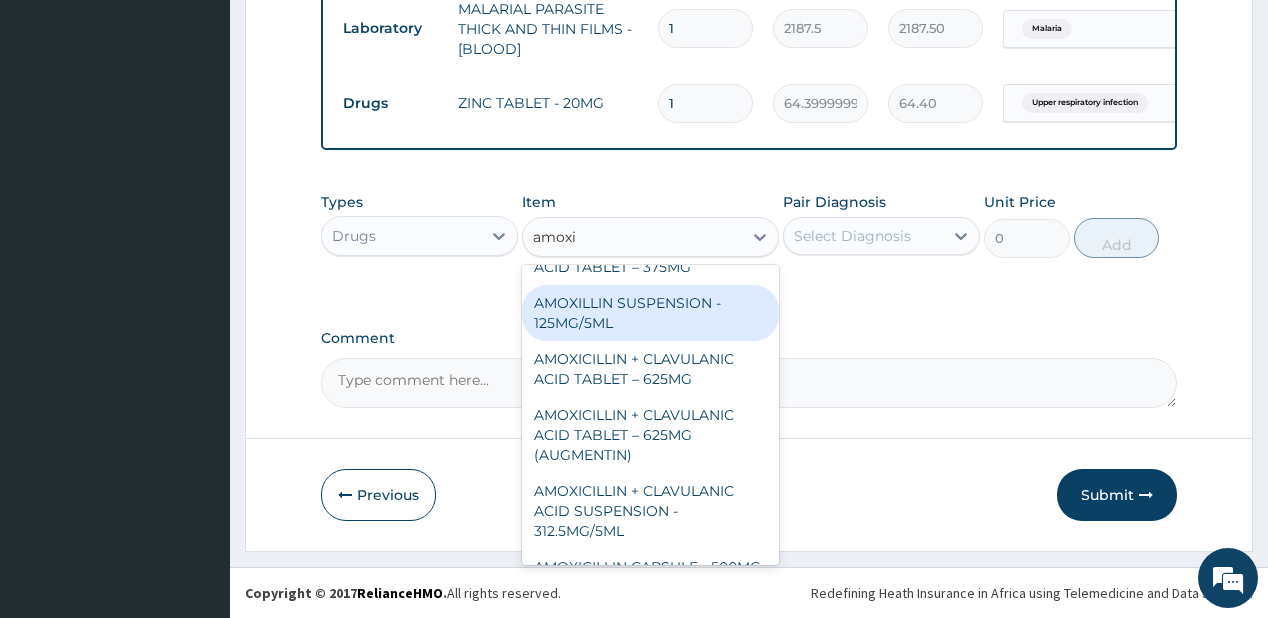drag, startPoint x: 567, startPoint y: 327, endPoint x: 836, endPoint y: 230, distance: 285.95453 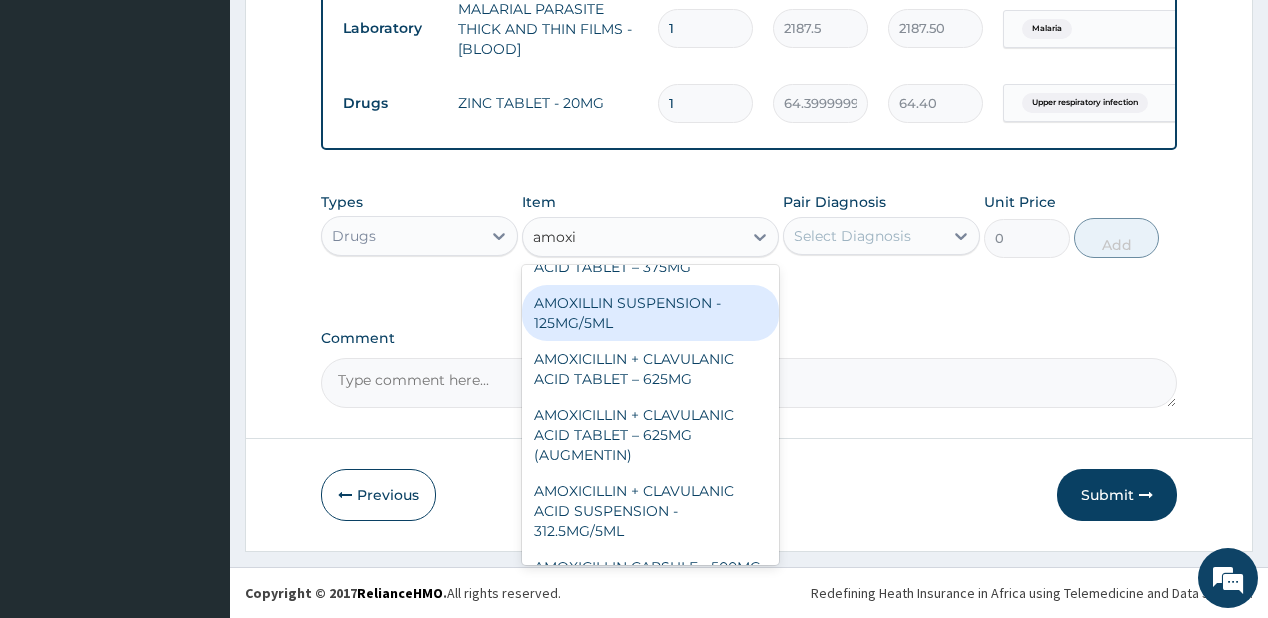 click on "AMOXILLIN SUSPENSION - 125MG/5ML" at bounding box center [650, 313] 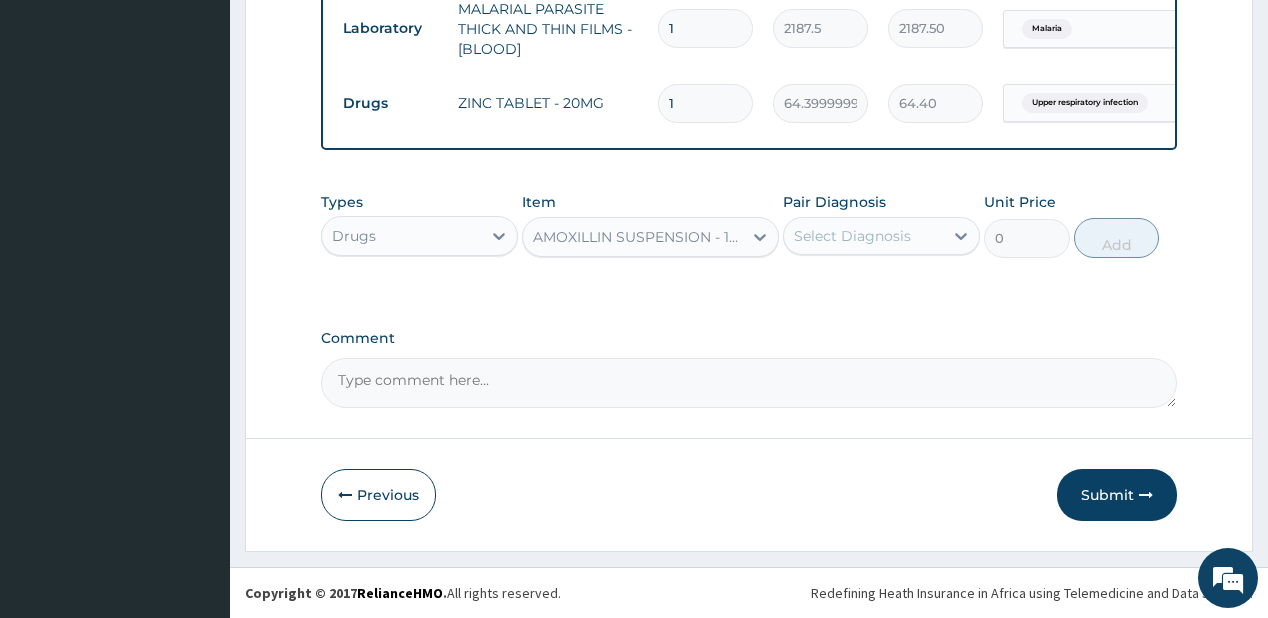 type 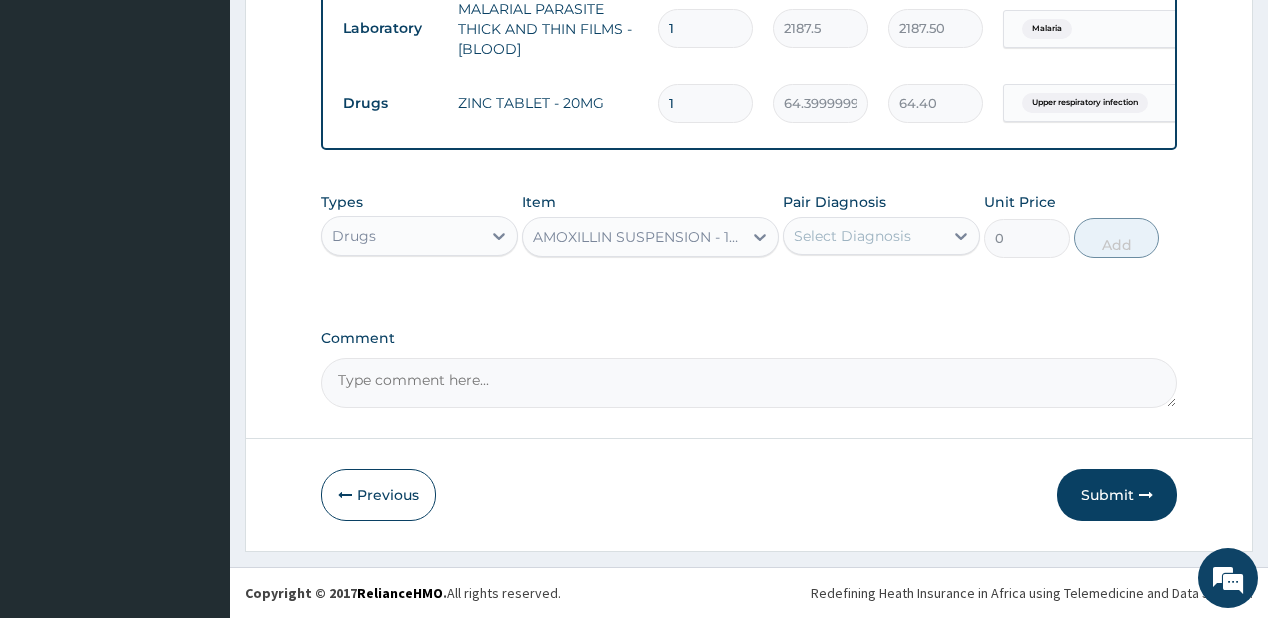 type on "840" 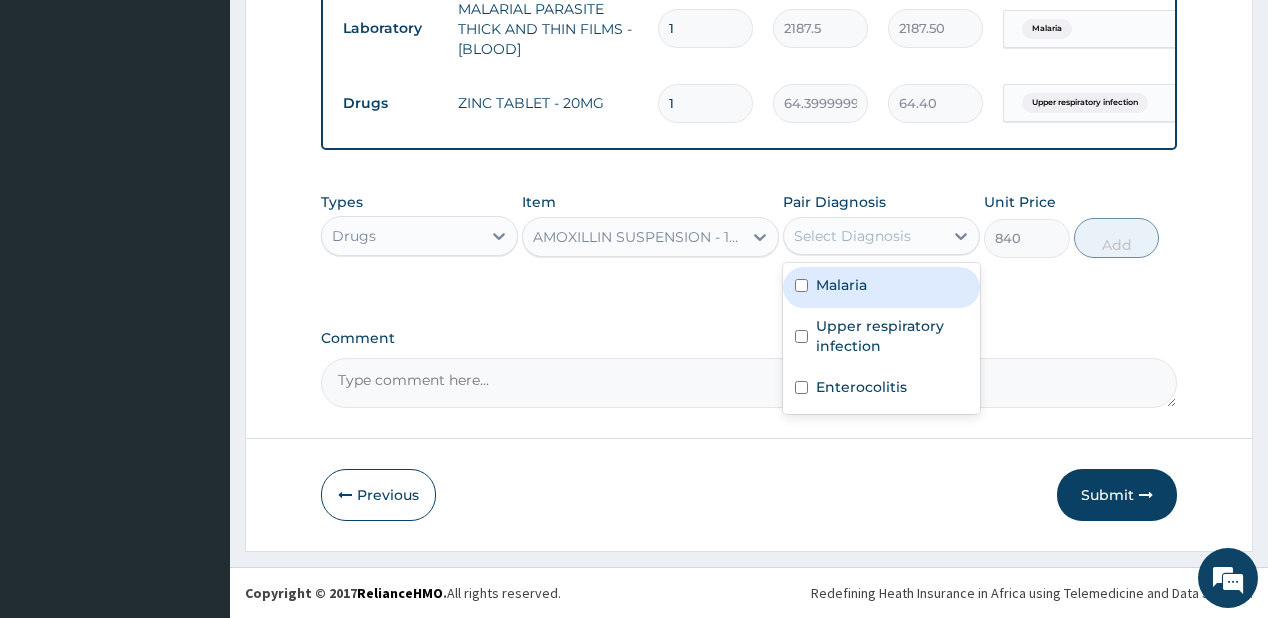 click on "Select Diagnosis" at bounding box center [852, 236] 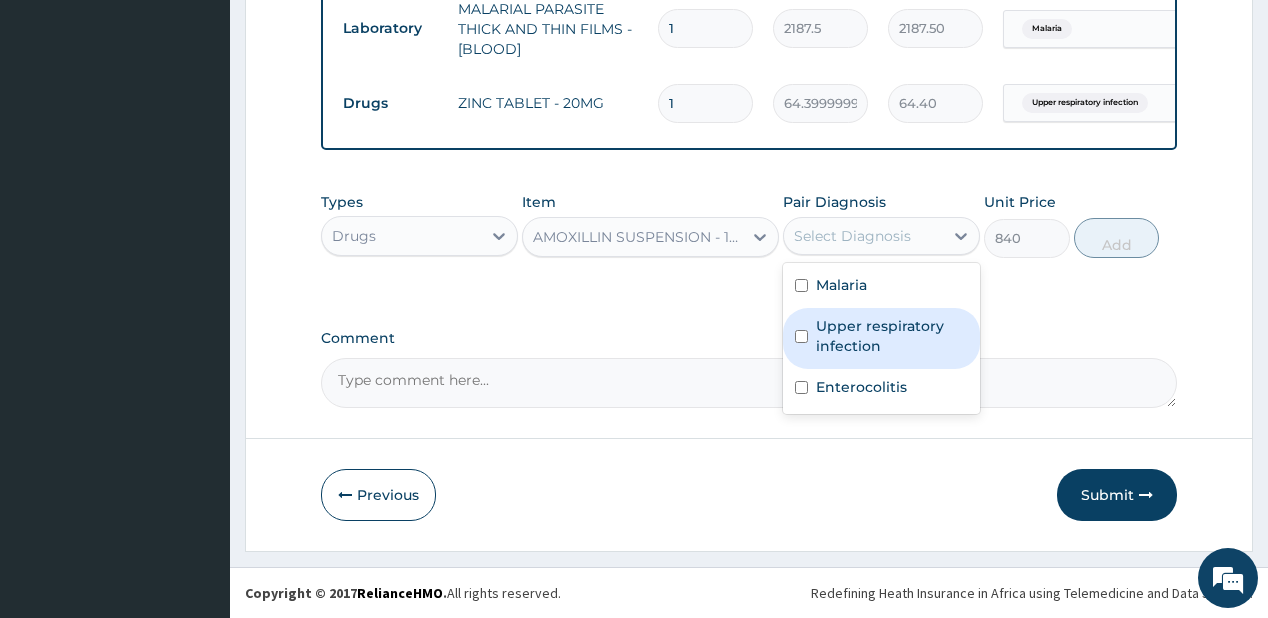 click on "Upper respiratory infection" at bounding box center [892, 336] 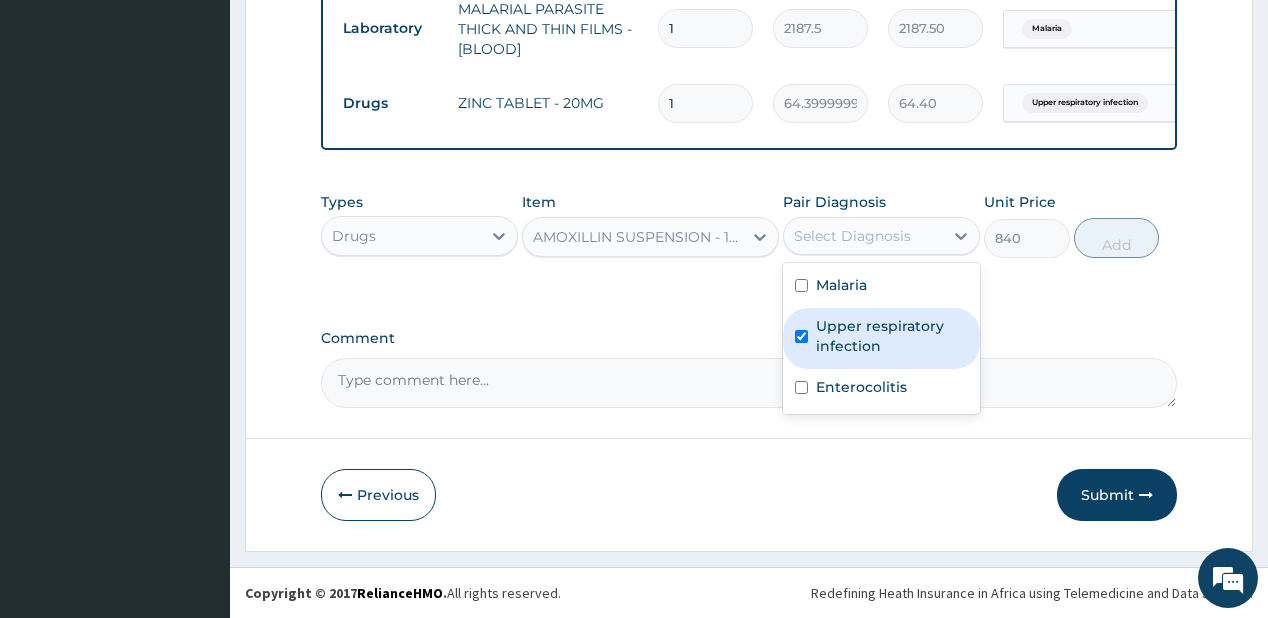 checkbox on "true" 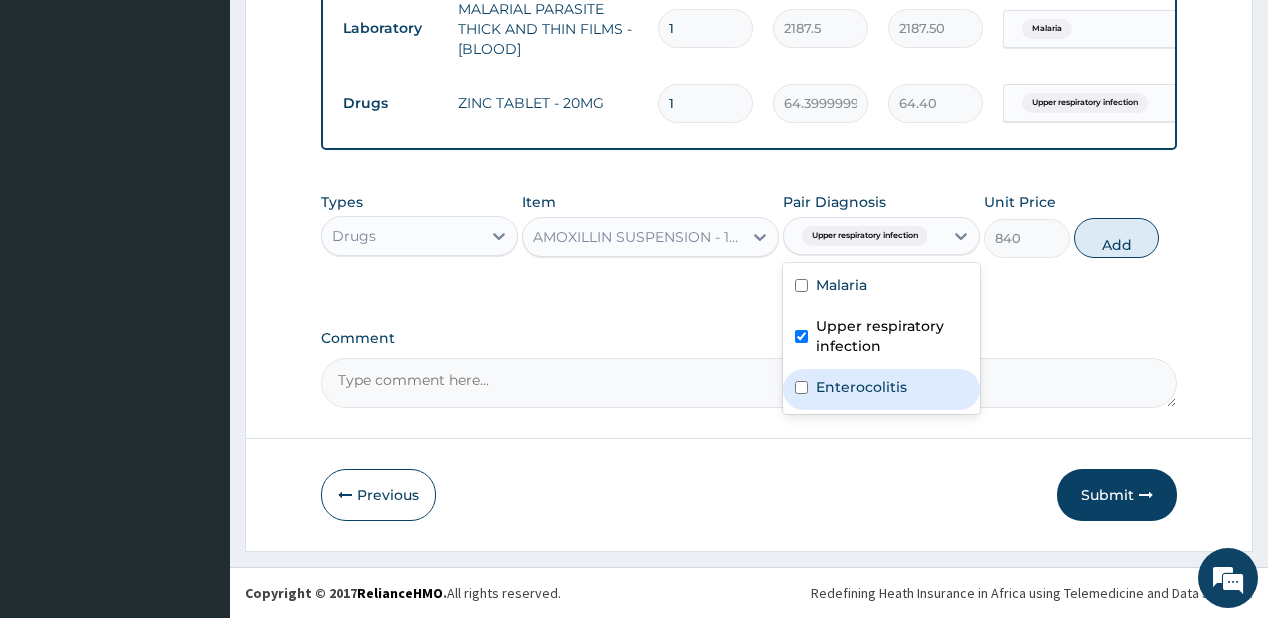 click at bounding box center (801, 387) 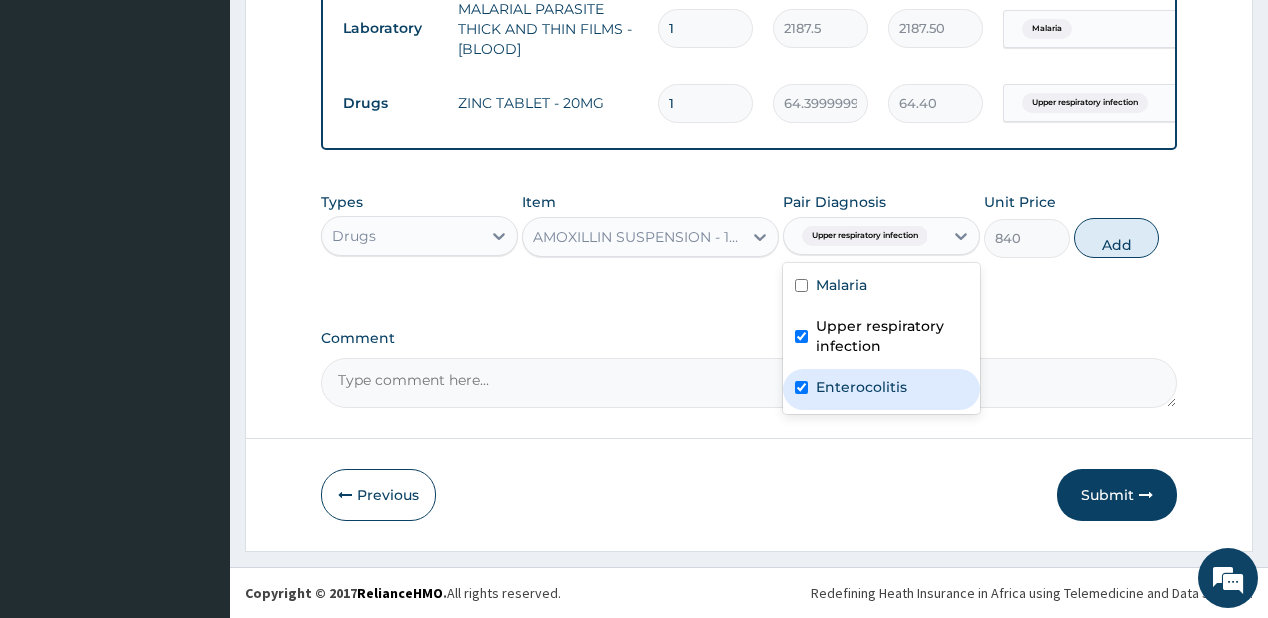 checkbox on "true" 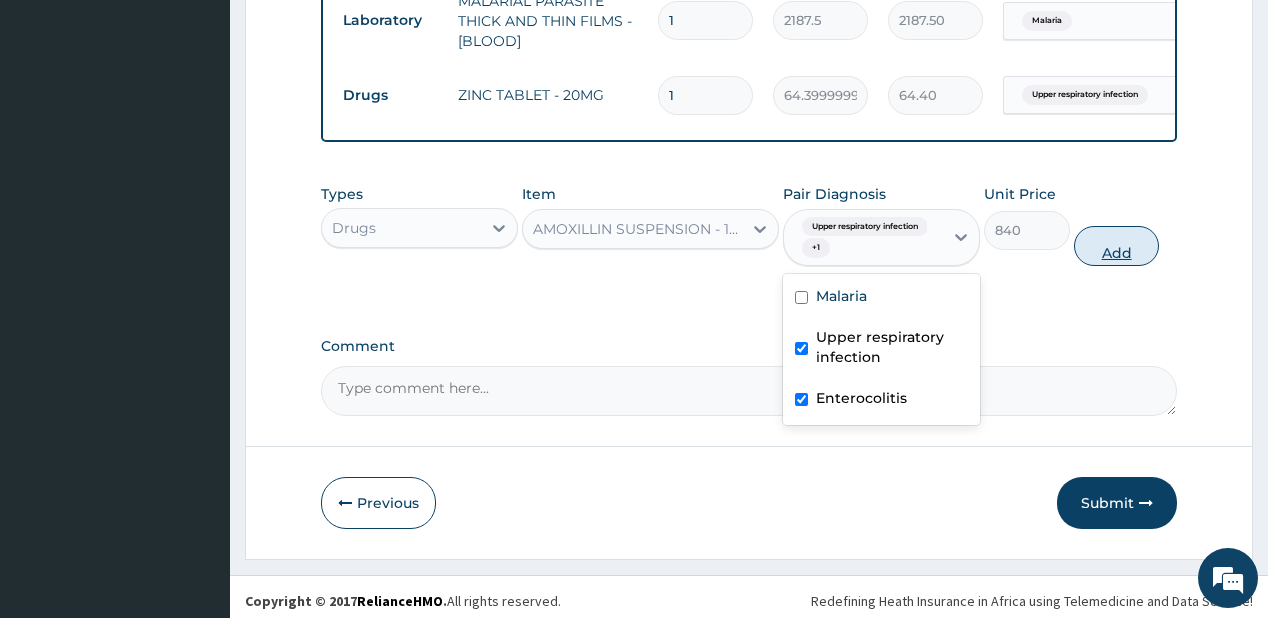 click on "Add" at bounding box center (1117, 246) 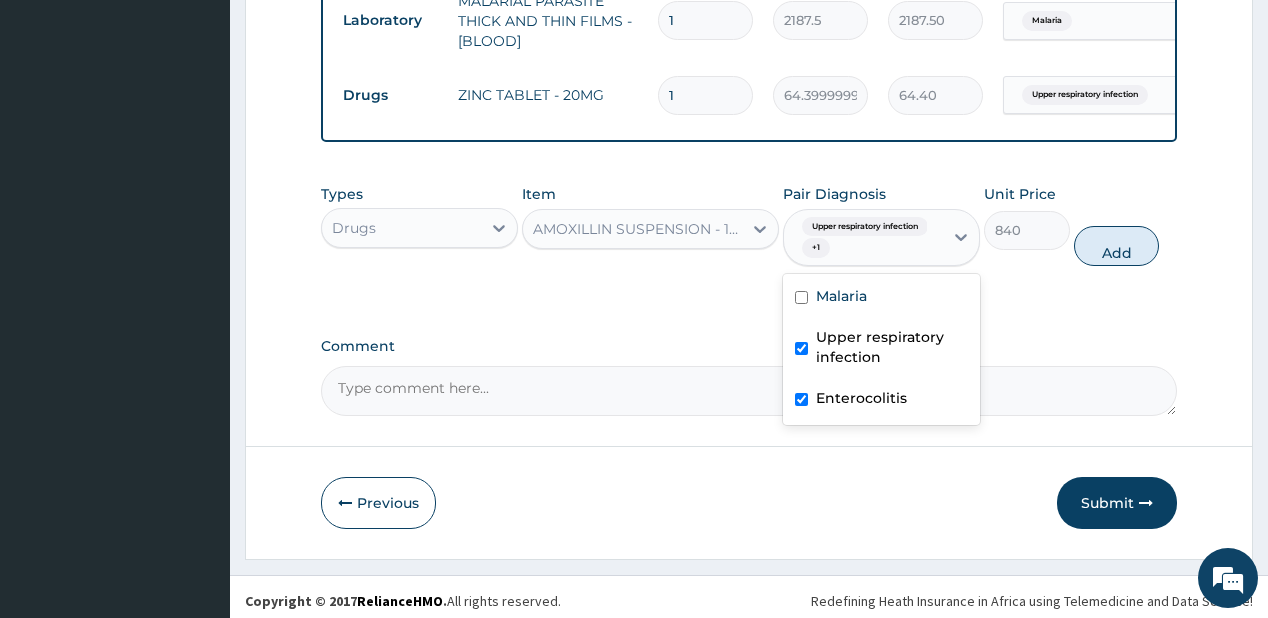 type on "0" 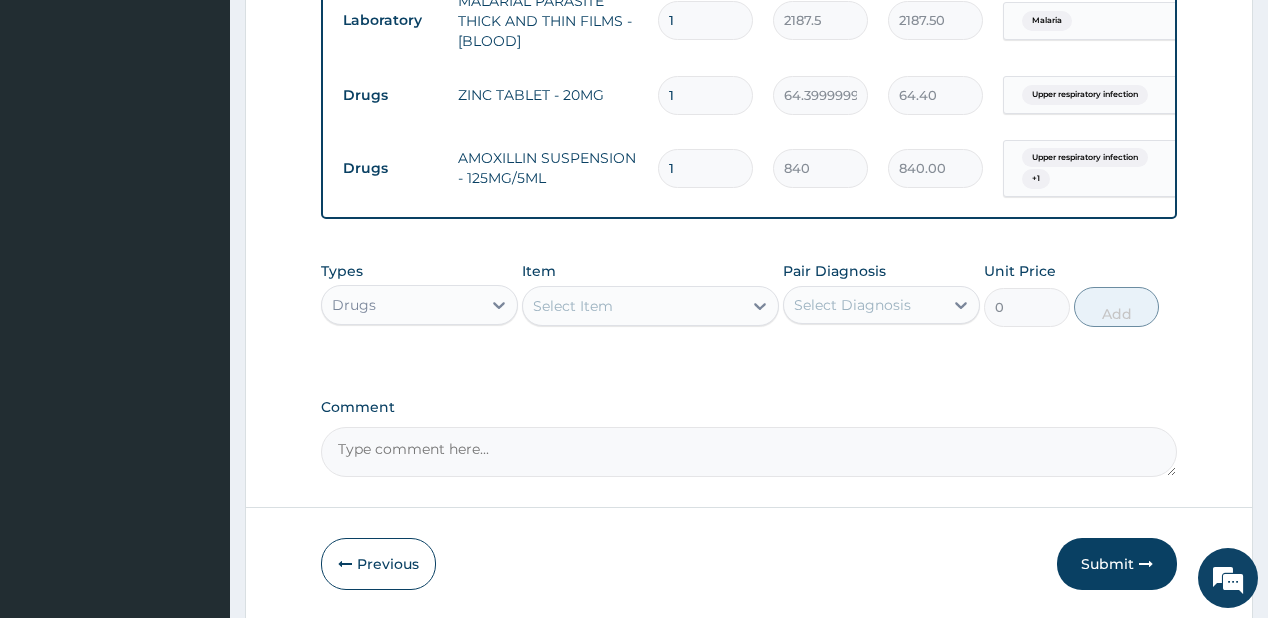 click on "Select Item" at bounding box center (632, 306) 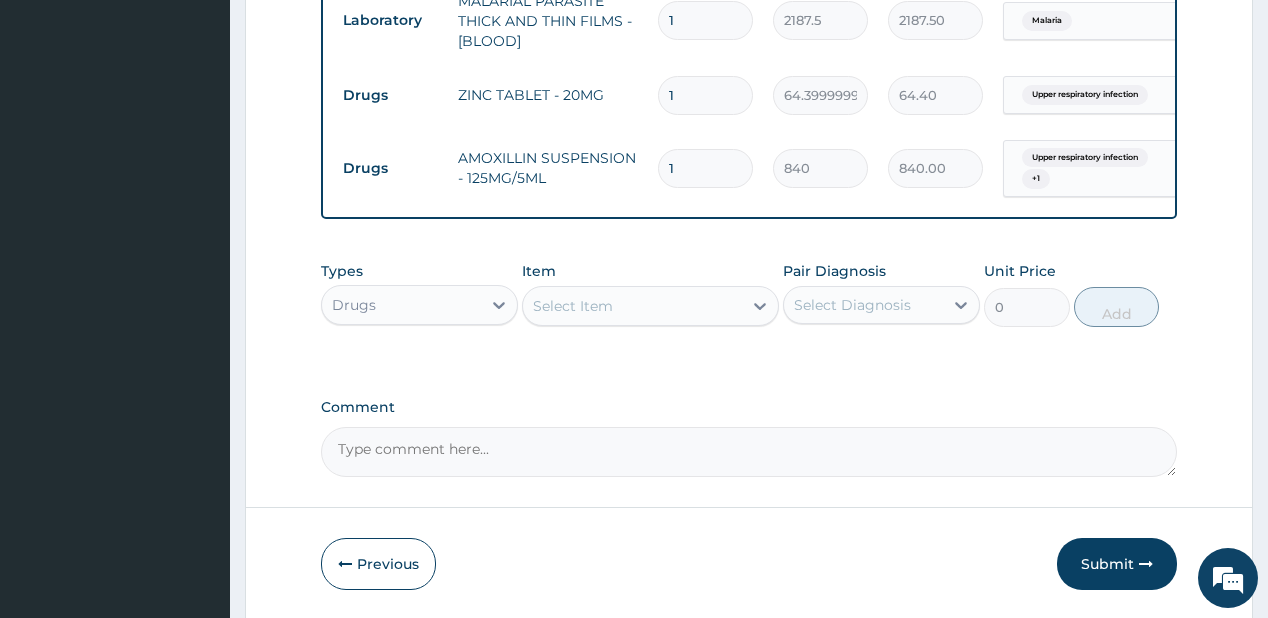 type on "pirit" 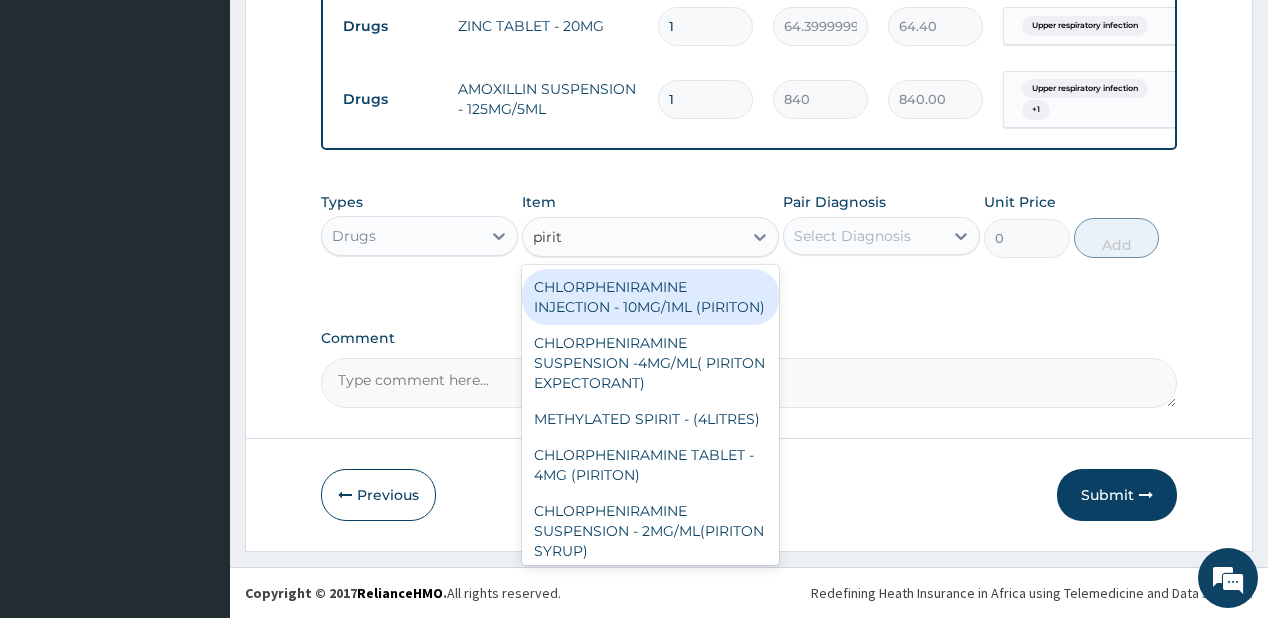 scroll, scrollTop: 1074, scrollLeft: 0, axis: vertical 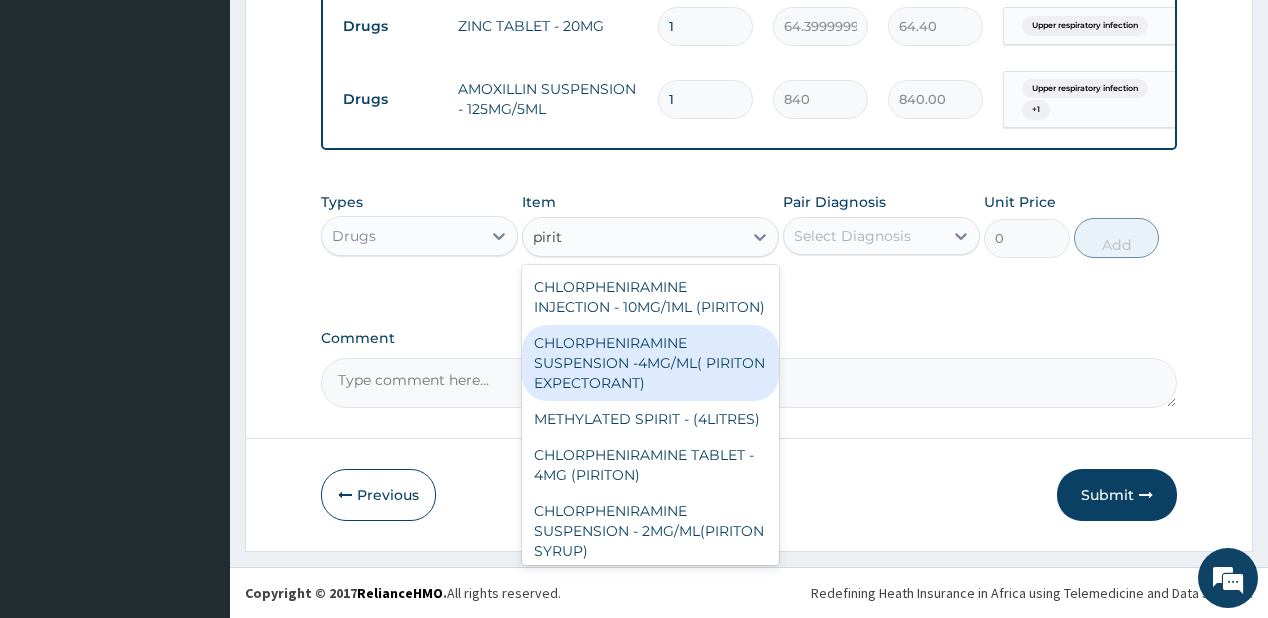 click on "CHLORPHENIRAMINE SUSPENSION -4MG/ML( PIRITON EXPECTORANT)" at bounding box center (650, 363) 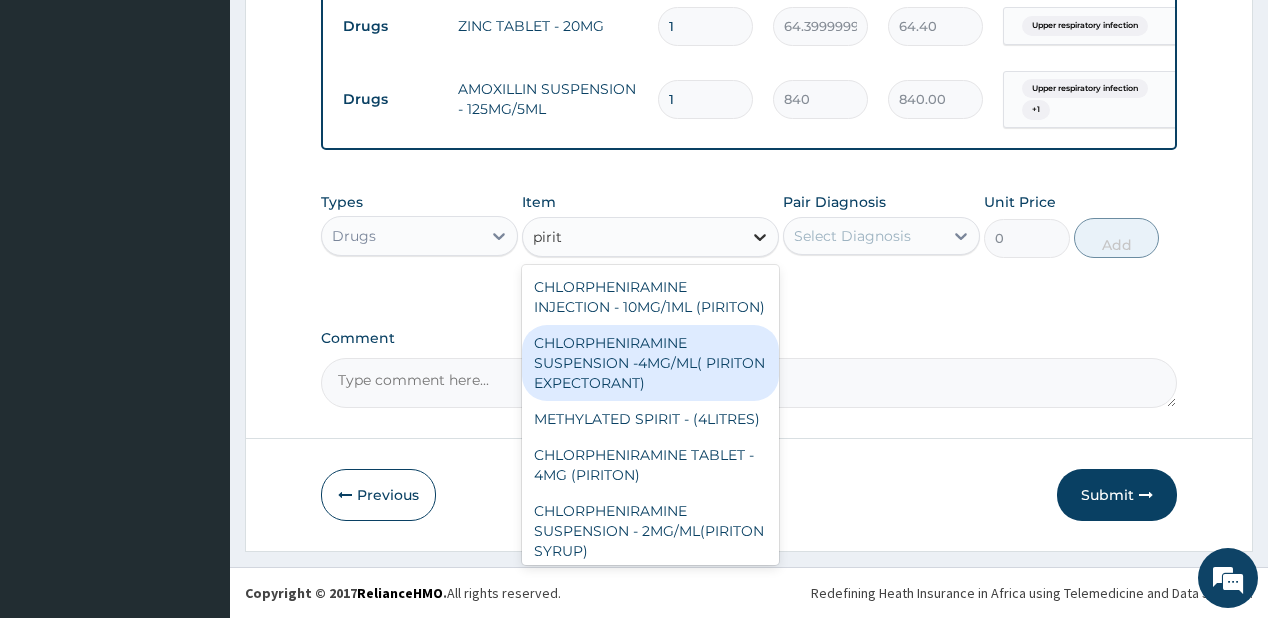 type 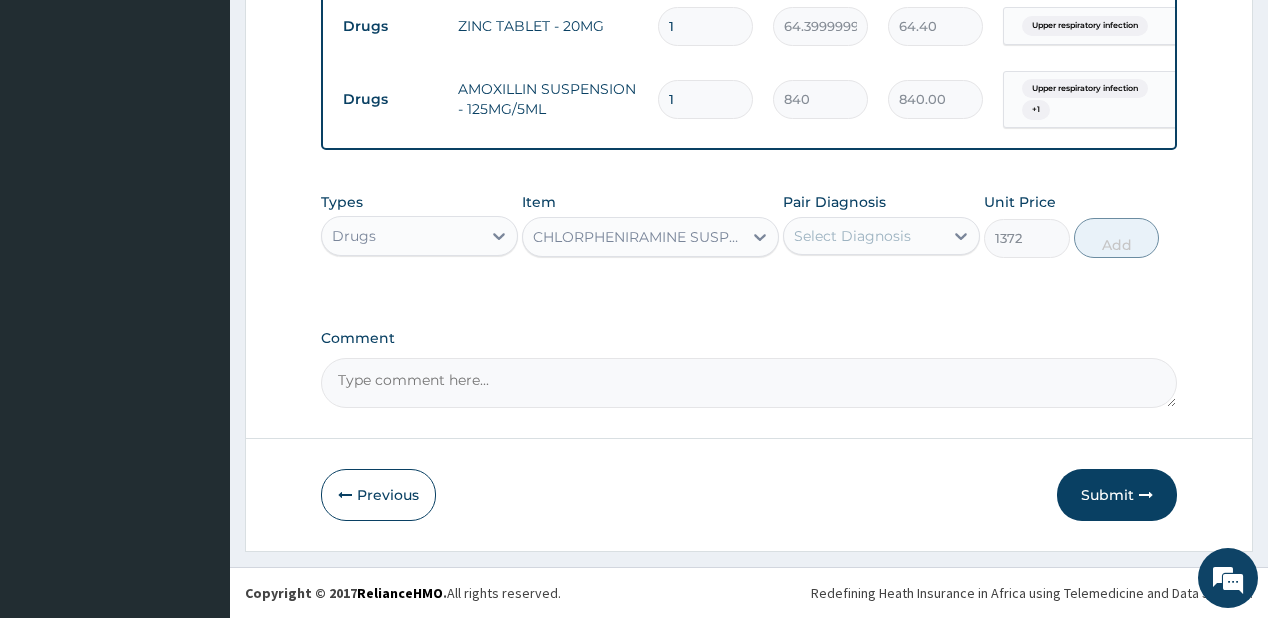 click on "Select Diagnosis" at bounding box center [852, 236] 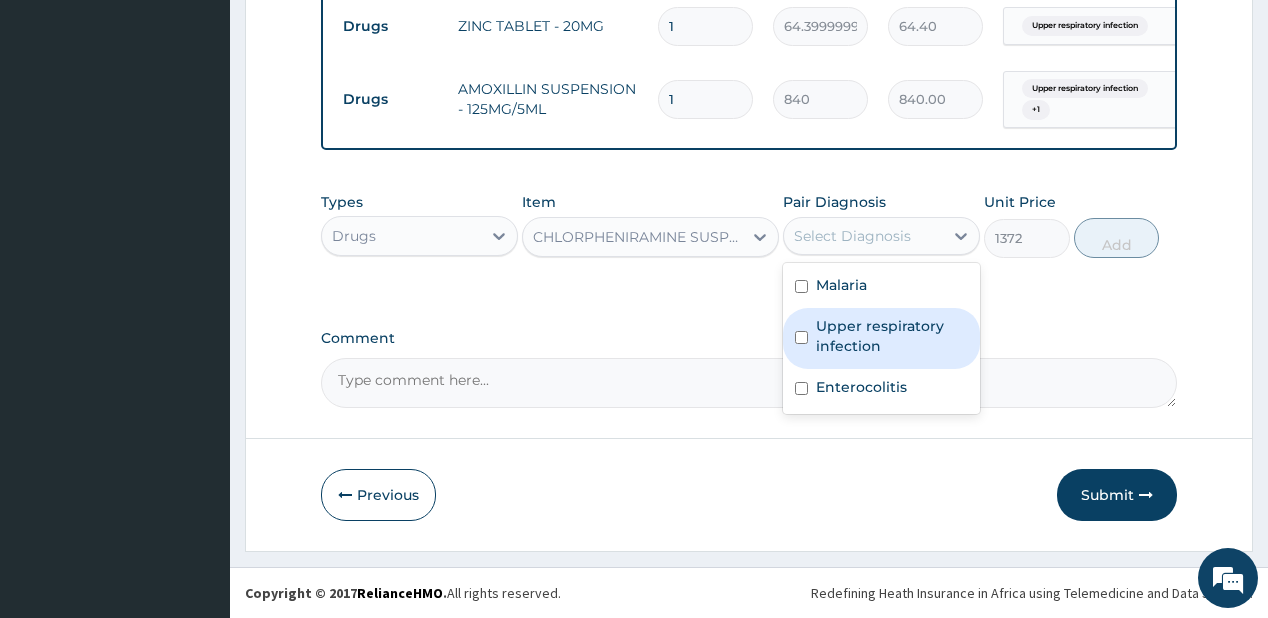click on "Upper respiratory infection" at bounding box center (892, 336) 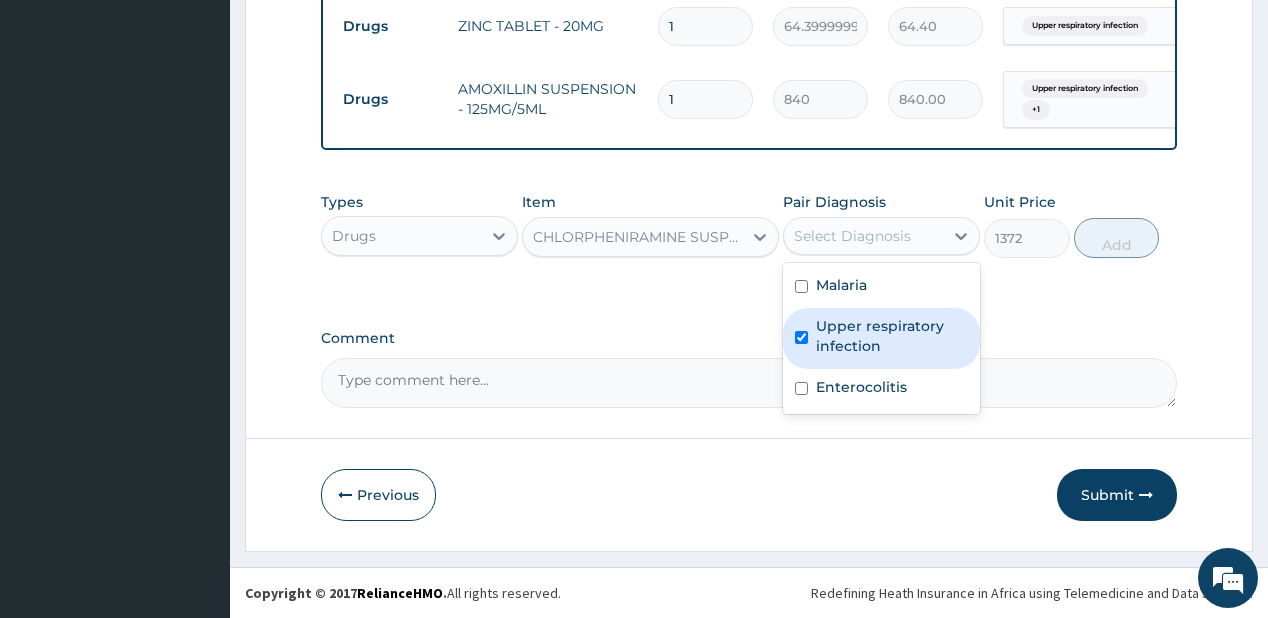 checkbox on "true" 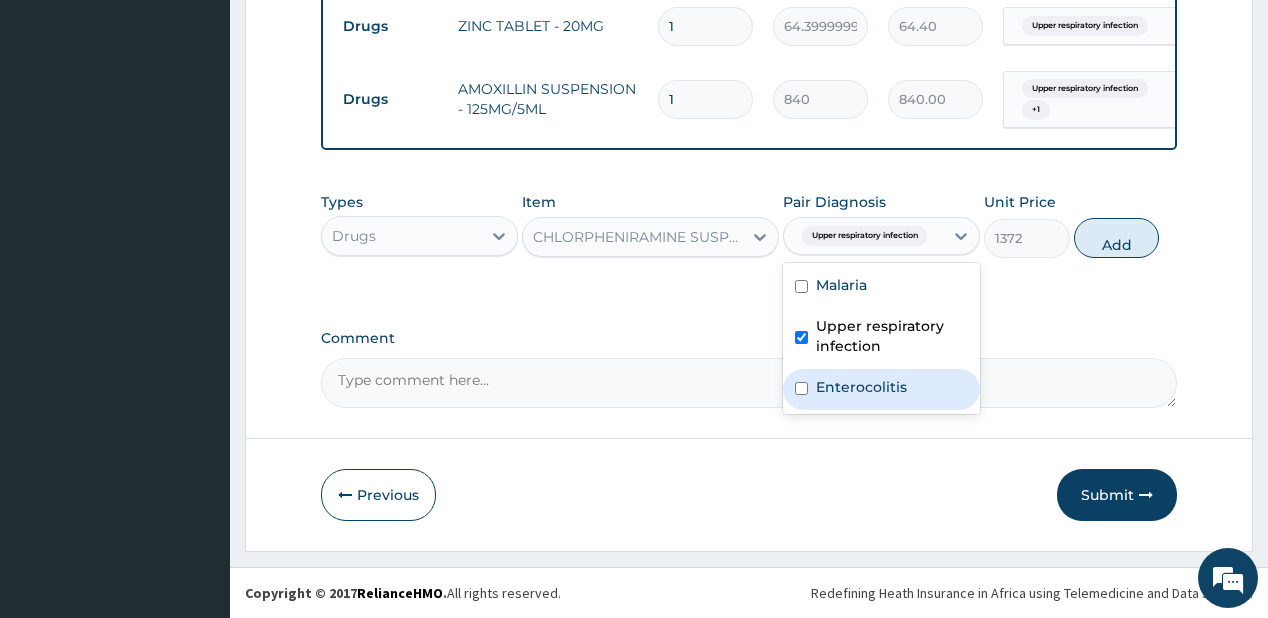 click on "Enterocolitis" at bounding box center [861, 387] 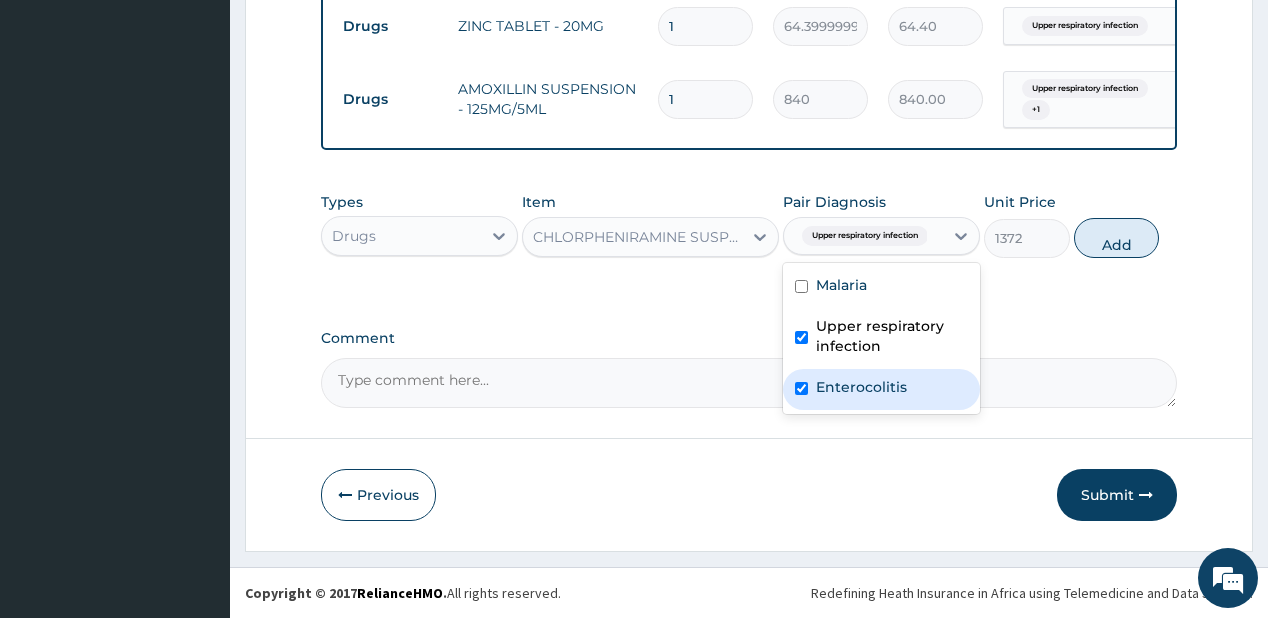 checkbox on "true" 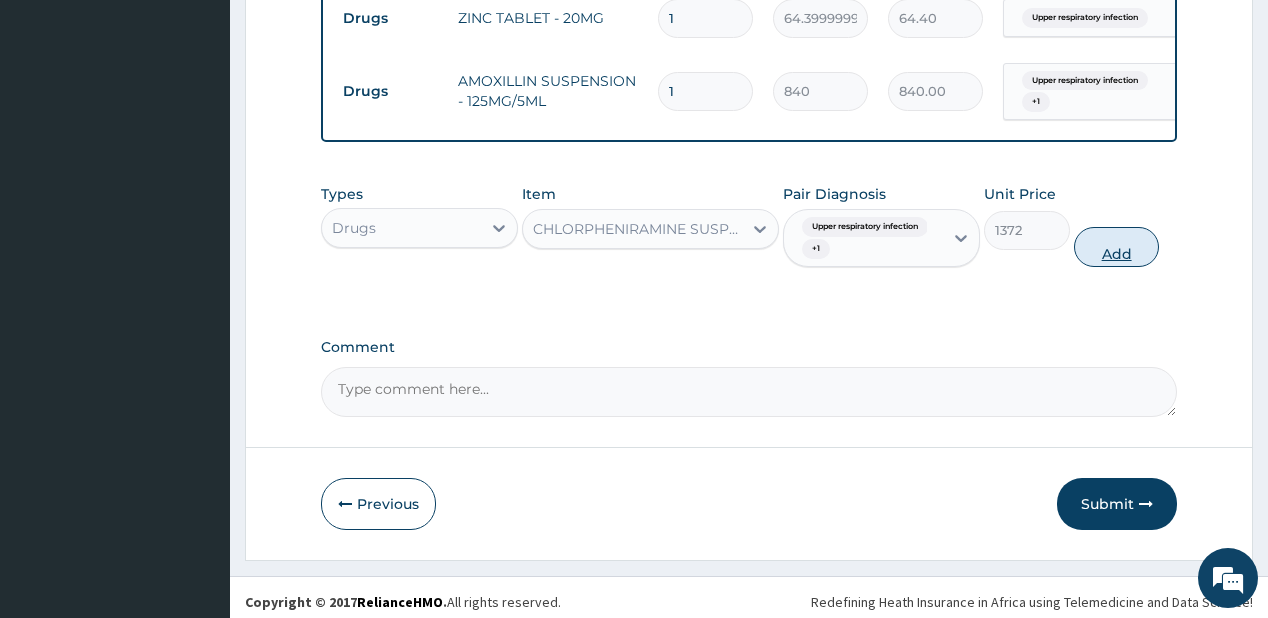 click on "Add" at bounding box center [1117, 247] 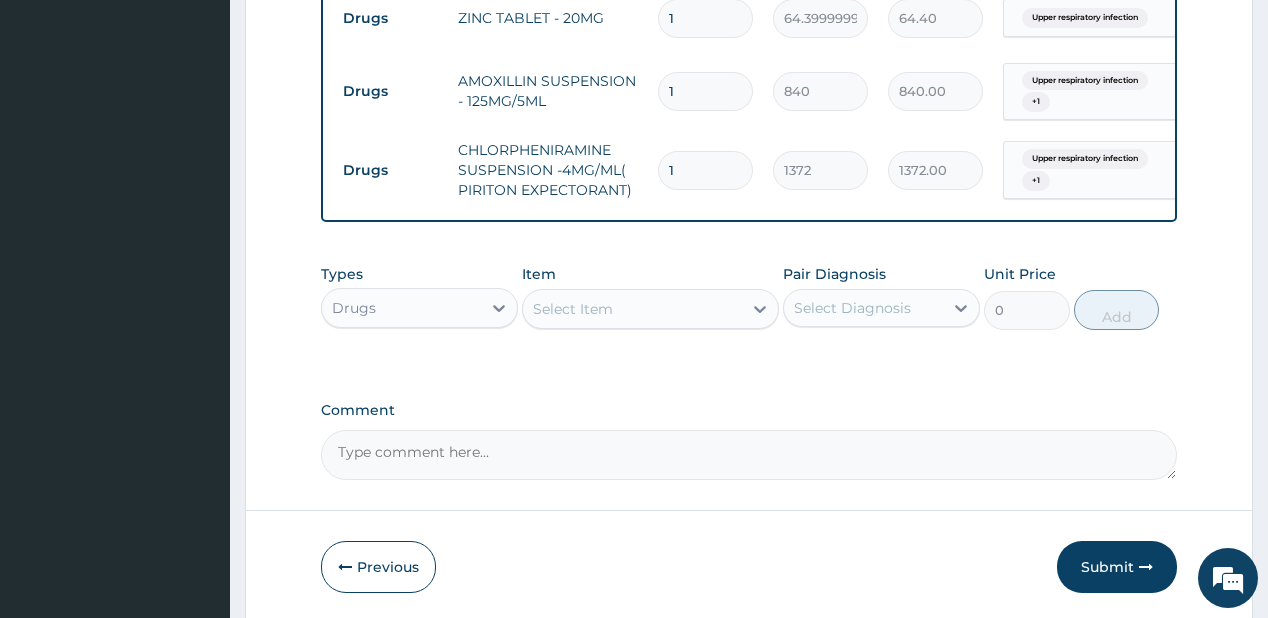 click on "Select Item" at bounding box center (632, 309) 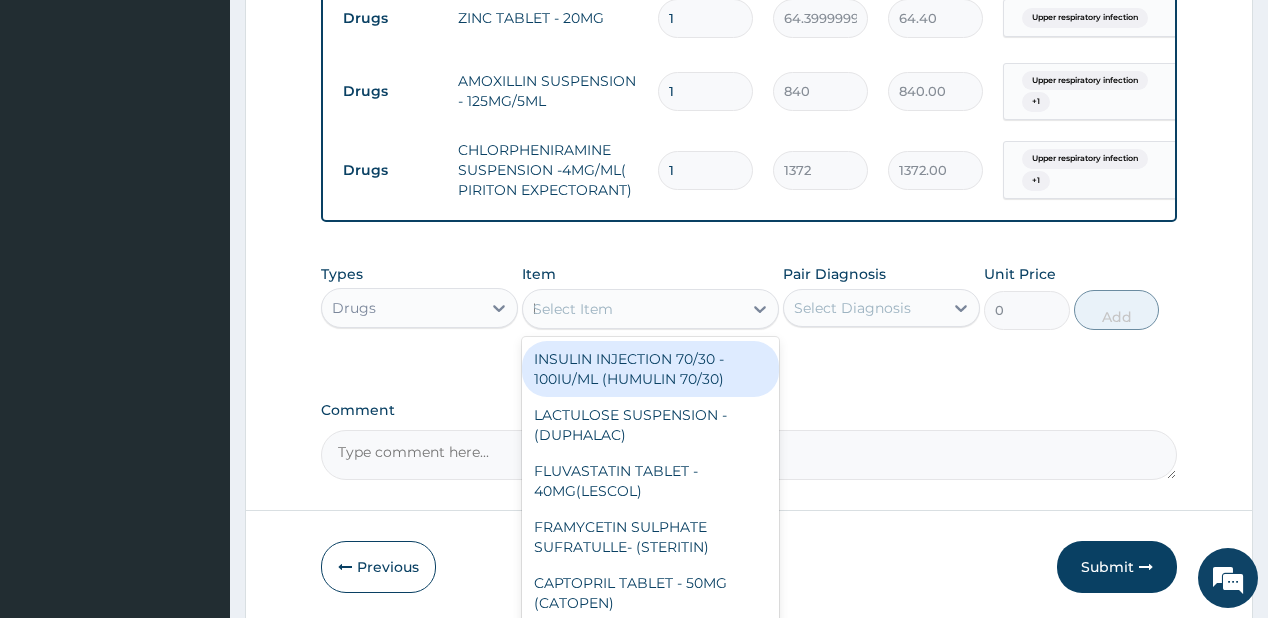 type on "loper" 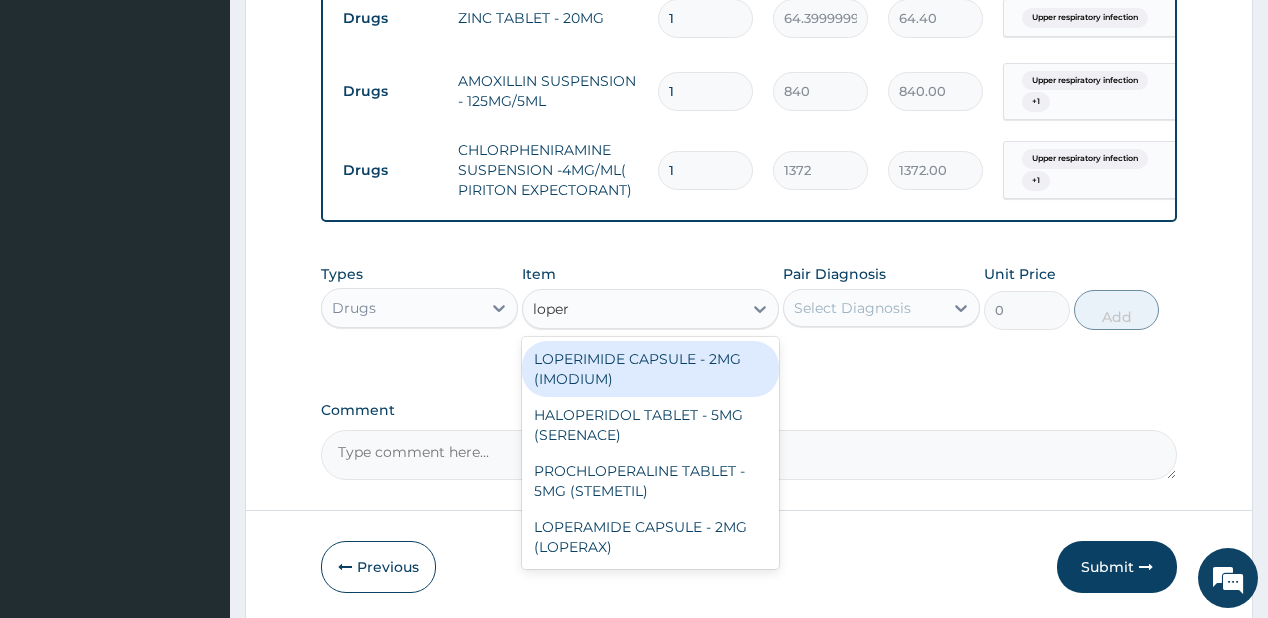 click on "LOPERIMIDE CAPSULE - 2MG (IMODIUM)" at bounding box center [650, 369] 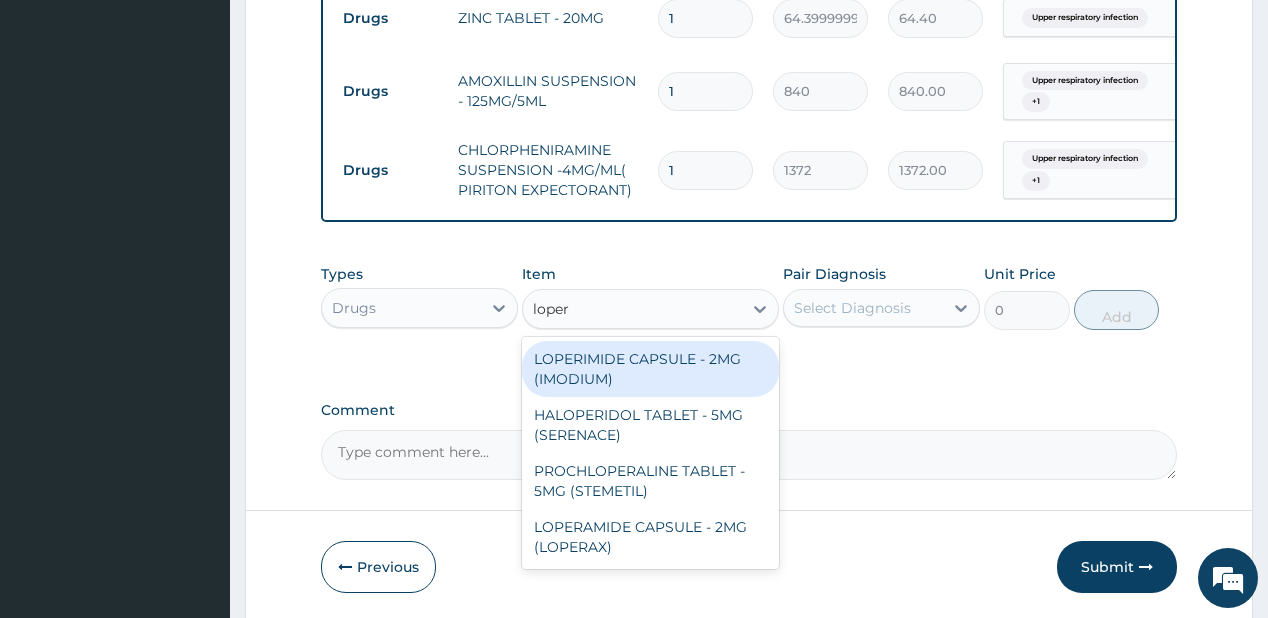 type 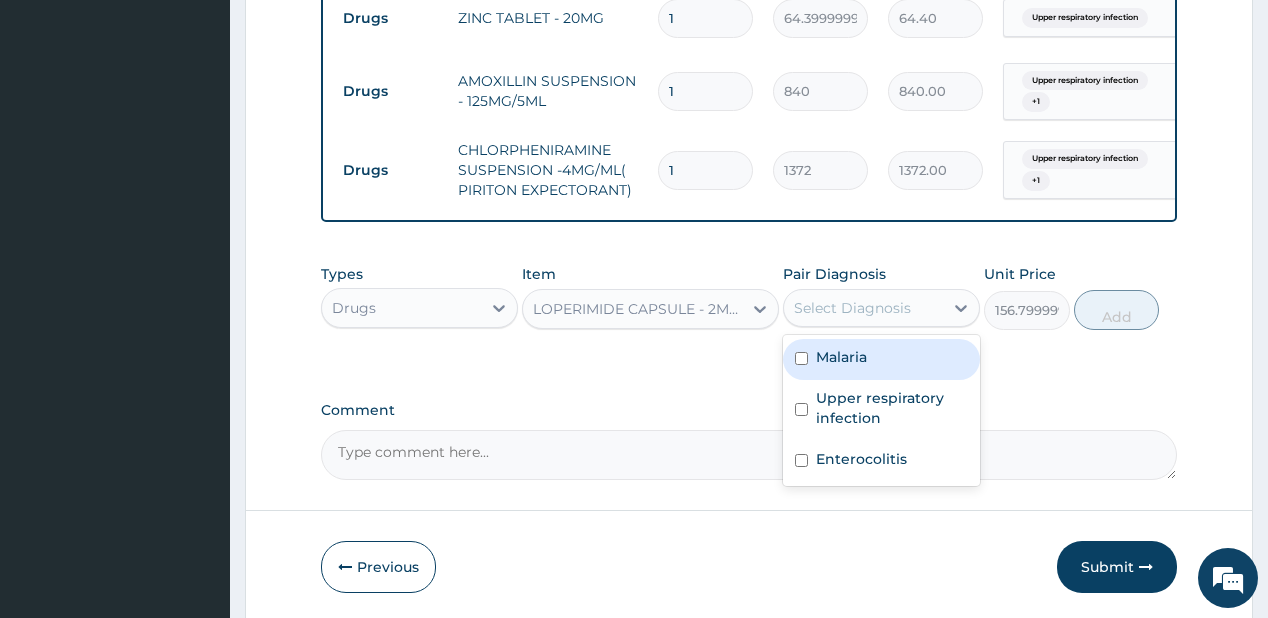 click on "Select Diagnosis" at bounding box center (852, 308) 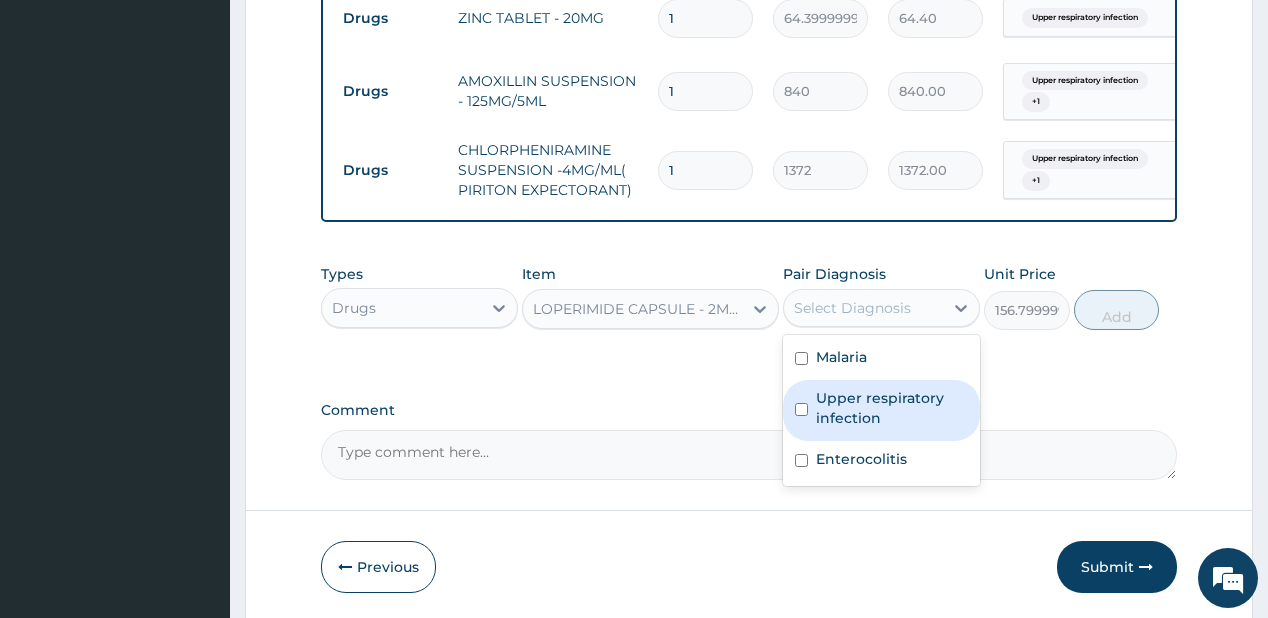 click on "Upper respiratory infection" at bounding box center (892, 408) 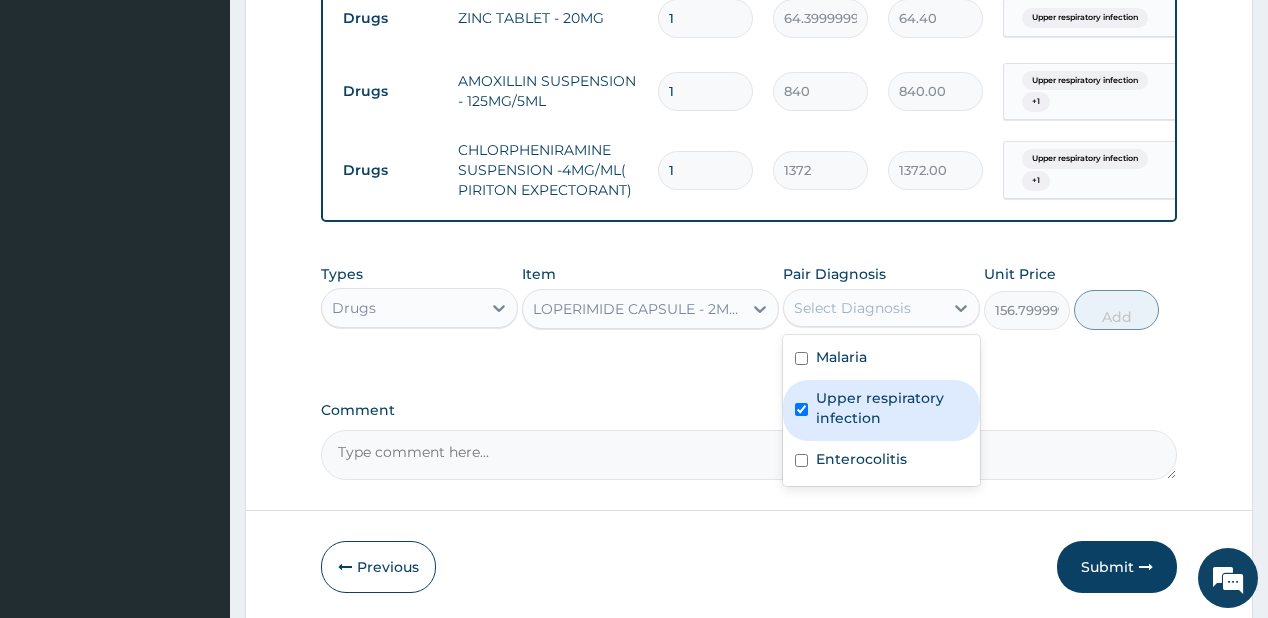 checkbox on "true" 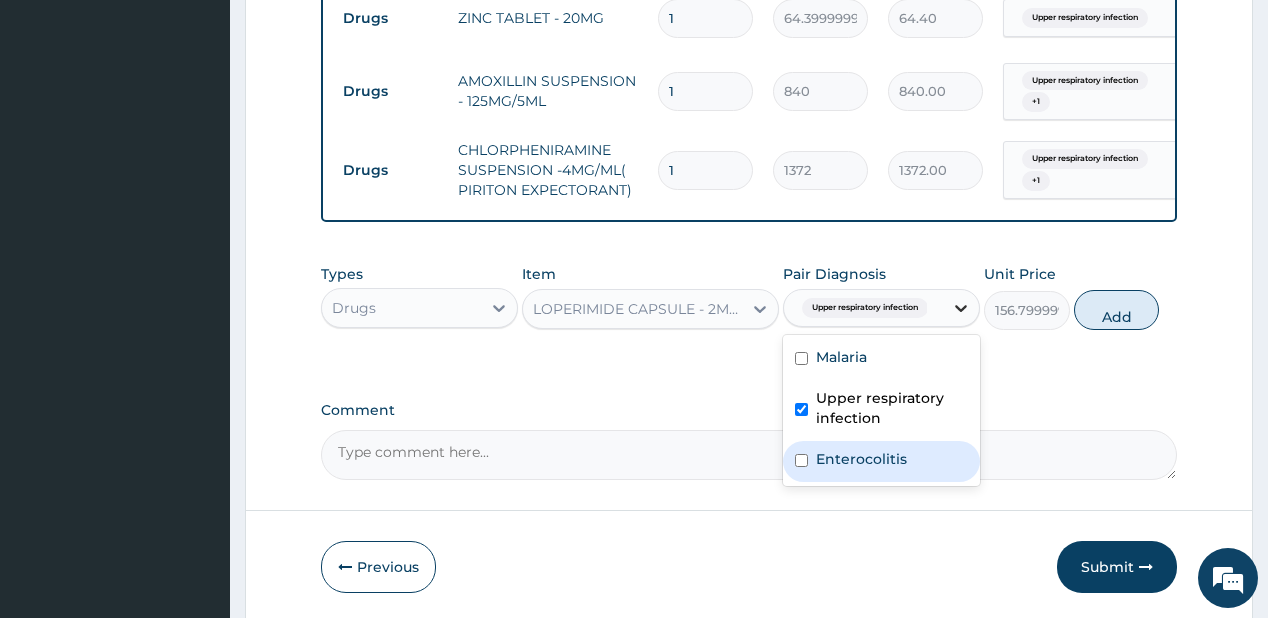 drag, startPoint x: 829, startPoint y: 473, endPoint x: 955, endPoint y: 327, distance: 192.85228 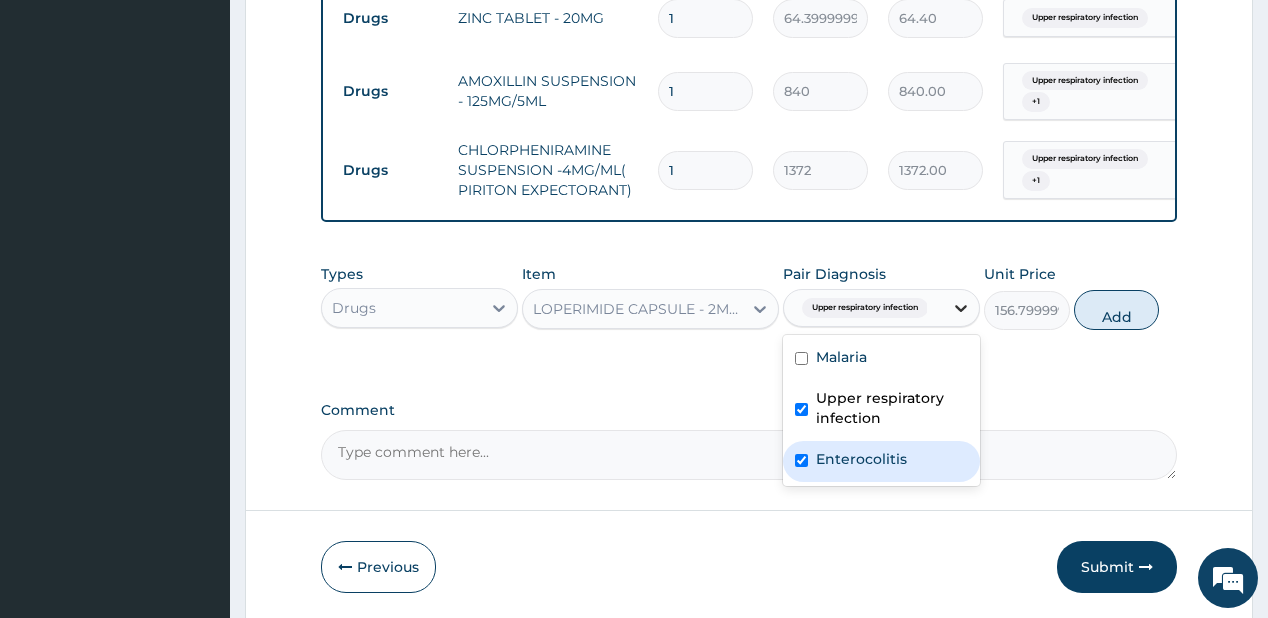 checkbox on "true" 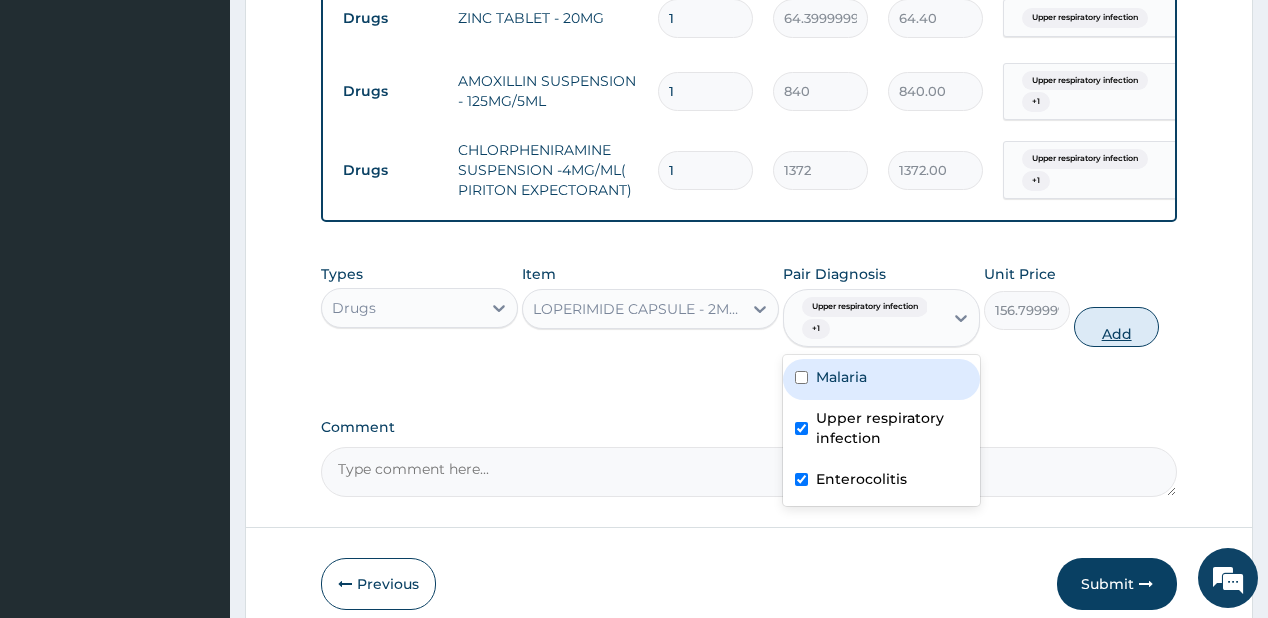 click on "Add" at bounding box center [1117, 327] 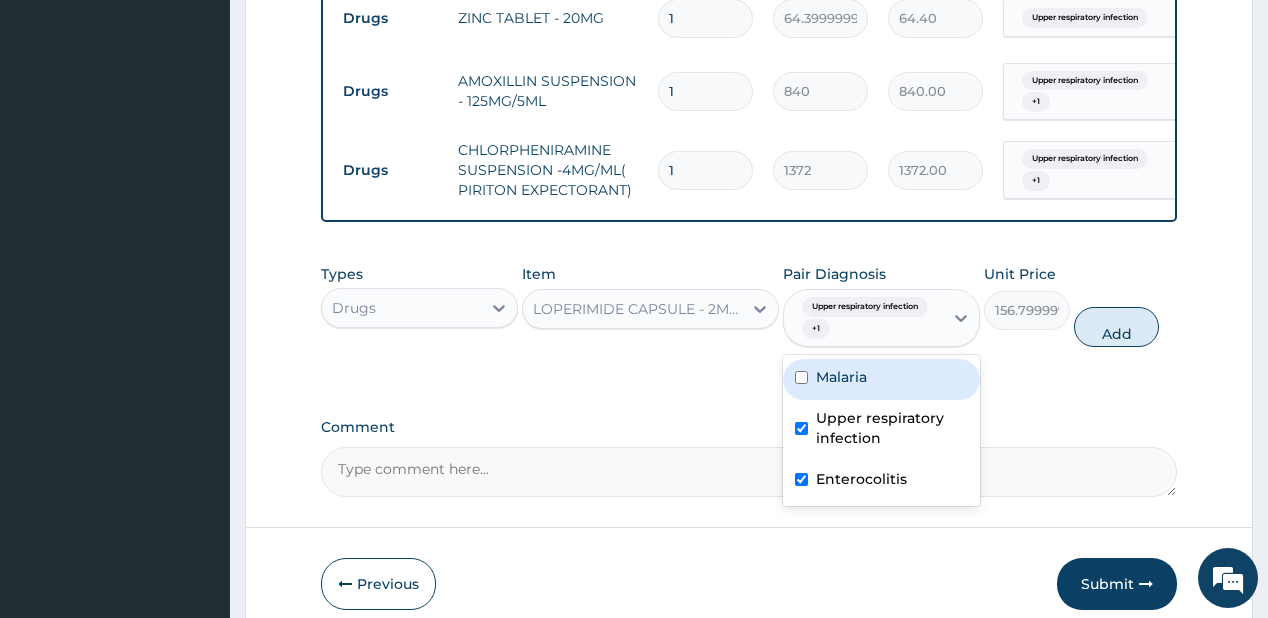 type on "0" 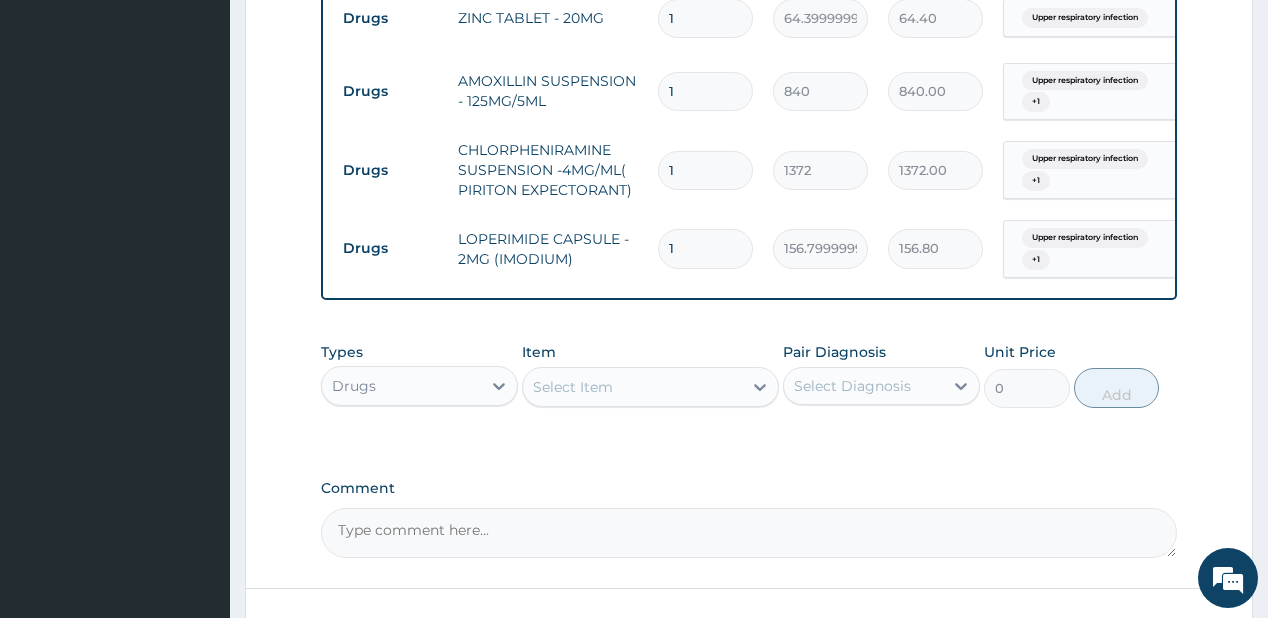 click on "Select Item" at bounding box center [573, 387] 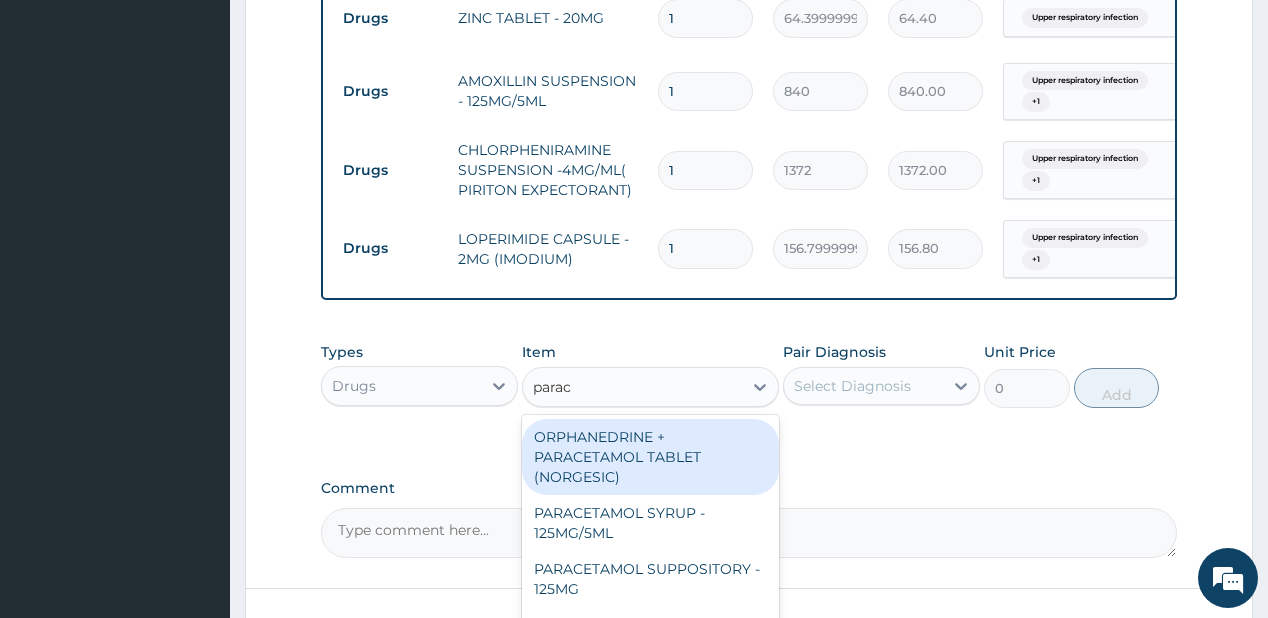 type on "parace" 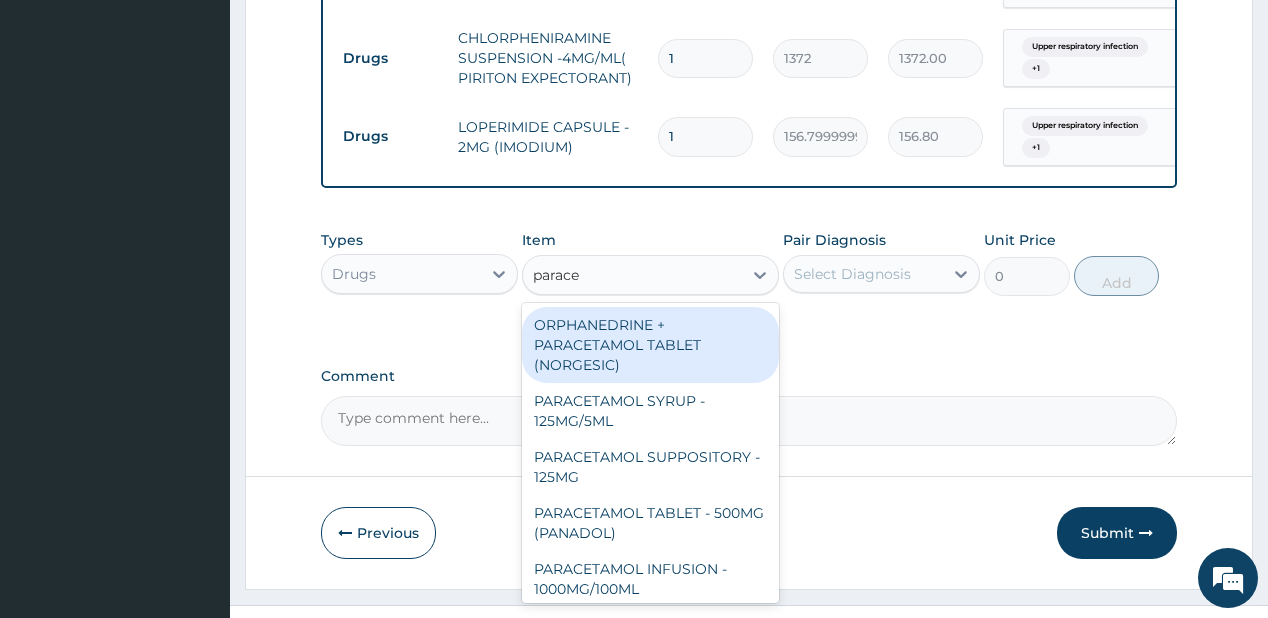 scroll, scrollTop: 1231, scrollLeft: 0, axis: vertical 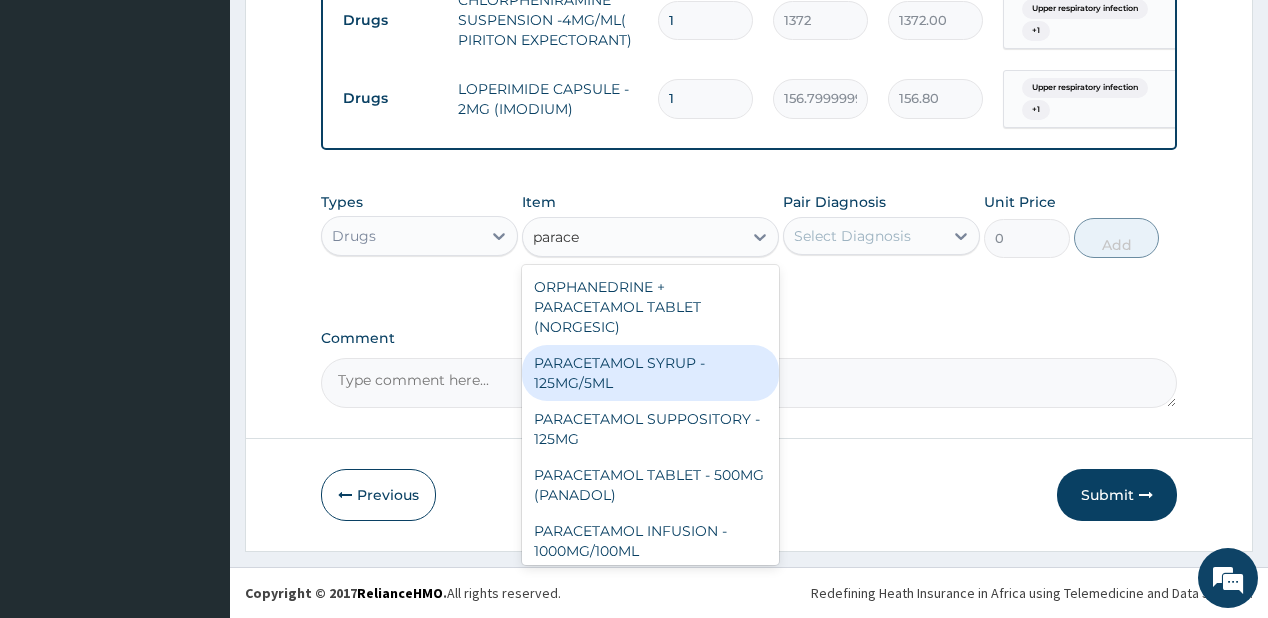click on "PARACETAMOL SYRUP - 125MG/5ML" at bounding box center [650, 373] 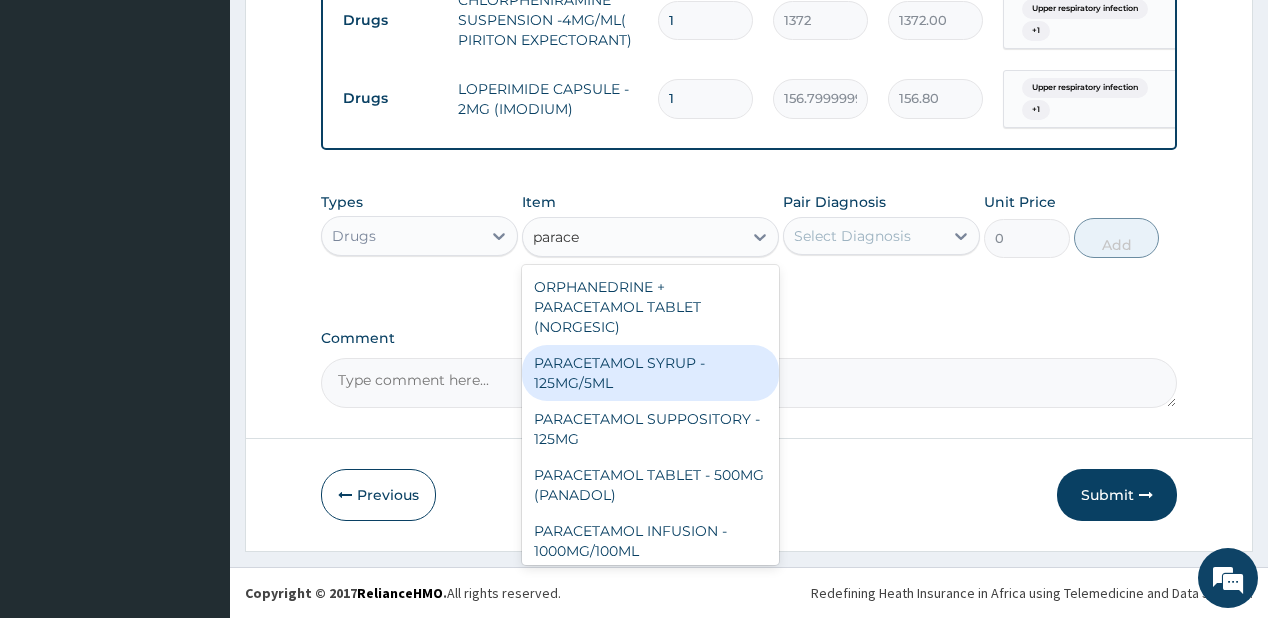 type 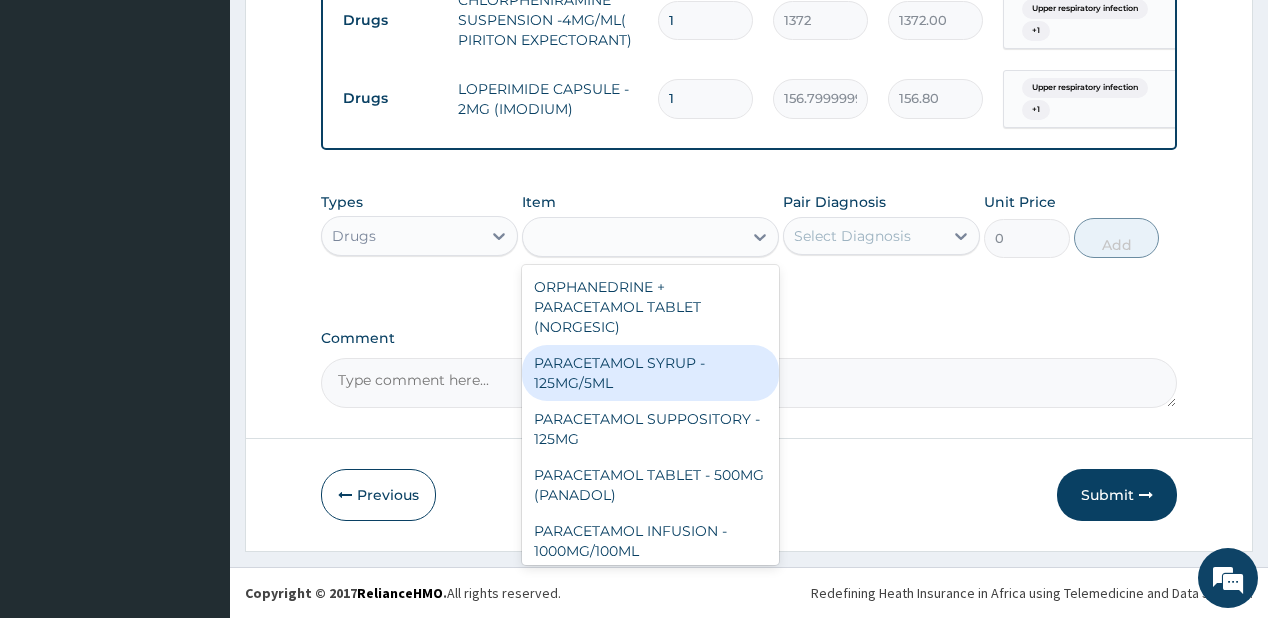 type on "840" 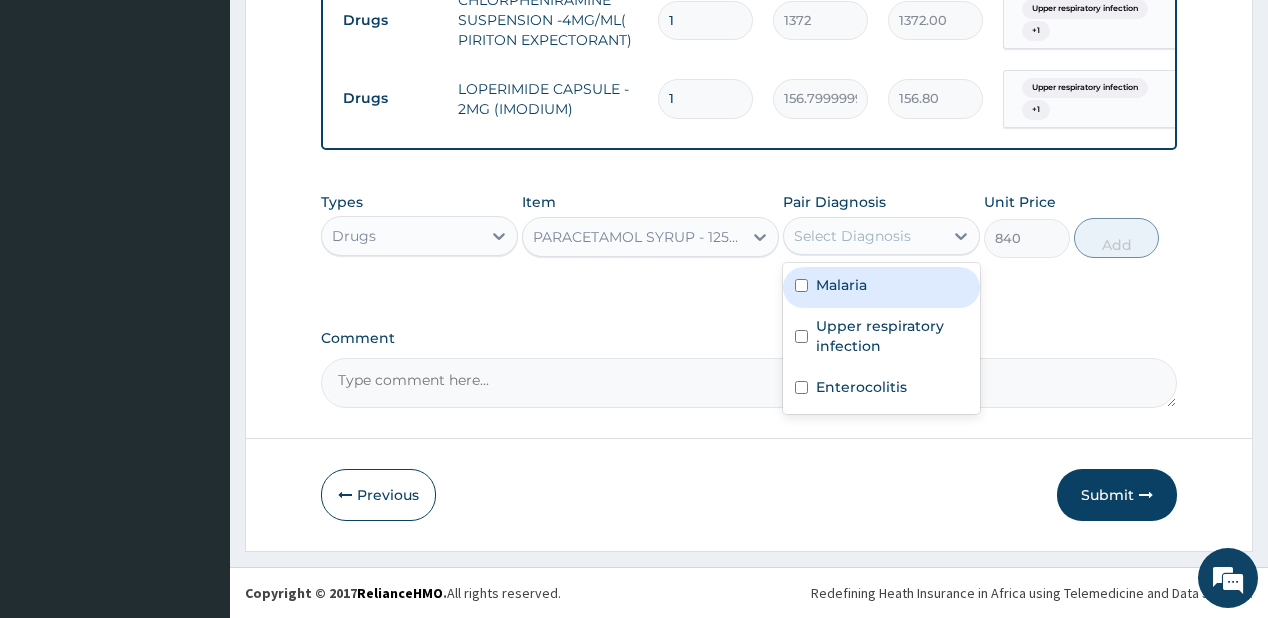 click on "Select Diagnosis" at bounding box center [852, 236] 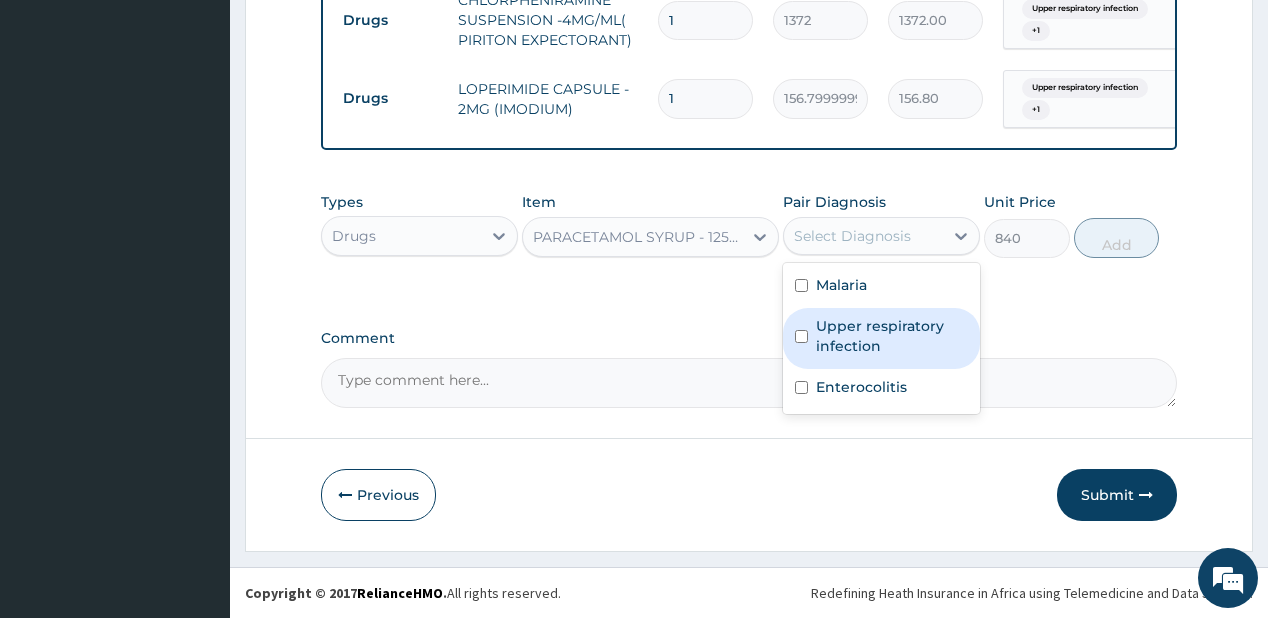 drag, startPoint x: 882, startPoint y: 340, endPoint x: 839, endPoint y: 400, distance: 73.817345 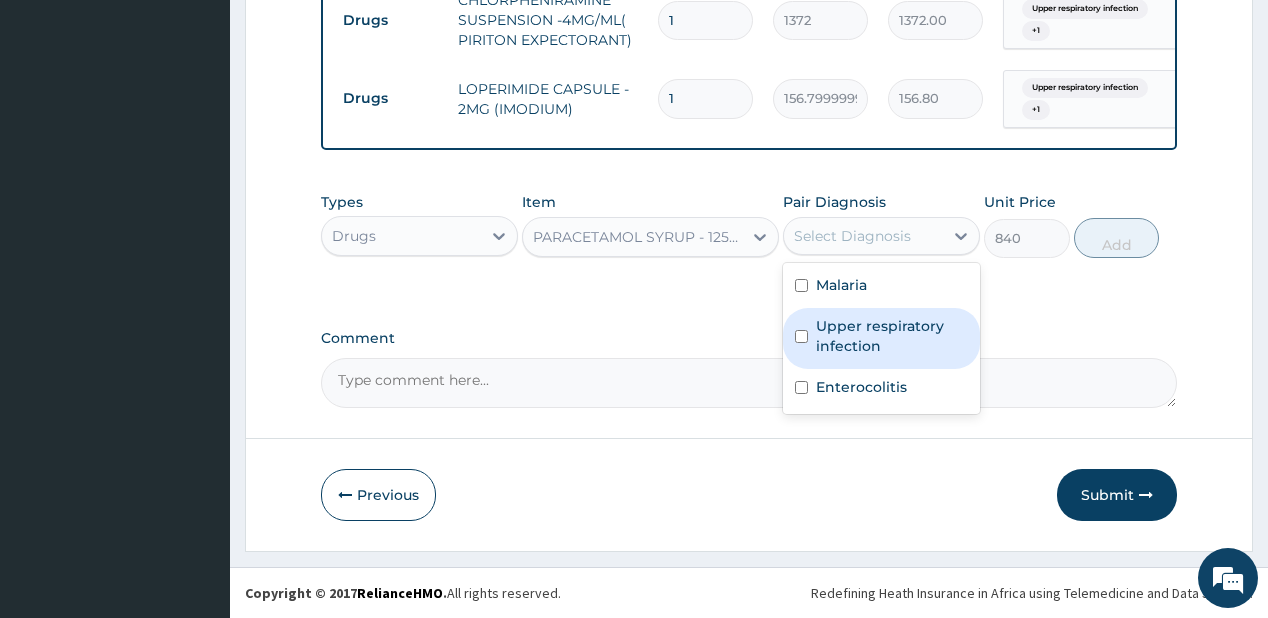 click on "Upper respiratory infection" at bounding box center [892, 336] 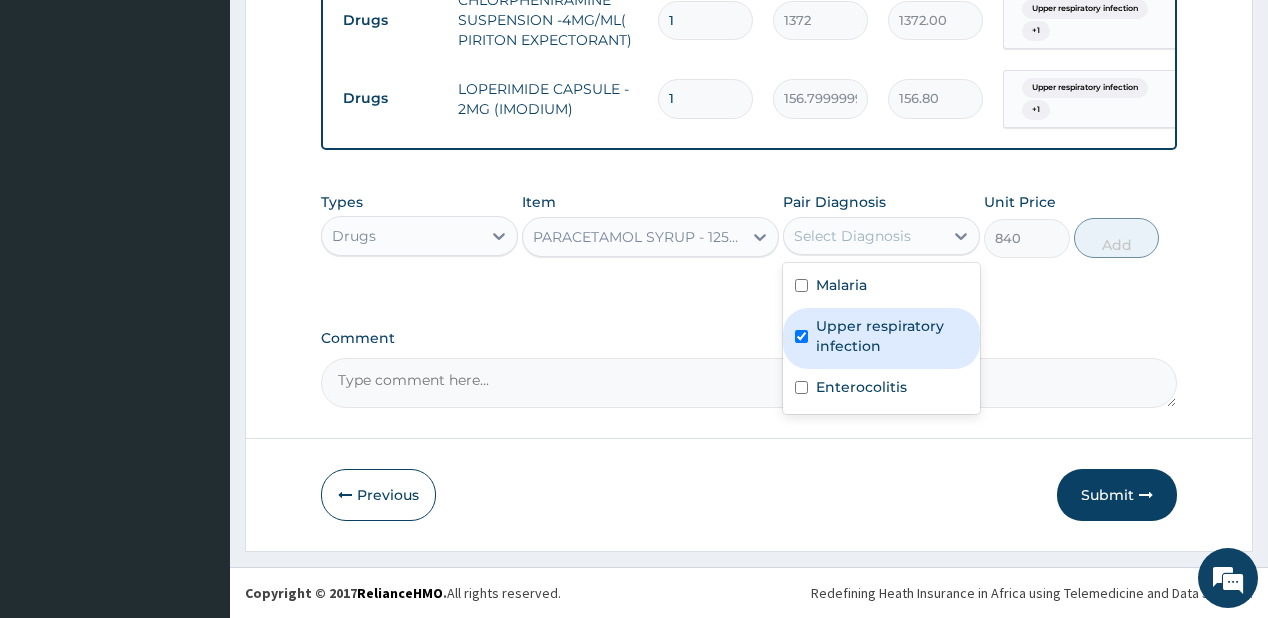 checkbox on "true" 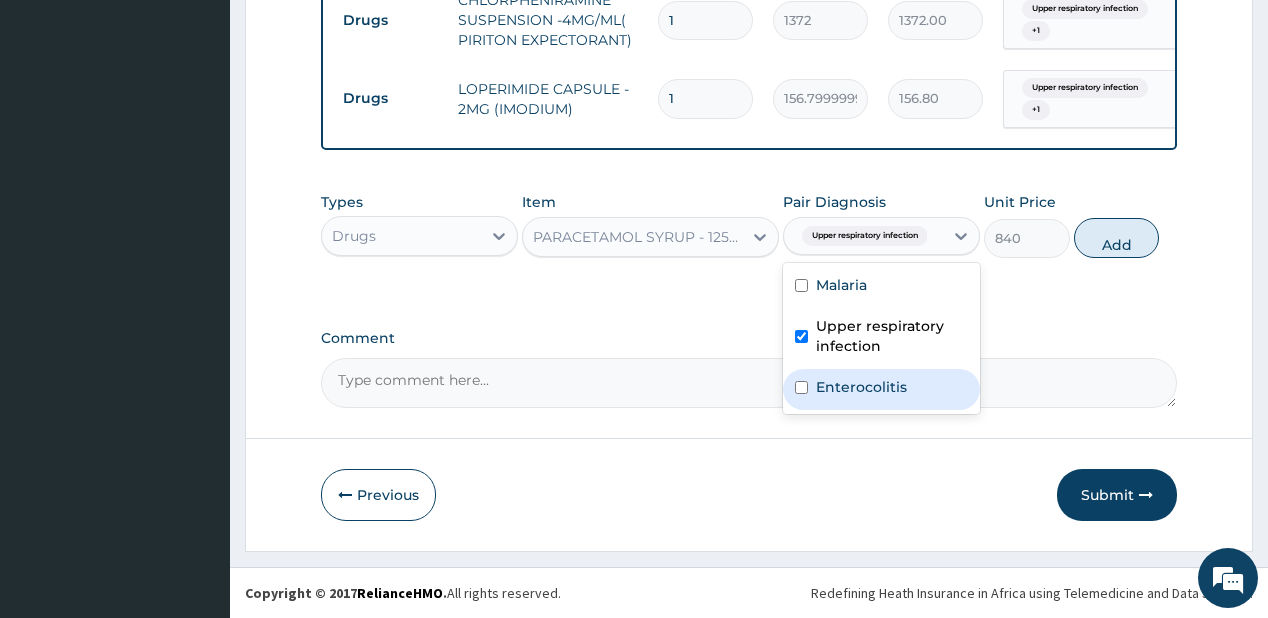 click on "Enterocolitis" at bounding box center (881, 389) 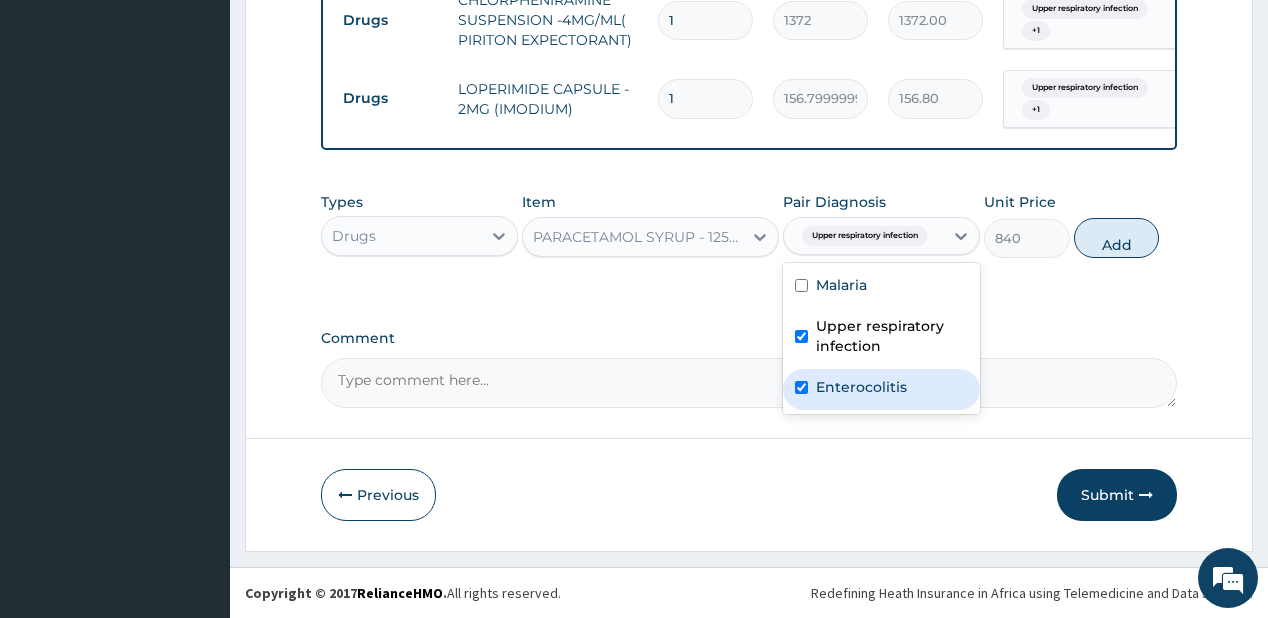 checkbox on "true" 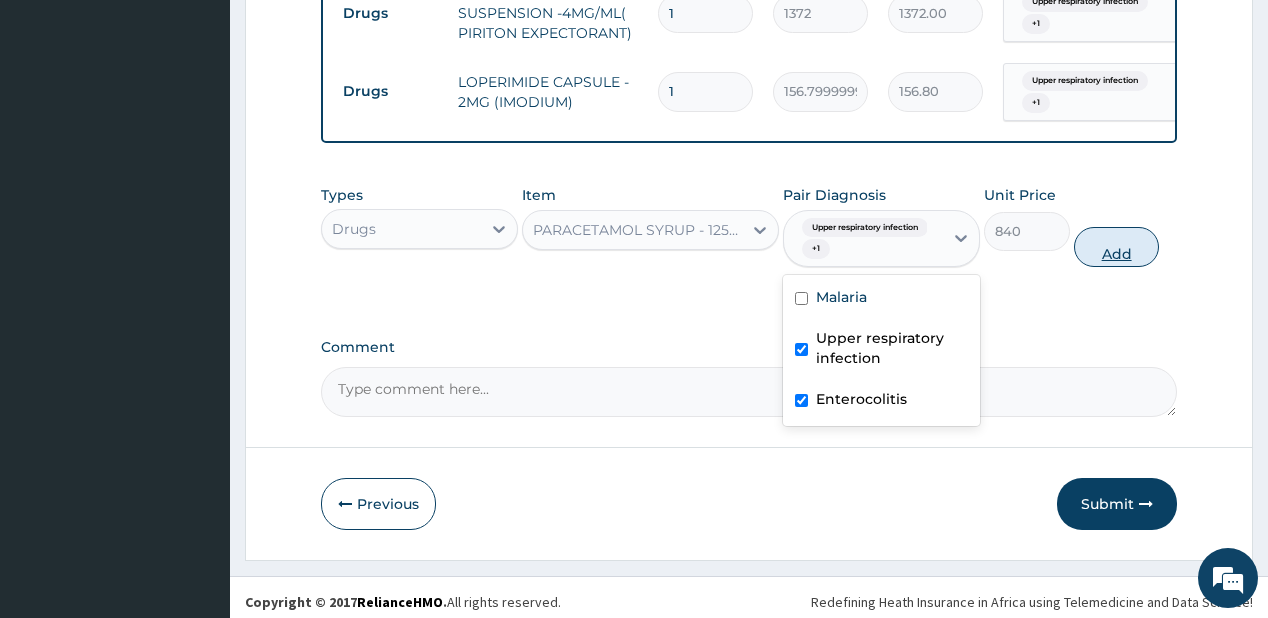 click on "Add" at bounding box center [1117, 247] 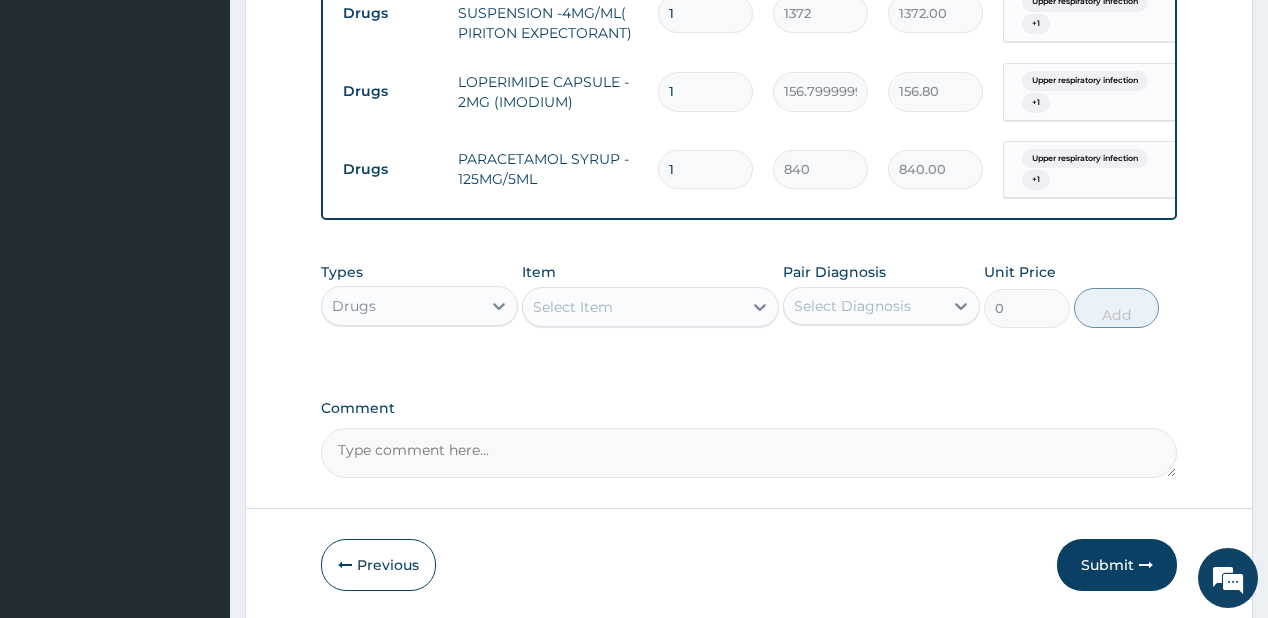 click on "Select Item" at bounding box center [632, 307] 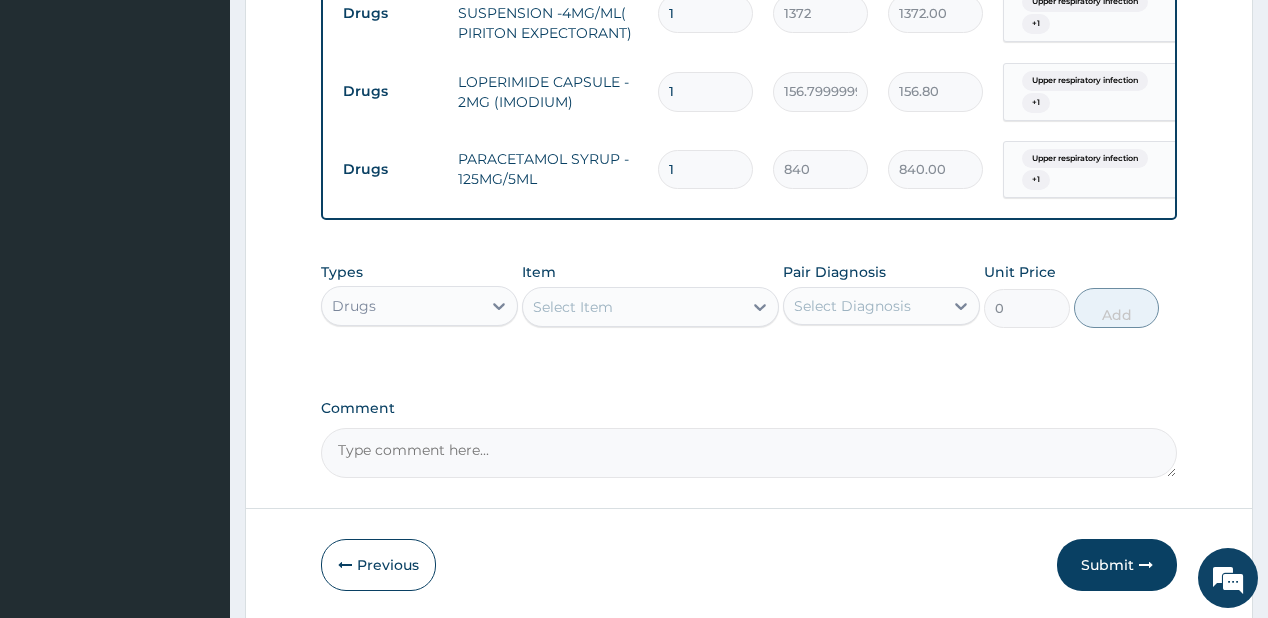 type on "coart" 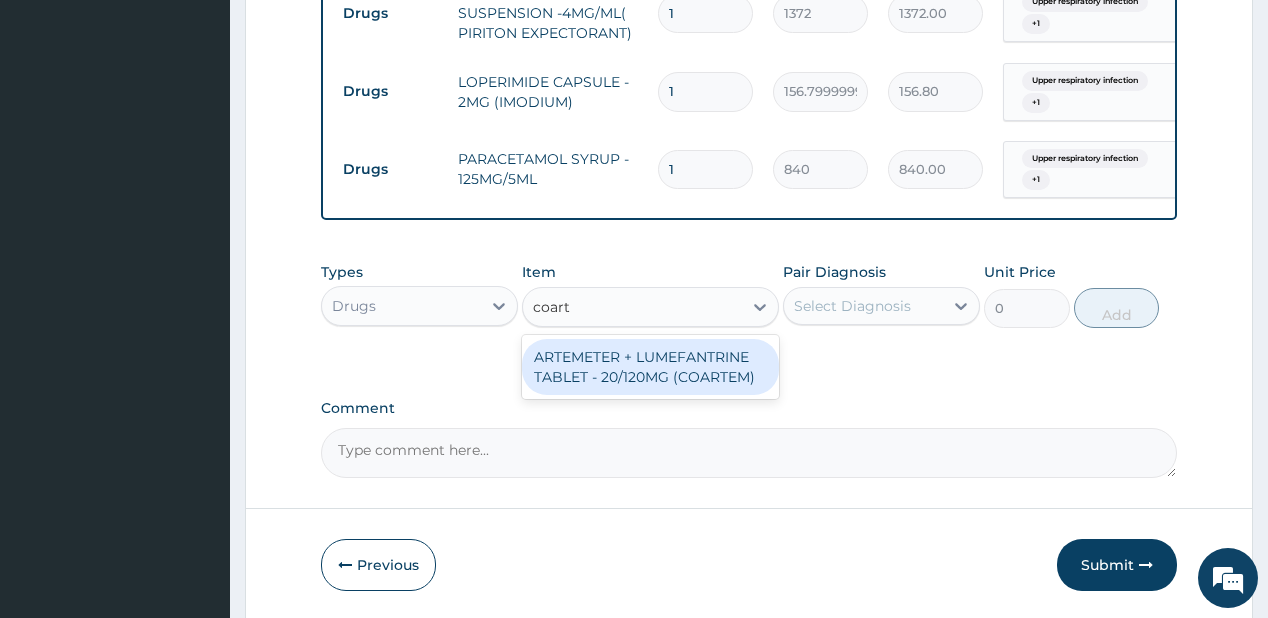 click on "ARTEMETER + LUMEFANTRINE TABLET - 20/120MG (COARTEM)" at bounding box center [650, 367] 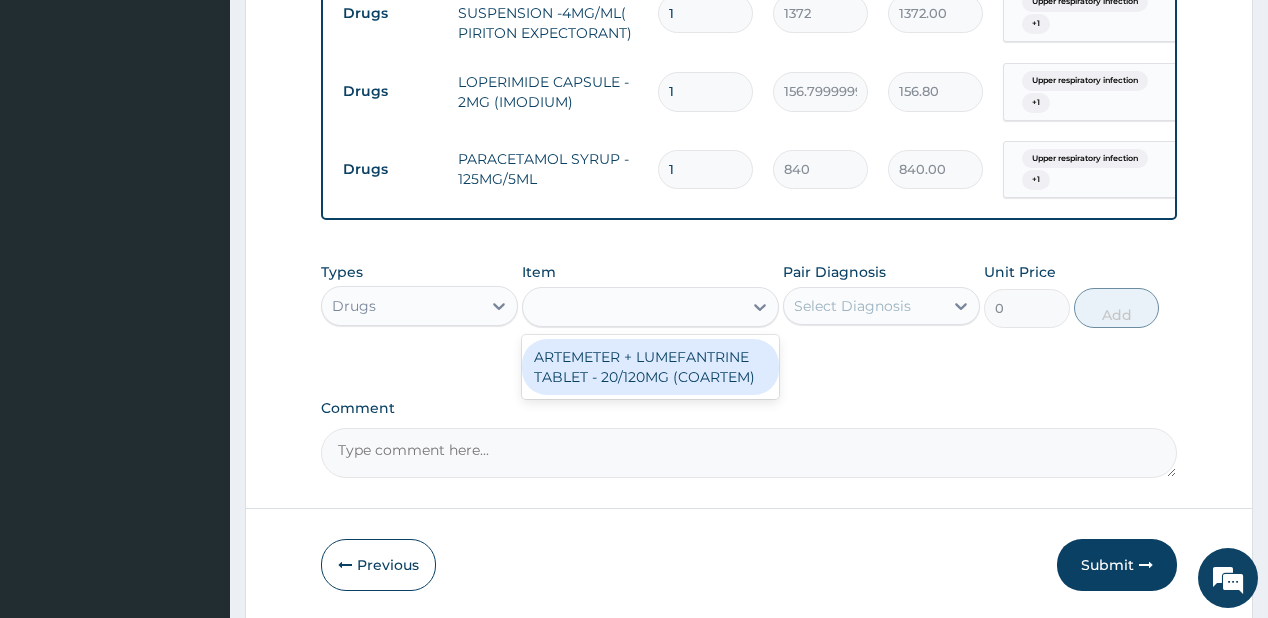 type on "210" 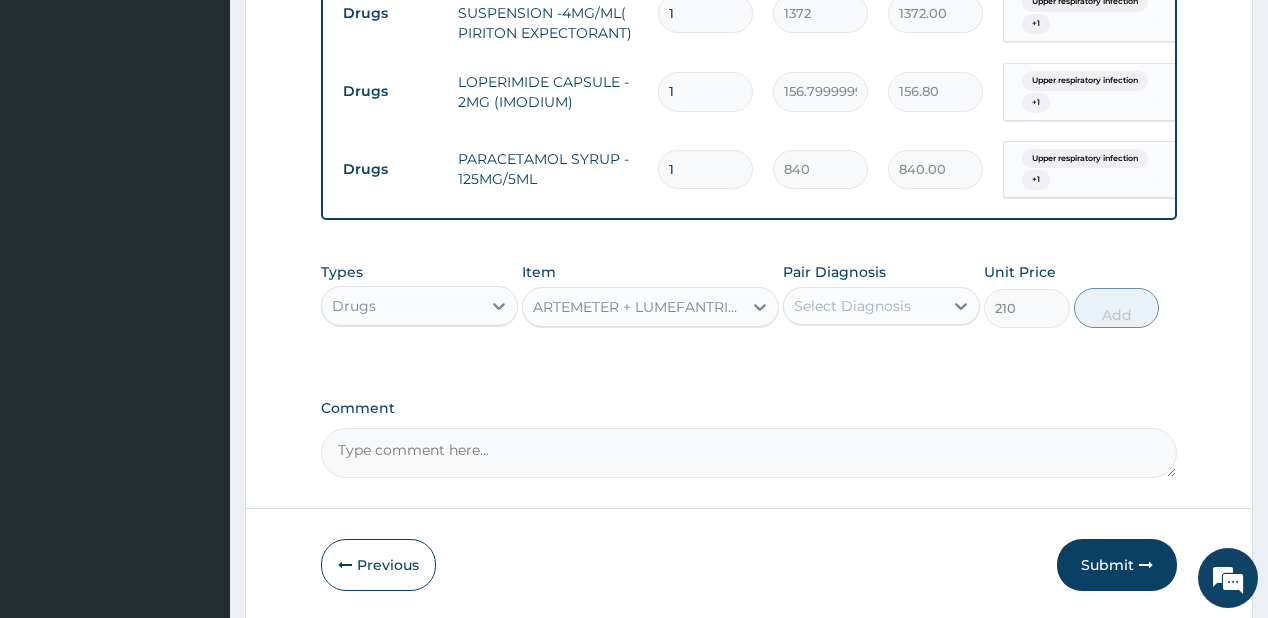 click on "Select Diagnosis" at bounding box center (852, 306) 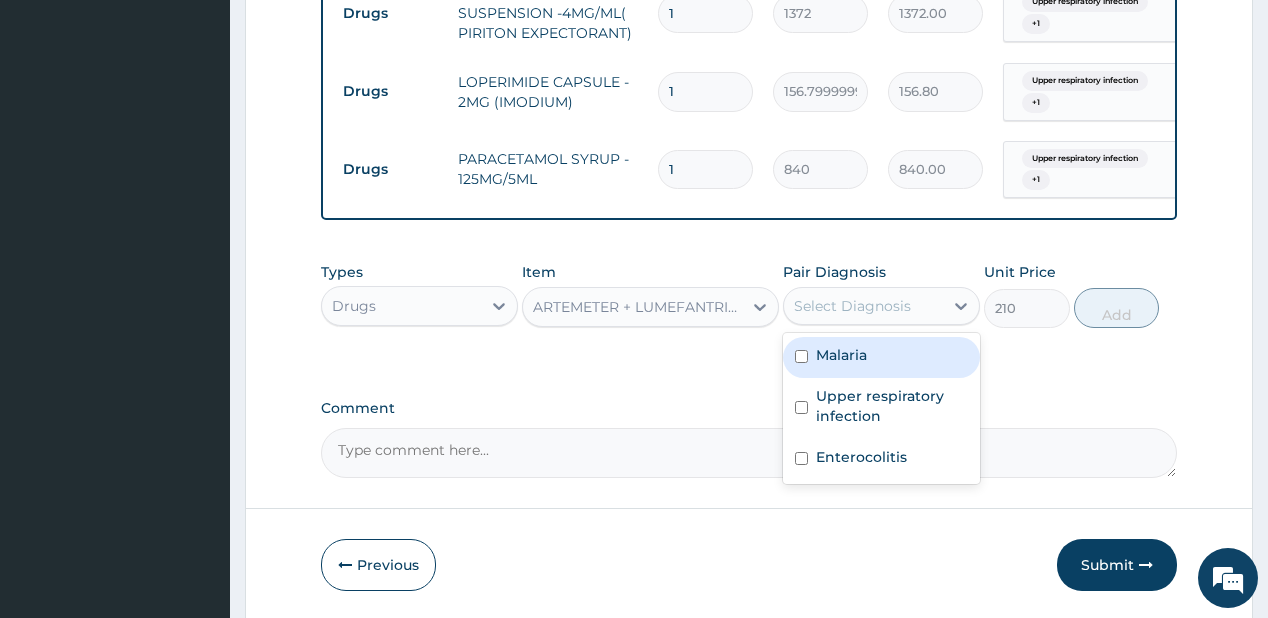 click on "Malaria" at bounding box center (841, 355) 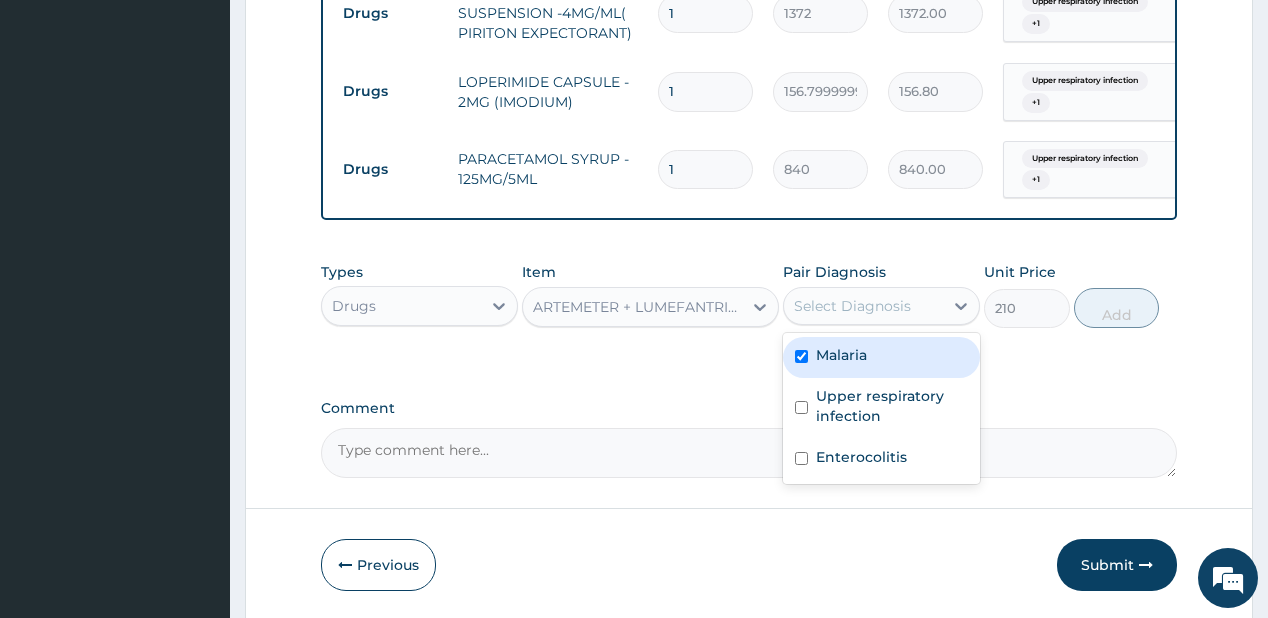 checkbox on "true" 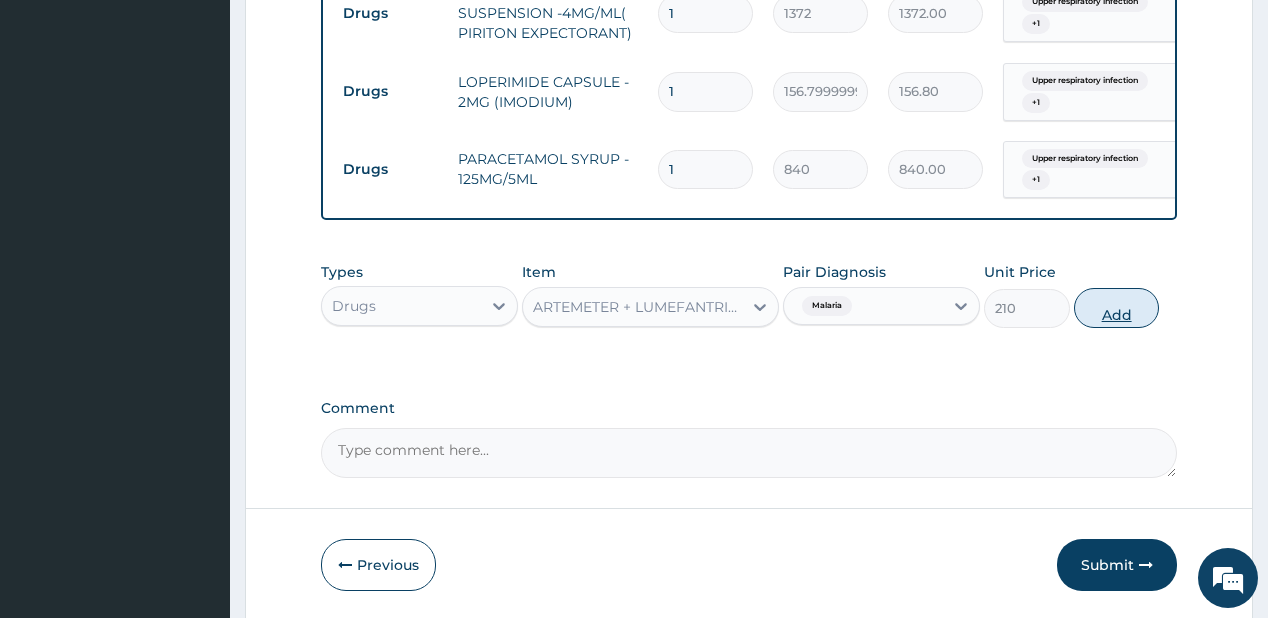 click on "Add" at bounding box center [1117, 308] 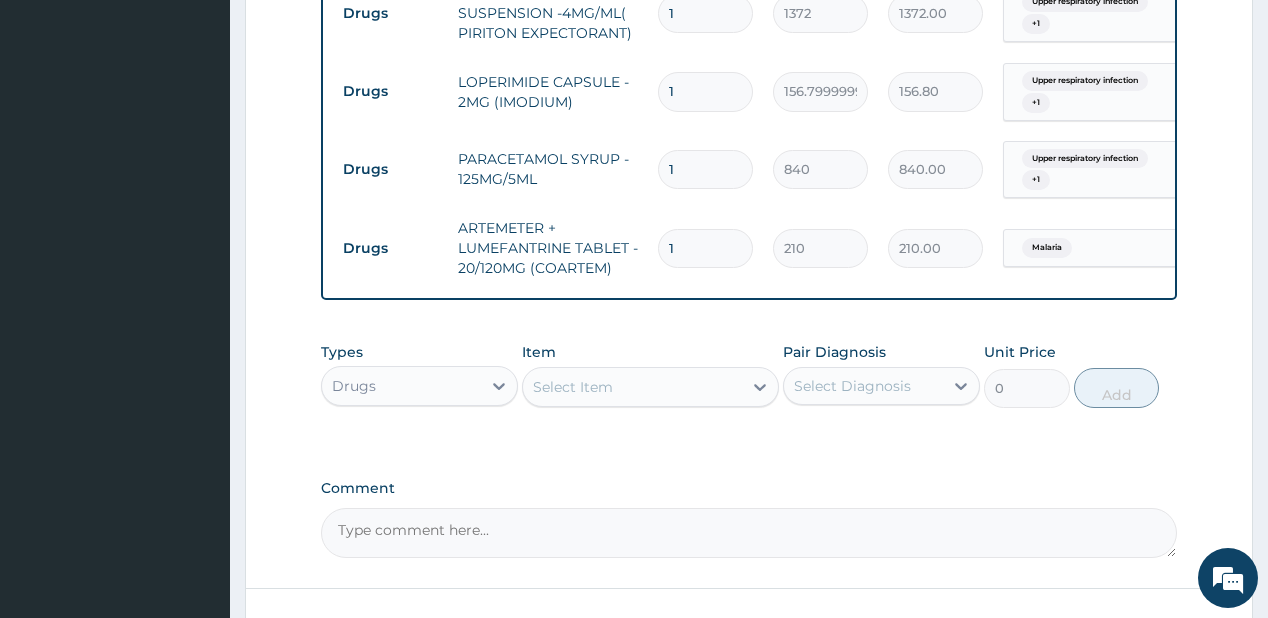 type on "12" 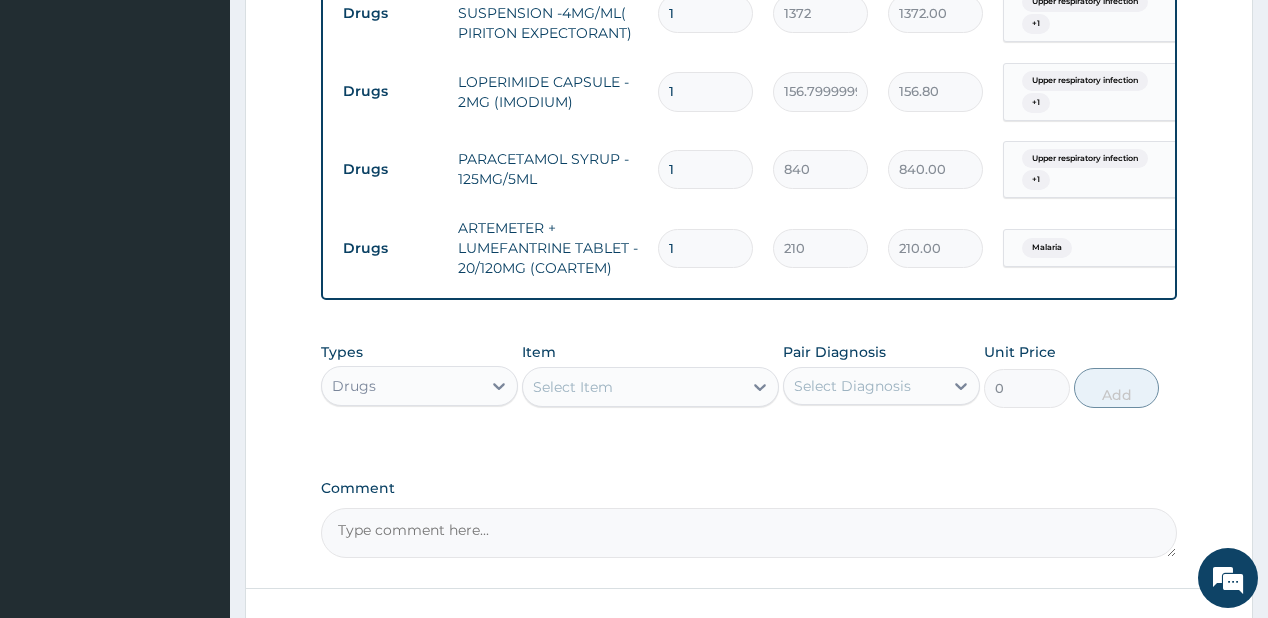 type on "2520.00" 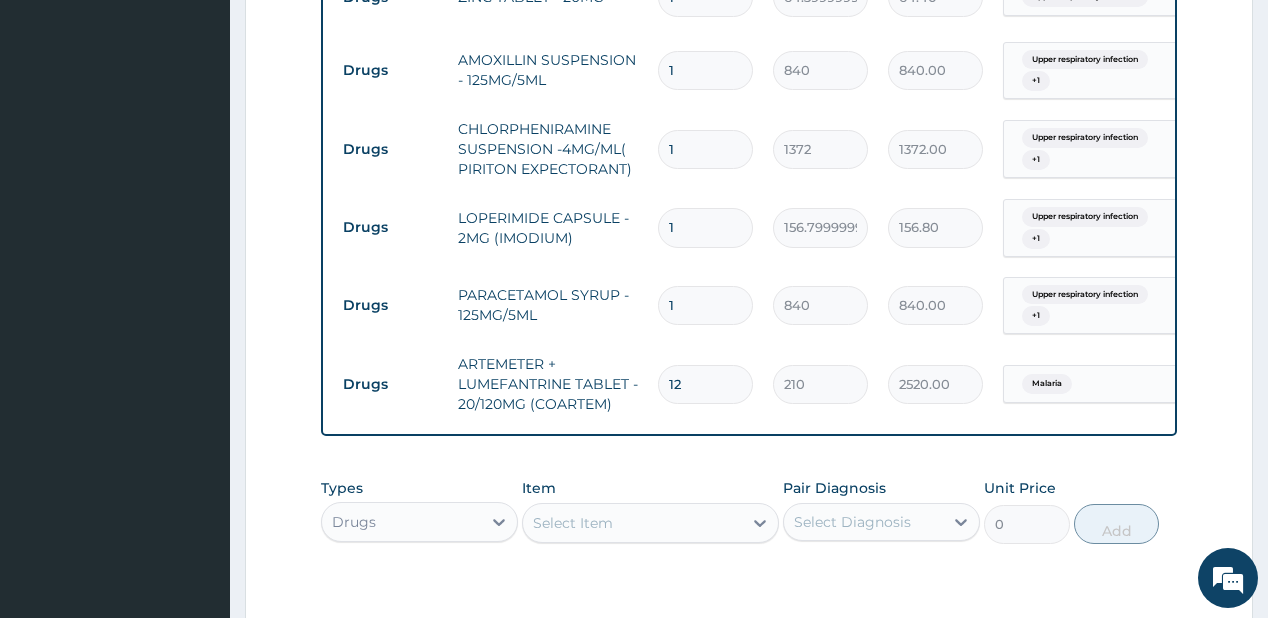 scroll, scrollTop: 991, scrollLeft: 0, axis: vertical 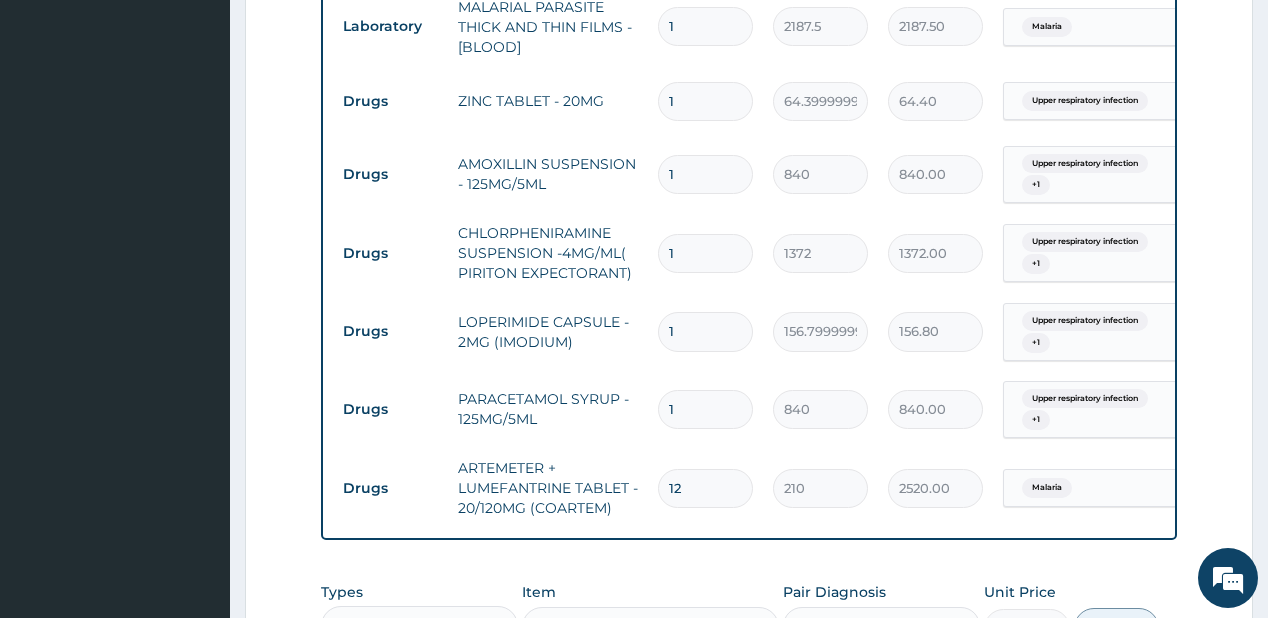 type on "12" 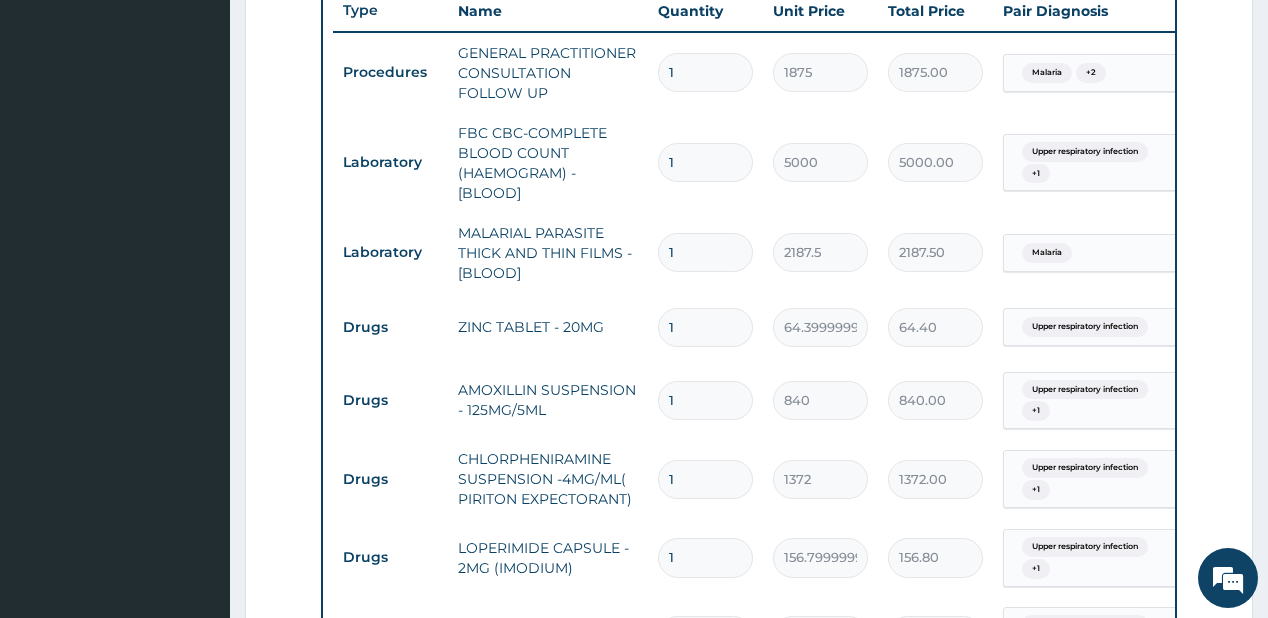 scroll, scrollTop: 751, scrollLeft: 0, axis: vertical 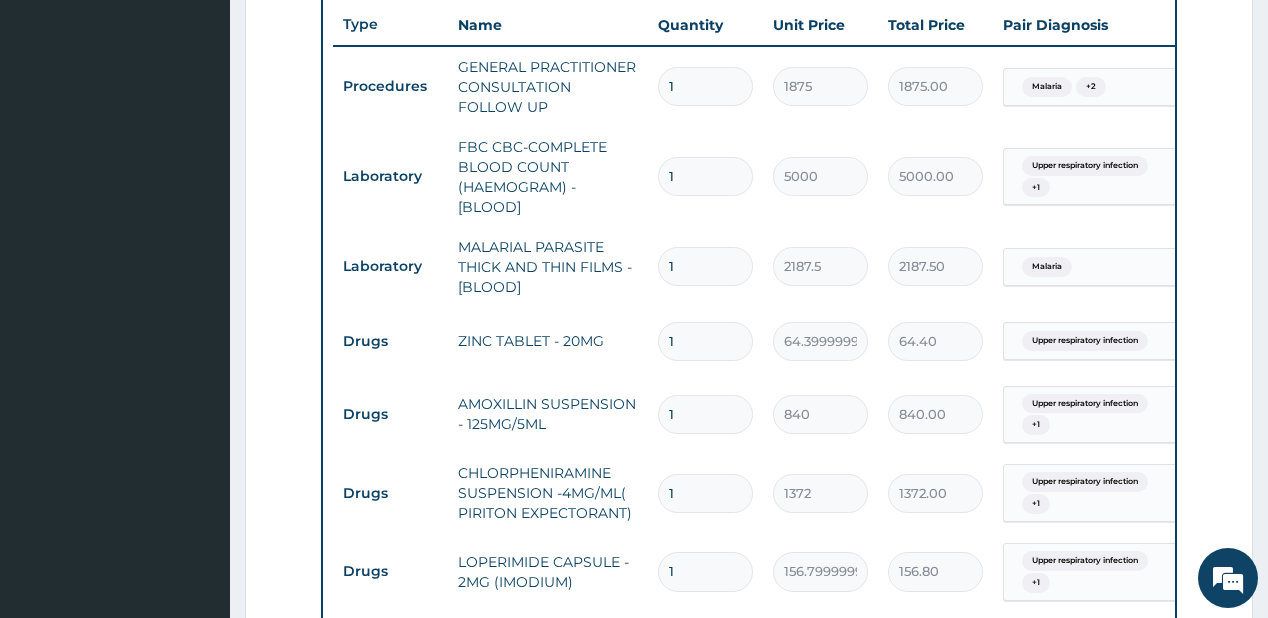 click on "1" at bounding box center (705, 341) 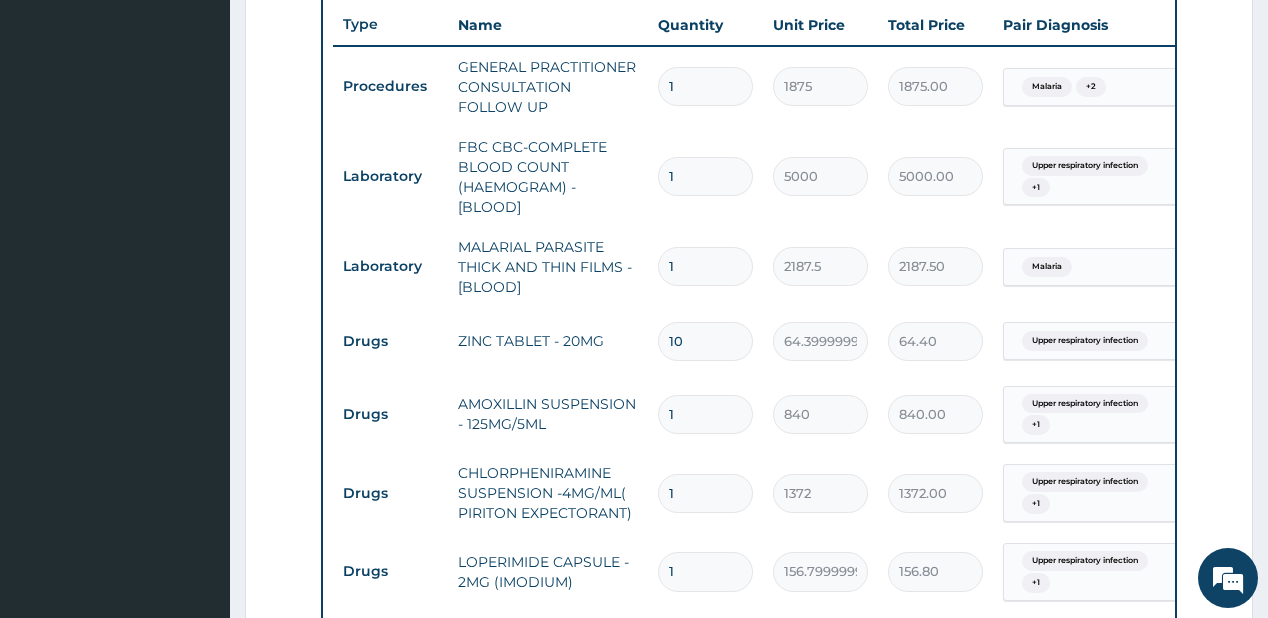 type on "644.00" 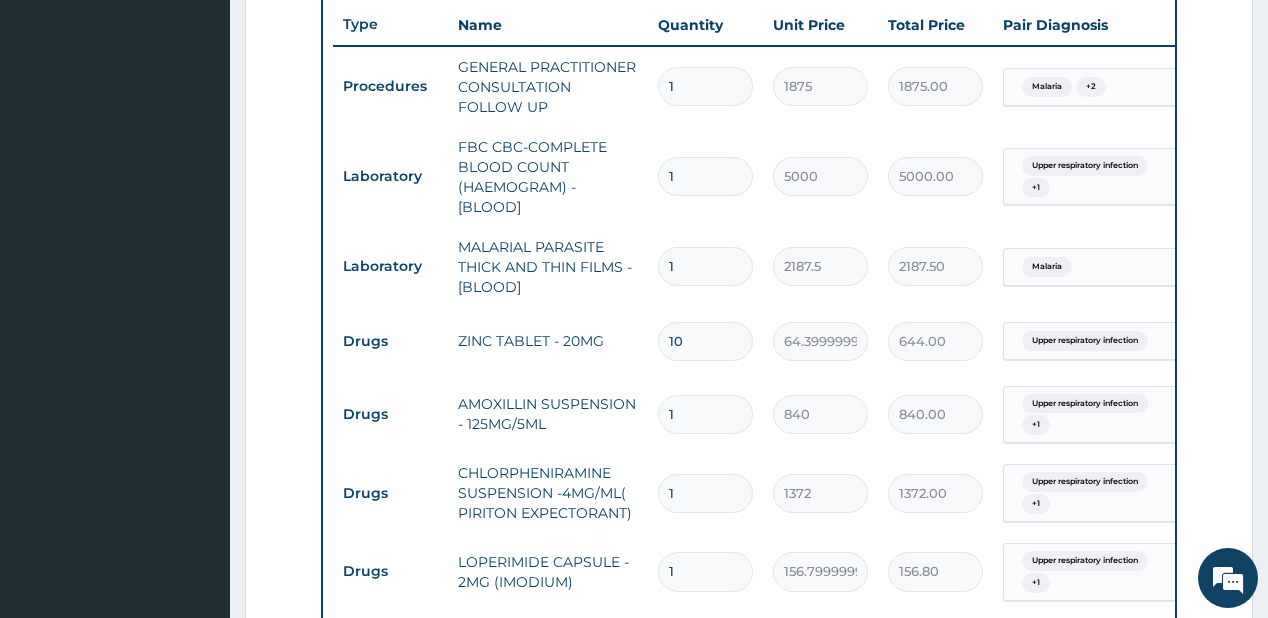 type on "9" 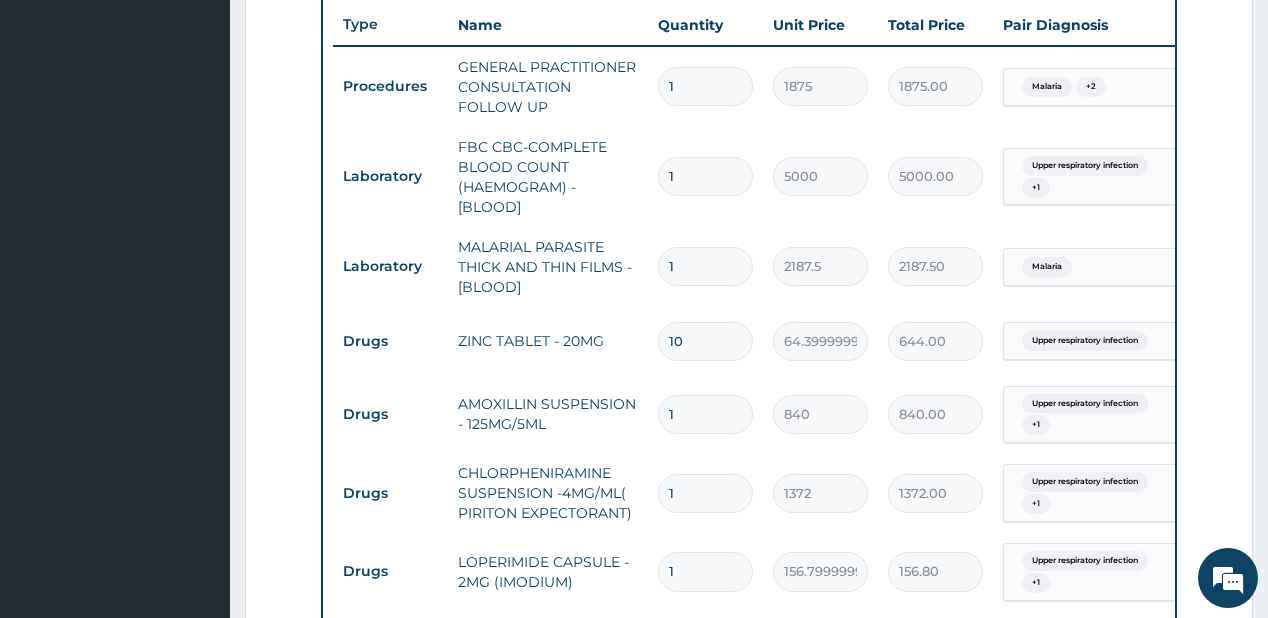 type on "579.60" 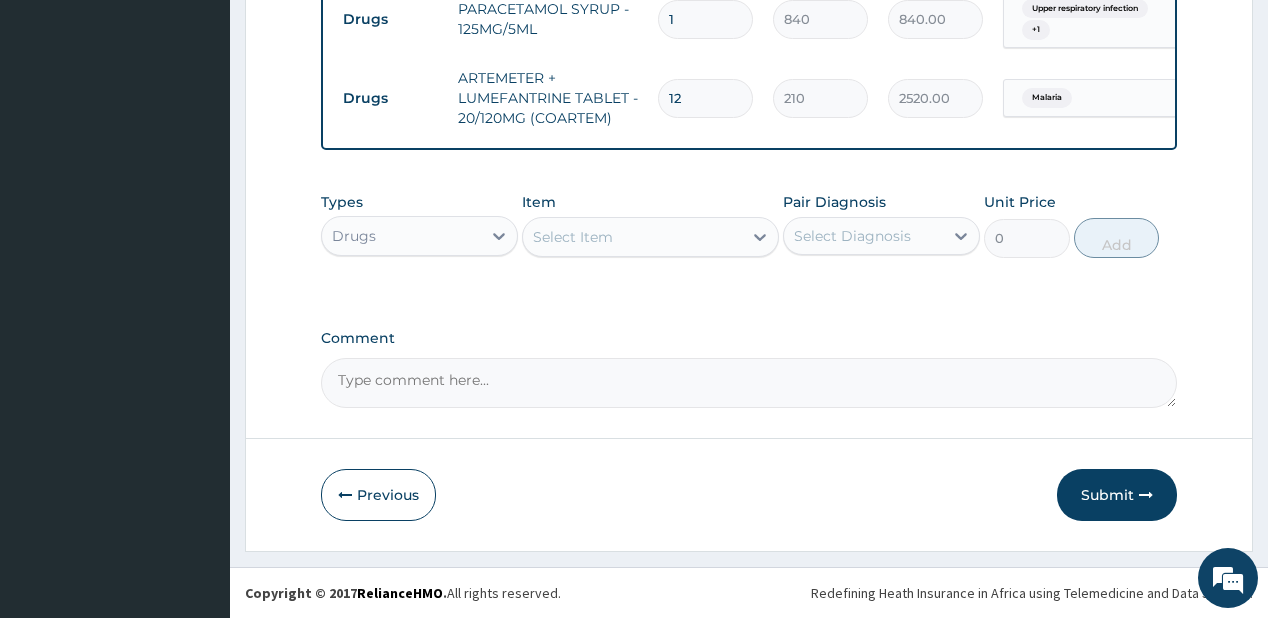 scroll, scrollTop: 1388, scrollLeft: 0, axis: vertical 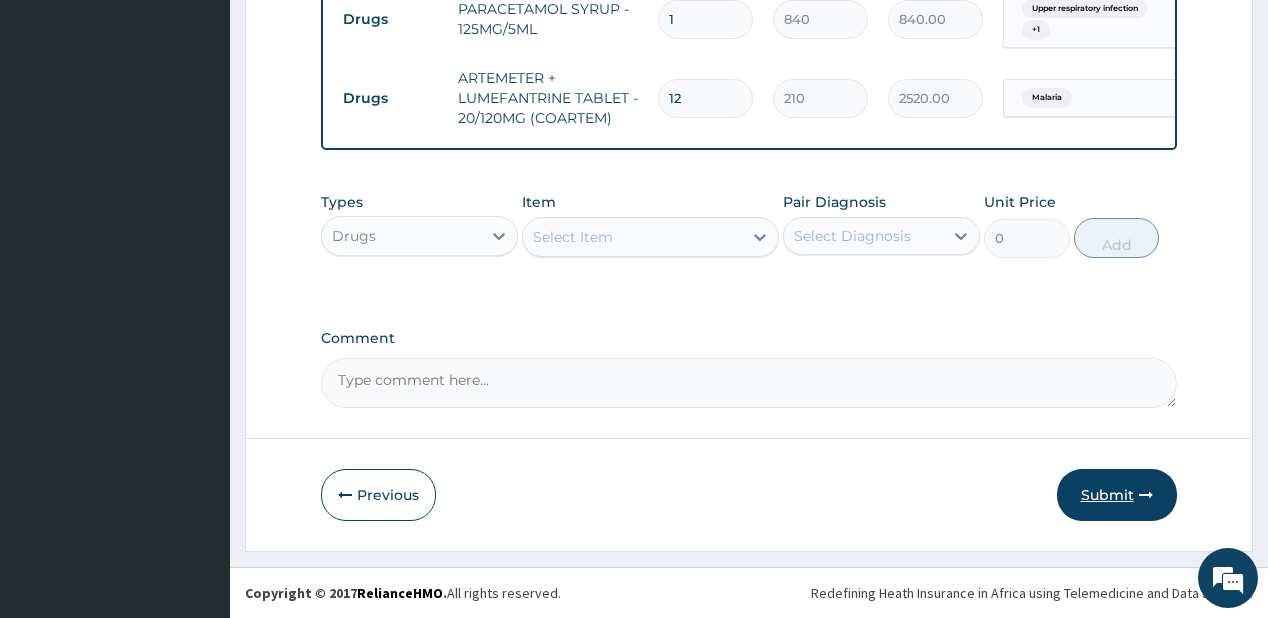 type on "9" 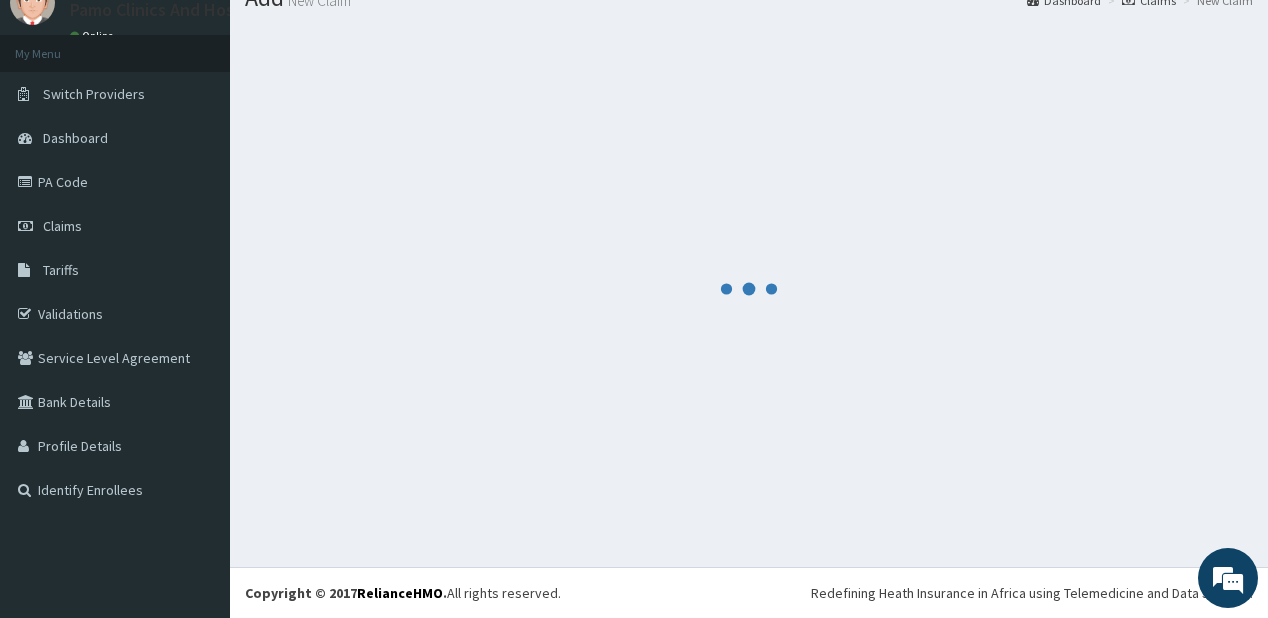 scroll, scrollTop: 79, scrollLeft: 0, axis: vertical 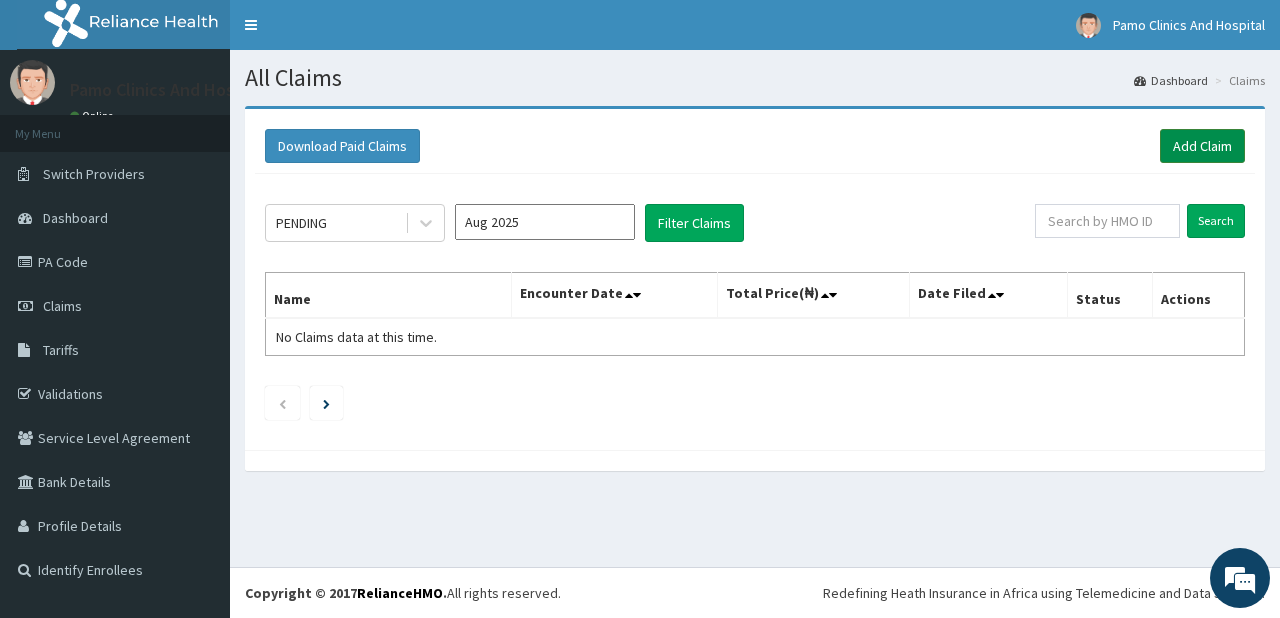 click on "Add Claim" at bounding box center [1202, 146] 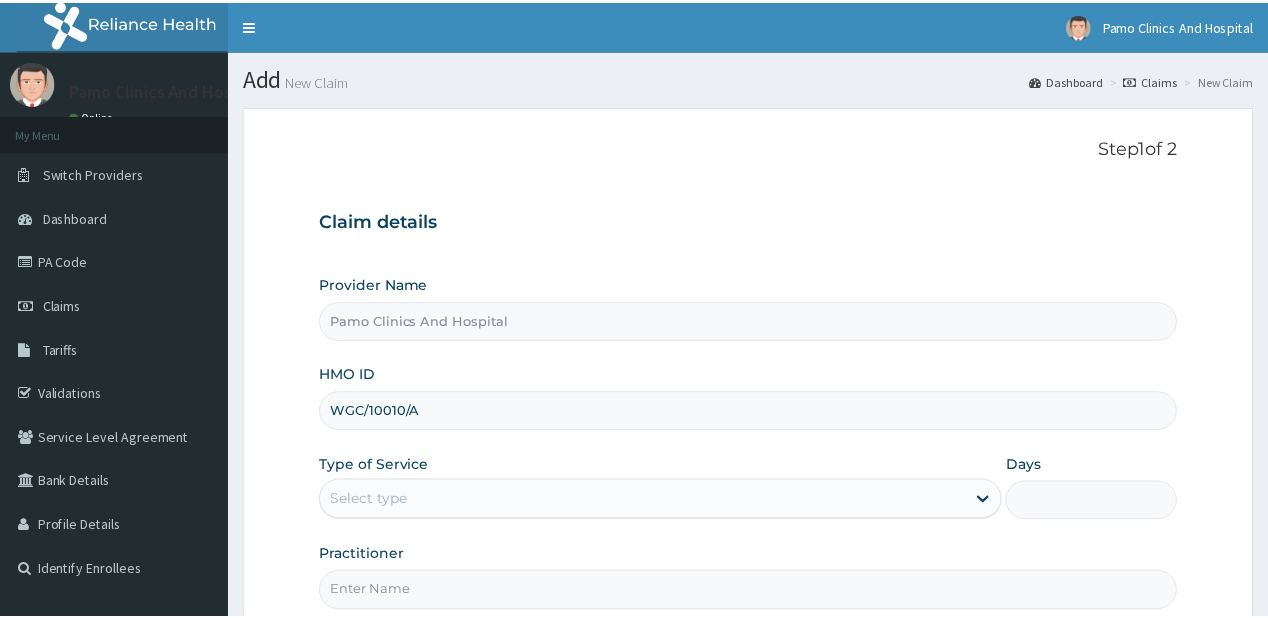 scroll, scrollTop: 160, scrollLeft: 0, axis: vertical 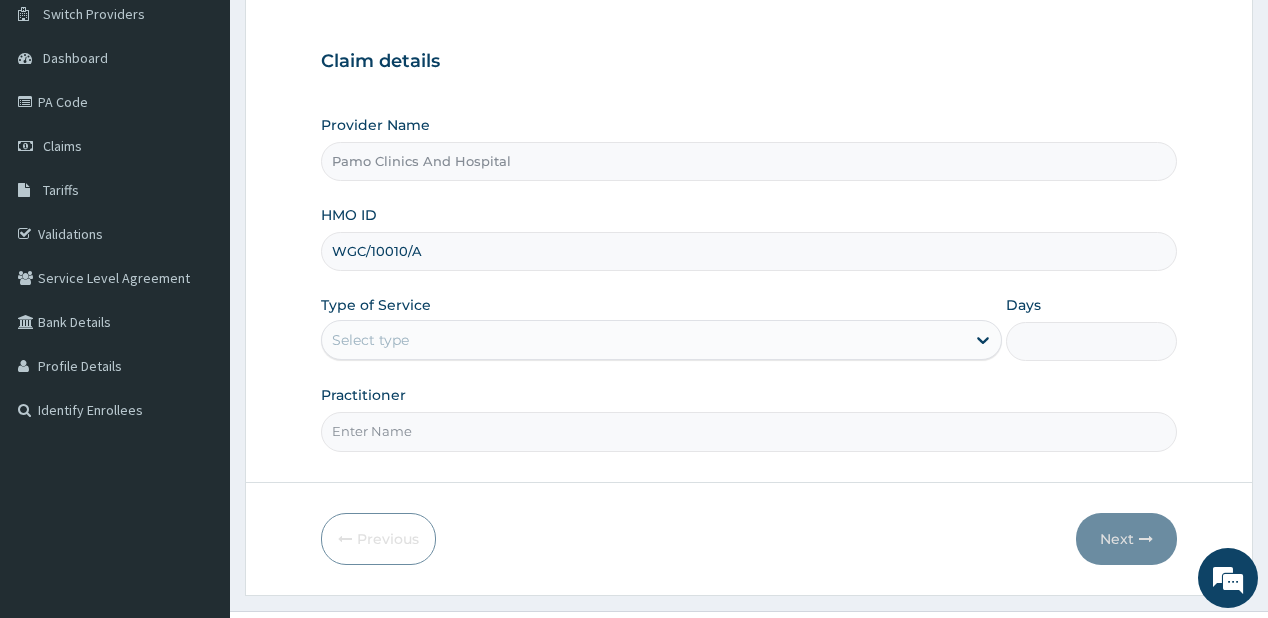 click on "Select type" at bounding box center (370, 340) 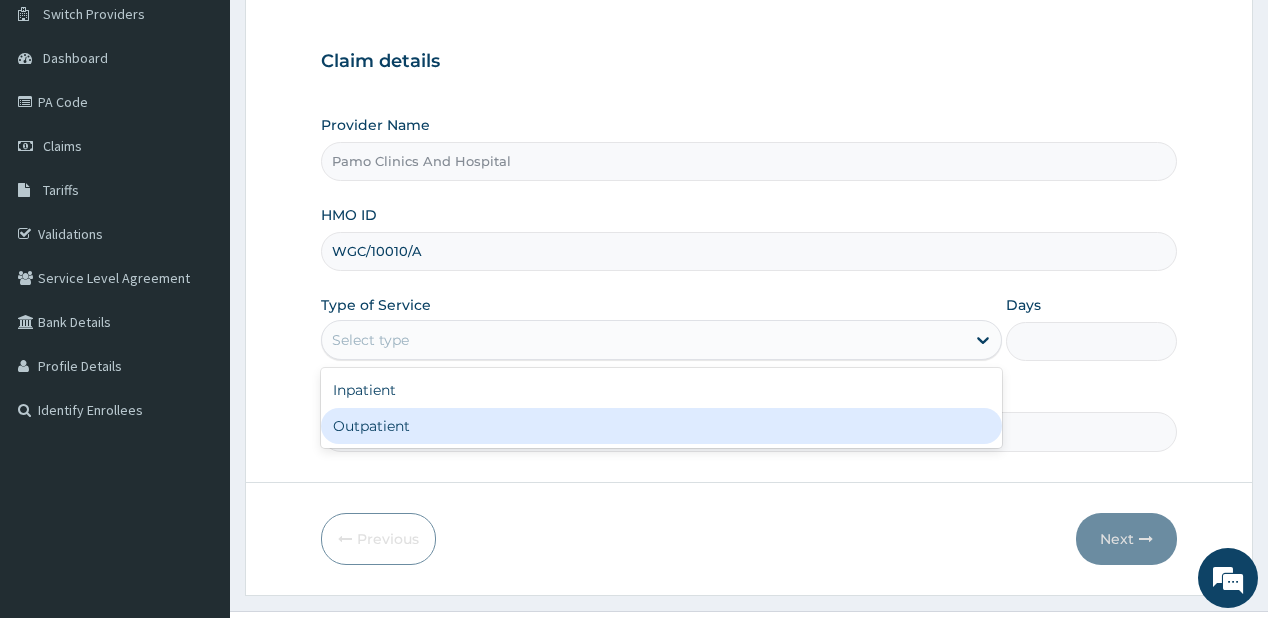 click on "Outpatient" at bounding box center [661, 426] 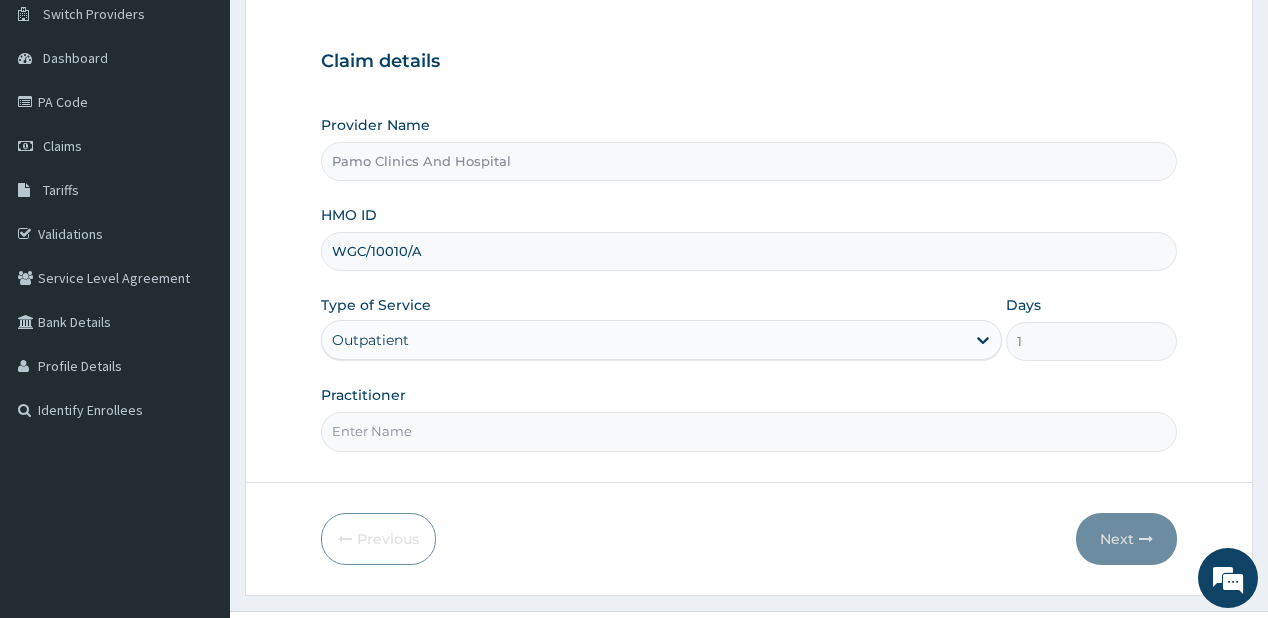 drag, startPoint x: 372, startPoint y: 440, endPoint x: 420, endPoint y: 411, distance: 56.0803 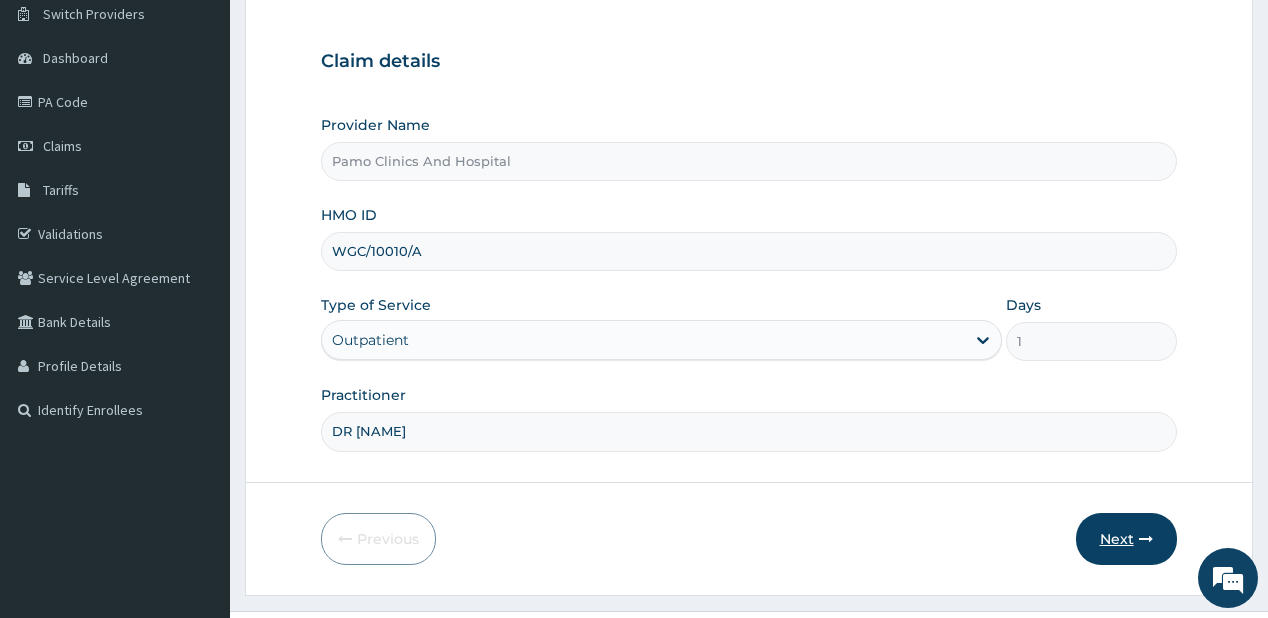 click on "Next" at bounding box center (1126, 539) 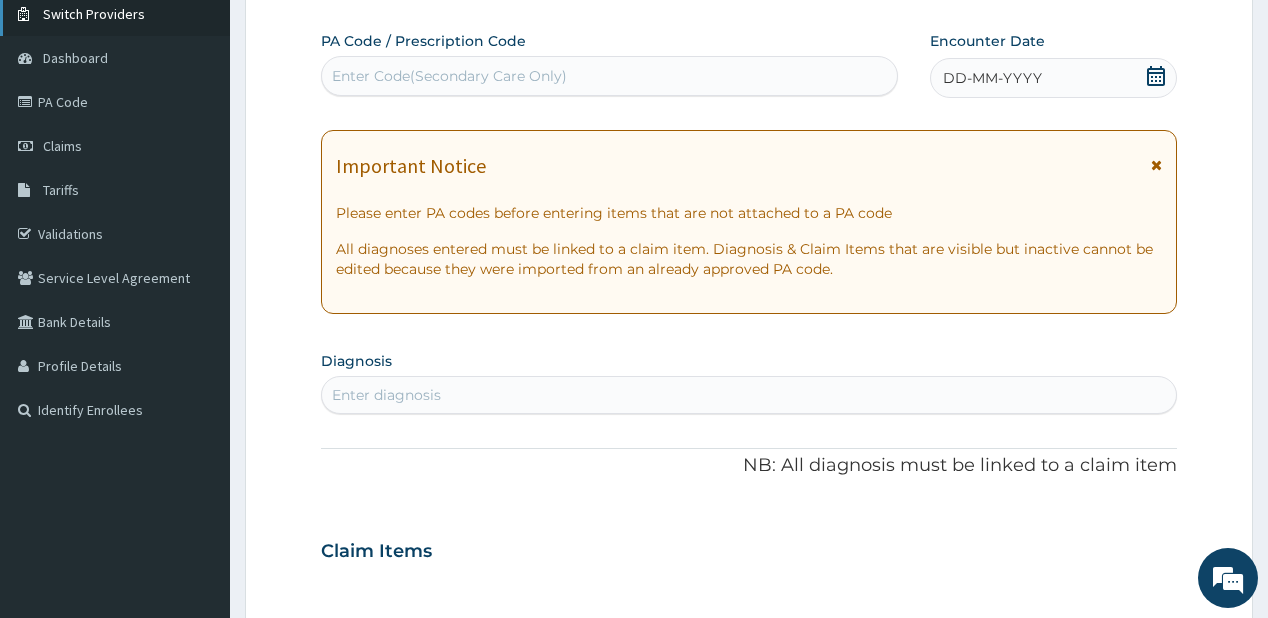 scroll, scrollTop: 0, scrollLeft: 0, axis: both 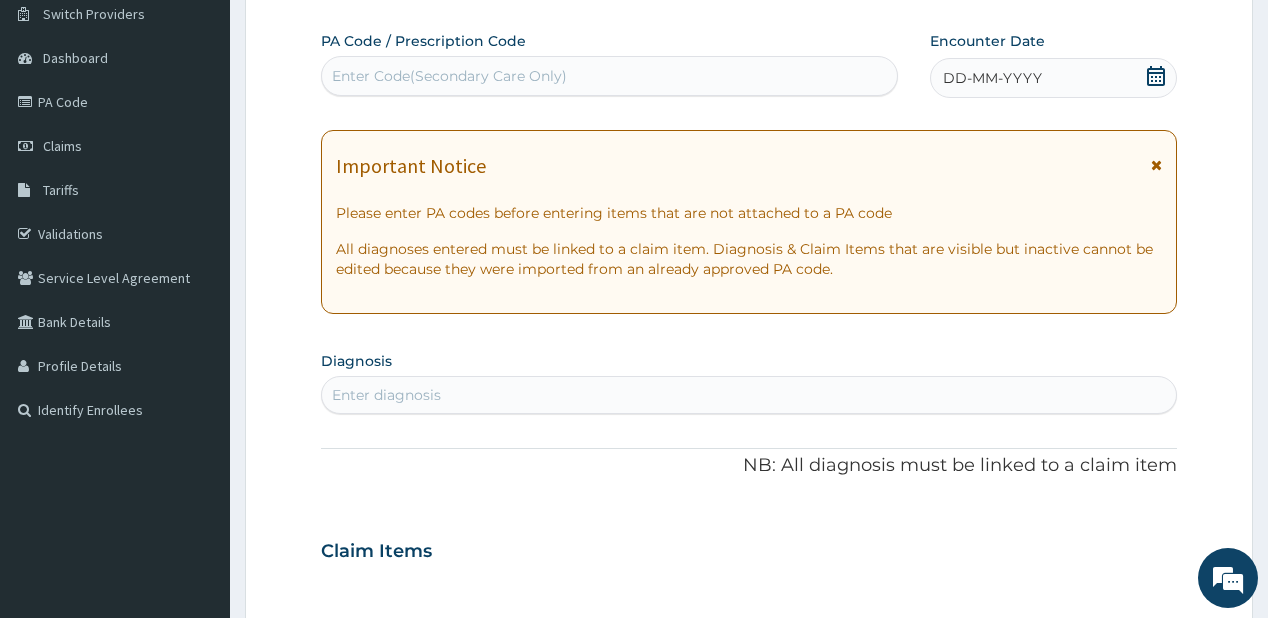 click on "Enter Code(Secondary Care Only)" at bounding box center [609, 76] 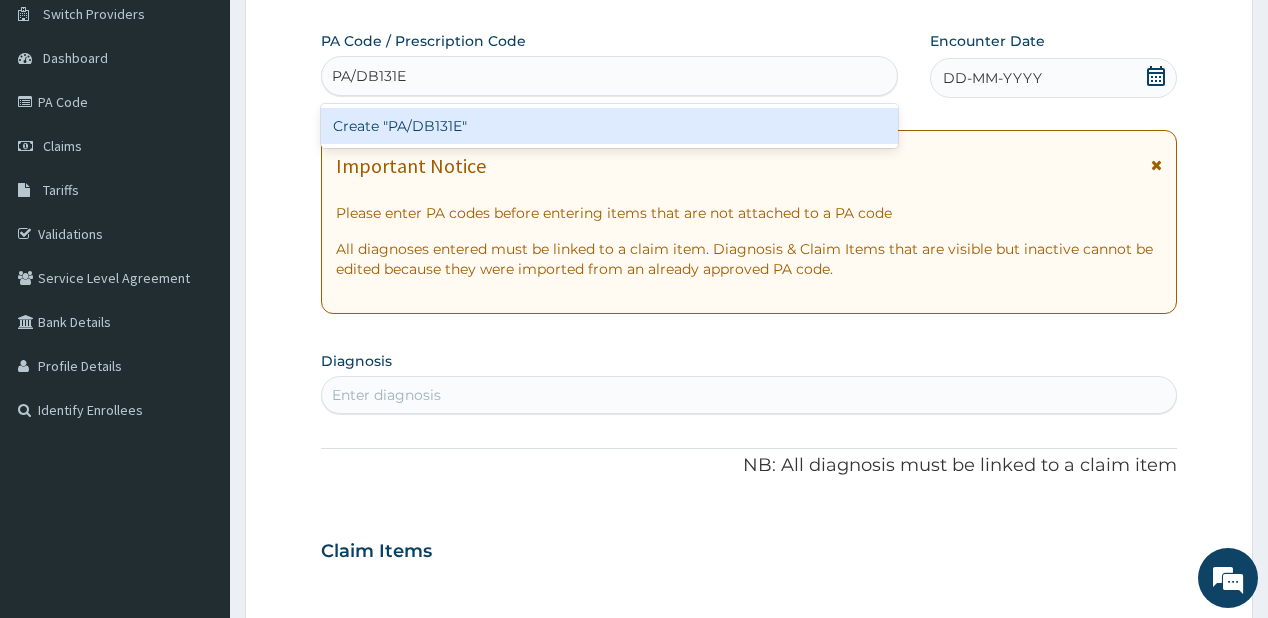 click on "Create "PA/DB131E"" at bounding box center [609, 126] 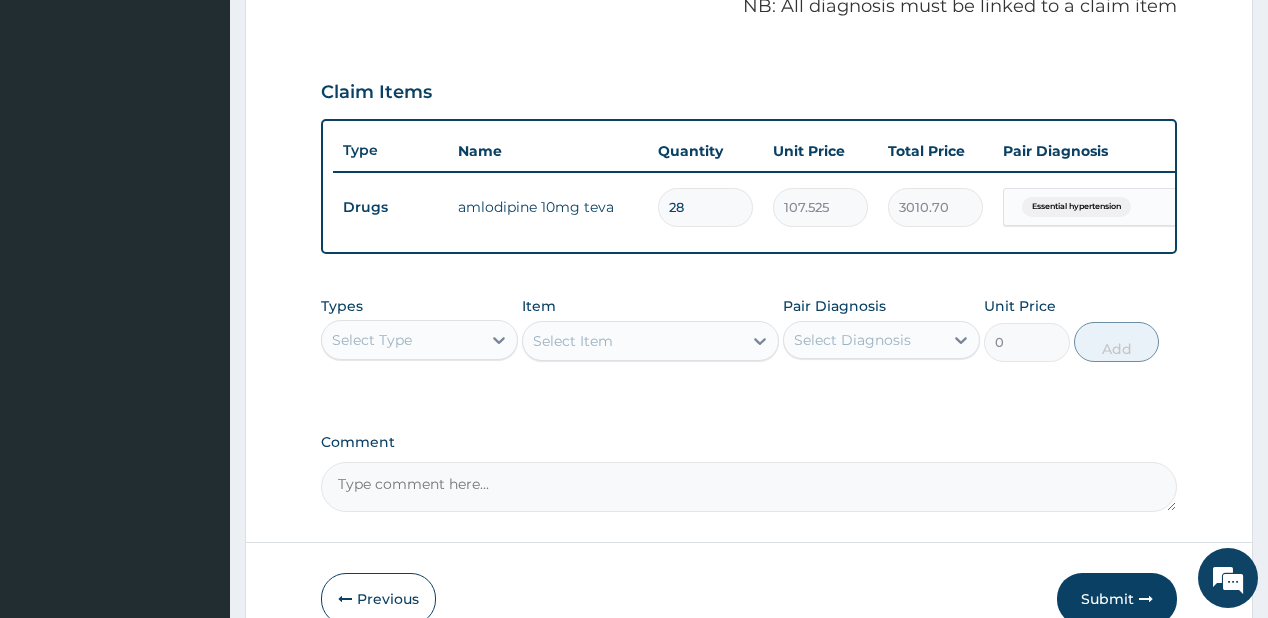 scroll, scrollTop: 737, scrollLeft: 0, axis: vertical 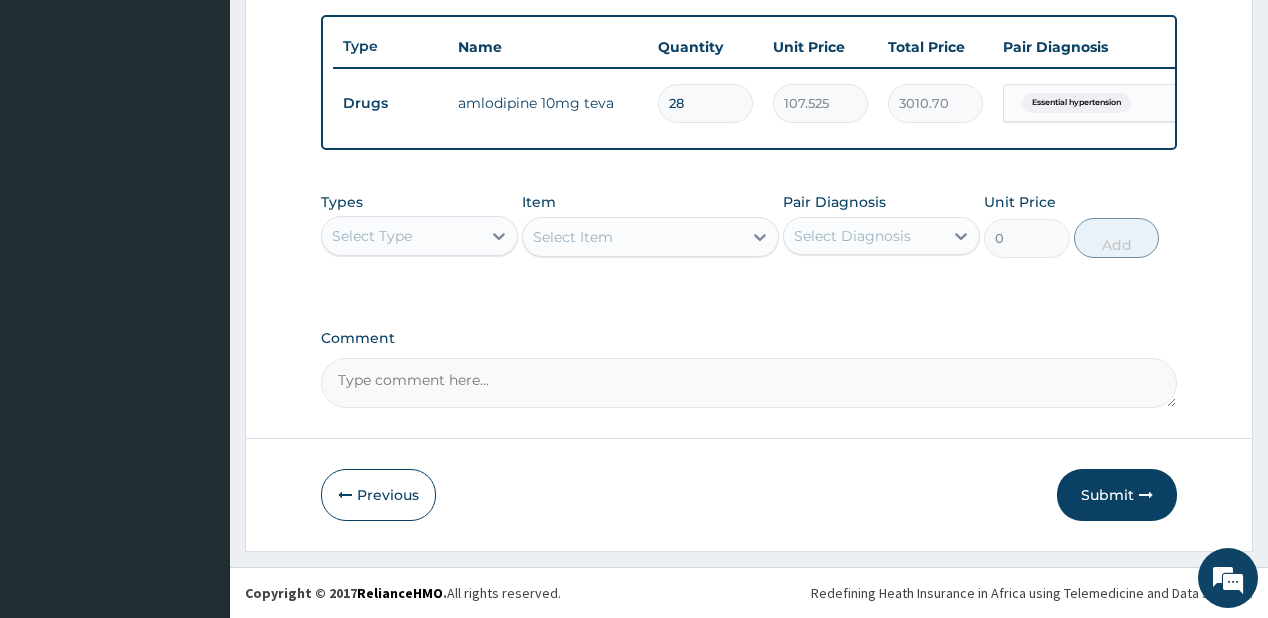 click on "Select Type" at bounding box center (401, 236) 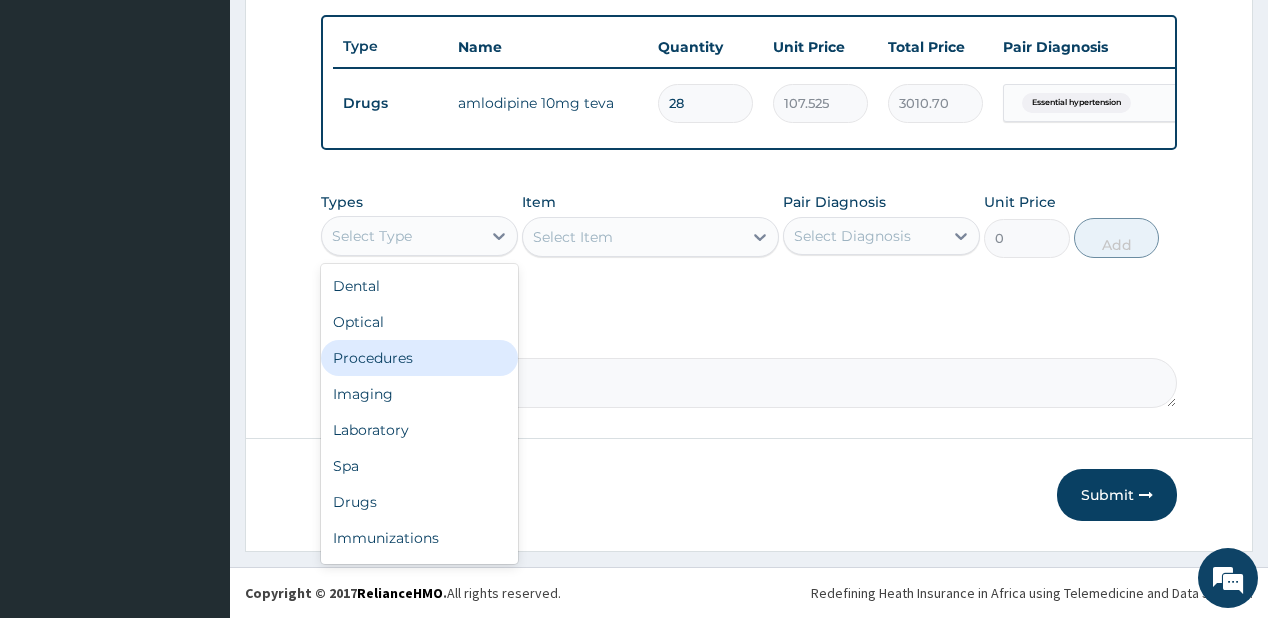 click on "Procedures" at bounding box center [419, 358] 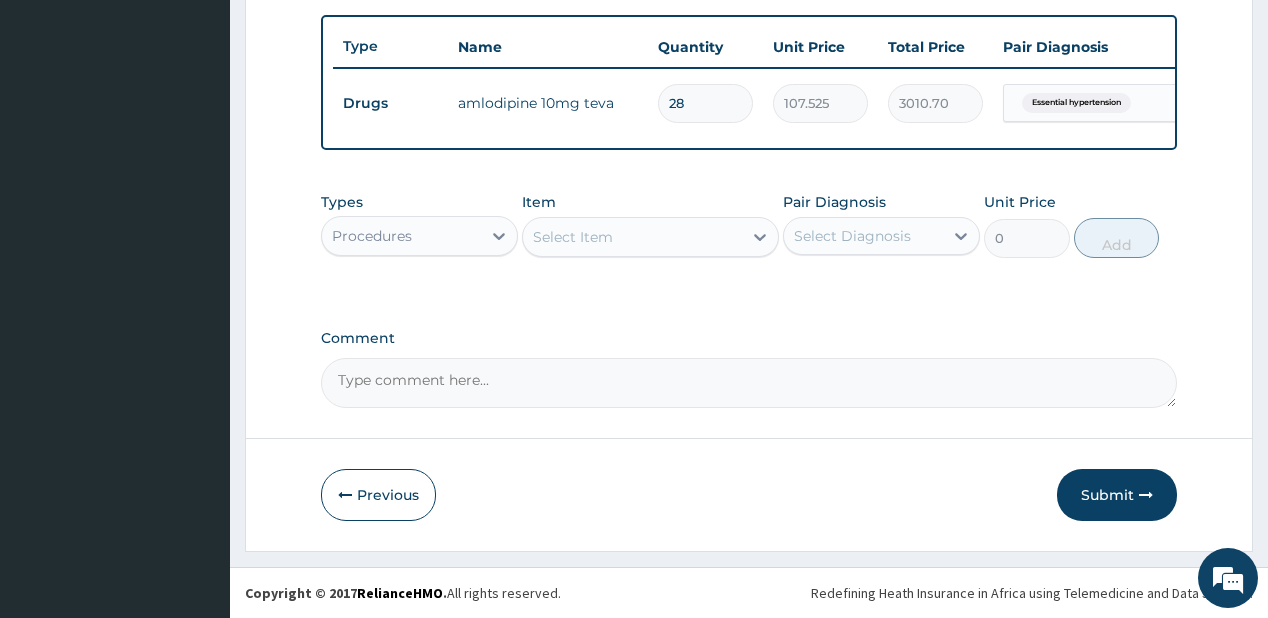 click on "Select Item" at bounding box center (632, 237) 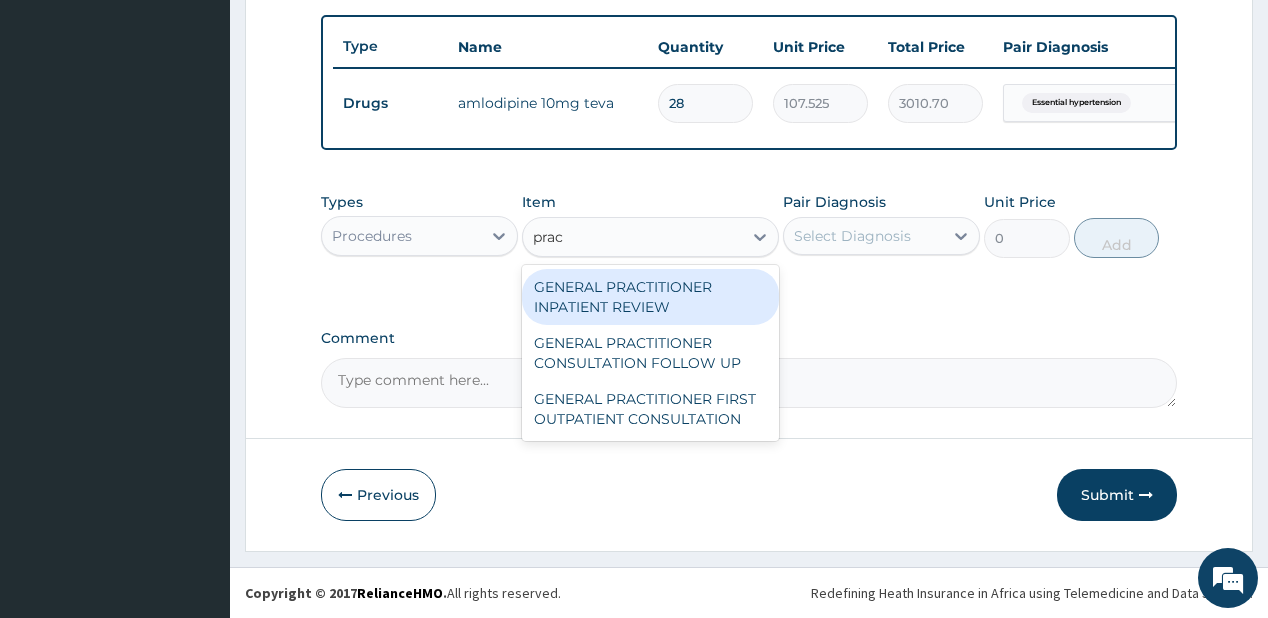 type on "pract" 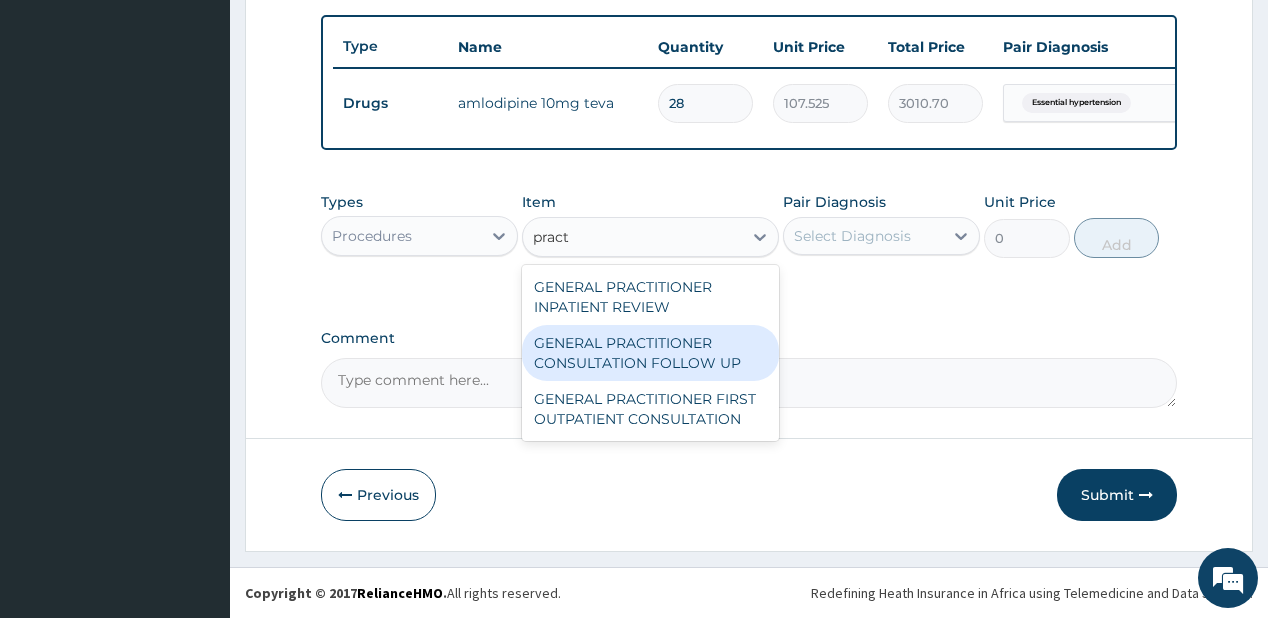 drag, startPoint x: 571, startPoint y: 368, endPoint x: 797, endPoint y: 188, distance: 288.92215 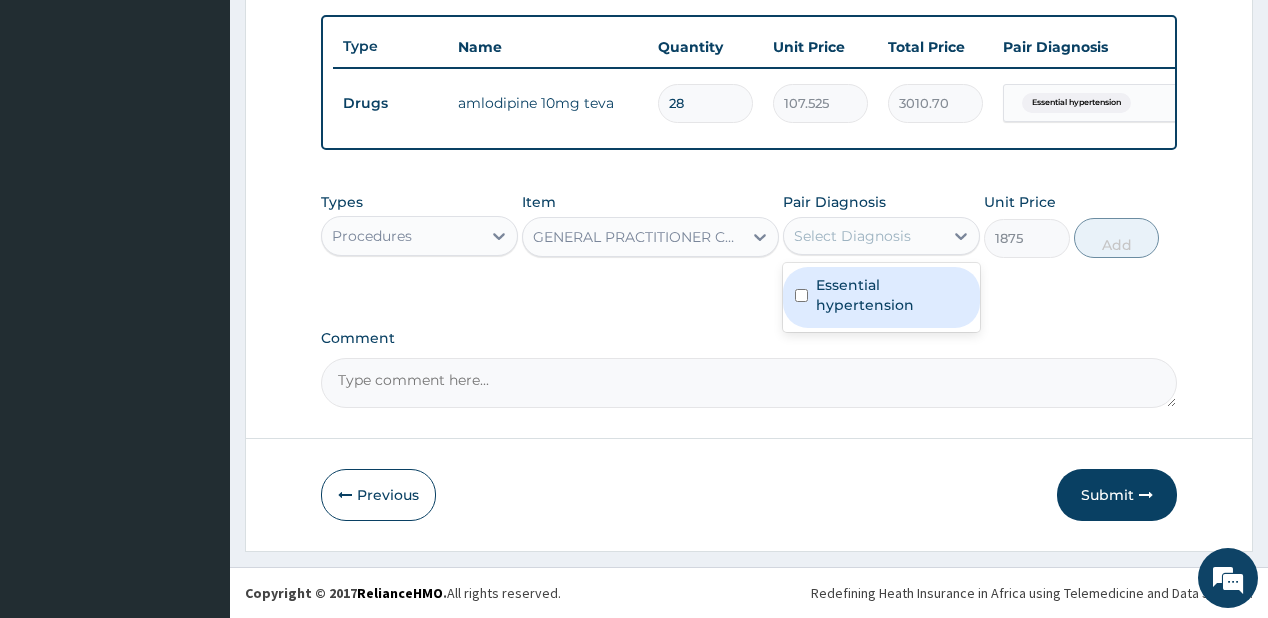 click on "Select Diagnosis" at bounding box center [852, 236] 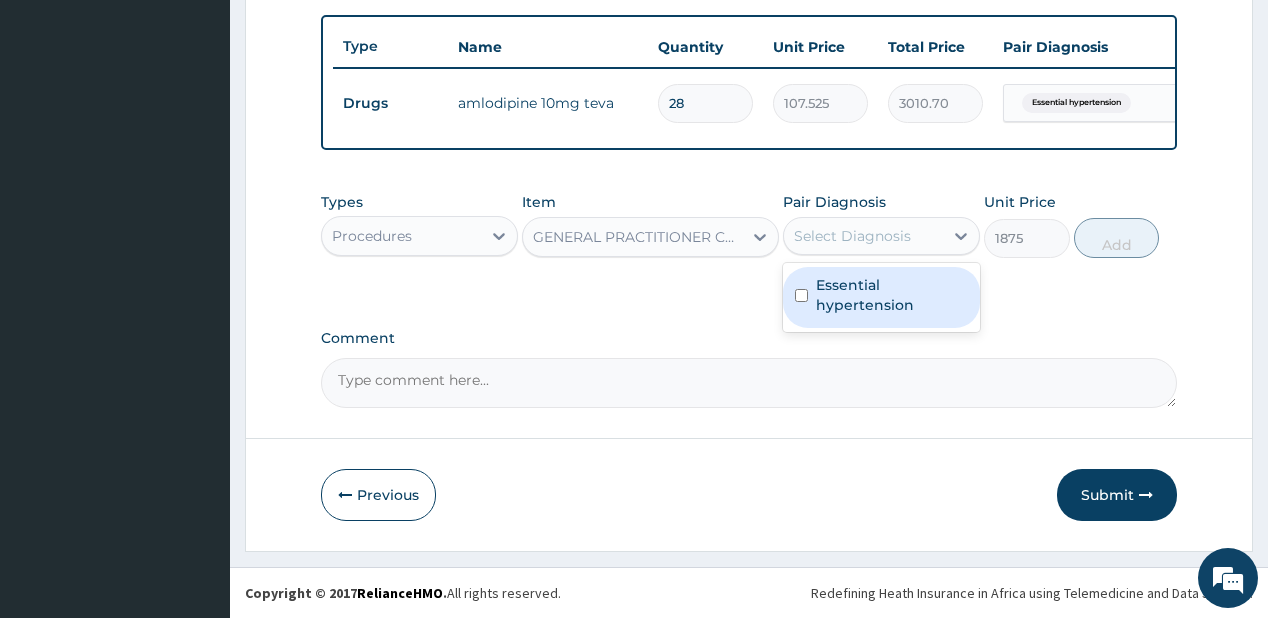 click on "Essential hypertension" at bounding box center (881, 297) 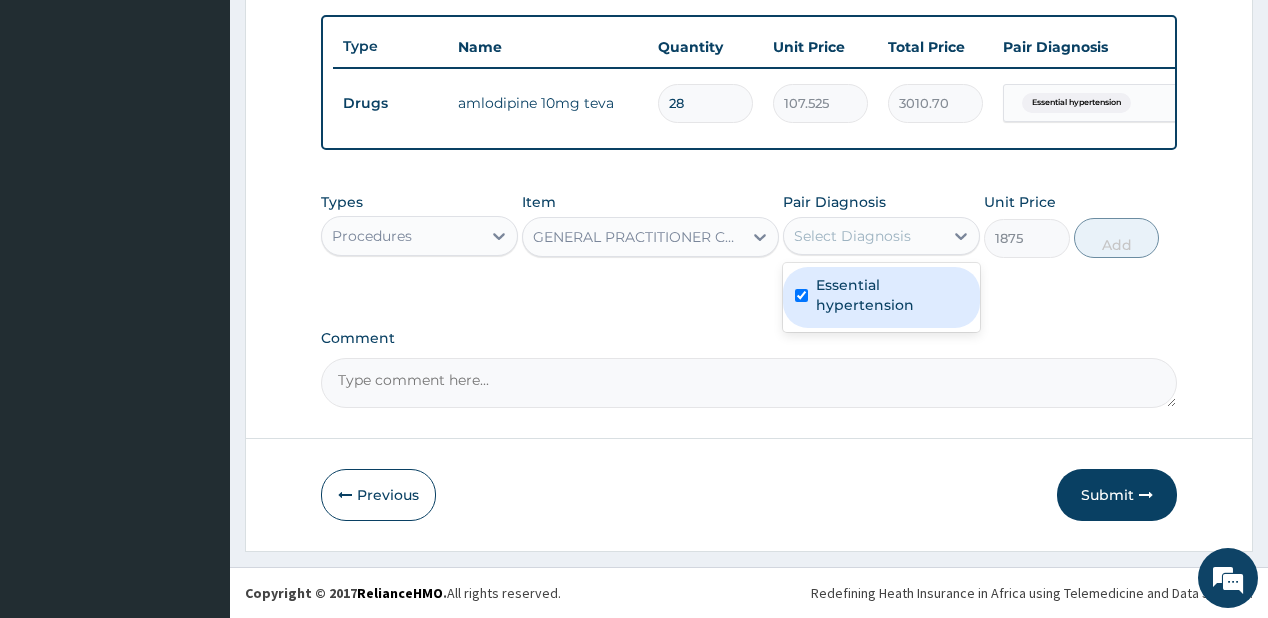 checkbox on "true" 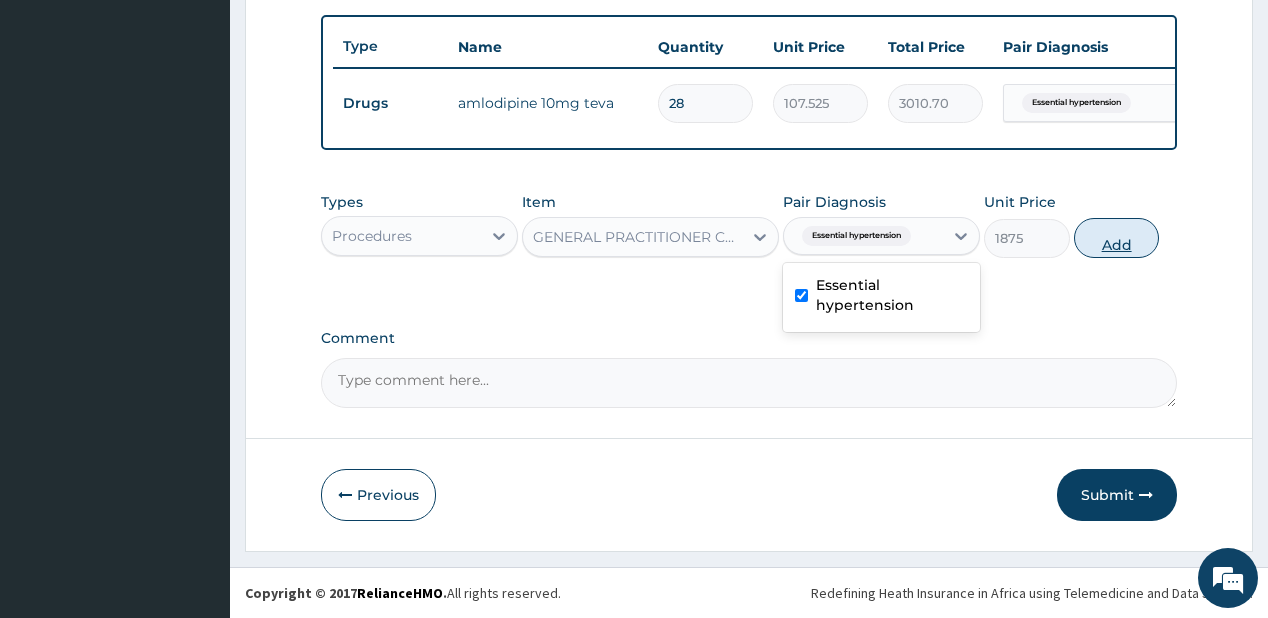 click on "Add" at bounding box center (1117, 238) 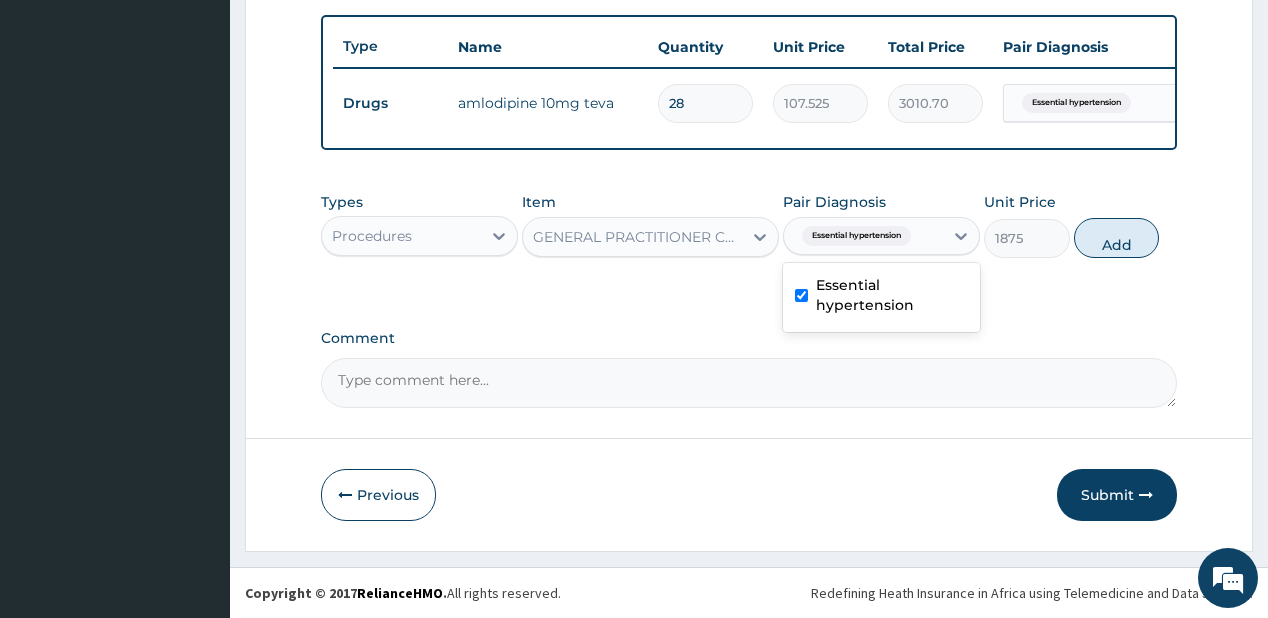 type on "0" 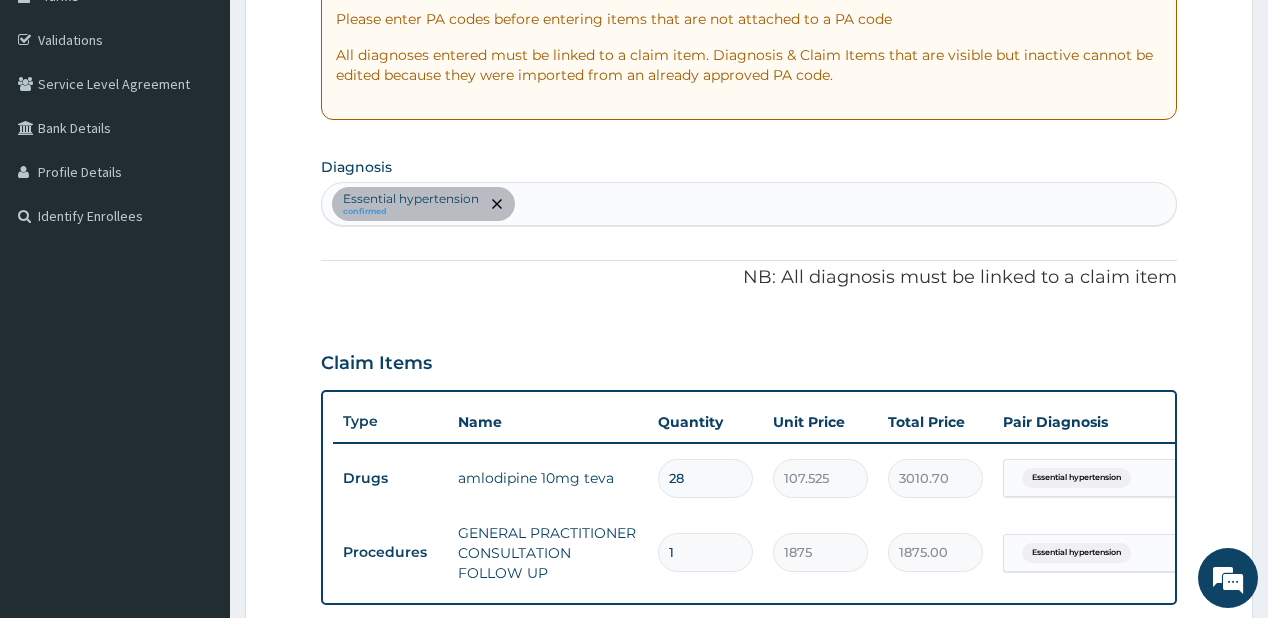 scroll, scrollTop: 337, scrollLeft: 0, axis: vertical 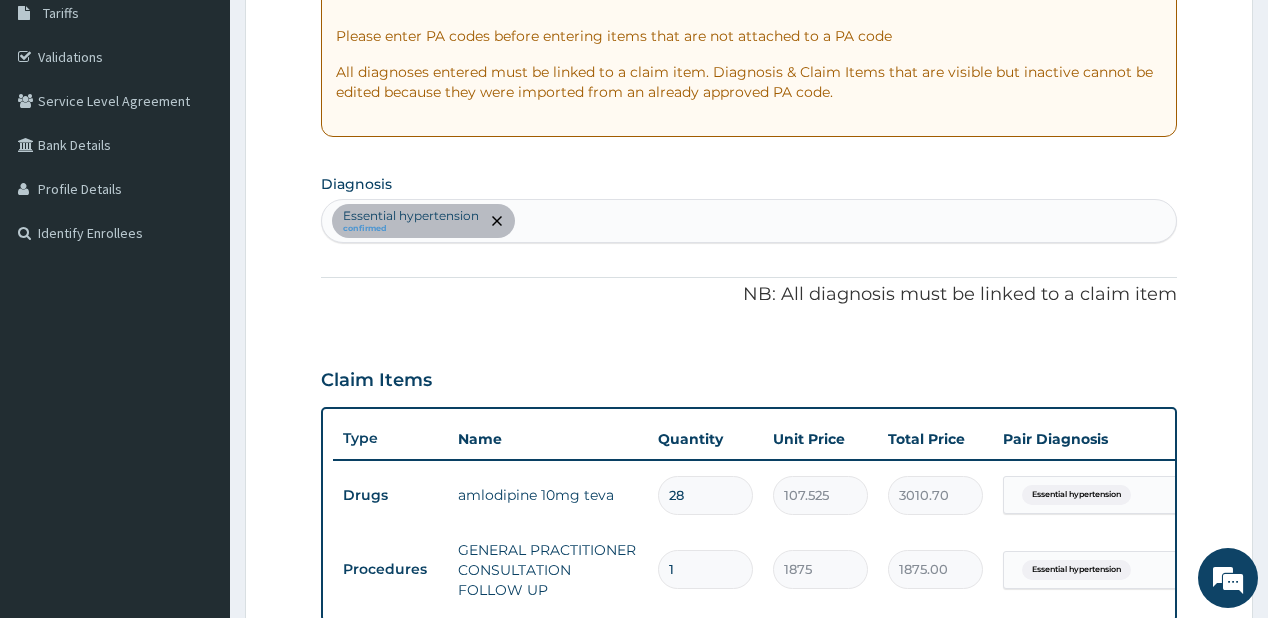 click on "Essential hypertension confirmed" at bounding box center (748, 221) 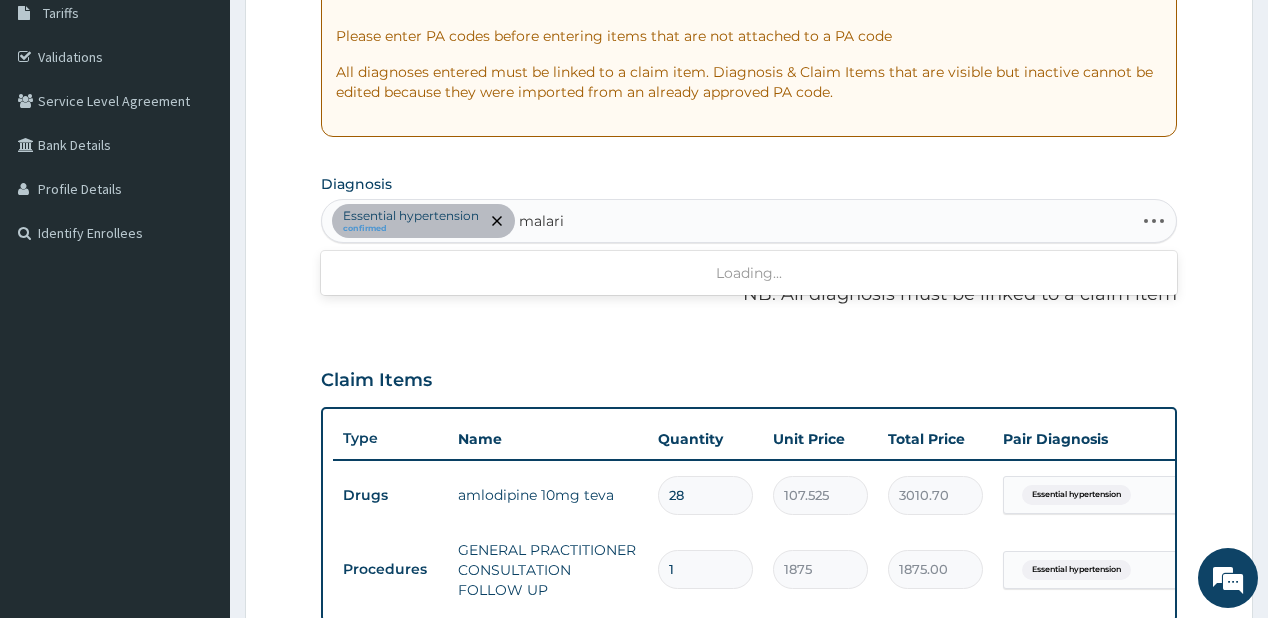 type on "malaria" 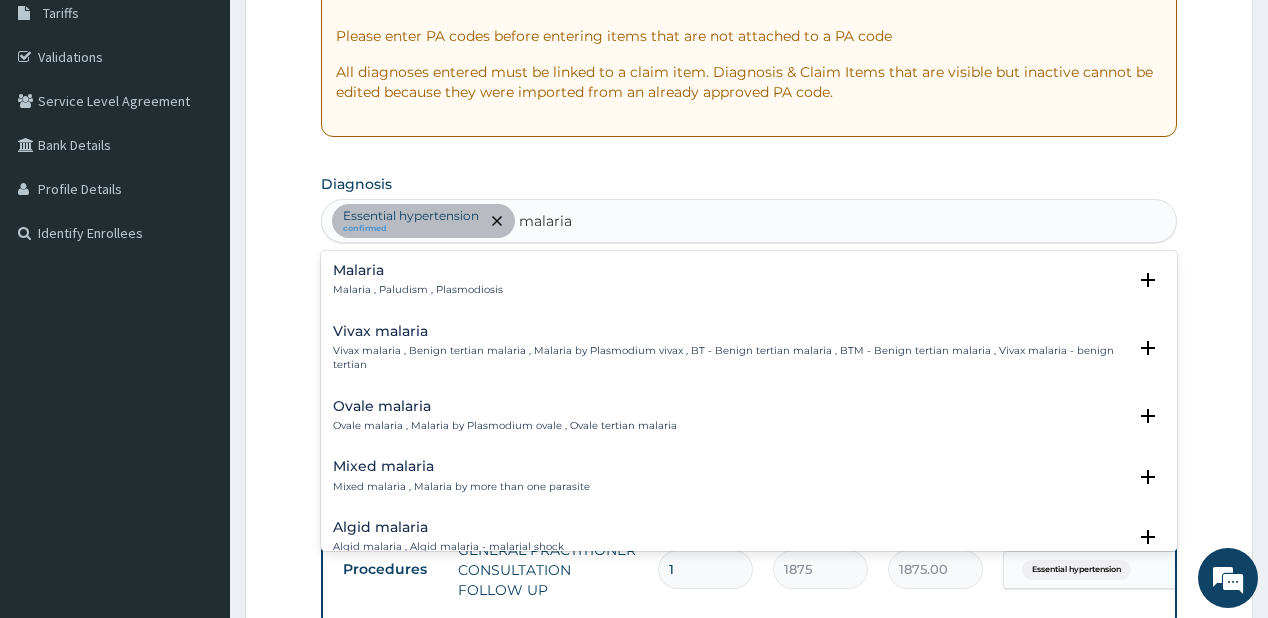 click on "Malaria , Paludism , Plasmodiosis" at bounding box center [418, 290] 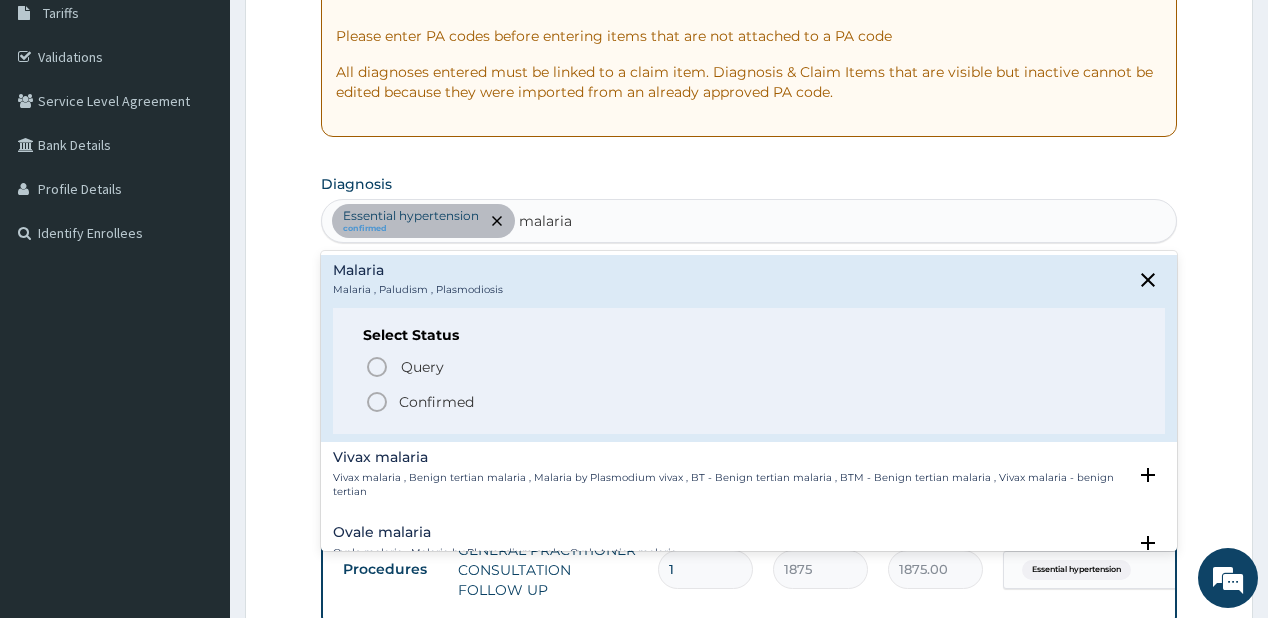 click on "Confirmed" at bounding box center [436, 402] 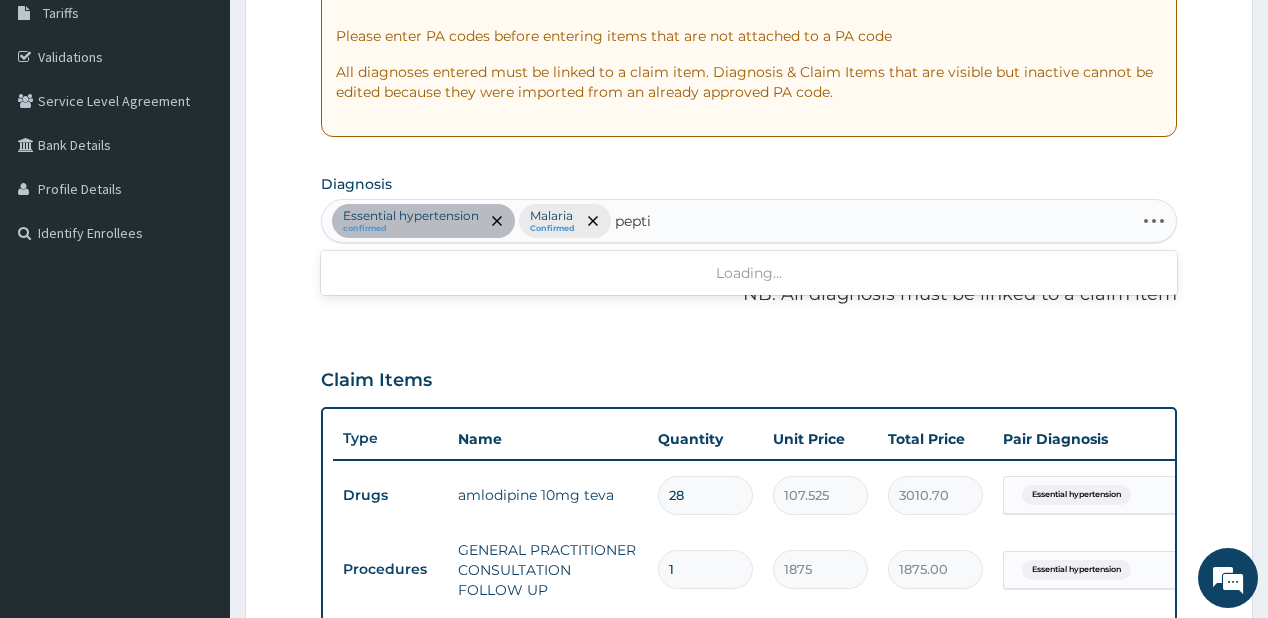 type on "peptic" 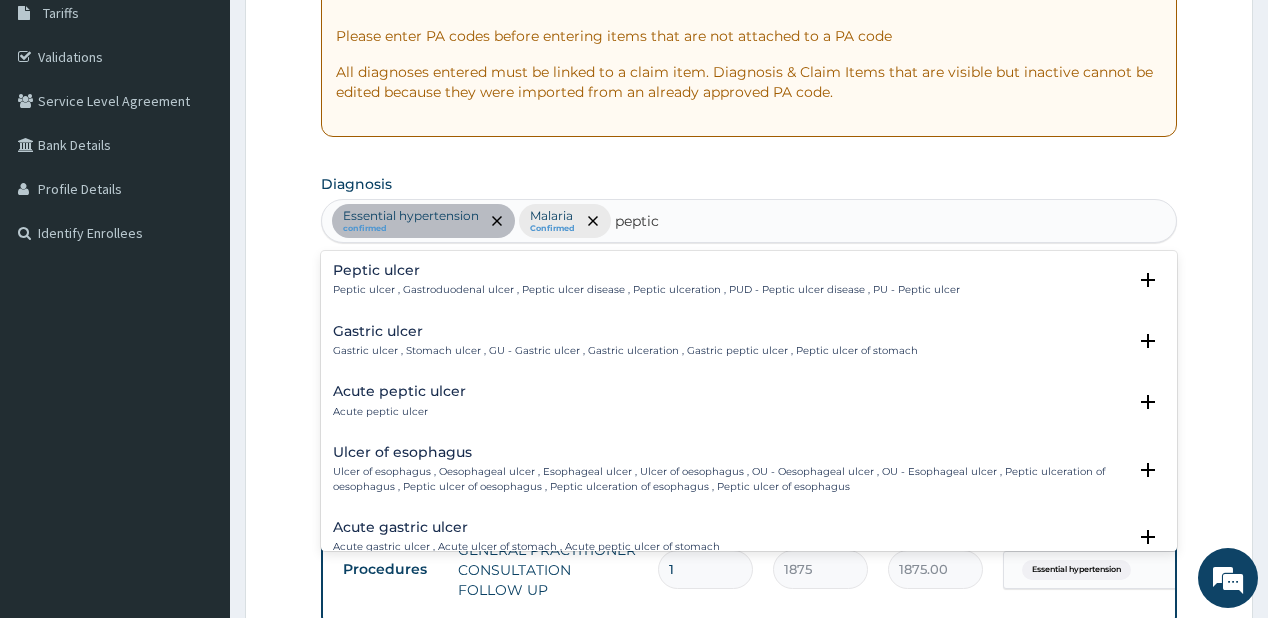 click on "Peptic ulcer Peptic ulcer , Gastroduodenal ulcer , Peptic ulcer disease , Peptic ulceration , PUD - Peptic ulcer disease , PU - Peptic ulcer" at bounding box center [646, 280] 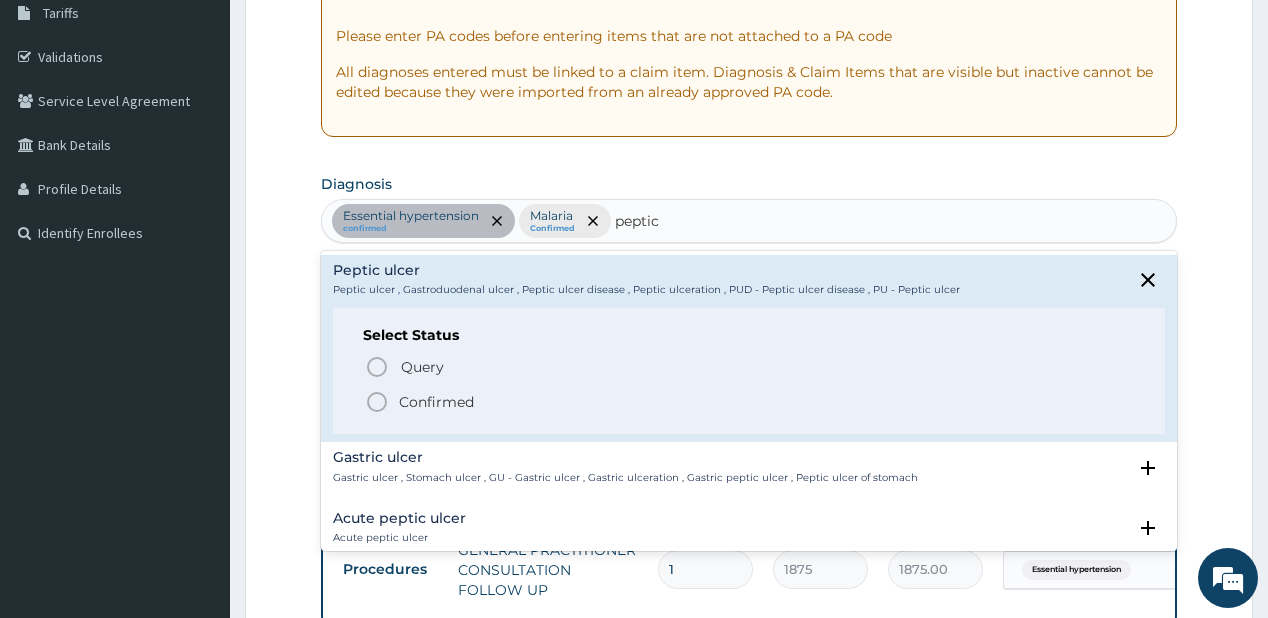 click 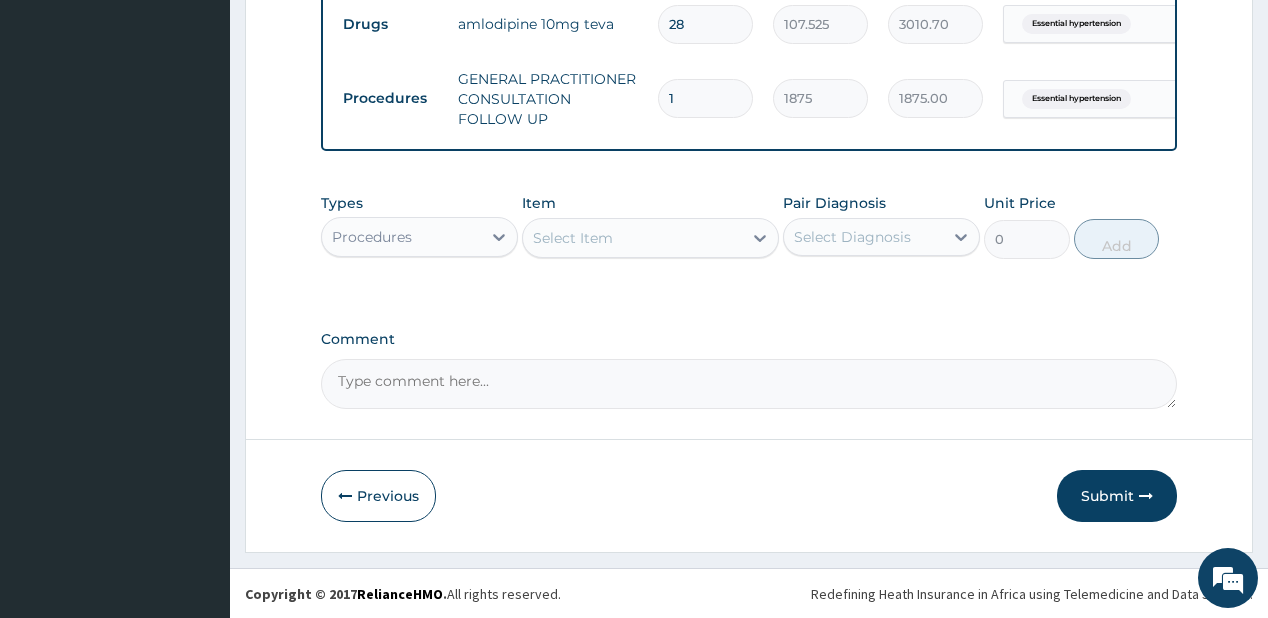 scroll, scrollTop: 817, scrollLeft: 0, axis: vertical 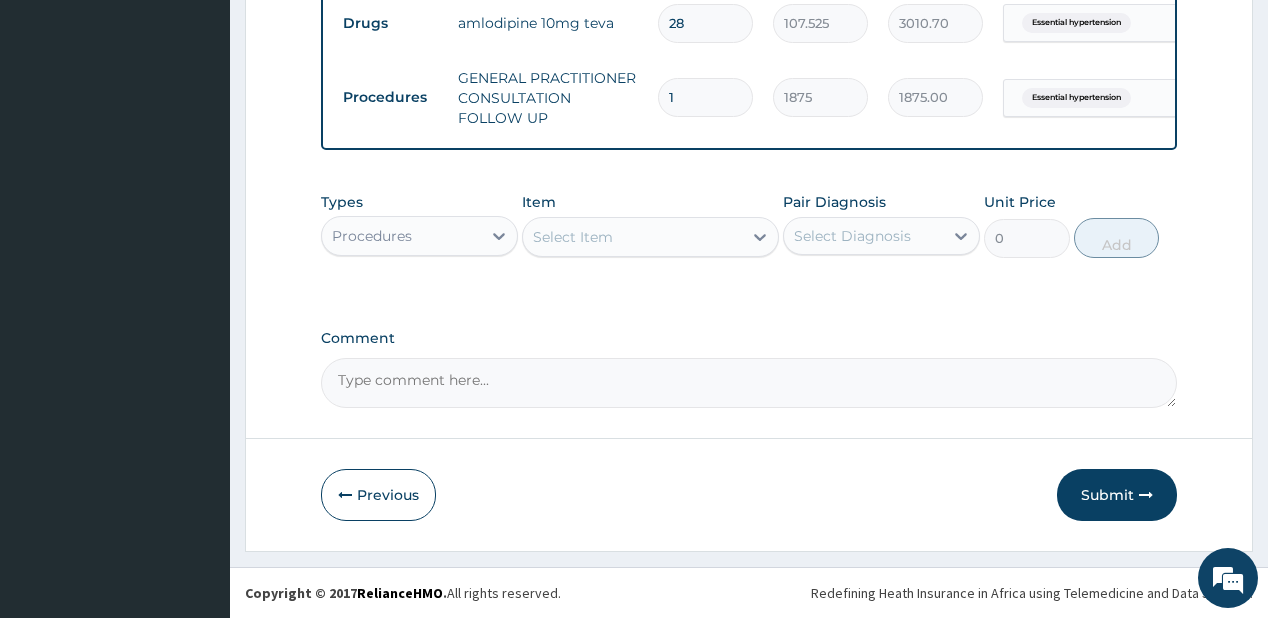 click on "Types Procedures Item Select Item Pair Diagnosis Select Diagnosis Unit Price 0 Add" at bounding box center [748, 225] 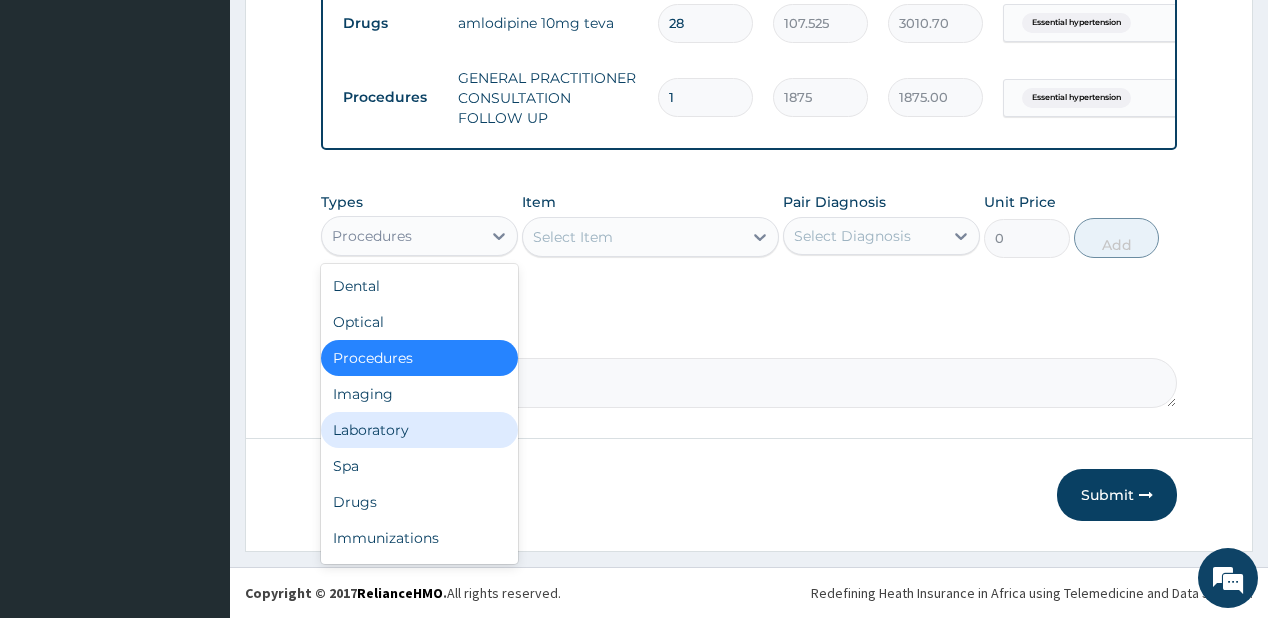 click on "Laboratory" at bounding box center [419, 430] 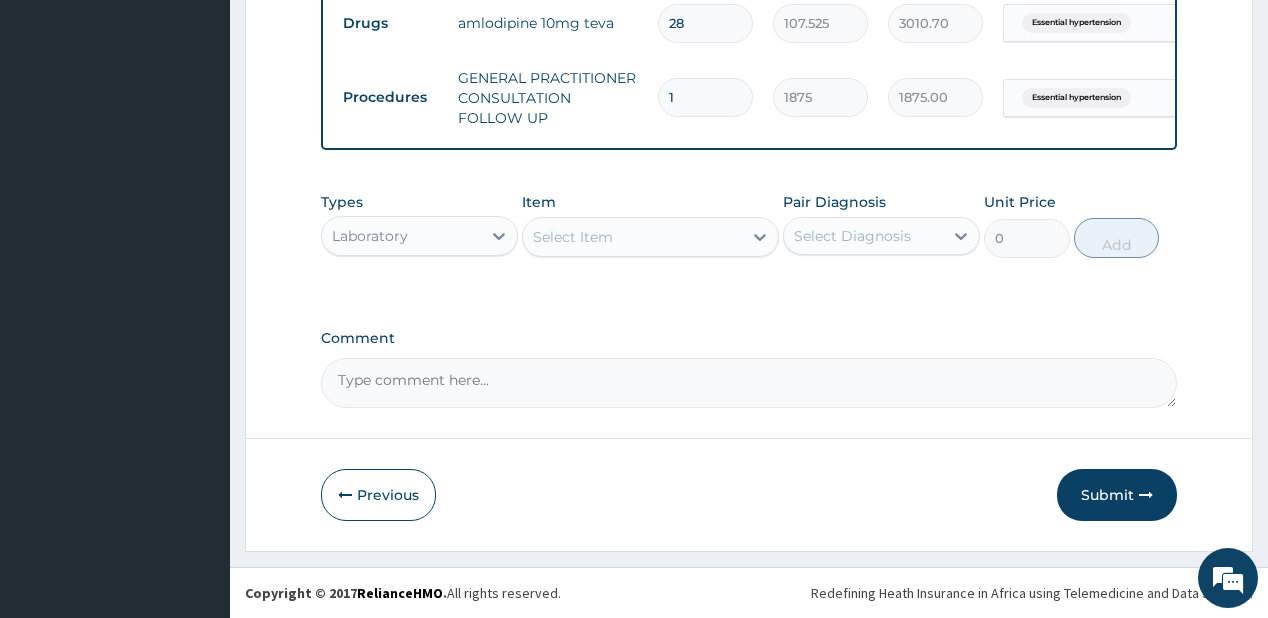 click on "Select Item" at bounding box center [573, 237] 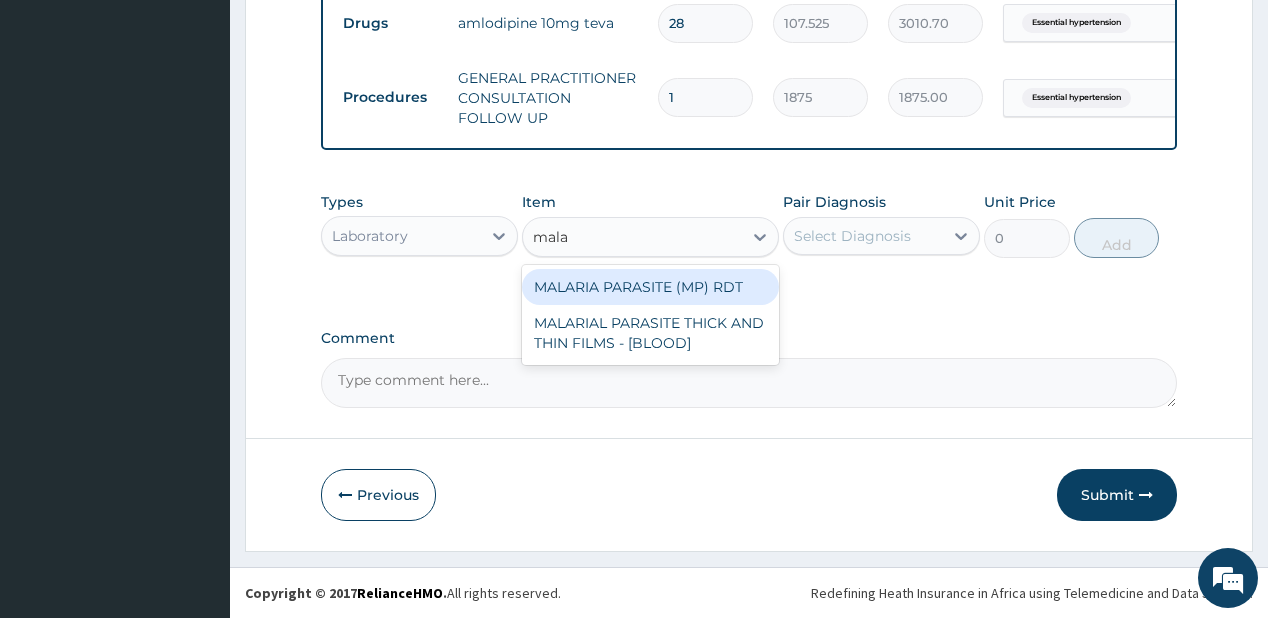 type on "malar" 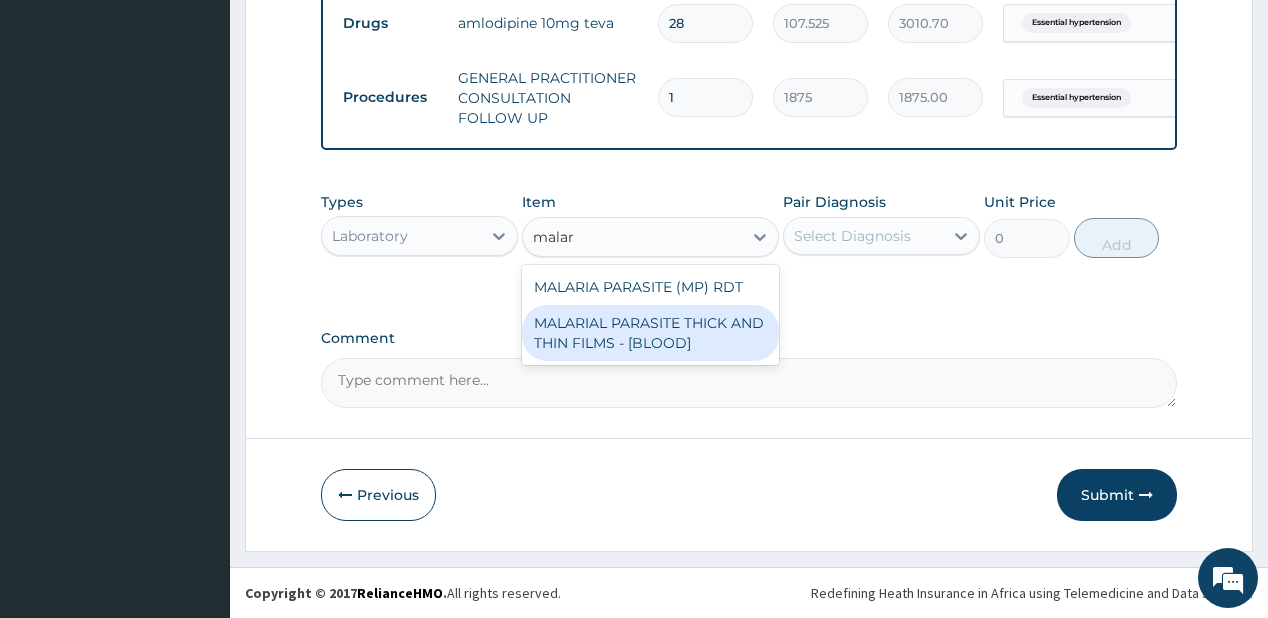 click on "MALARIAL PARASITE THICK AND THIN FILMS - [BLOOD]" at bounding box center (650, 333) 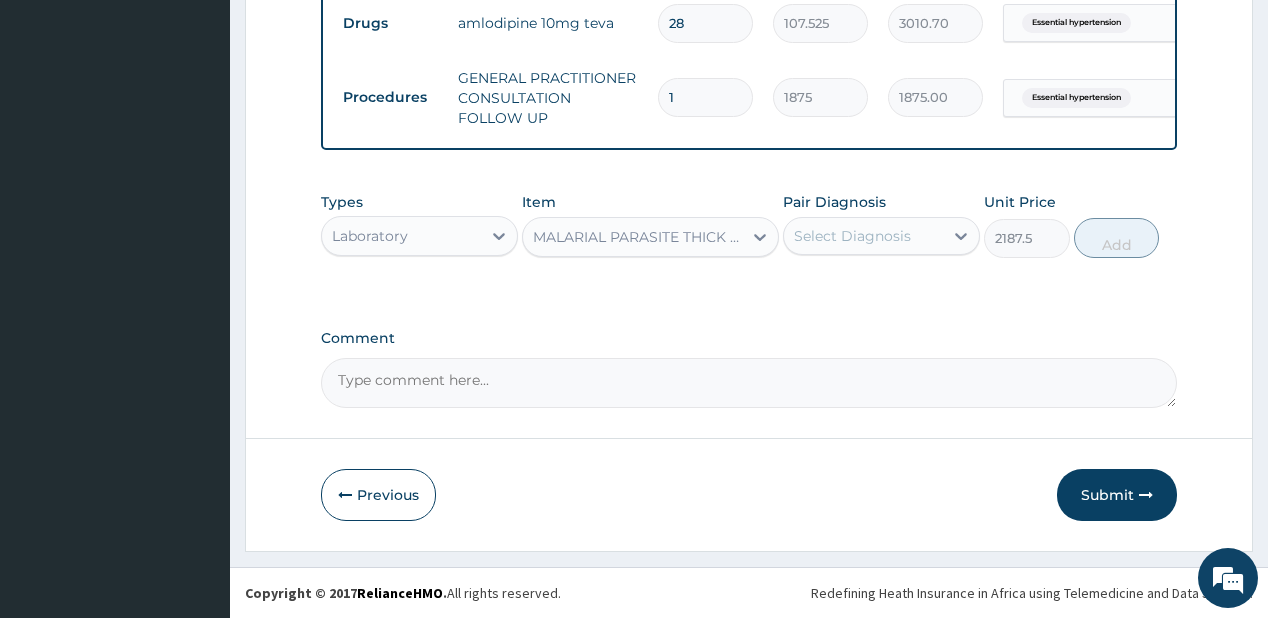 click on "Select Diagnosis" at bounding box center (852, 236) 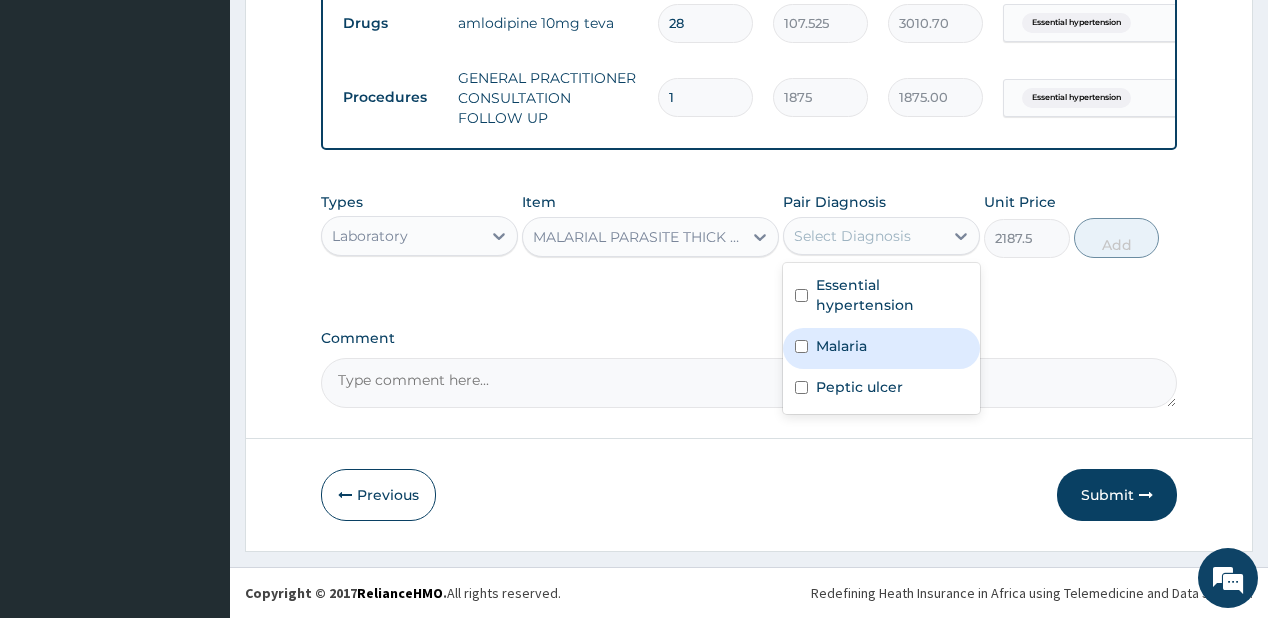 drag, startPoint x: 828, startPoint y: 360, endPoint x: 1048, endPoint y: 301, distance: 227.77402 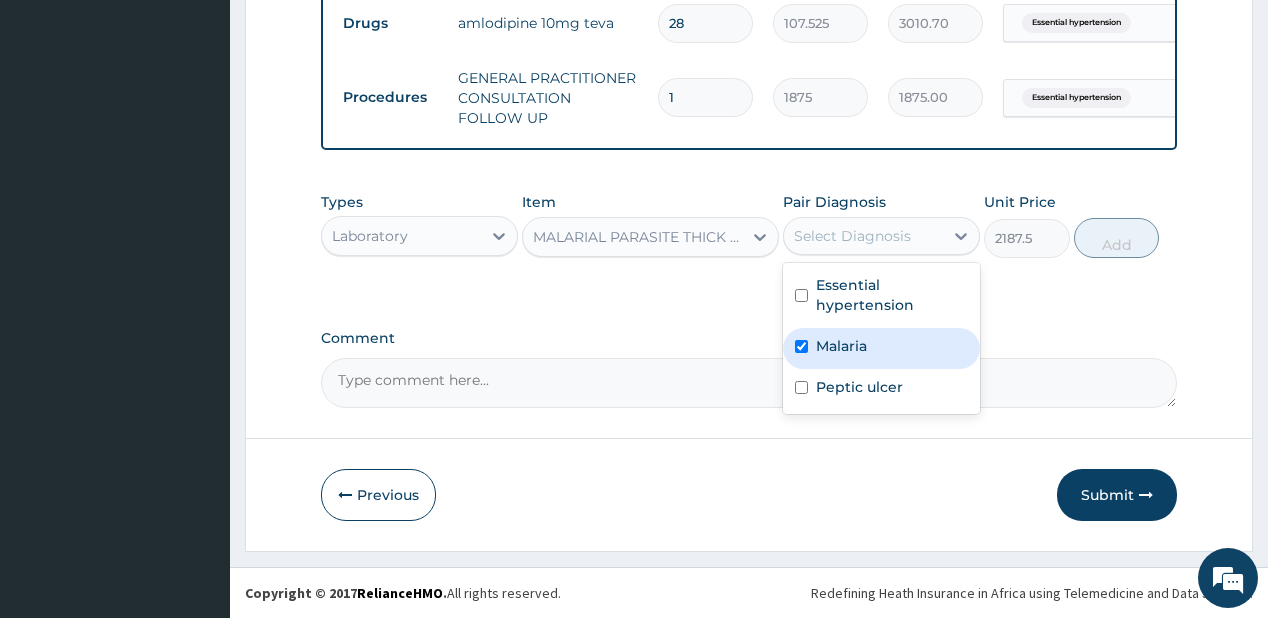 checkbox on "true" 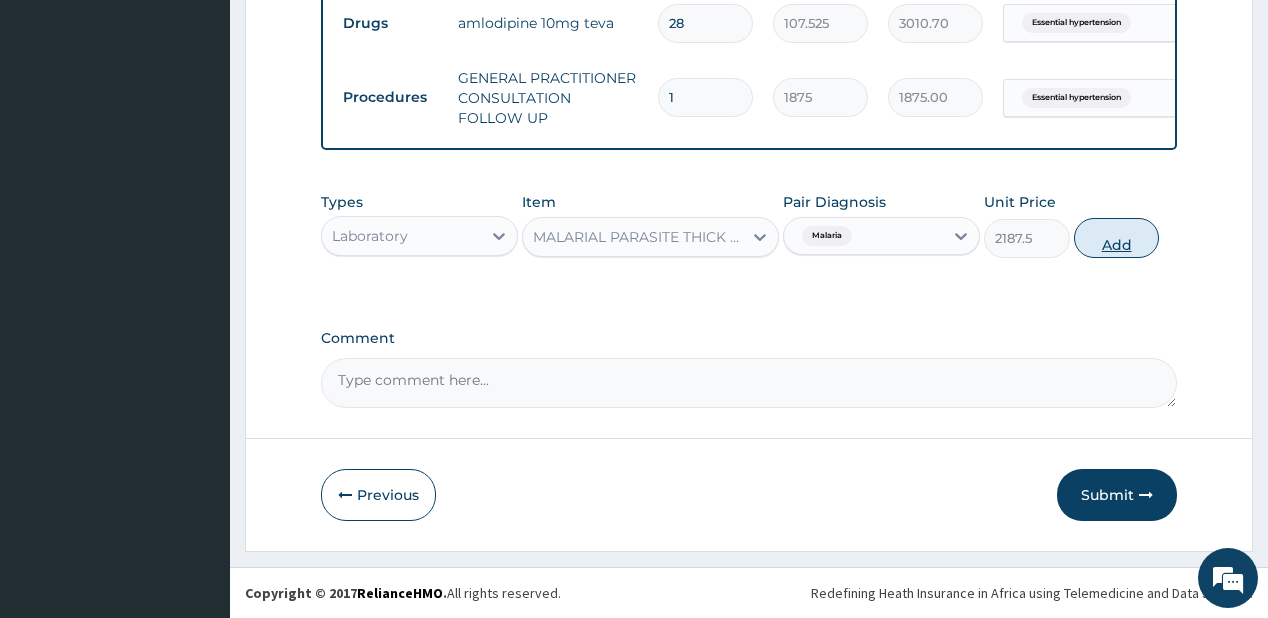 click on "Add" at bounding box center (1117, 238) 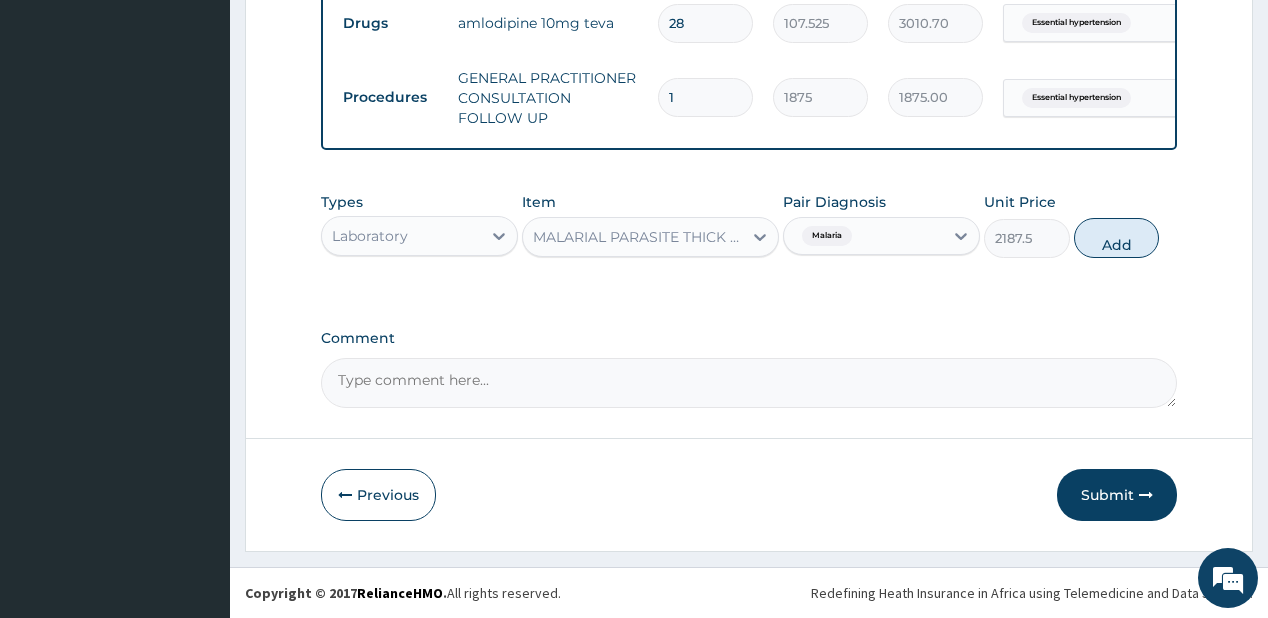 type on "0" 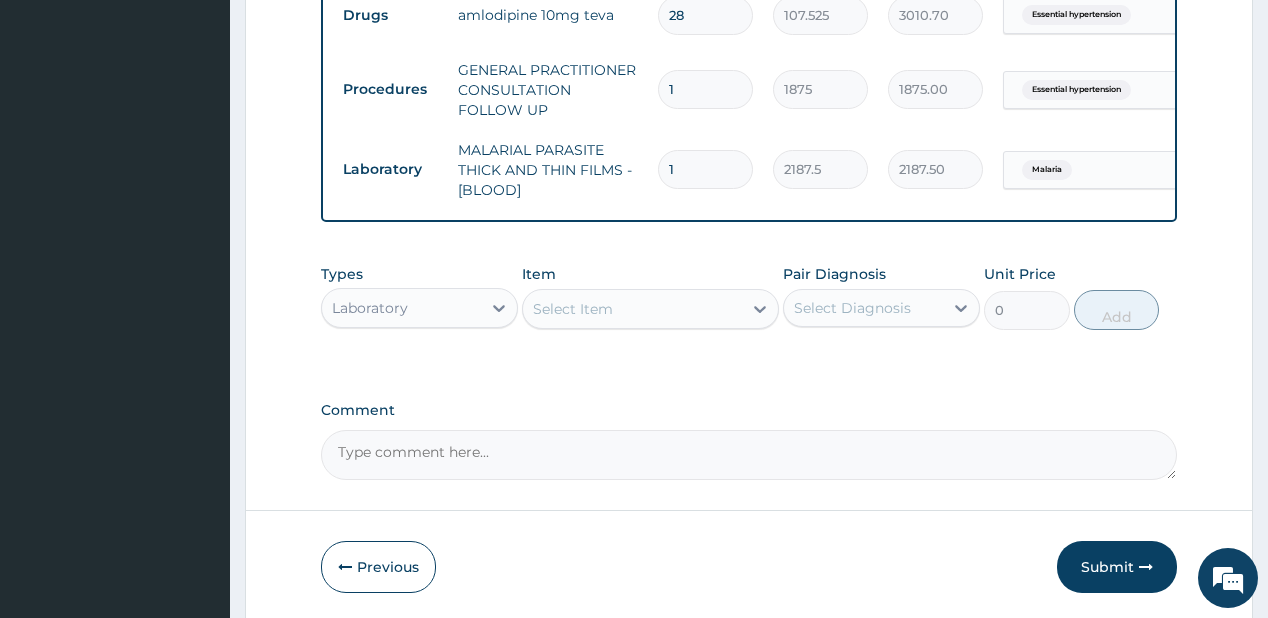 click on "Select Item" at bounding box center (573, 309) 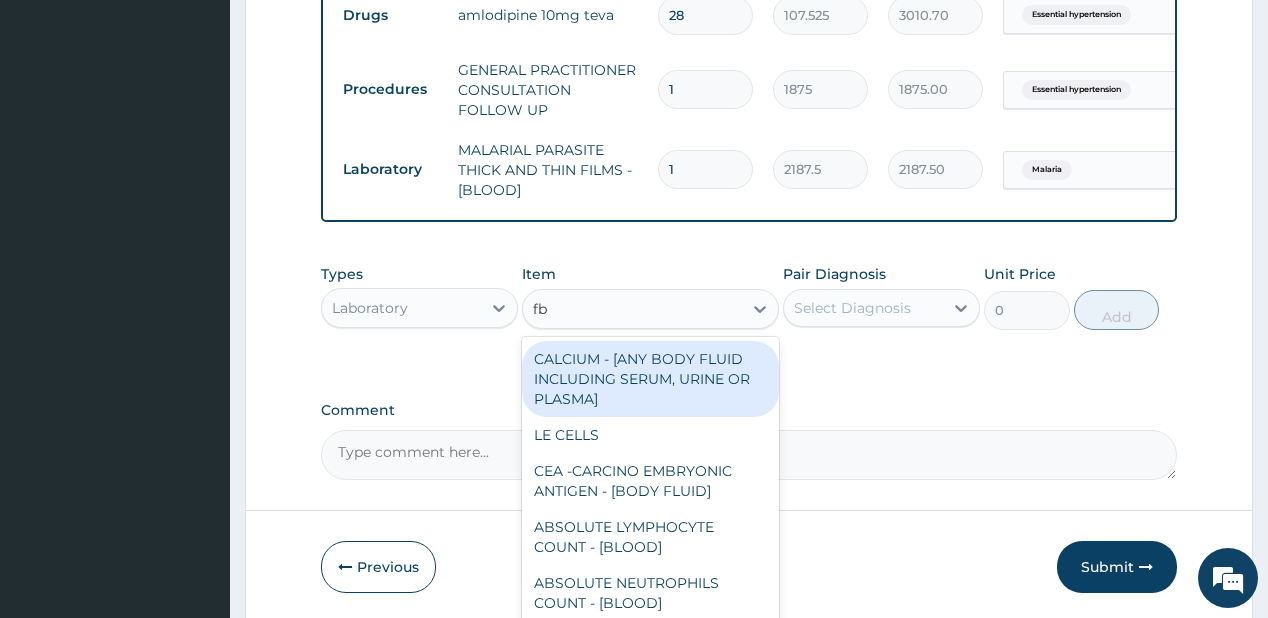 type on "fbc" 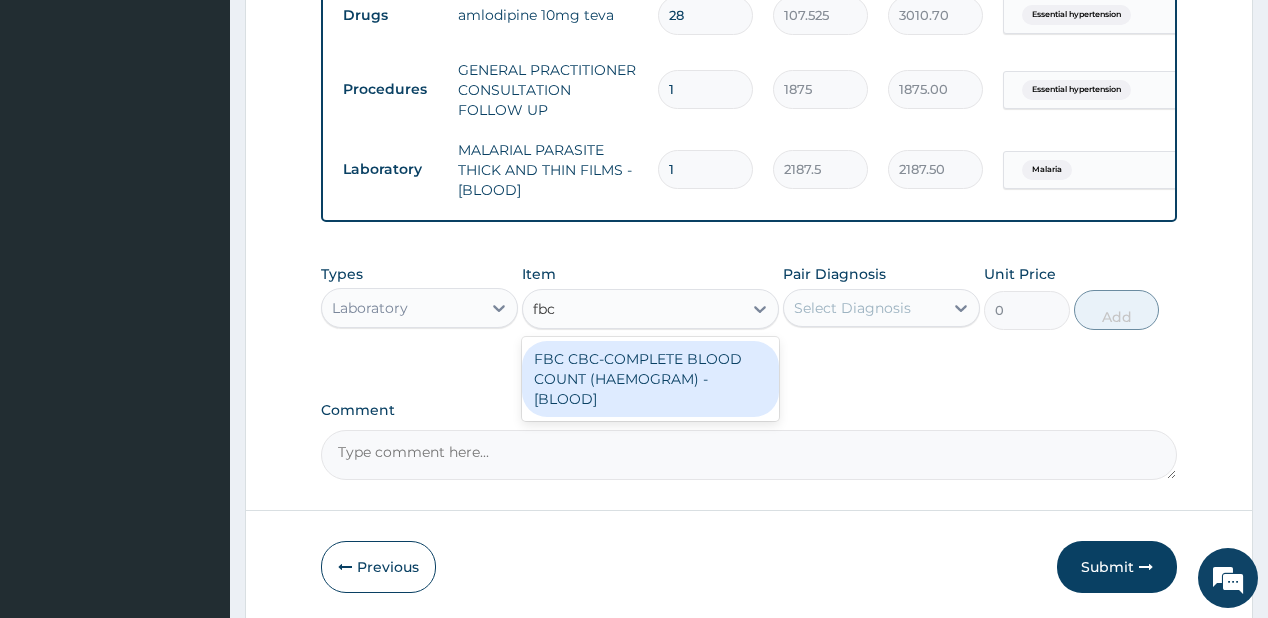 drag, startPoint x: 607, startPoint y: 371, endPoint x: 810, endPoint y: 339, distance: 205.50668 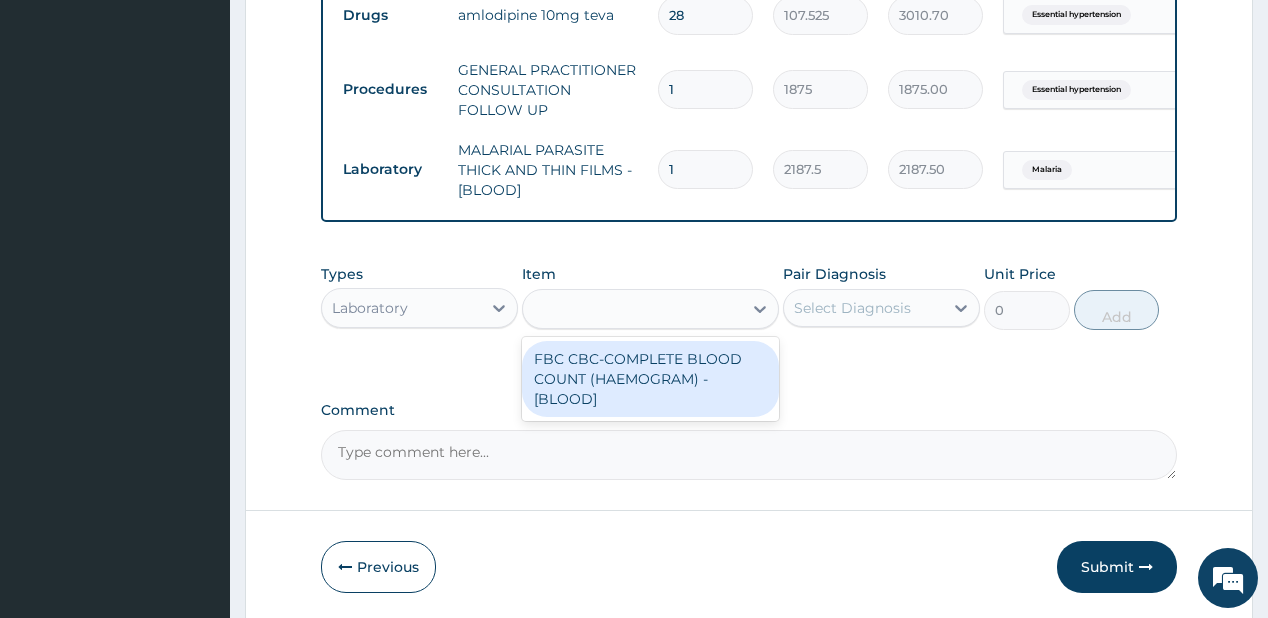 type on "5000" 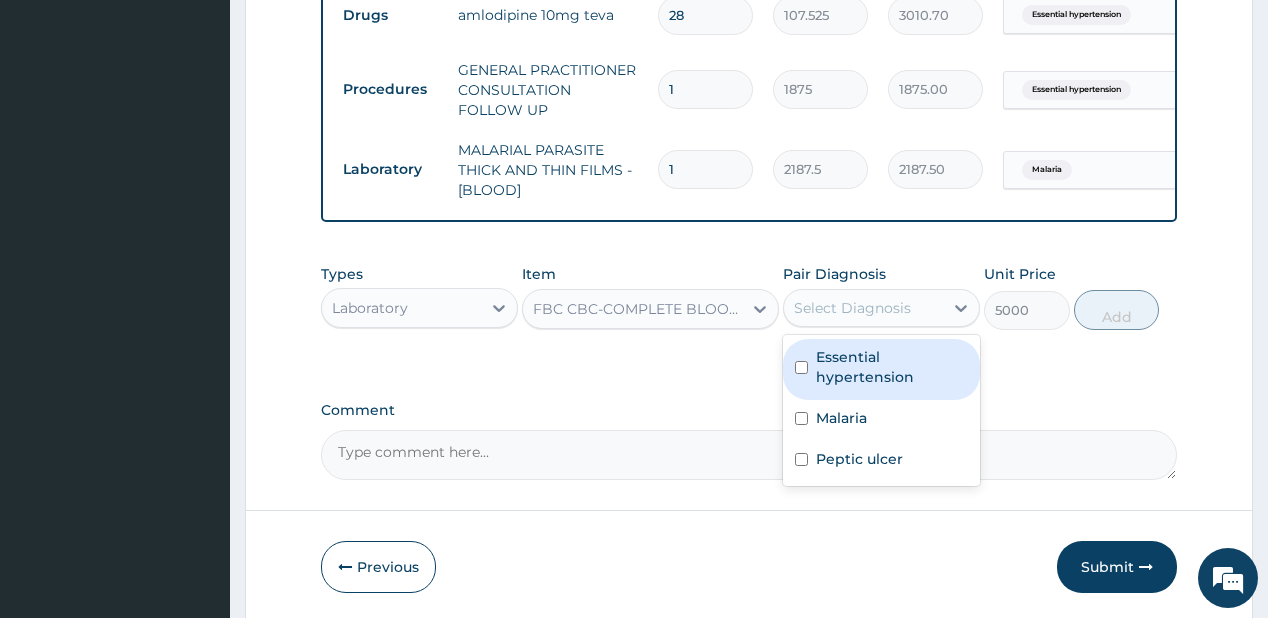 click on "Select Diagnosis" at bounding box center (852, 308) 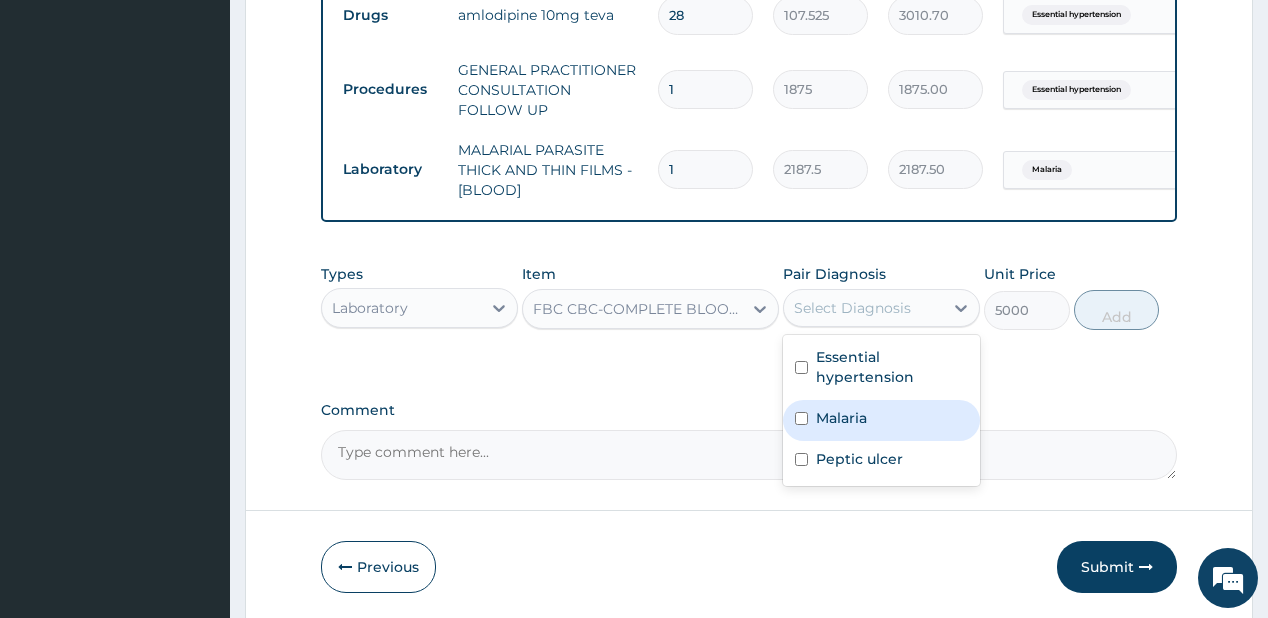 drag, startPoint x: 827, startPoint y: 436, endPoint x: 885, endPoint y: 391, distance: 73.409805 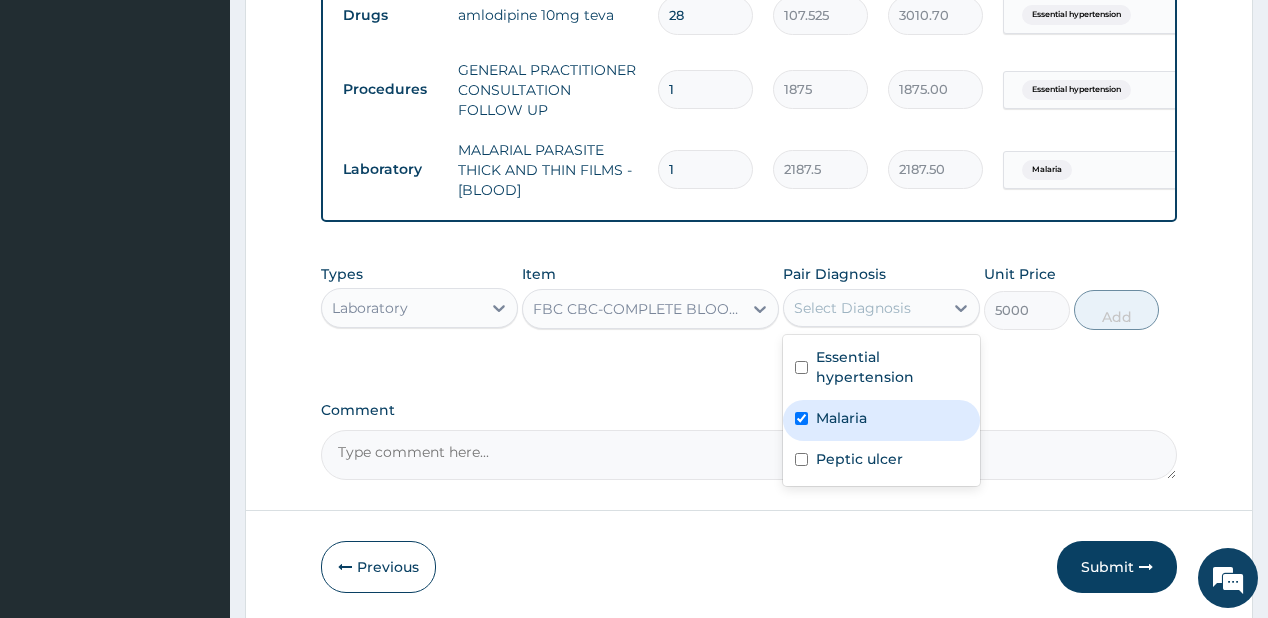 checkbox on "true" 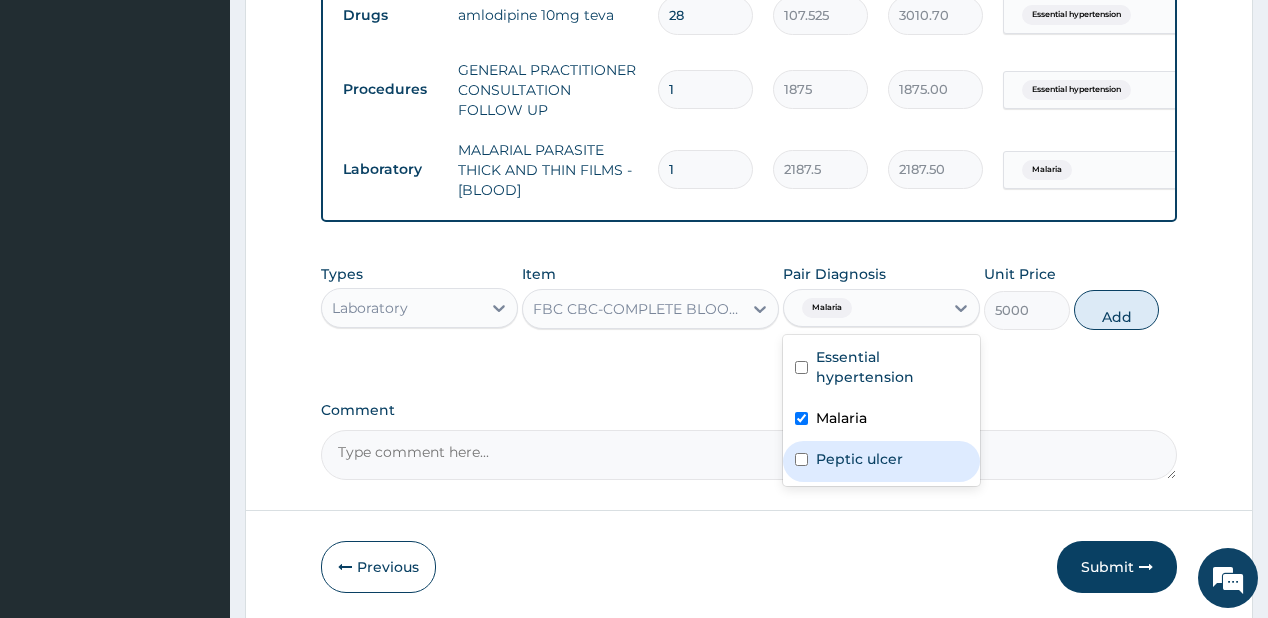 drag, startPoint x: 881, startPoint y: 460, endPoint x: 1040, endPoint y: 343, distance: 197.4082 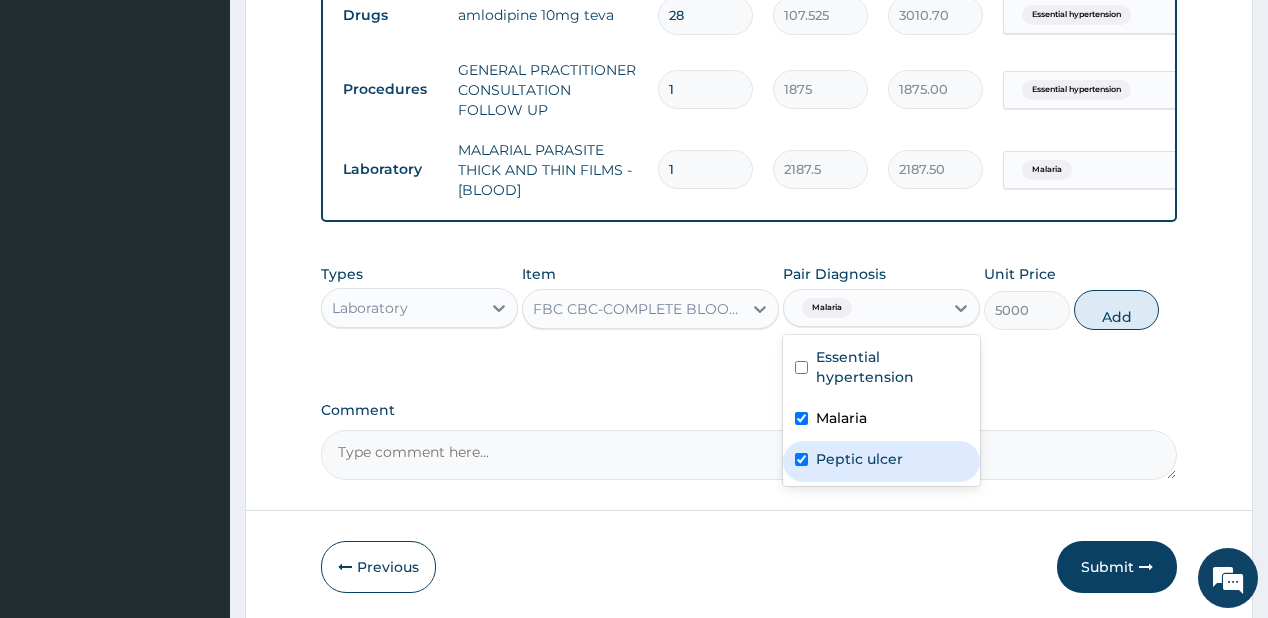 checkbox on "true" 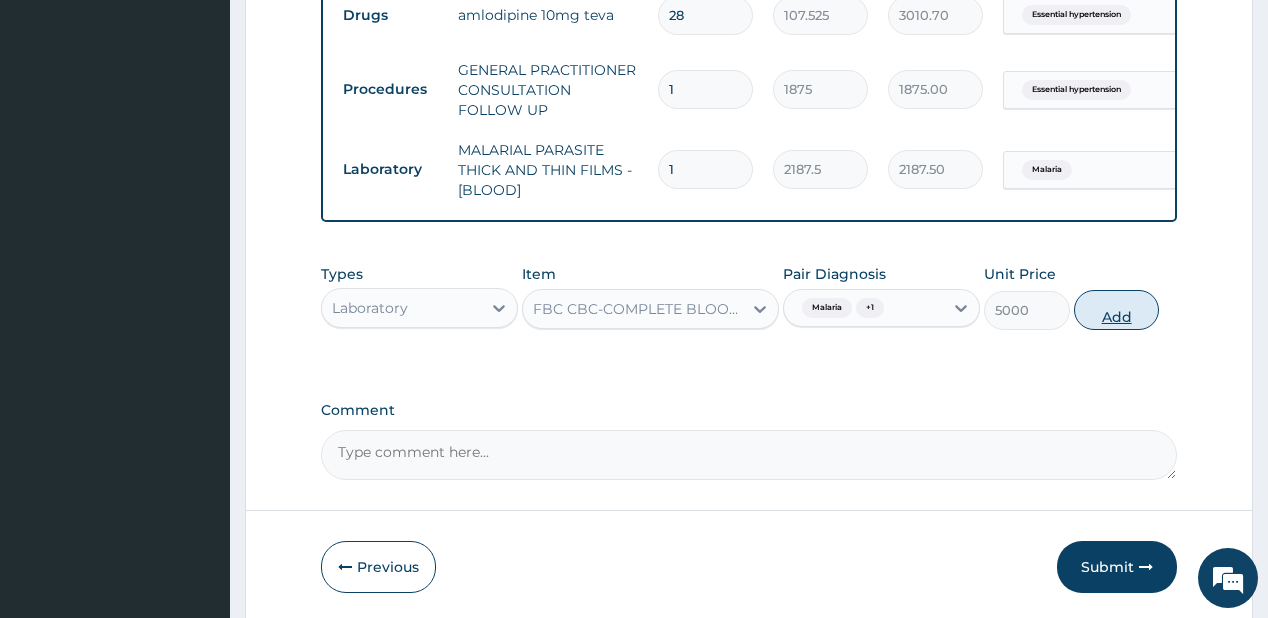 click on "Add" at bounding box center [1117, 310] 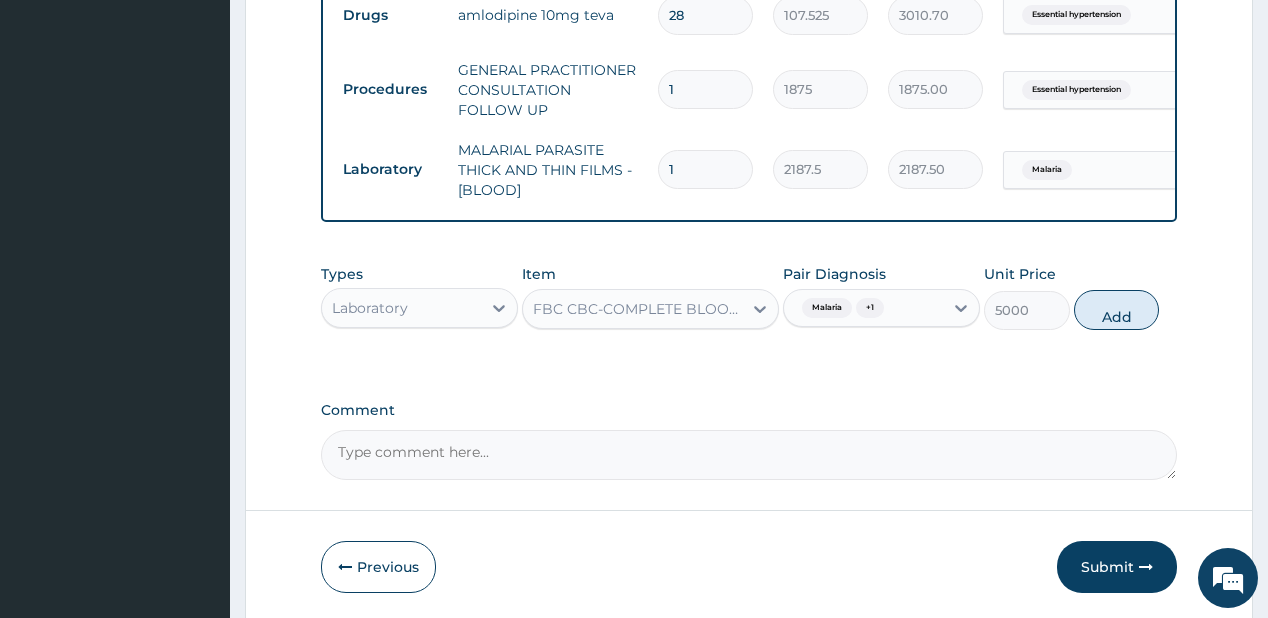 type on "0" 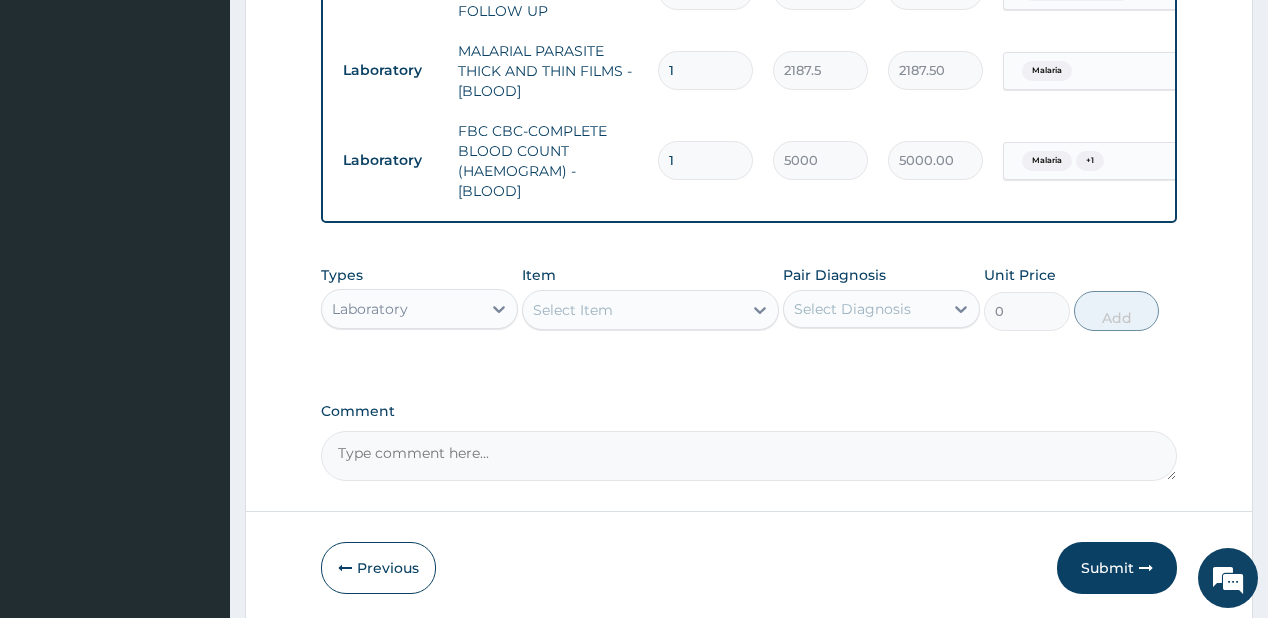 scroll, scrollTop: 977, scrollLeft: 0, axis: vertical 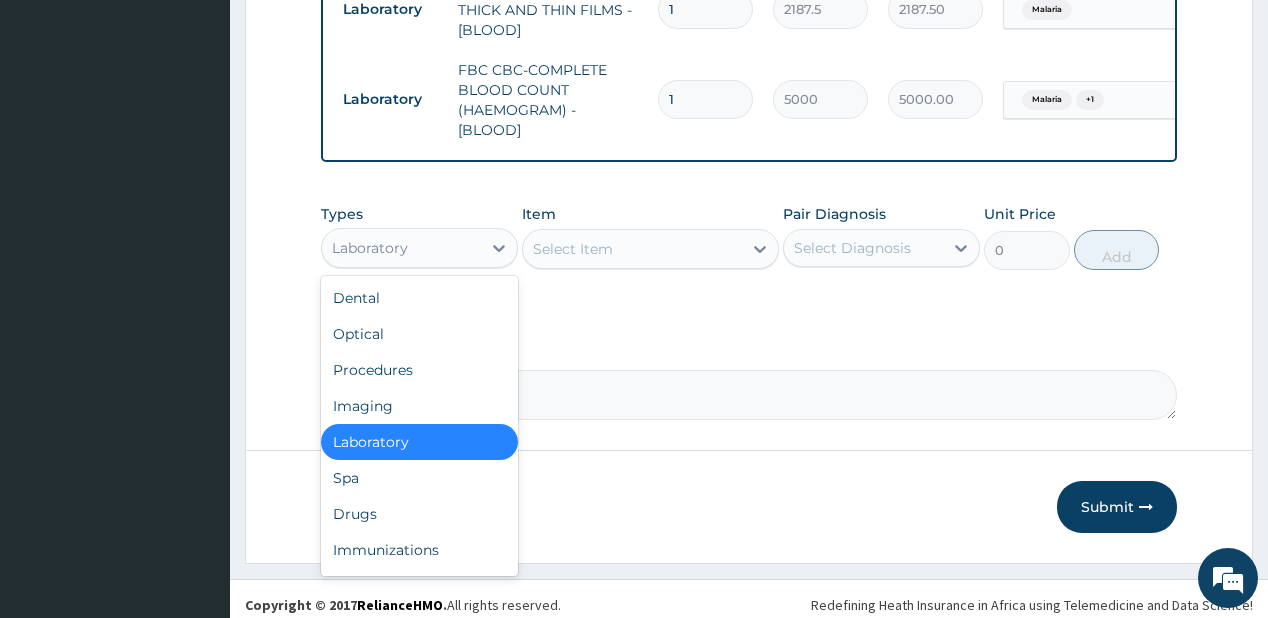 click on "Laboratory" at bounding box center (401, 248) 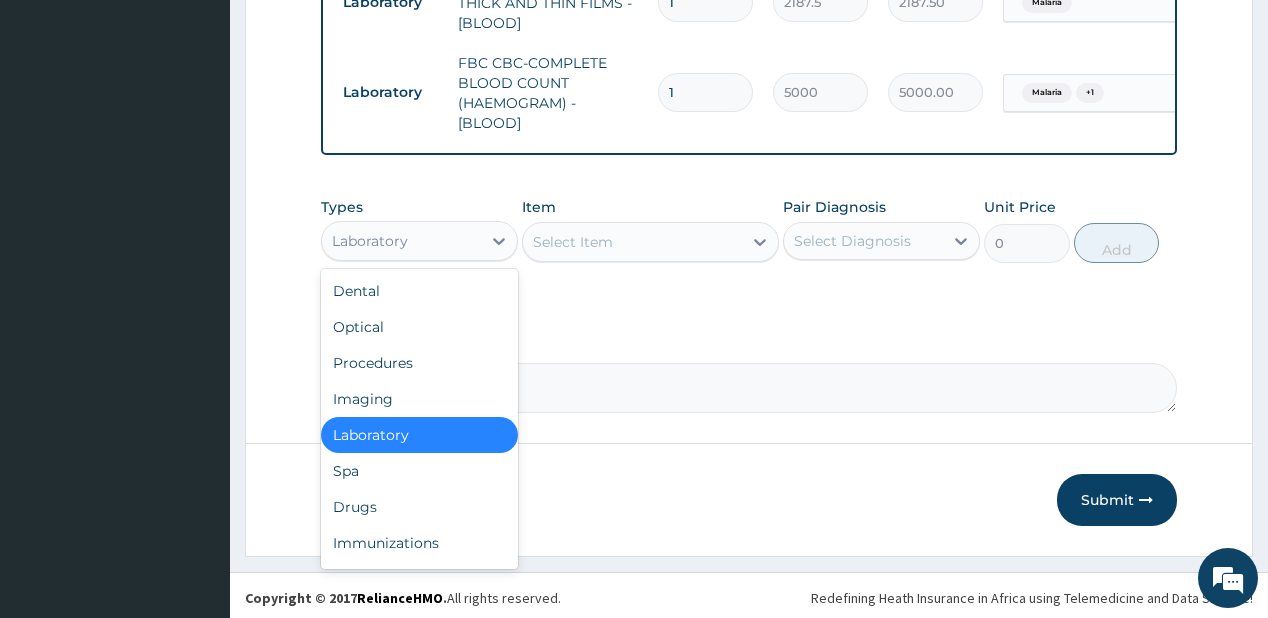 scroll, scrollTop: 997, scrollLeft: 0, axis: vertical 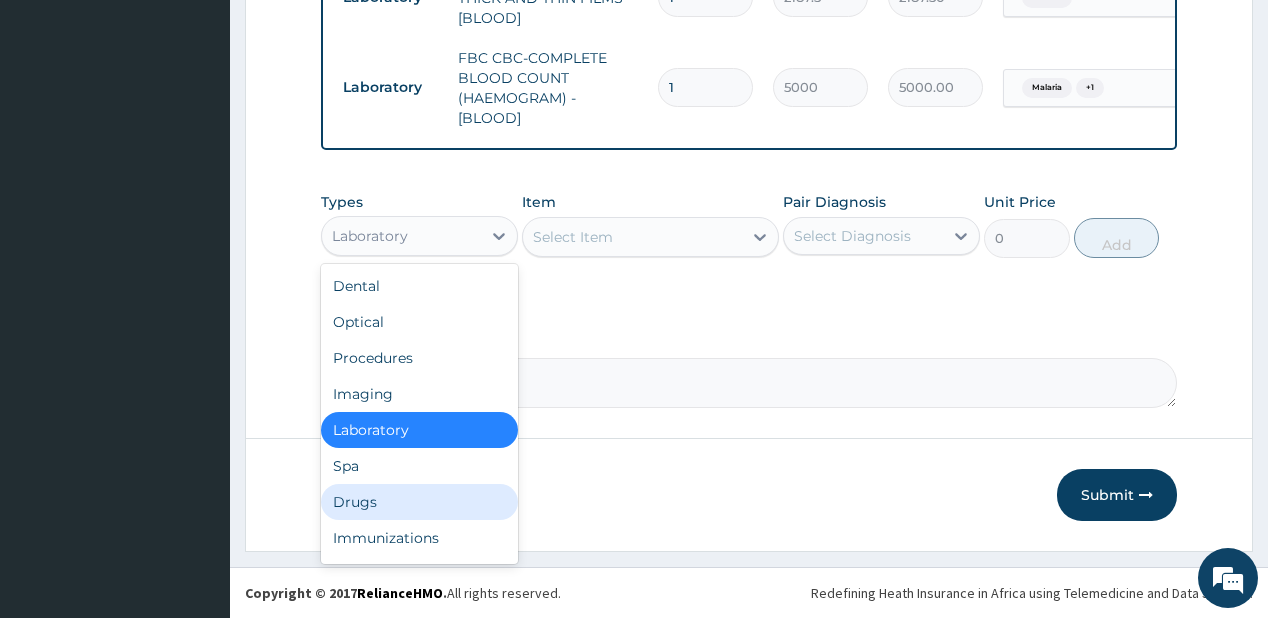 click on "Drugs" at bounding box center (419, 502) 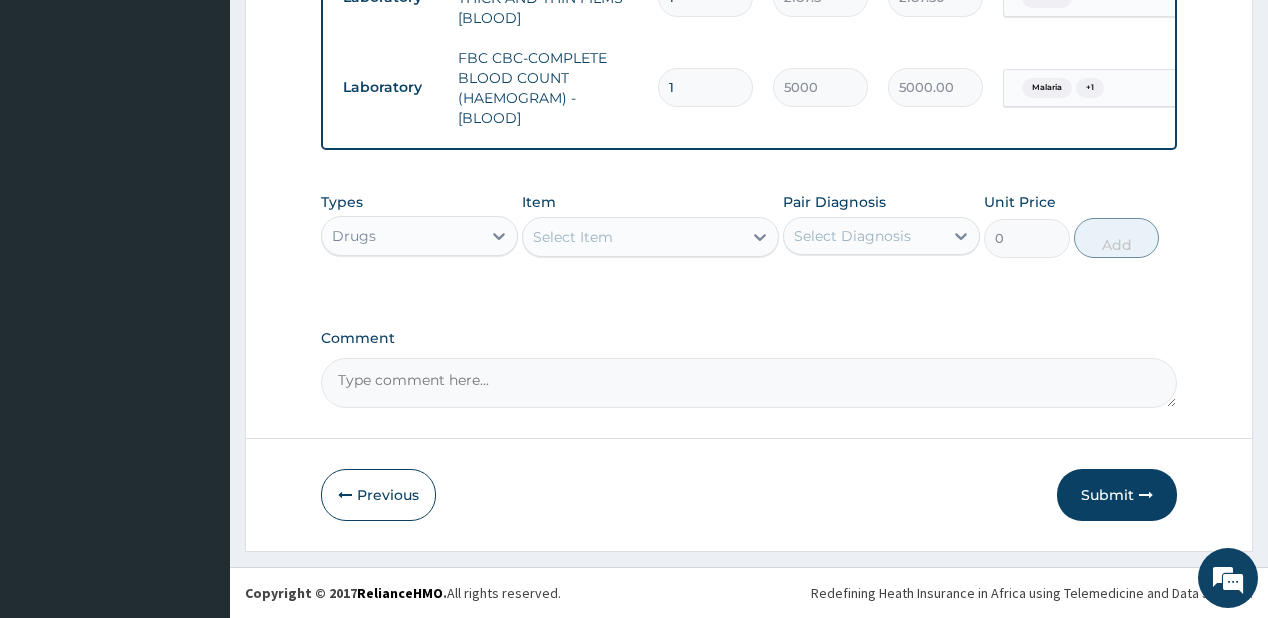 click on "Select Item" at bounding box center (573, 237) 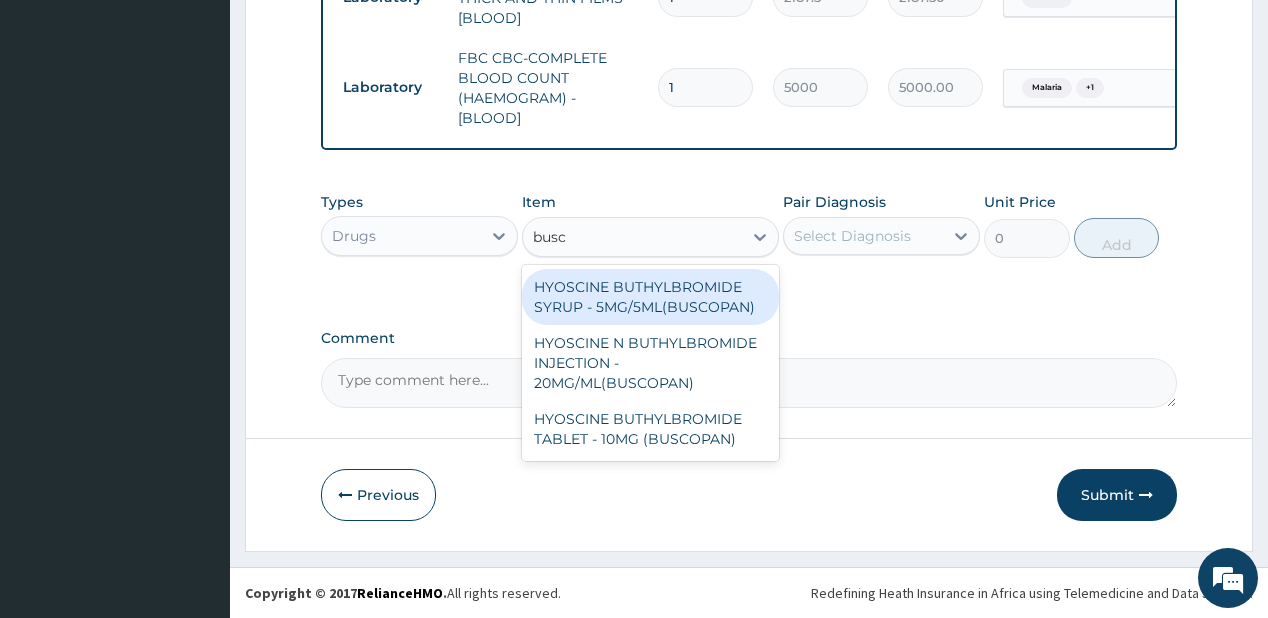 type on "busco" 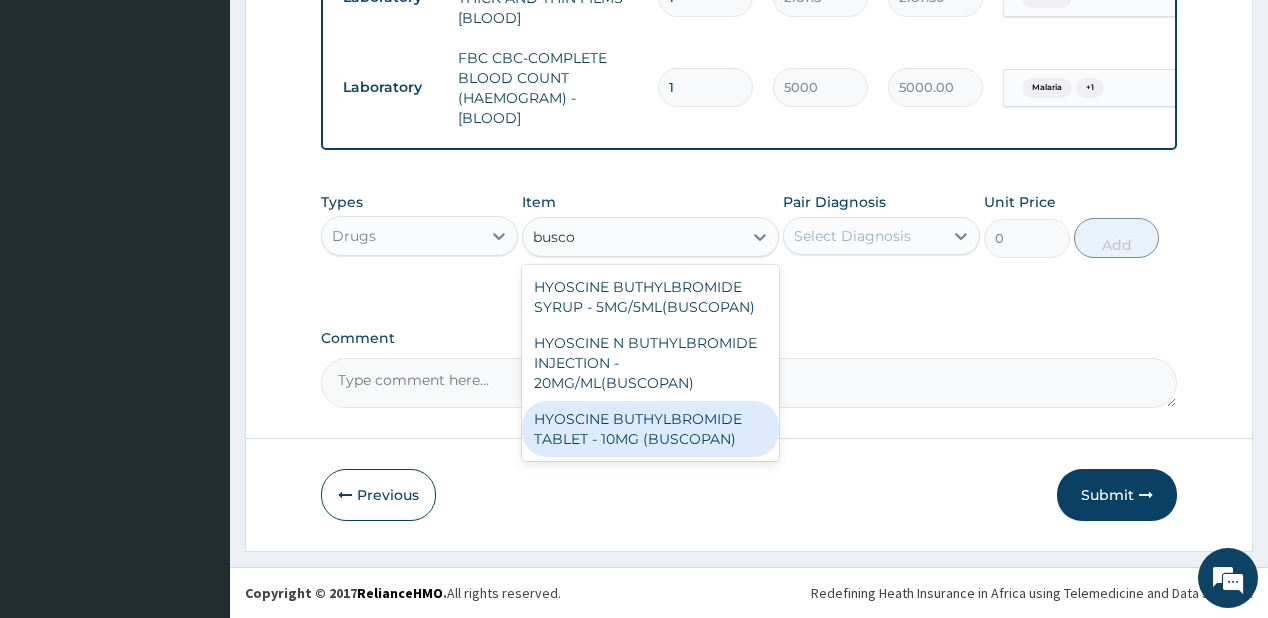 click on "HYOSCINE BUTHYLBROMIDE TABLET - 10MG (BUSCOPAN)" at bounding box center (650, 429) 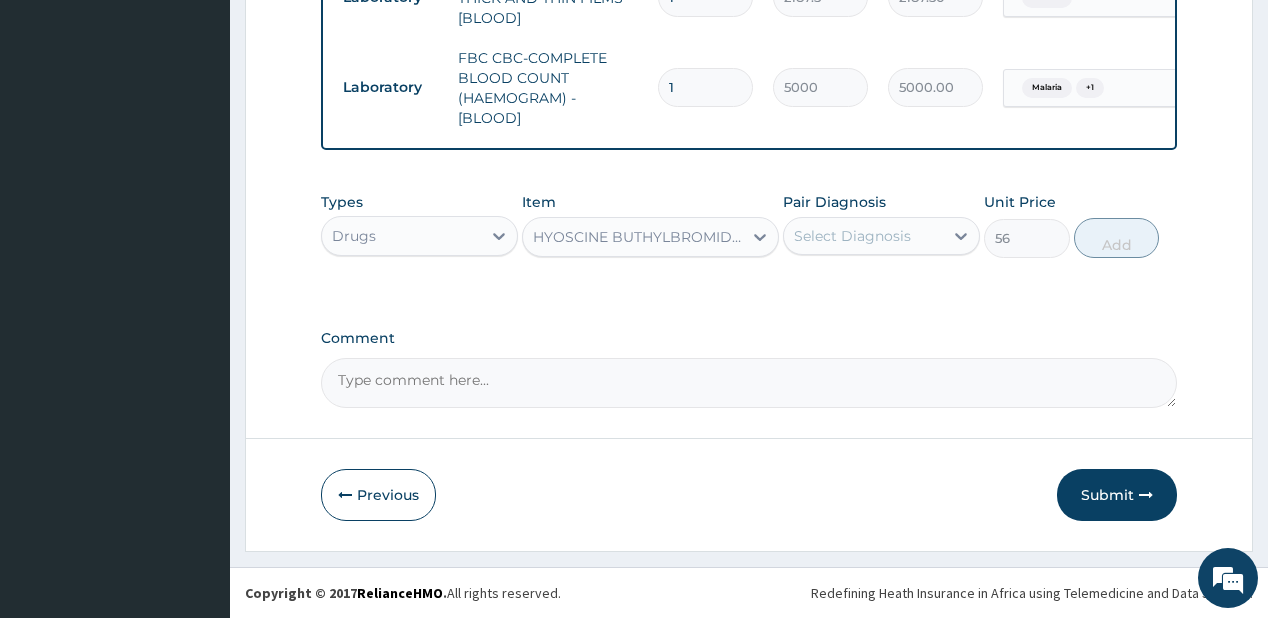 click on "Select Diagnosis" at bounding box center [852, 236] 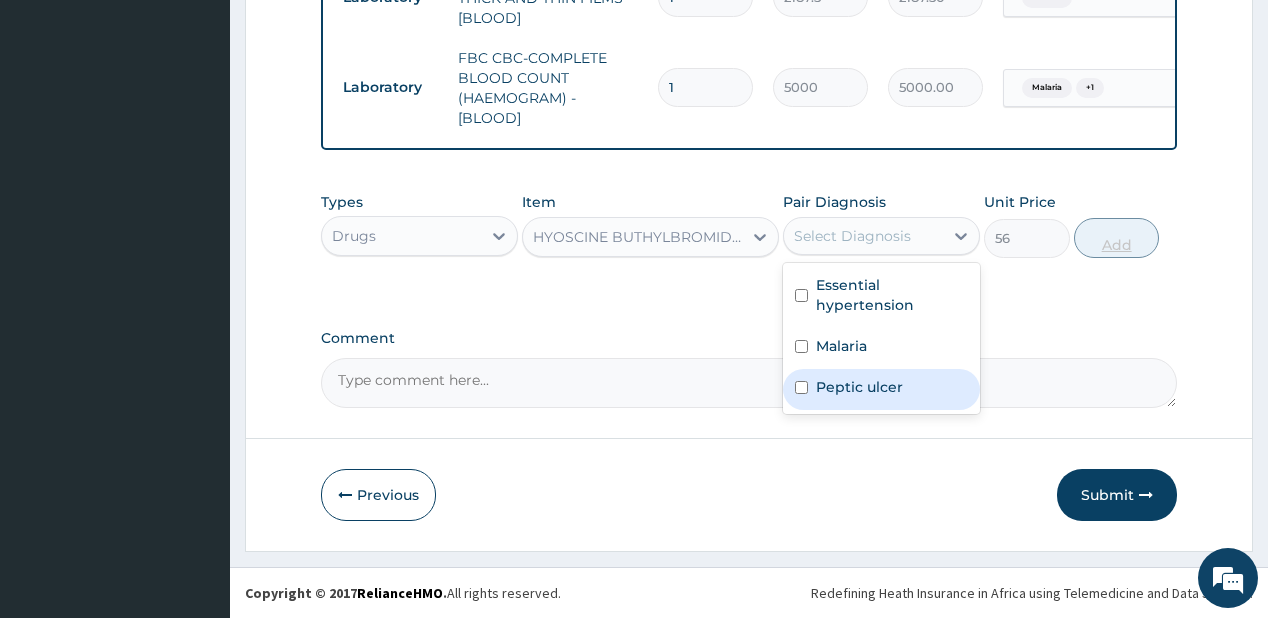 drag, startPoint x: 864, startPoint y: 391, endPoint x: 1084, endPoint y: 240, distance: 266.83514 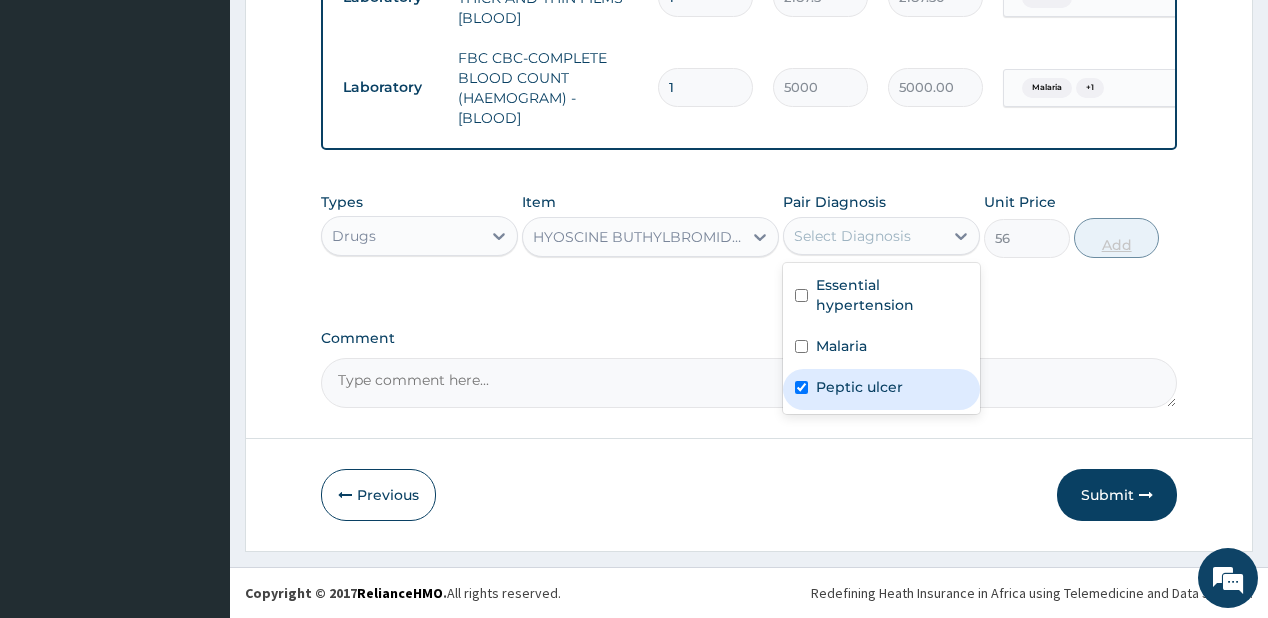 checkbox on "true" 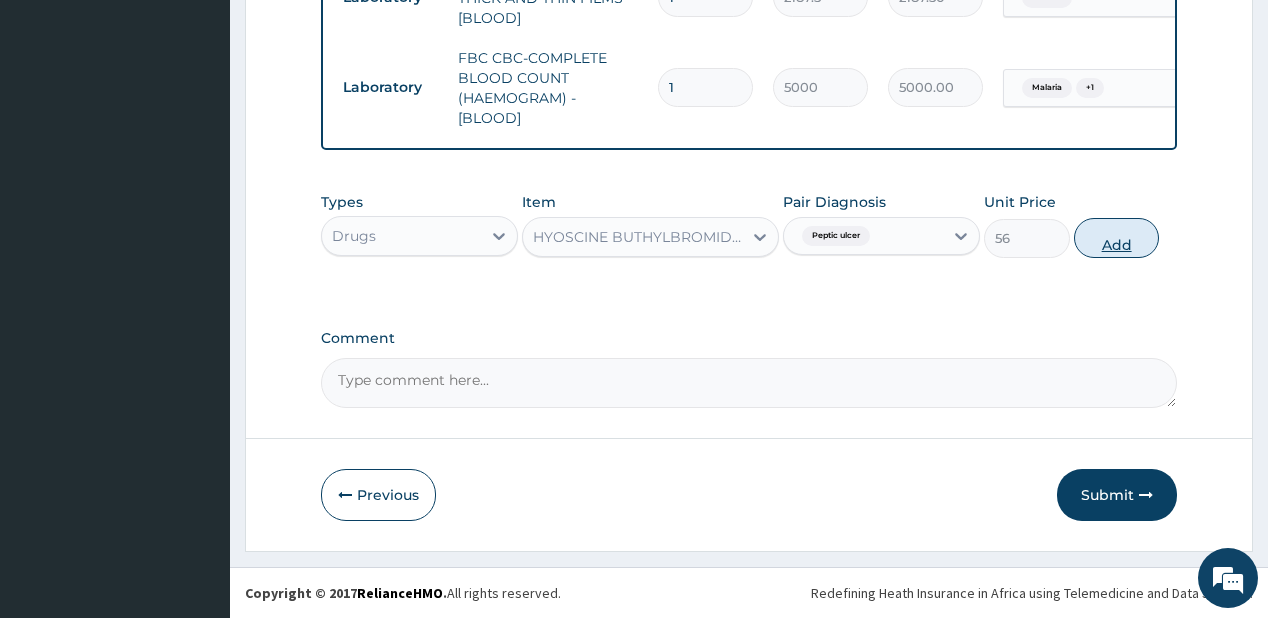 click on "Add" at bounding box center (1117, 238) 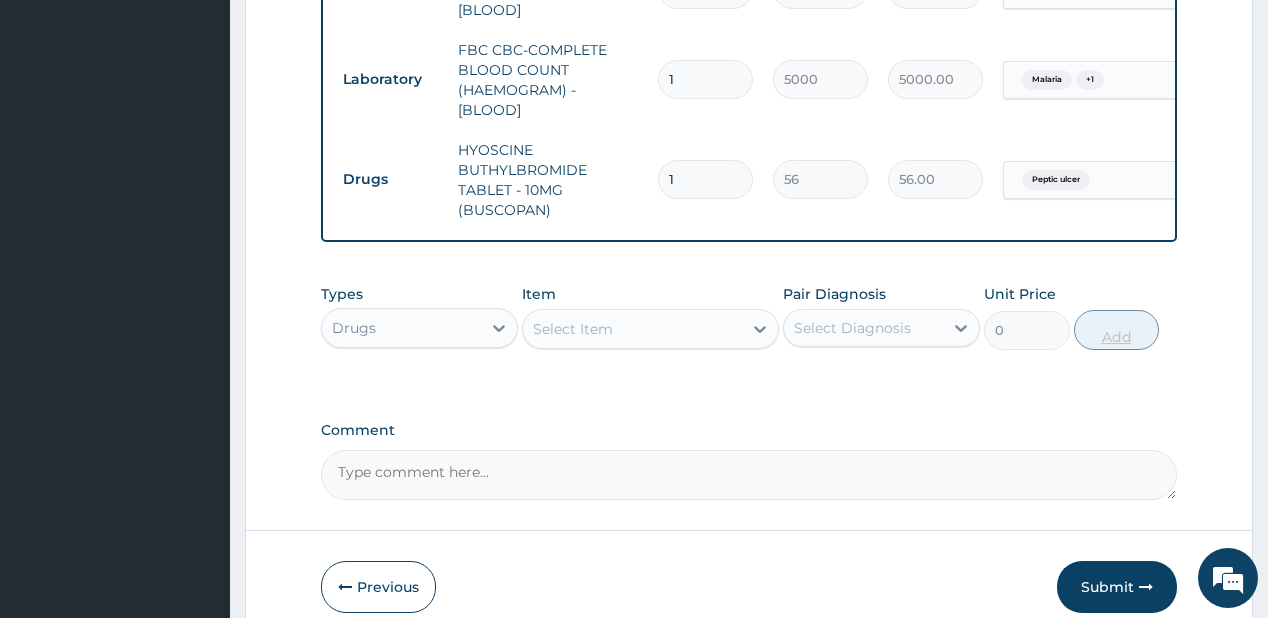 type on "10" 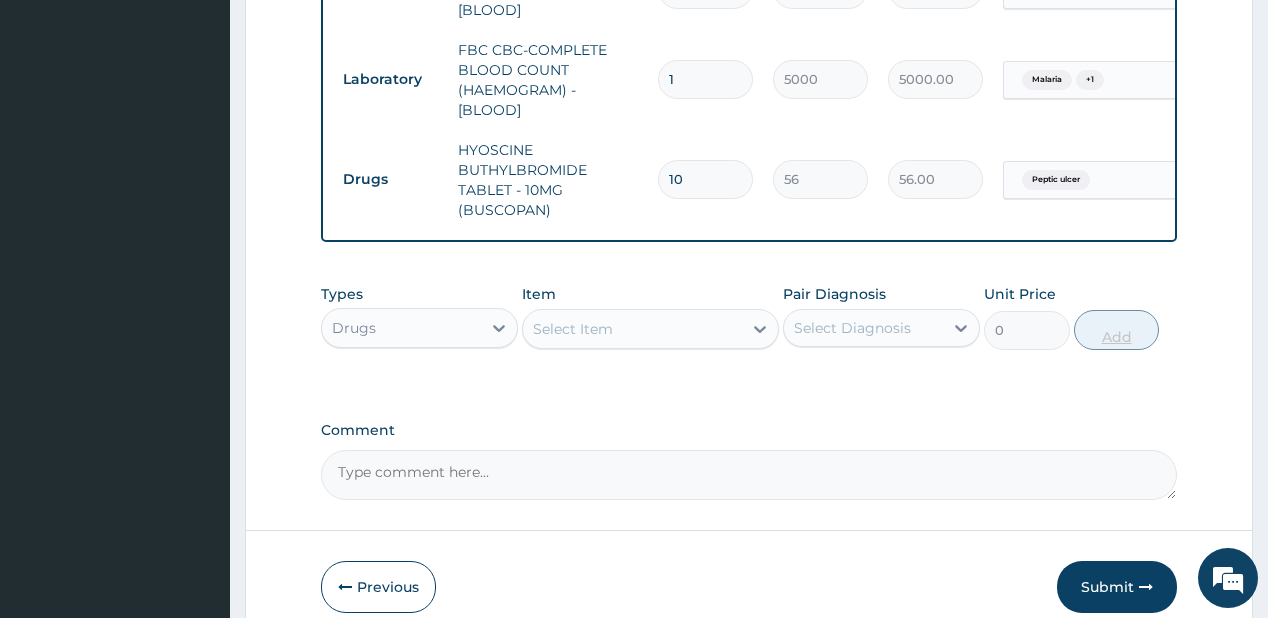 type on "560.00" 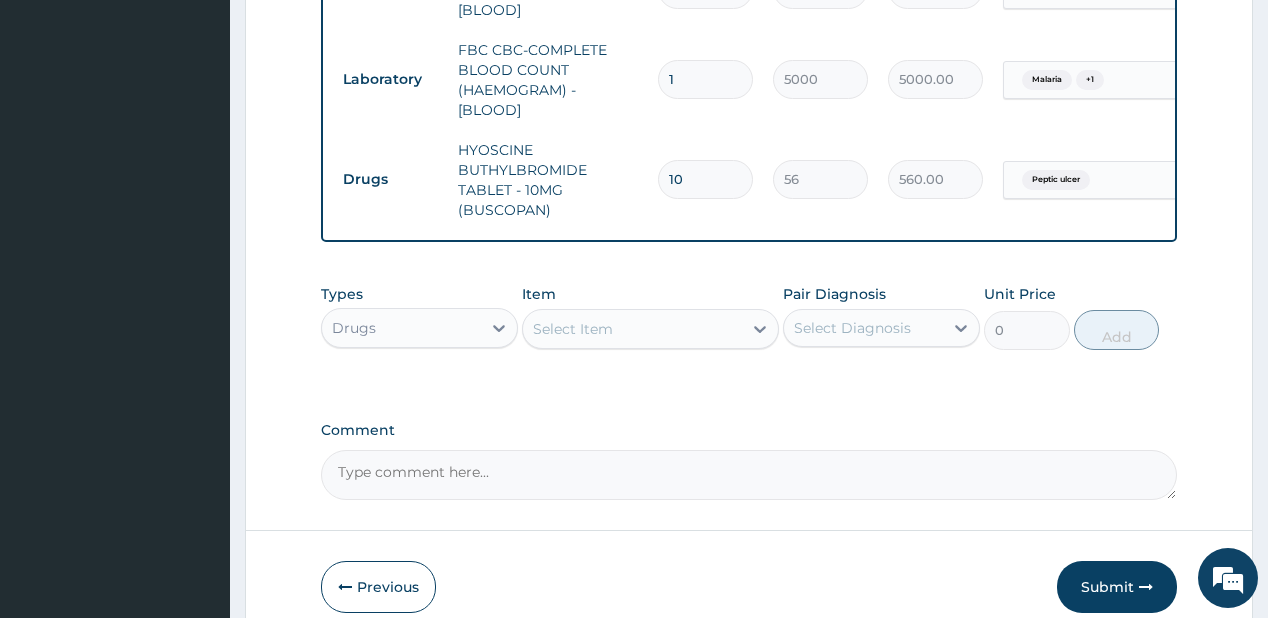 type on "10" 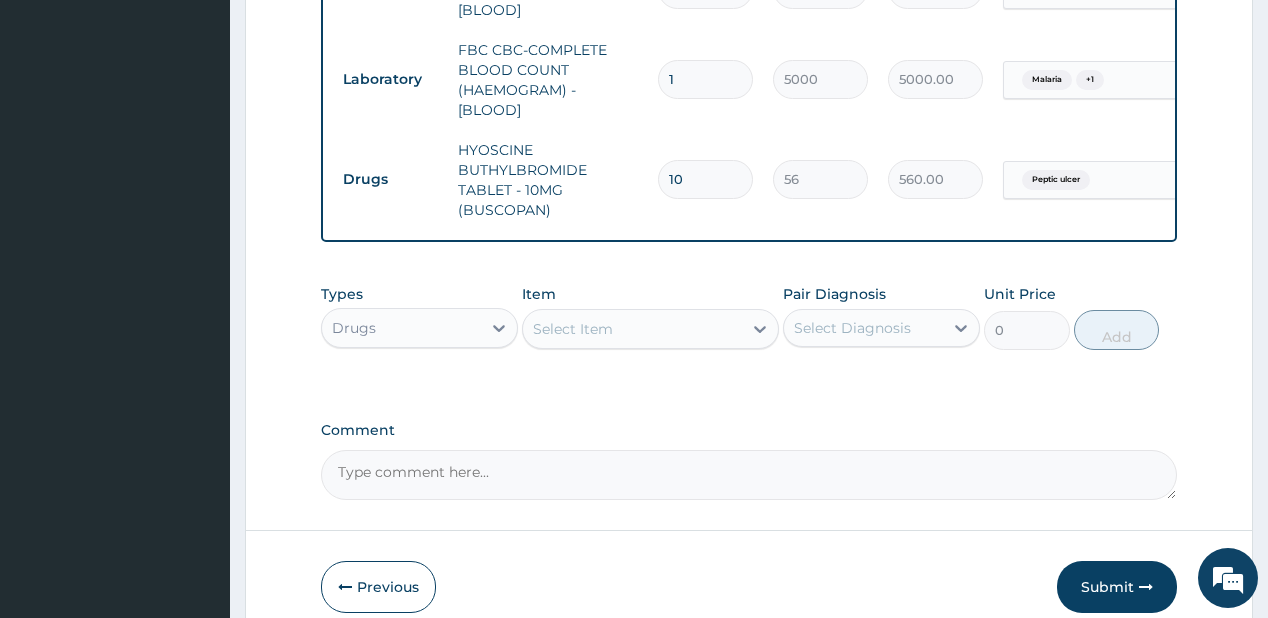 click on "Select Item" at bounding box center (650, 329) 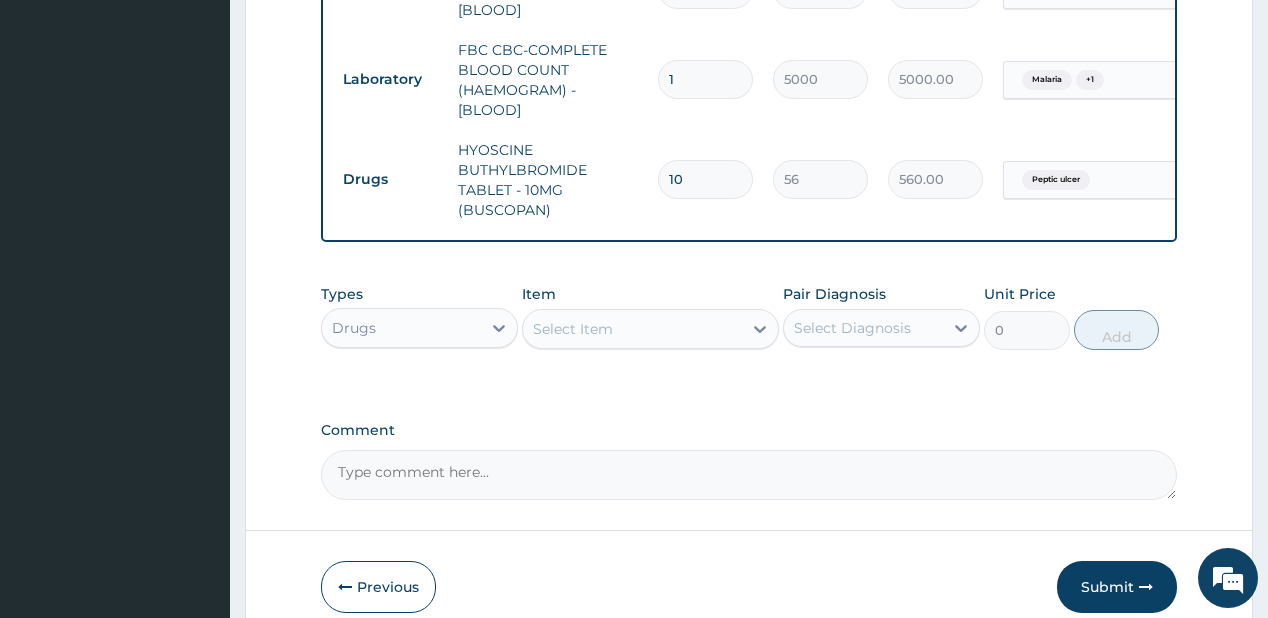 type on "omepr" 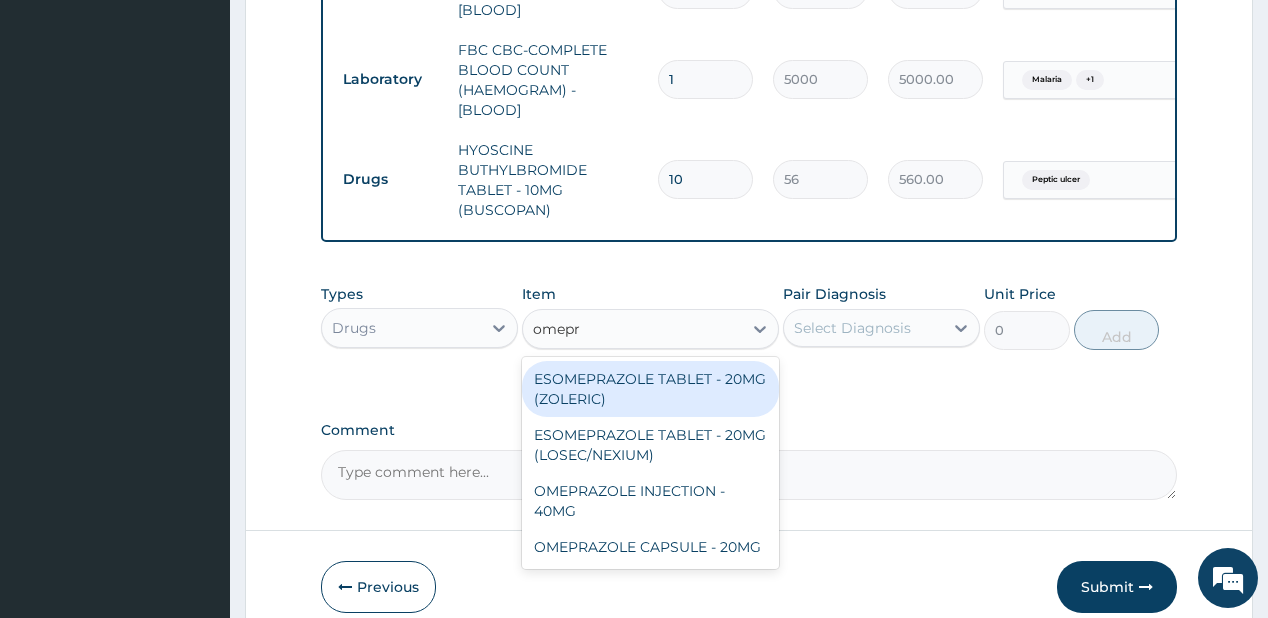 click on "ESOMEPRAZOLE TABLET - 20MG (ZOLERIC)" at bounding box center [650, 389] 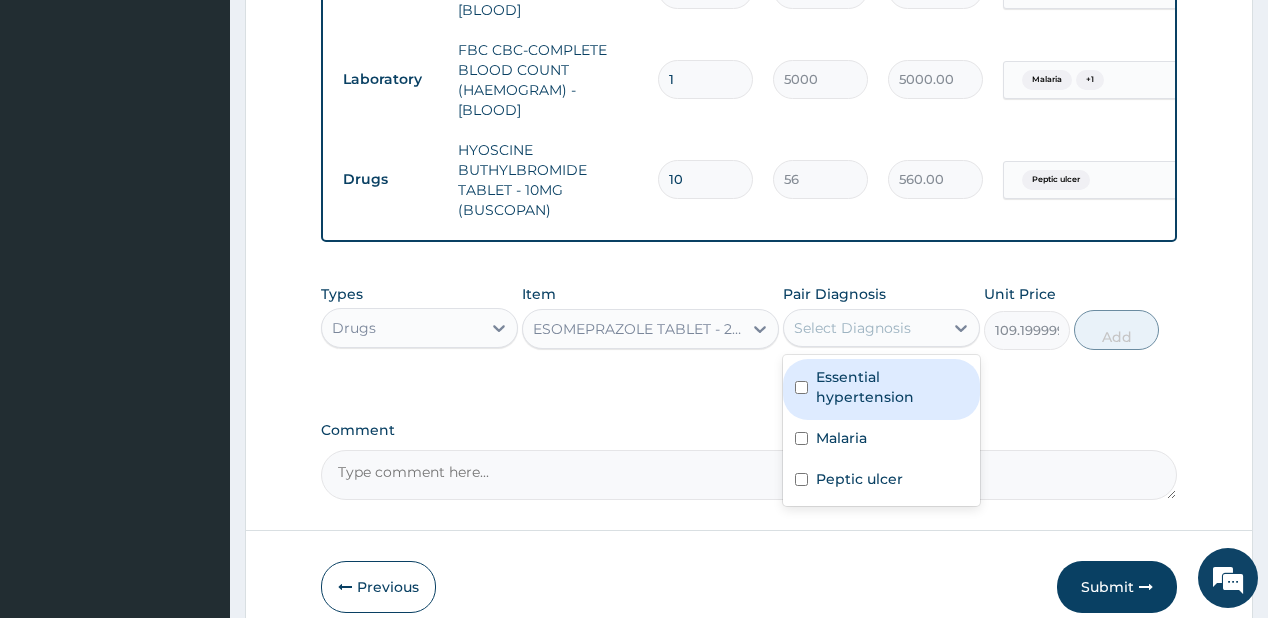 click on "Select Diagnosis" at bounding box center [863, 328] 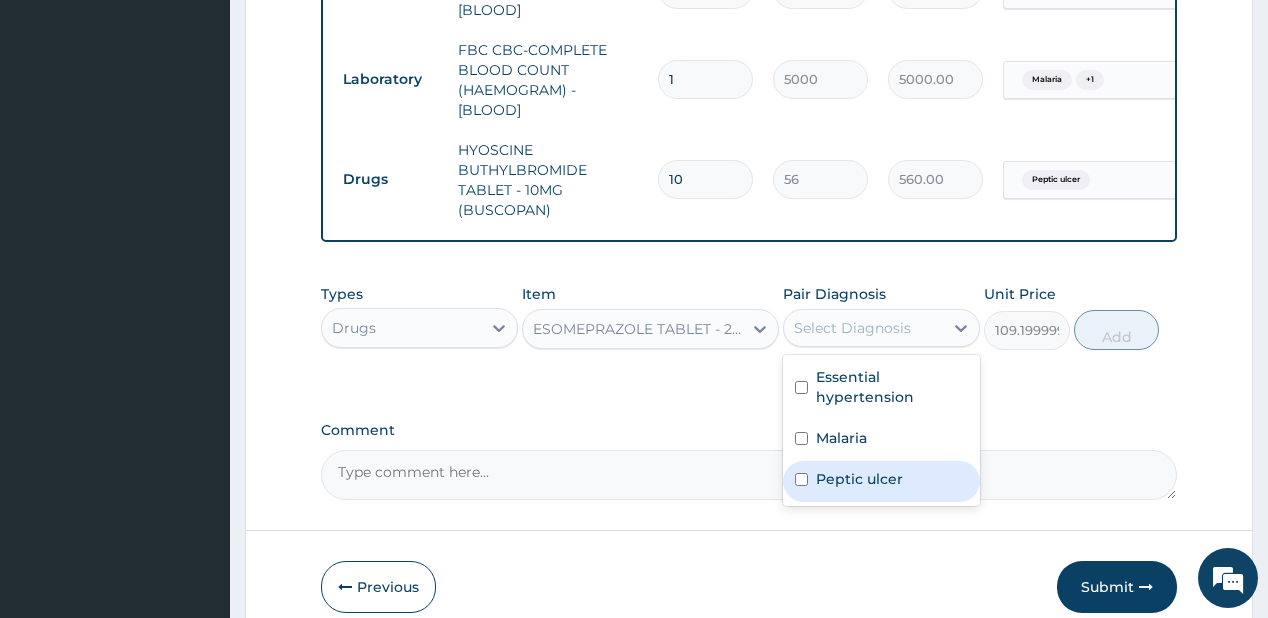 click at bounding box center (801, 479) 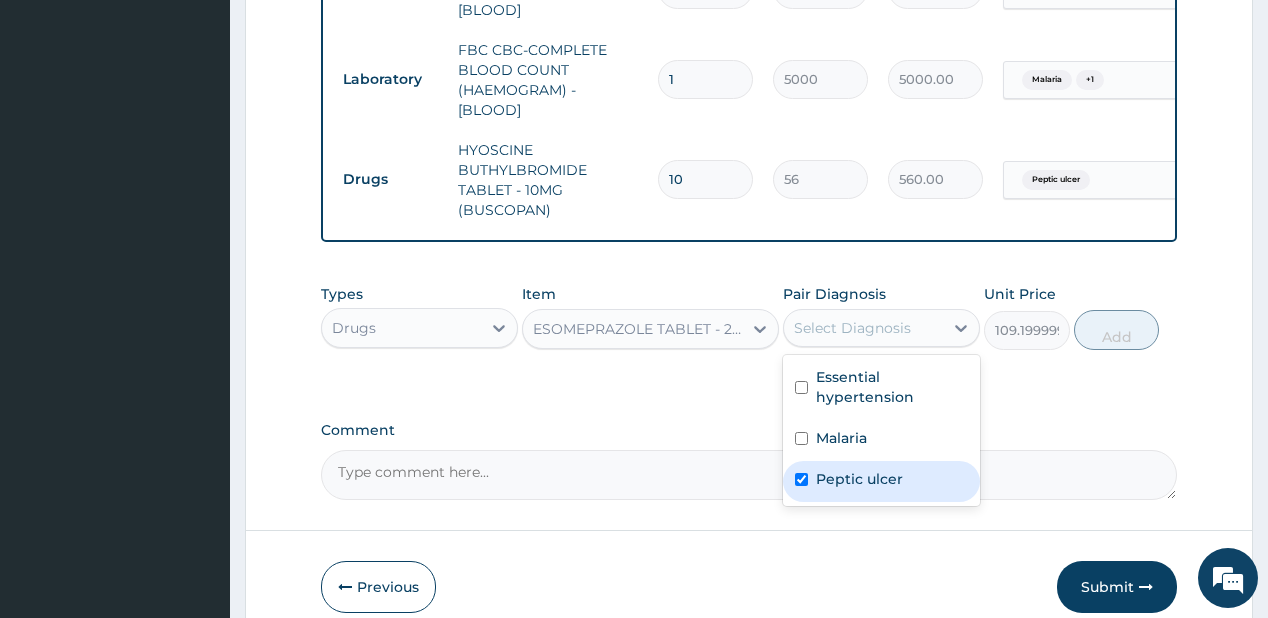 checkbox on "true" 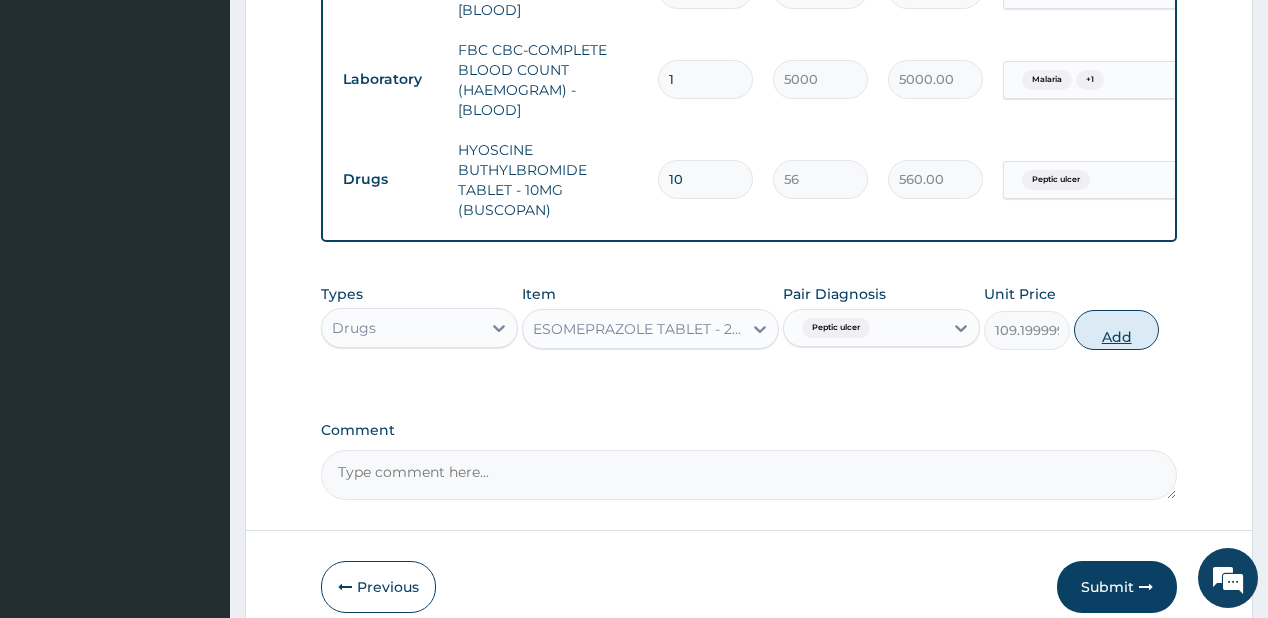 click on "Add" at bounding box center (1117, 330) 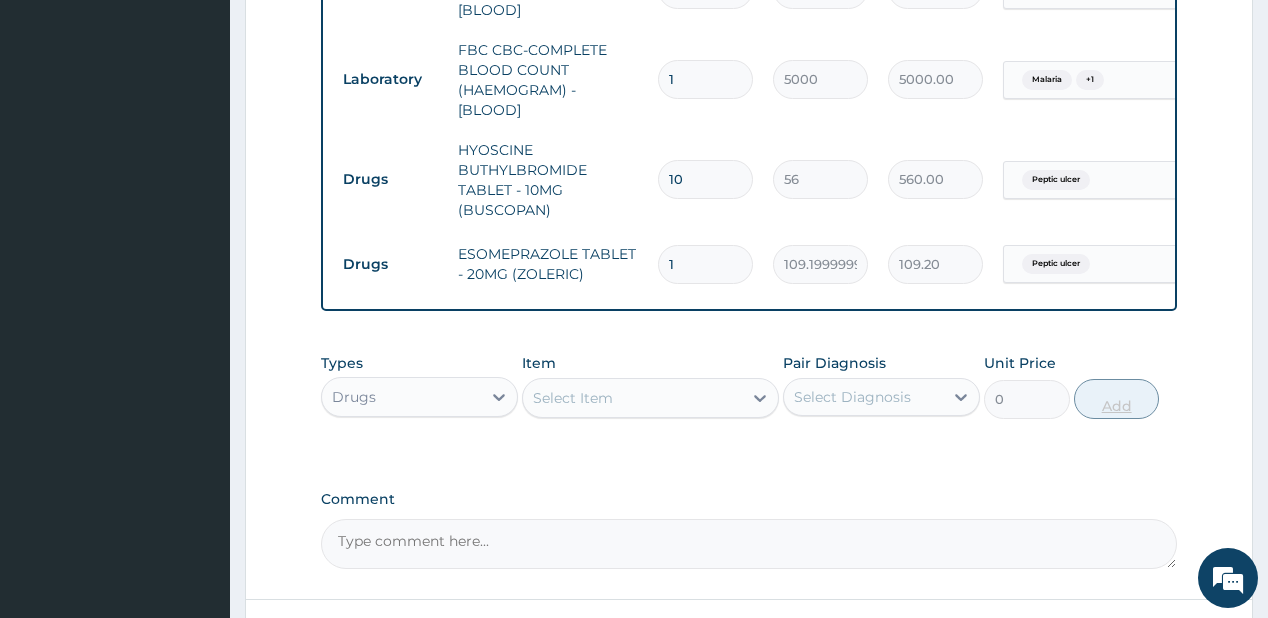 type on "10" 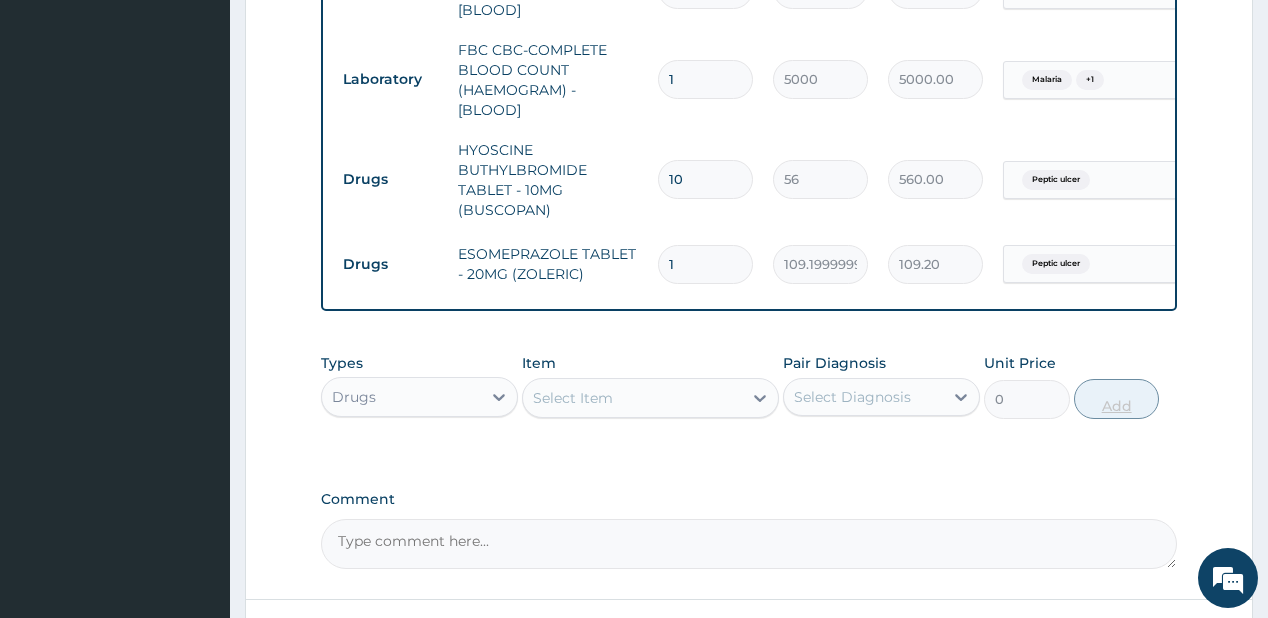 type on "1092.00" 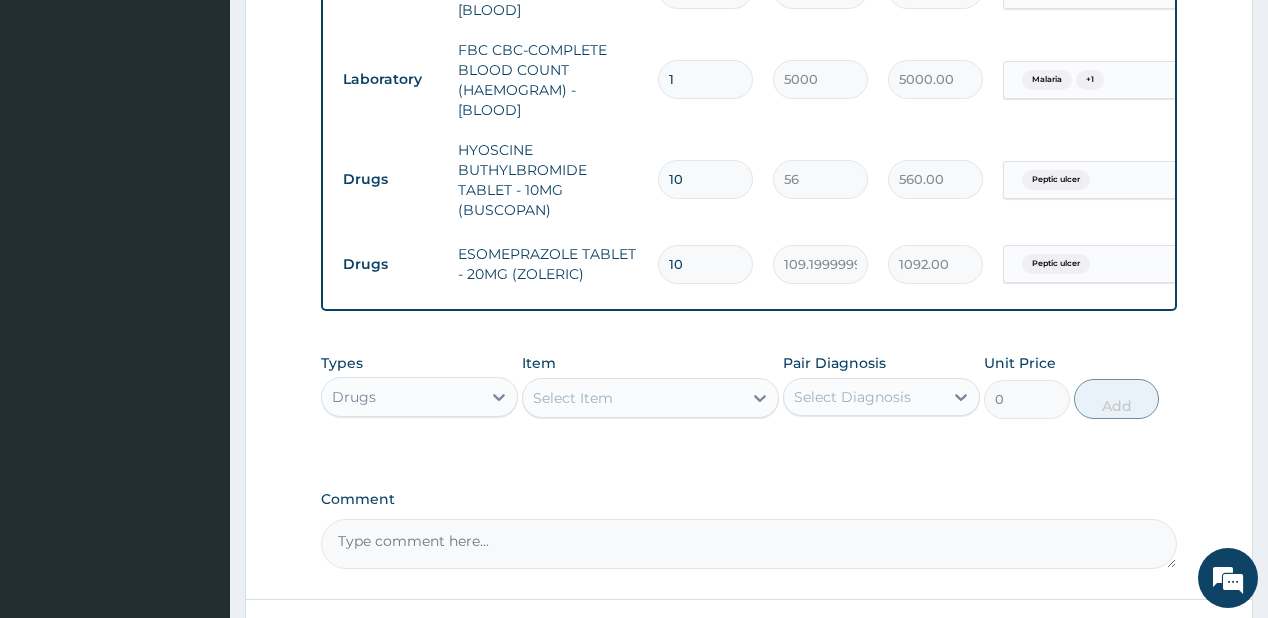 type on "10" 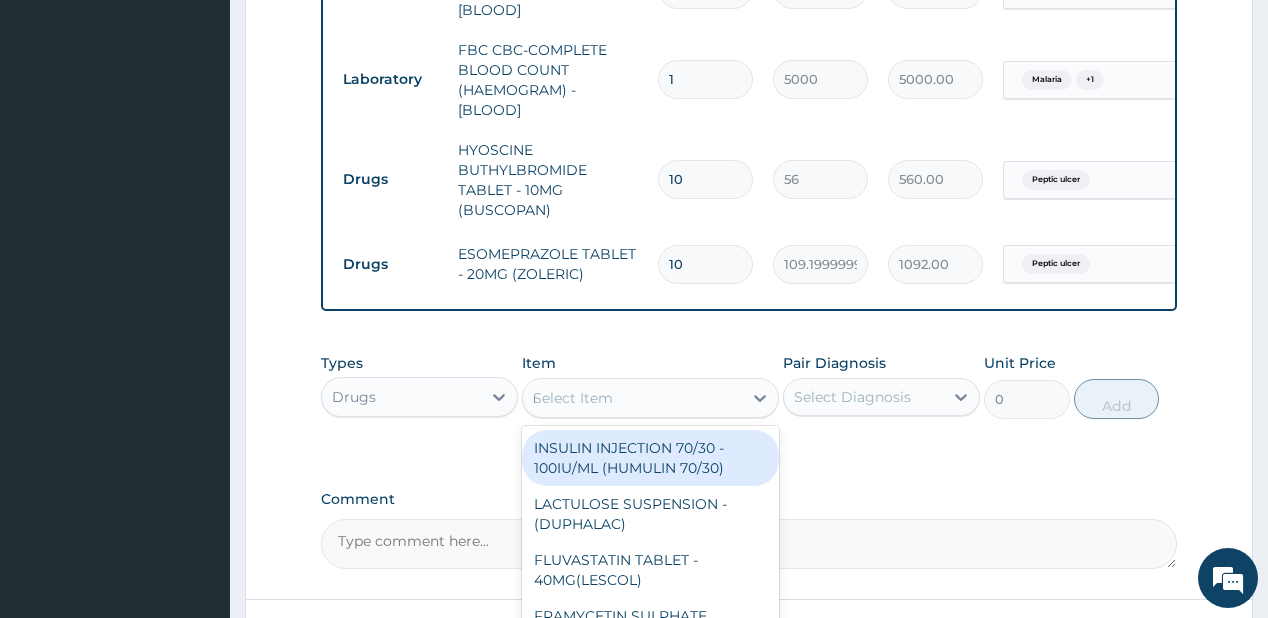 type on "mist" 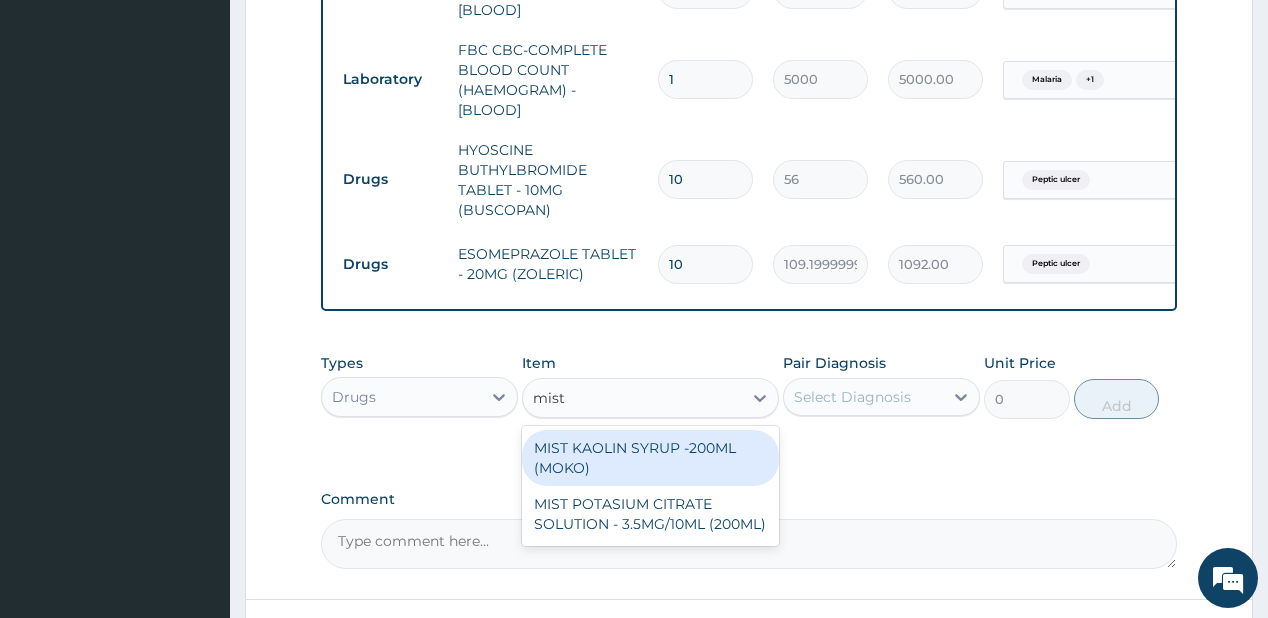 click on "MIST KAOLIN SYRUP -200ML (MOKO)" at bounding box center (650, 458) 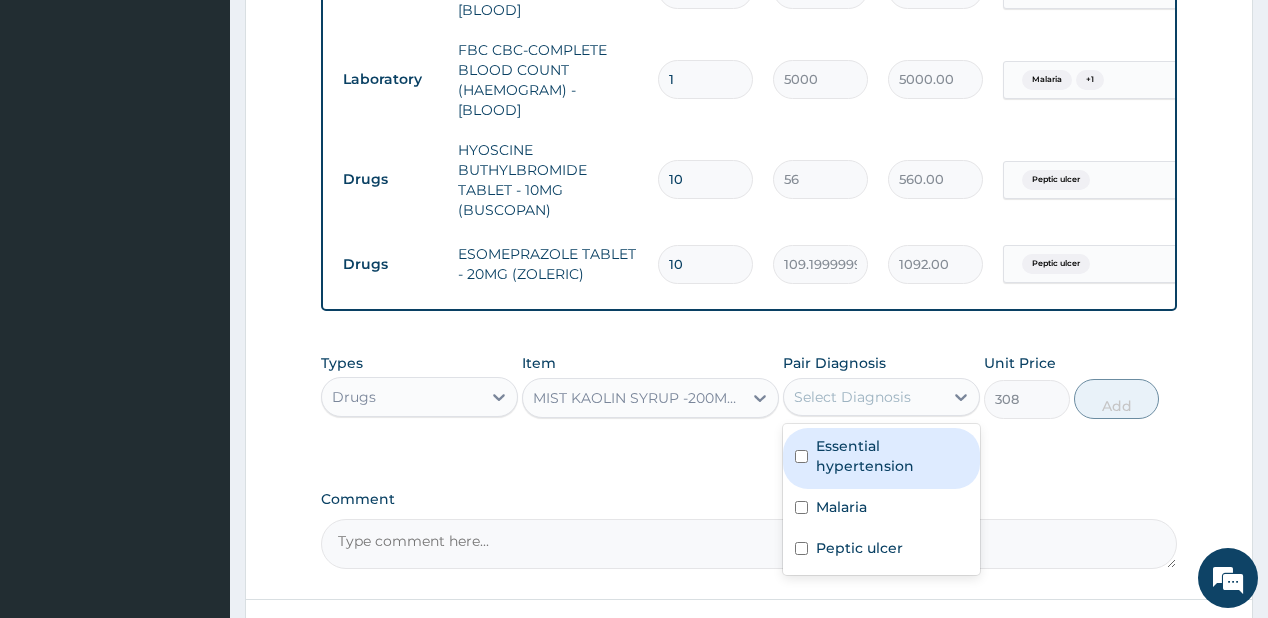 click on "Select Diagnosis" at bounding box center (852, 397) 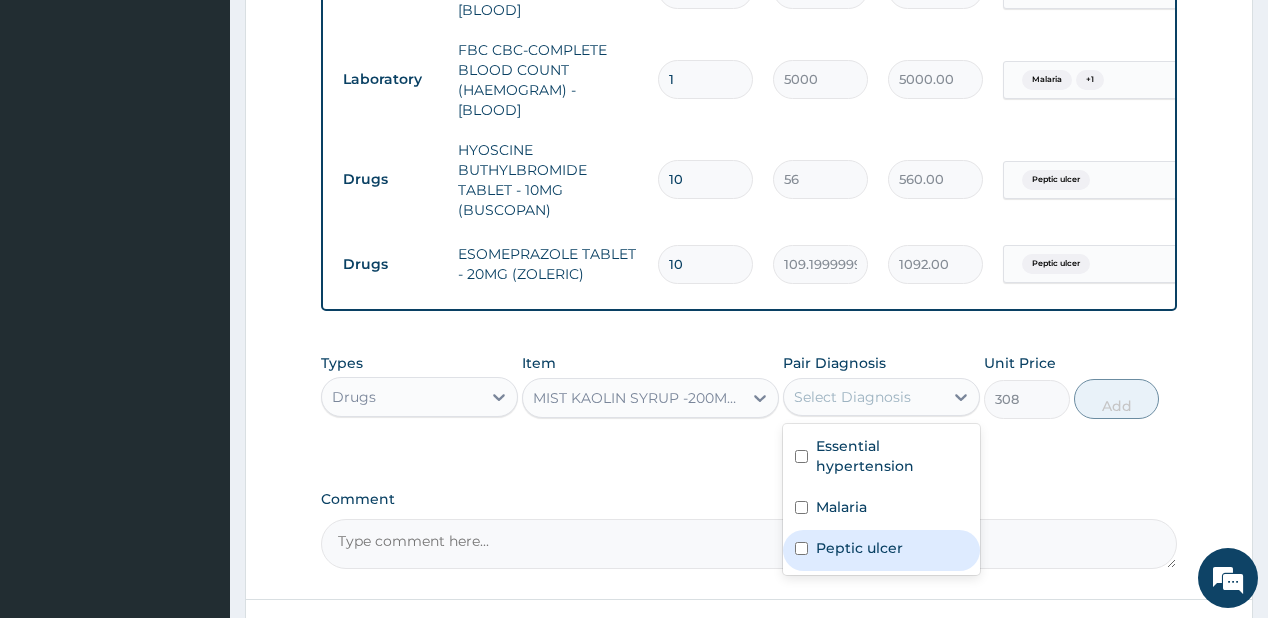 click at bounding box center [801, 548] 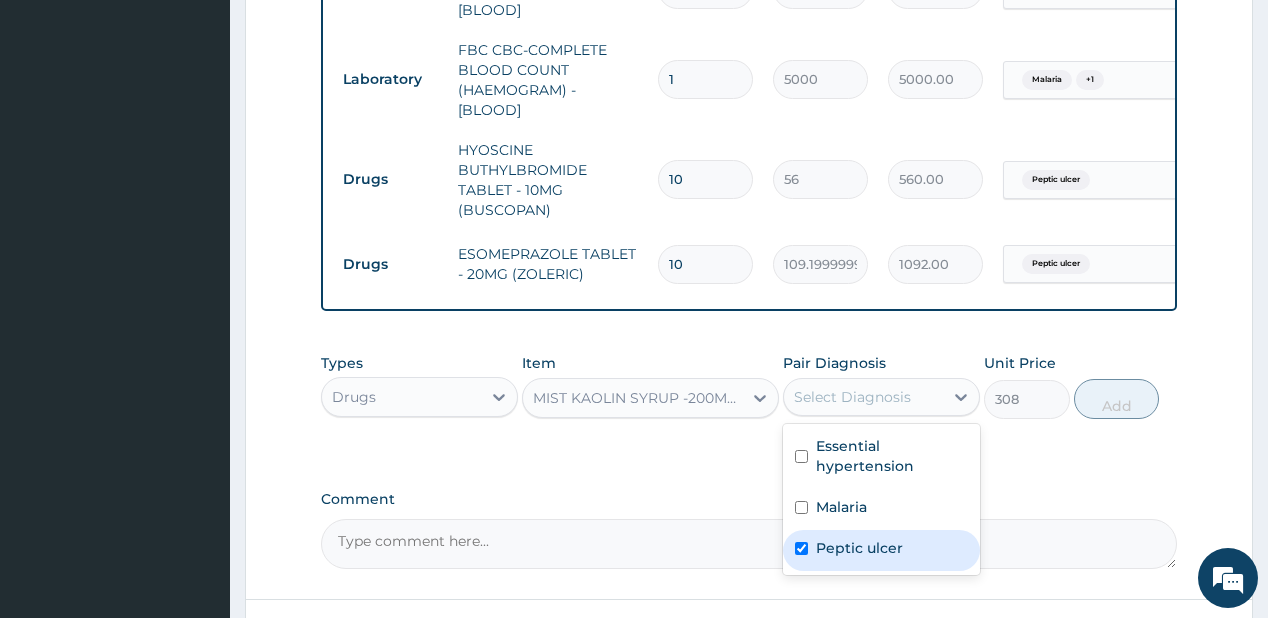 checkbox on "true" 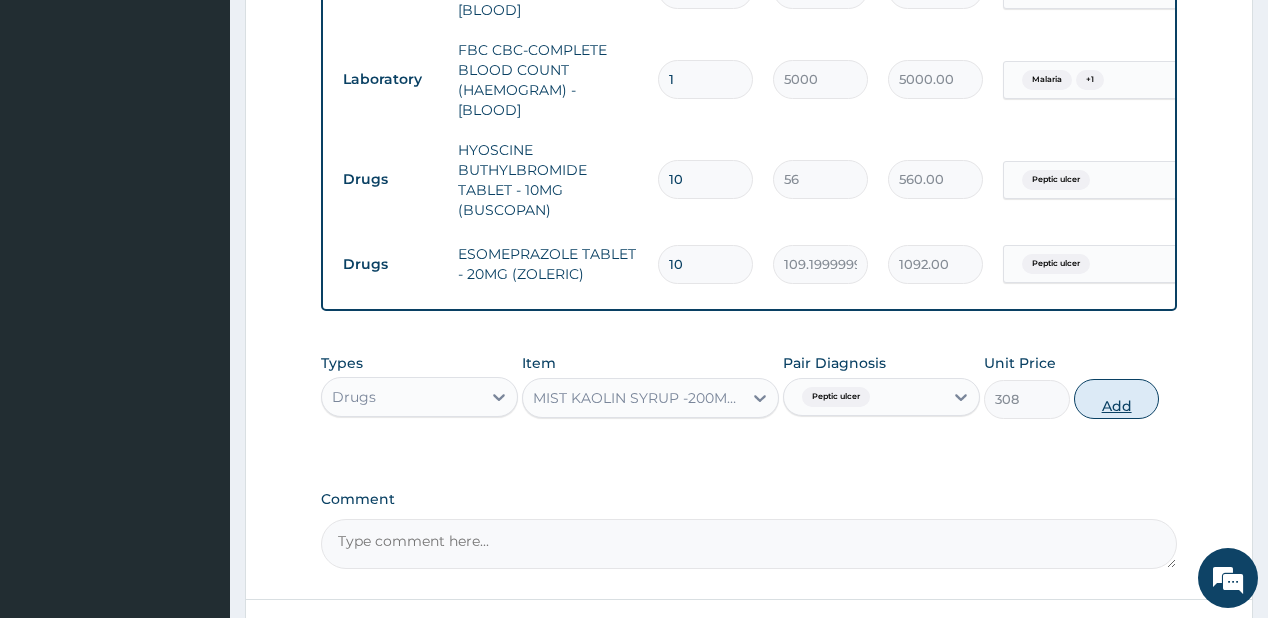 click on "Add" at bounding box center [1117, 399] 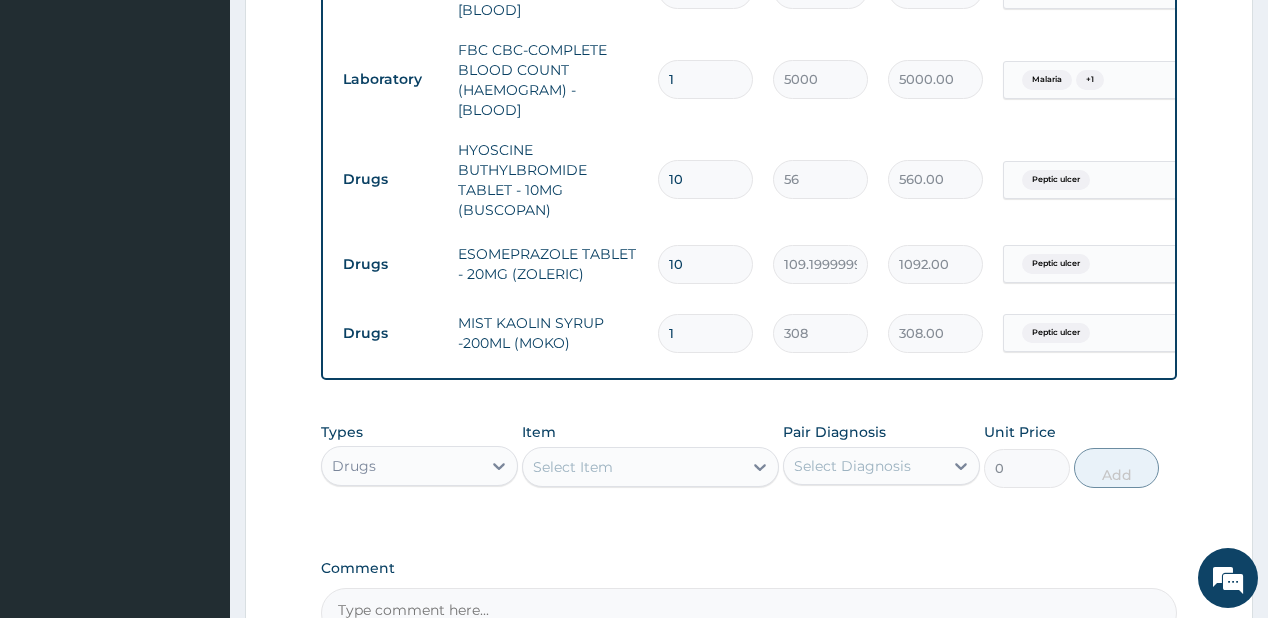 click on "Select Item" at bounding box center [632, 467] 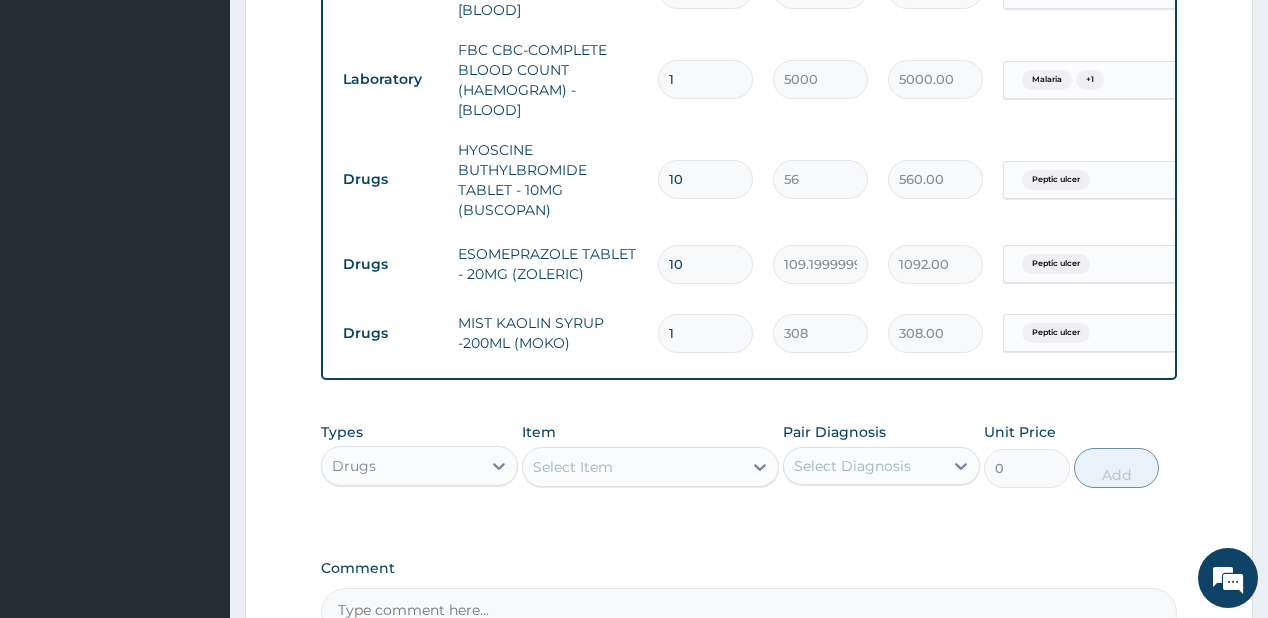 type on "parace" 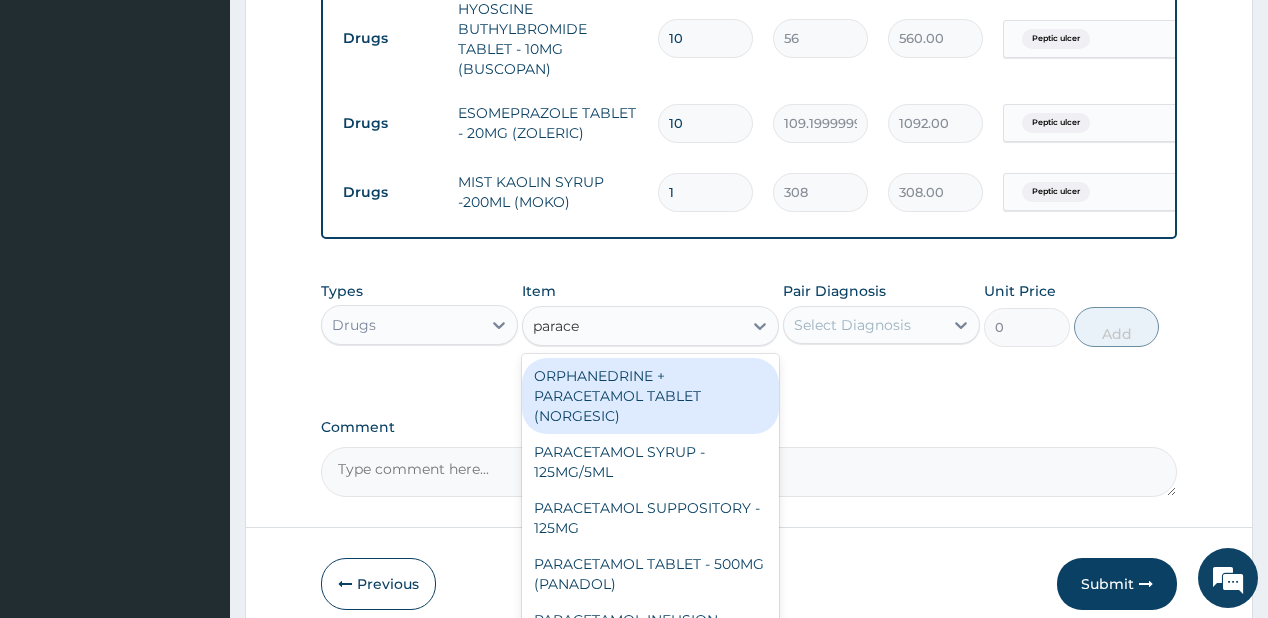 scroll, scrollTop: 1157, scrollLeft: 0, axis: vertical 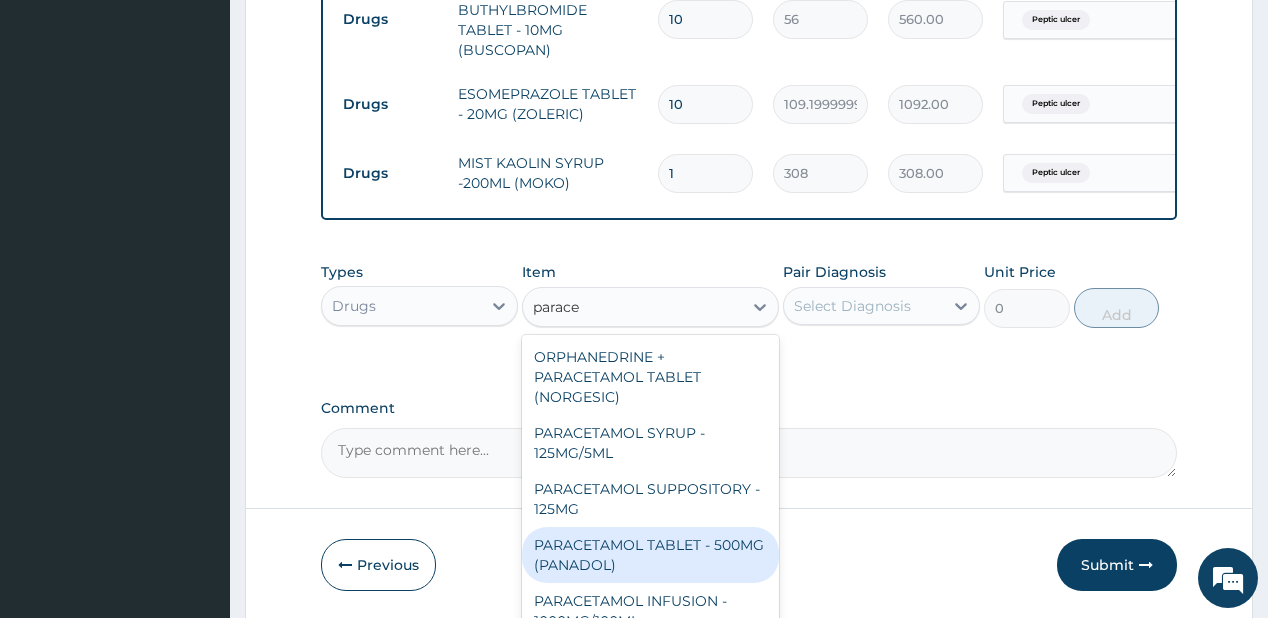 click on "PARACETAMOL TABLET - 500MG (PANADOL)" at bounding box center (650, 555) 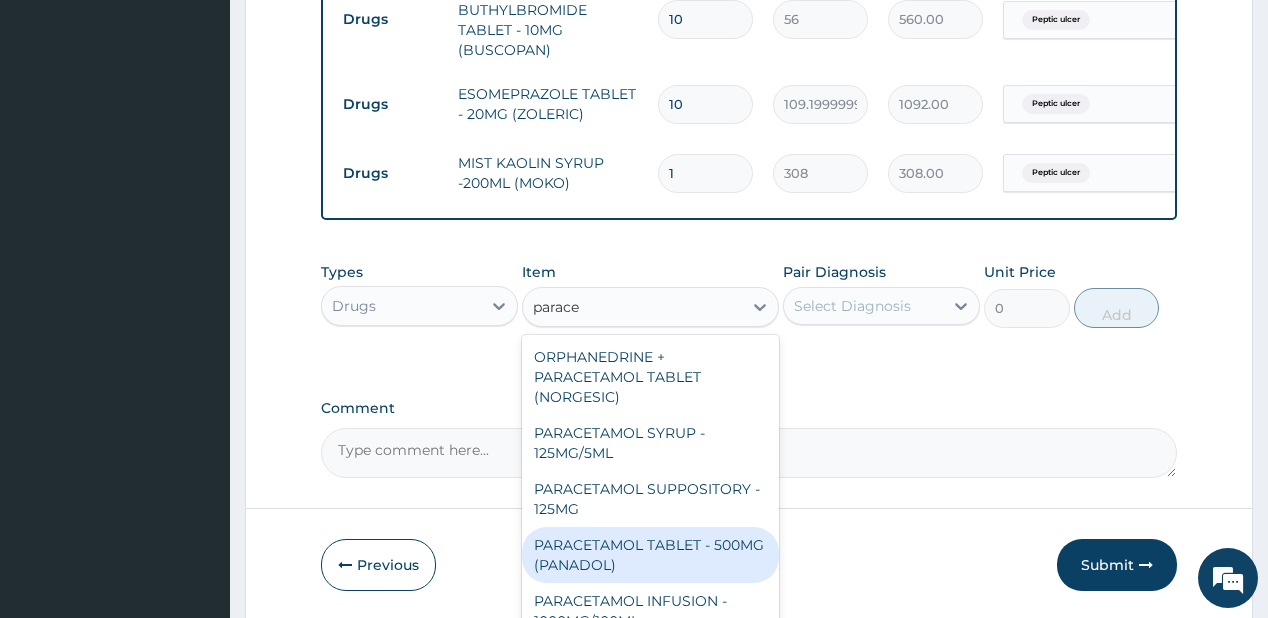 type 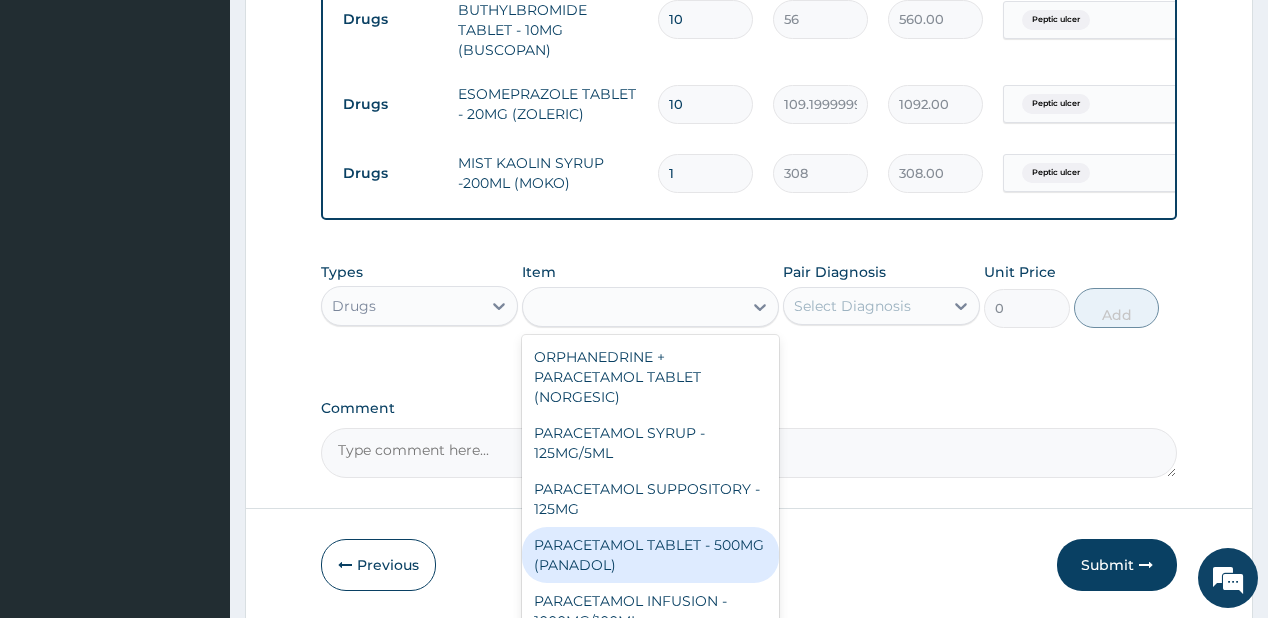 type on "42" 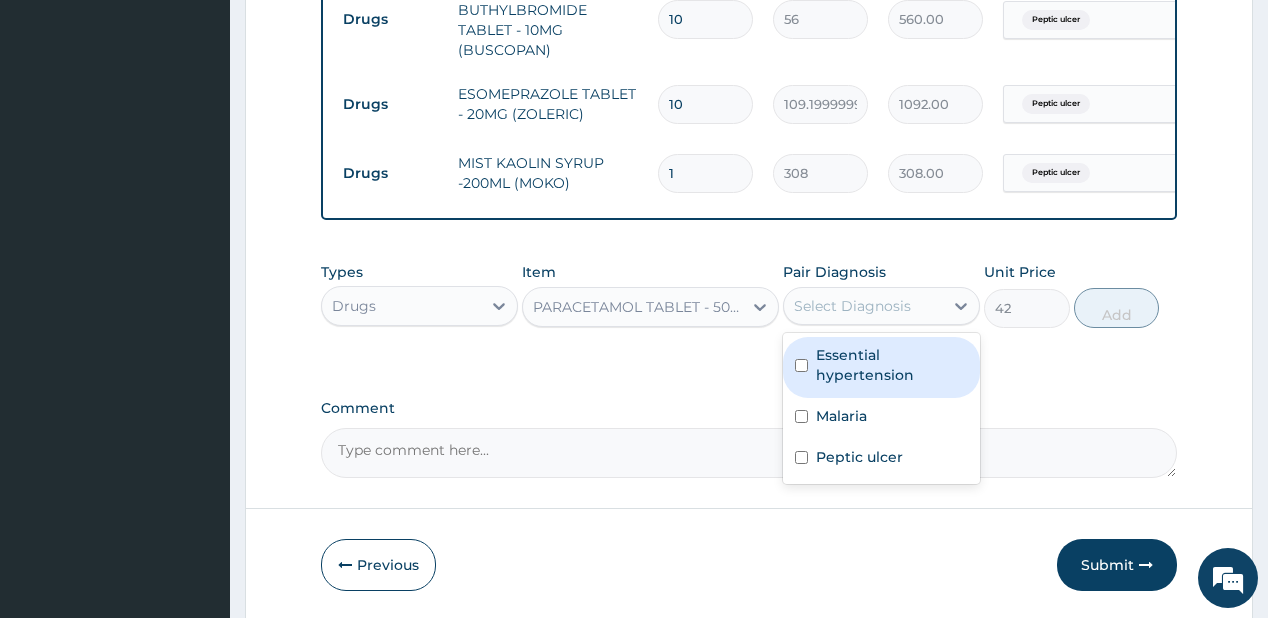 click on "Select Diagnosis" at bounding box center (852, 306) 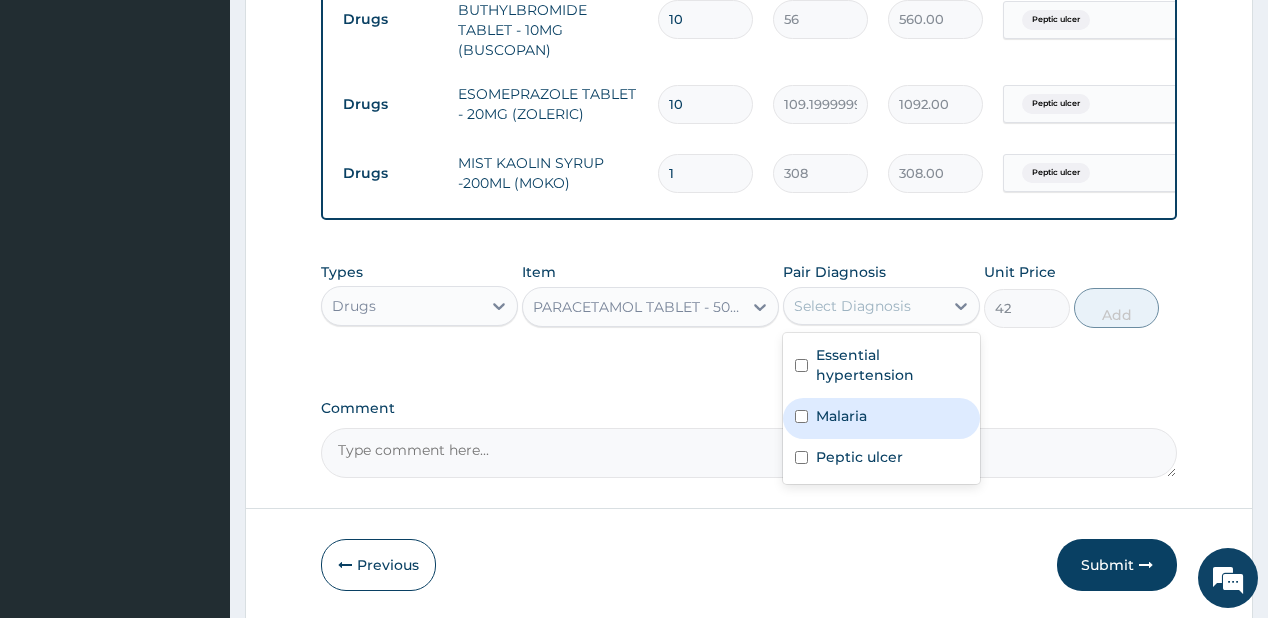 drag, startPoint x: 860, startPoint y: 422, endPoint x: 902, endPoint y: 360, distance: 74.88658 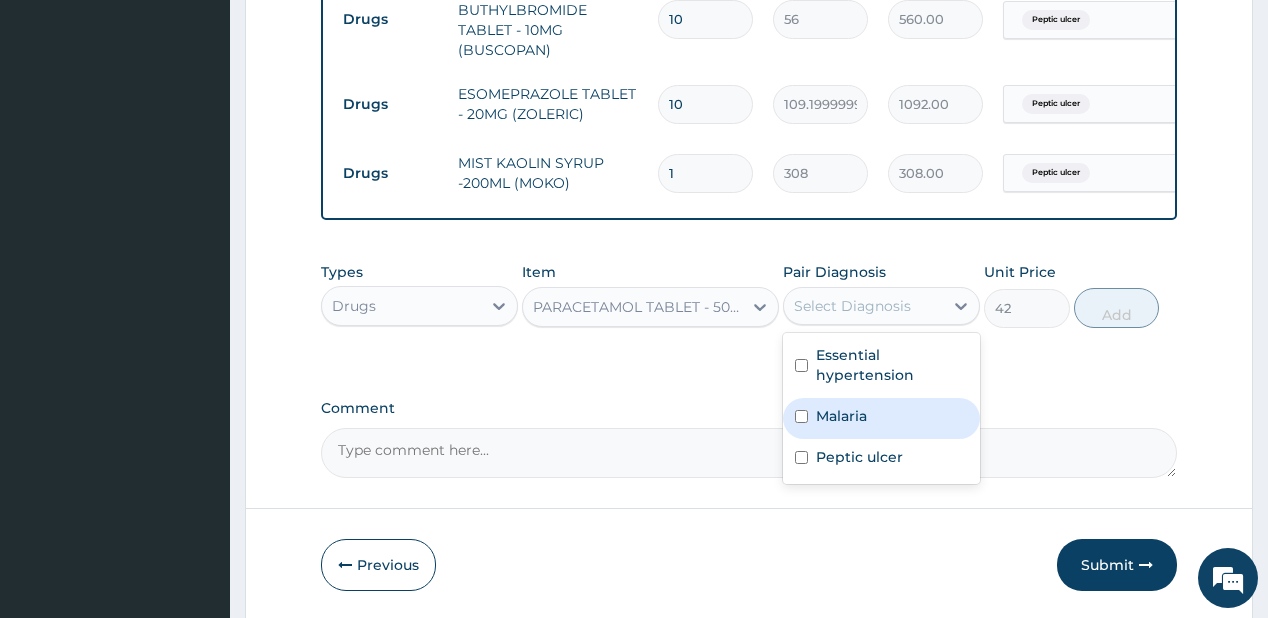 click on "Malaria" at bounding box center [841, 416] 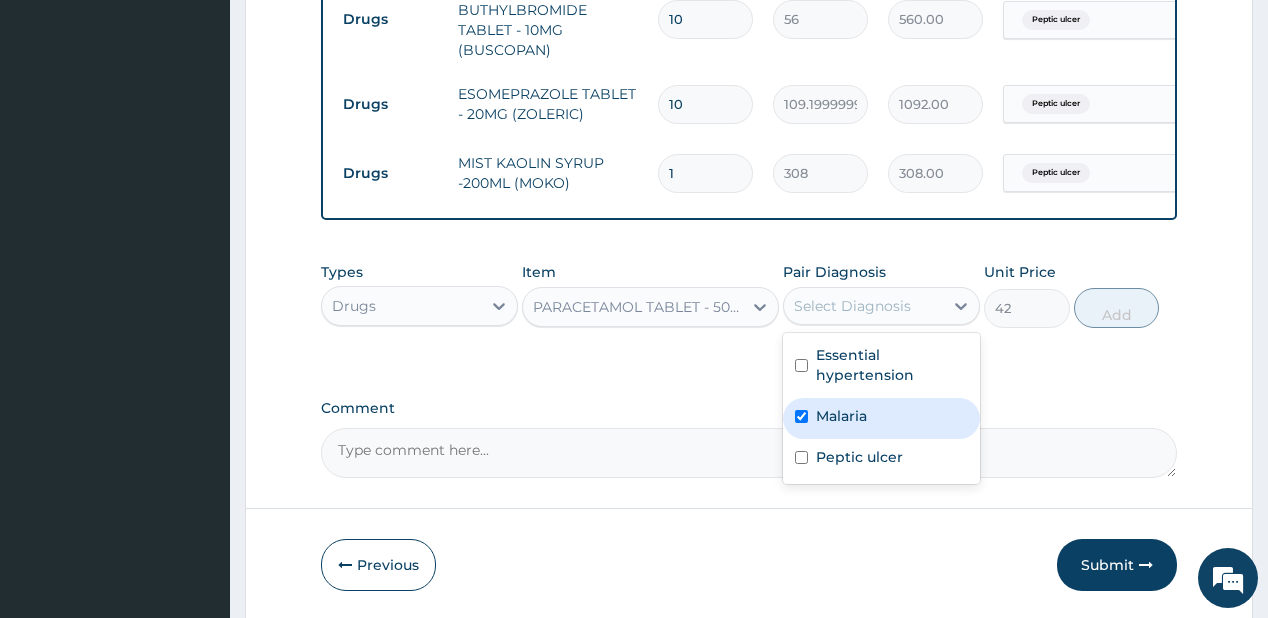 checkbox on "true" 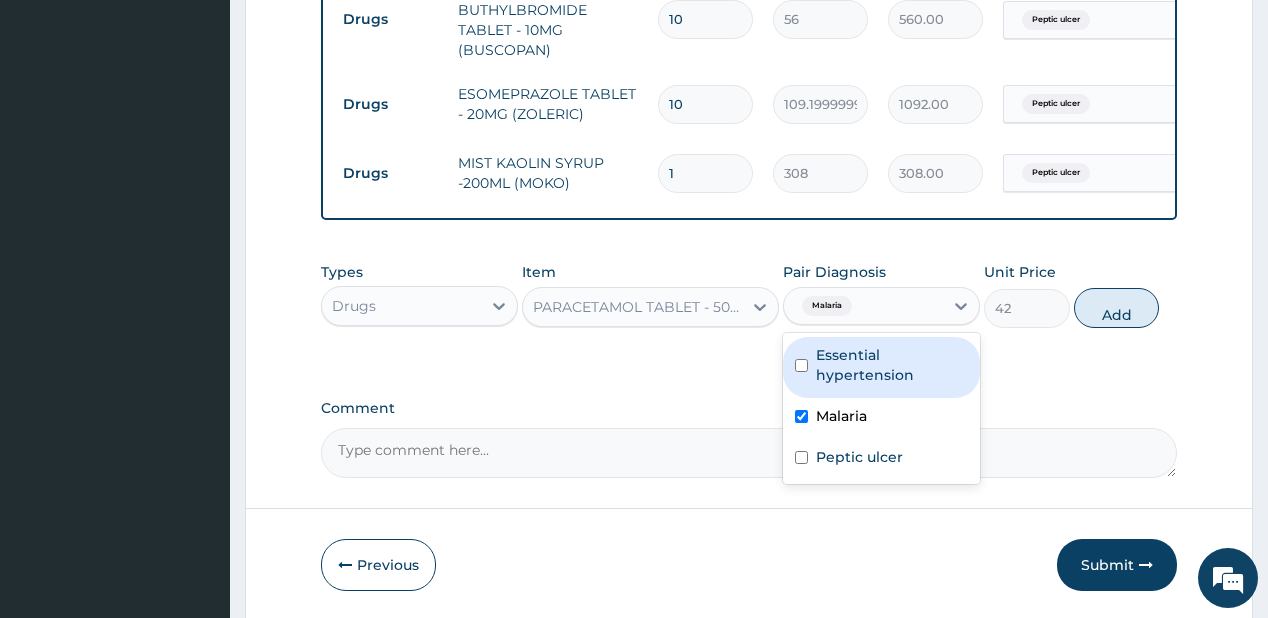 click on "Essential hypertension" at bounding box center (892, 365) 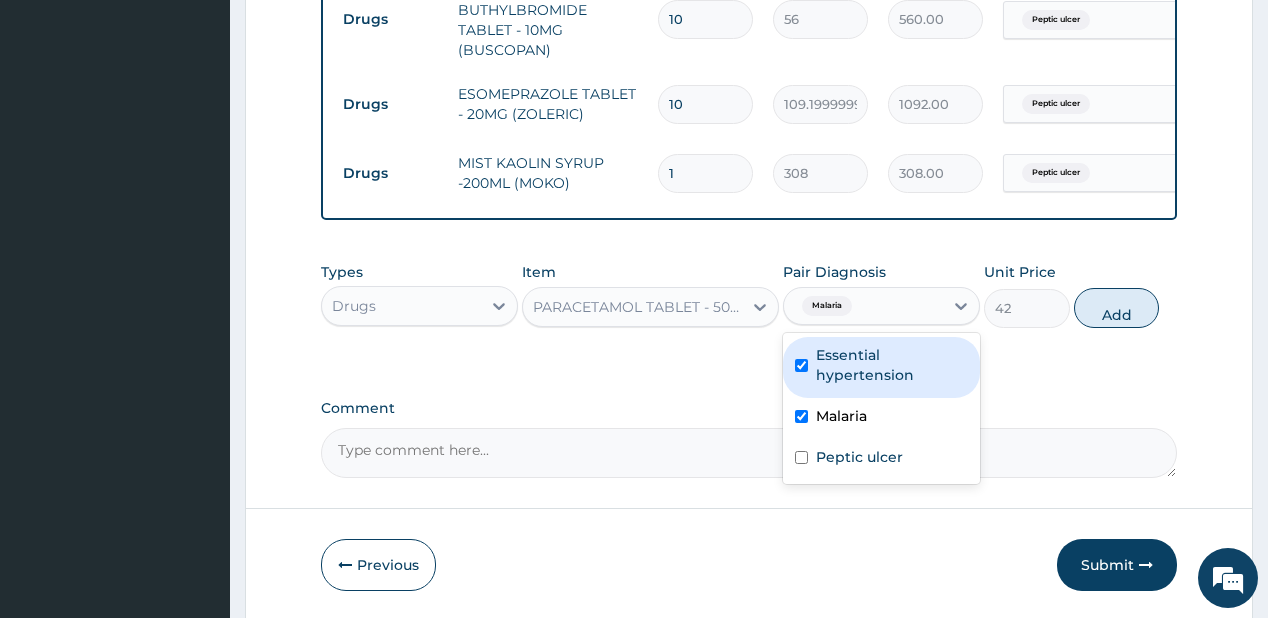 checkbox on "true" 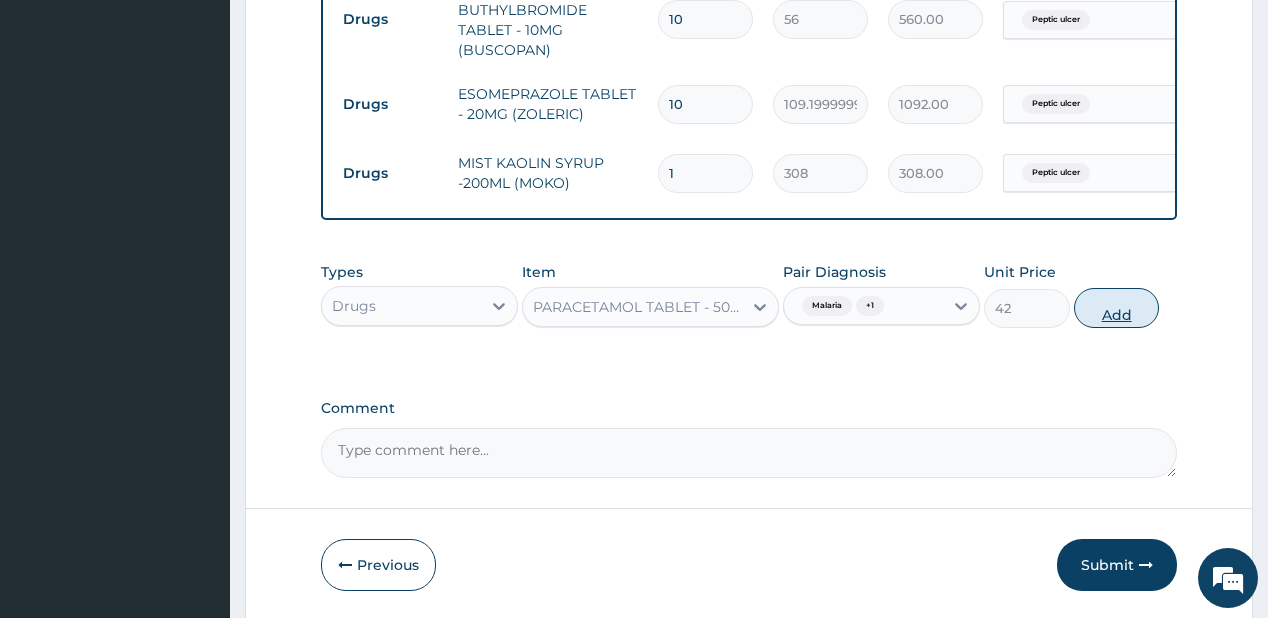 click on "Add" at bounding box center [1117, 308] 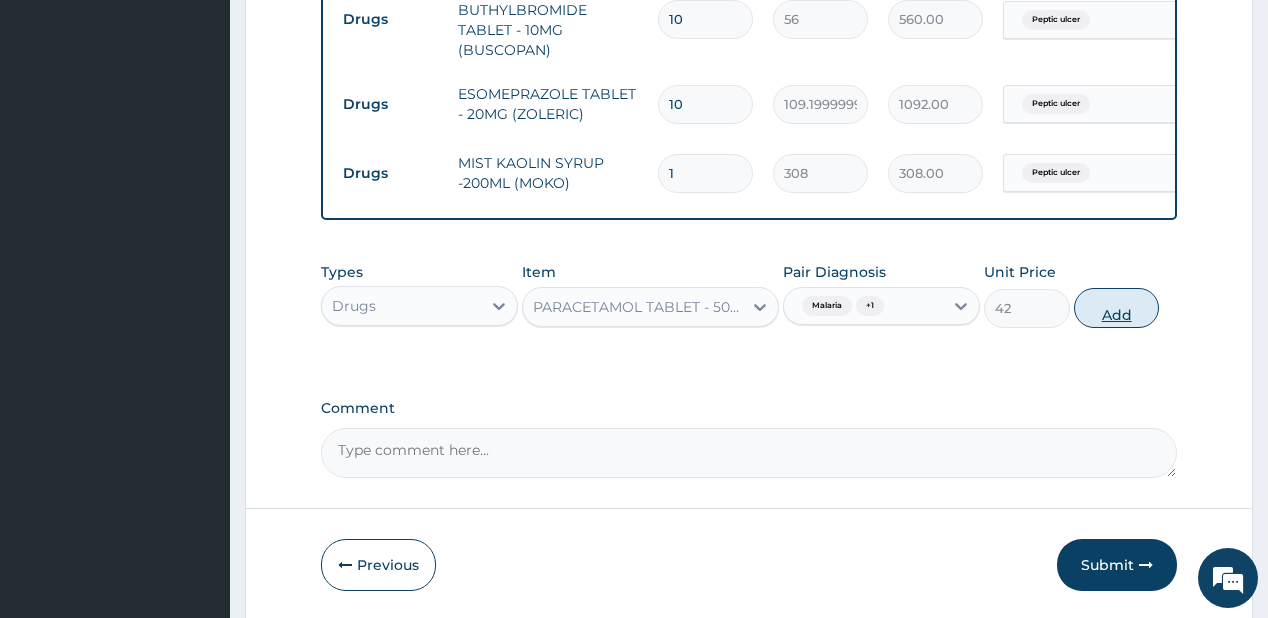 type on "0" 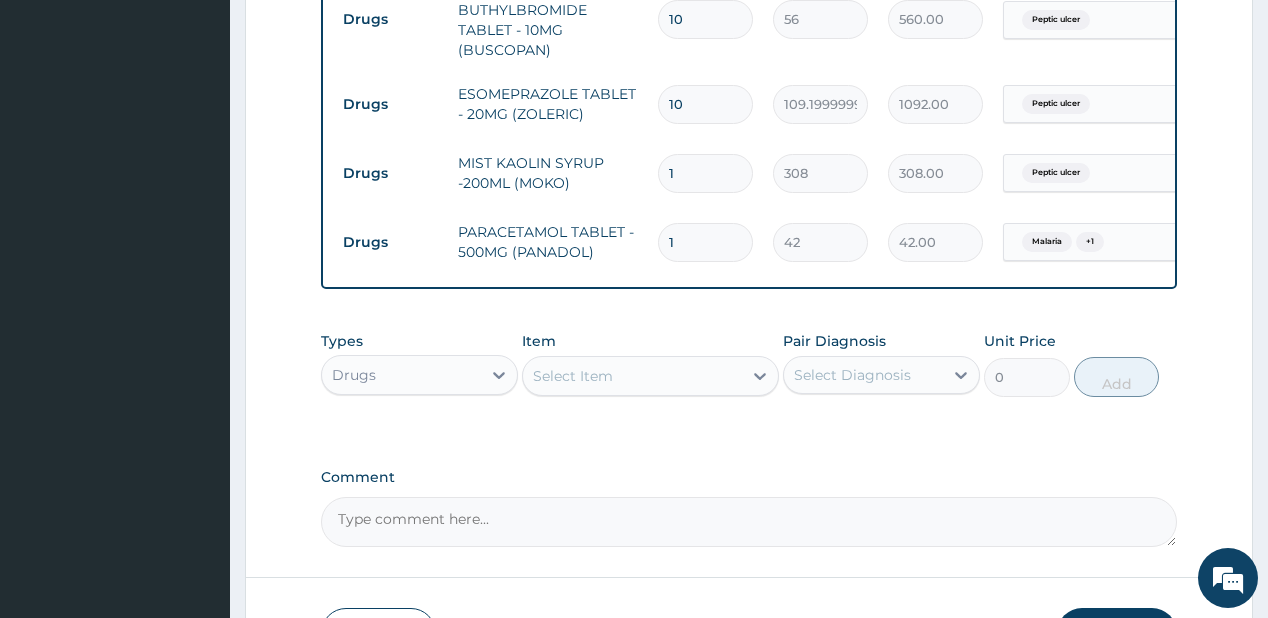 type on "18" 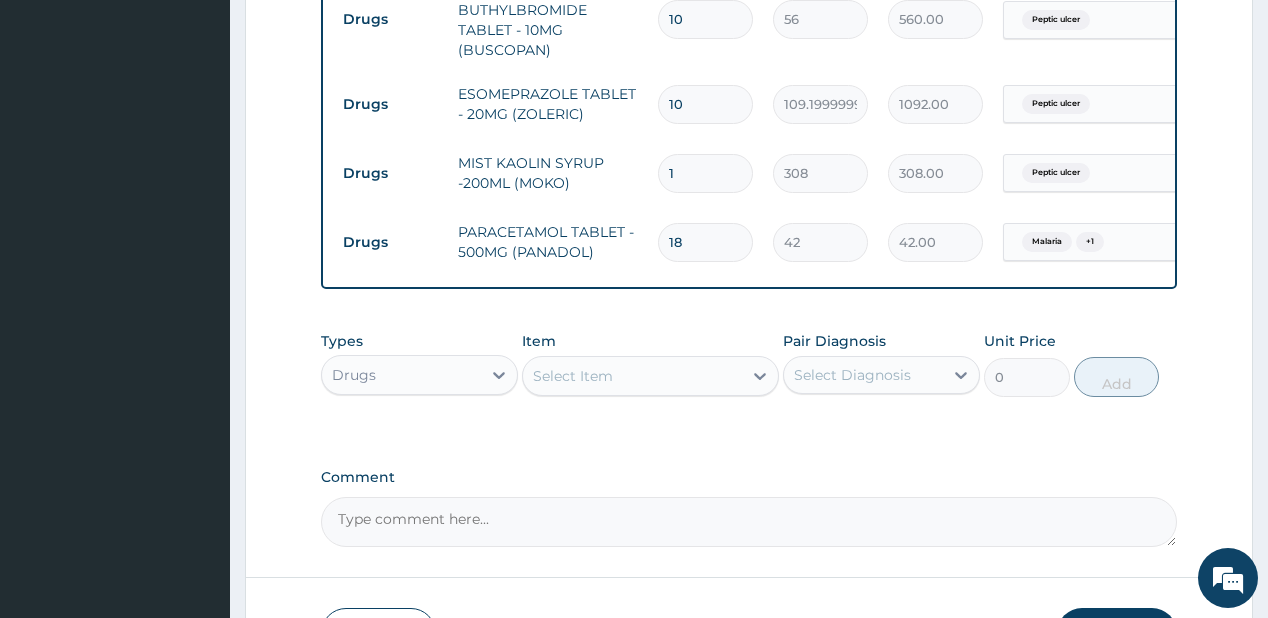 type on "756.00" 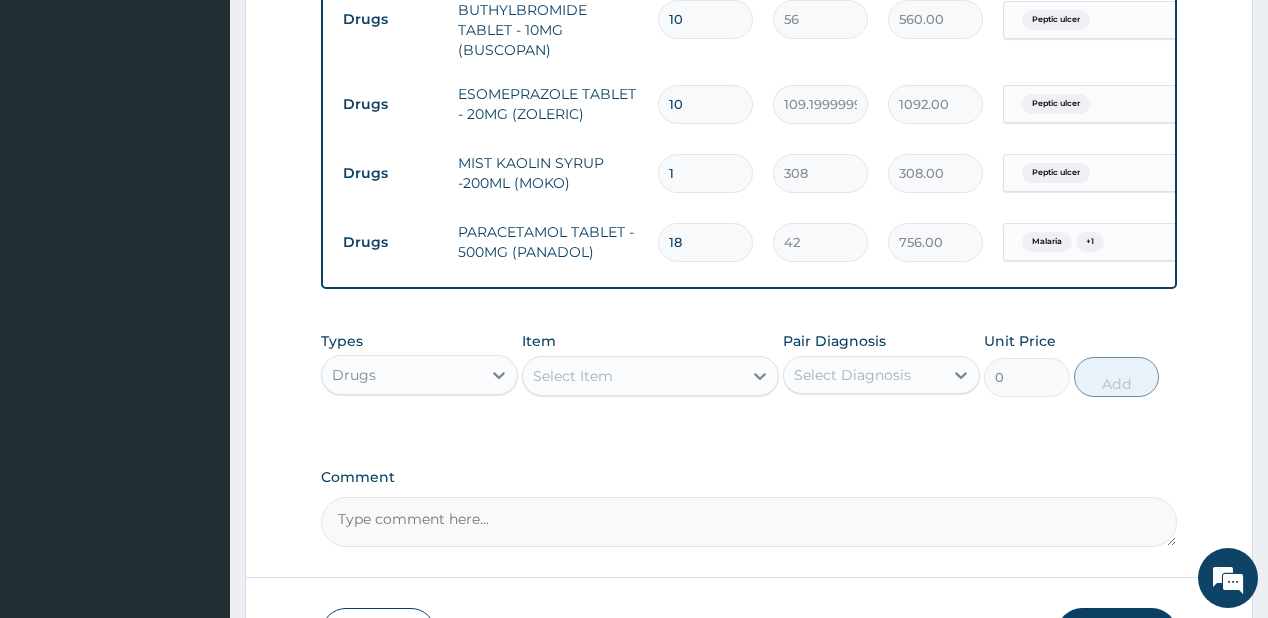 type on "18" 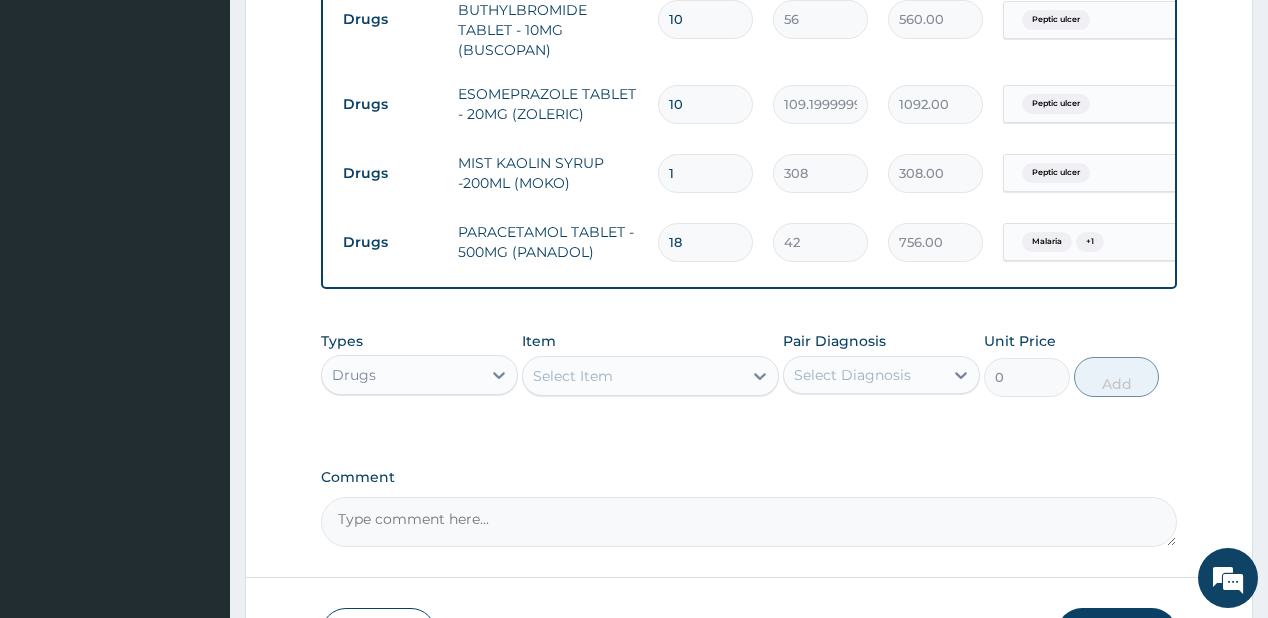 type on "coart" 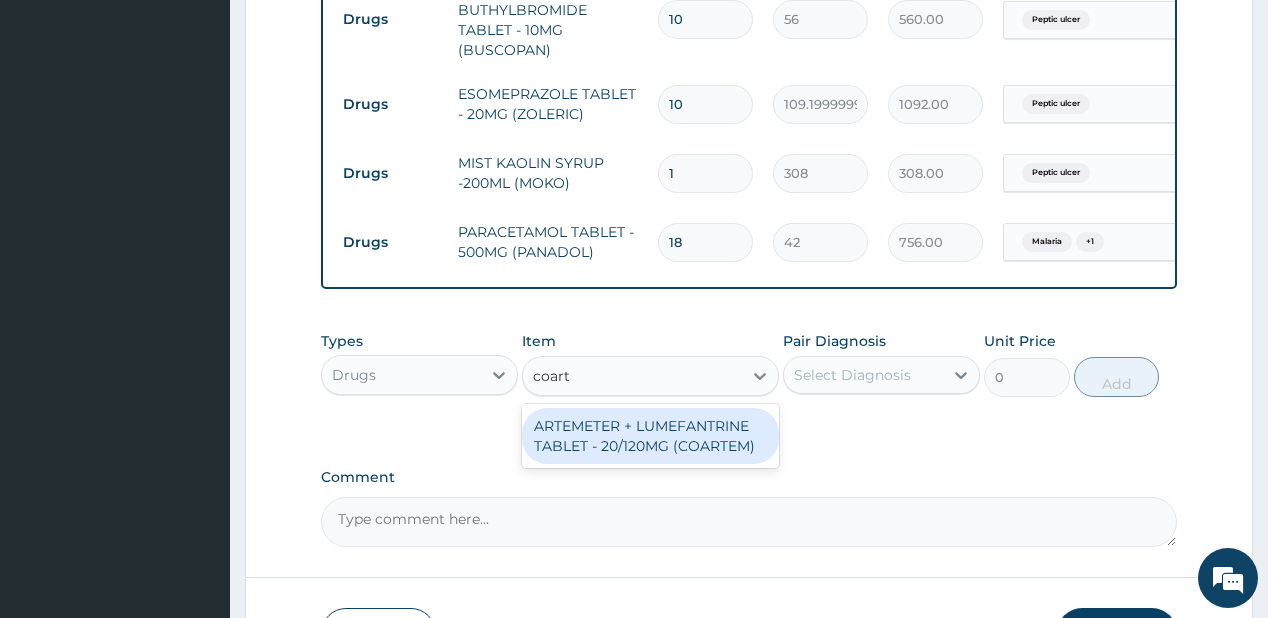 click on "ARTEMETER + LUMEFANTRINE TABLET - 20/120MG (COARTEM)" at bounding box center [650, 436] 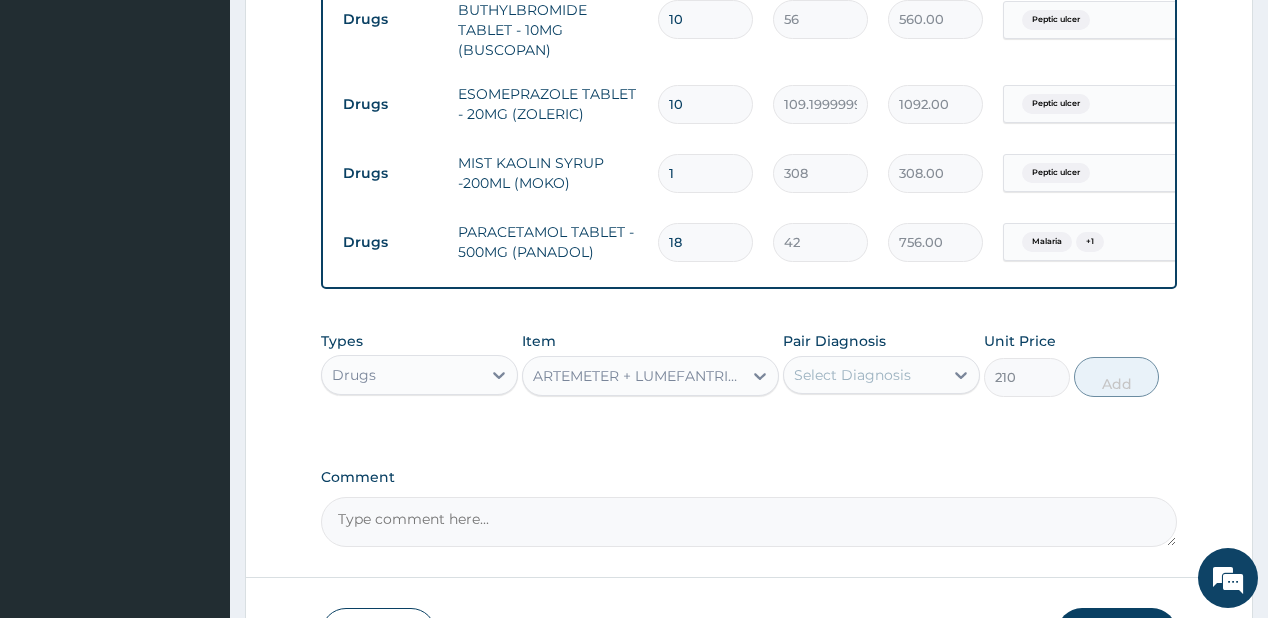 click on "Select Diagnosis" at bounding box center [852, 375] 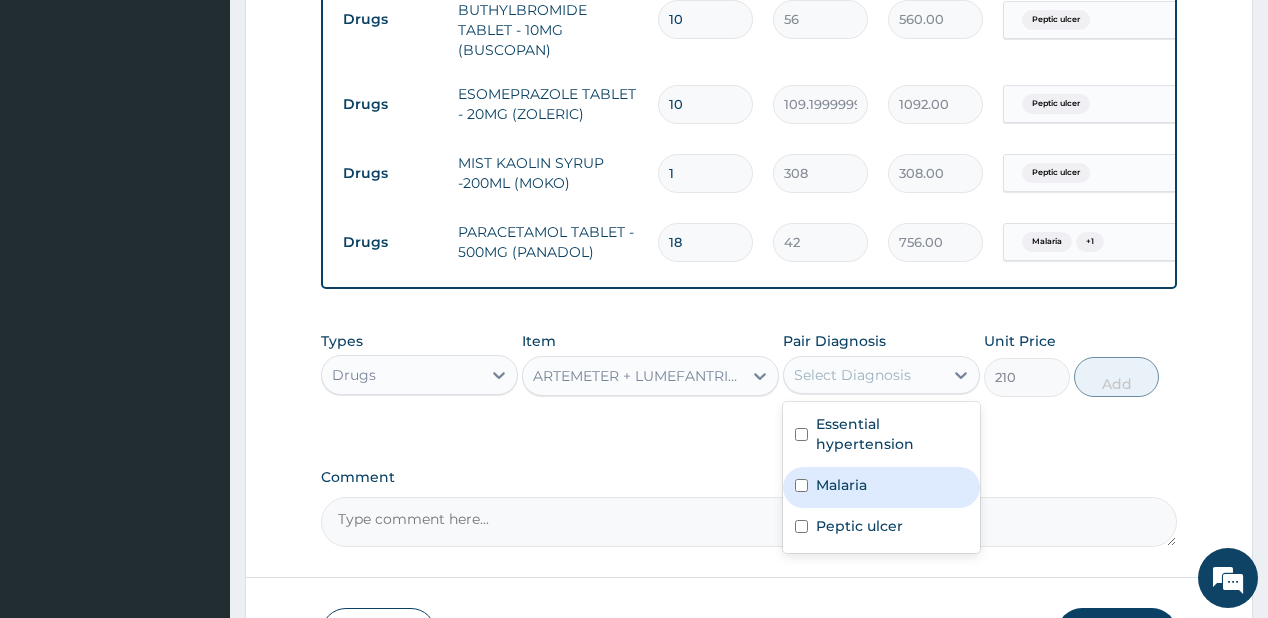 click on "Malaria" at bounding box center [841, 485] 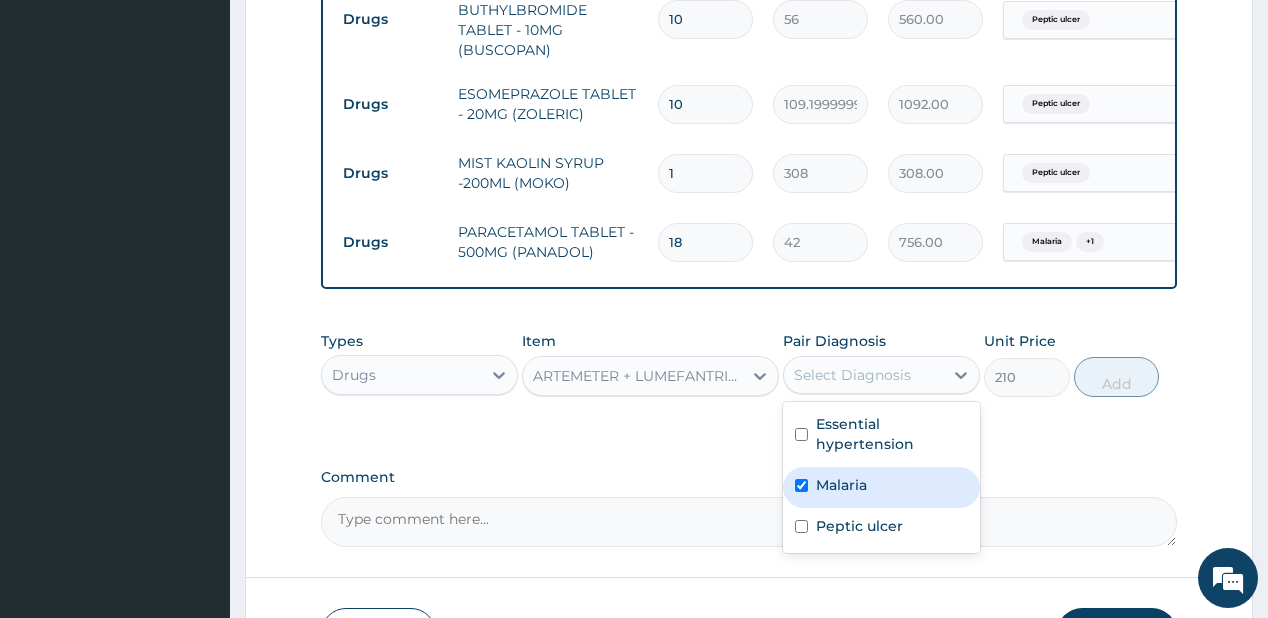 checkbox on "true" 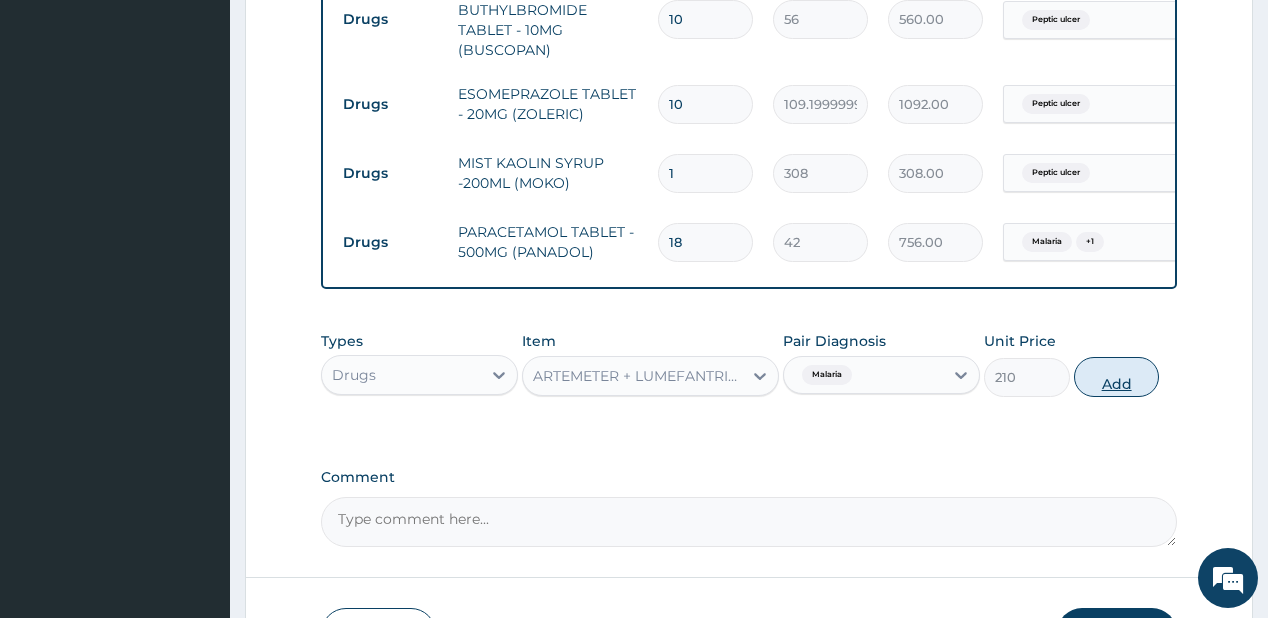 click on "Add" at bounding box center (1117, 377) 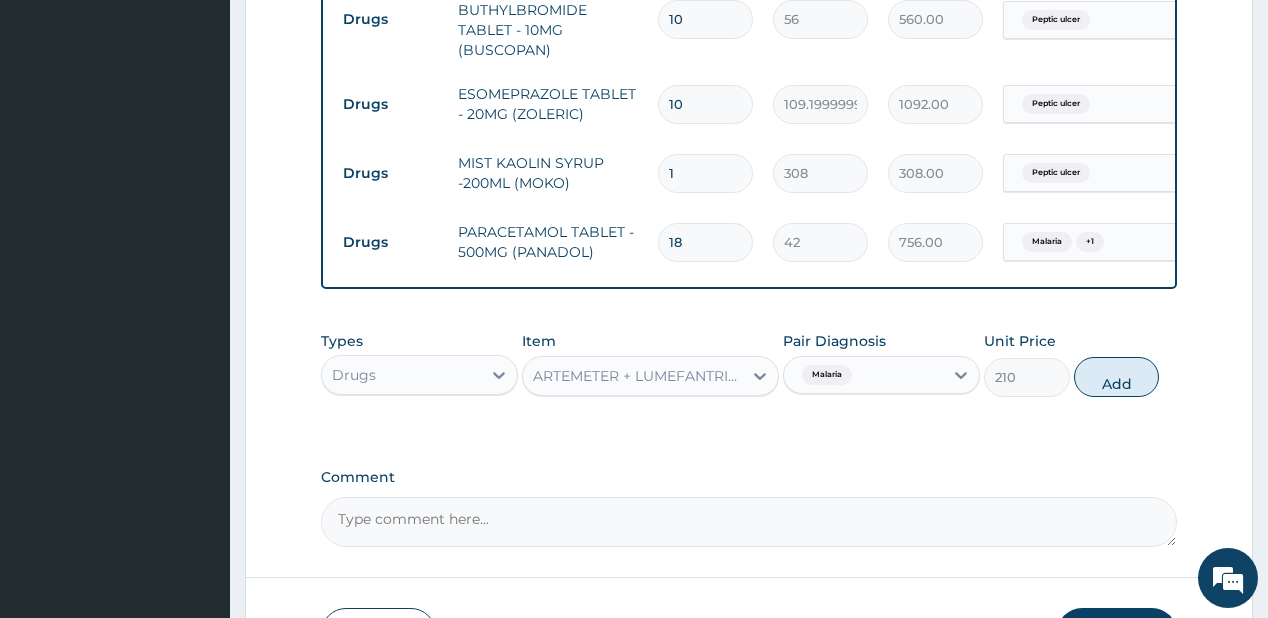 type on "0" 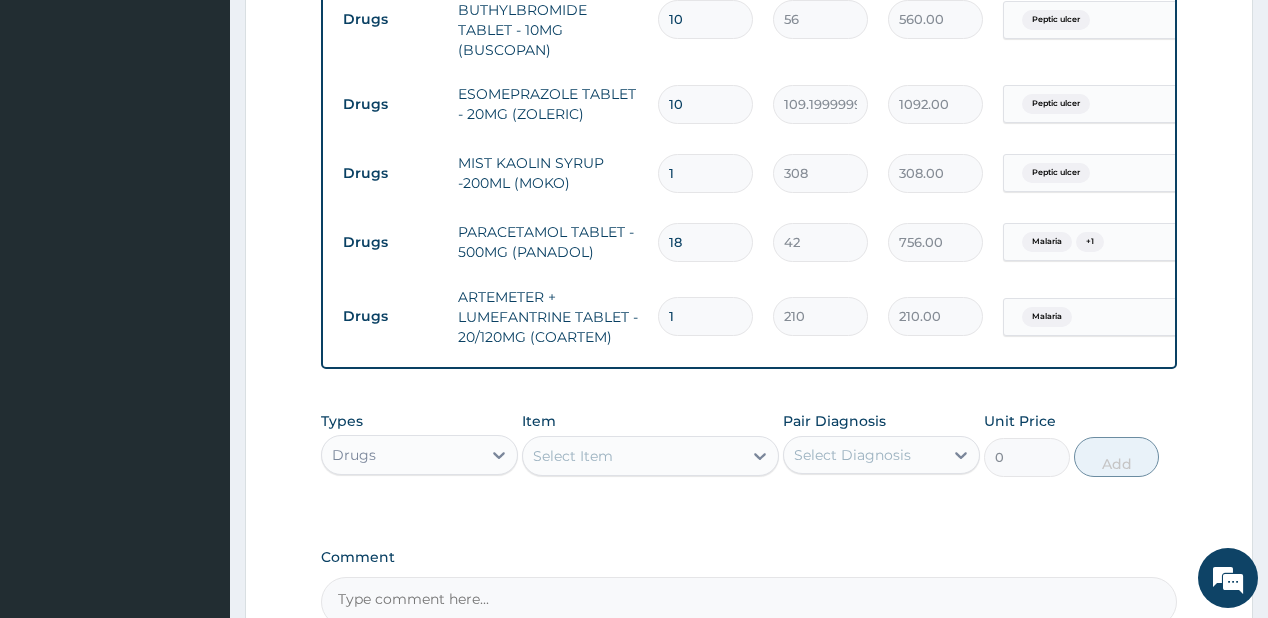 type 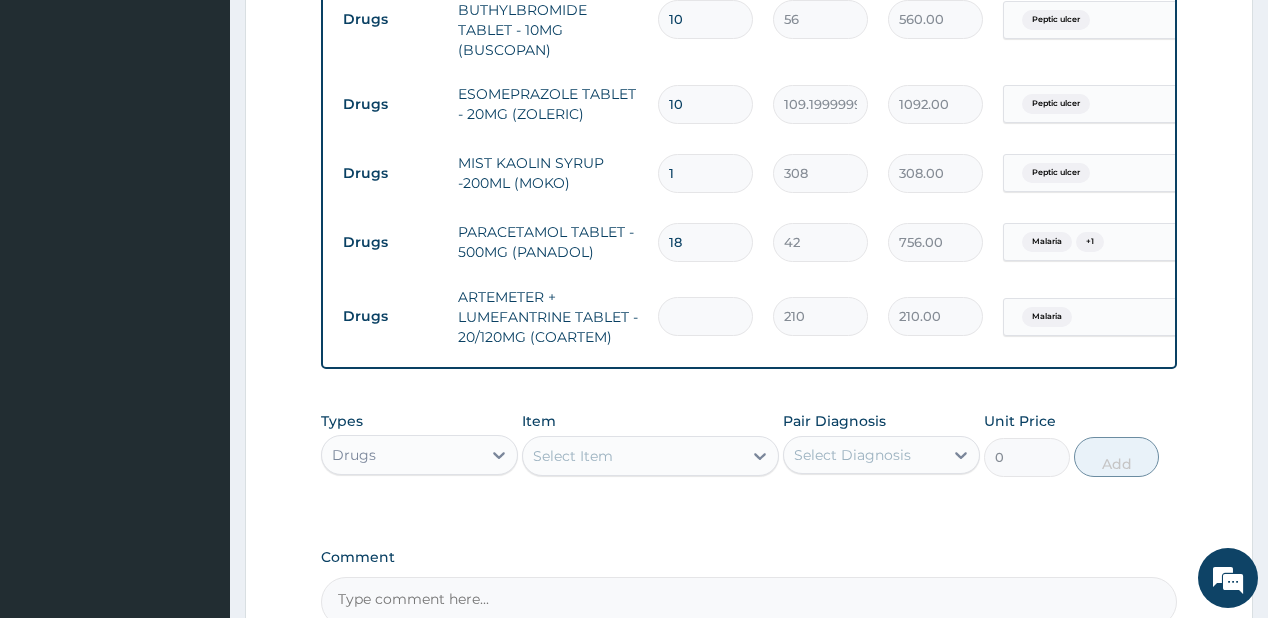 type on "0.00" 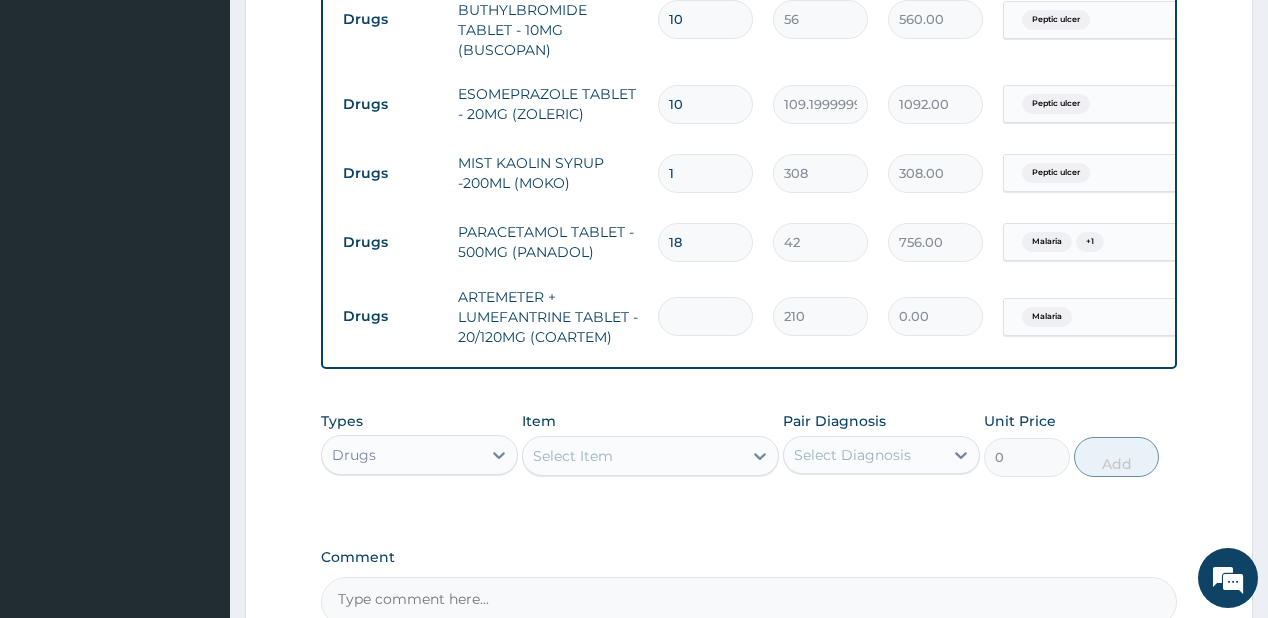 type on "2" 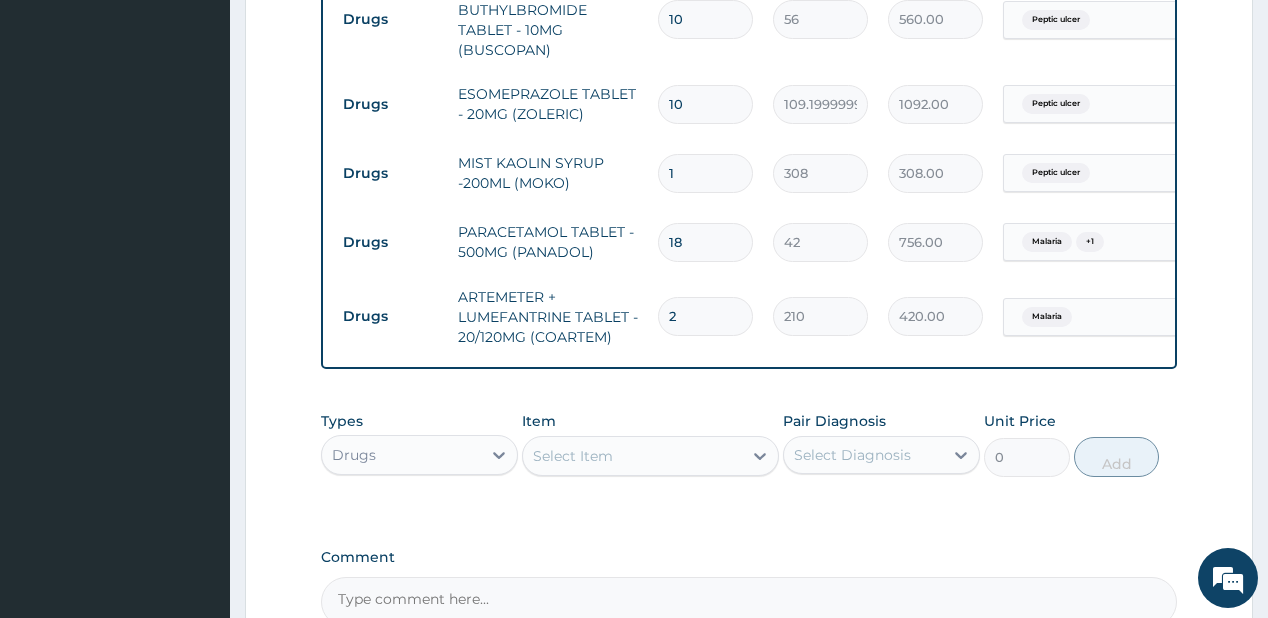 type on "24" 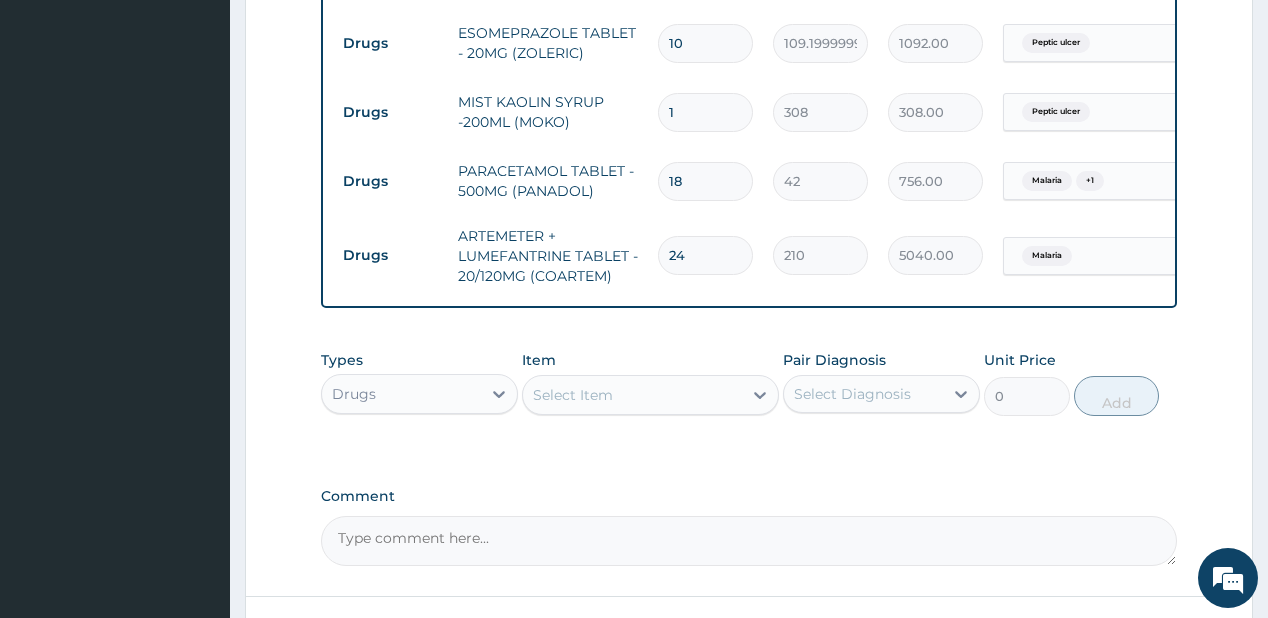 scroll, scrollTop: 1384, scrollLeft: 0, axis: vertical 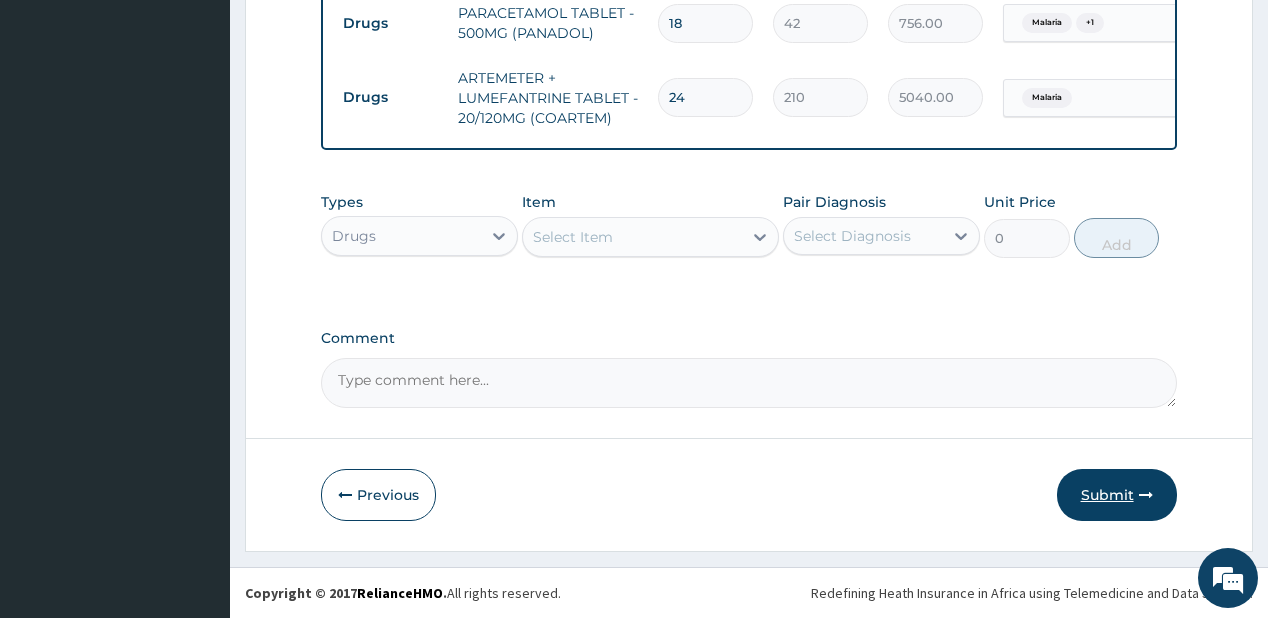 type on "24" 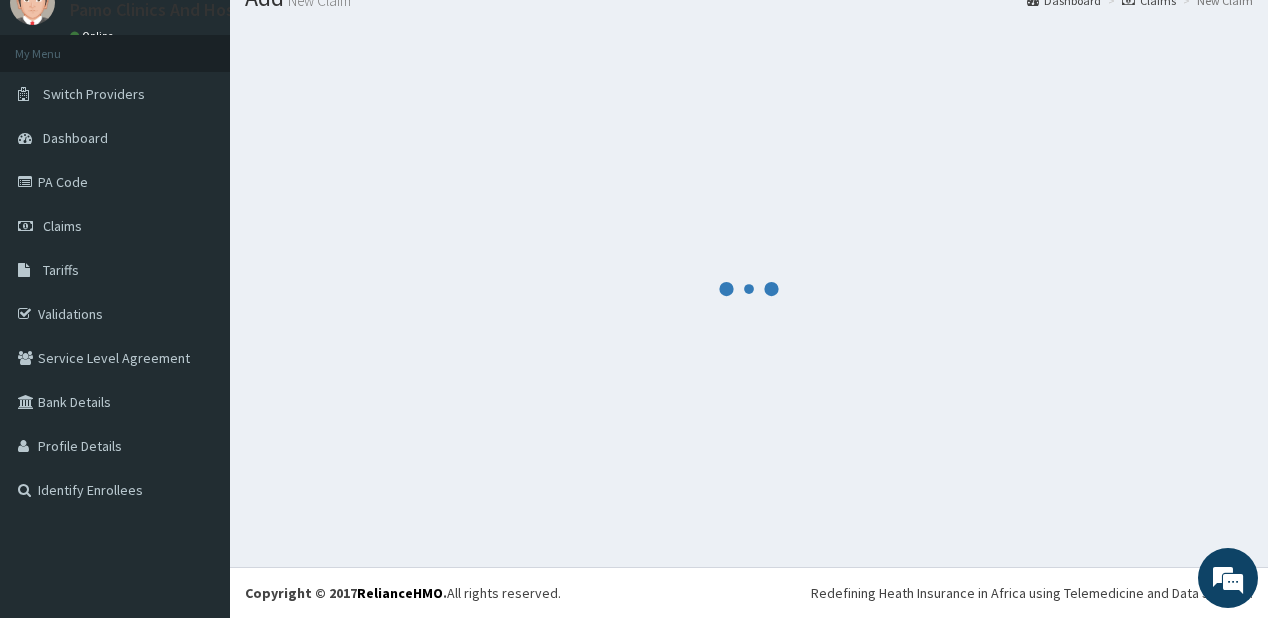 scroll, scrollTop: 79, scrollLeft: 0, axis: vertical 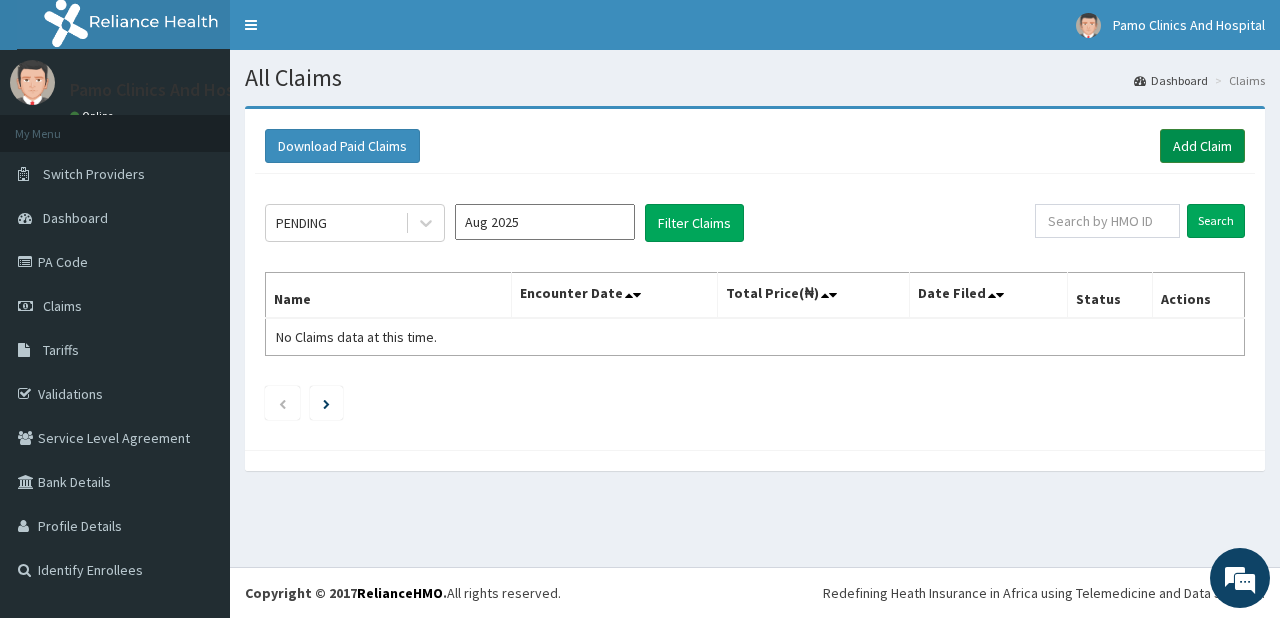 click on "Add Claim" at bounding box center (1202, 146) 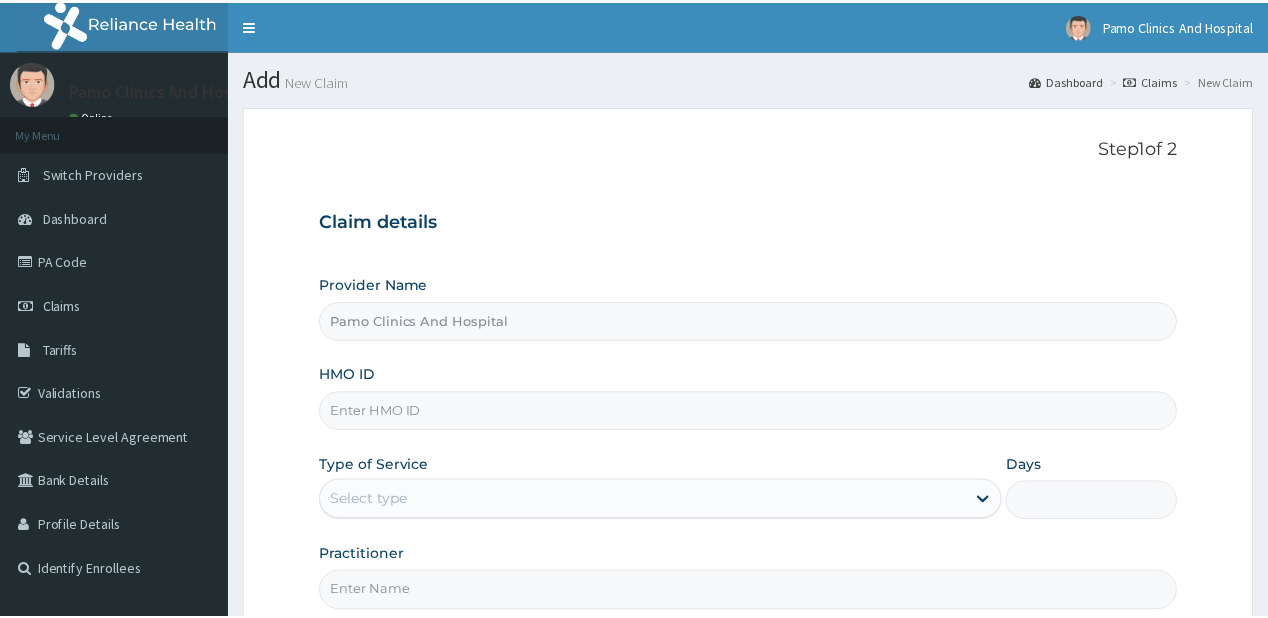 scroll, scrollTop: 0, scrollLeft: 0, axis: both 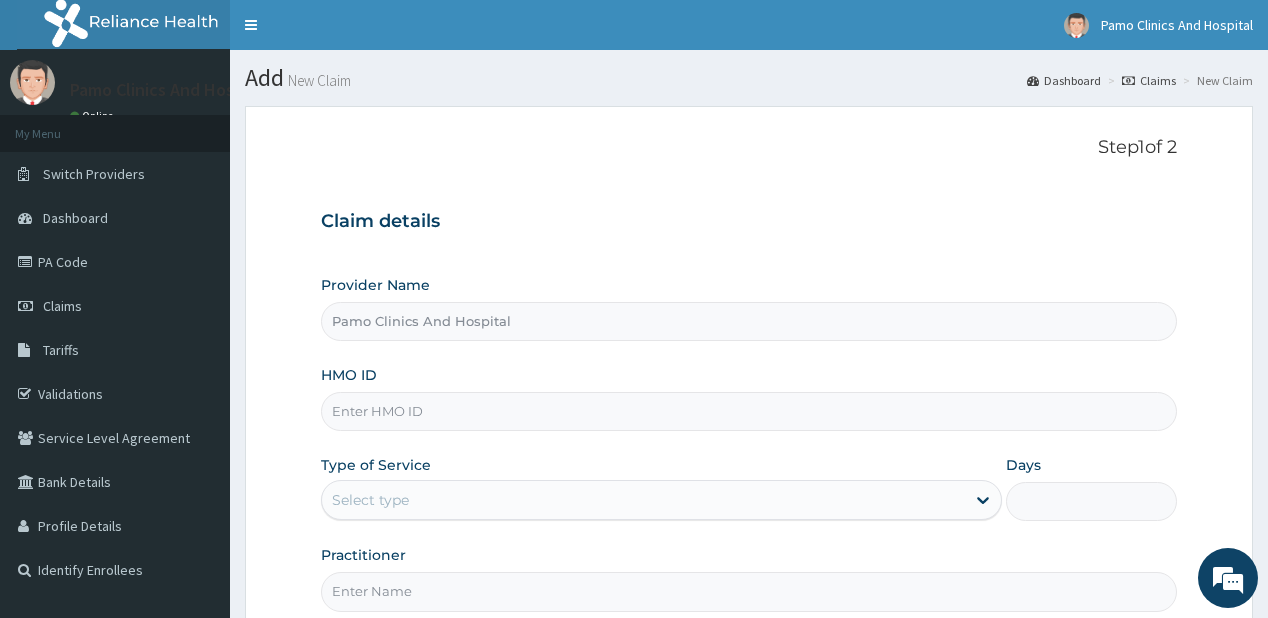 click on "HMO ID" at bounding box center [748, 411] 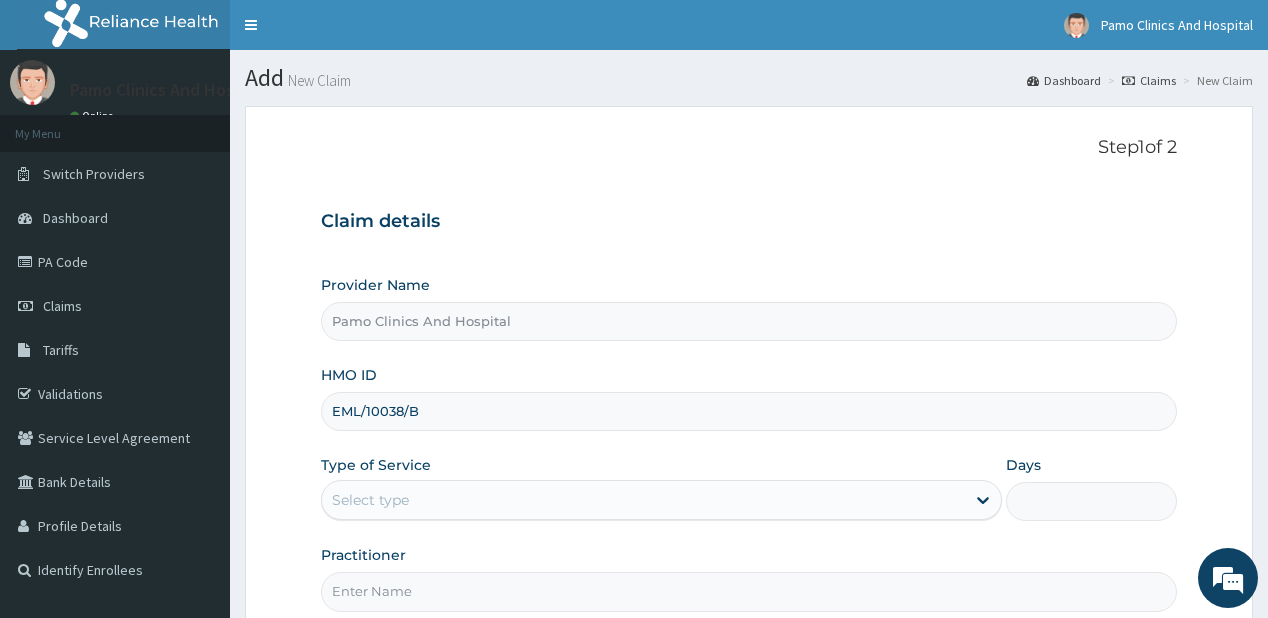 click on "EML/10038/B" at bounding box center [748, 411] 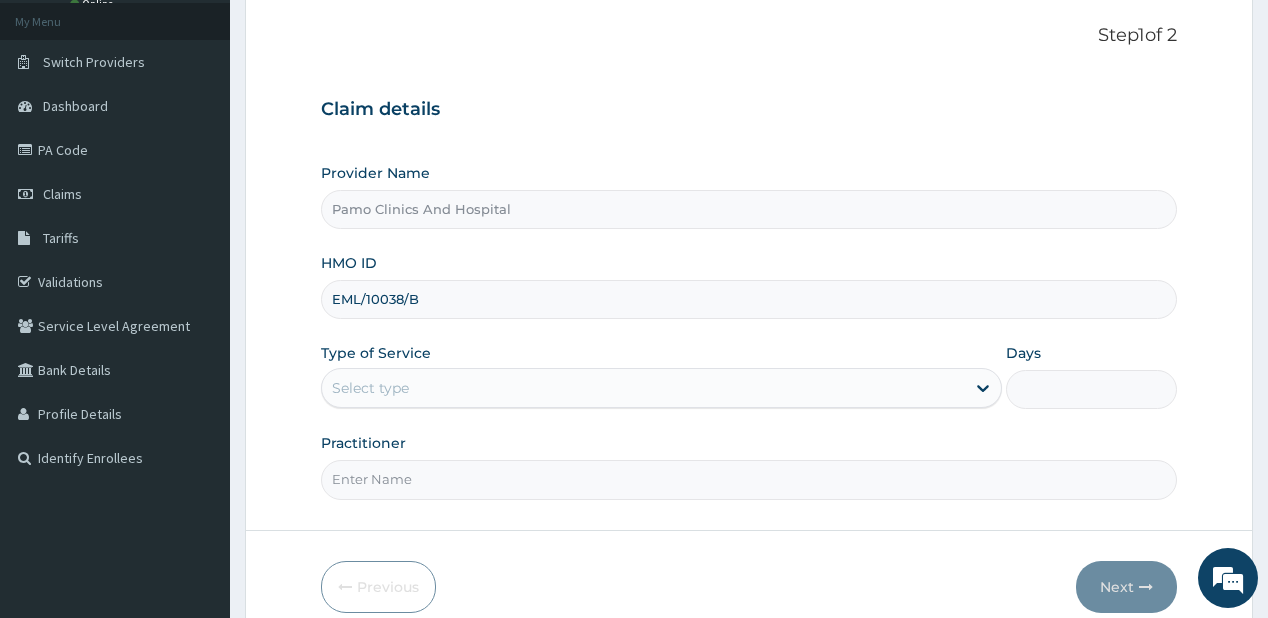 scroll, scrollTop: 160, scrollLeft: 0, axis: vertical 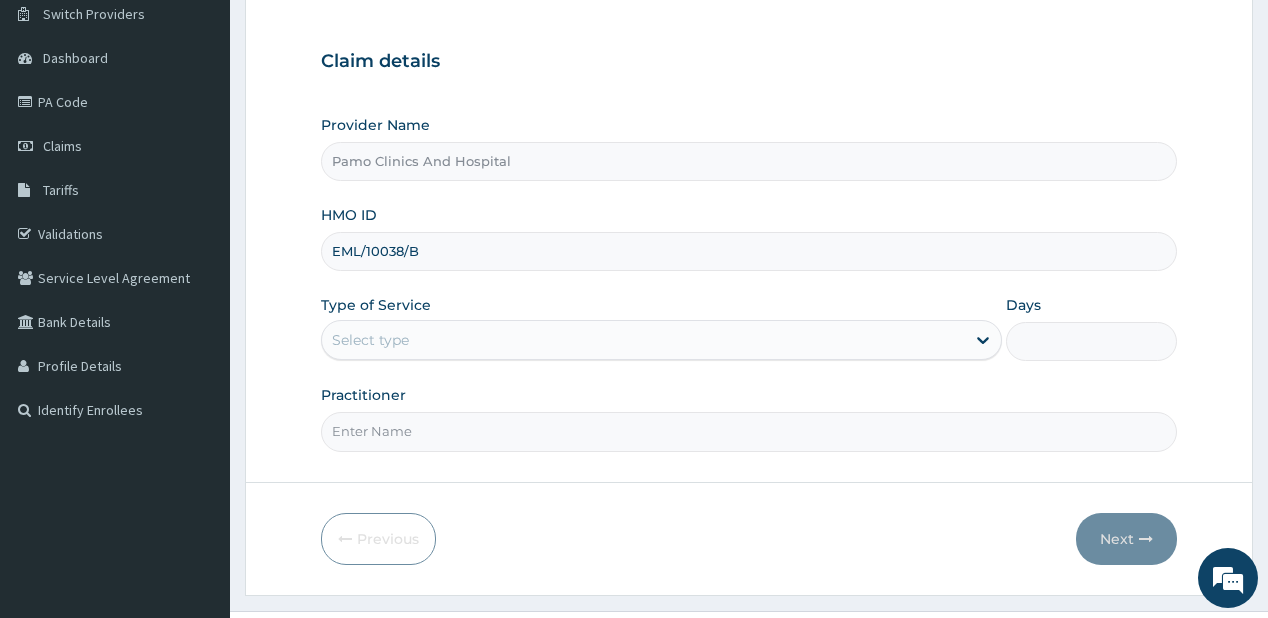 type on "EML/10038/B" 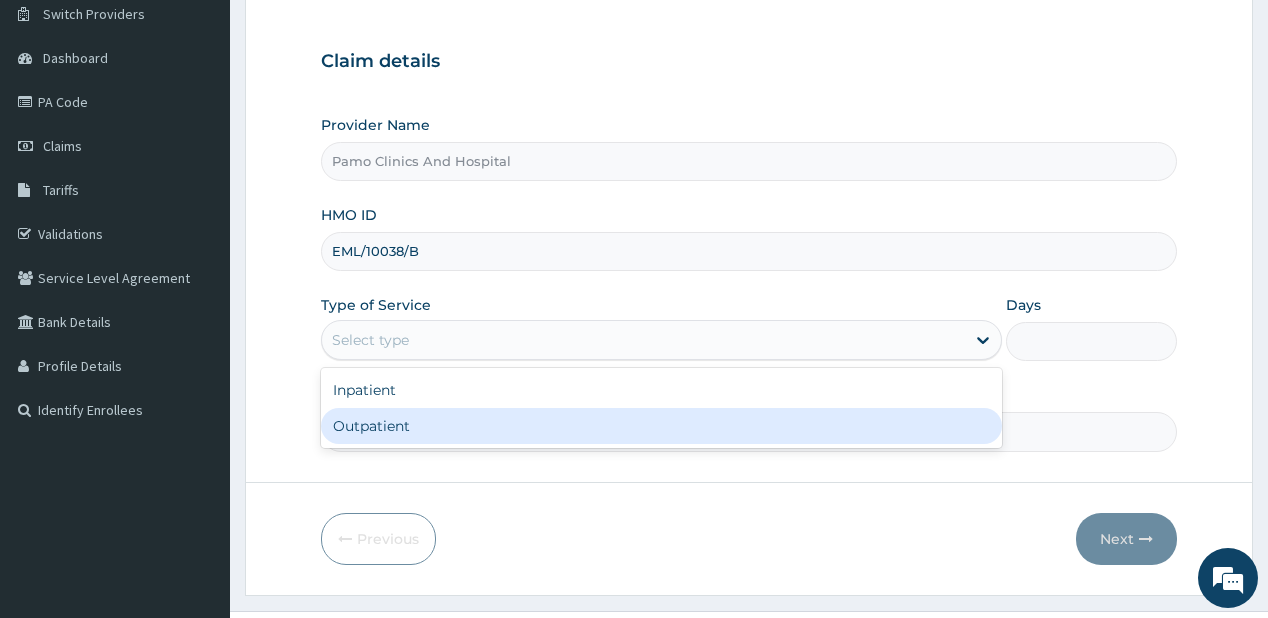 click on "Outpatient" at bounding box center (661, 426) 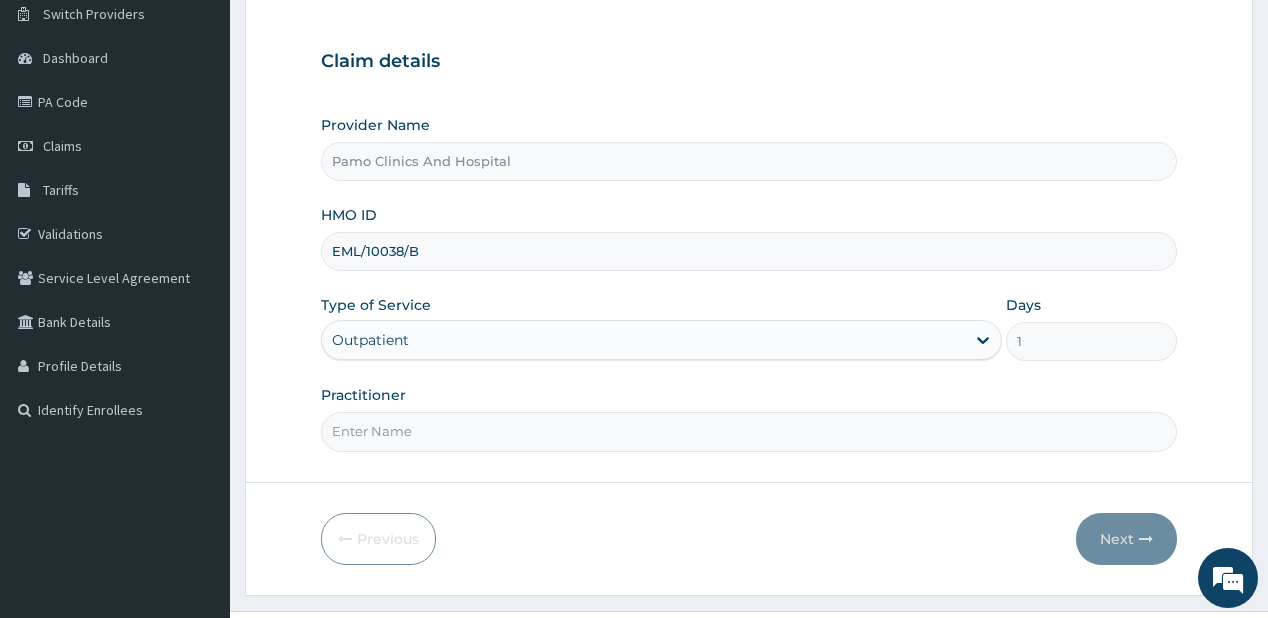 drag, startPoint x: 360, startPoint y: 427, endPoint x: 389, endPoint y: 396, distance: 42.44997 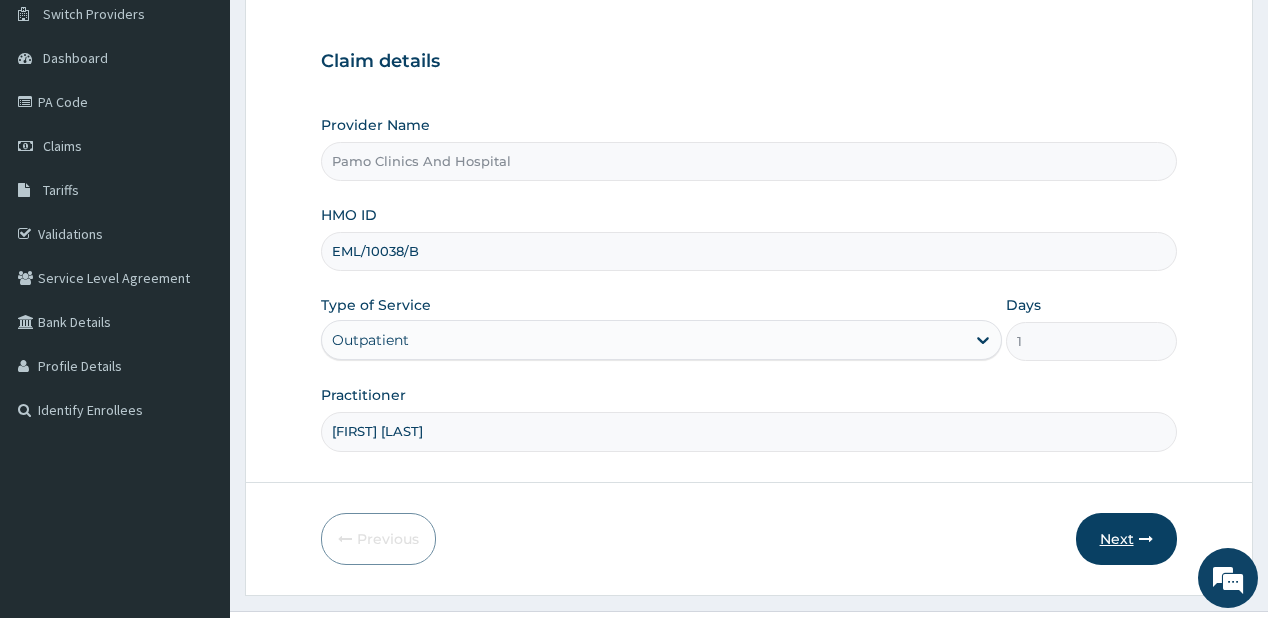 click on "Next" at bounding box center [1126, 539] 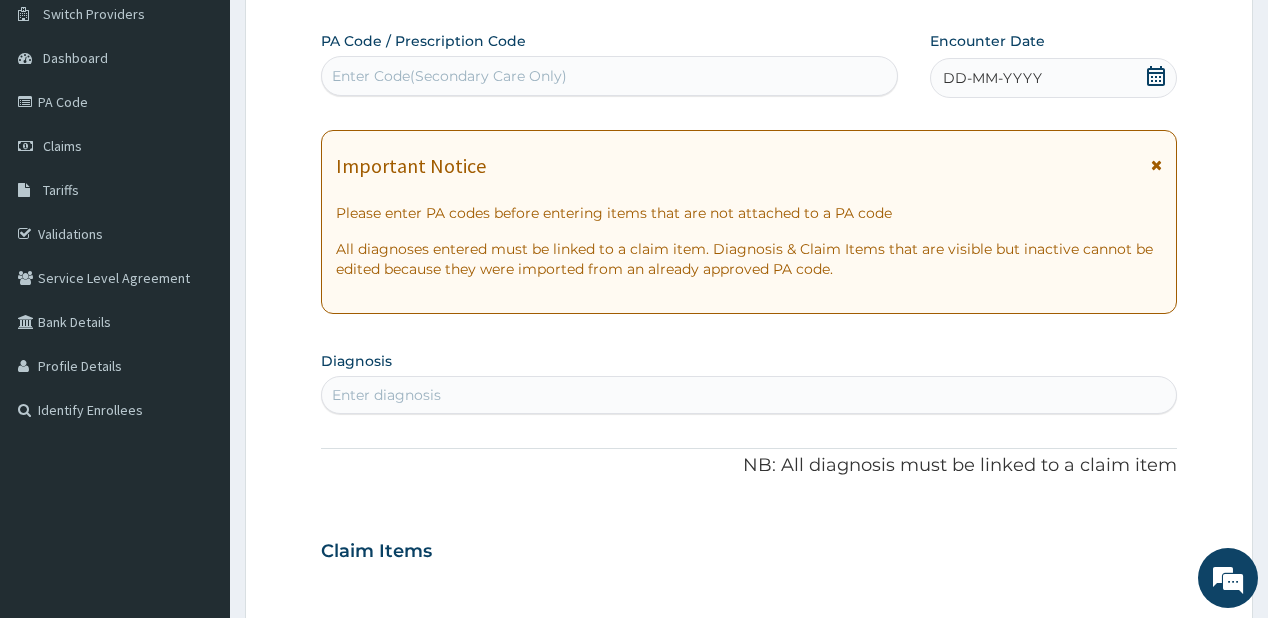 click on "Enter Code(Secondary Care Only)" at bounding box center [449, 76] 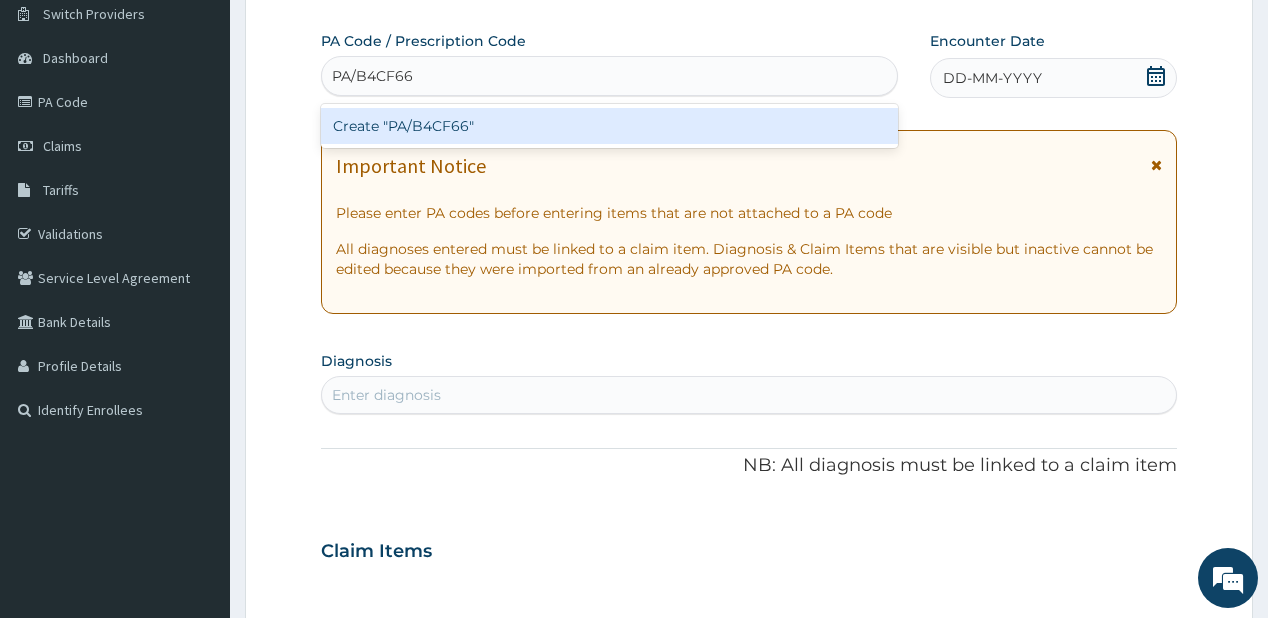 click on "Create "PA/B4CF66"" at bounding box center (609, 126) 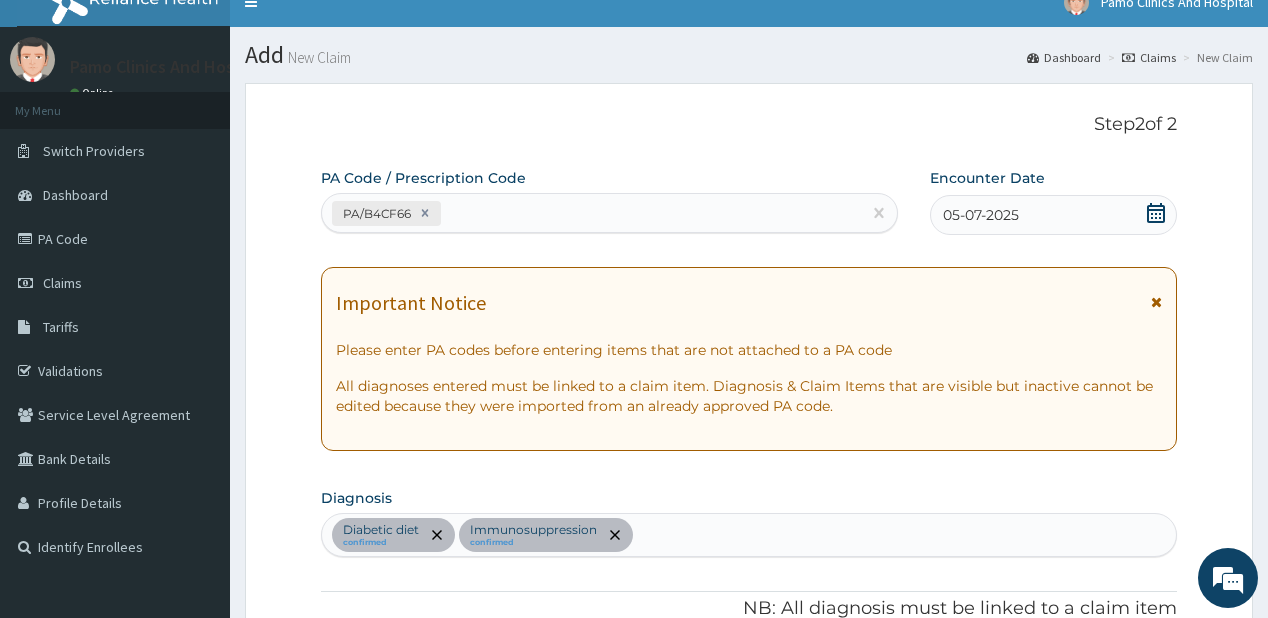 scroll, scrollTop: 0, scrollLeft: 0, axis: both 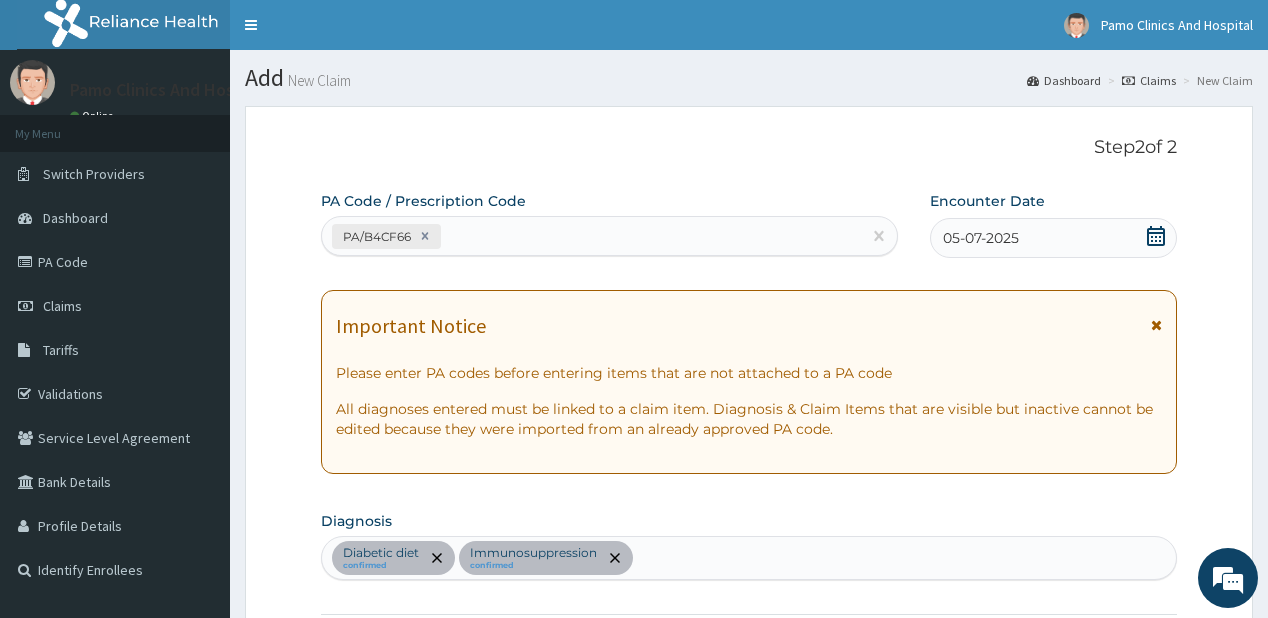 click on "PA/B4CF66" at bounding box center [591, 236] 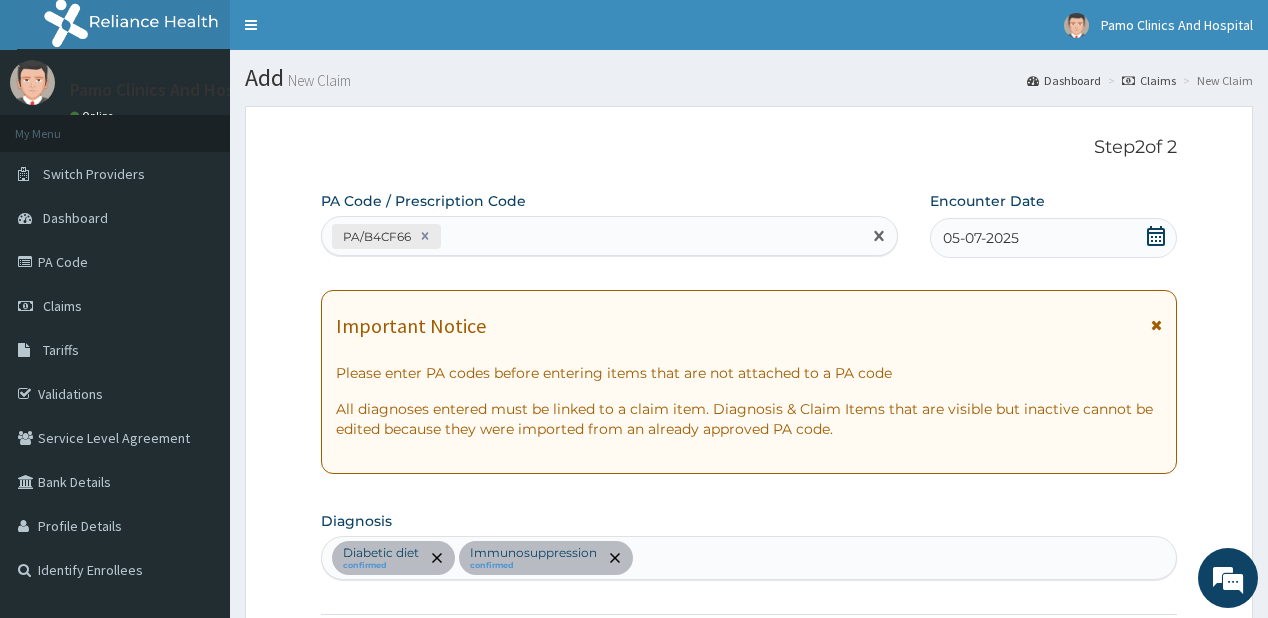 paste on "PA/878C04" 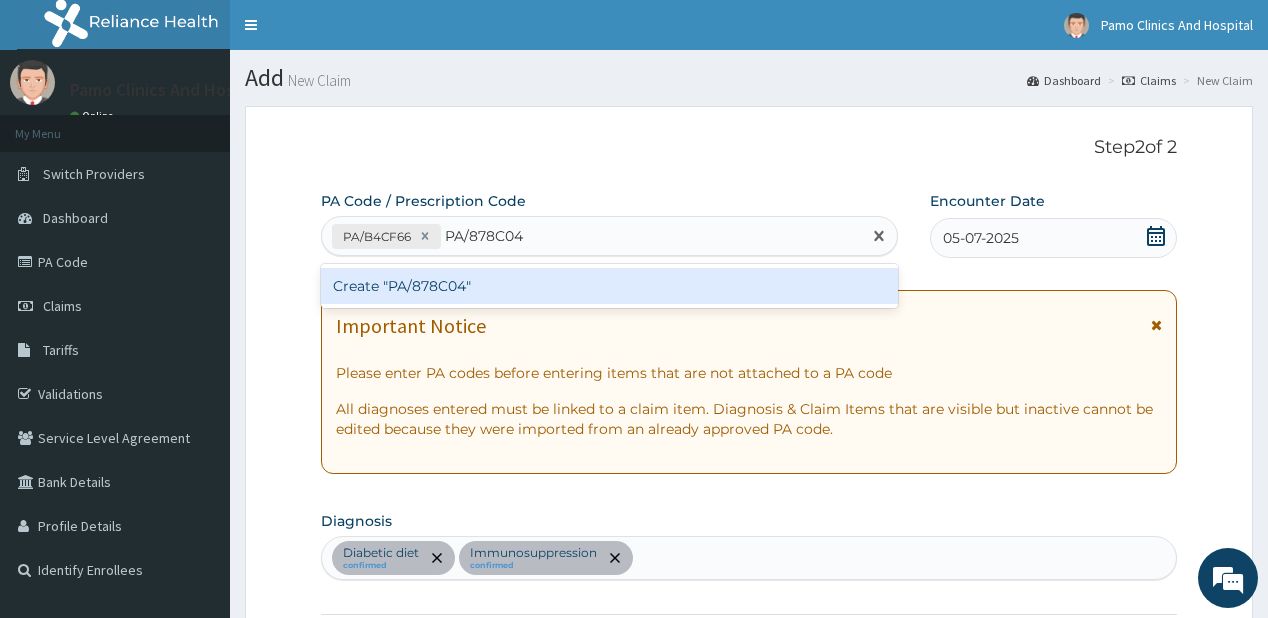 click on "Create "PA/878C04"" at bounding box center (609, 286) 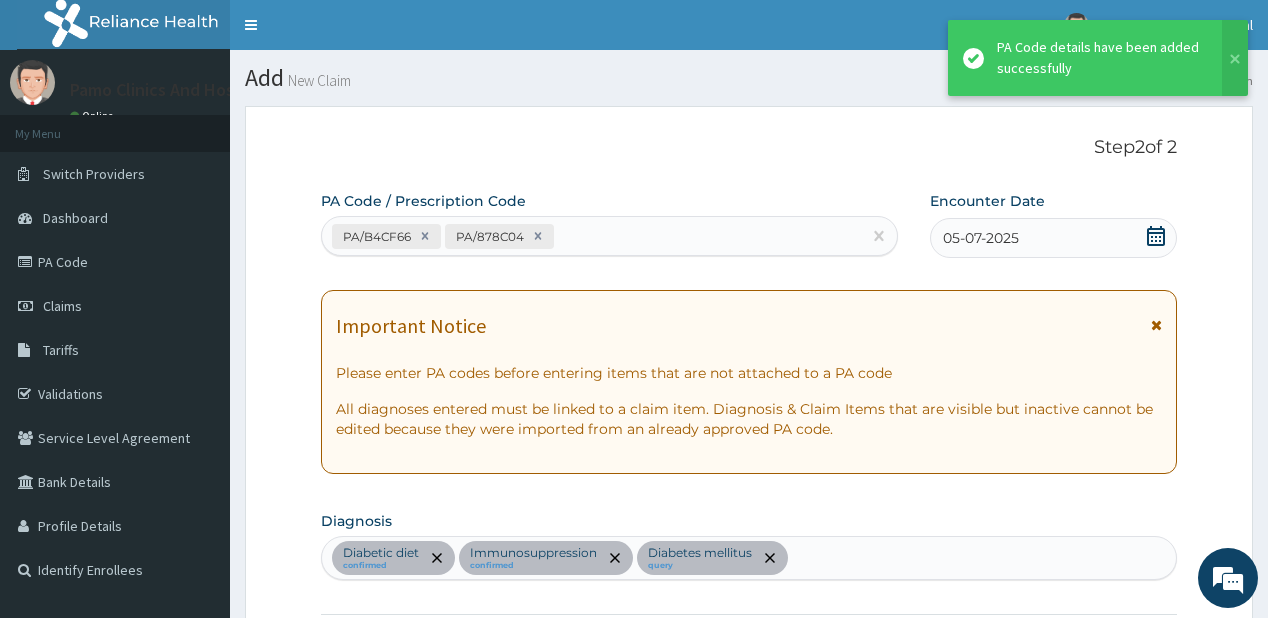 scroll, scrollTop: 658, scrollLeft: 0, axis: vertical 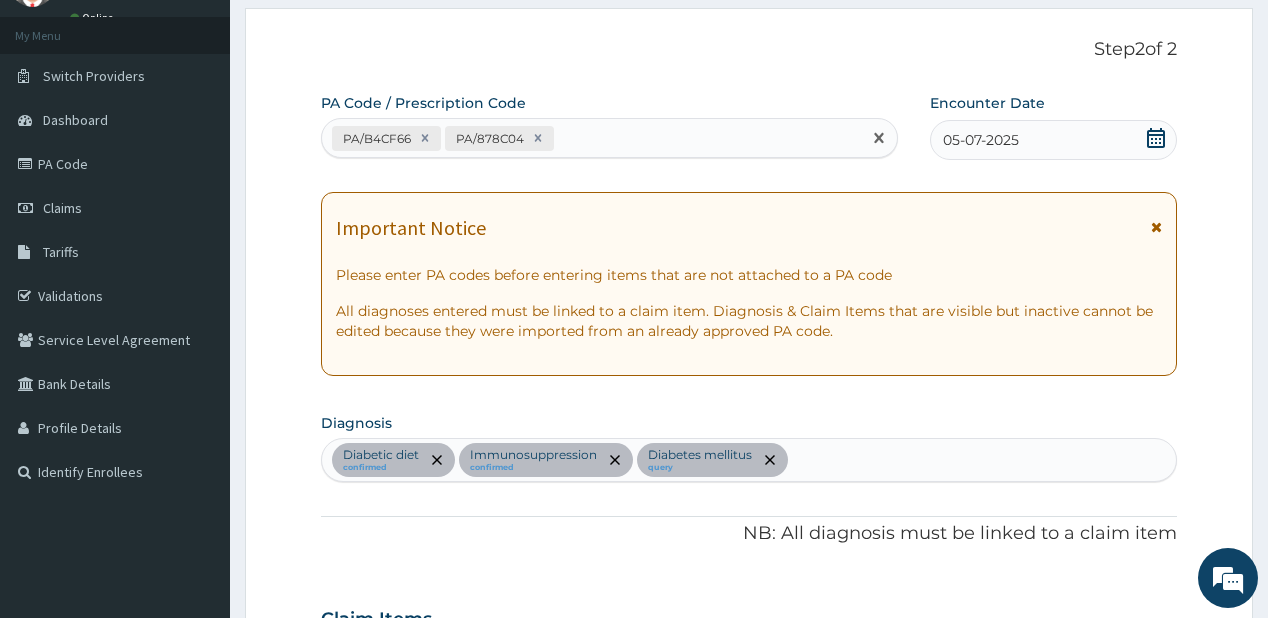 click on "PA/B4CF66 PA/878C04" at bounding box center [591, 138] 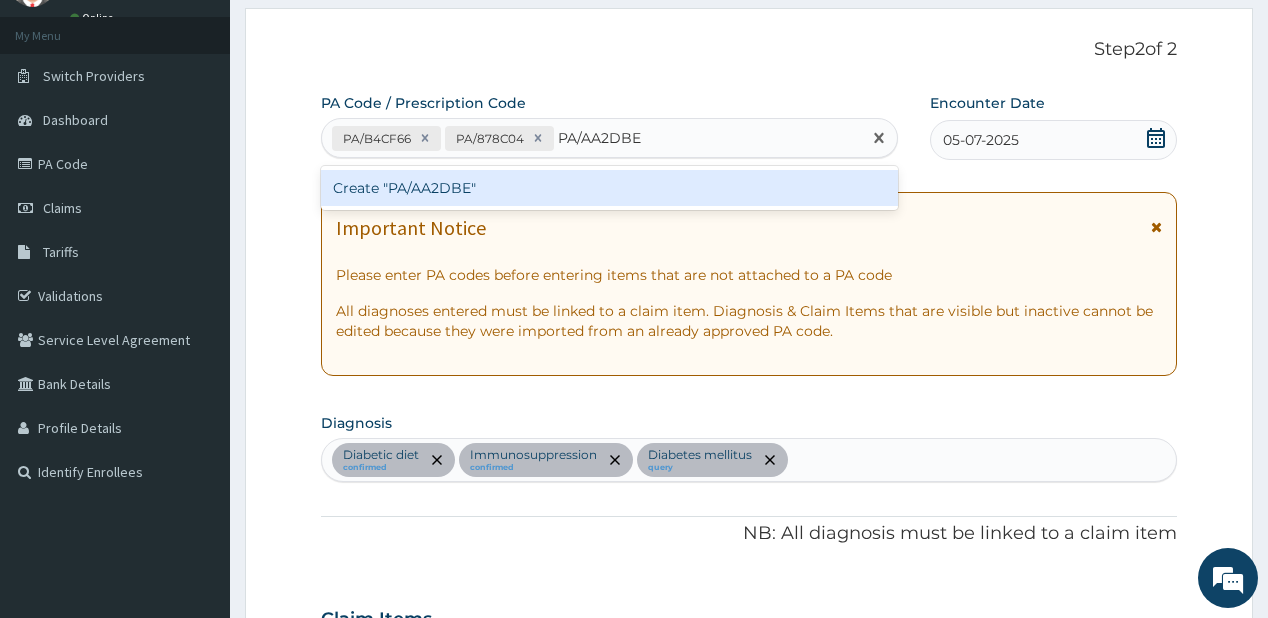 click on "Create "PA/AA2DBE"" at bounding box center (609, 188) 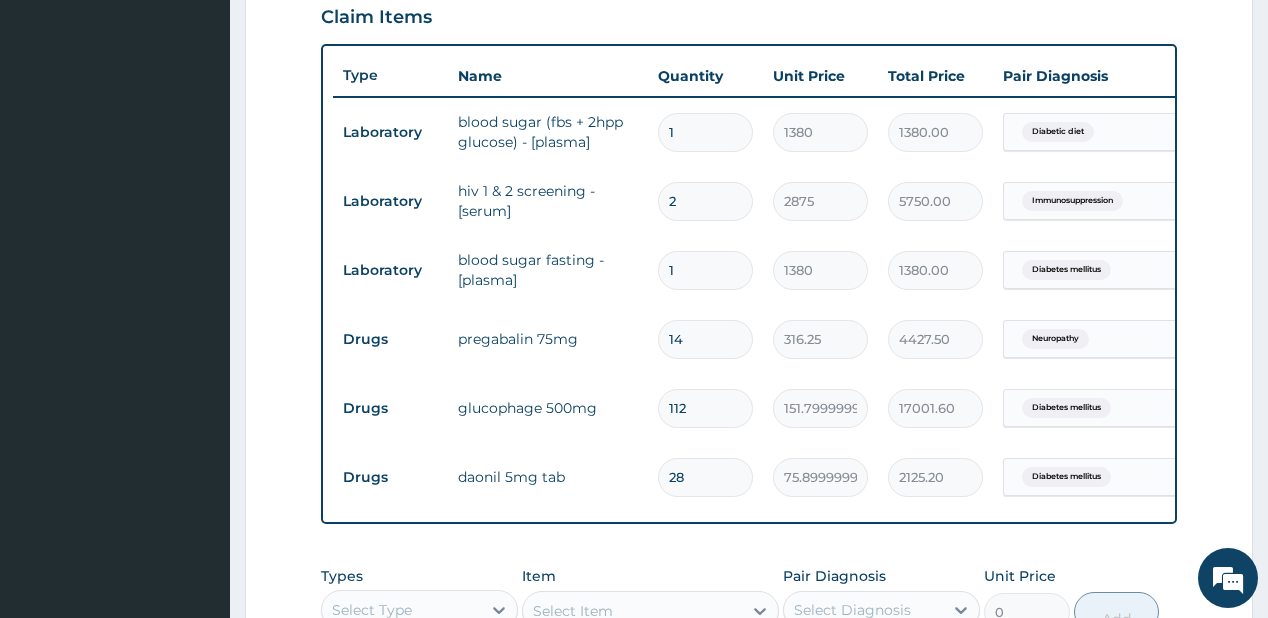 scroll, scrollTop: 704, scrollLeft: 0, axis: vertical 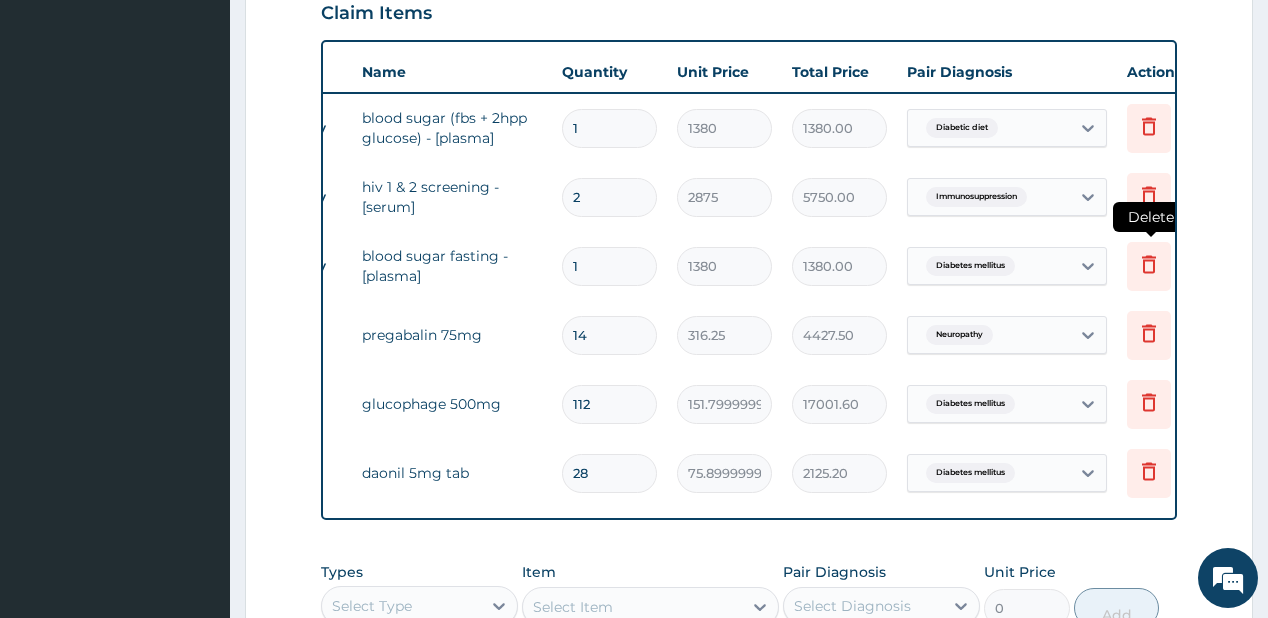 click at bounding box center (1149, 266) 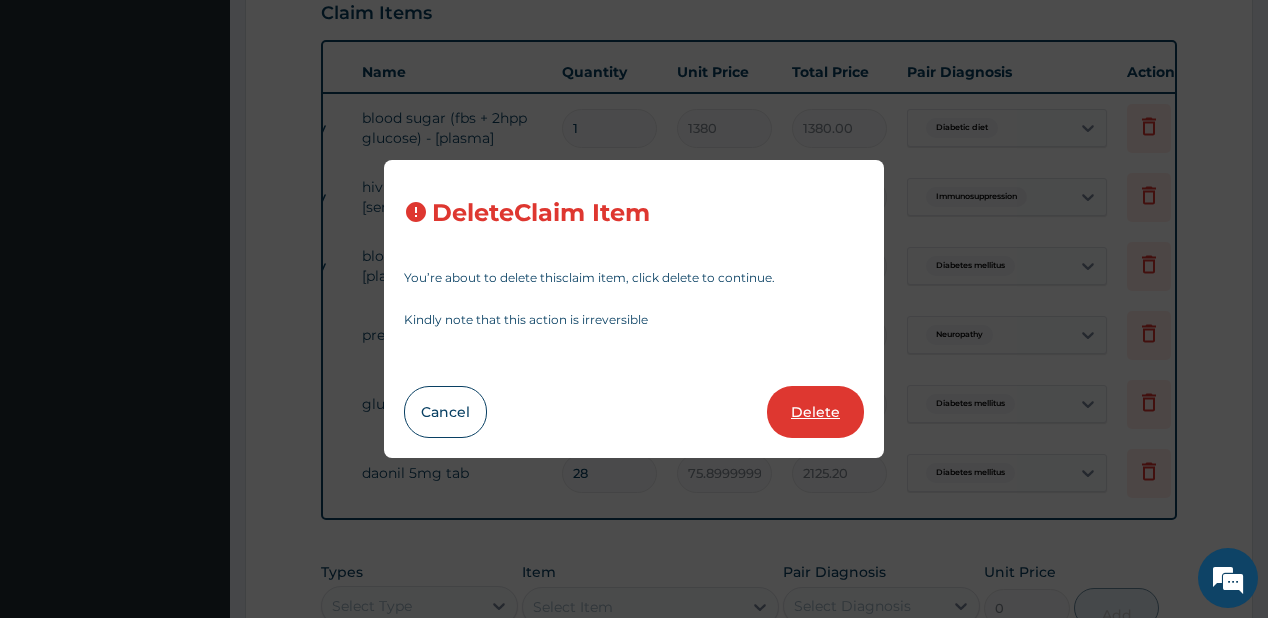 click on "Delete" at bounding box center (815, 412) 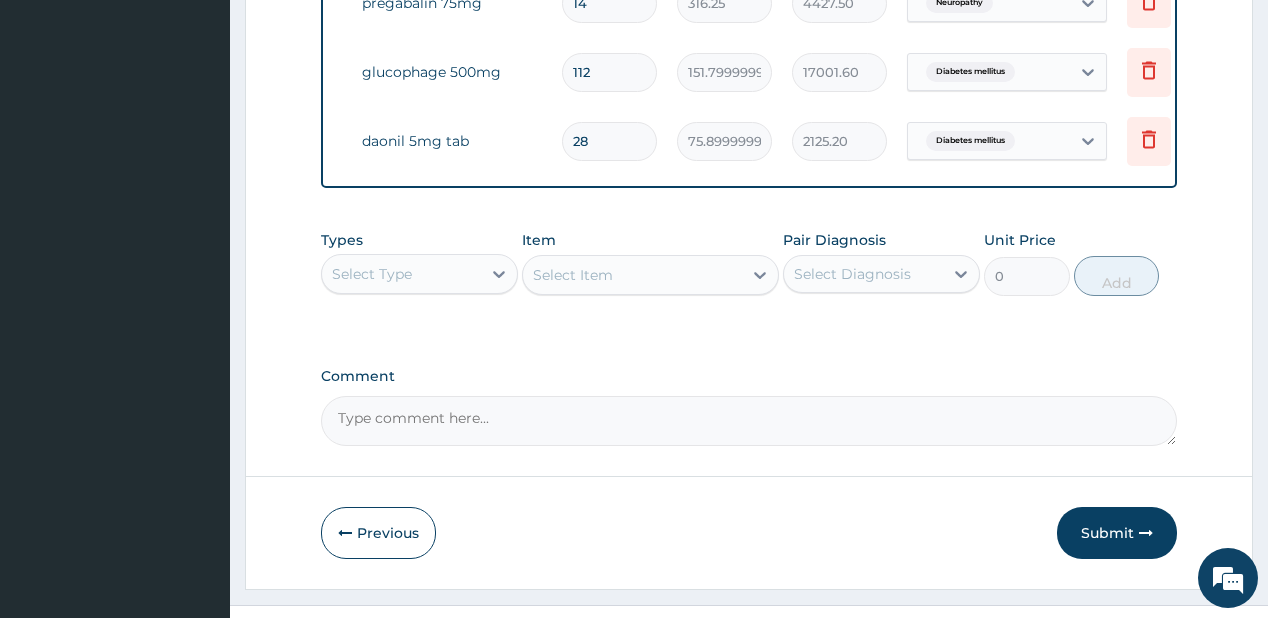 scroll, scrollTop: 1012, scrollLeft: 0, axis: vertical 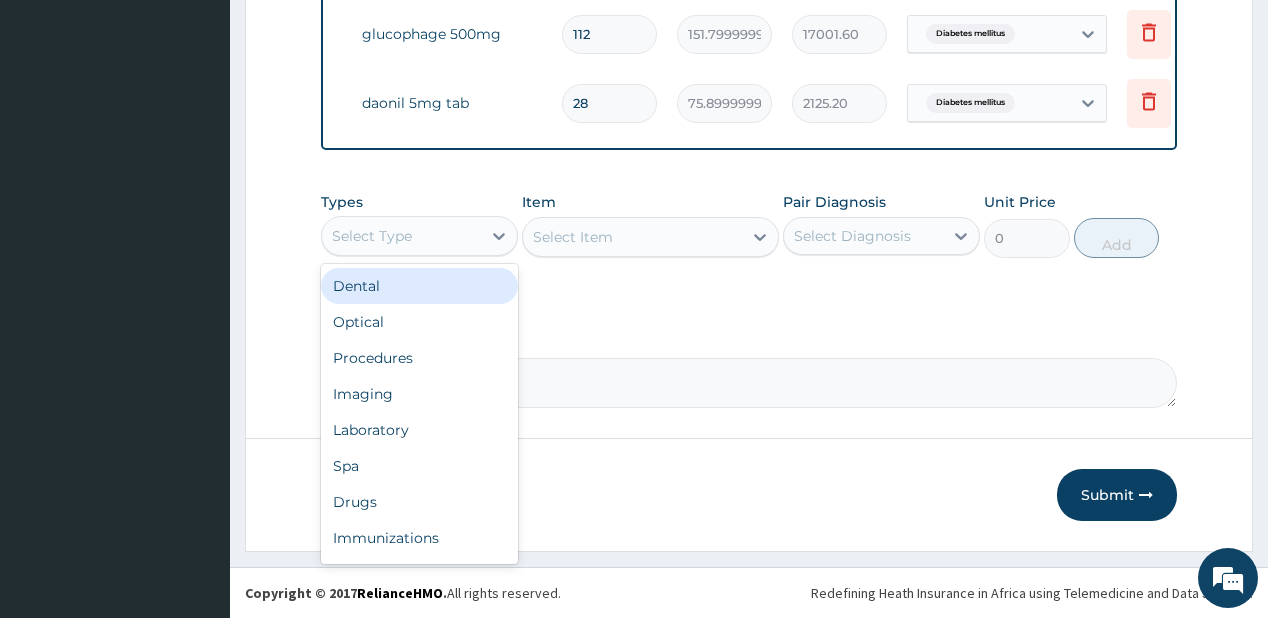 click on "Select Type" at bounding box center [401, 236] 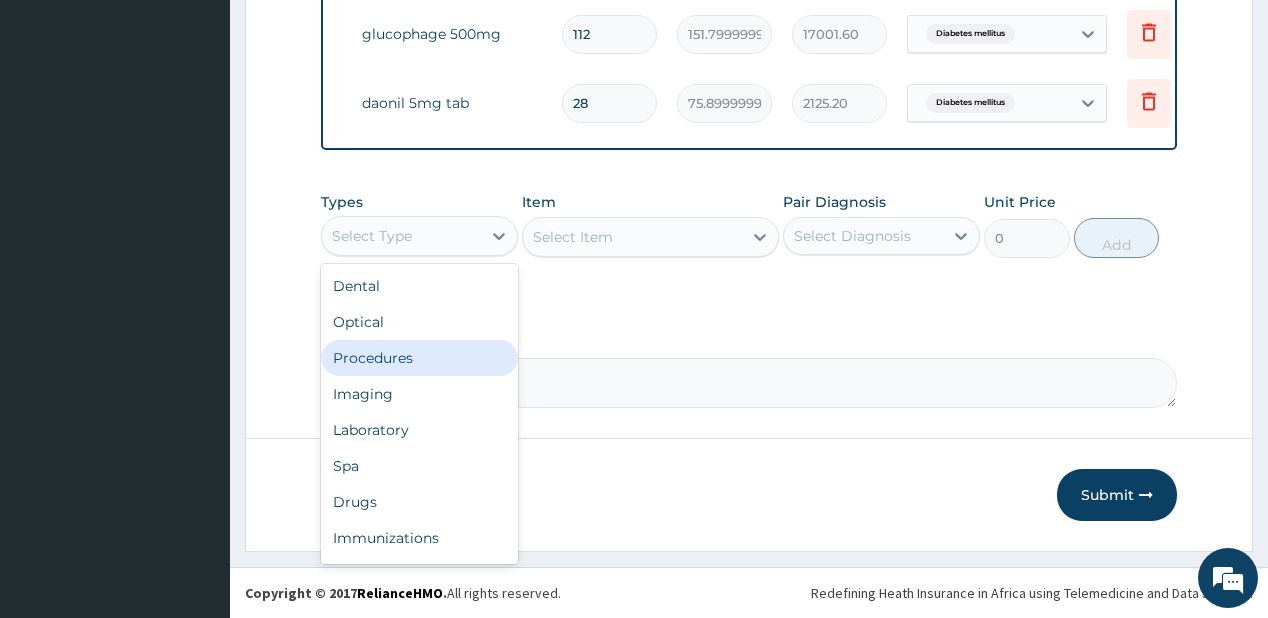 click on "Procedures" at bounding box center [419, 358] 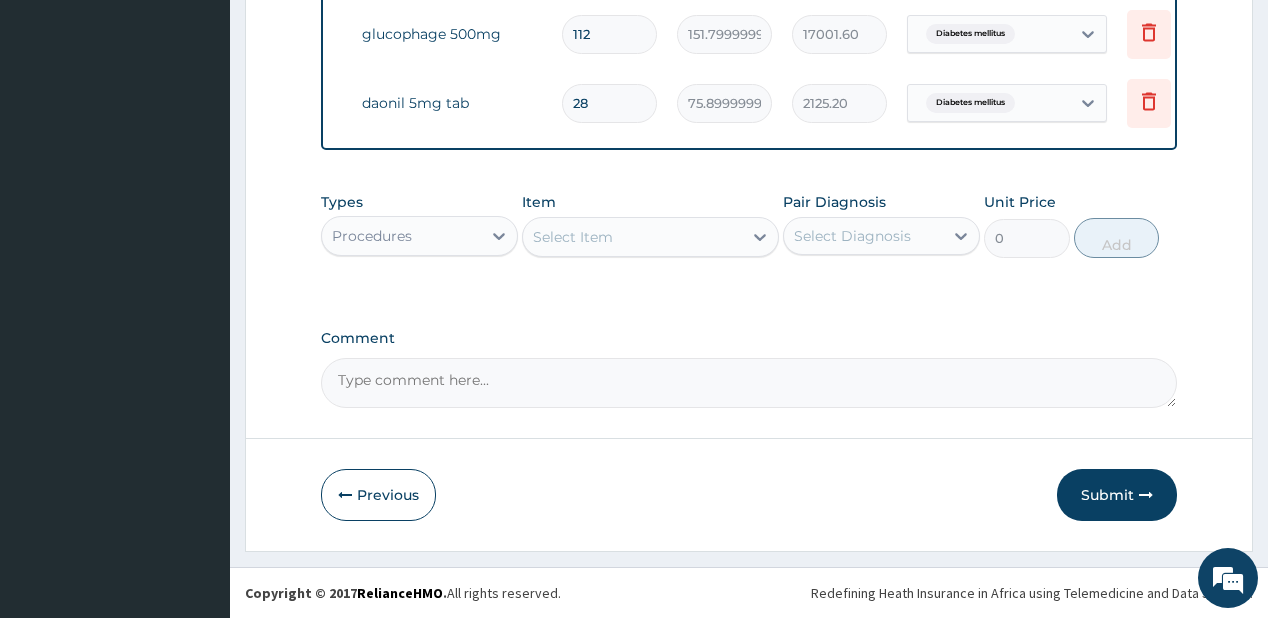click on "Select Item" at bounding box center (632, 237) 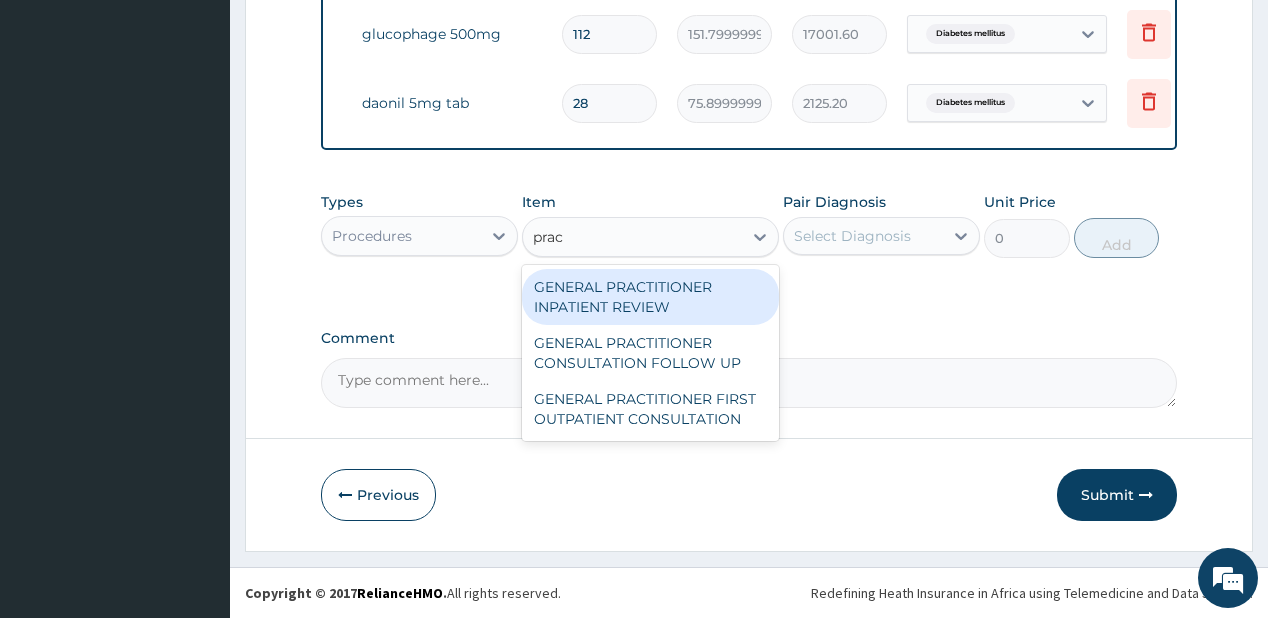 type on "pract" 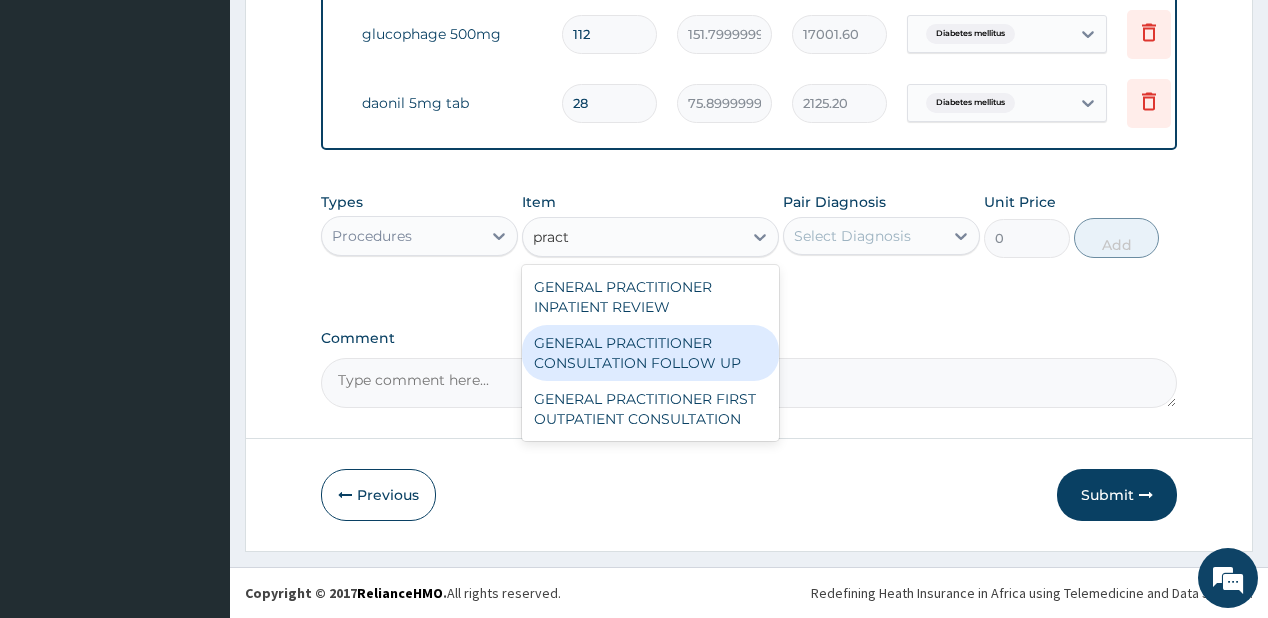 click on "GENERAL PRACTITIONER CONSULTATION FOLLOW UP" at bounding box center (650, 353) 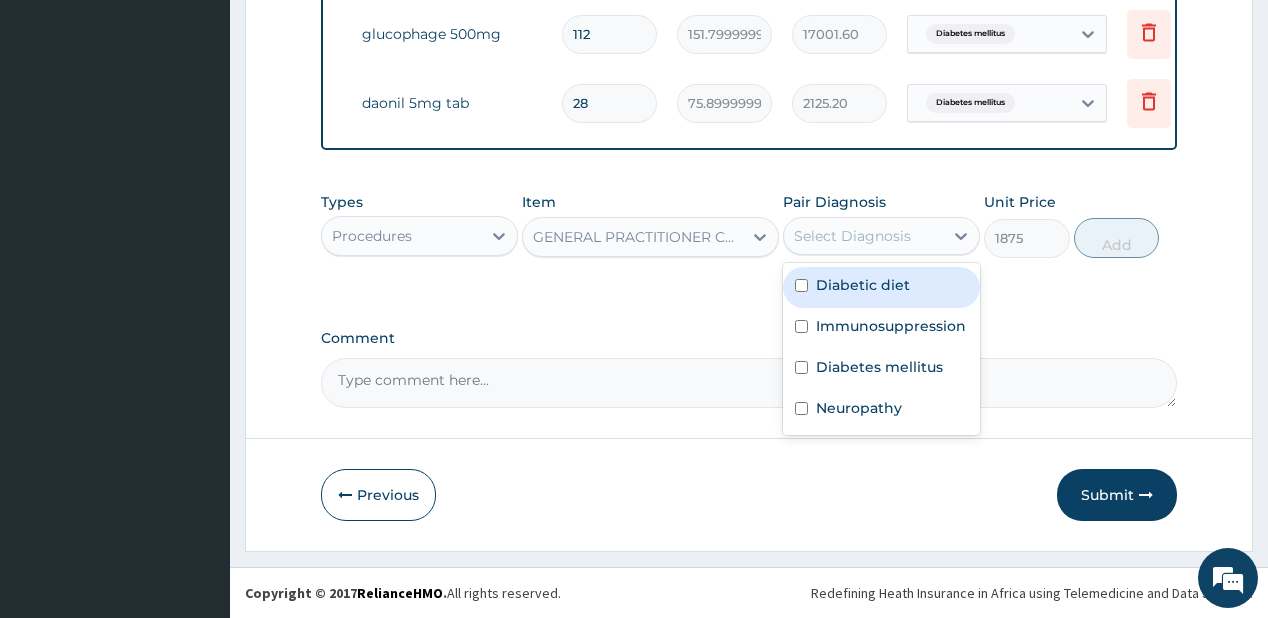click on "Select Diagnosis" at bounding box center (881, 236) 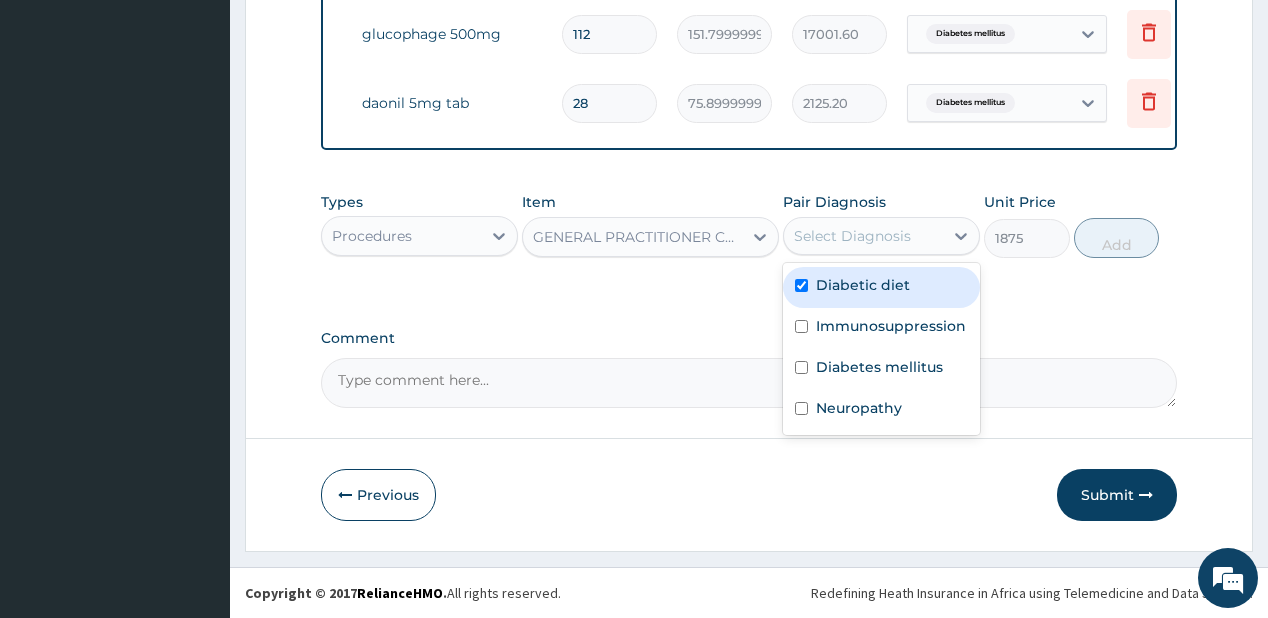 checkbox on "true" 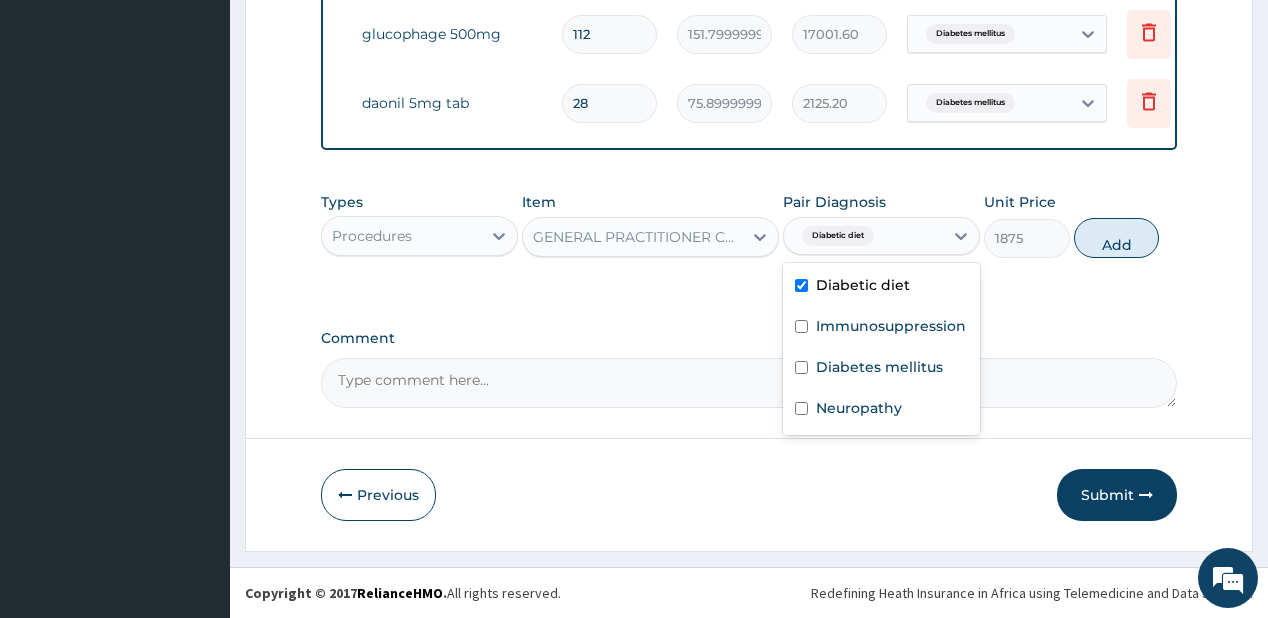 click on "Diabetic diet Immunosuppression Diabetes mellitus Neuropathy" at bounding box center [881, 349] 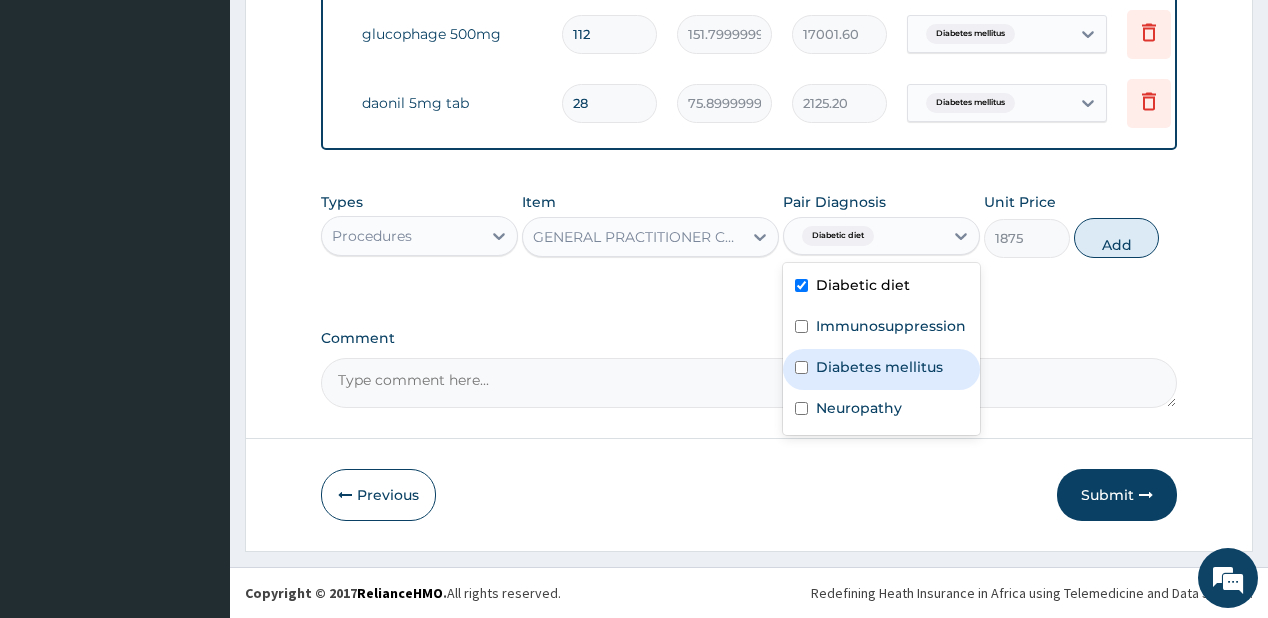 drag, startPoint x: 791, startPoint y: 371, endPoint x: 800, endPoint y: 418, distance: 47.853943 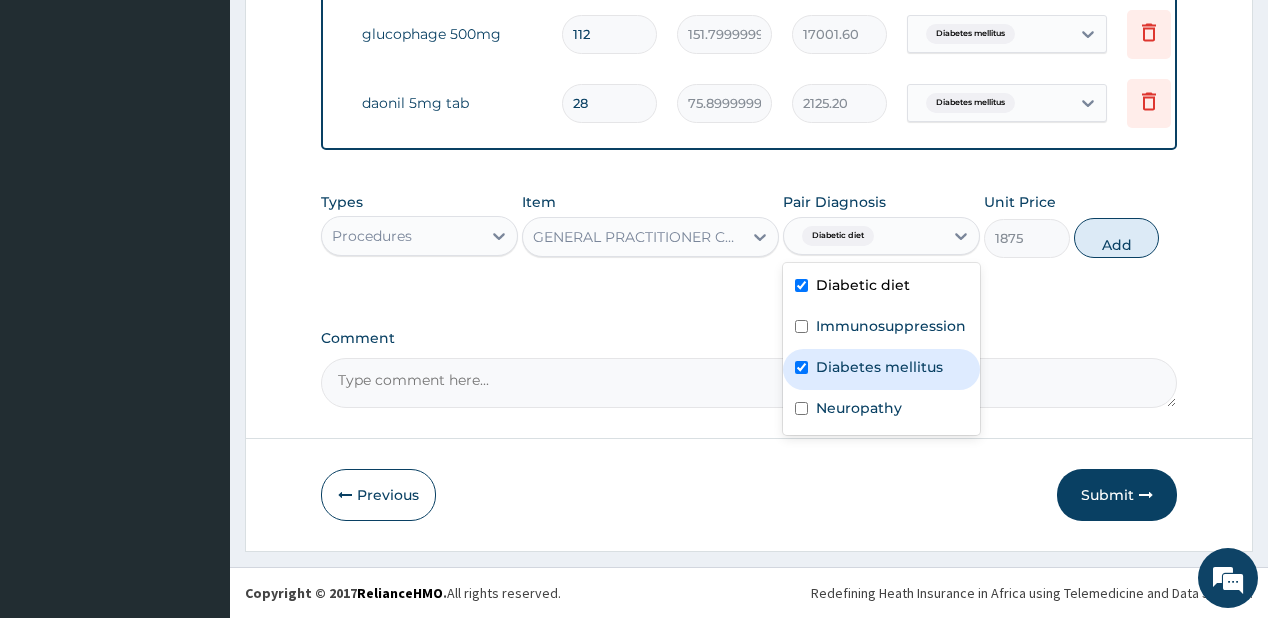 checkbox on "true" 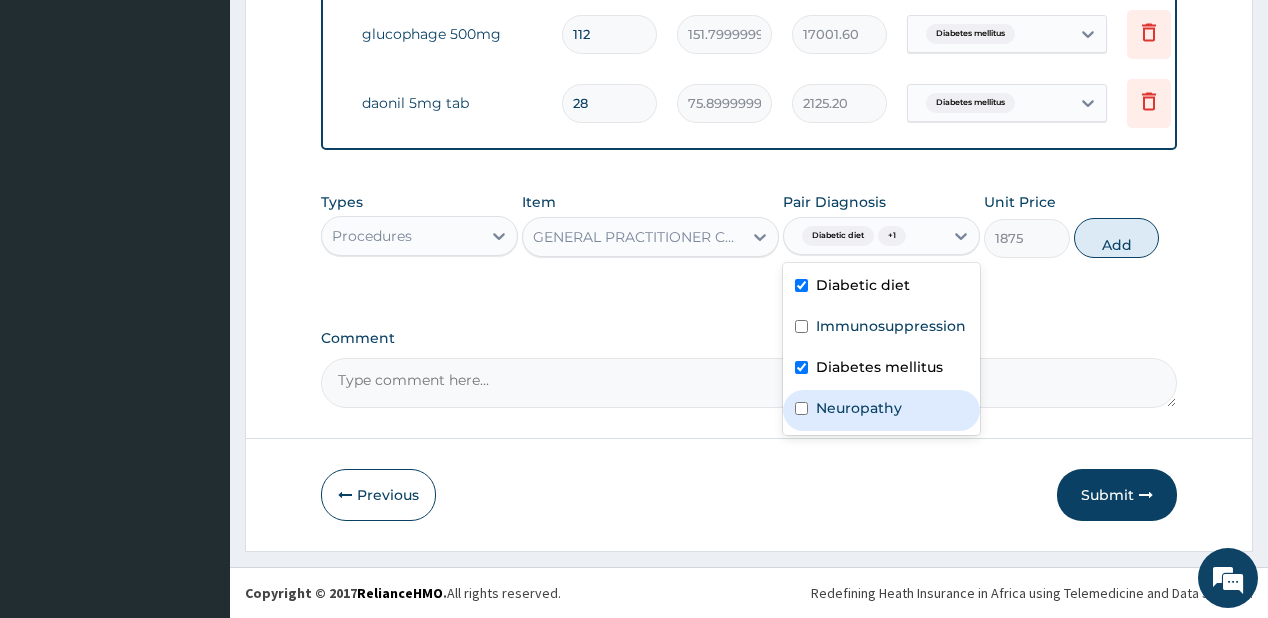 click on "Neuropathy" at bounding box center (881, 410) 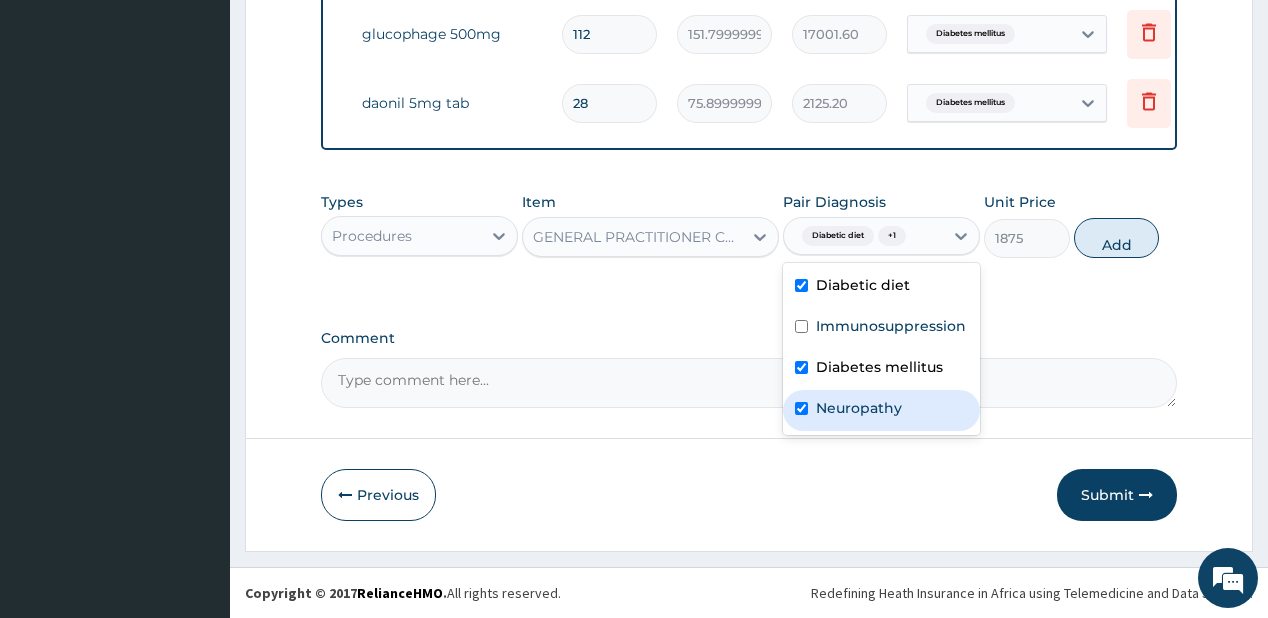 checkbox on "true" 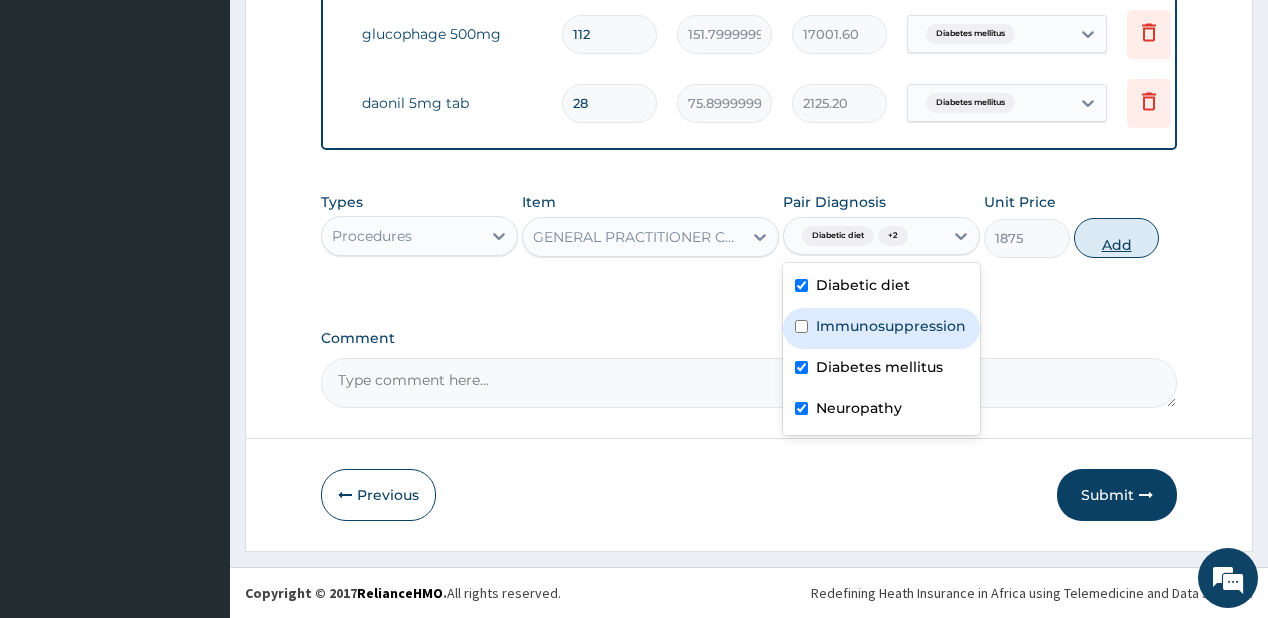 drag, startPoint x: 884, startPoint y: 340, endPoint x: 1115, endPoint y: 249, distance: 248.27808 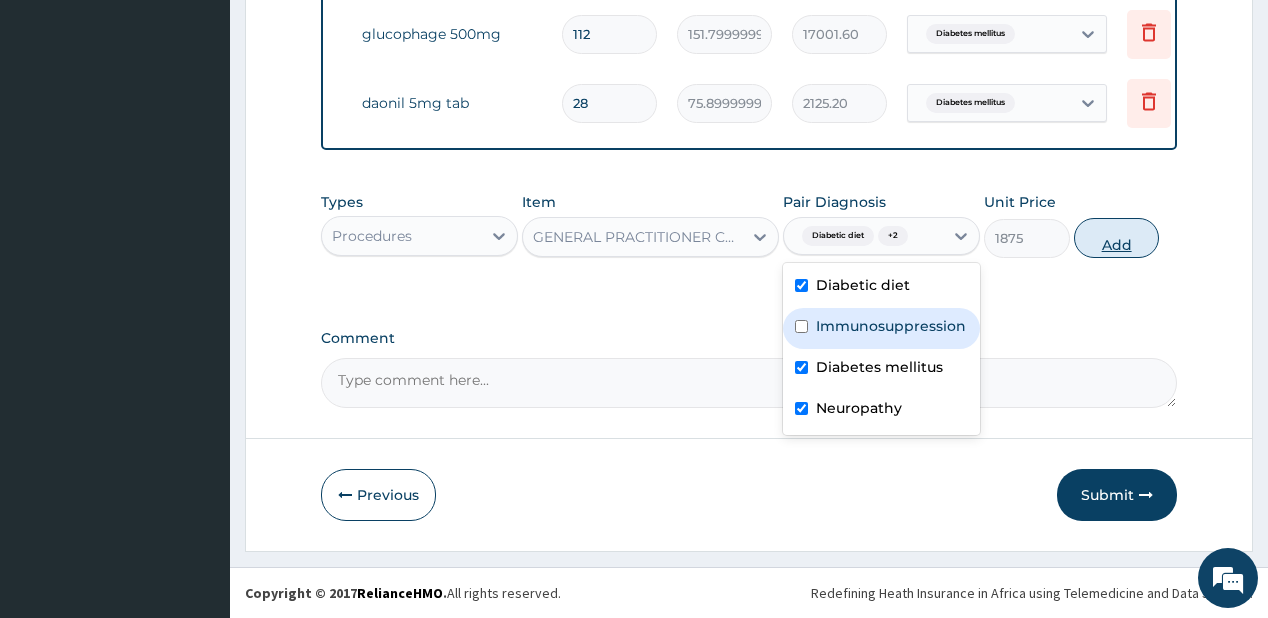 click on "Immunosuppression" at bounding box center [881, 328] 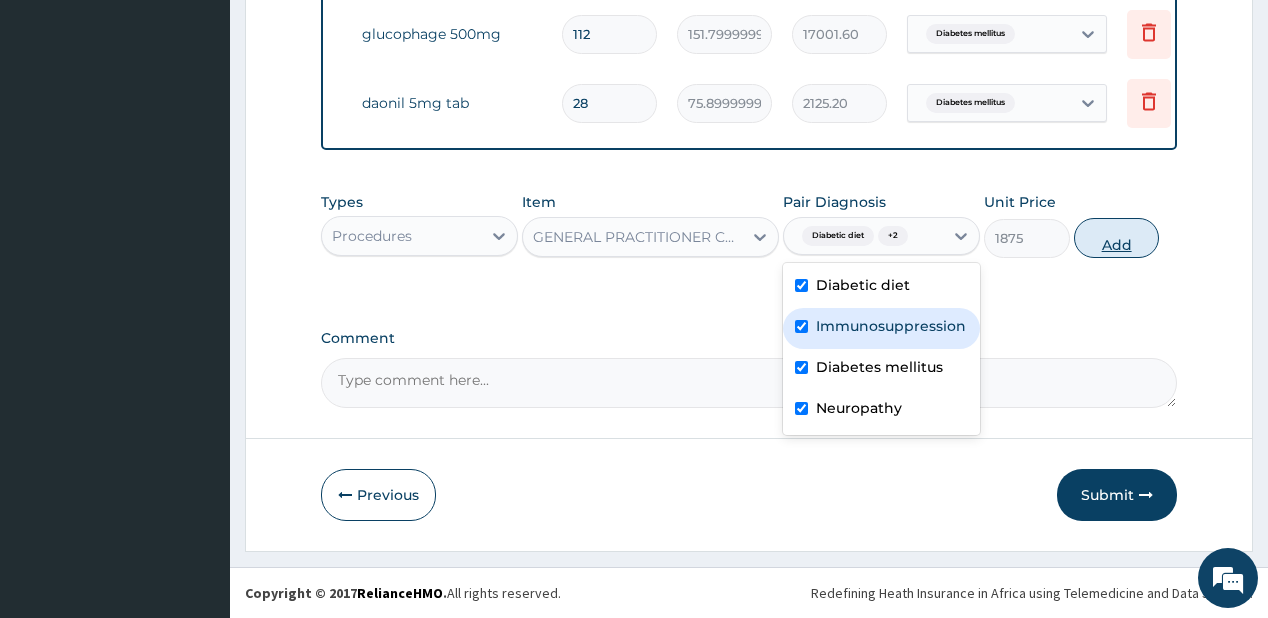 checkbox on "true" 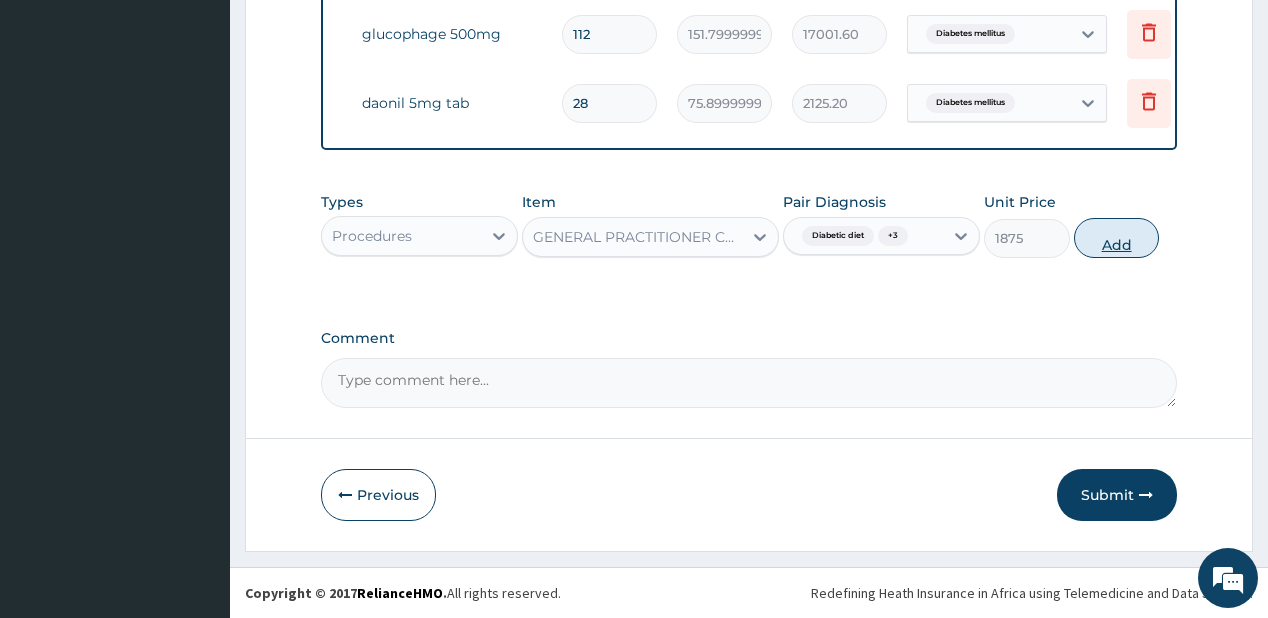 click on "Add" at bounding box center [1117, 238] 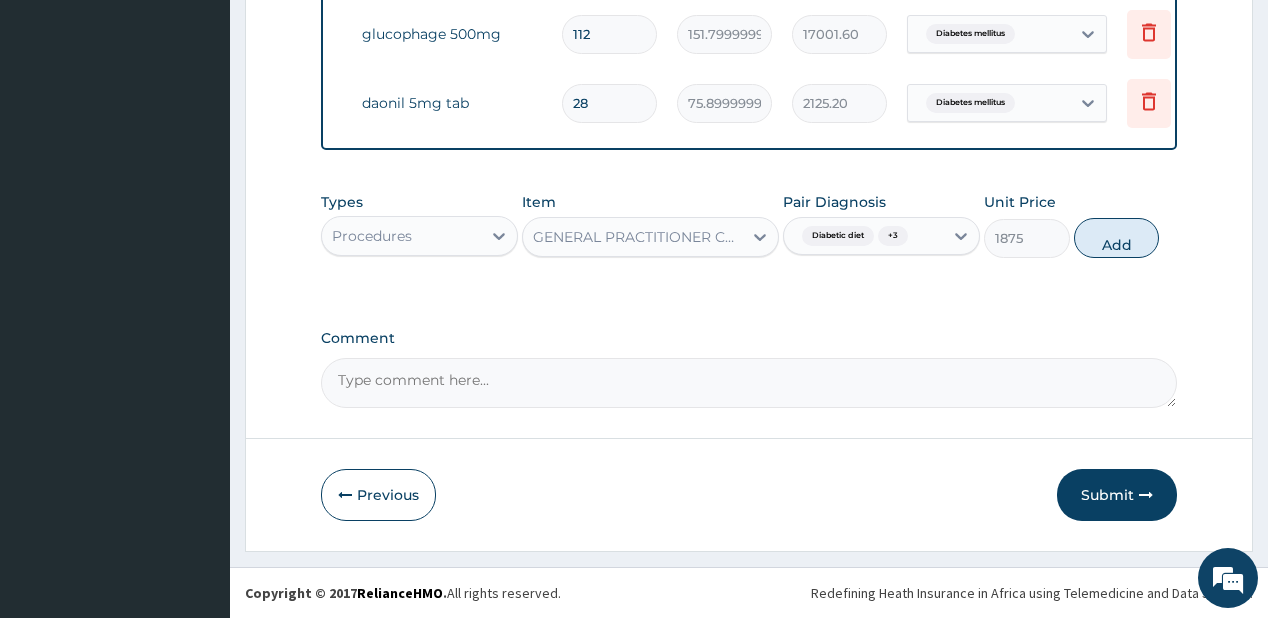 type on "0" 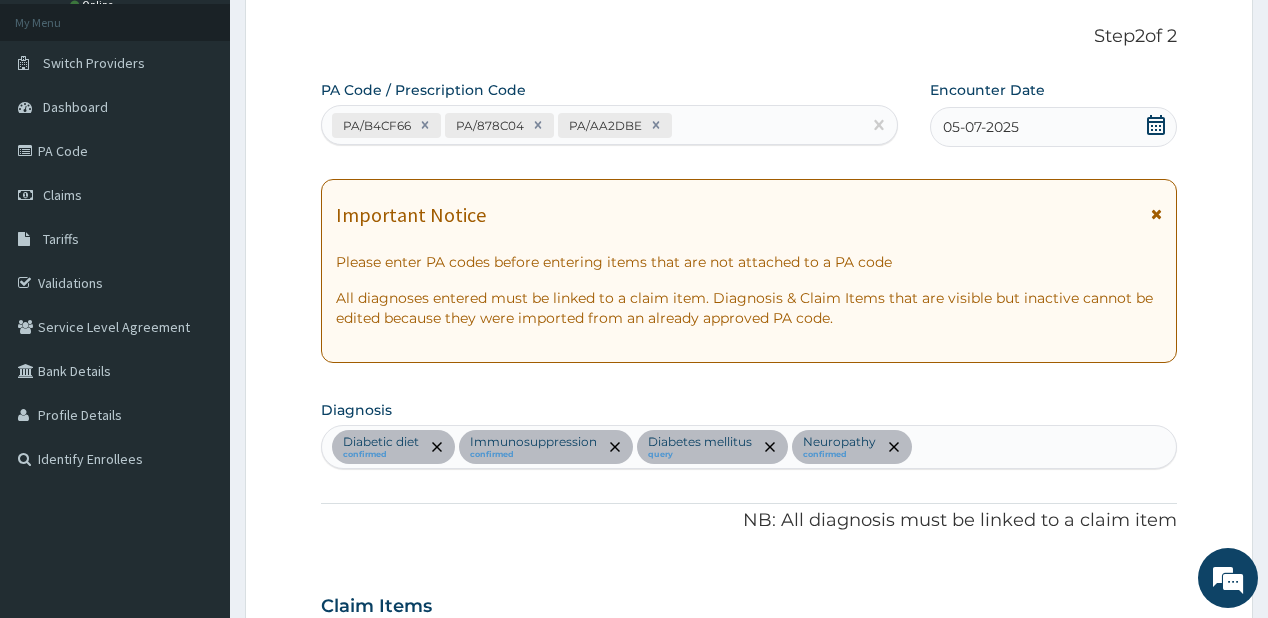 scroll, scrollTop: 52, scrollLeft: 0, axis: vertical 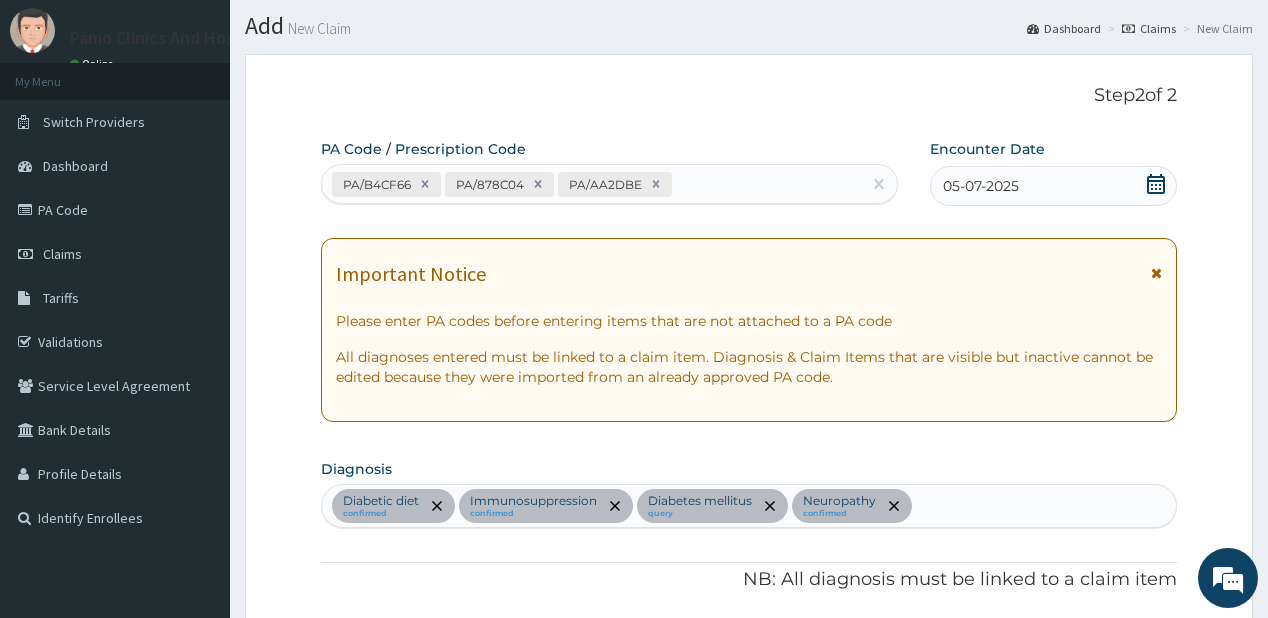 click on "Diabetic diet confirmed Immunosuppression confirmed Diabetes mellitus query Neuropathy confirmed" at bounding box center [748, 506] 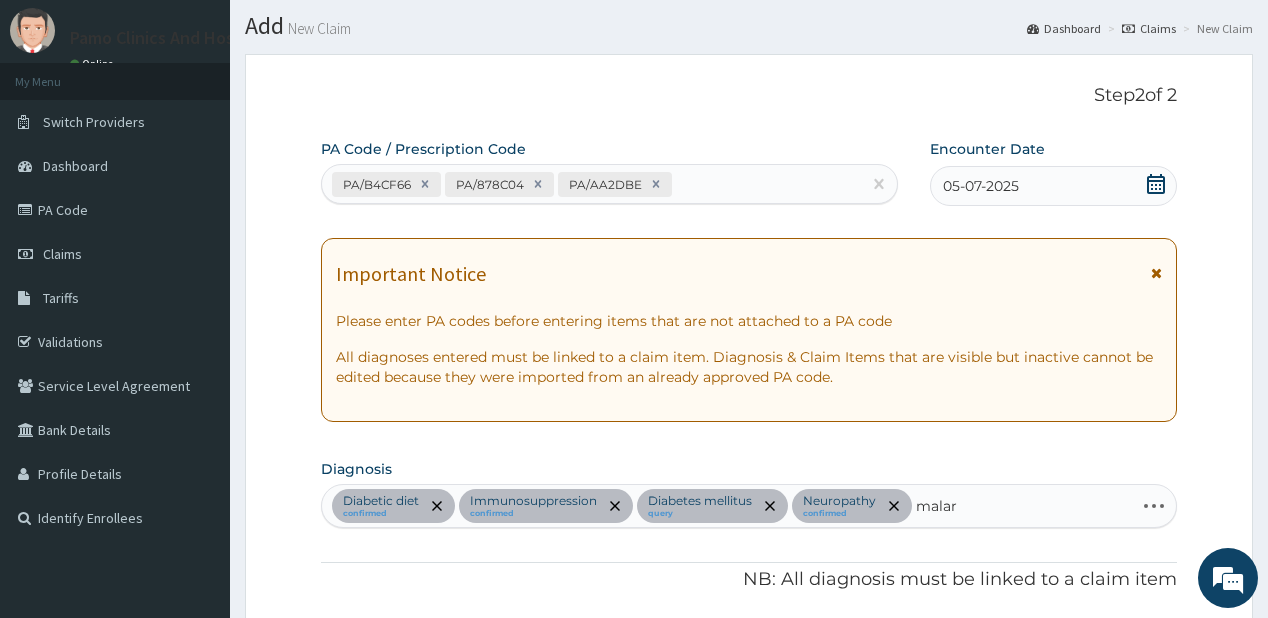 type on "malari" 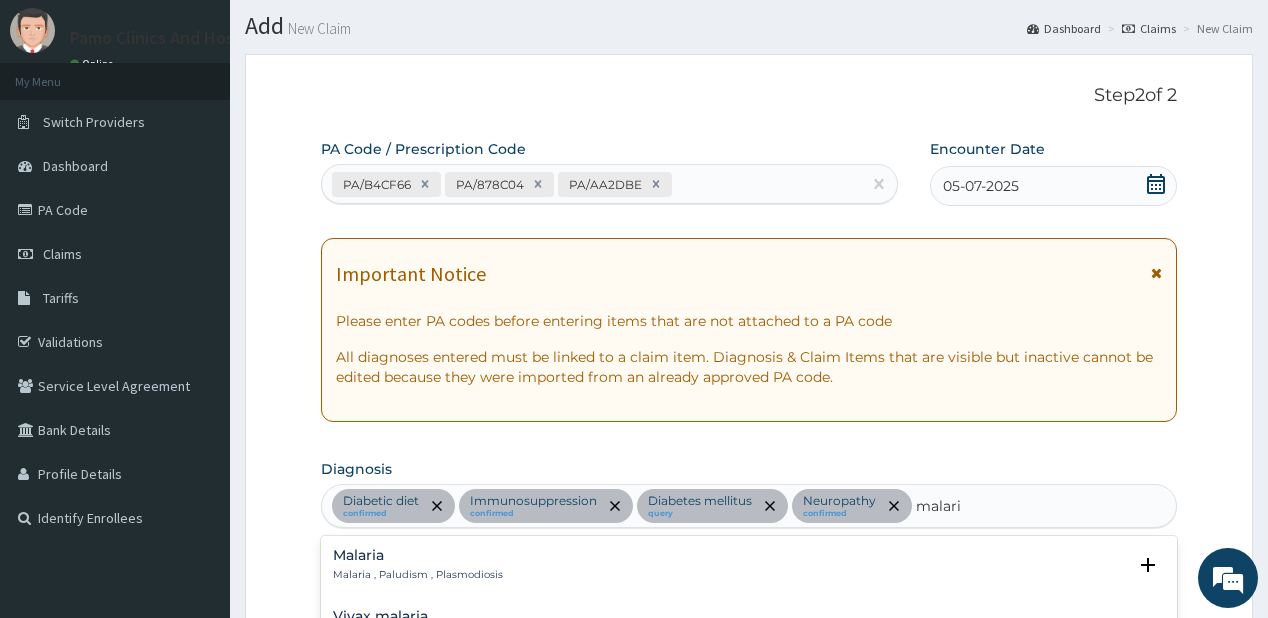 click on "Malaria , Paludism , Plasmodiosis" at bounding box center (418, 575) 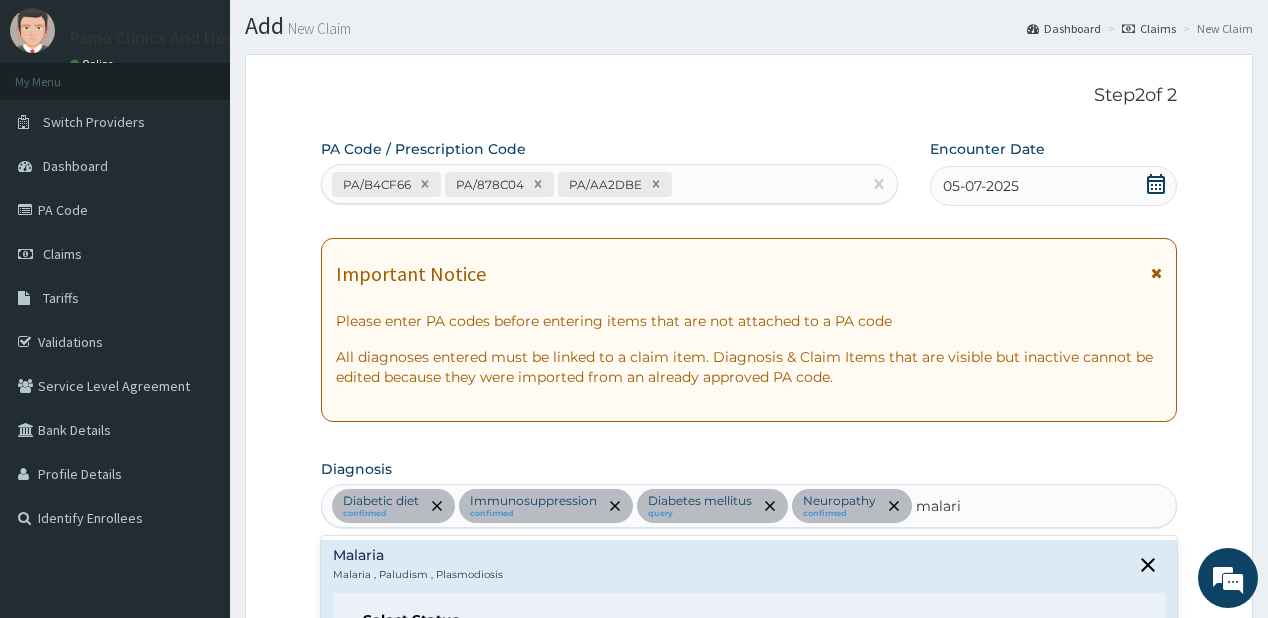 scroll, scrollTop: 292, scrollLeft: 0, axis: vertical 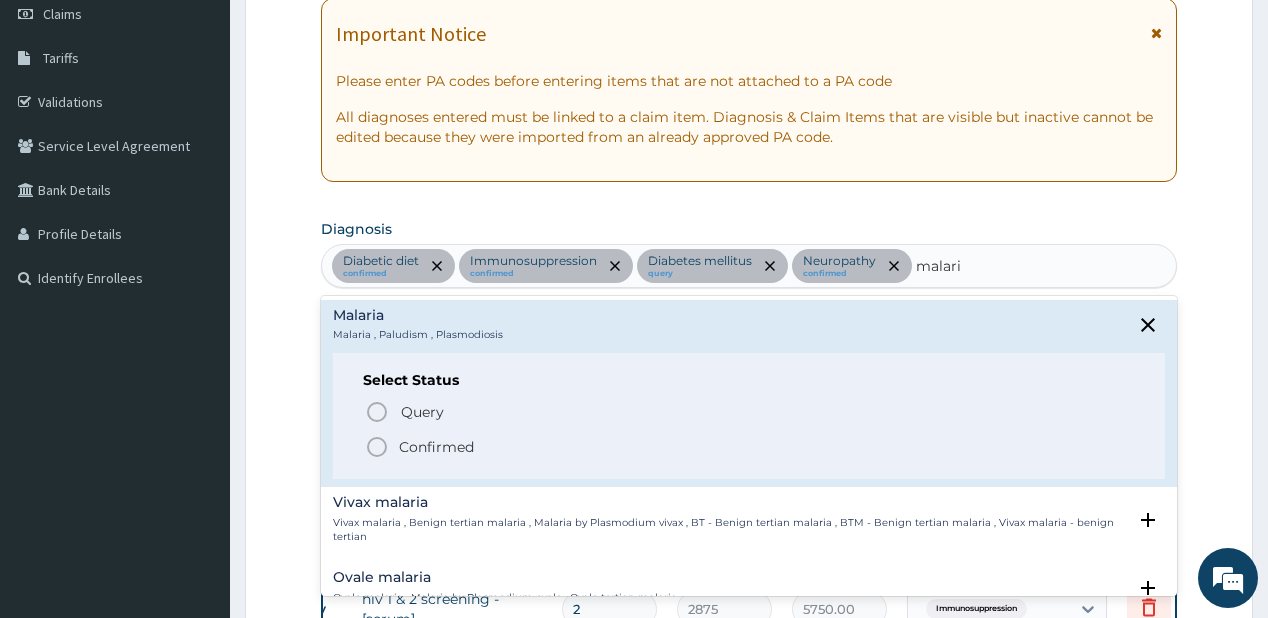 click on "Confirmed" at bounding box center (436, 447) 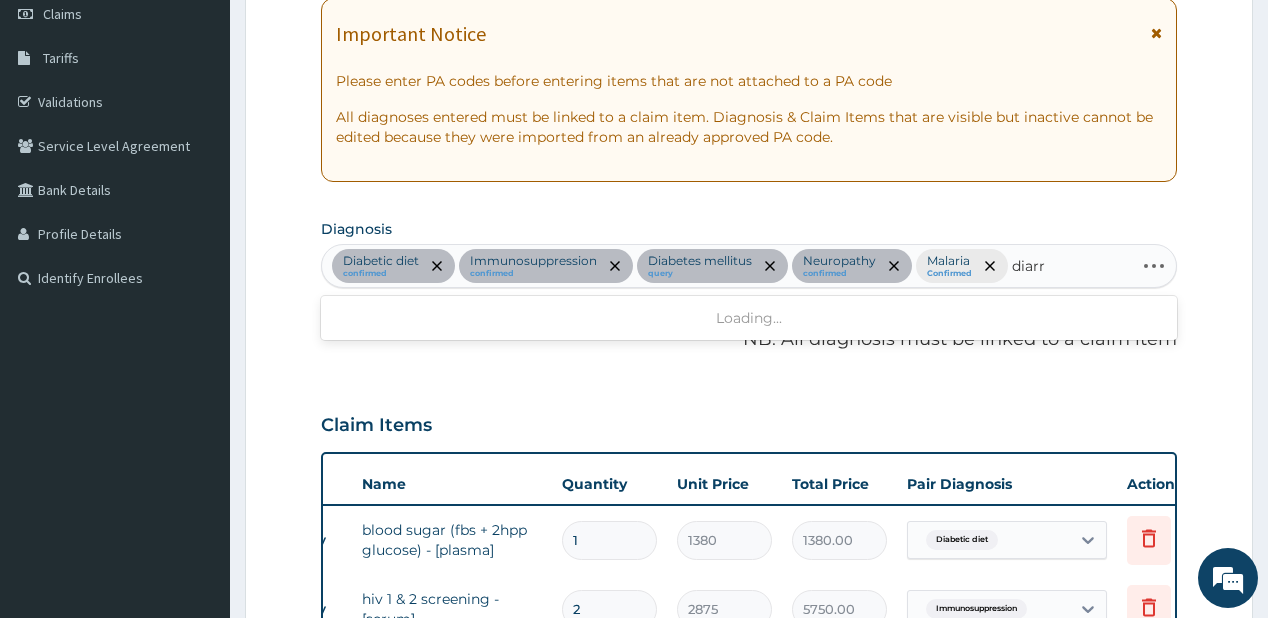type on "diarrh" 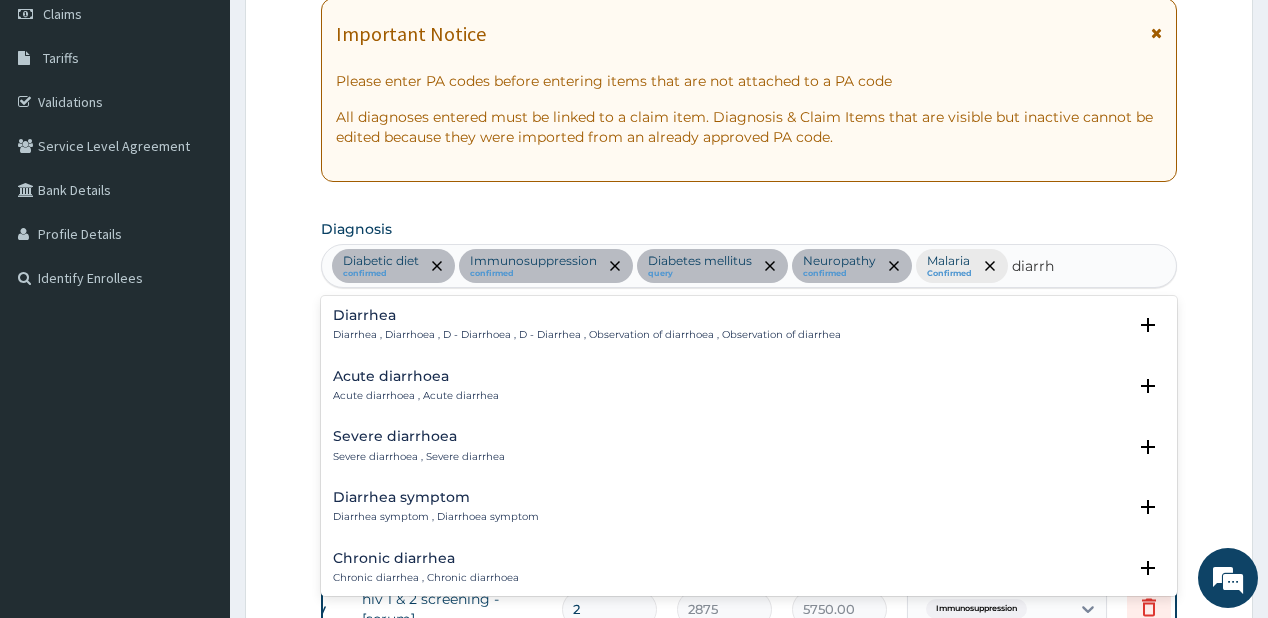 click on "Diarrhea" at bounding box center [587, 315] 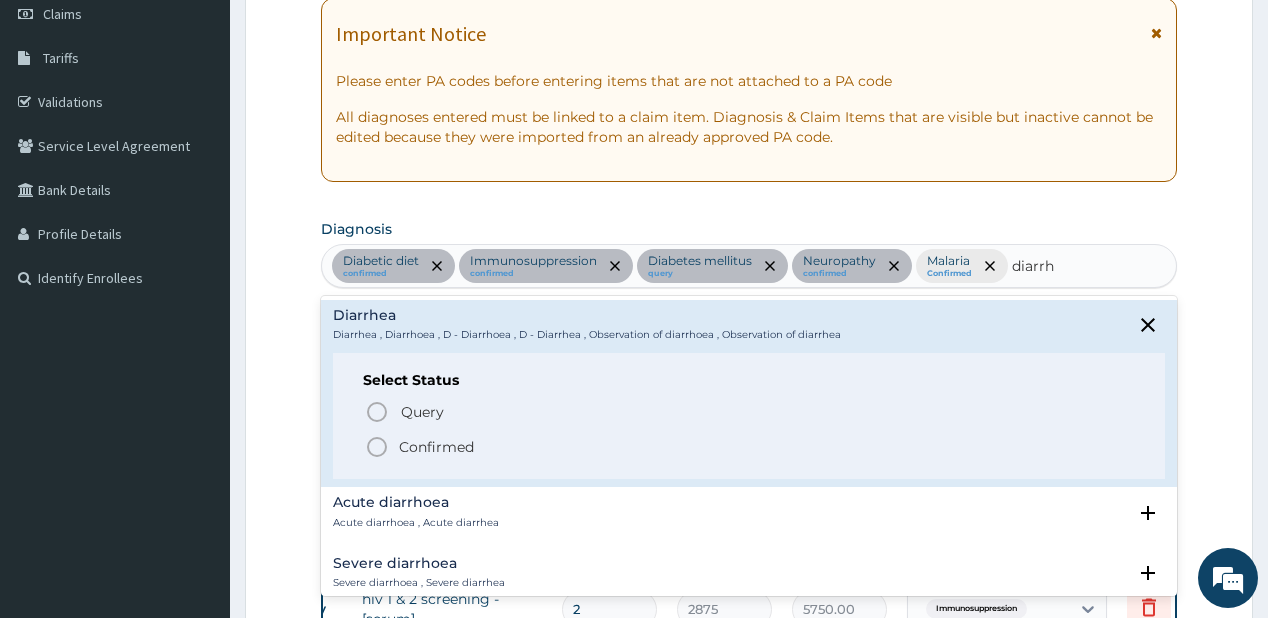 click on "Confirmed" at bounding box center [436, 447] 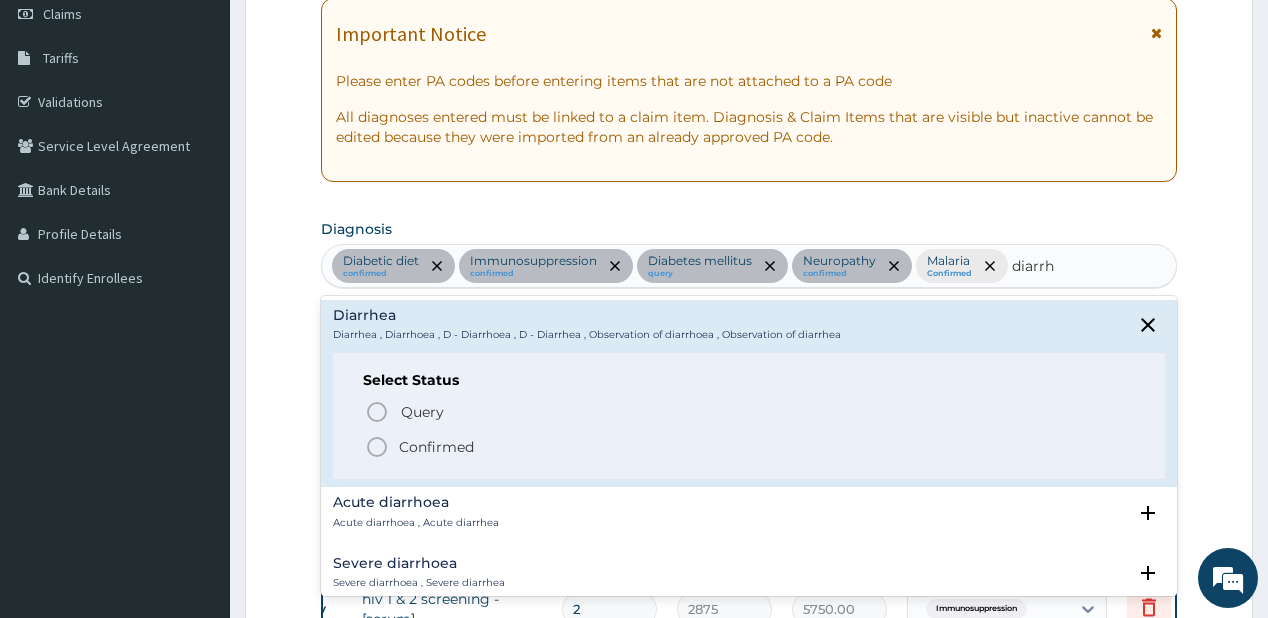 type 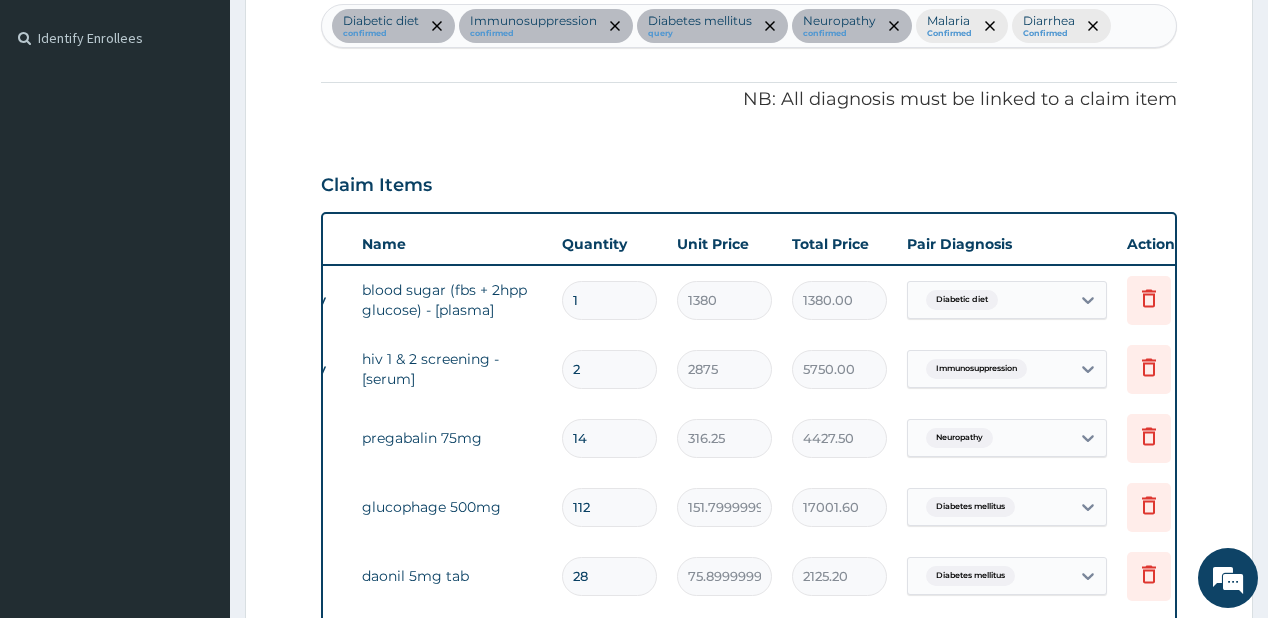 scroll, scrollTop: 852, scrollLeft: 0, axis: vertical 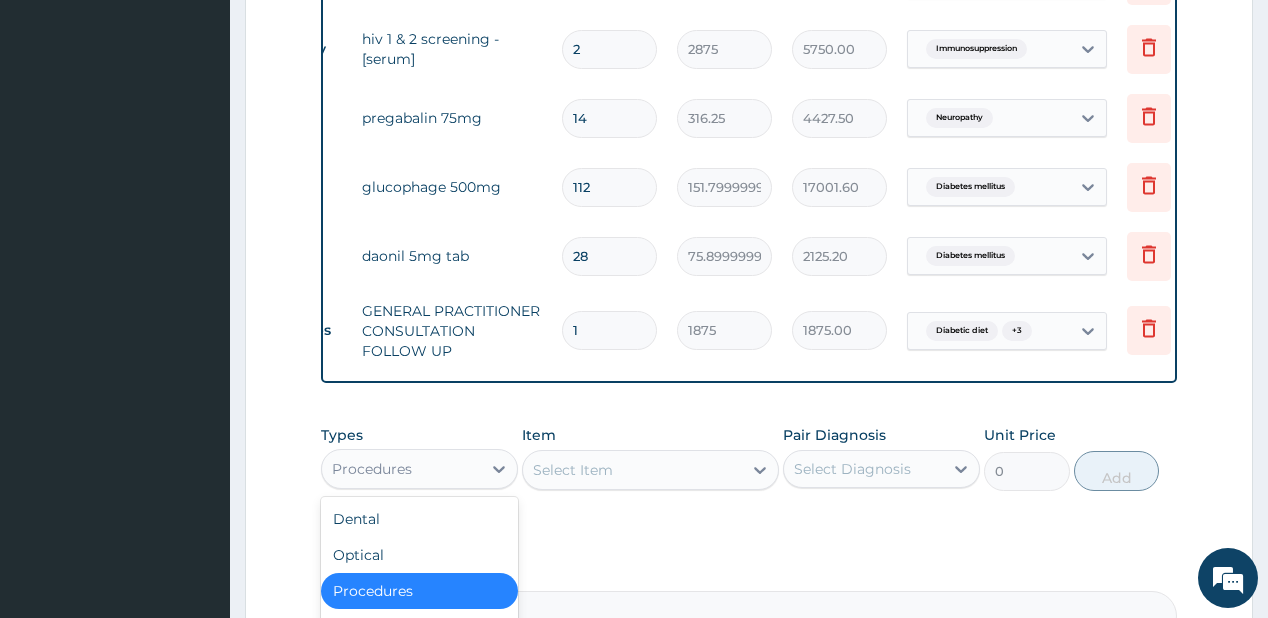click on "Procedures" at bounding box center (401, 469) 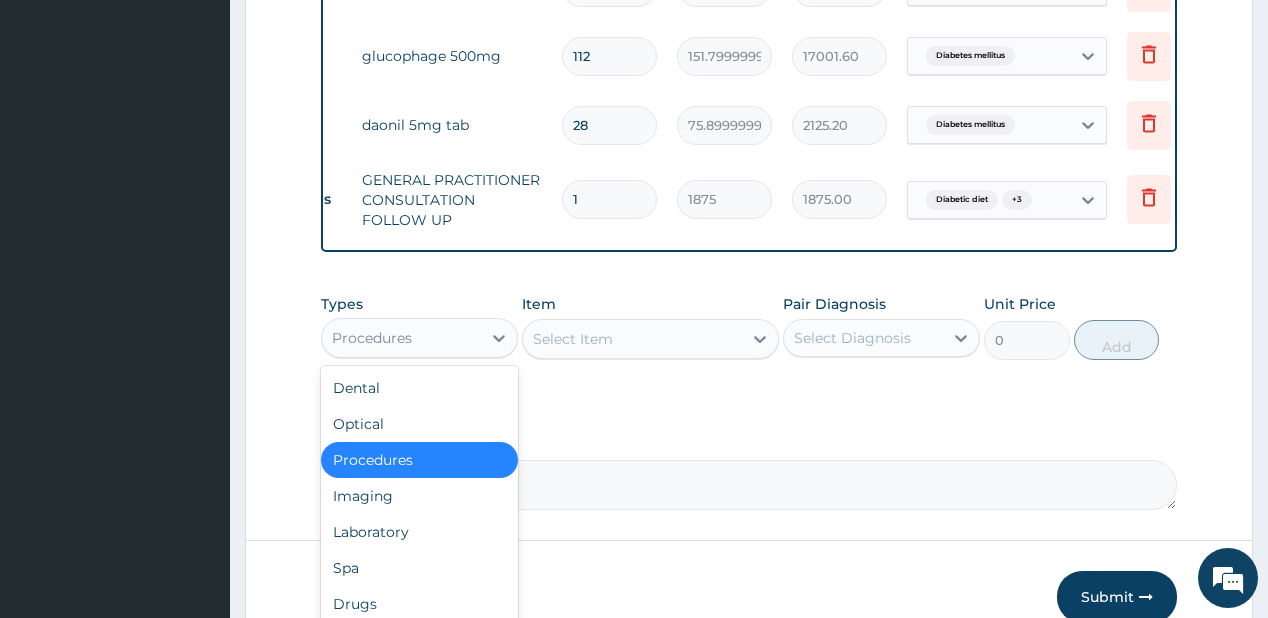 scroll, scrollTop: 1092, scrollLeft: 0, axis: vertical 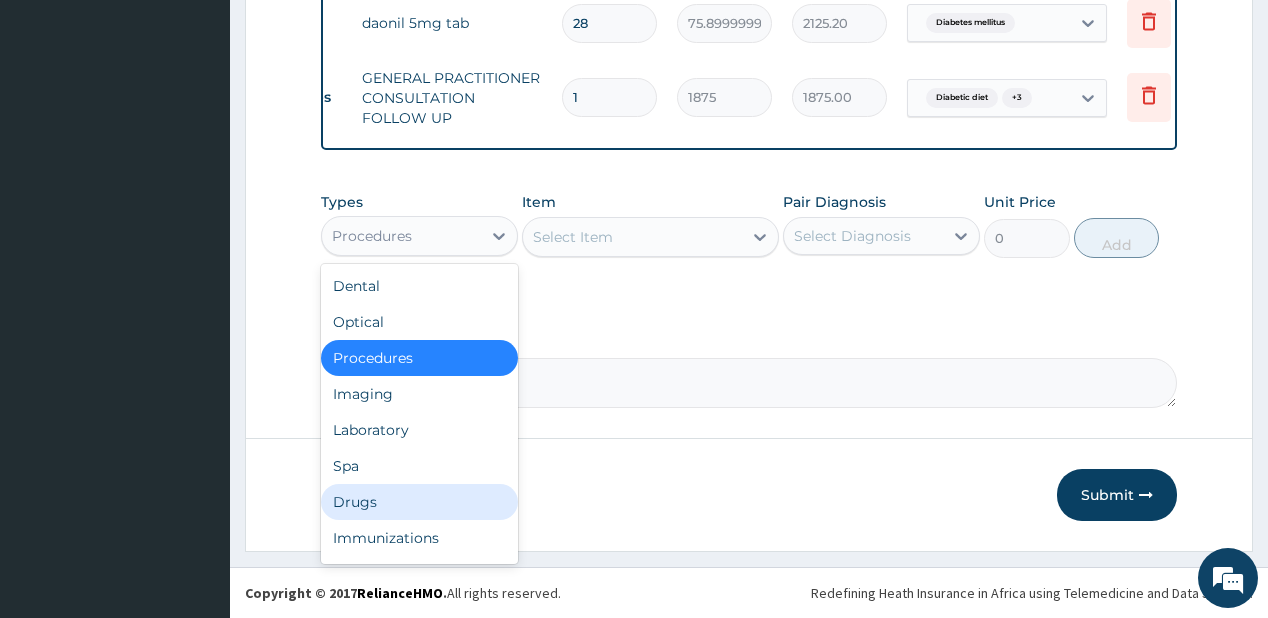 click on "Drugs" at bounding box center [419, 502] 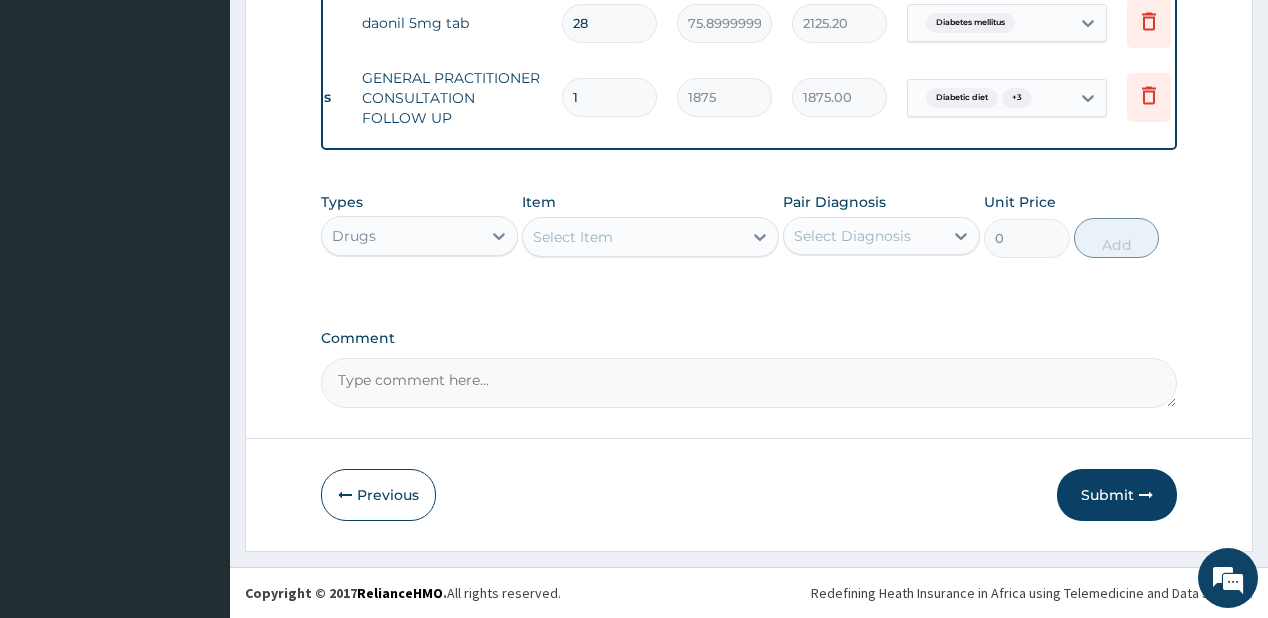 click on "Select Item" at bounding box center (632, 237) 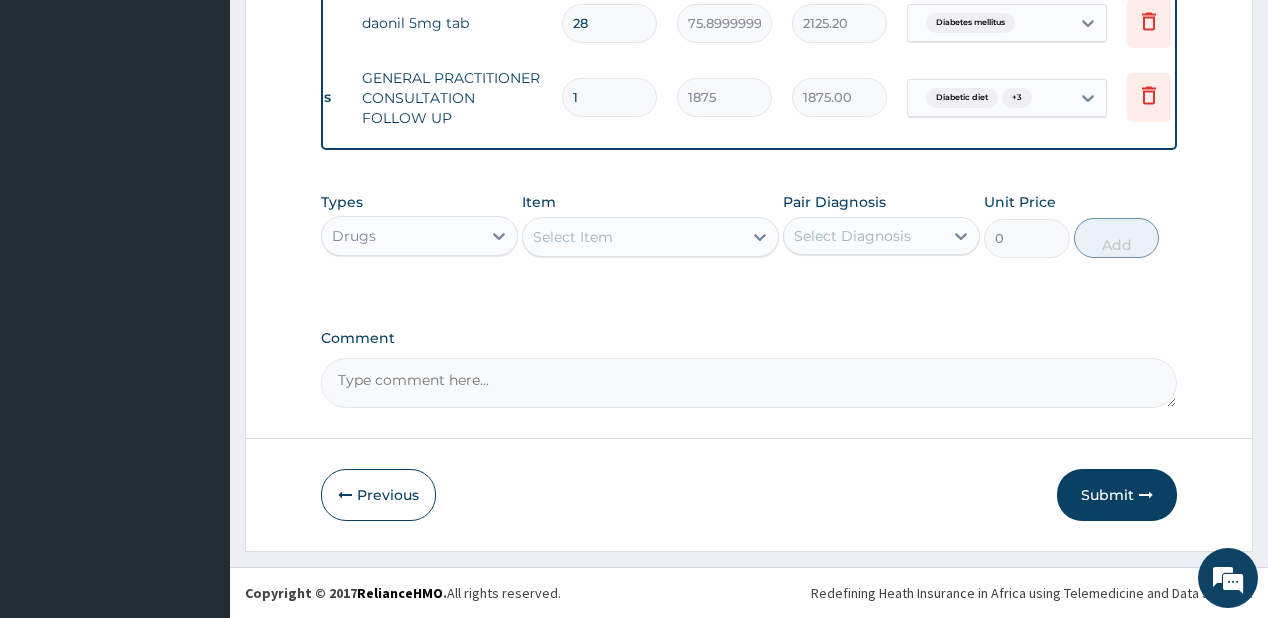 type on "loper" 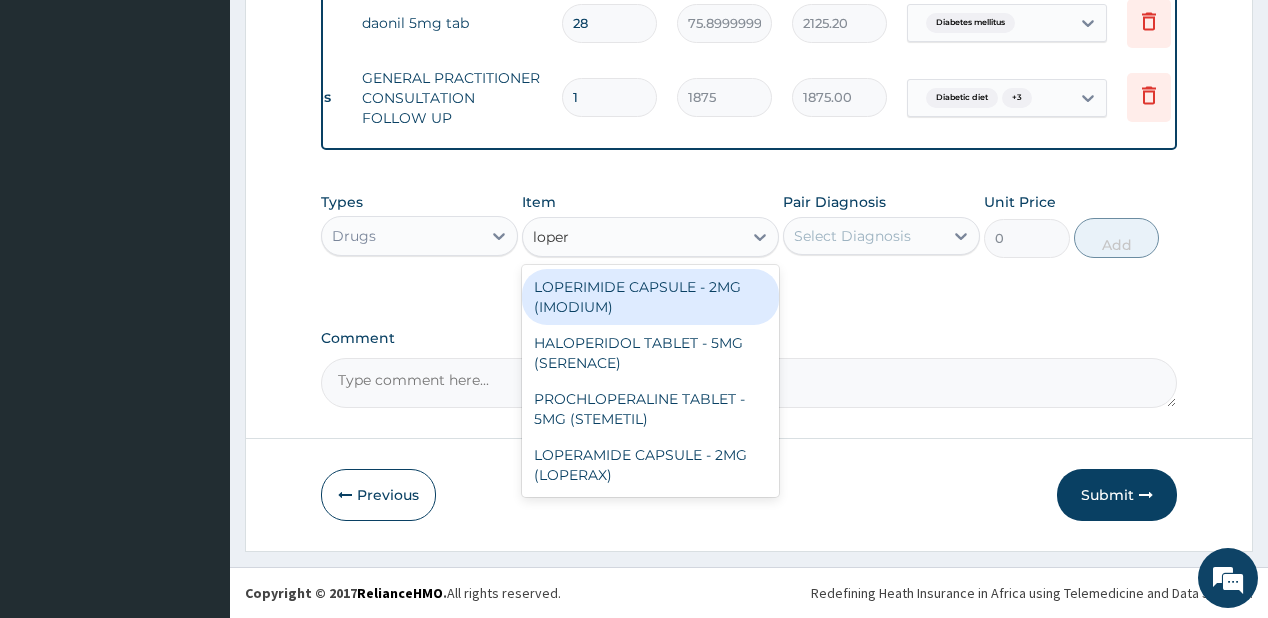 drag, startPoint x: 597, startPoint y: 295, endPoint x: 904, endPoint y: 269, distance: 308.099 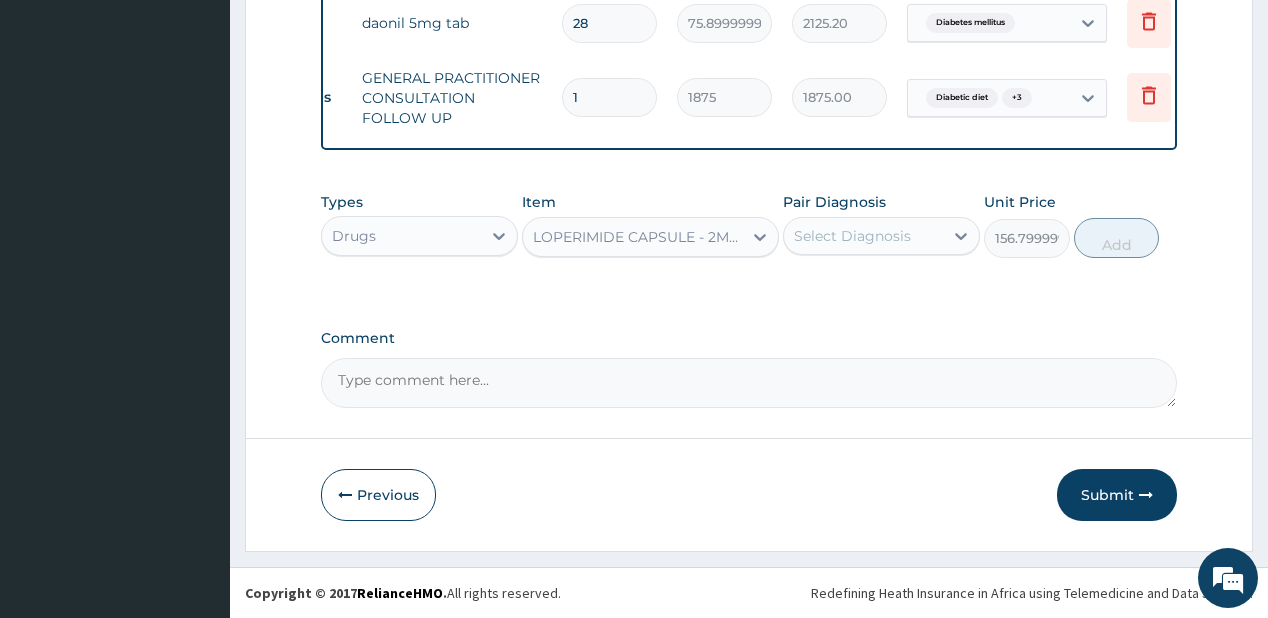 click on "Select Diagnosis" at bounding box center (852, 236) 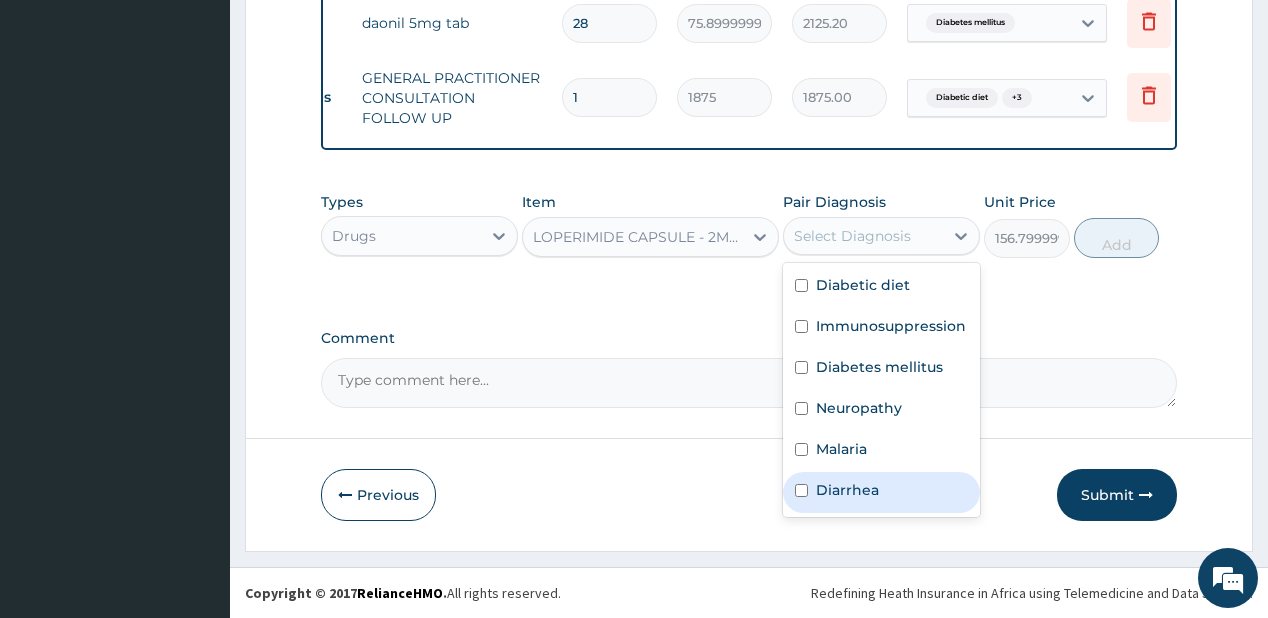 click on "Diarrhea" at bounding box center (847, 490) 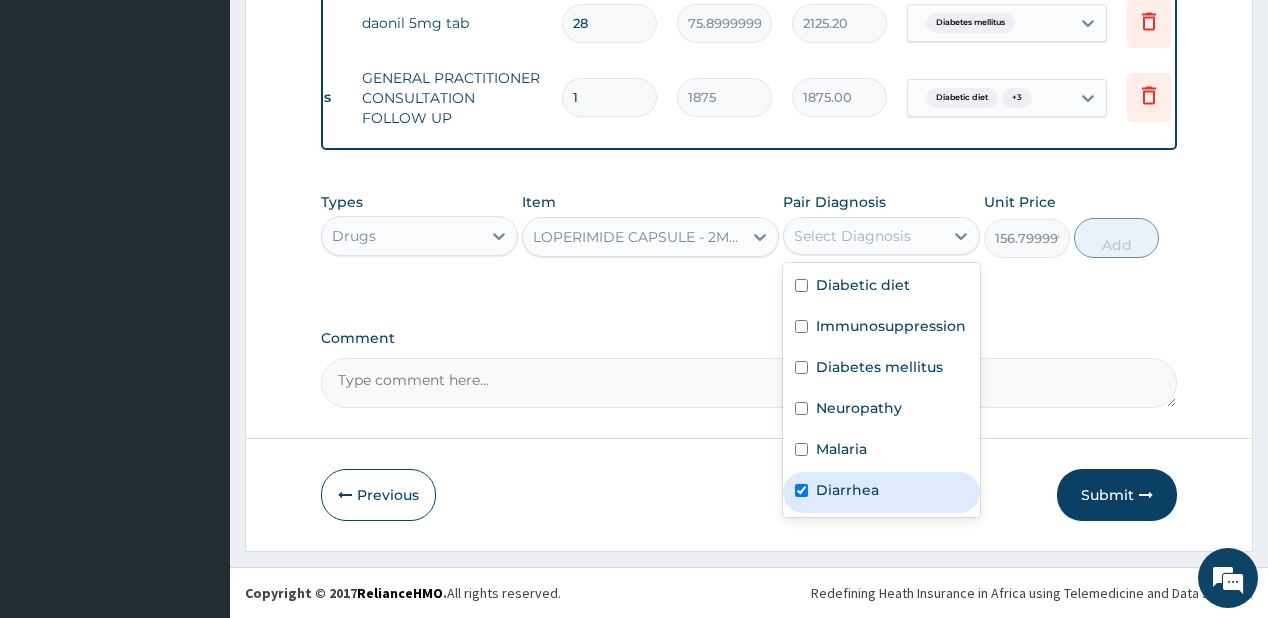 checkbox on "true" 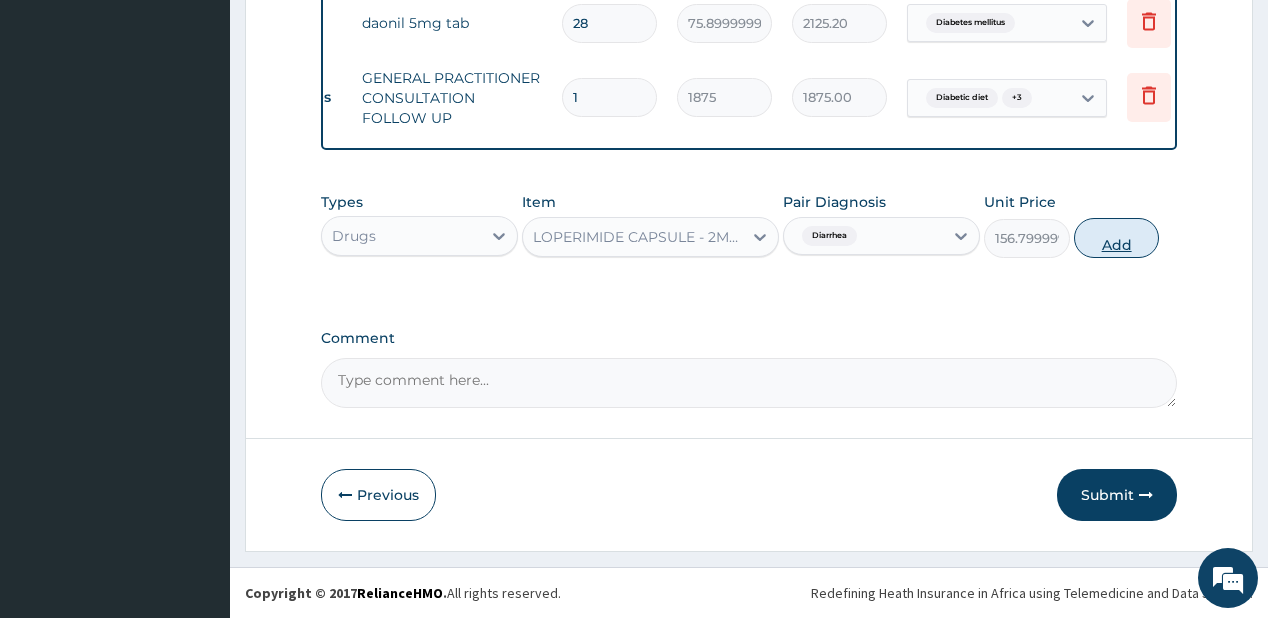 click on "Add" at bounding box center (1117, 238) 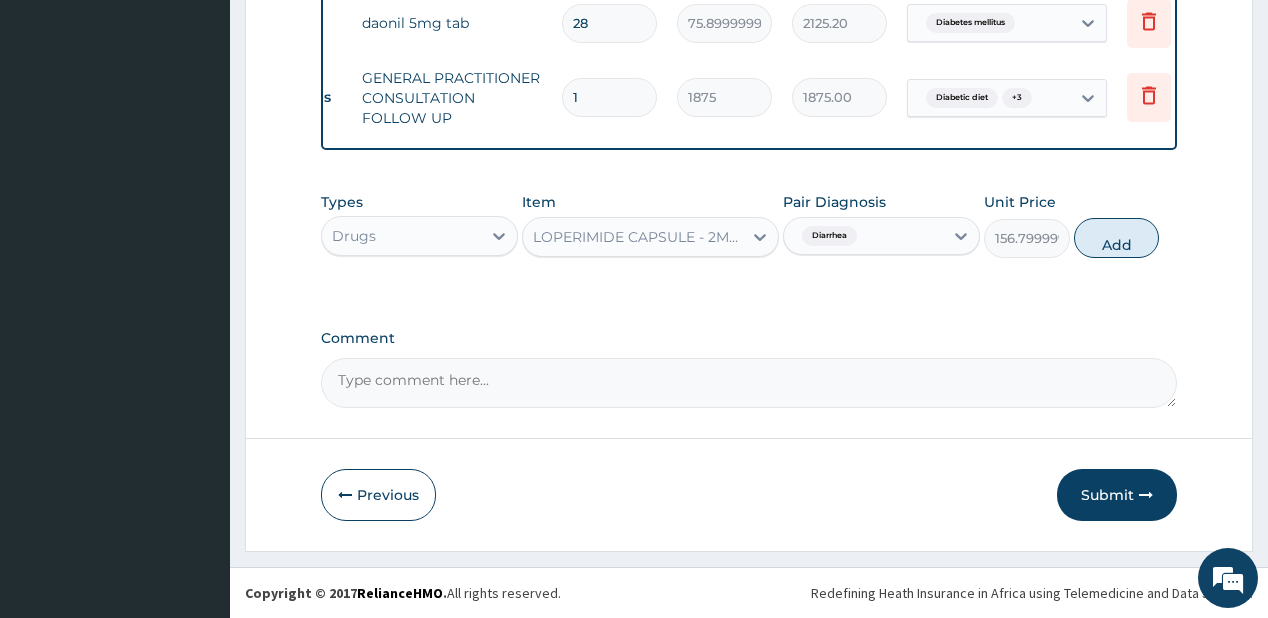 type on "0" 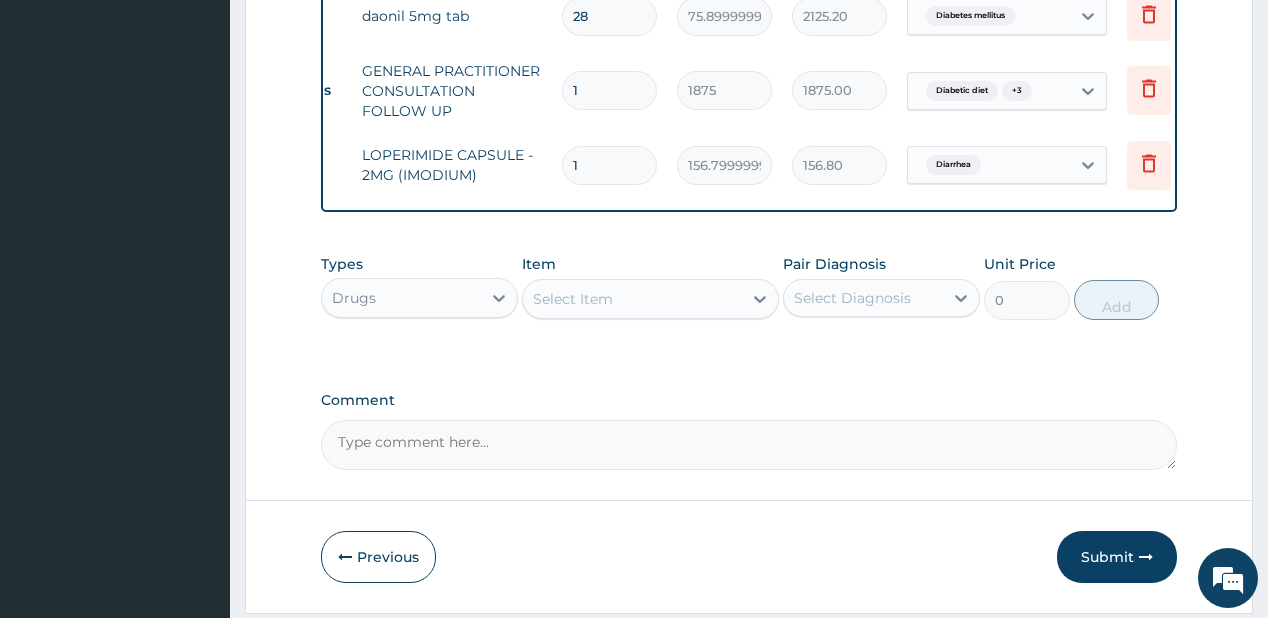 click on "Select Item" at bounding box center (632, 299) 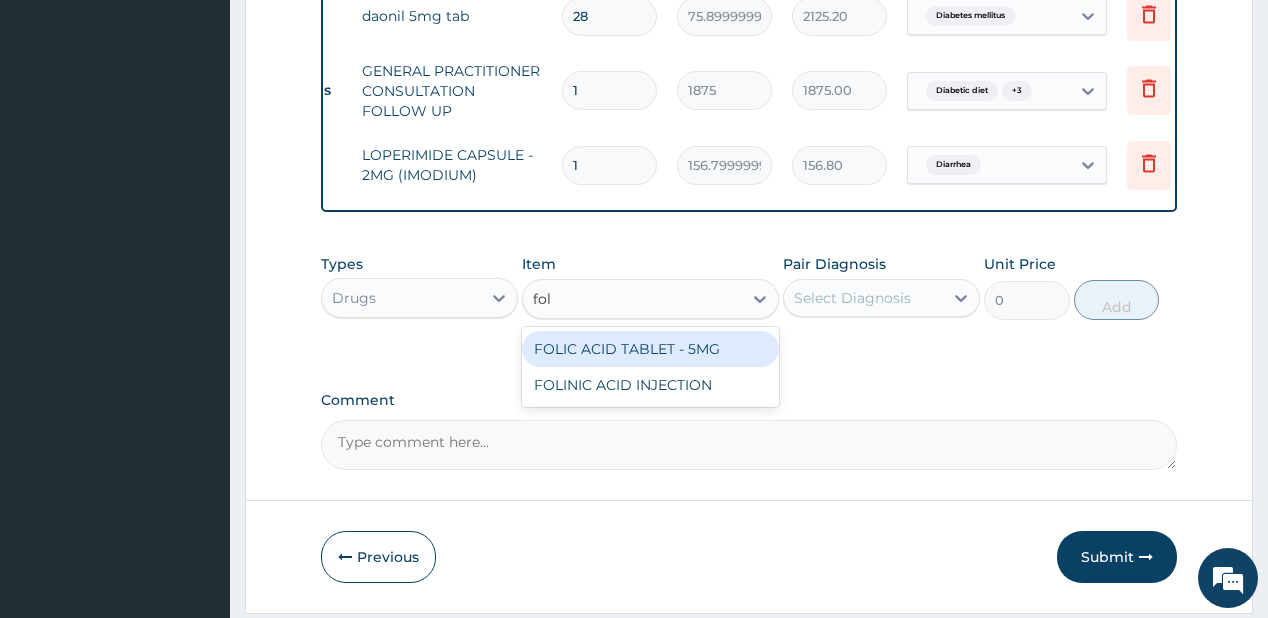 type on "folic" 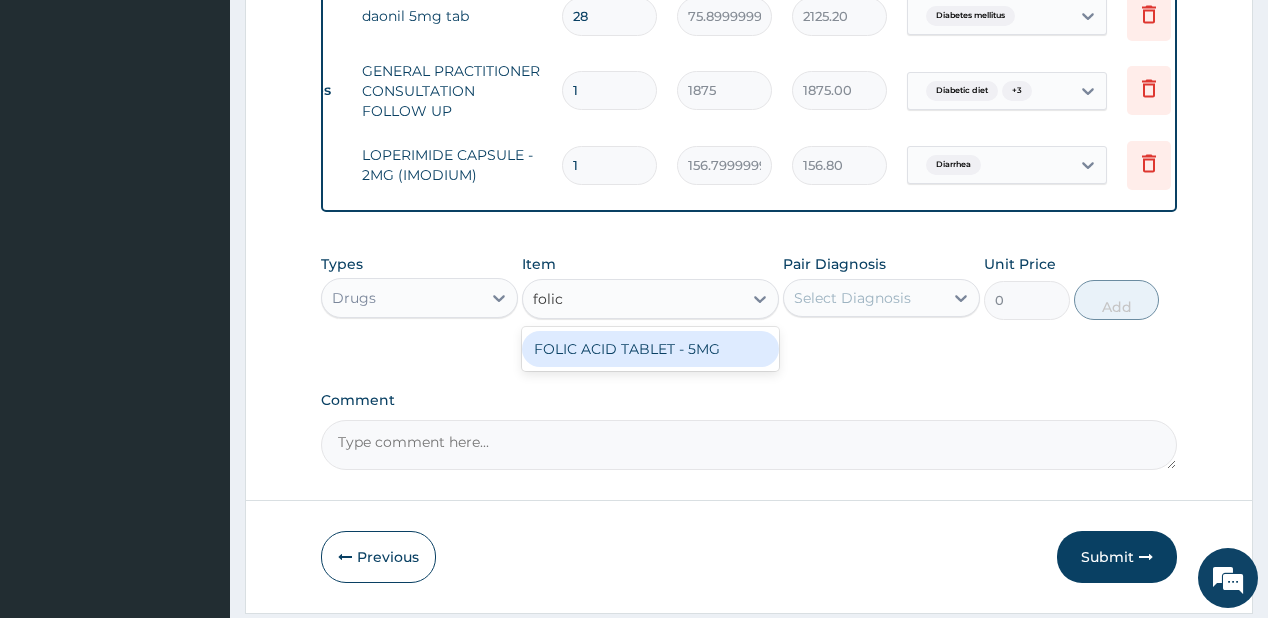 click on "FOLIC ACID TABLET - 5MG" at bounding box center [650, 349] 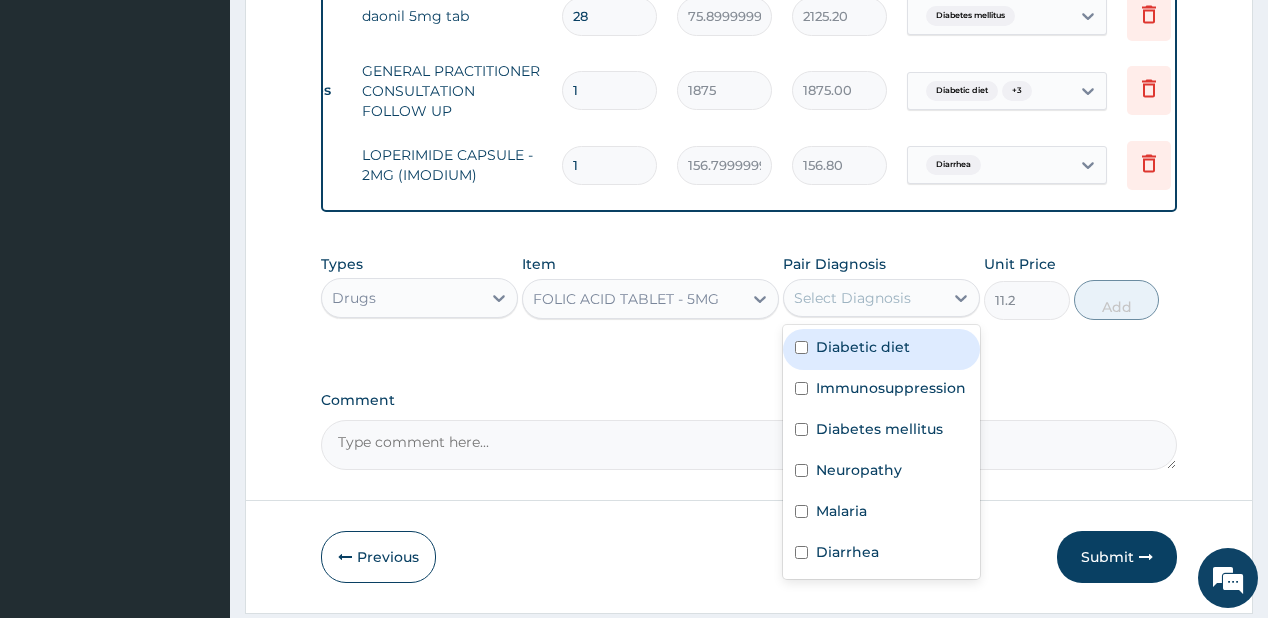 click on "Select Diagnosis" at bounding box center [852, 298] 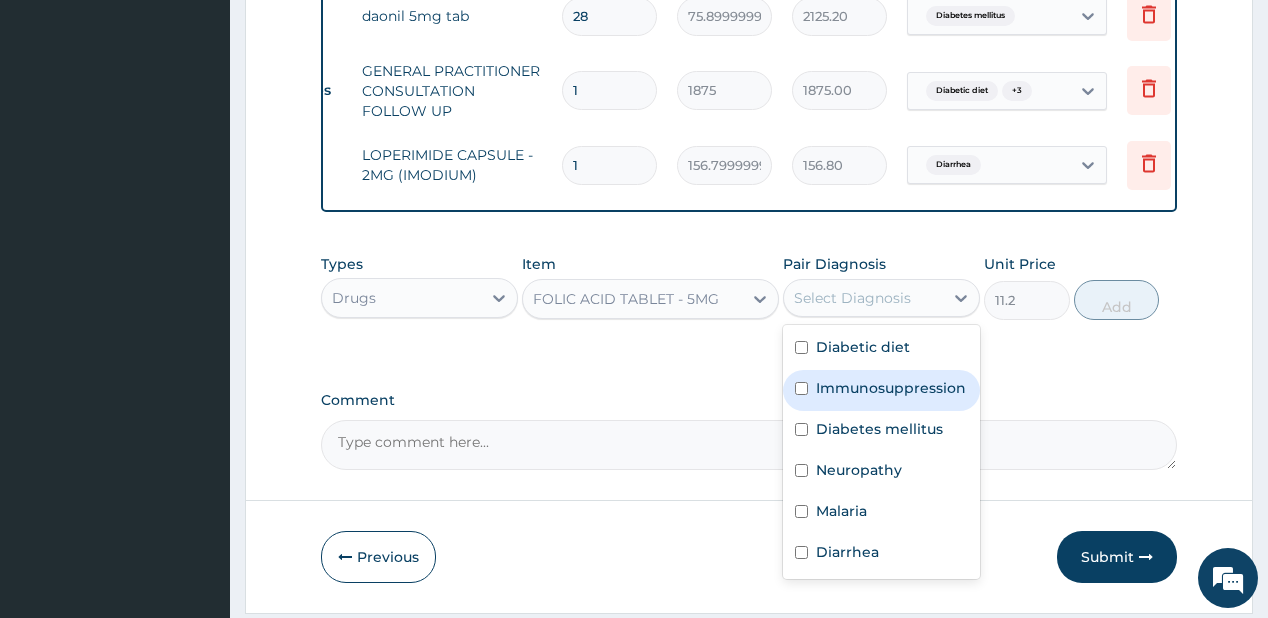 click on "Immunosuppression" at bounding box center [891, 388] 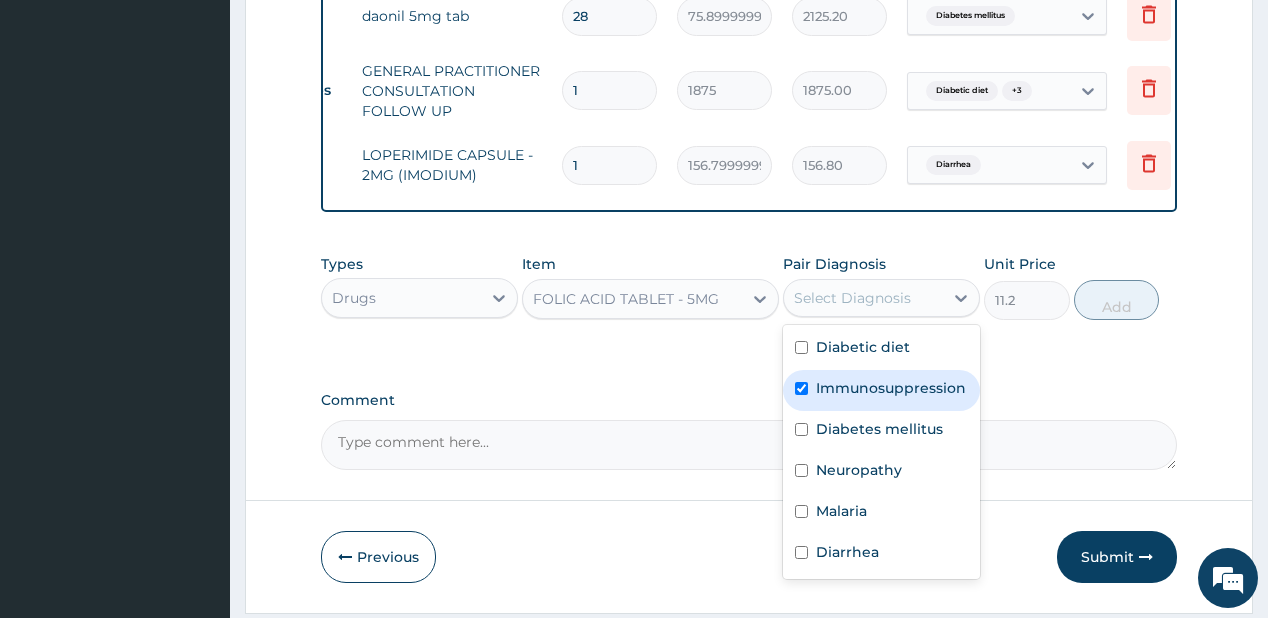 checkbox on "true" 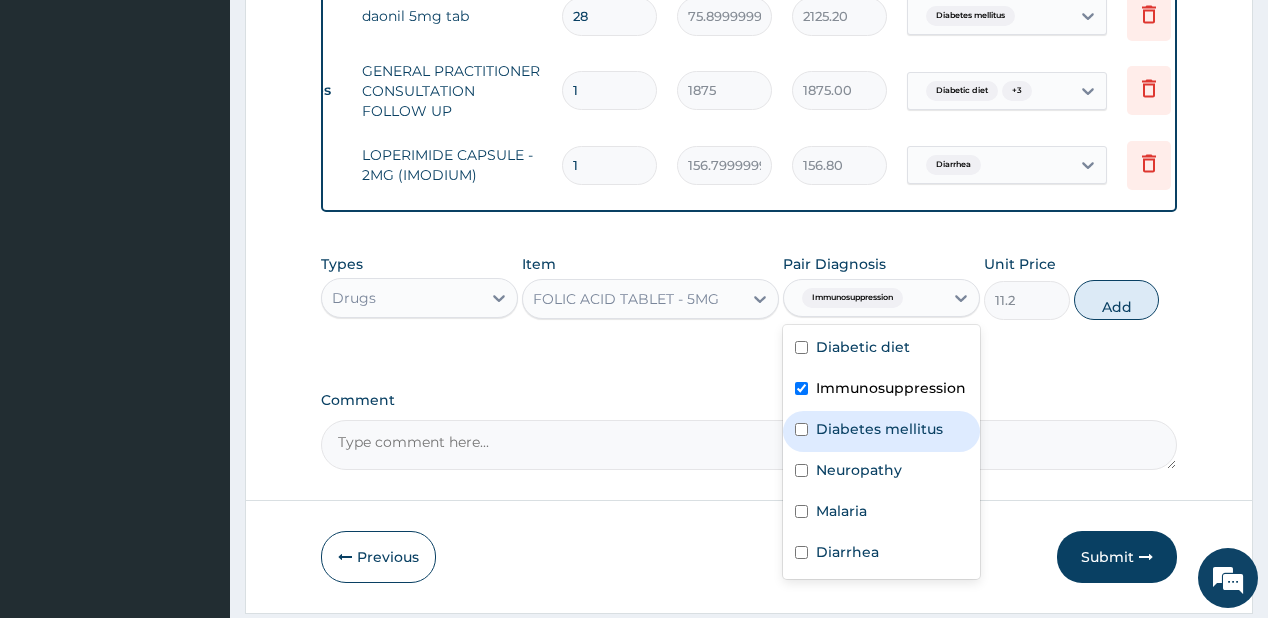 click on "Diabetes mellitus" at bounding box center (879, 429) 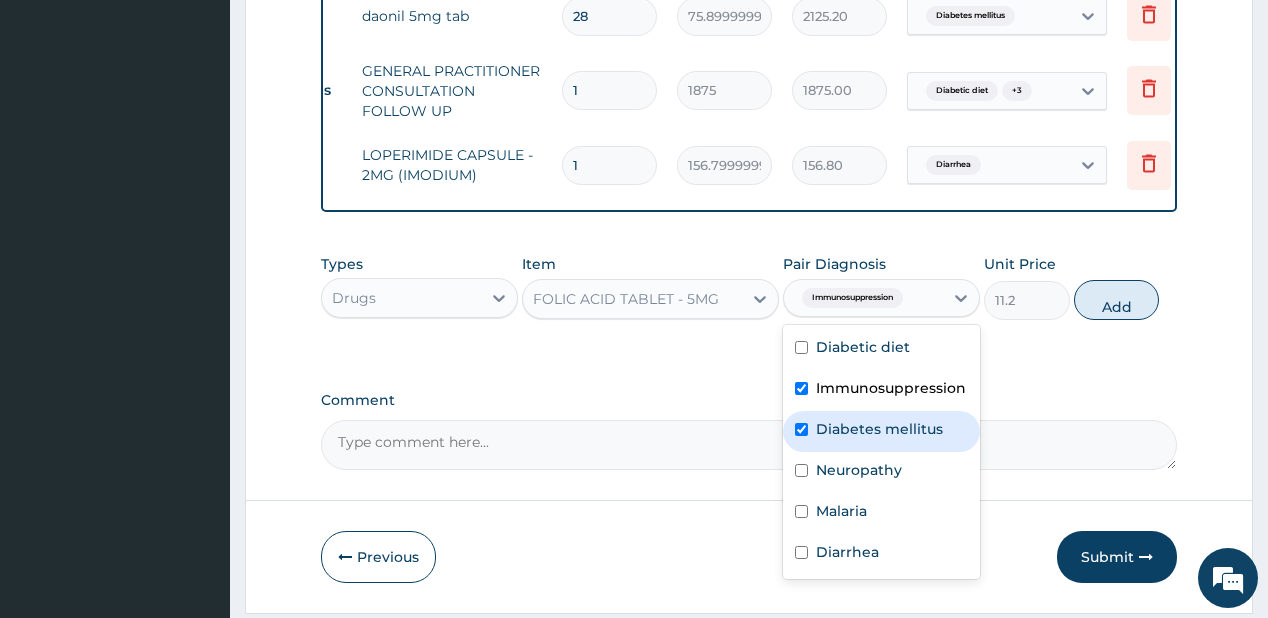 checkbox on "true" 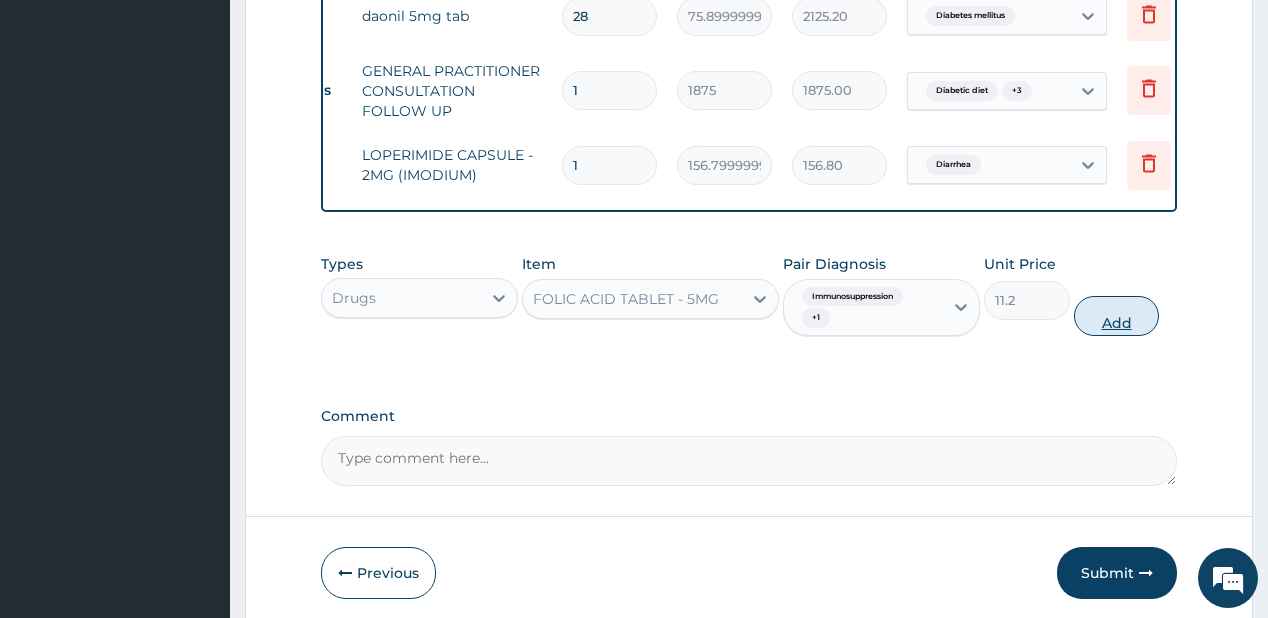 click on "Add" at bounding box center [1117, 316] 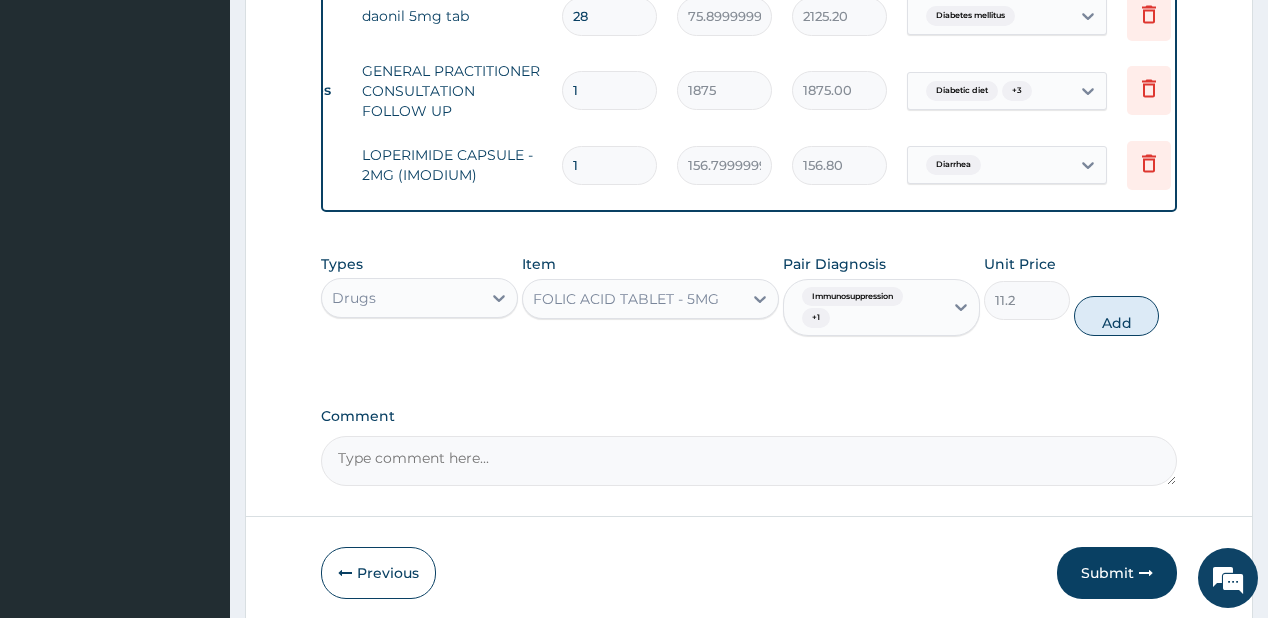 type on "0" 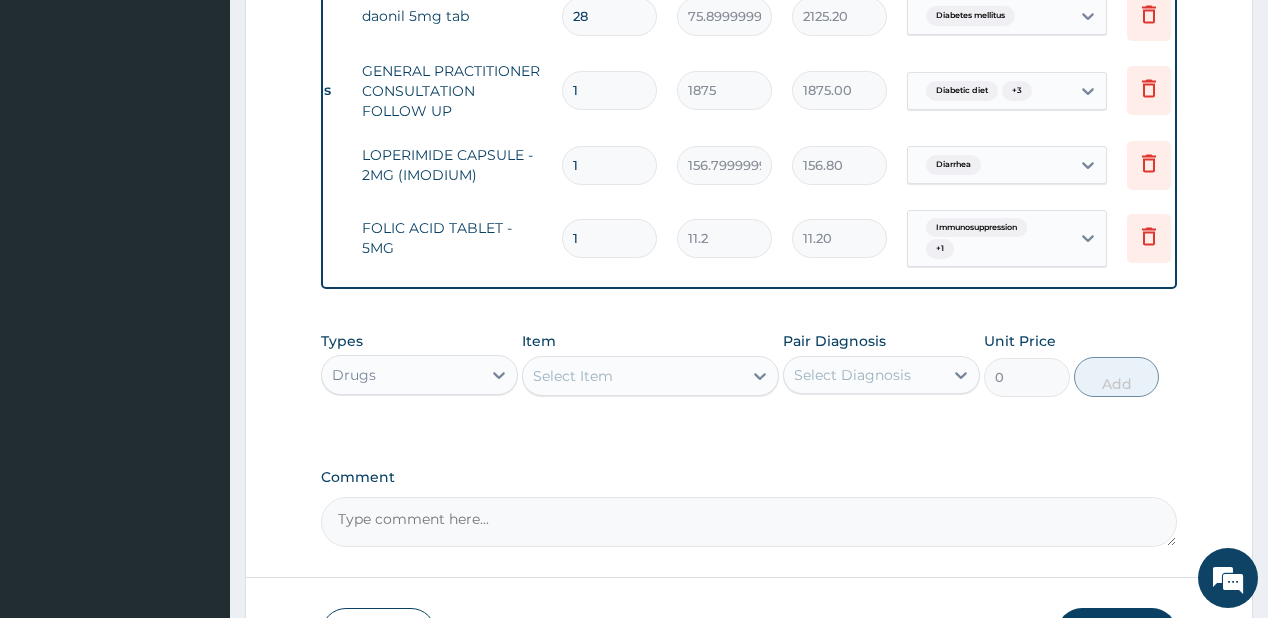 type 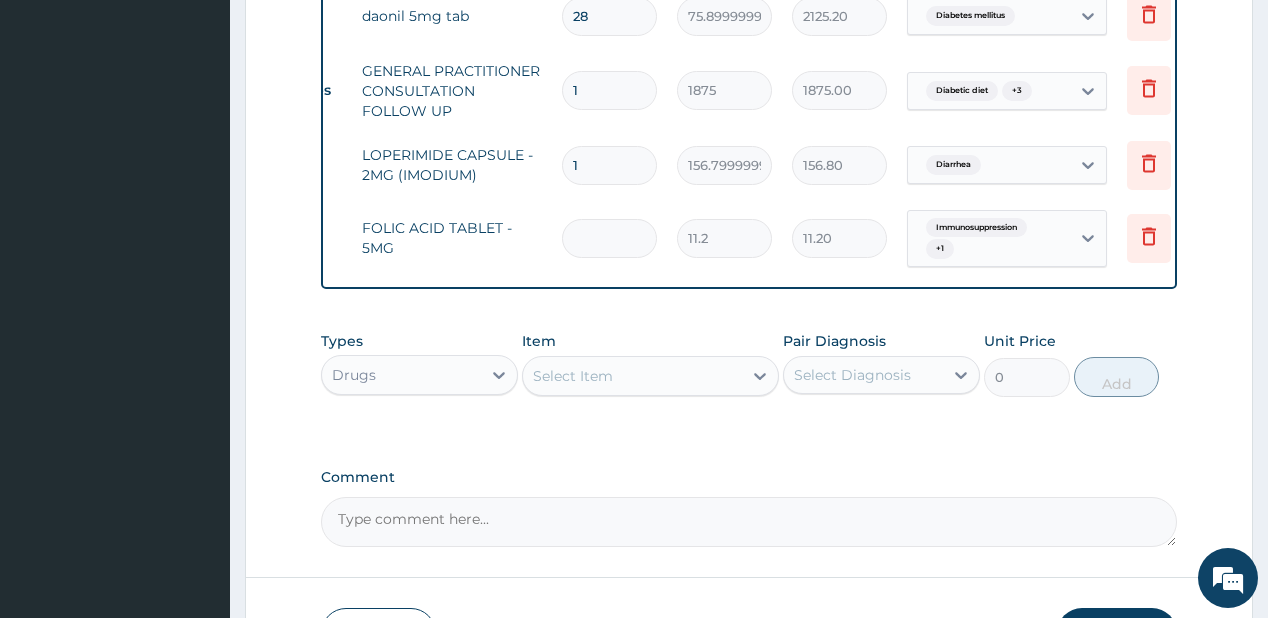 type on "0.00" 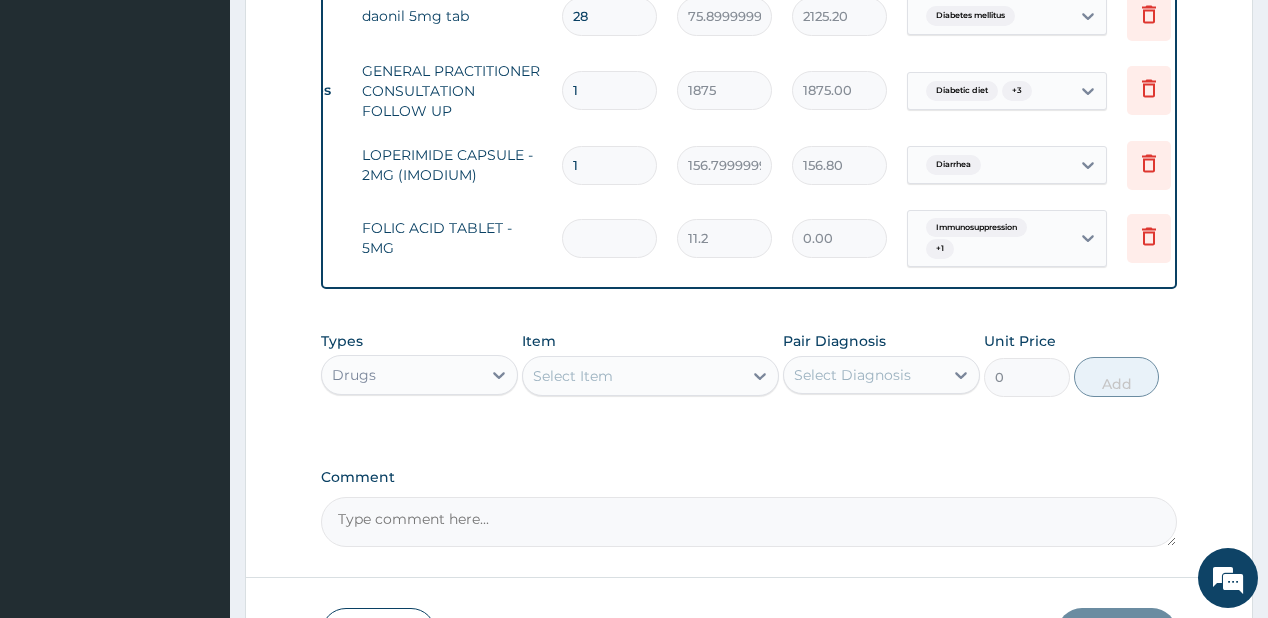 type on "7" 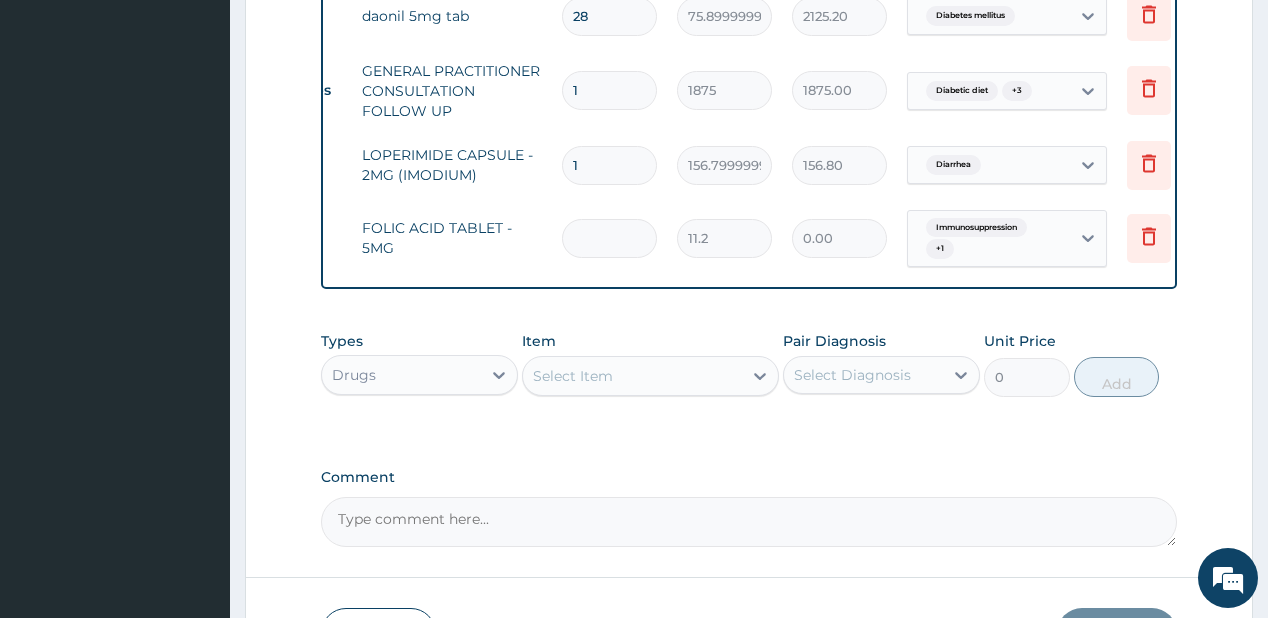 type on "78.40" 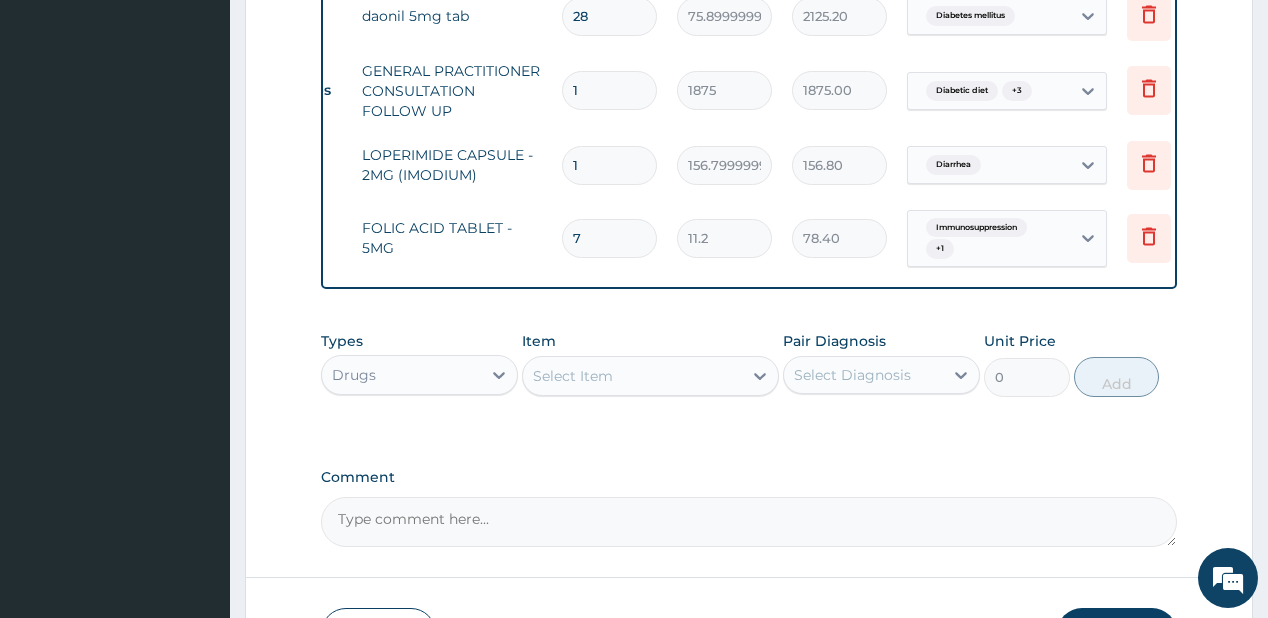 type on "7" 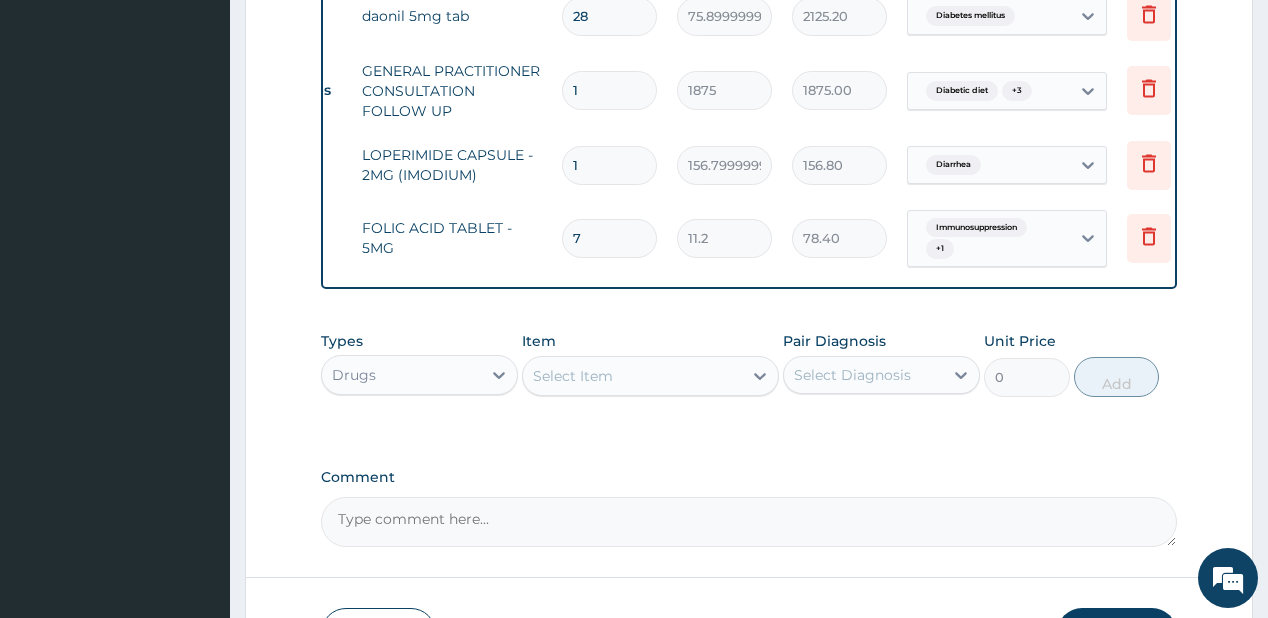 click on "1" at bounding box center (609, 165) 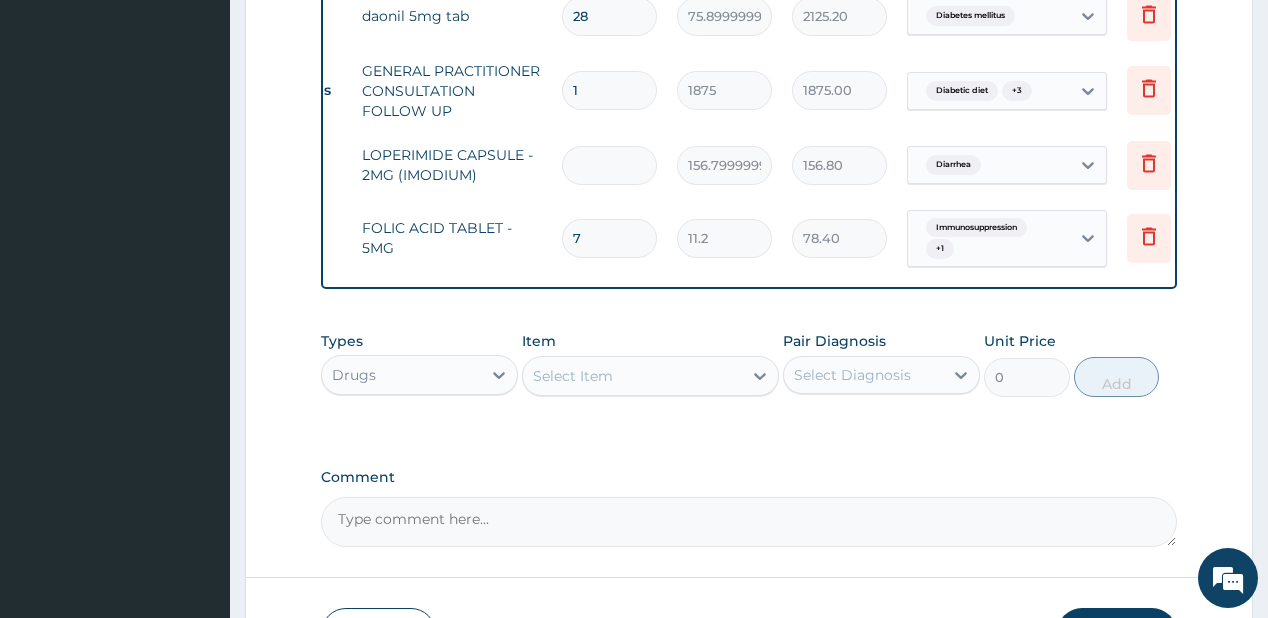 type on "0.00" 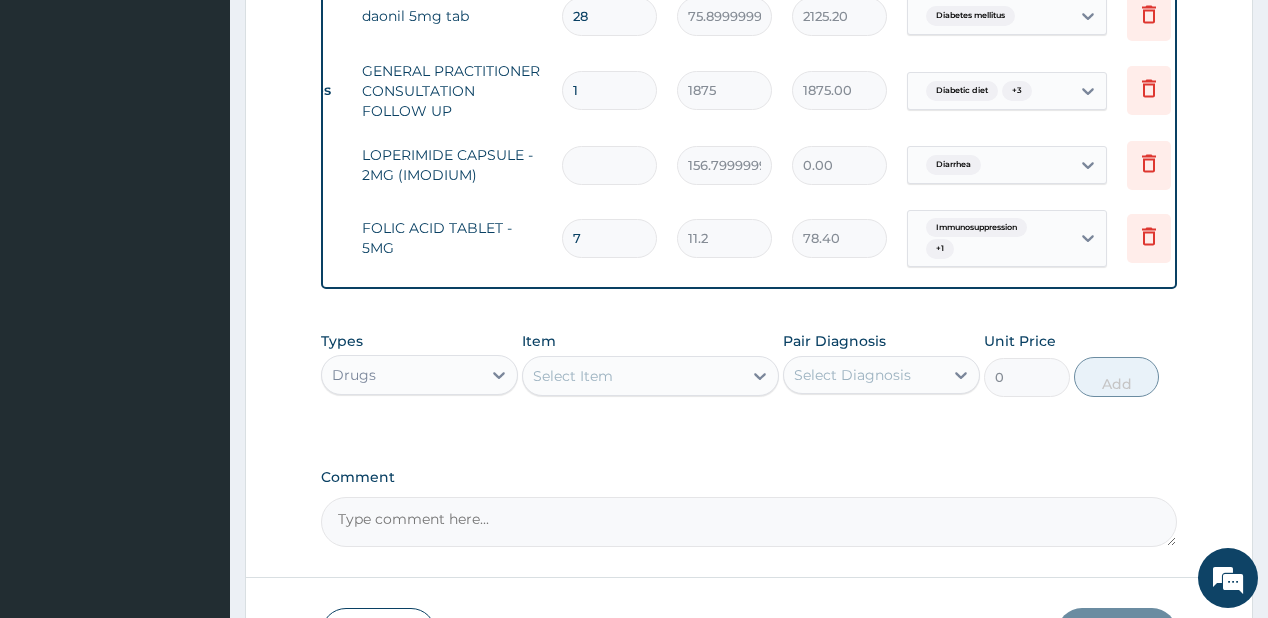 type on "8" 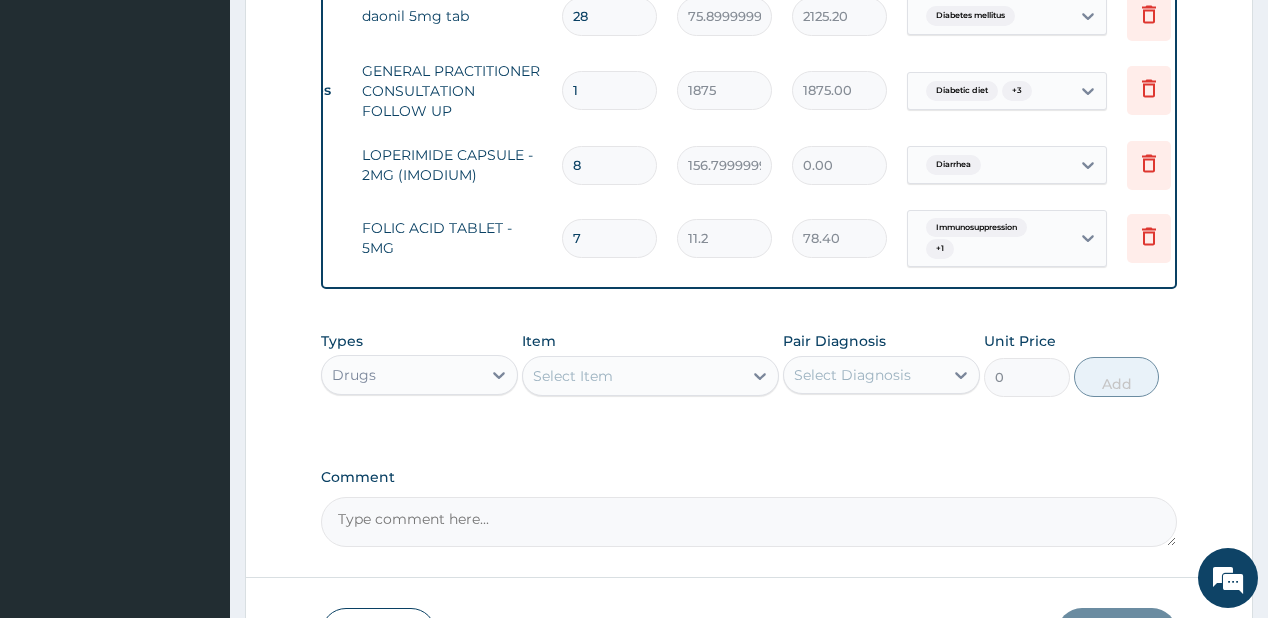 type on "1254.40" 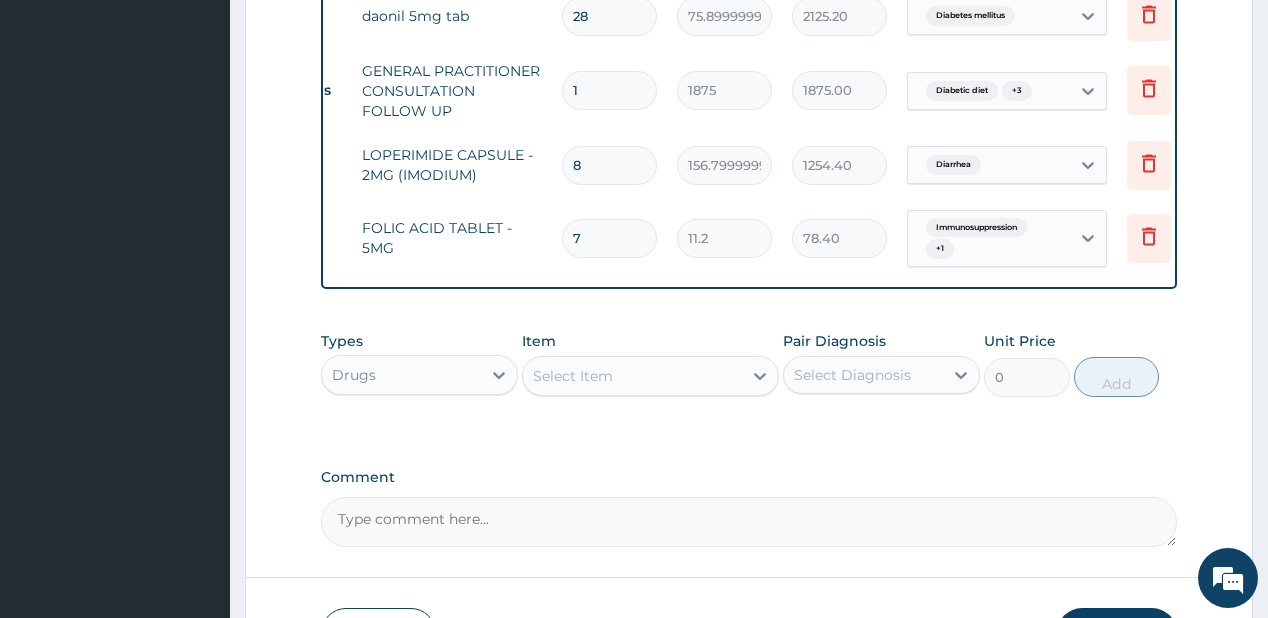 type on "8" 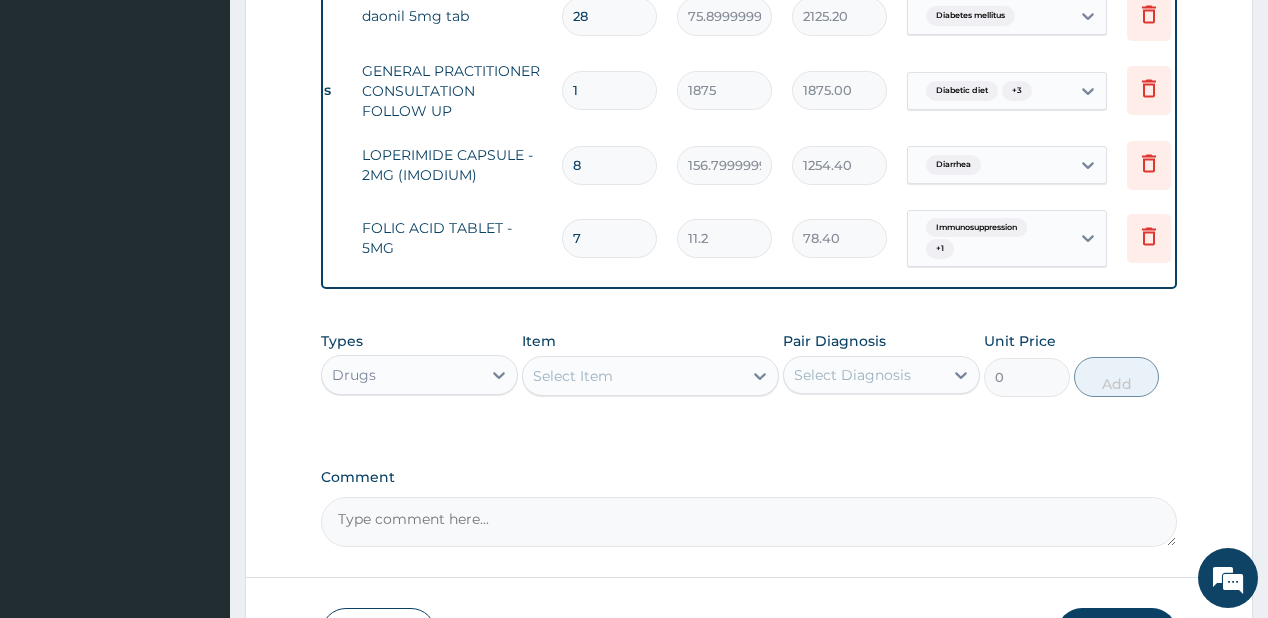 click on "Select Item" at bounding box center (632, 376) 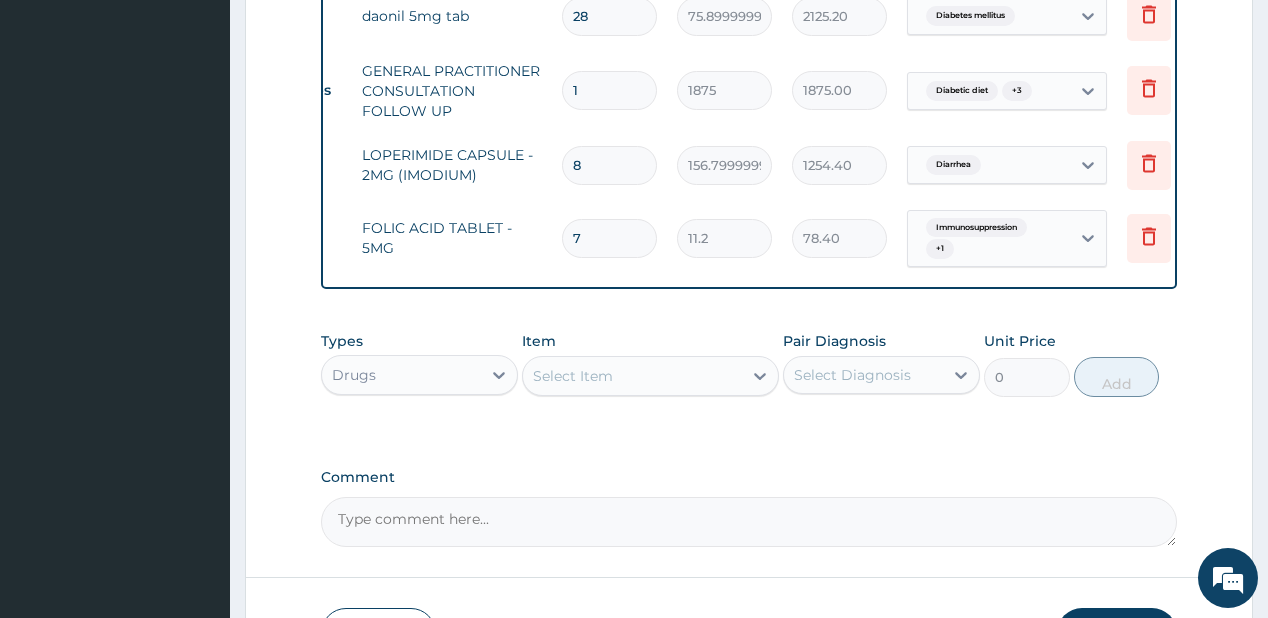 type on "zinc" 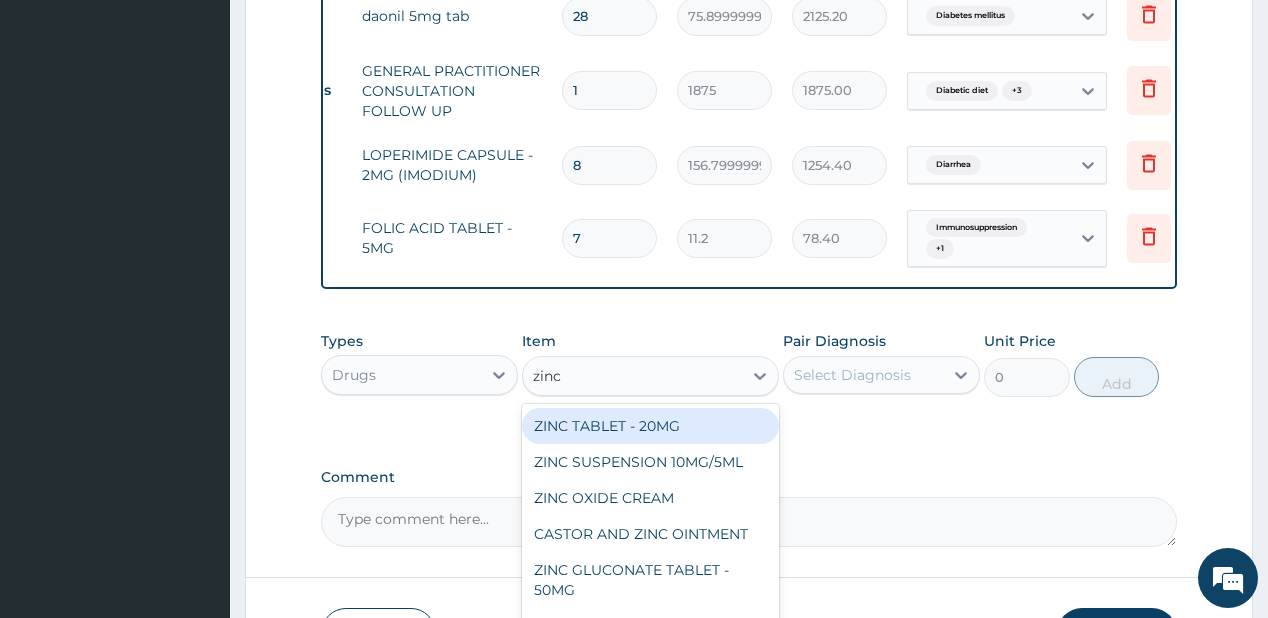 click on "ZINC TABLET - 20MG" at bounding box center [650, 426] 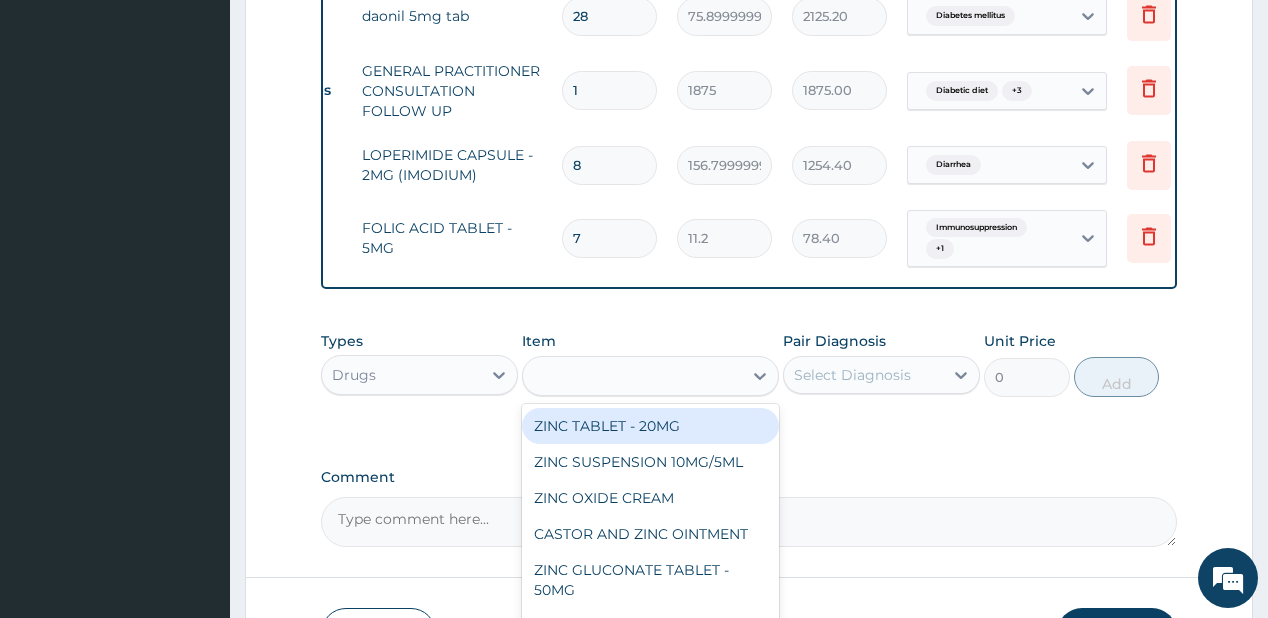 type on "64.39999999999999" 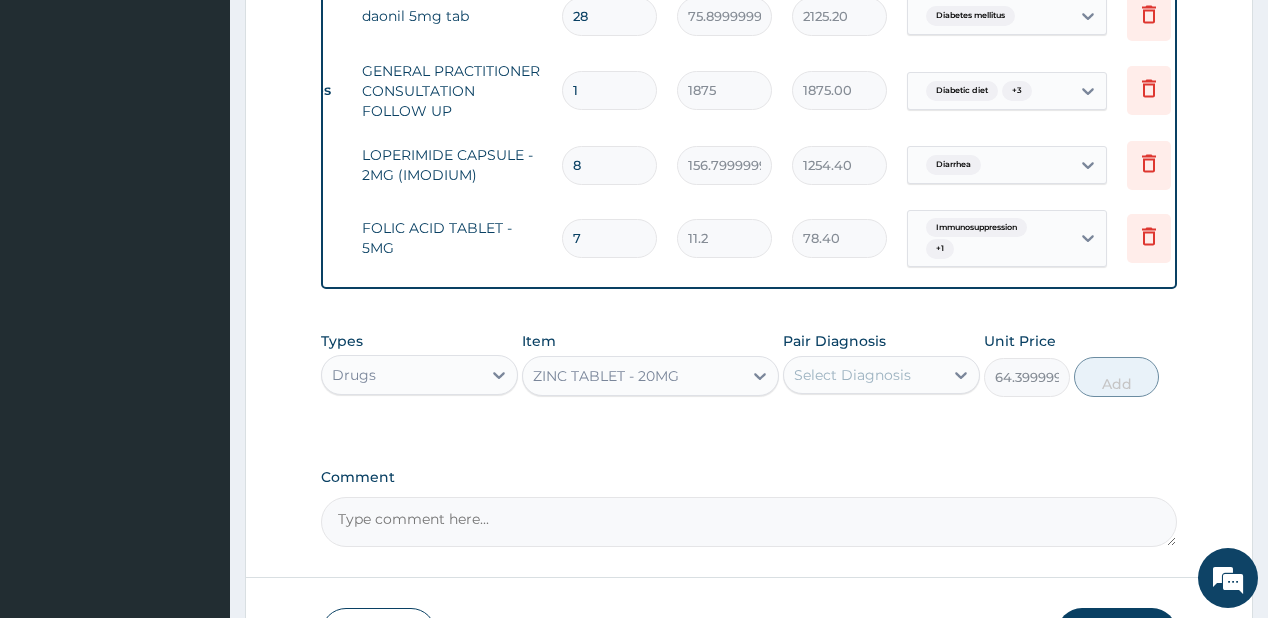 click on "Select Diagnosis" at bounding box center [852, 375] 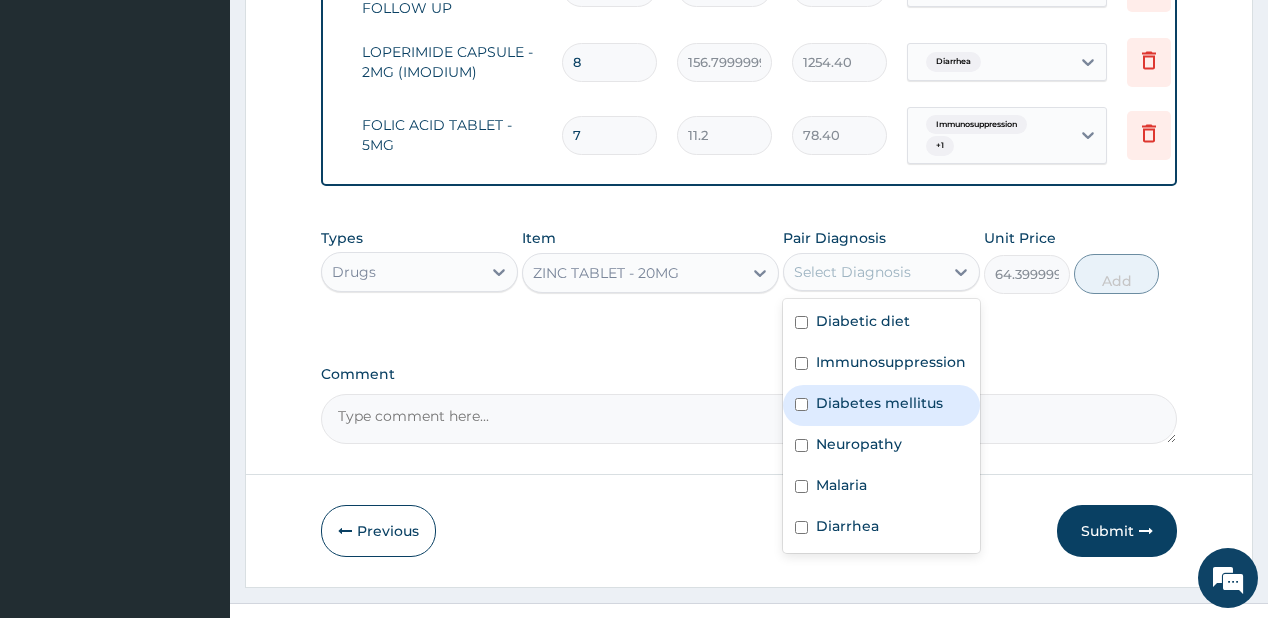 scroll, scrollTop: 1238, scrollLeft: 0, axis: vertical 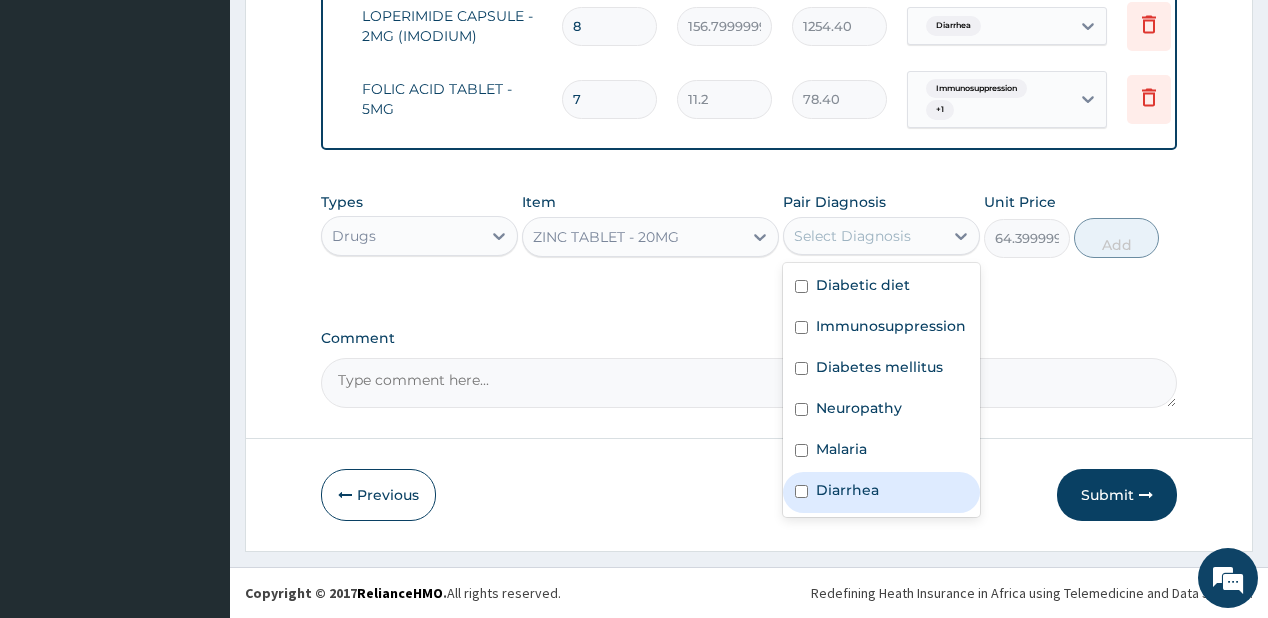 click on "Diarrhea" at bounding box center [881, 492] 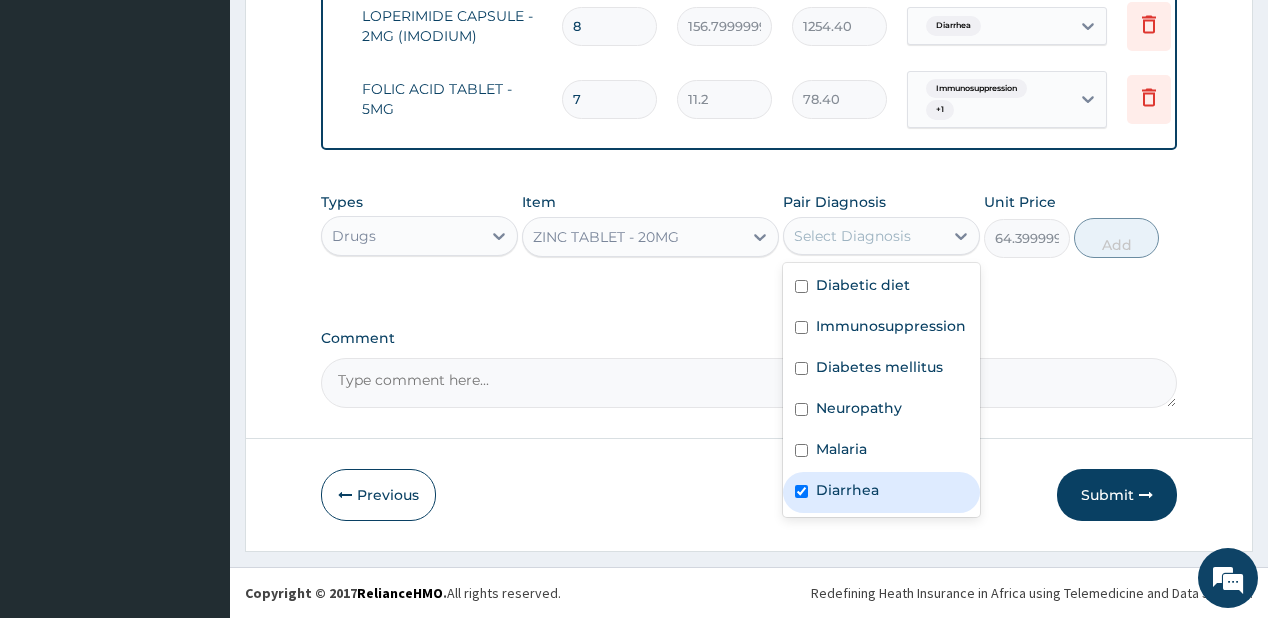 checkbox on "true" 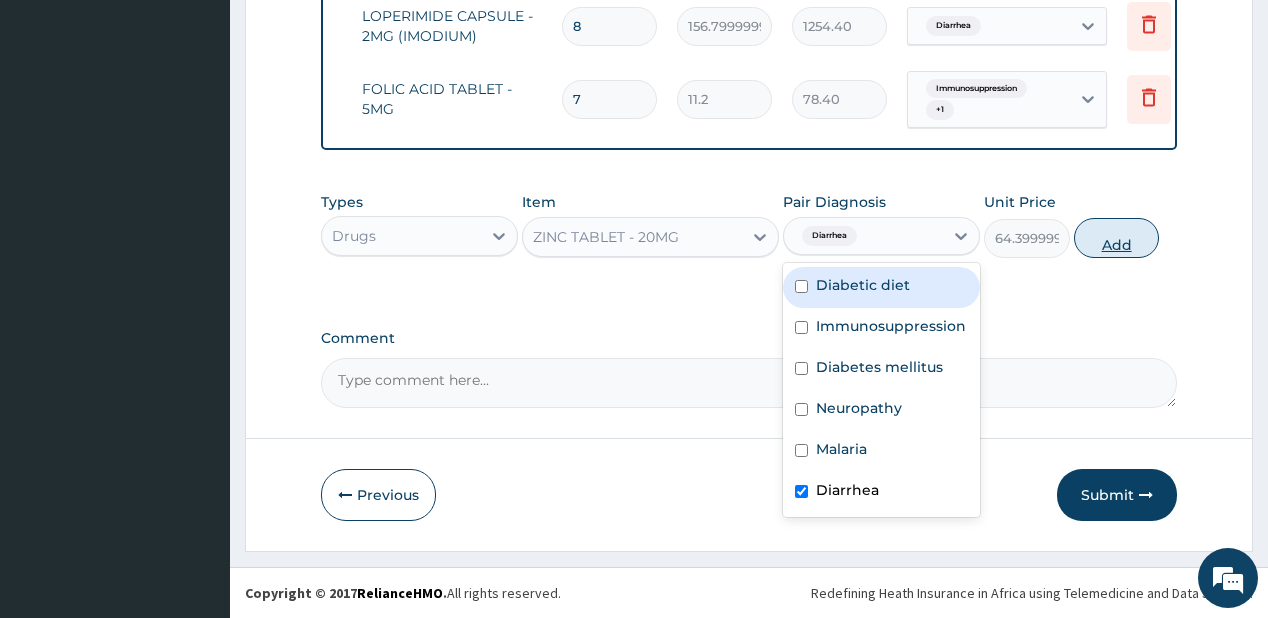 click on "Add" at bounding box center [1117, 238] 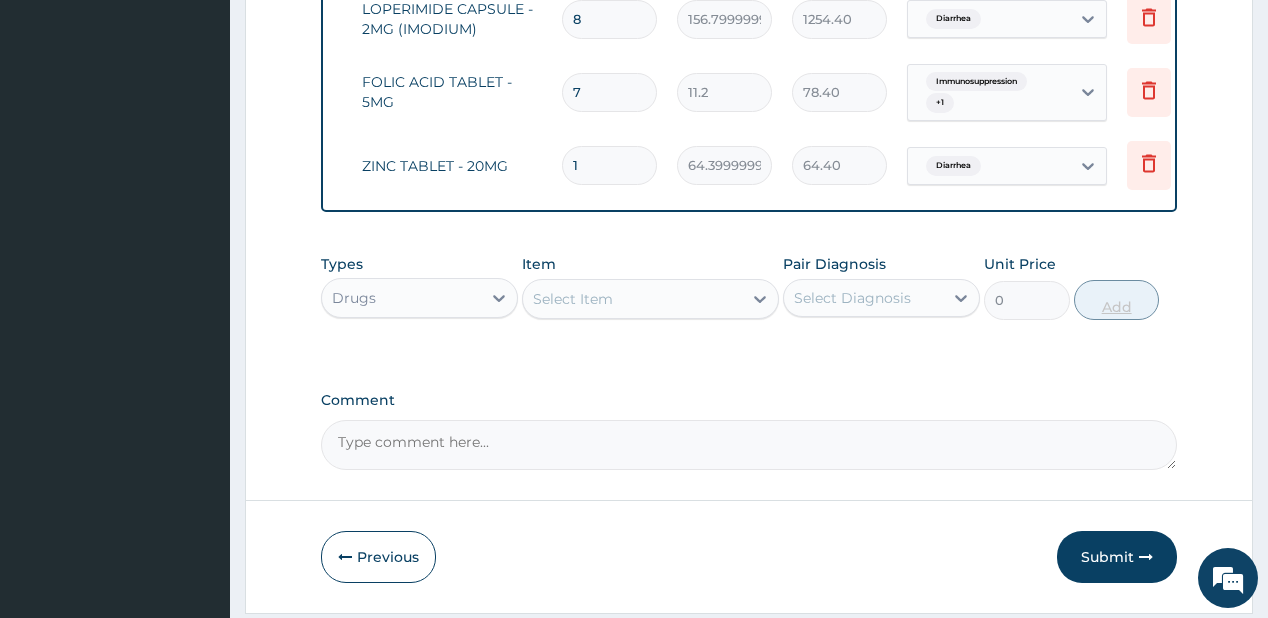 type 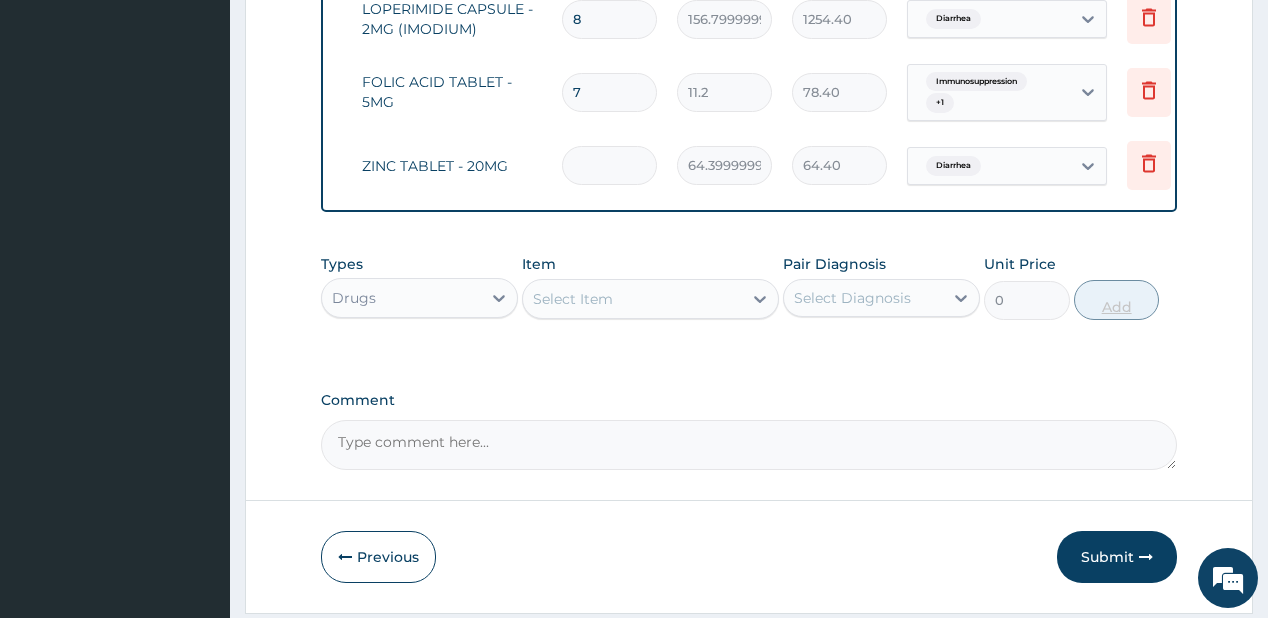 type on "0.00" 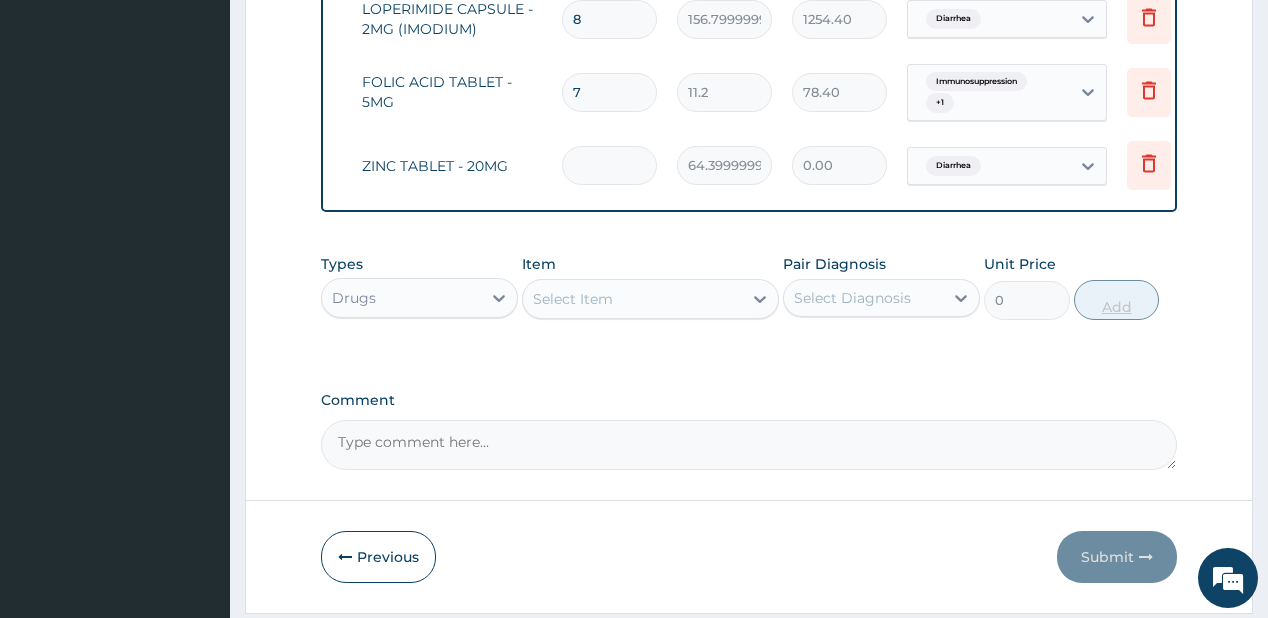 type on "7" 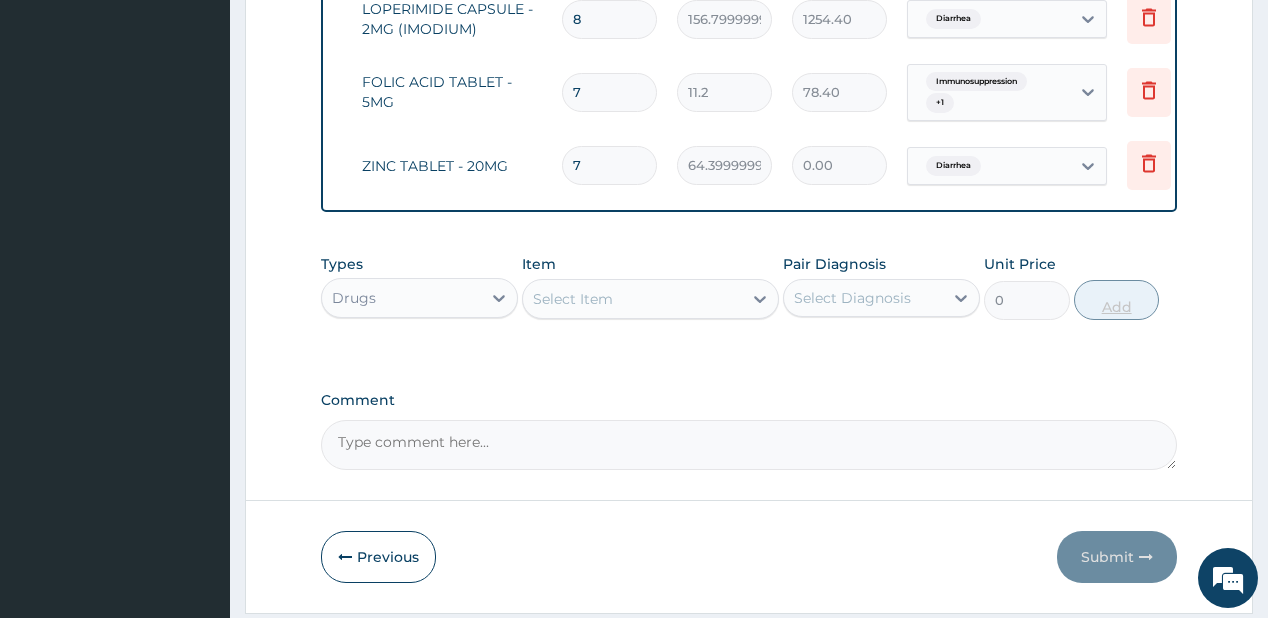 type on "450.80" 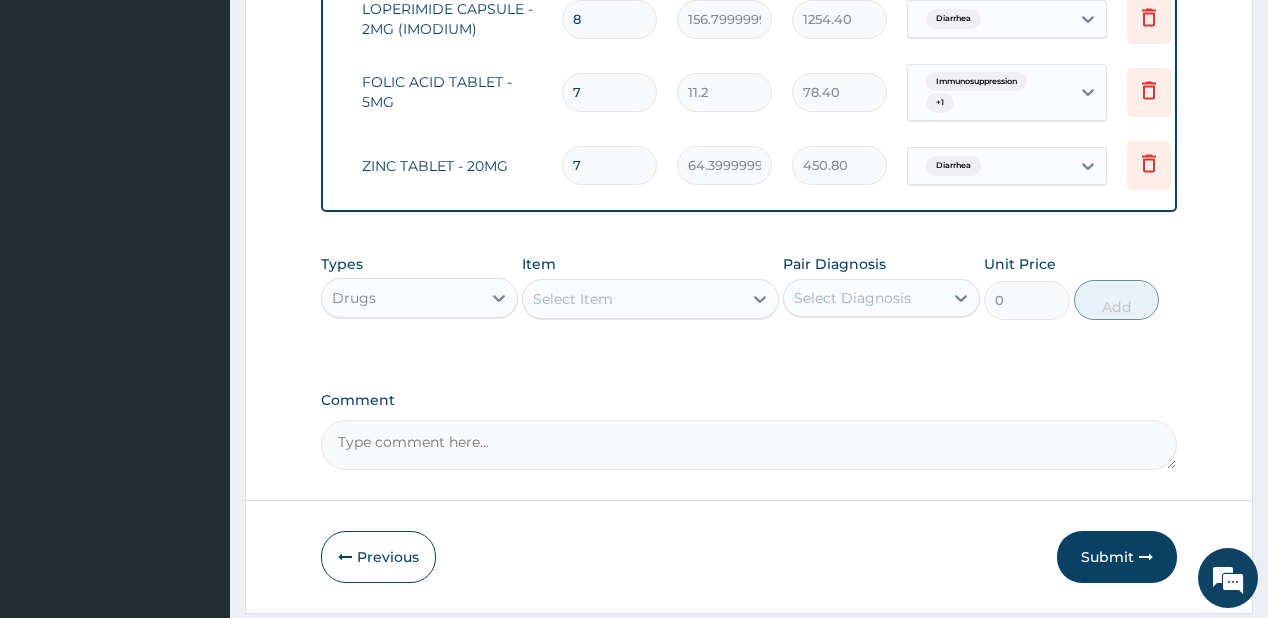 type on "7" 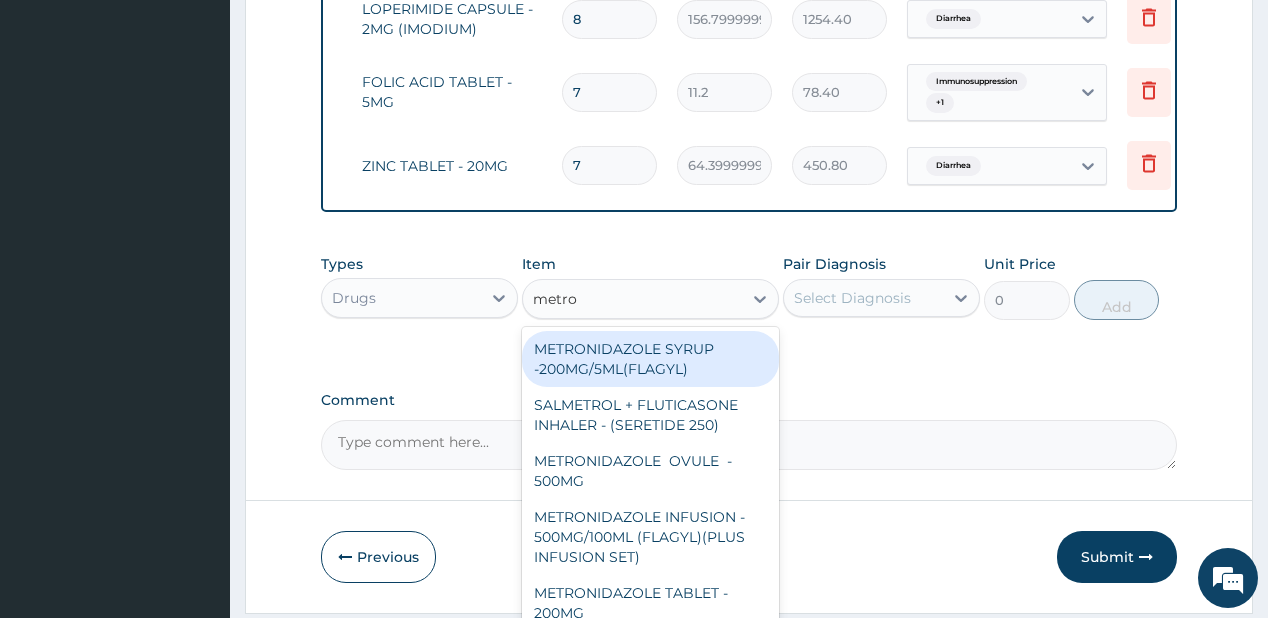 type on "metron" 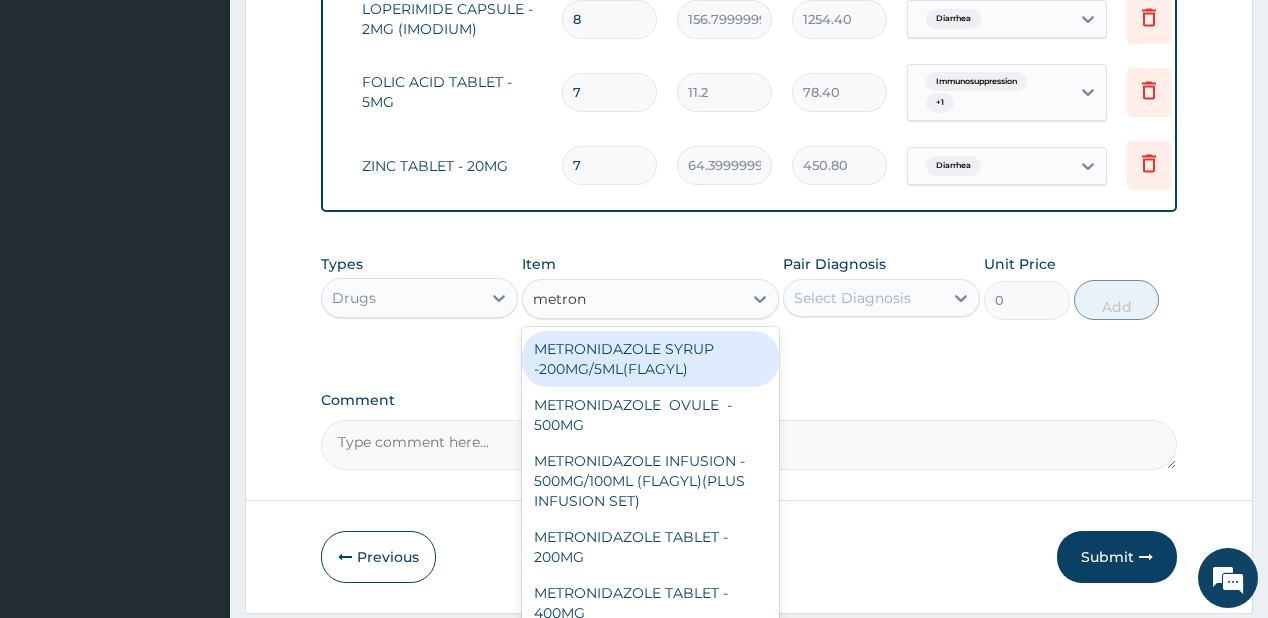 scroll, scrollTop: 1307, scrollLeft: 0, axis: vertical 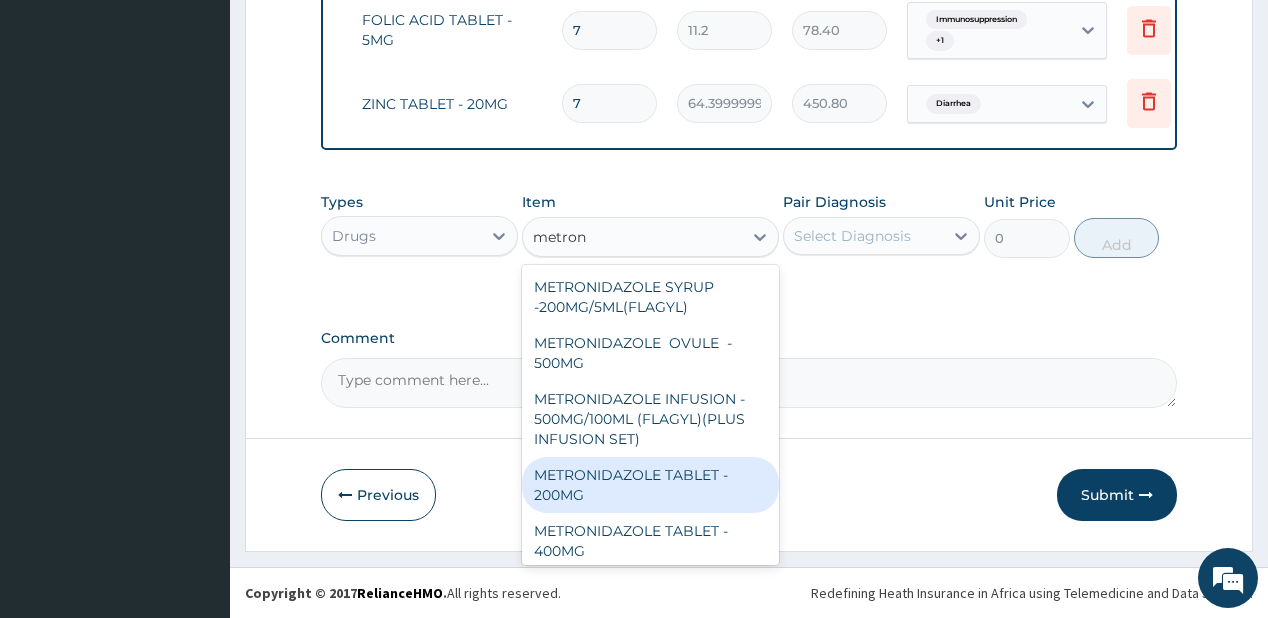 drag, startPoint x: 576, startPoint y: 476, endPoint x: 941, endPoint y: 195, distance: 460.6365 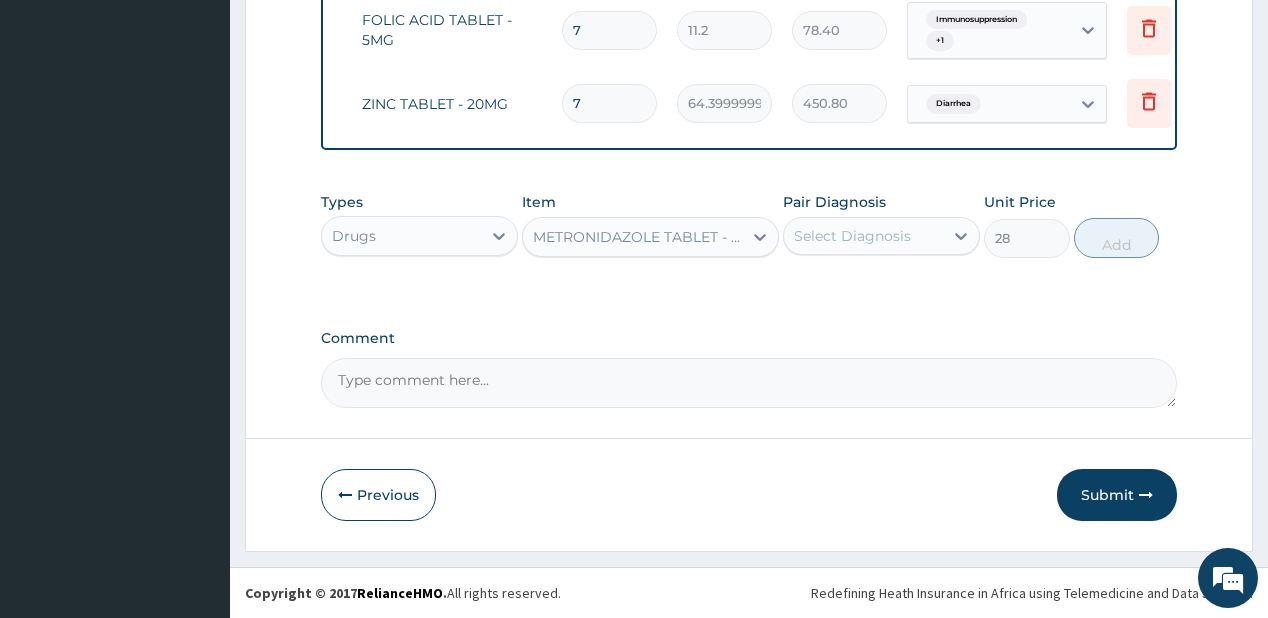 click on "Select Diagnosis" at bounding box center [852, 236] 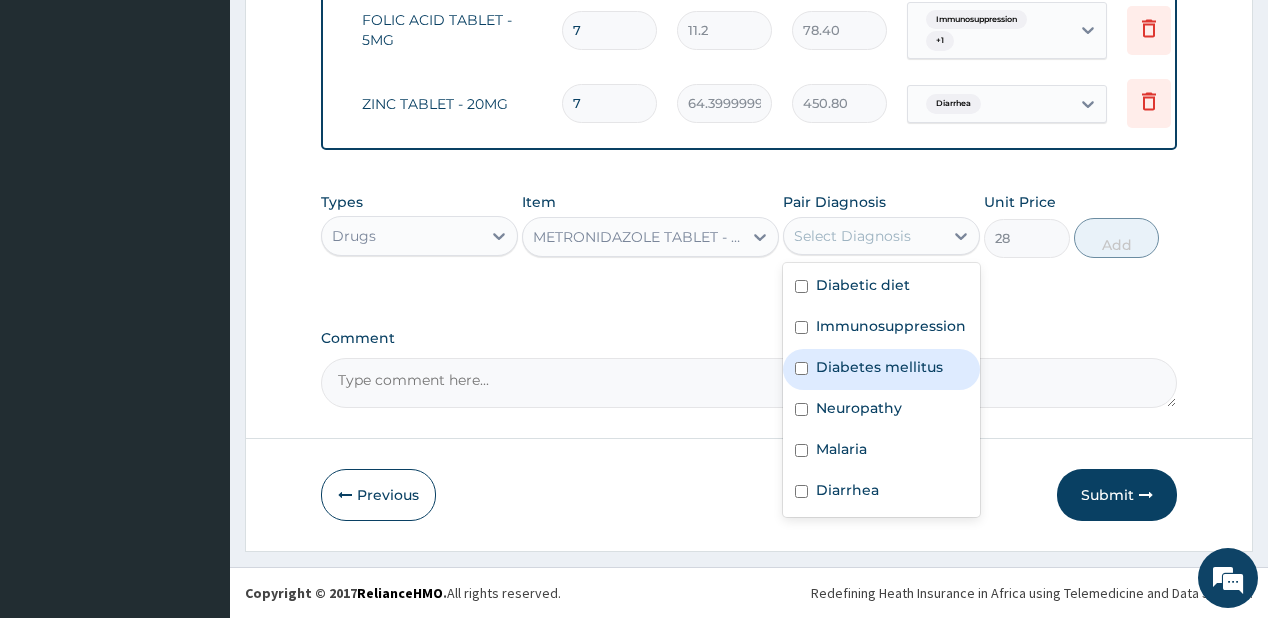 click on "Diabetes mellitus" at bounding box center [879, 367] 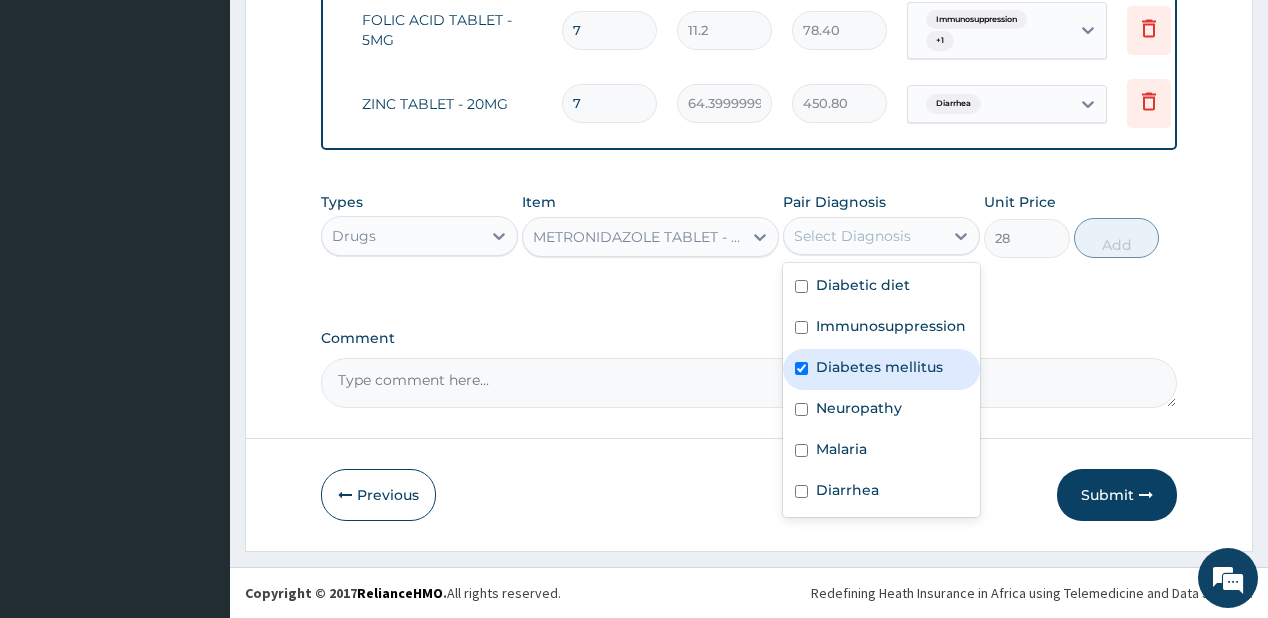 checkbox on "true" 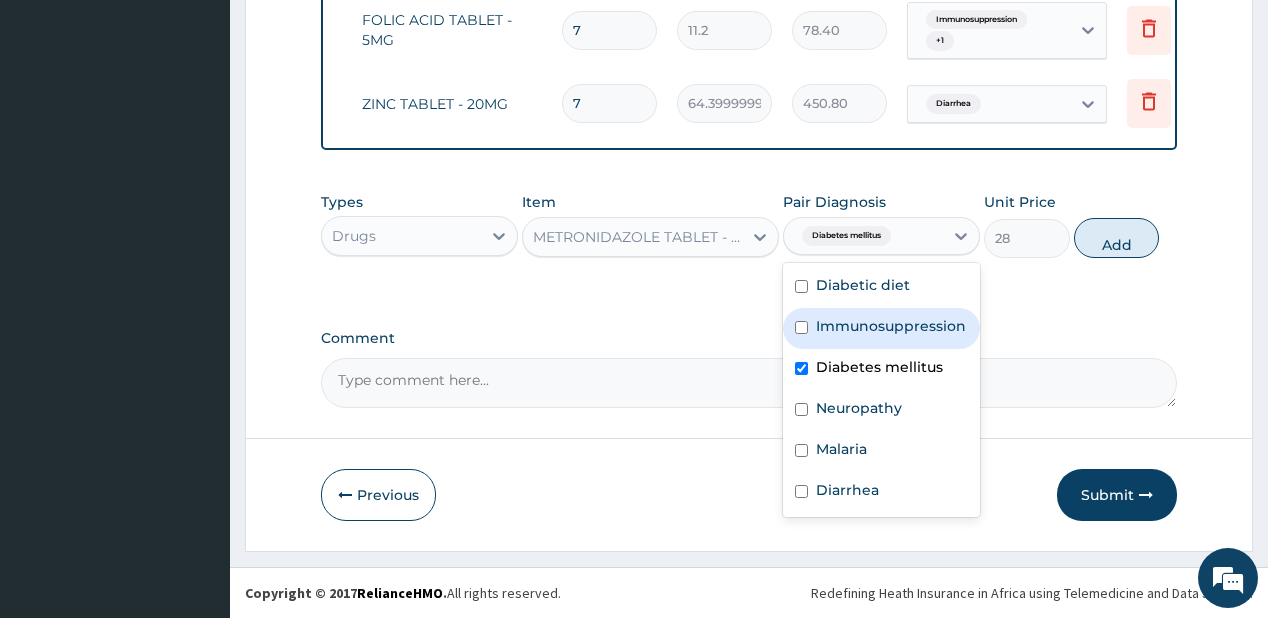 click on "Immunosuppression" at bounding box center [891, 326] 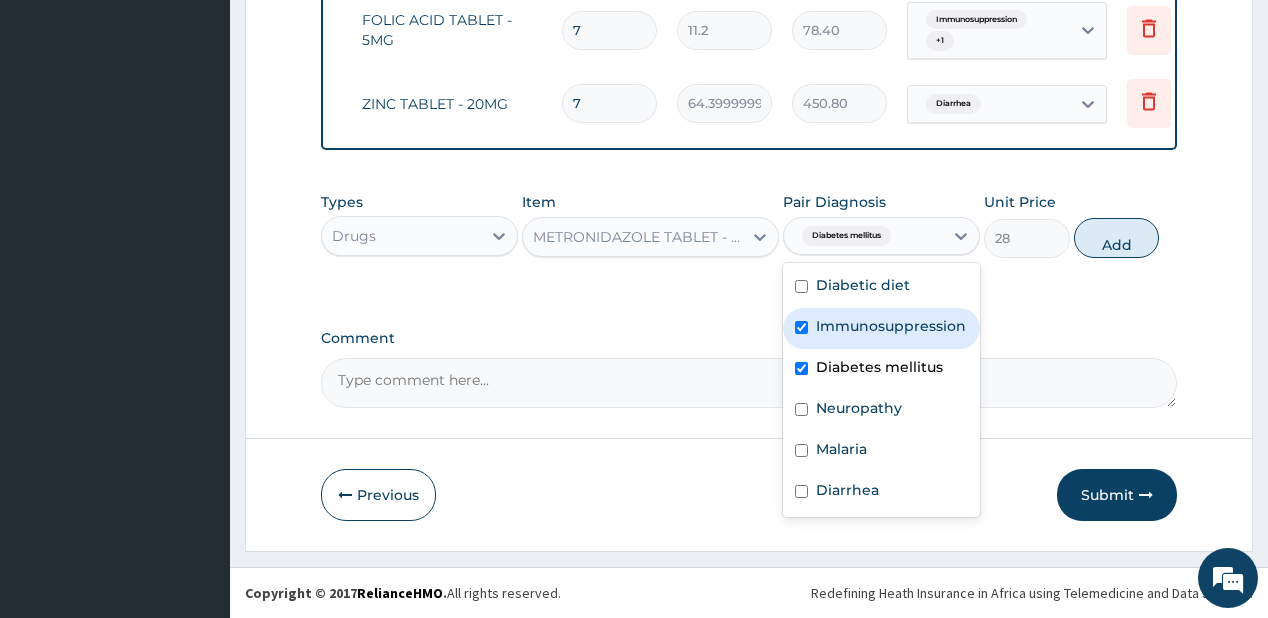 checkbox on "true" 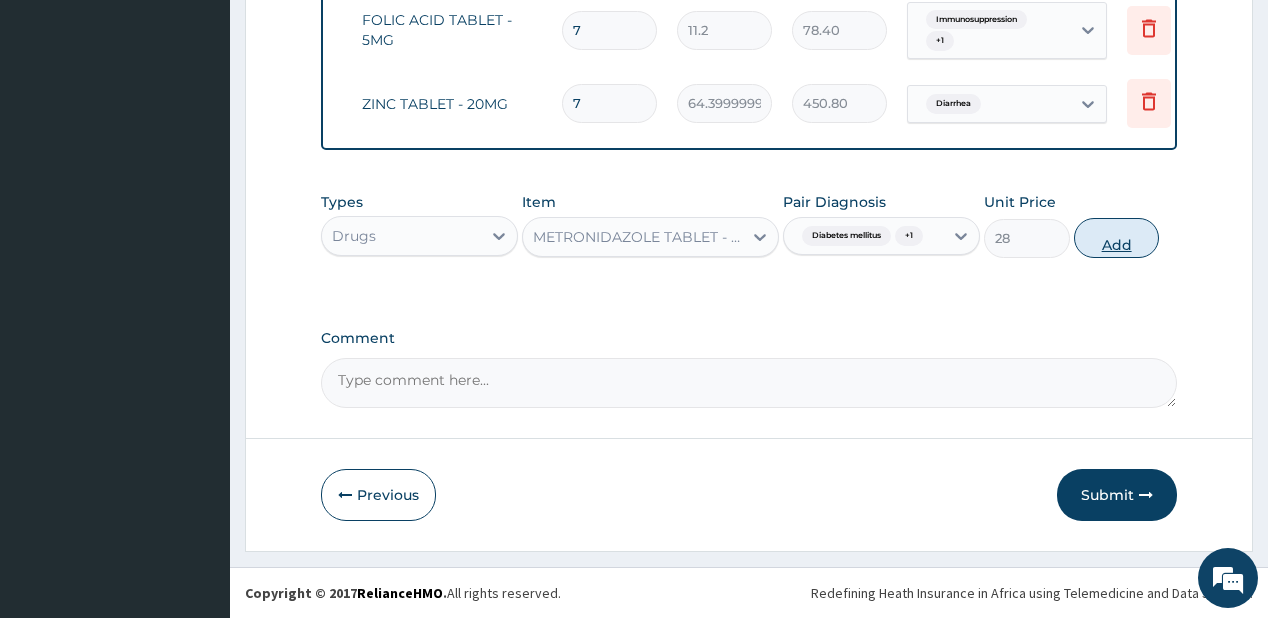 click on "Add" at bounding box center (1117, 238) 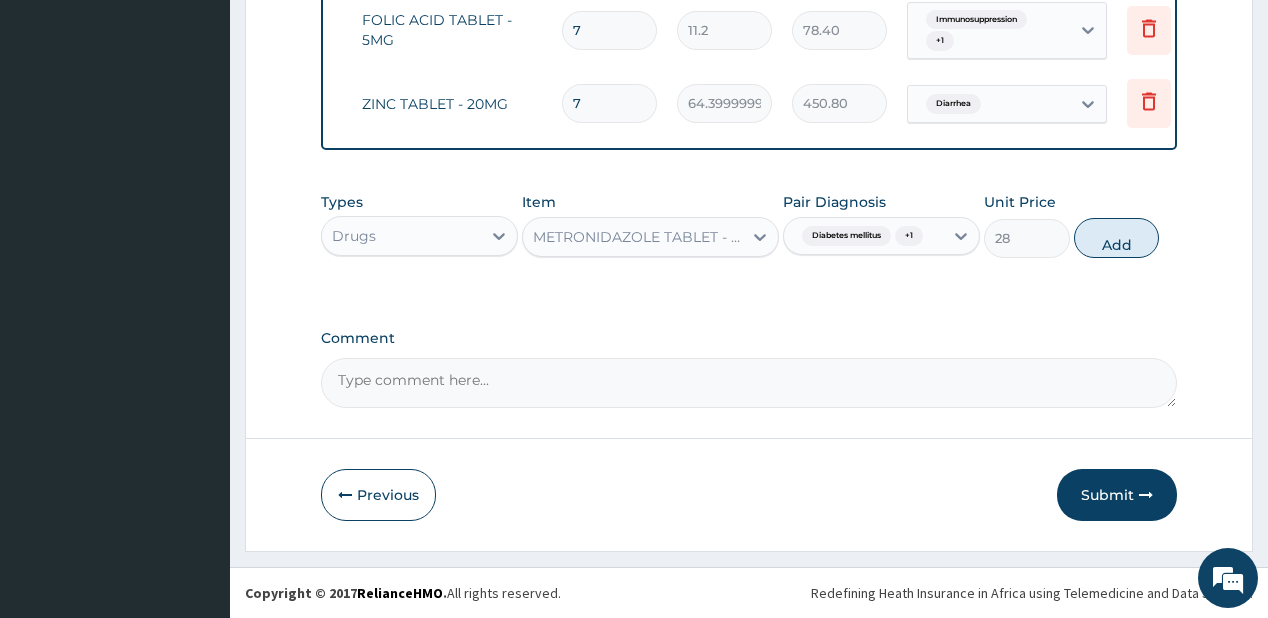 type on "0" 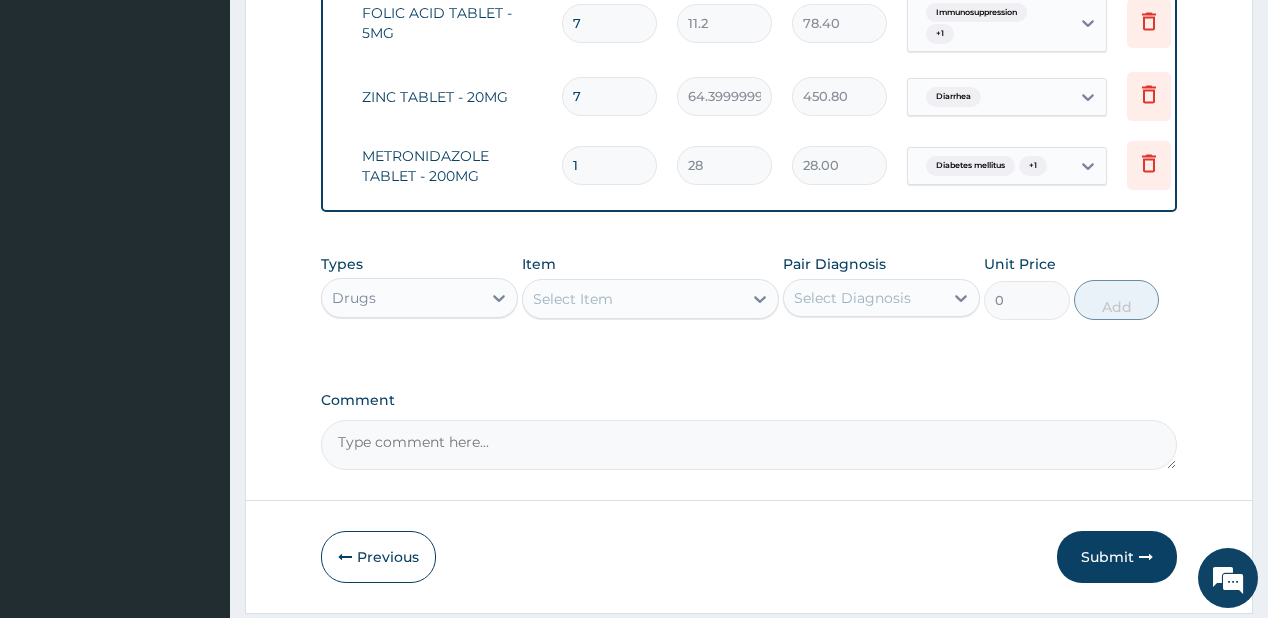 type 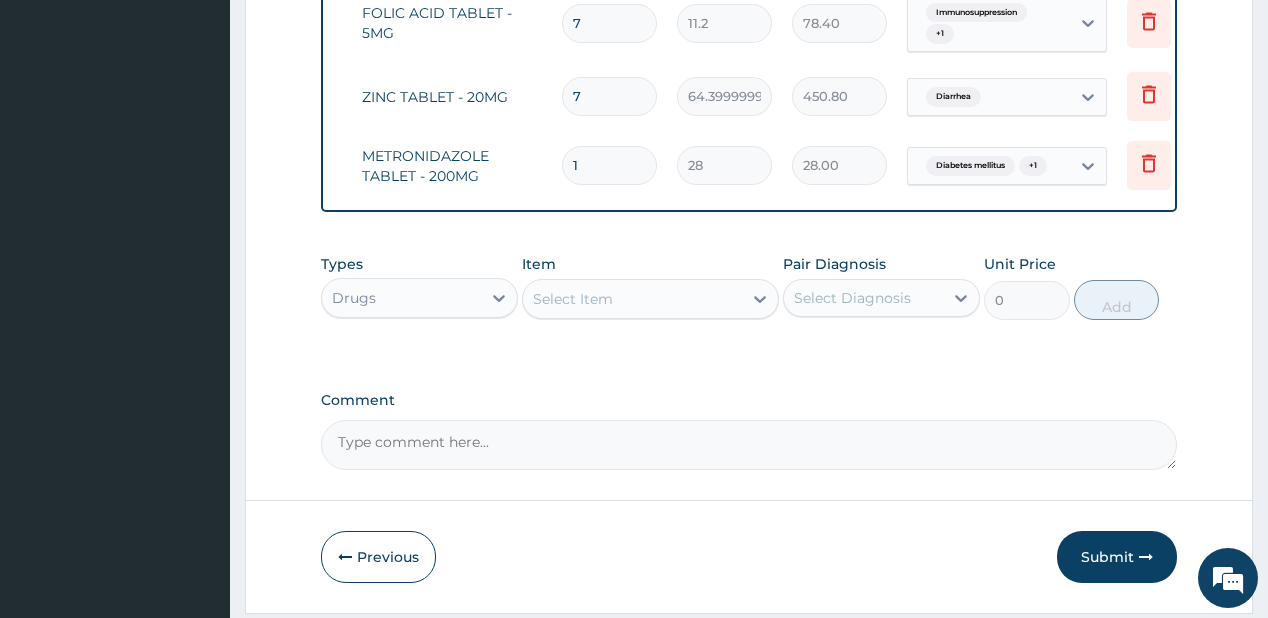 type on "0.00" 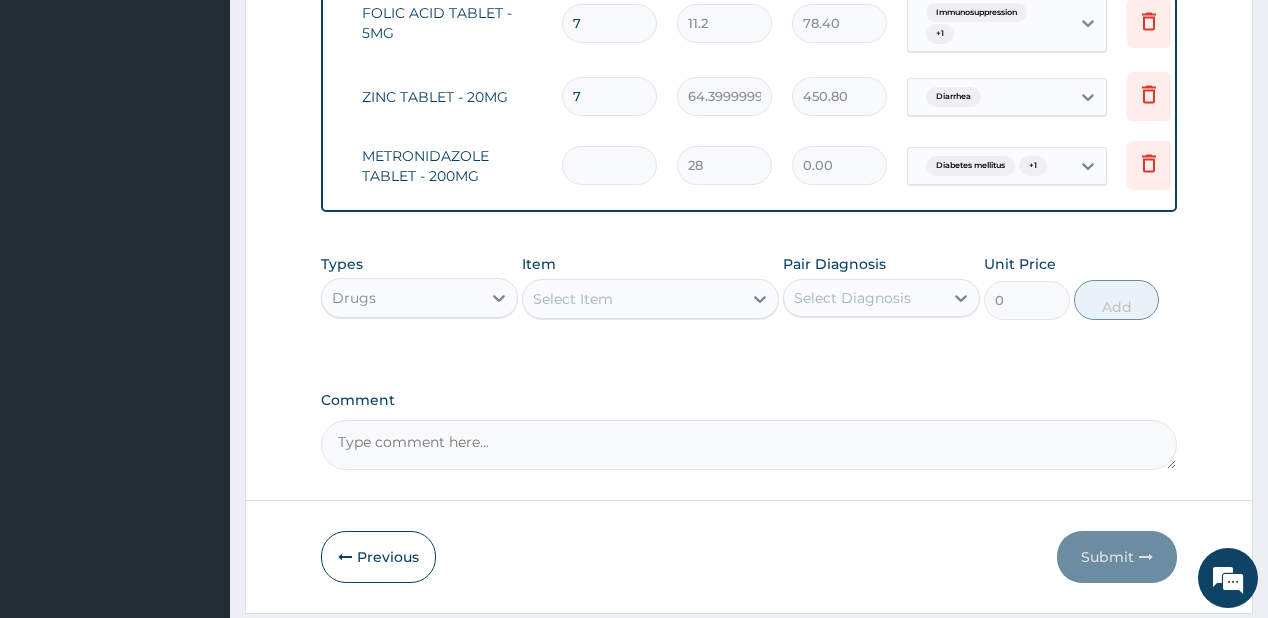 type on "3" 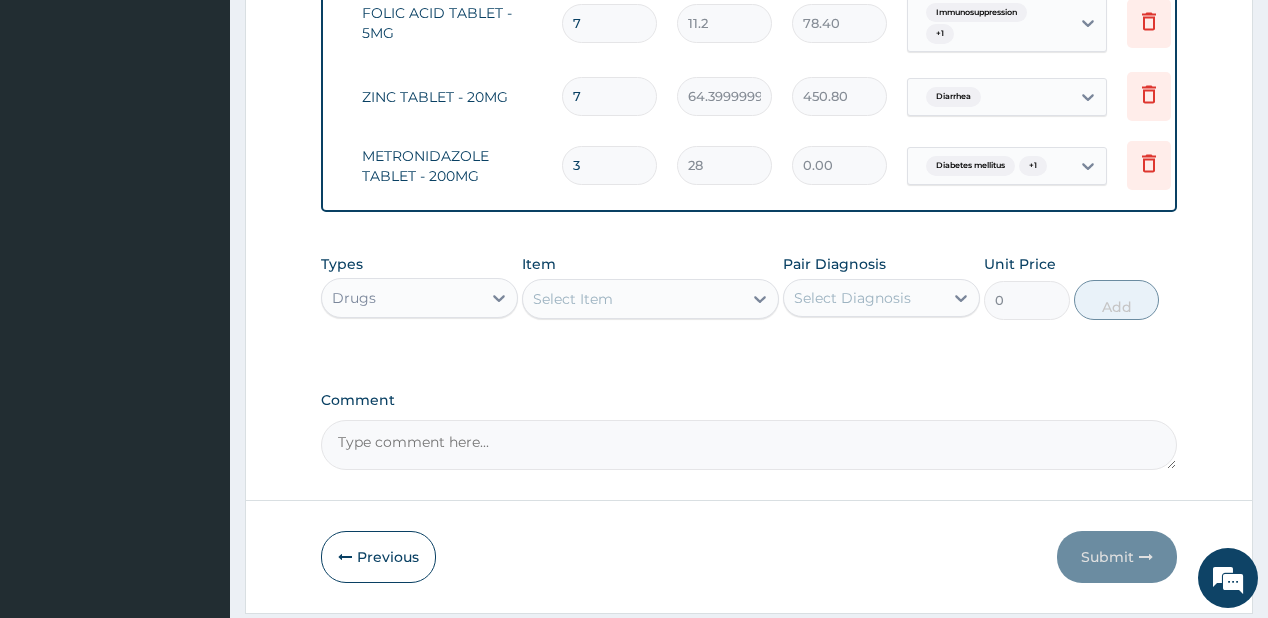type on "84.00" 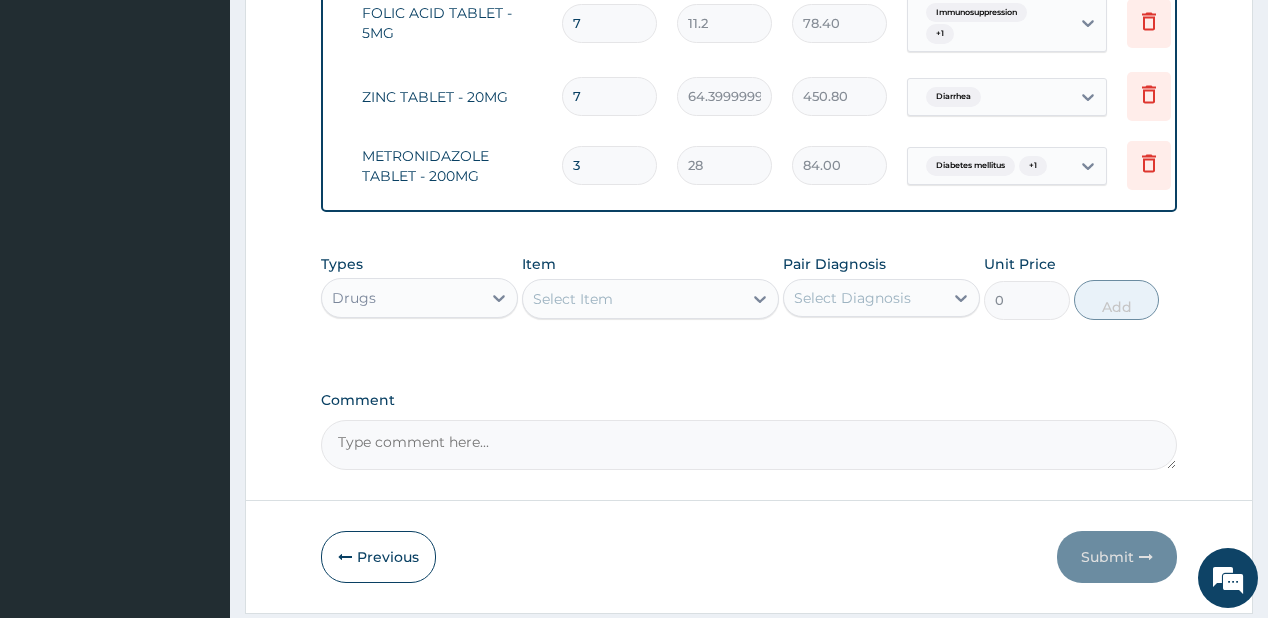 type on "30" 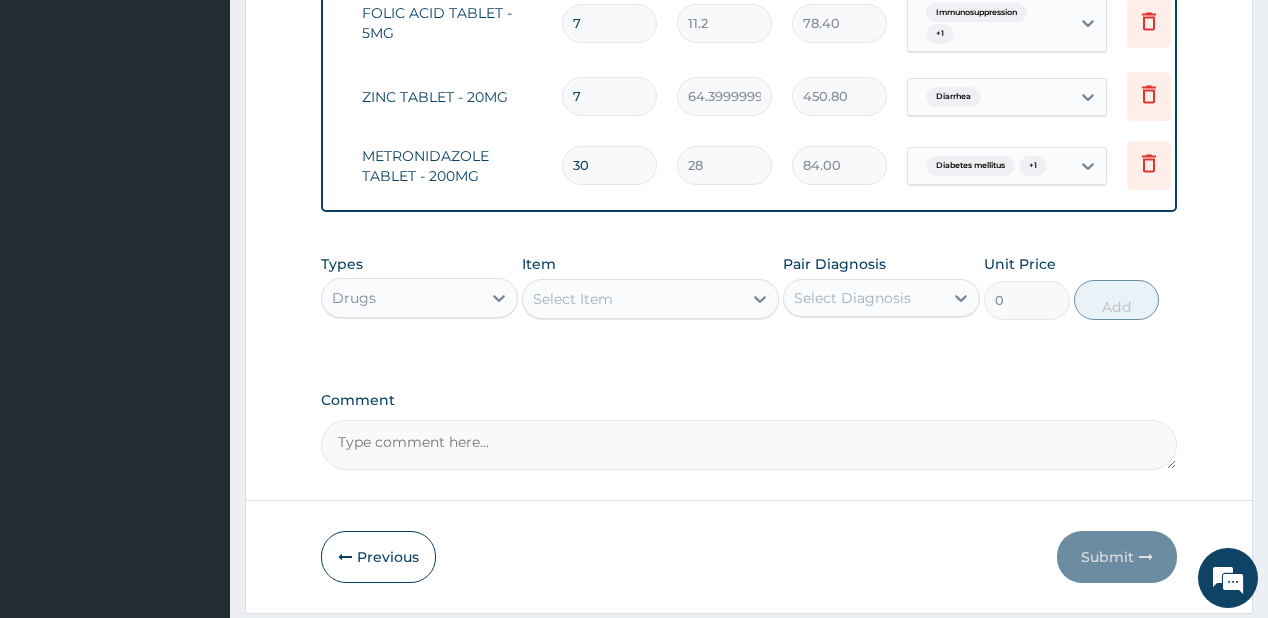 type on "840.00" 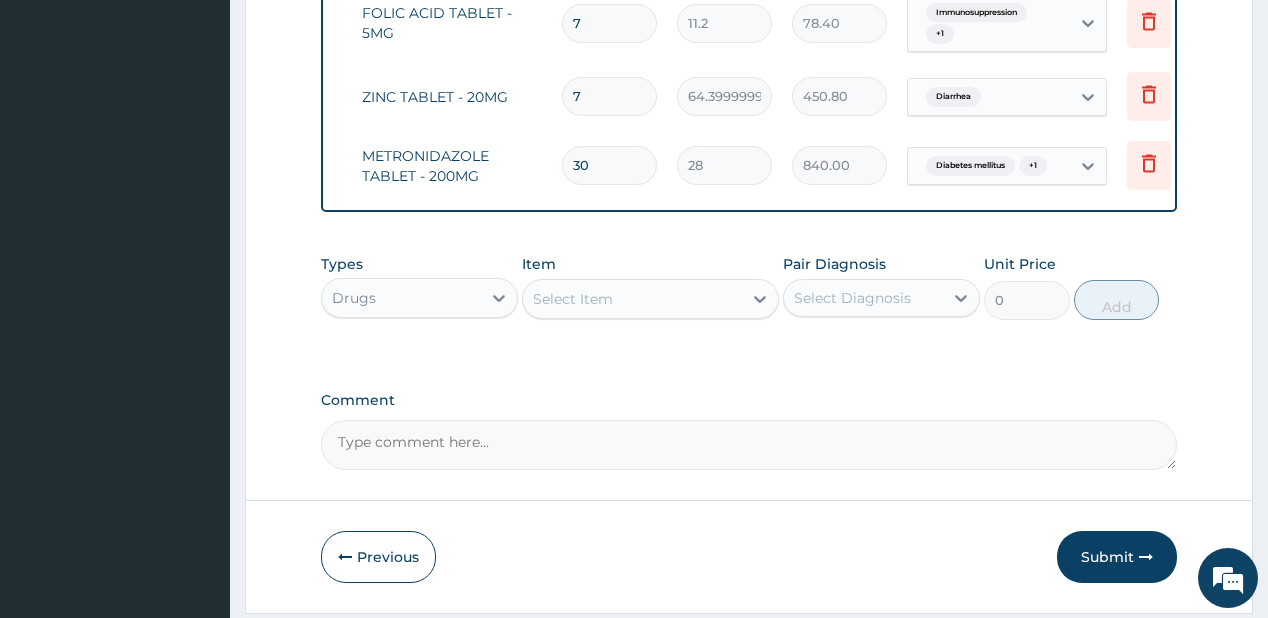 type on "30" 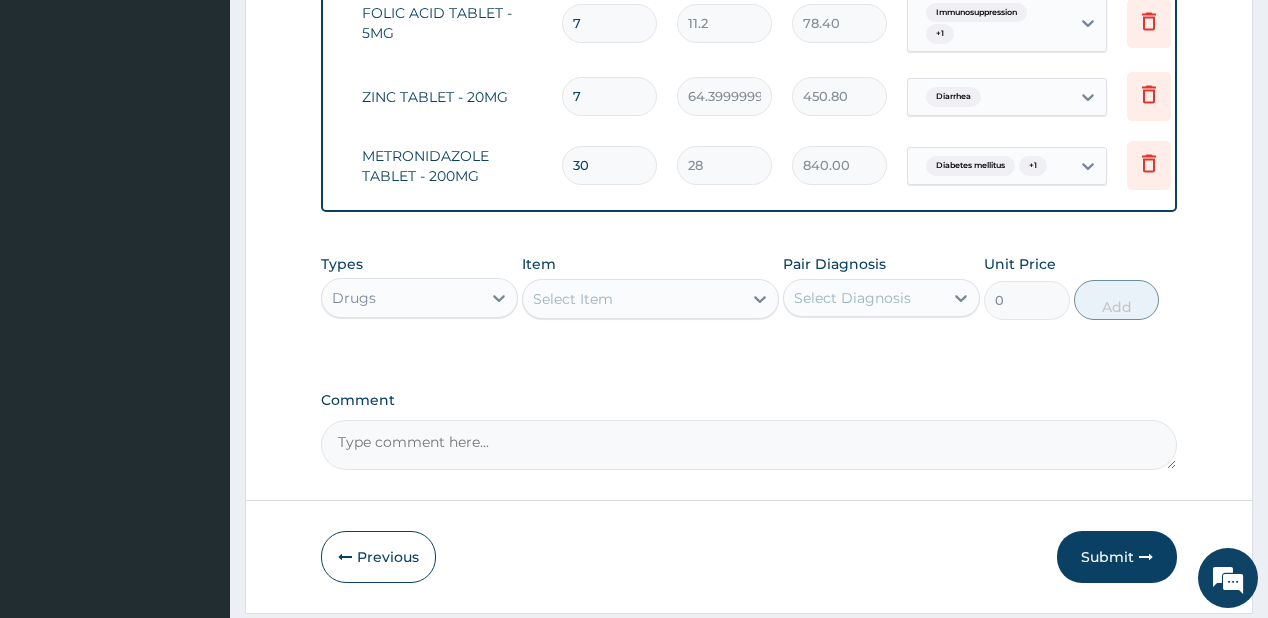 click on "Select Item" at bounding box center [573, 299] 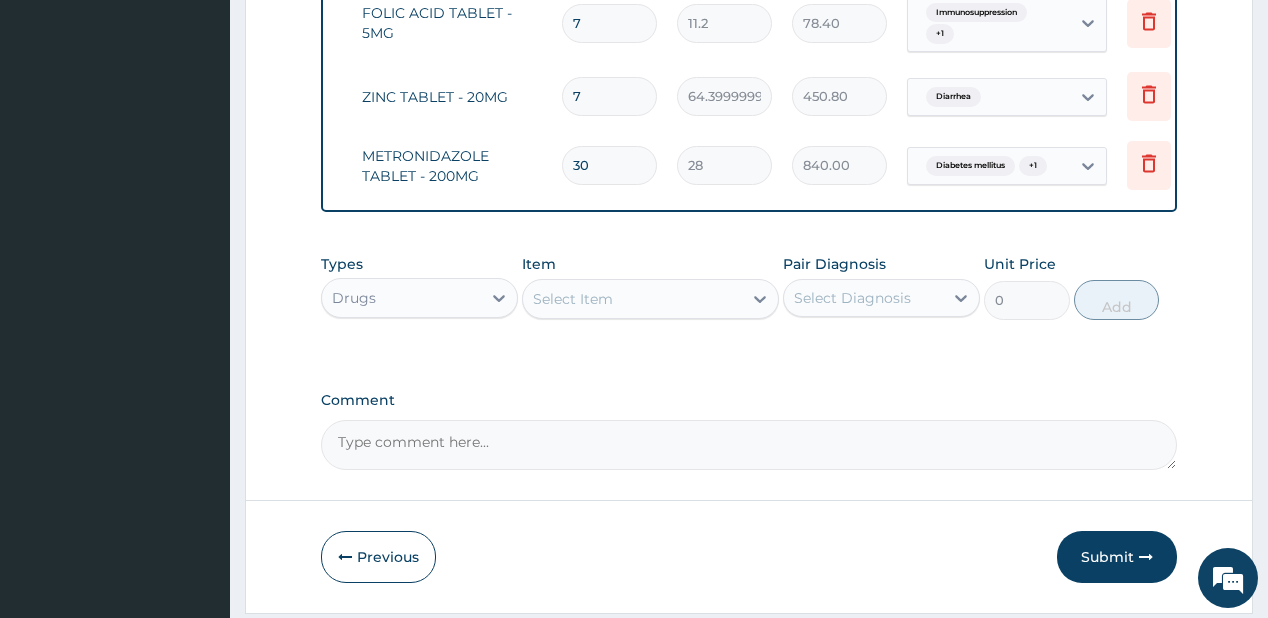 type on "parace" 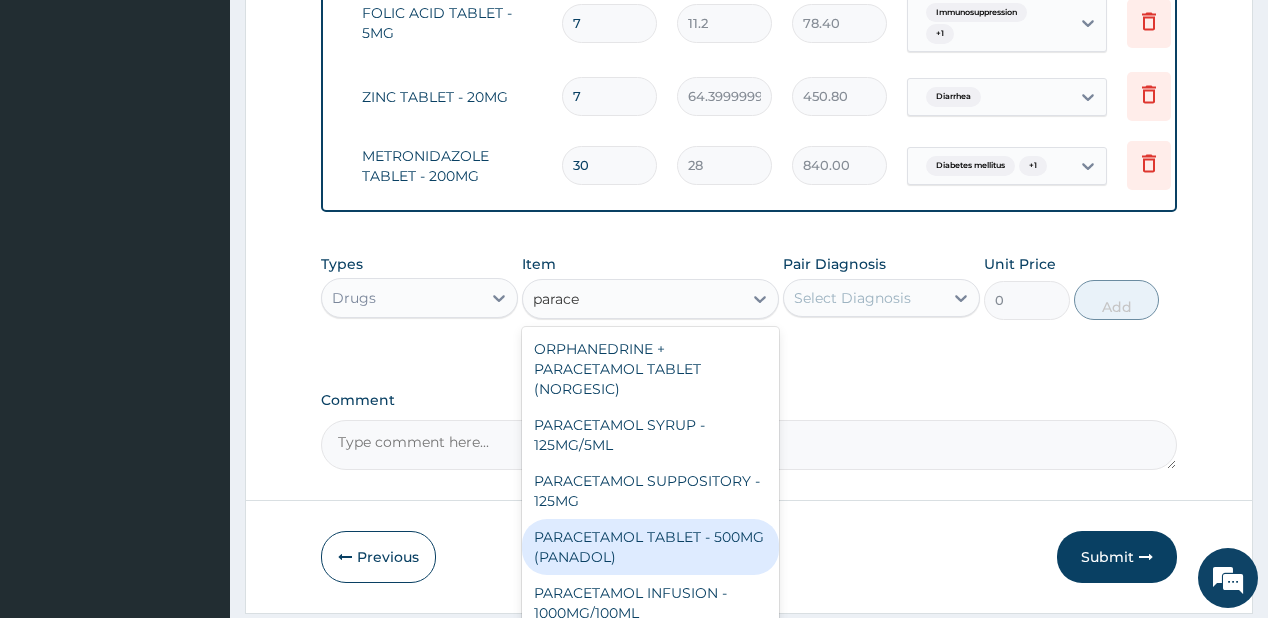 drag, startPoint x: 560, startPoint y: 555, endPoint x: 825, endPoint y: 301, distance: 367.07083 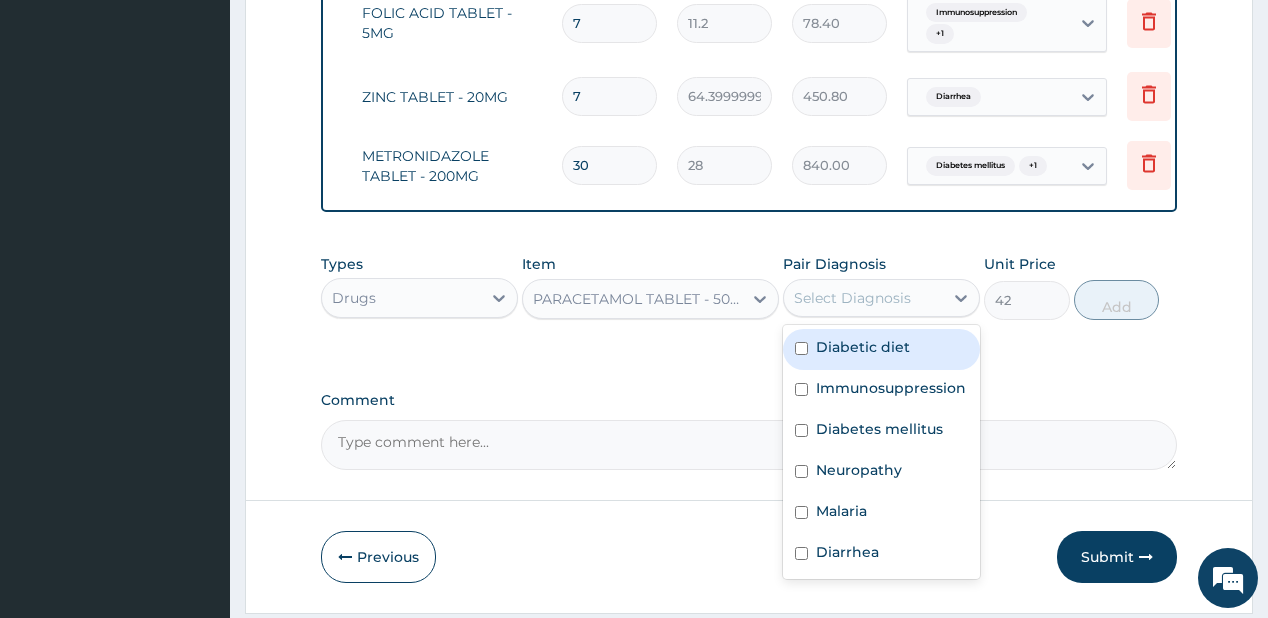 click on "Select Diagnosis" at bounding box center (852, 298) 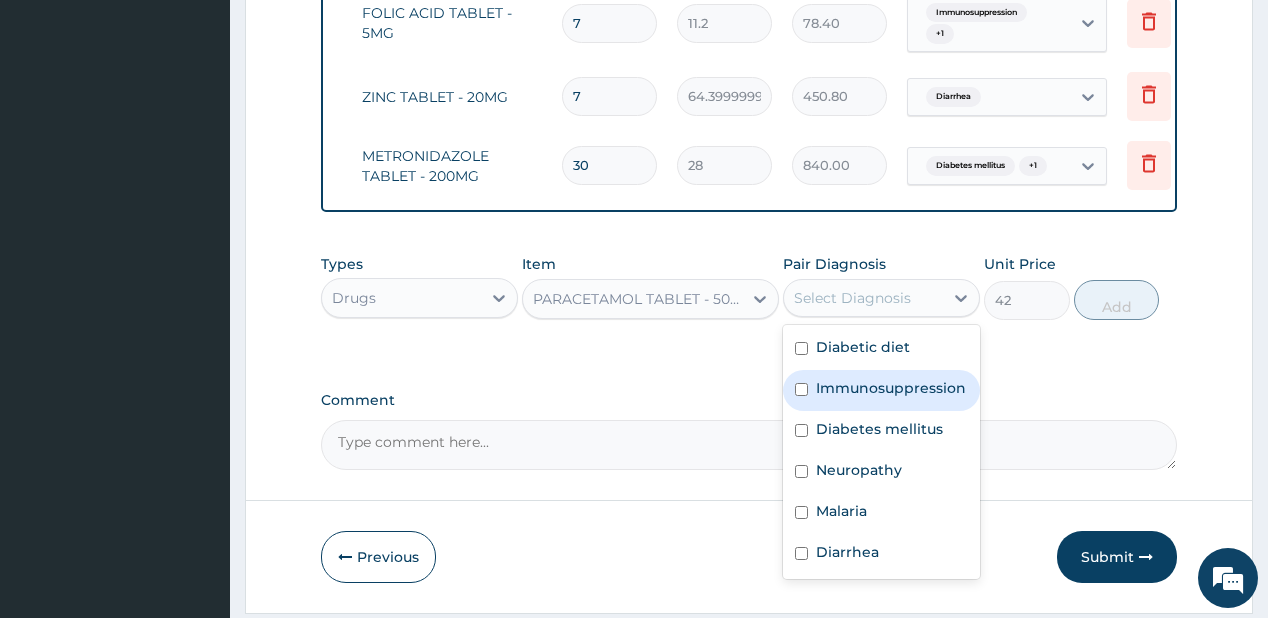 drag, startPoint x: 862, startPoint y: 384, endPoint x: 851, endPoint y: 424, distance: 41.484936 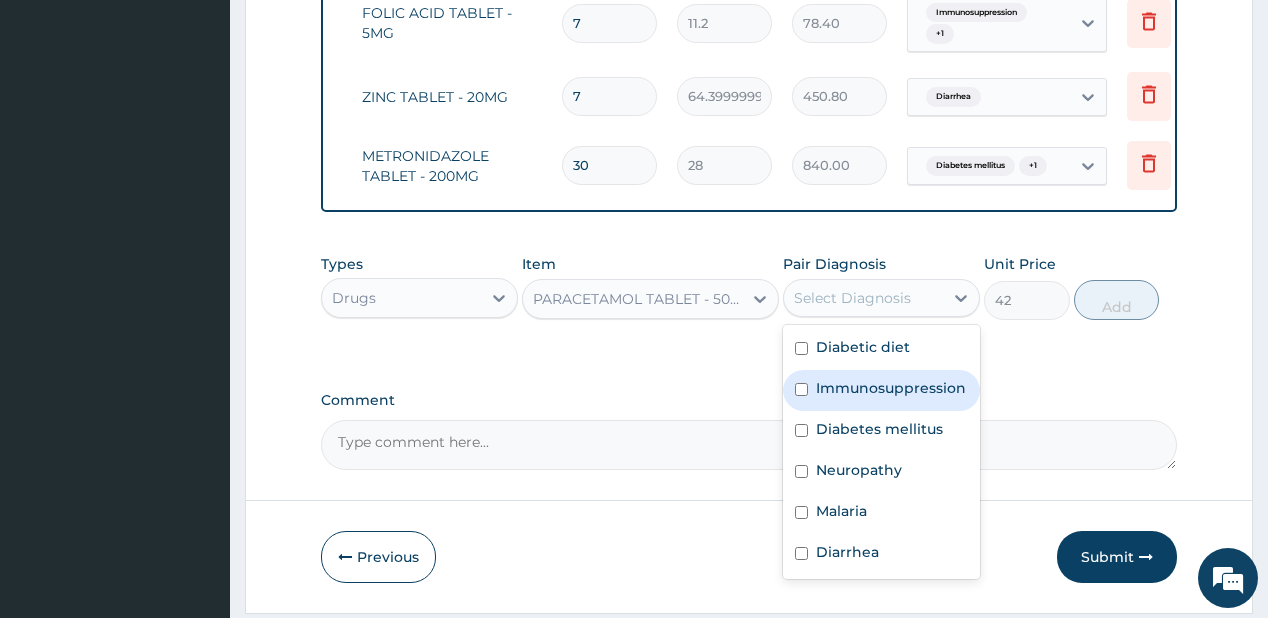 click on "Immunosuppression" at bounding box center [881, 390] 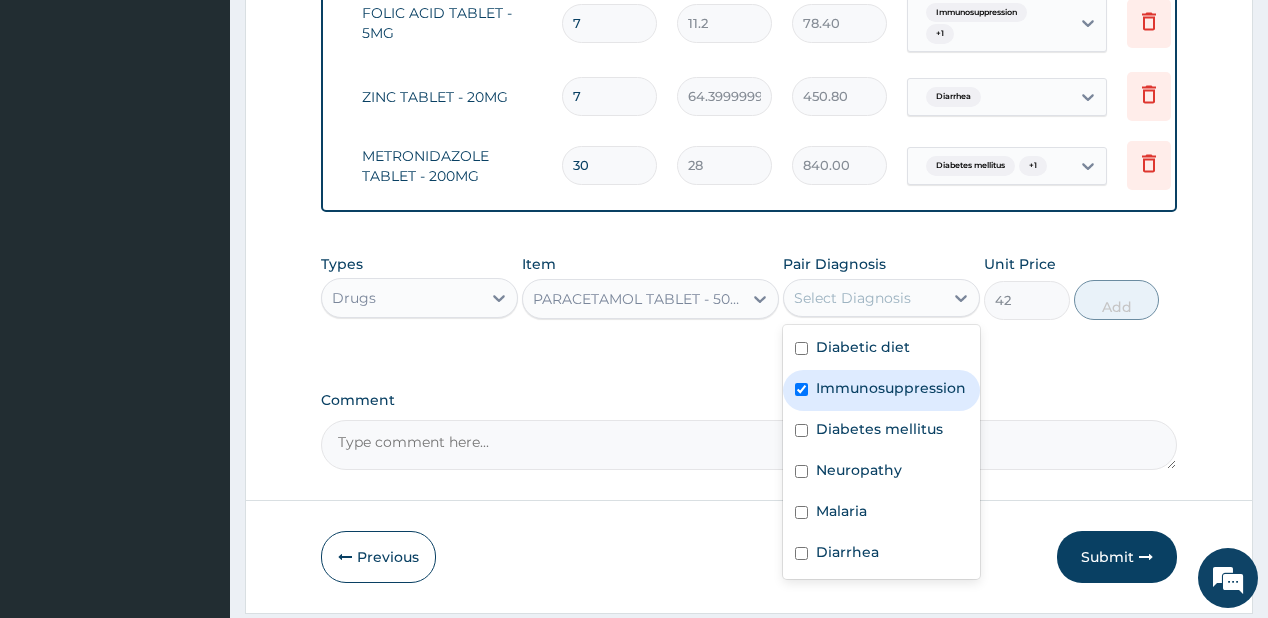 checkbox on "true" 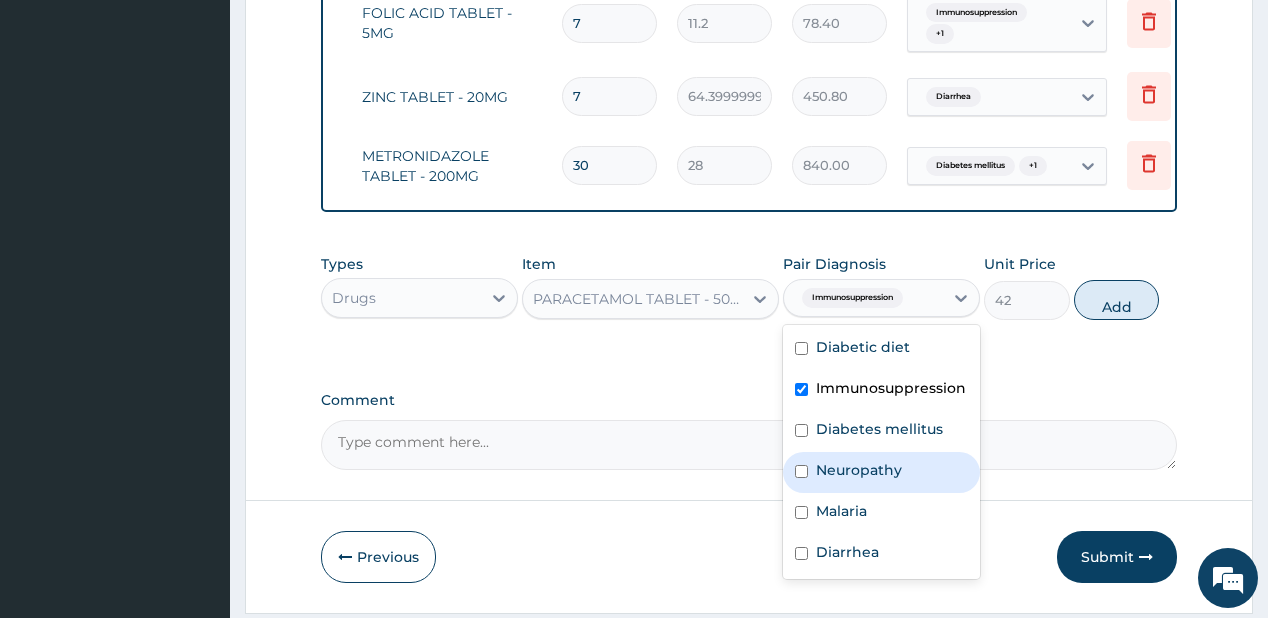 click on "Neuropathy" at bounding box center (881, 472) 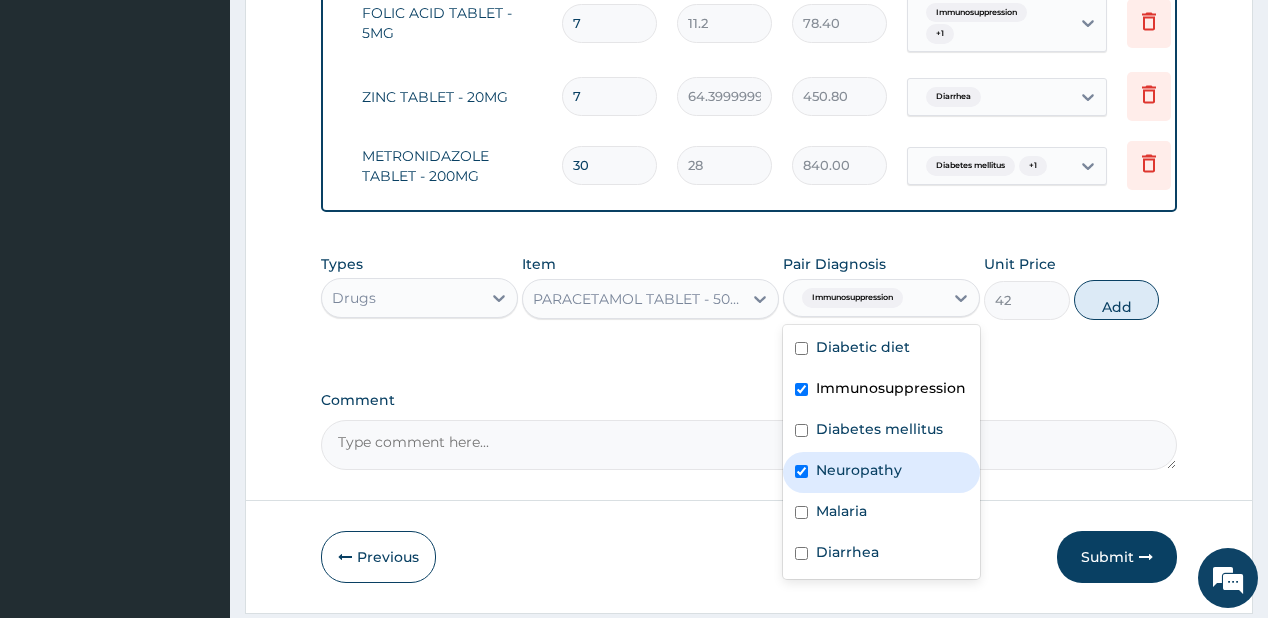 checkbox on "true" 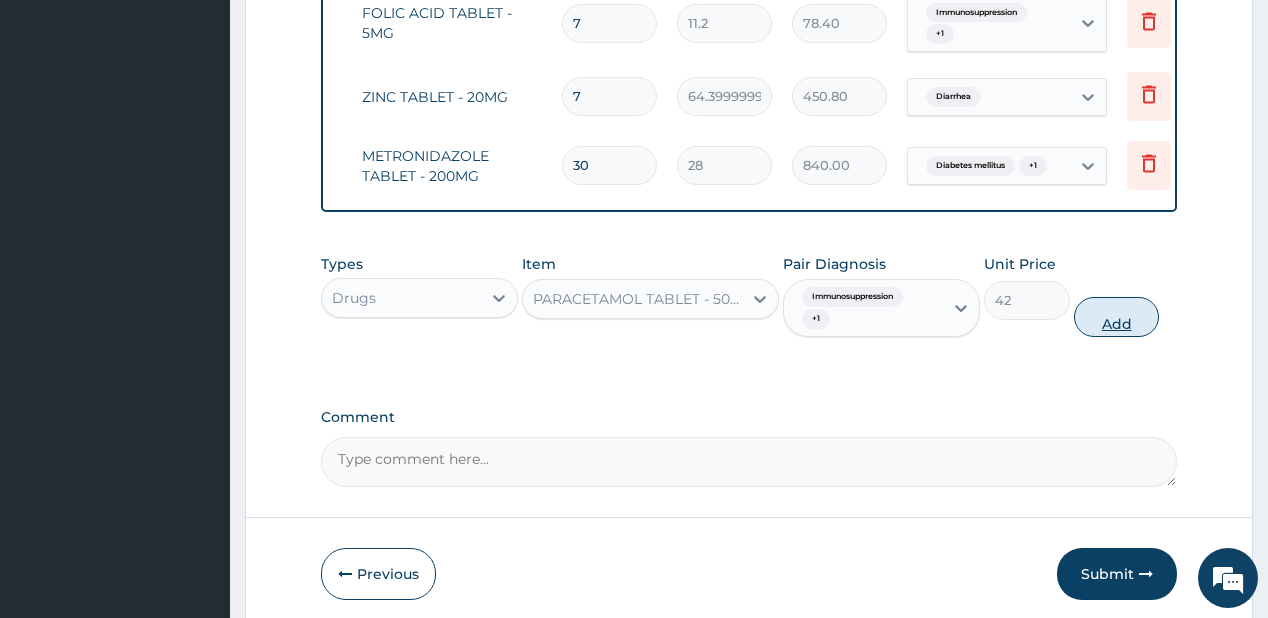 click on "Add" at bounding box center [1117, 317] 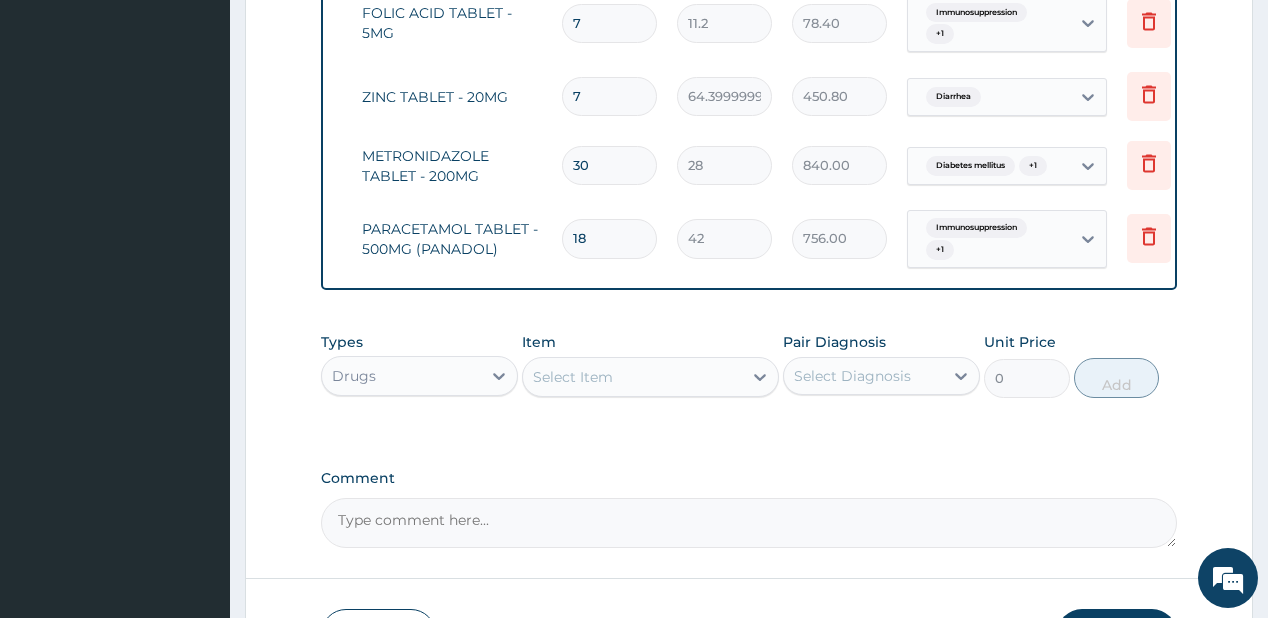 type on "18" 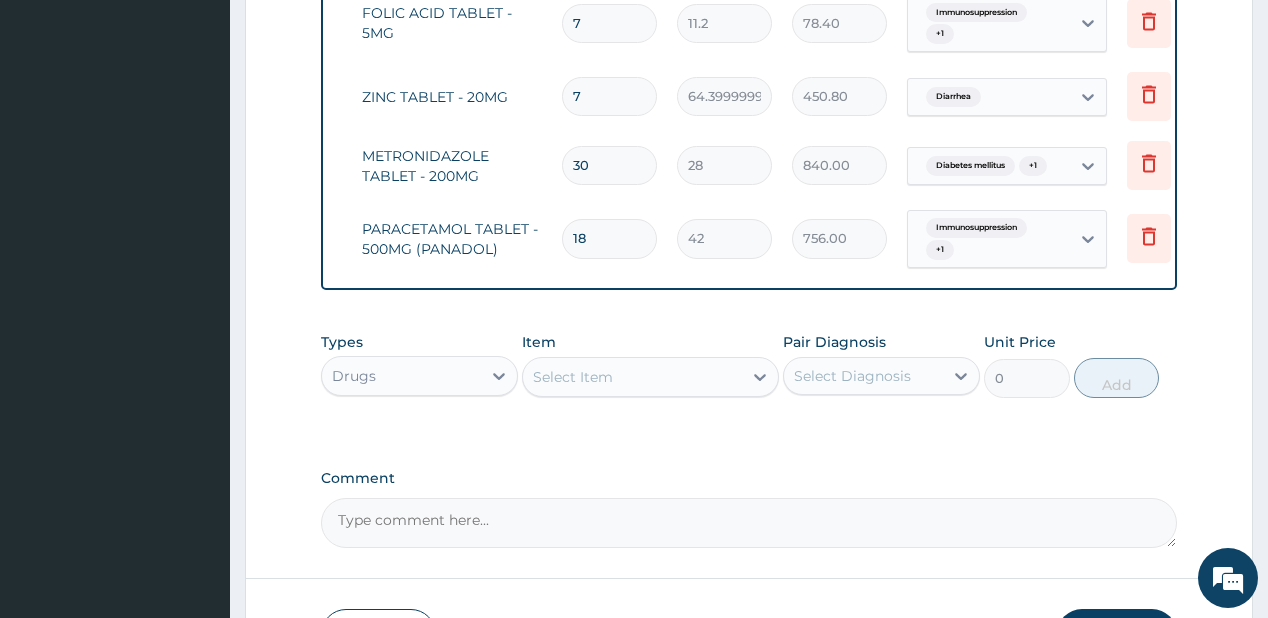 click on "Select Item" at bounding box center (632, 377) 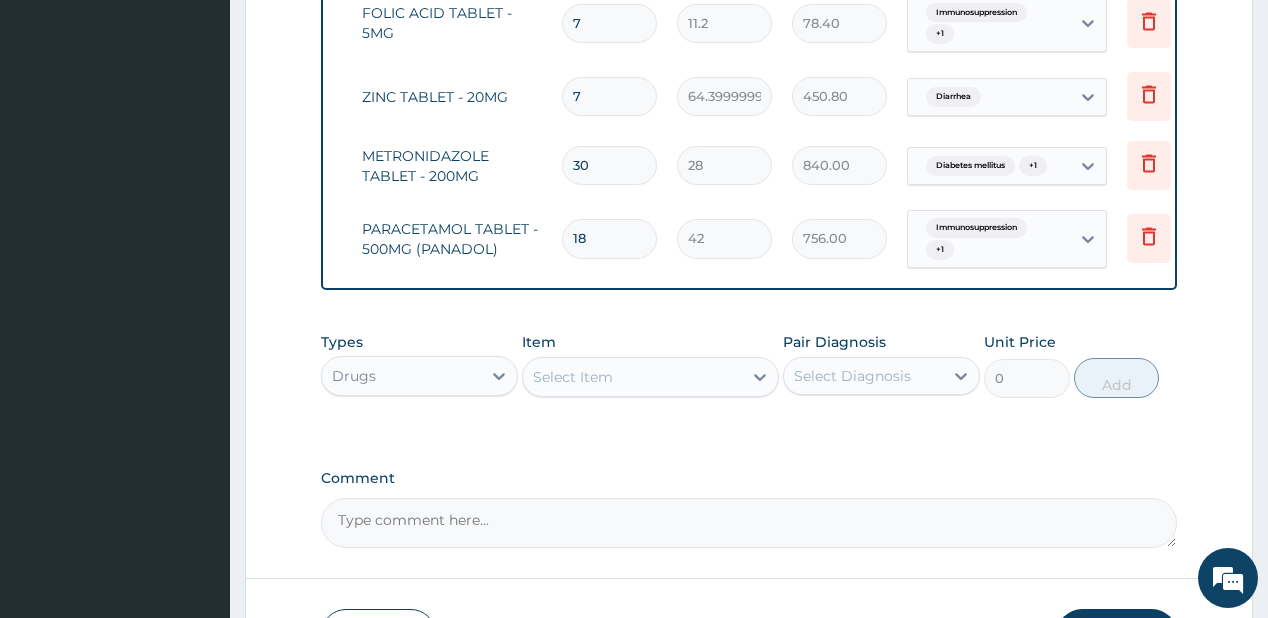 type on "coart" 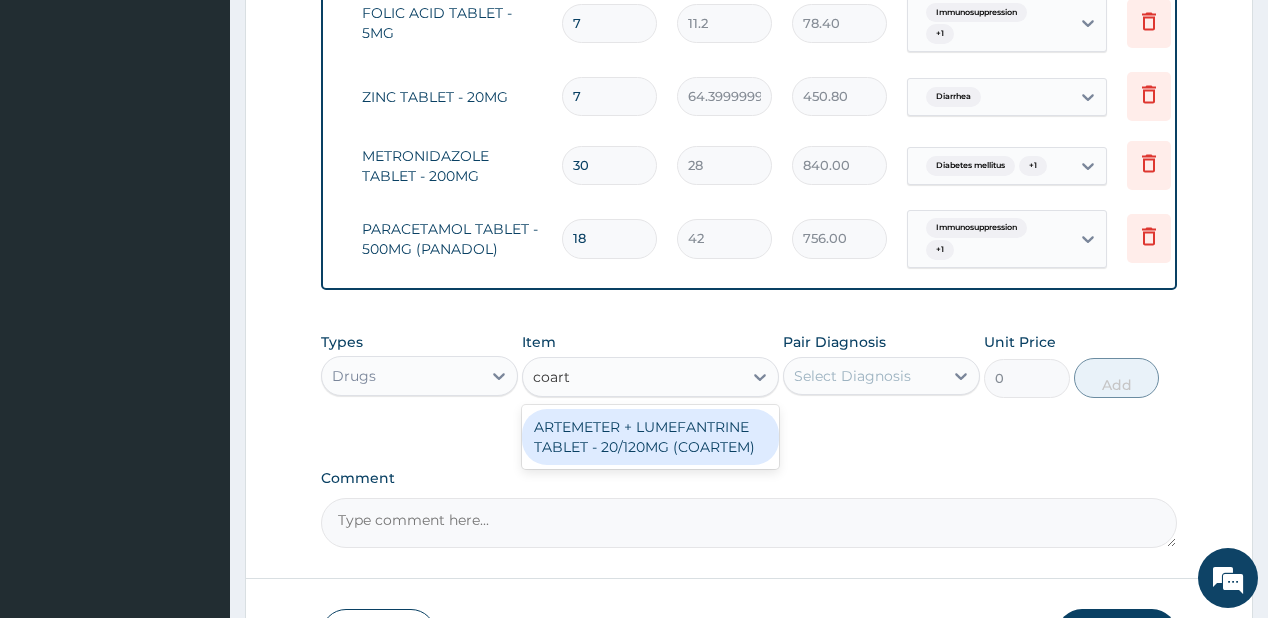 click on "ARTEMETER + LUMEFANTRINE TABLET - 20/120MG (COARTEM)" at bounding box center (650, 437) 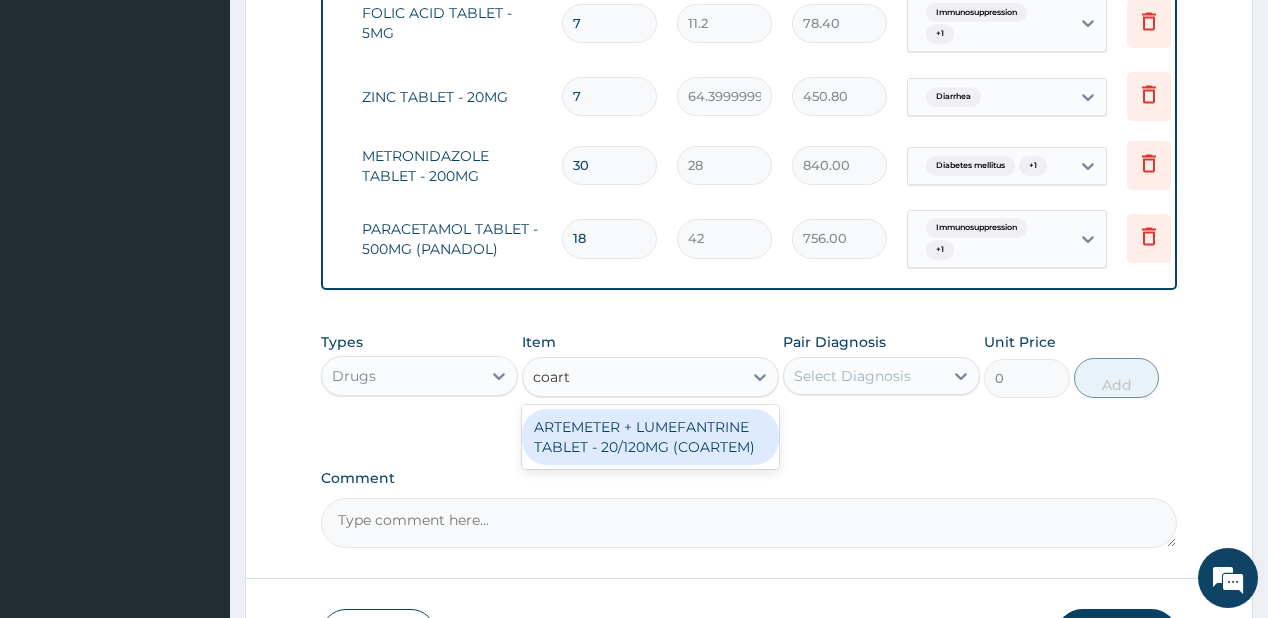 type 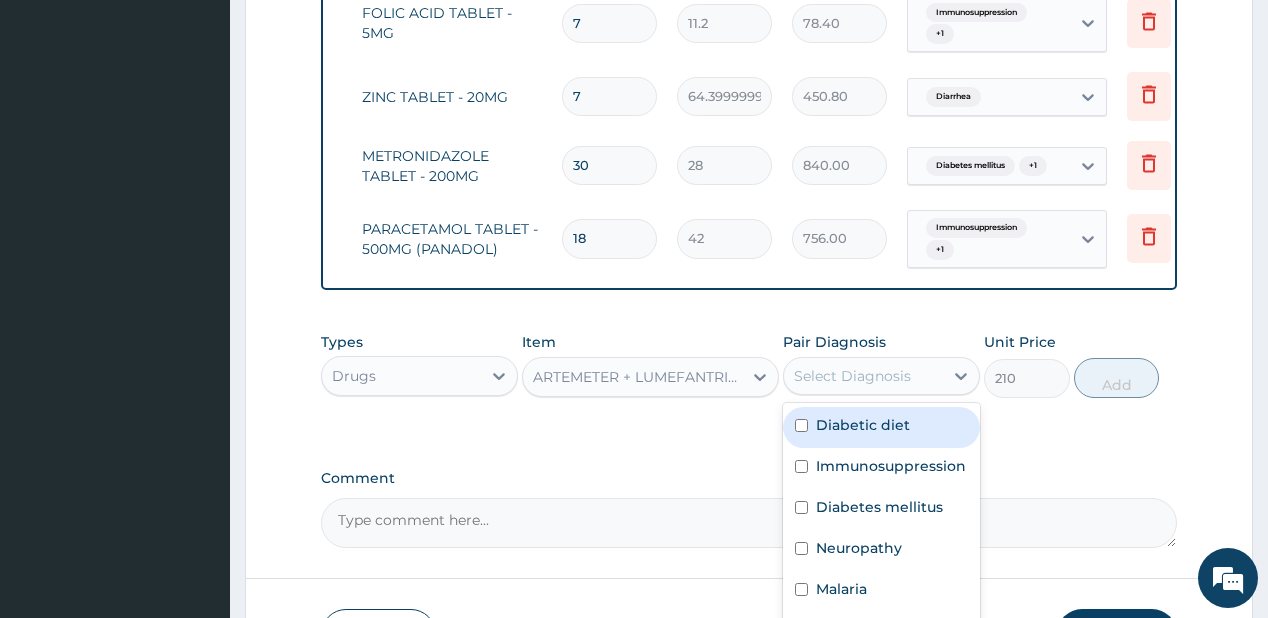 click on "Select Diagnosis" at bounding box center (852, 376) 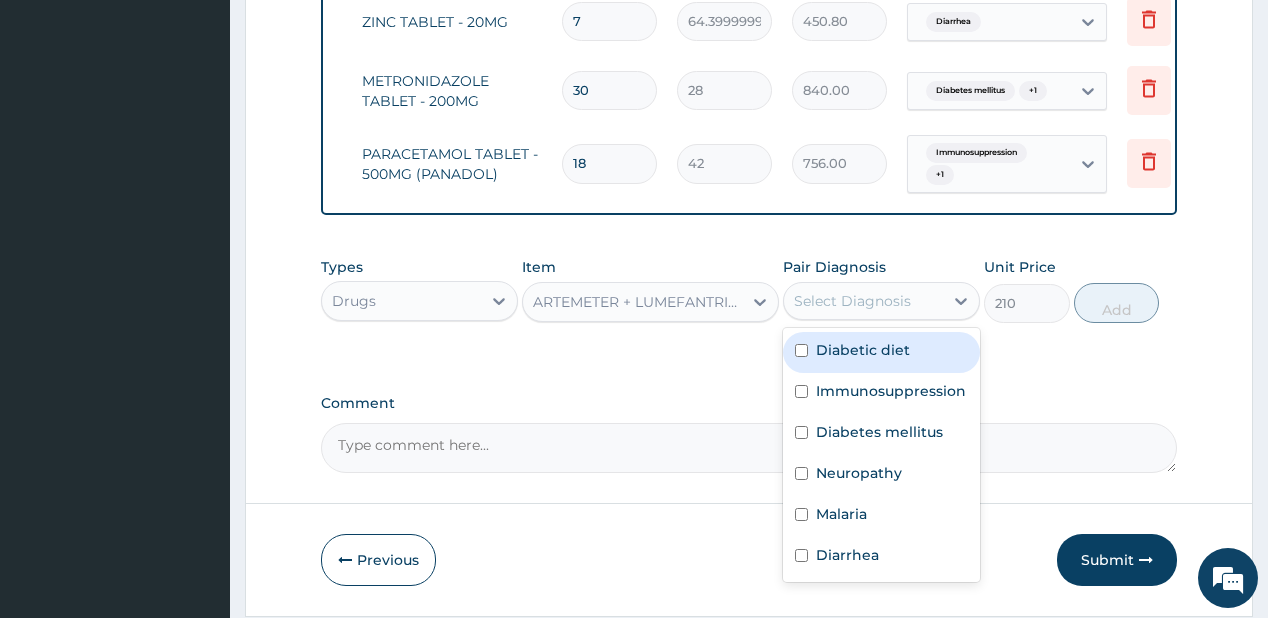 scroll, scrollTop: 1452, scrollLeft: 0, axis: vertical 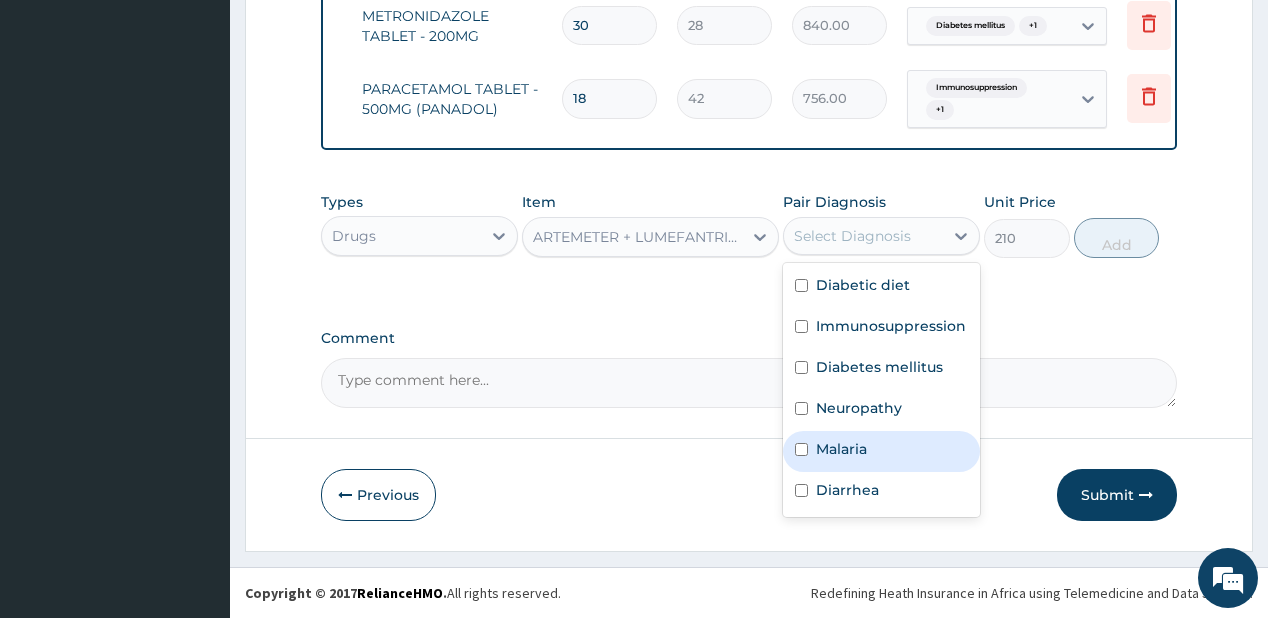 click on "Malaria" at bounding box center (881, 451) 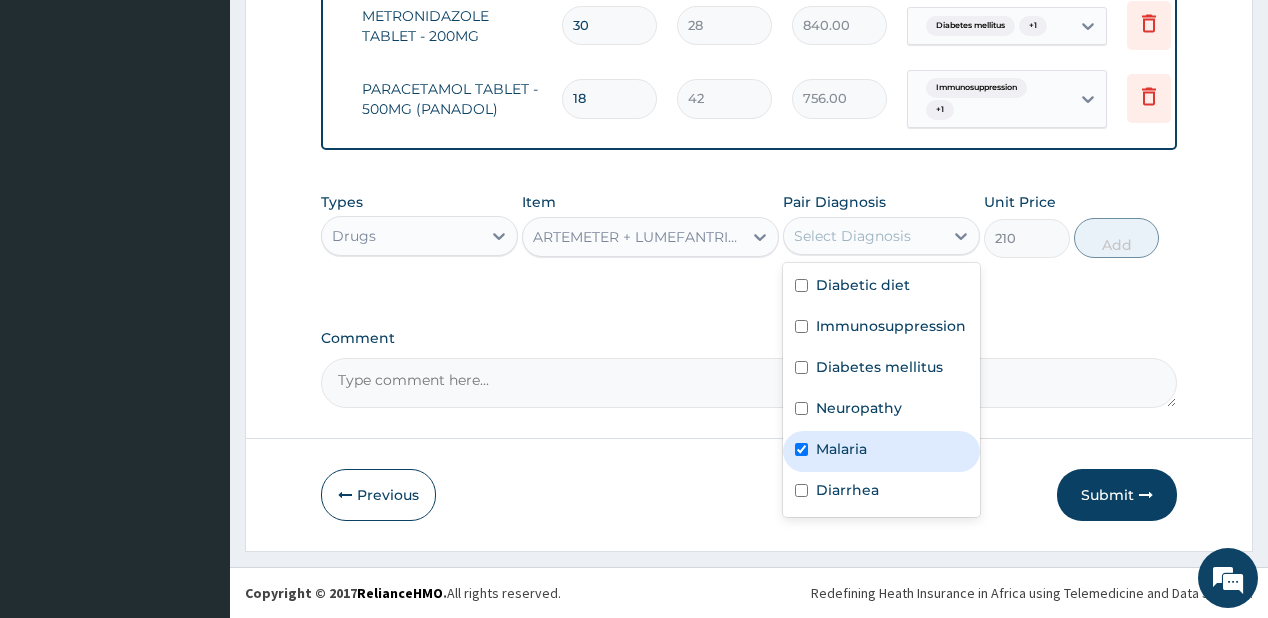 checkbox on "true" 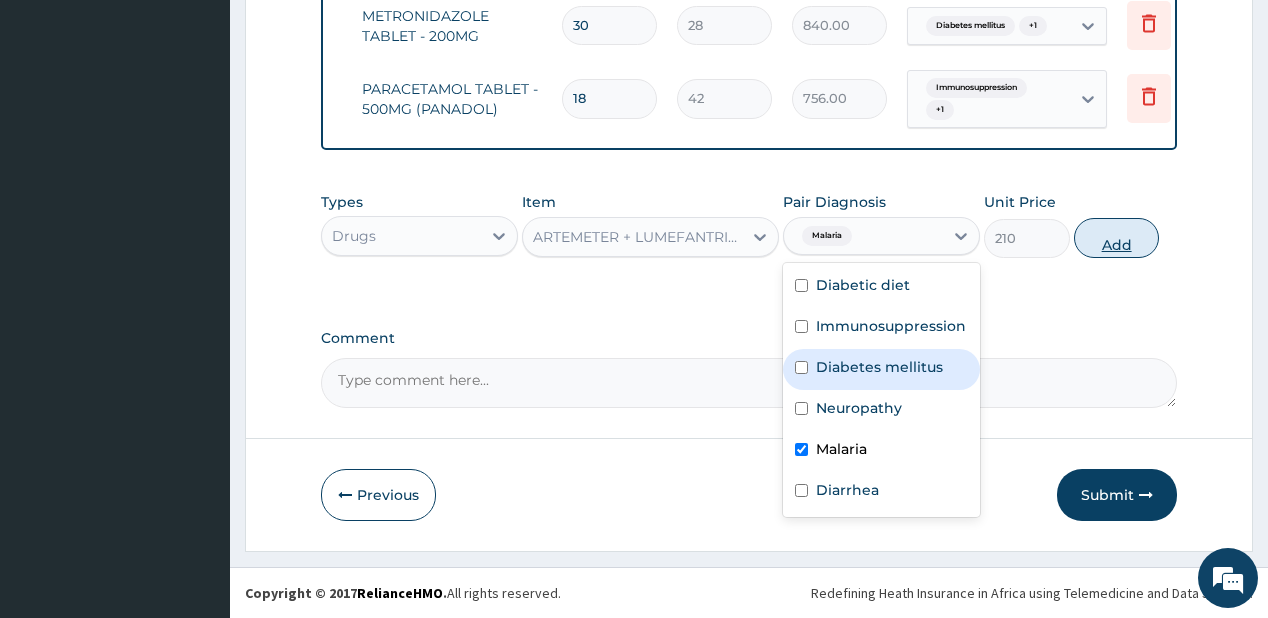 click on "Add" at bounding box center (1117, 238) 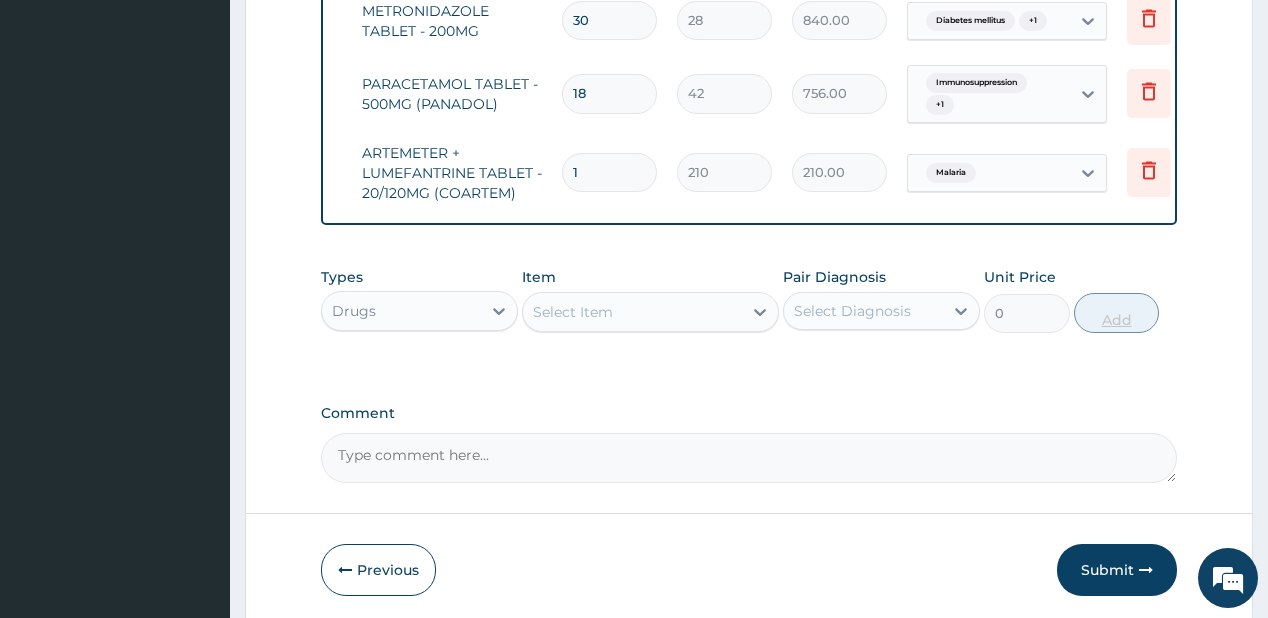 type 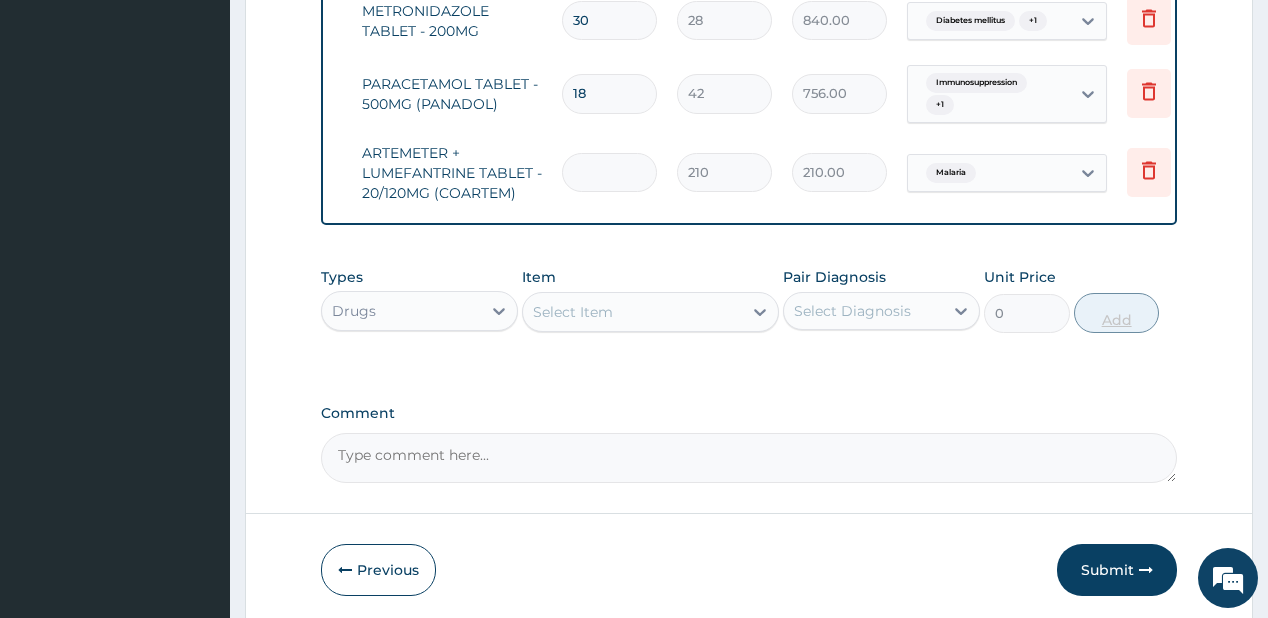 type on "0.00" 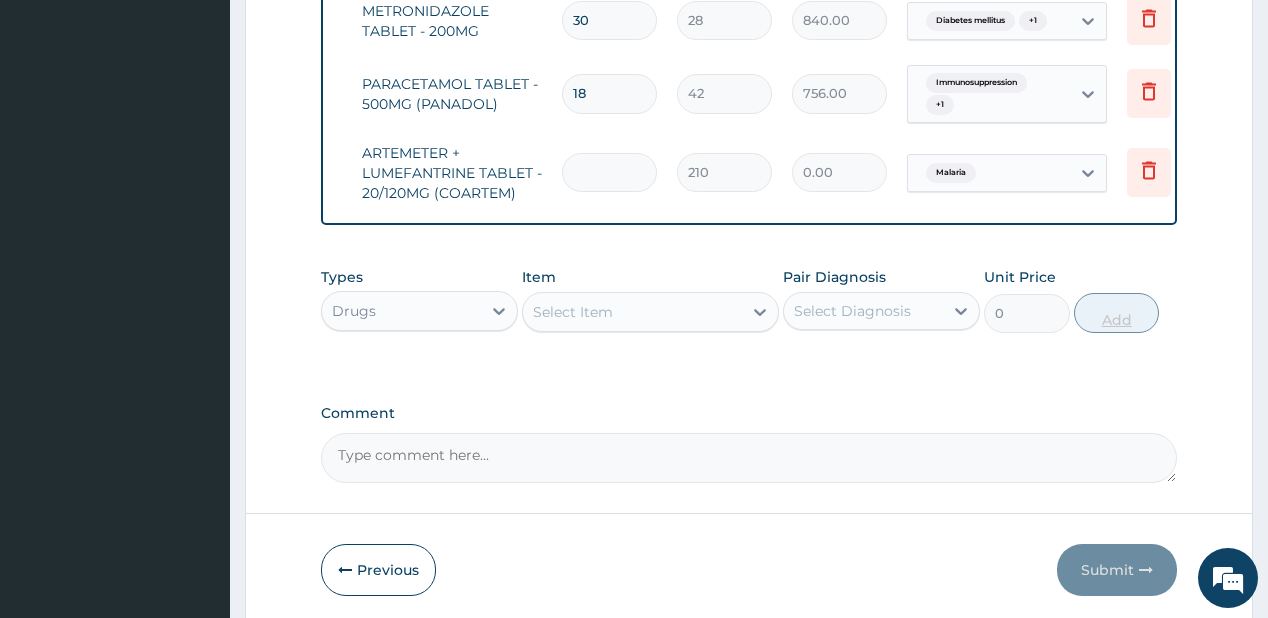 type on "2" 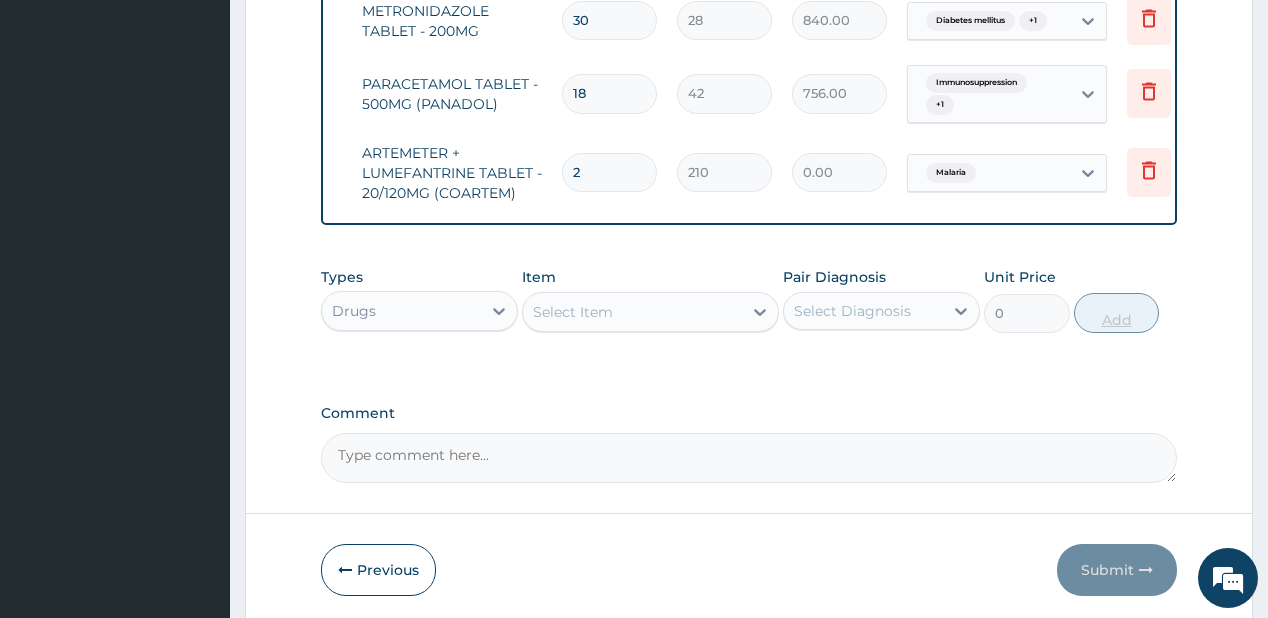 type on "420.00" 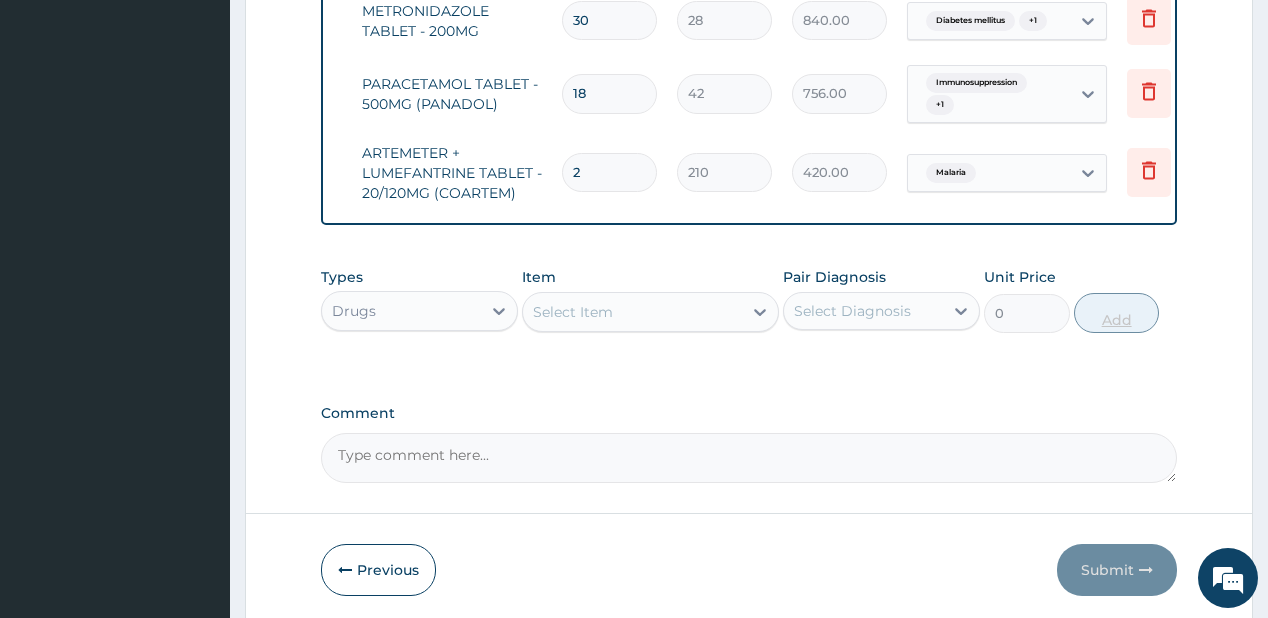 type on "24" 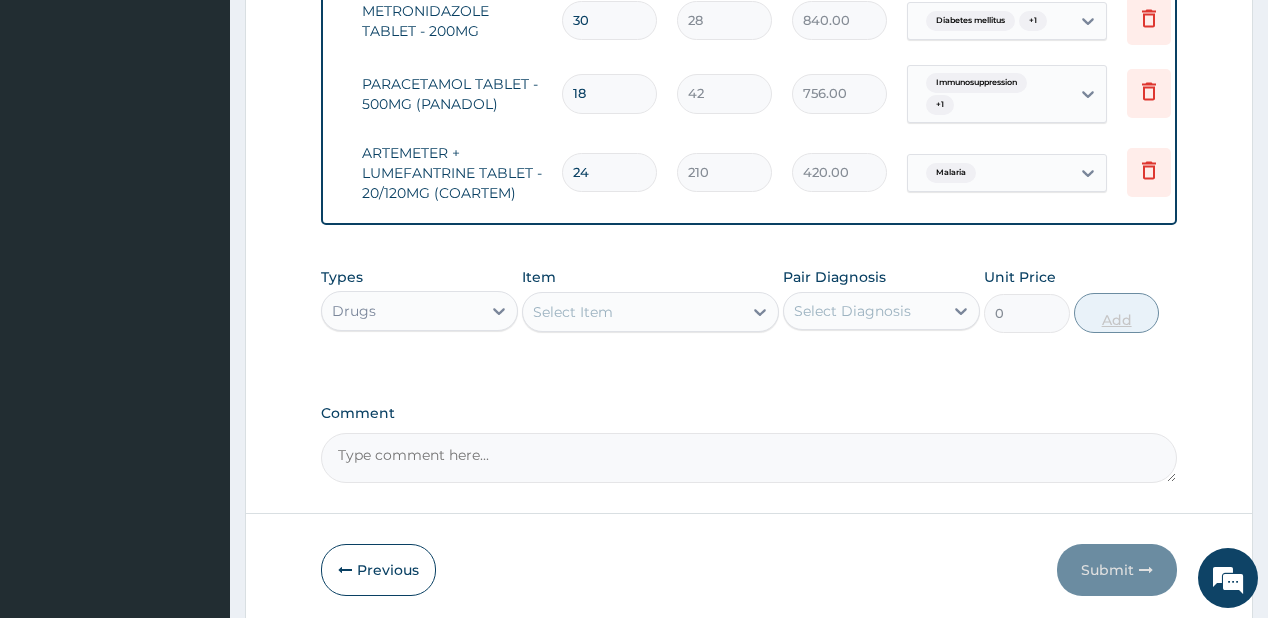 type on "5040.00" 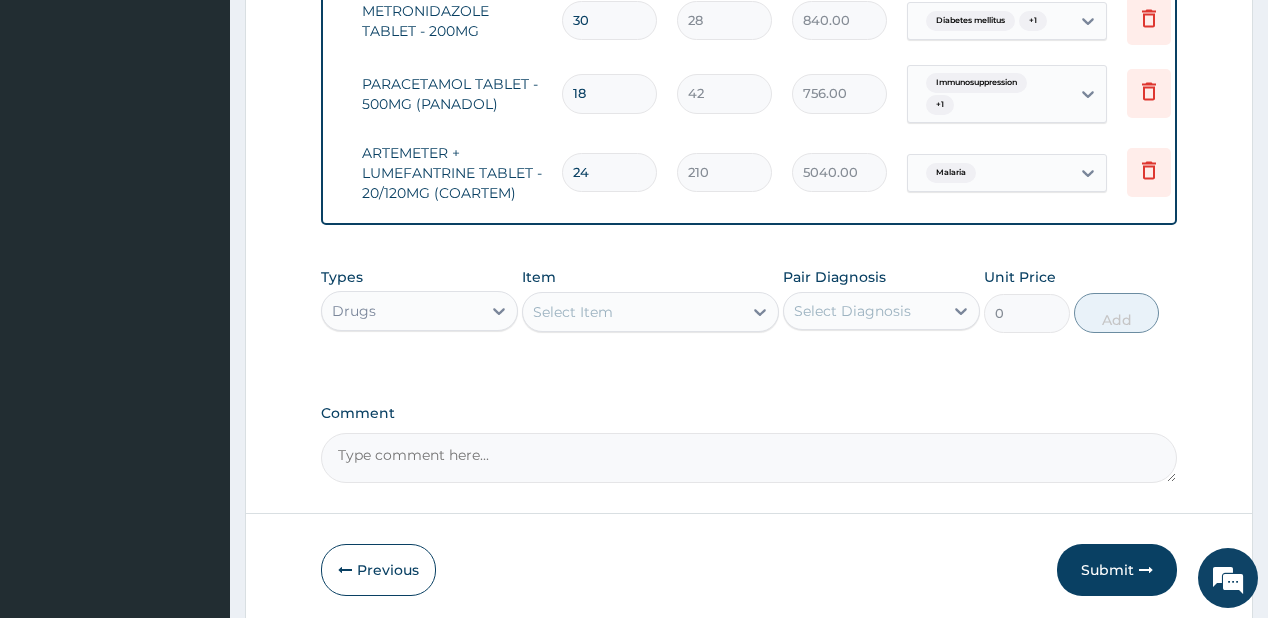 type on "24" 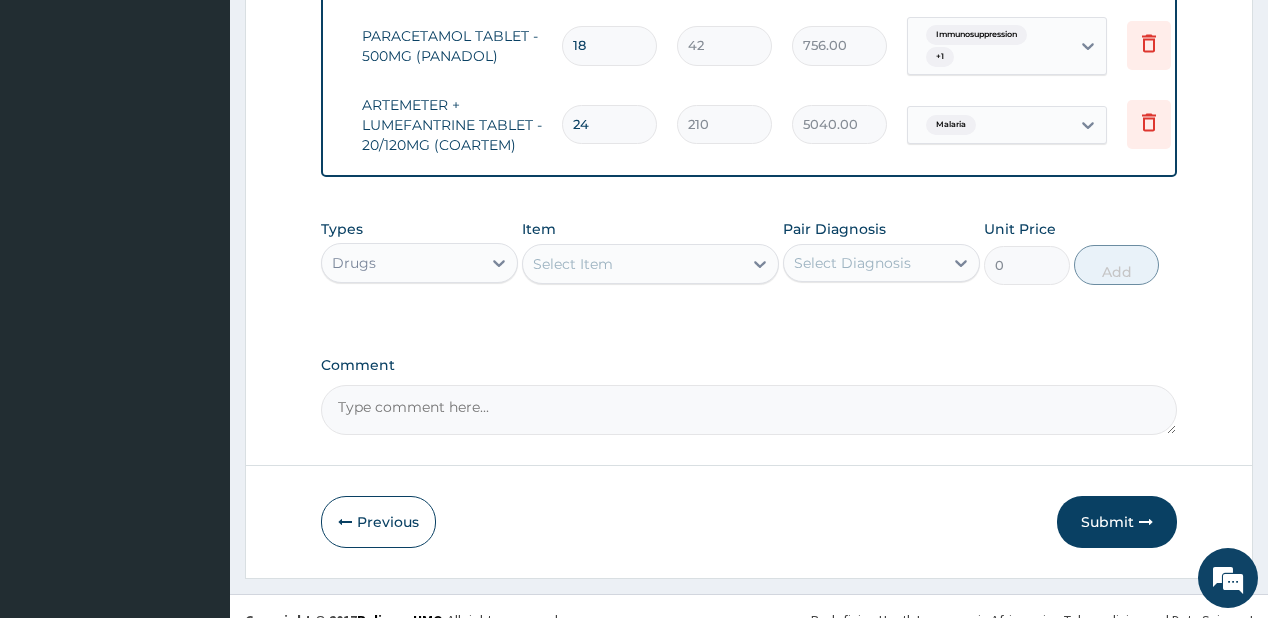 scroll, scrollTop: 1532, scrollLeft: 0, axis: vertical 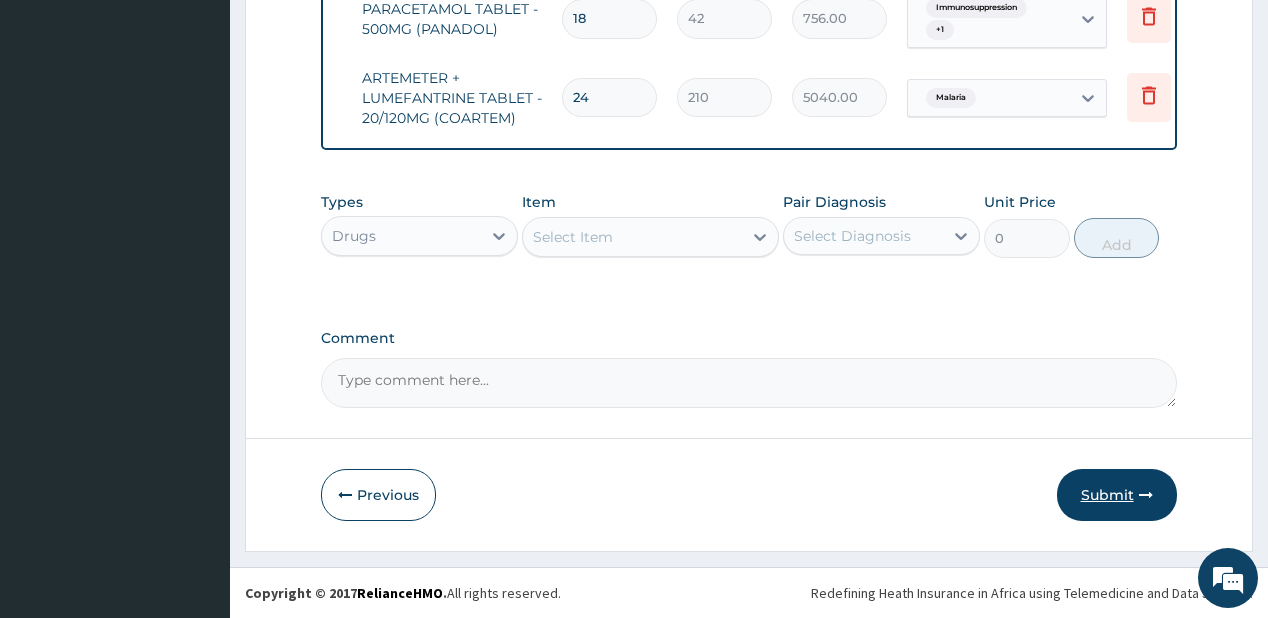 click on "Submit" at bounding box center [1117, 495] 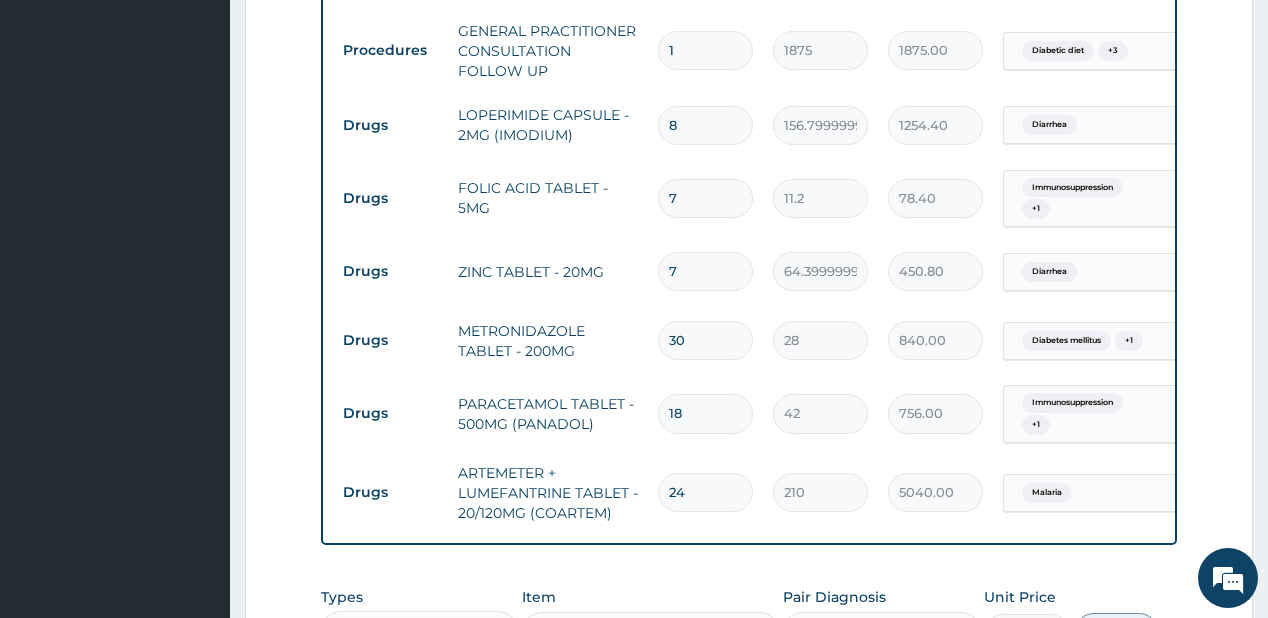 scroll, scrollTop: 1532, scrollLeft: 0, axis: vertical 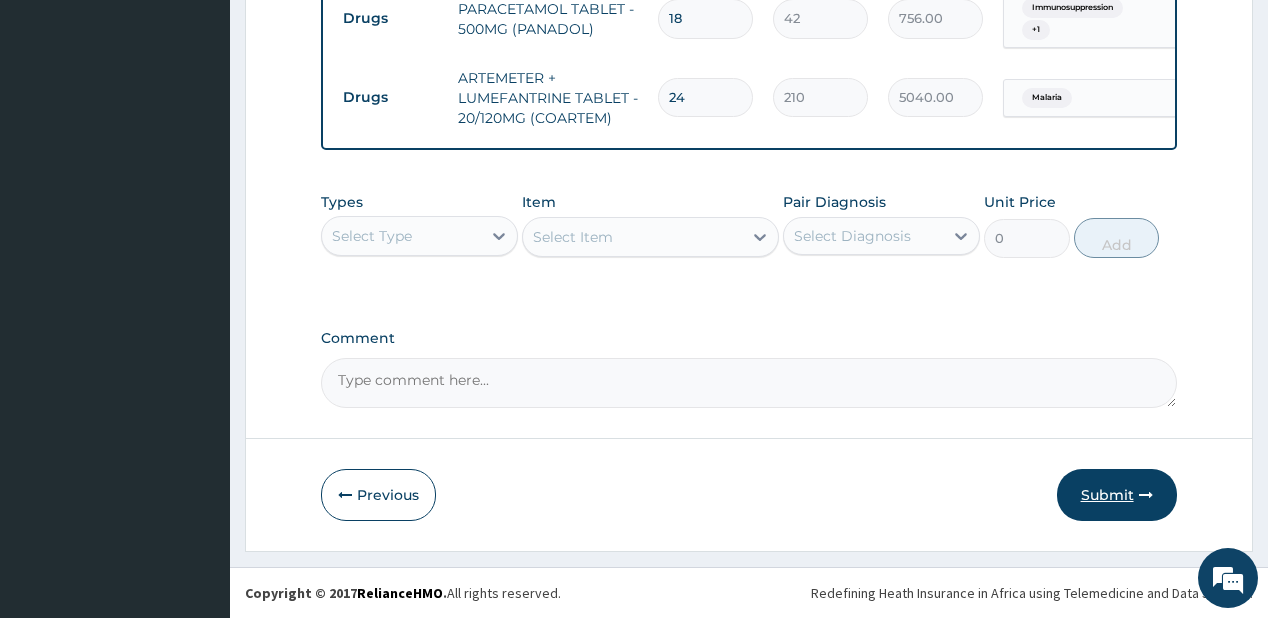 click on "Submit" at bounding box center [1117, 495] 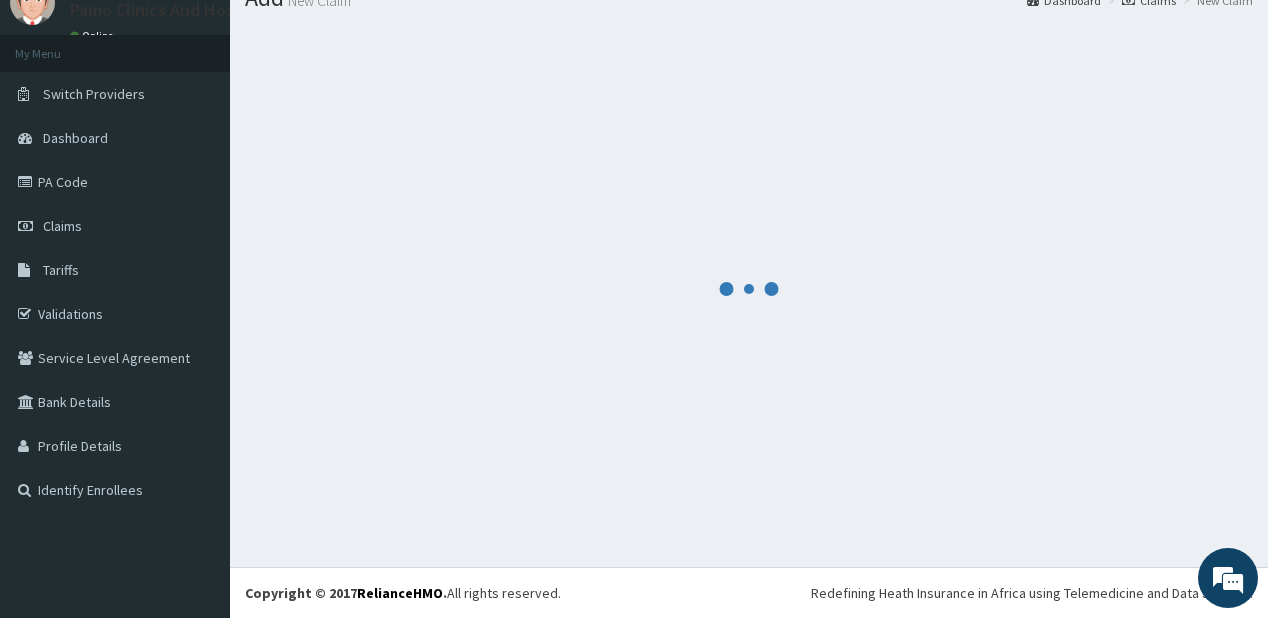 scroll, scrollTop: 79, scrollLeft: 0, axis: vertical 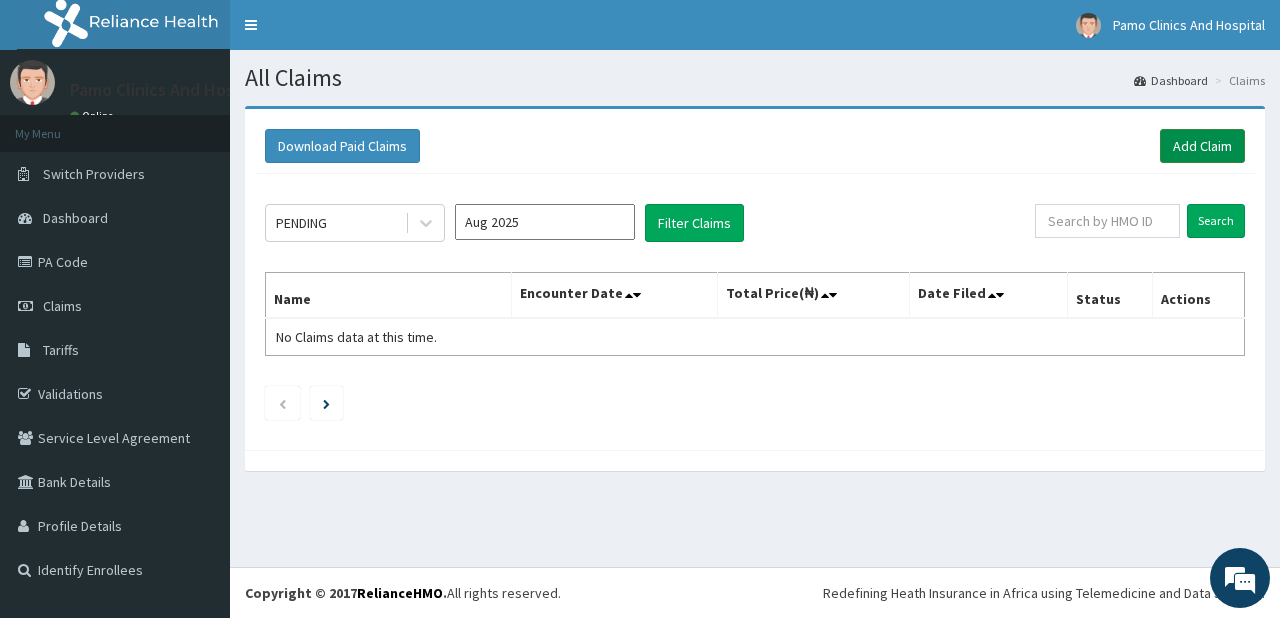 click on "Add Claim" at bounding box center (1202, 146) 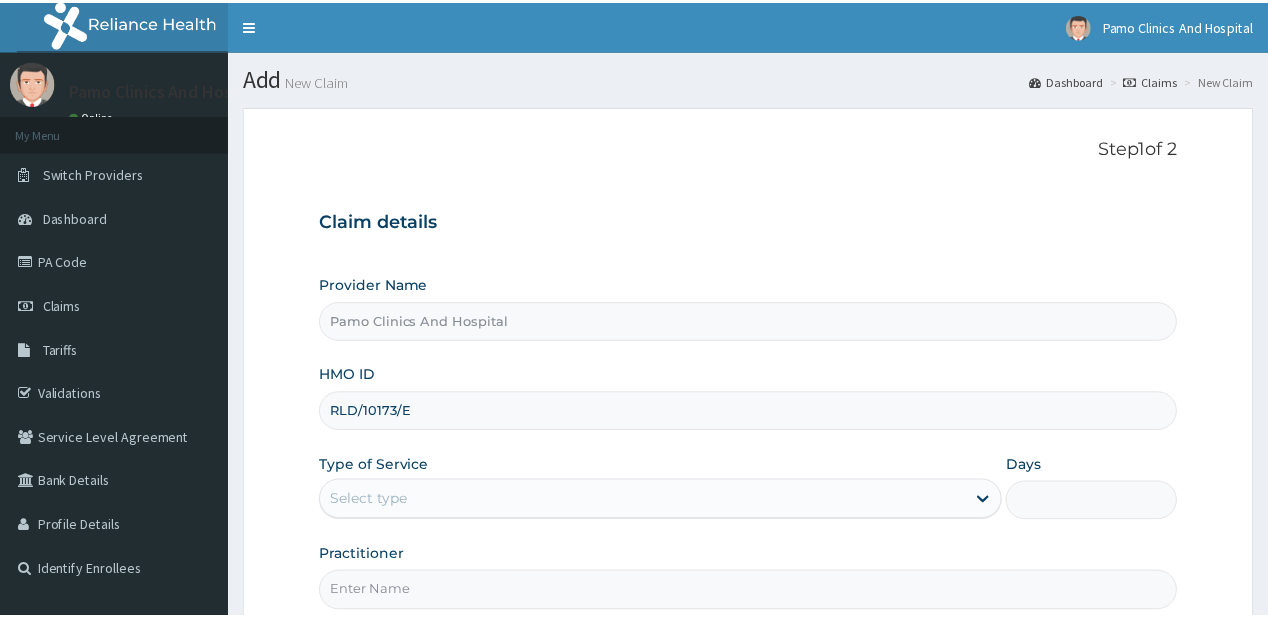 scroll, scrollTop: 0, scrollLeft: 0, axis: both 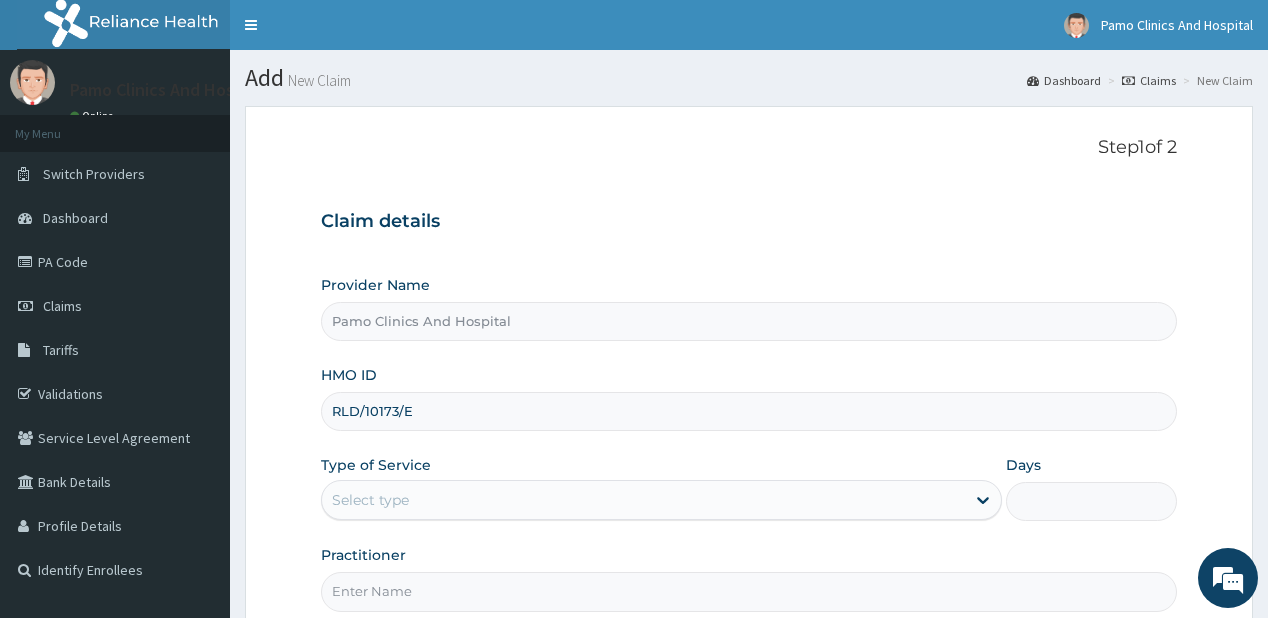 type on "RLD/10173/E" 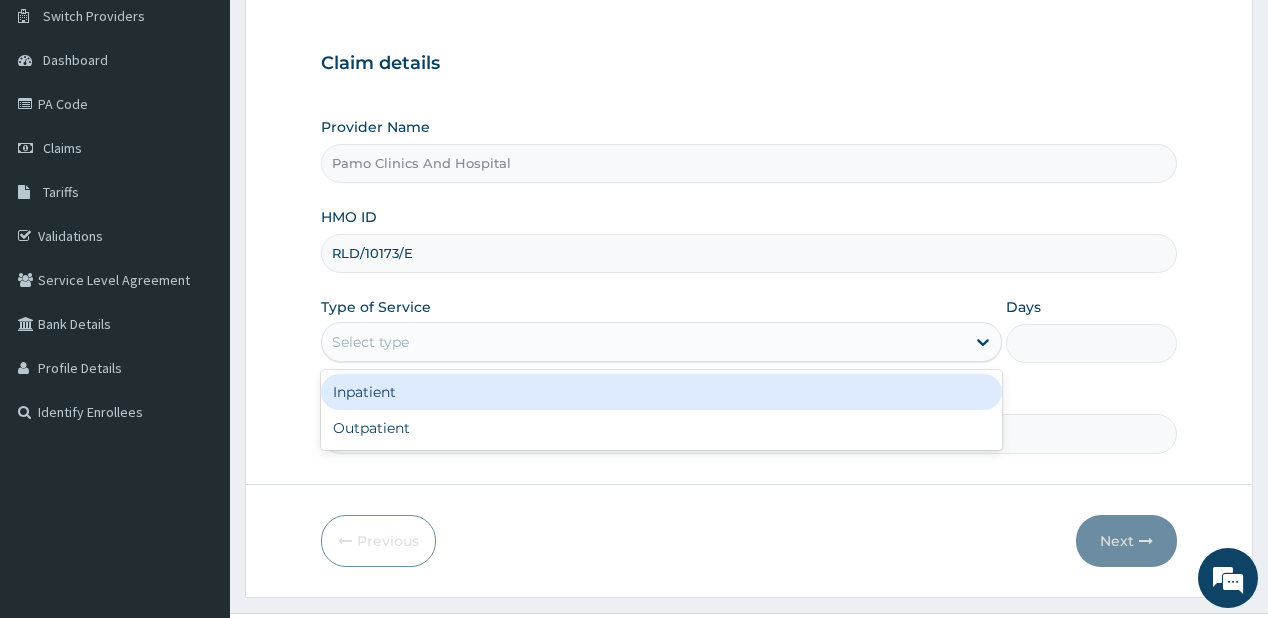 scroll, scrollTop: 0, scrollLeft: 0, axis: both 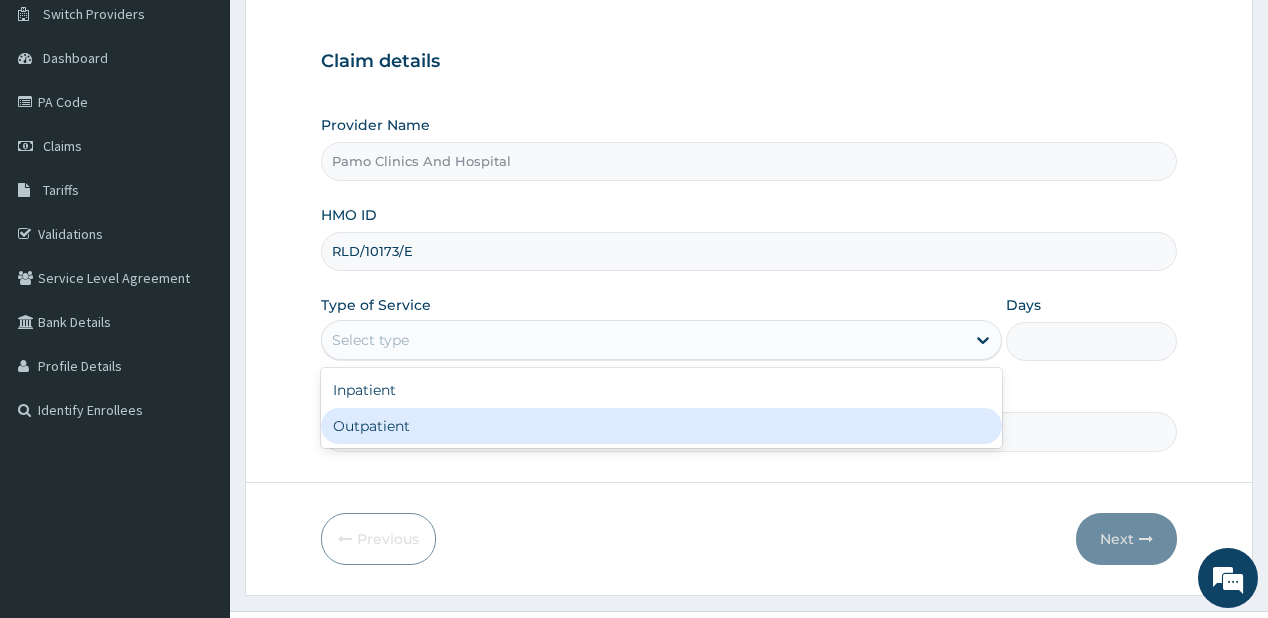 click on "Outpatient" at bounding box center [661, 426] 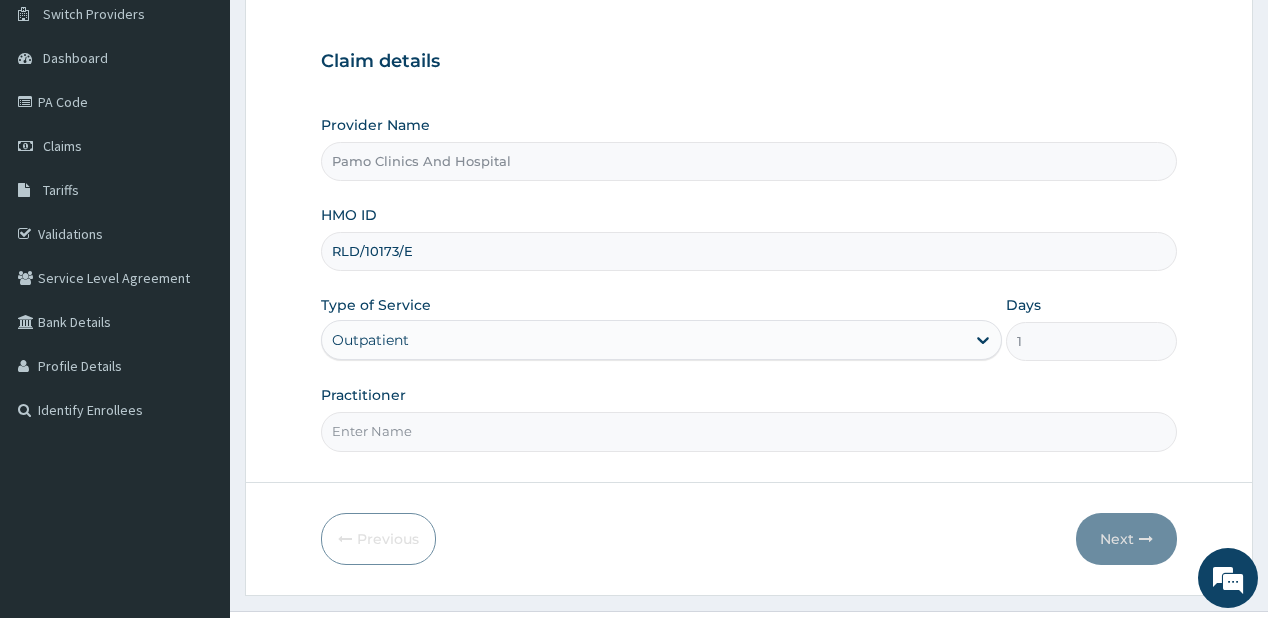 drag, startPoint x: 376, startPoint y: 427, endPoint x: 402, endPoint y: 412, distance: 30.016663 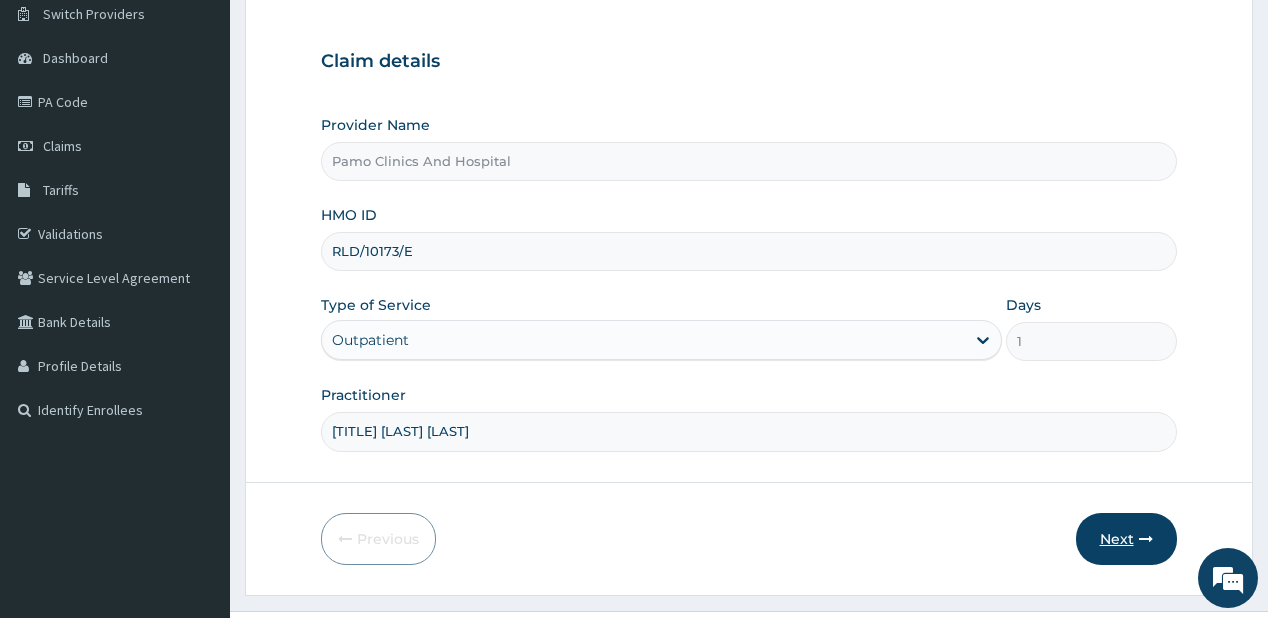 click on "Next" at bounding box center [1126, 539] 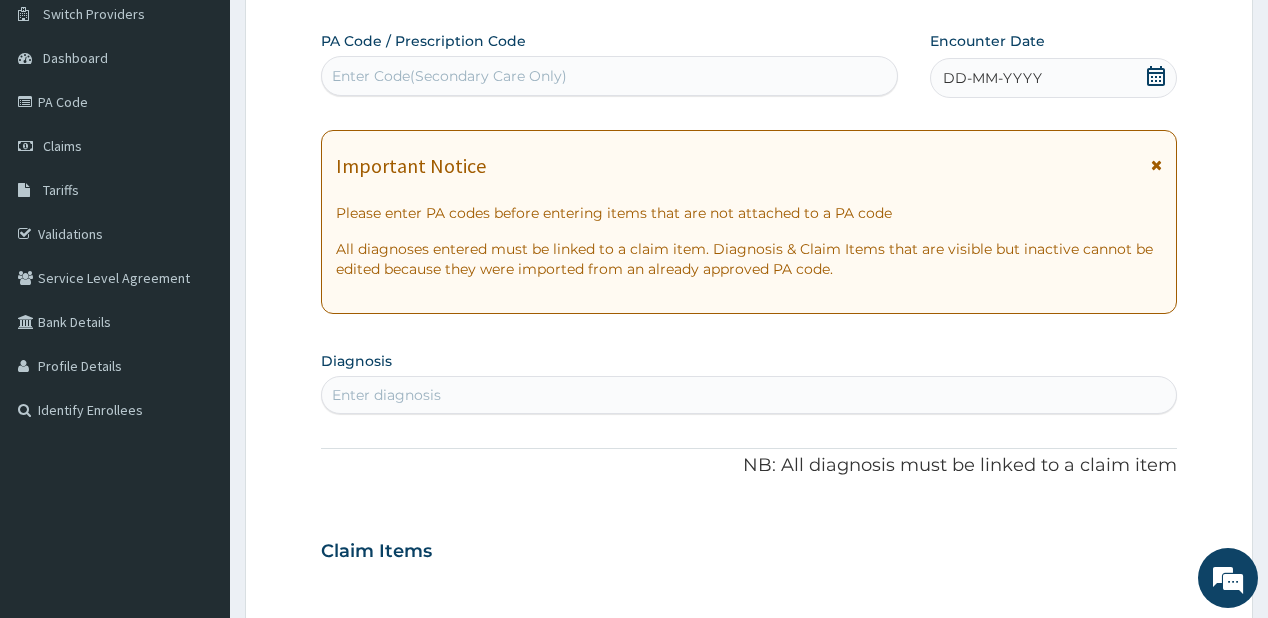 click on "DD-MM-YYYY" at bounding box center (1053, 78) 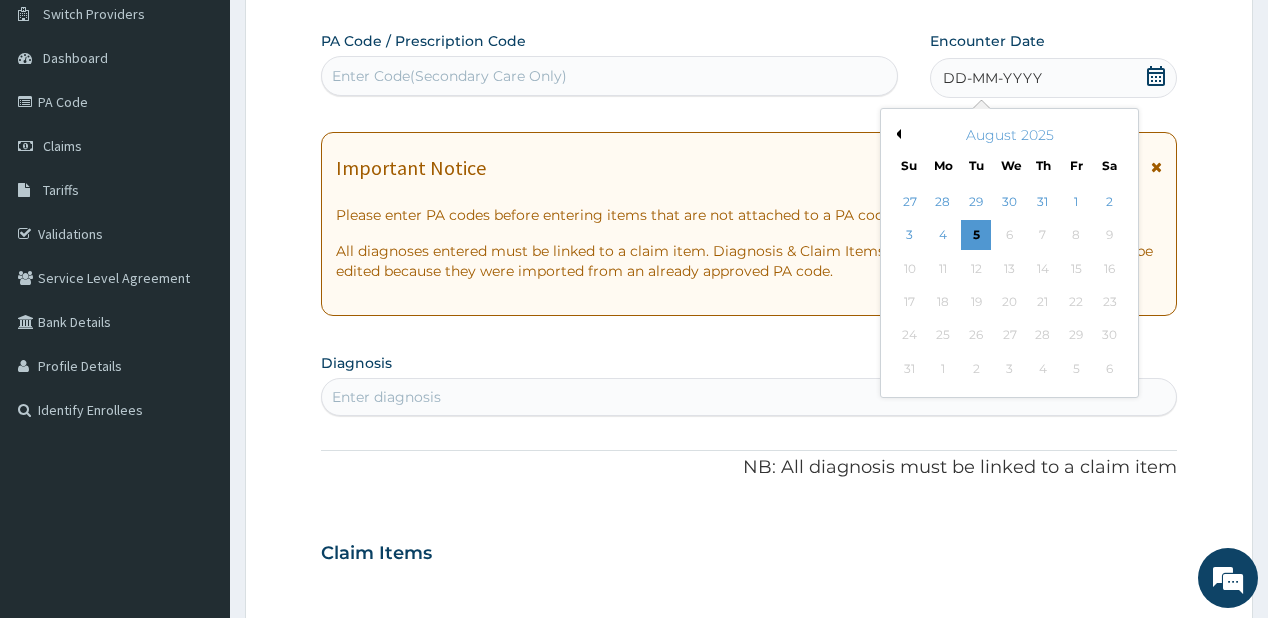 scroll, scrollTop: 0, scrollLeft: 0, axis: both 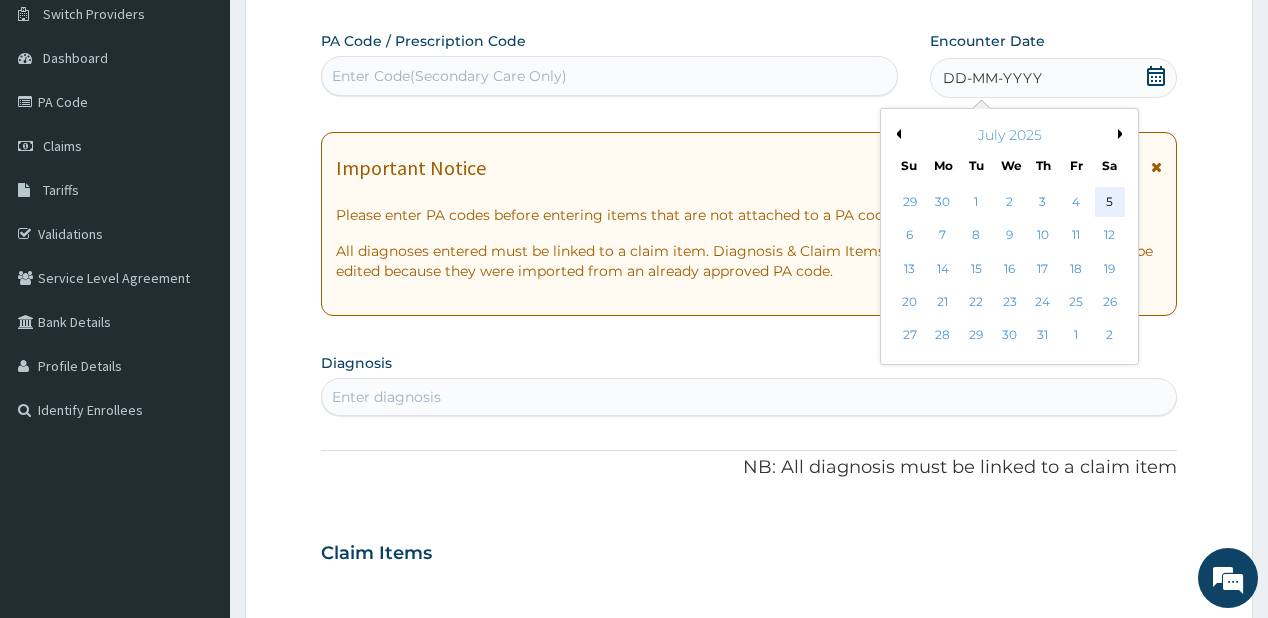 click on "5" at bounding box center [1109, 202] 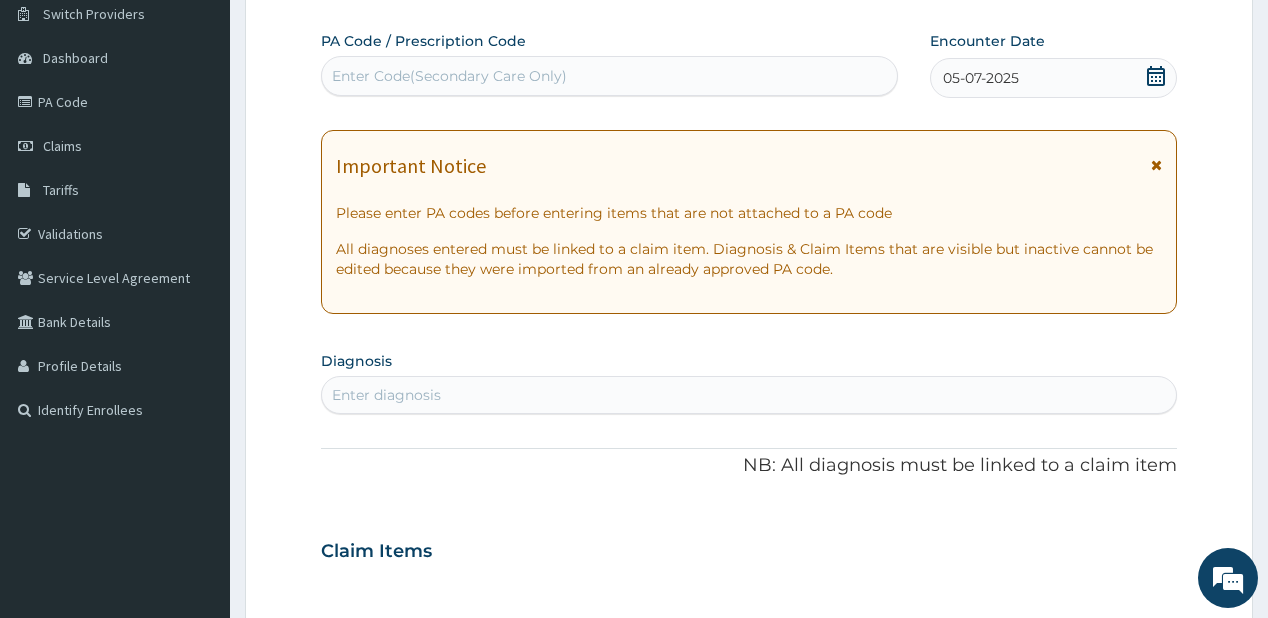 click on "Enter diagnosis" at bounding box center [386, 395] 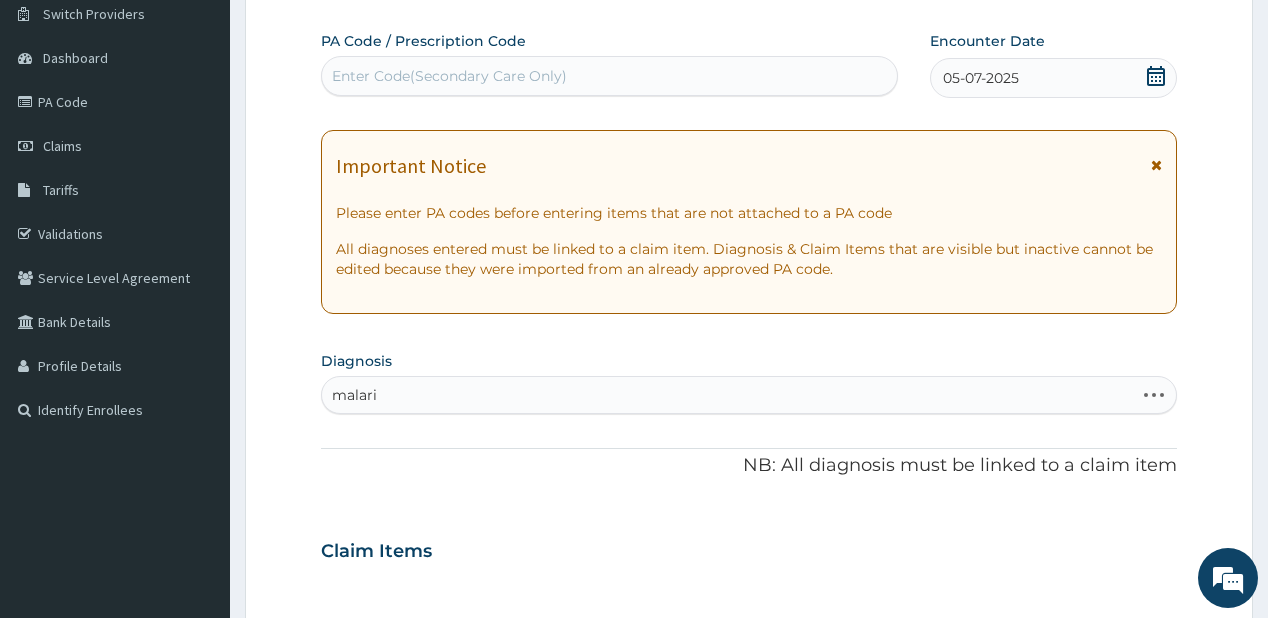 type on "malaria" 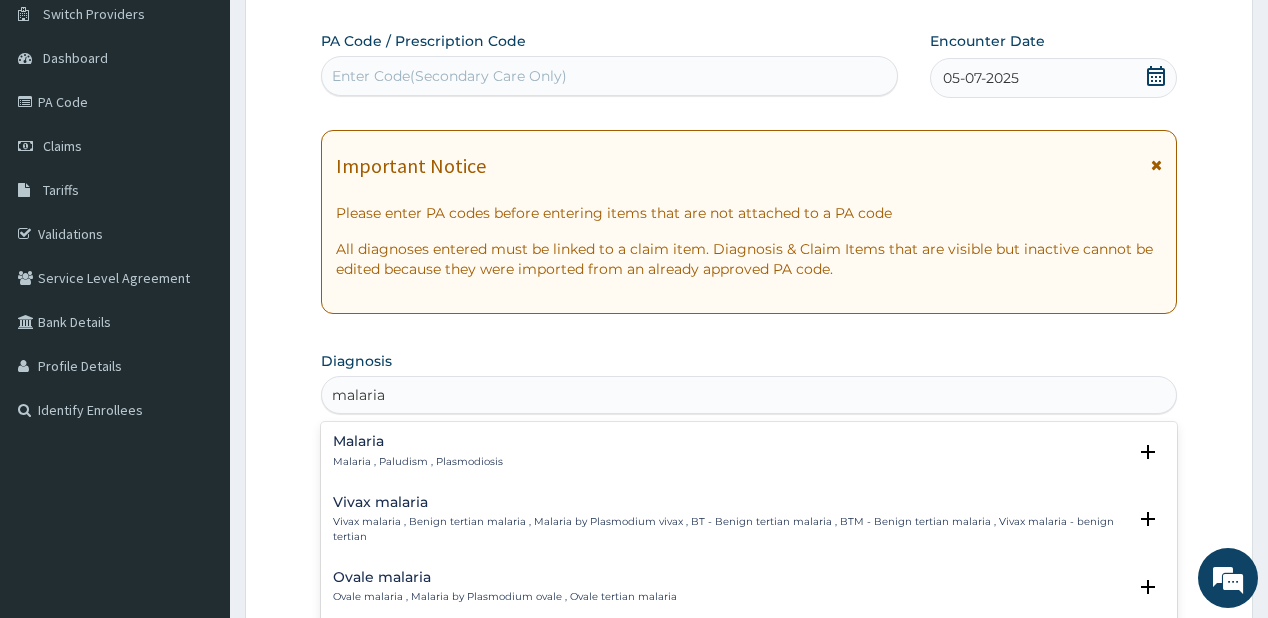 click on "Malaria" at bounding box center (418, 441) 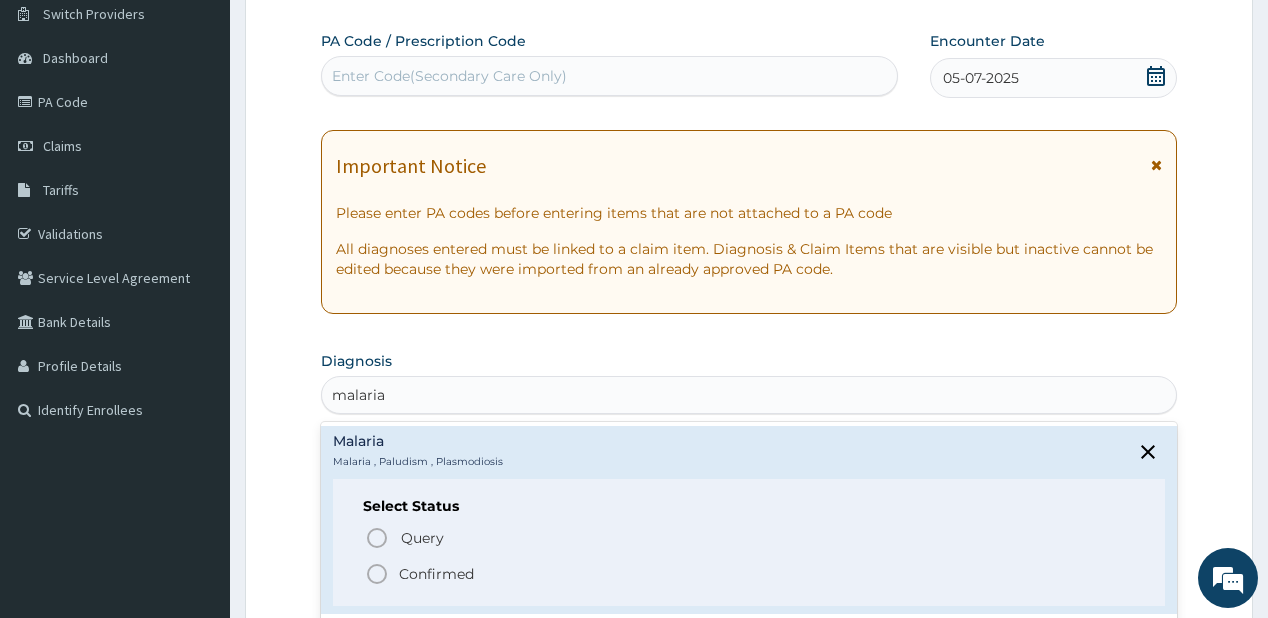 click 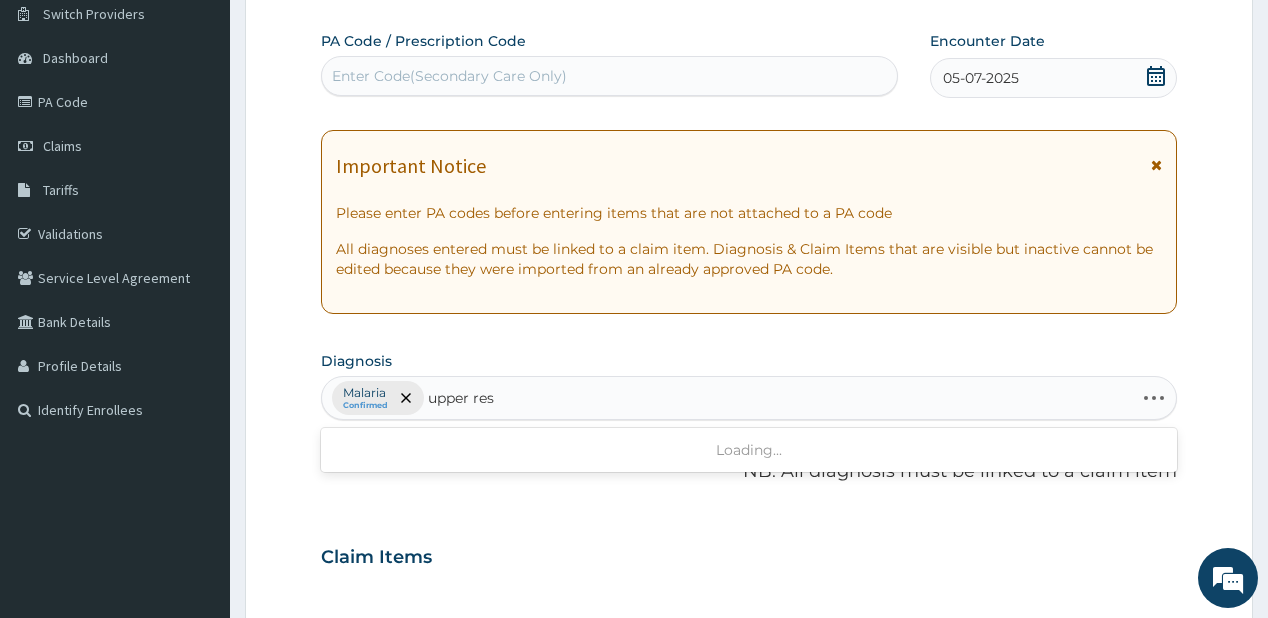 type on "upper resp" 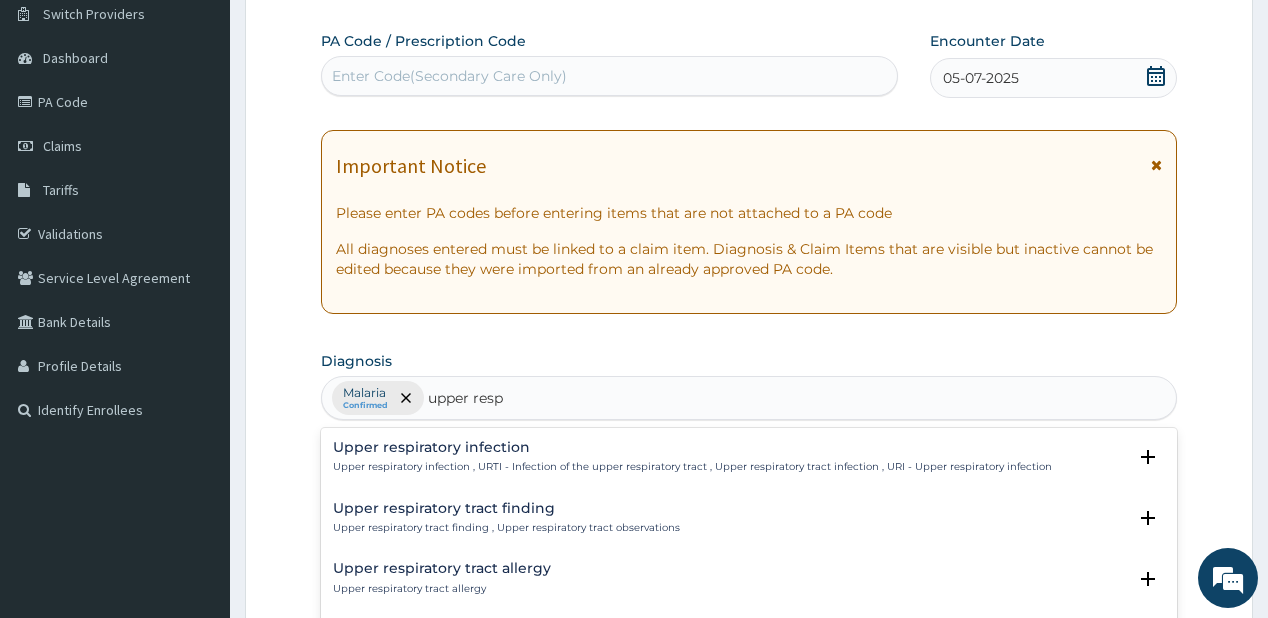 click on "Upper respiratory infection , URTI - Infection of the upper respiratory tract , Upper respiratory tract infection , URI - Upper respiratory infection" at bounding box center [692, 467] 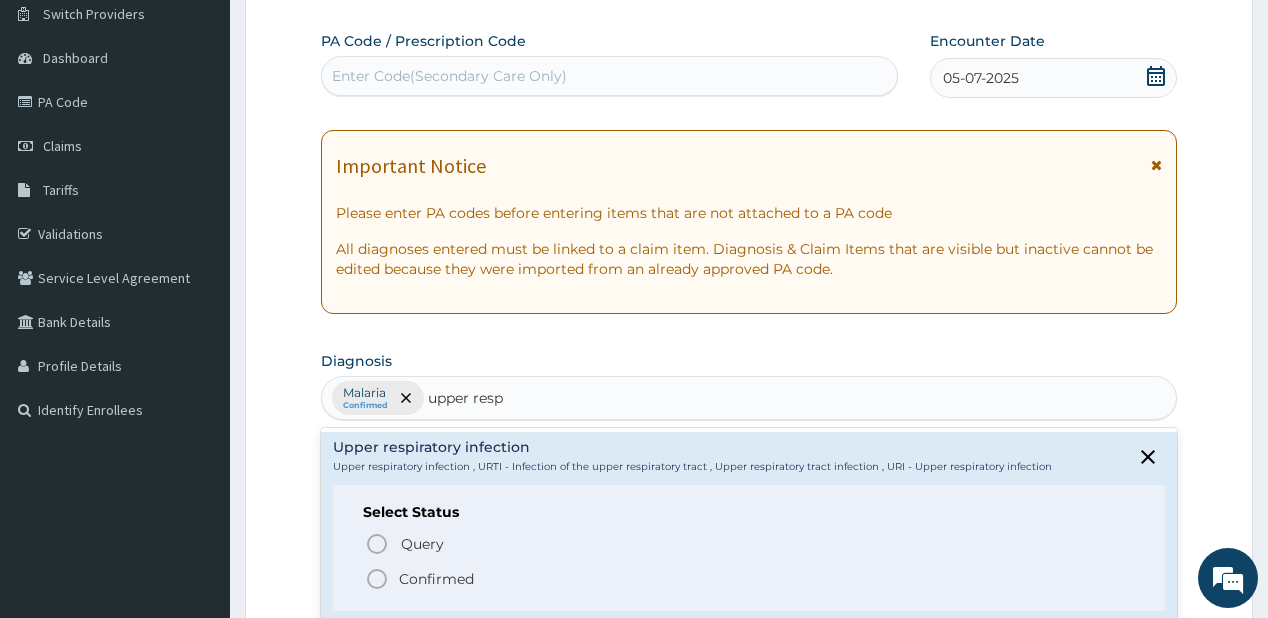 click on "Confirmed" at bounding box center (436, 579) 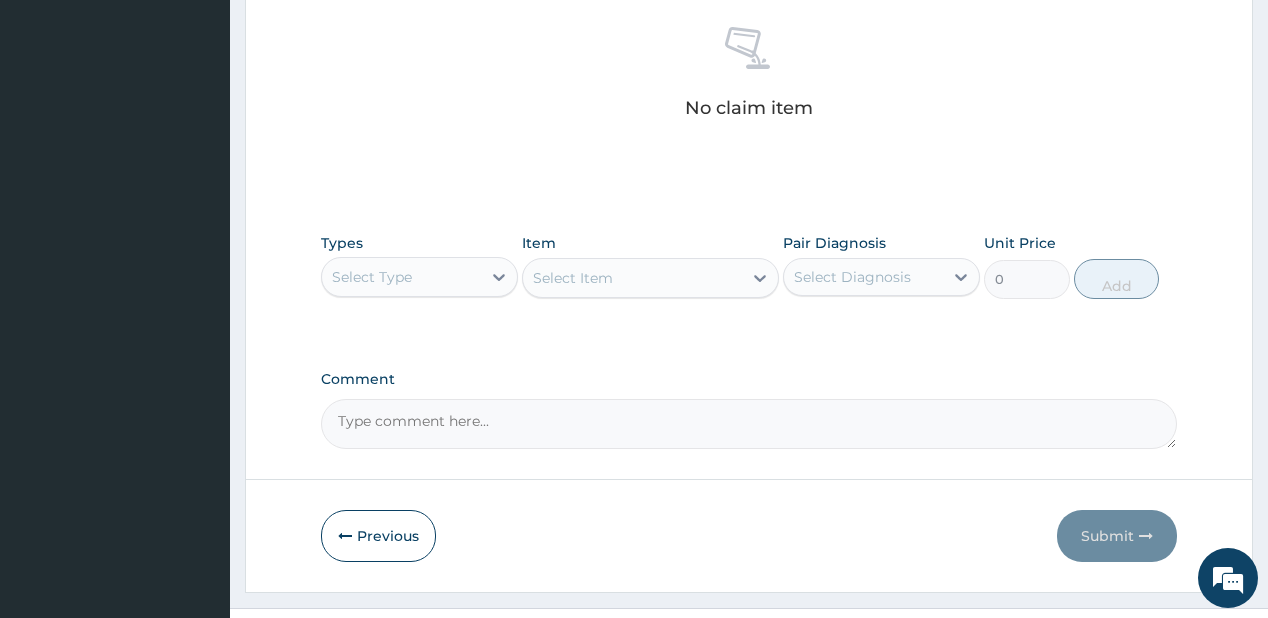 scroll, scrollTop: 800, scrollLeft: 0, axis: vertical 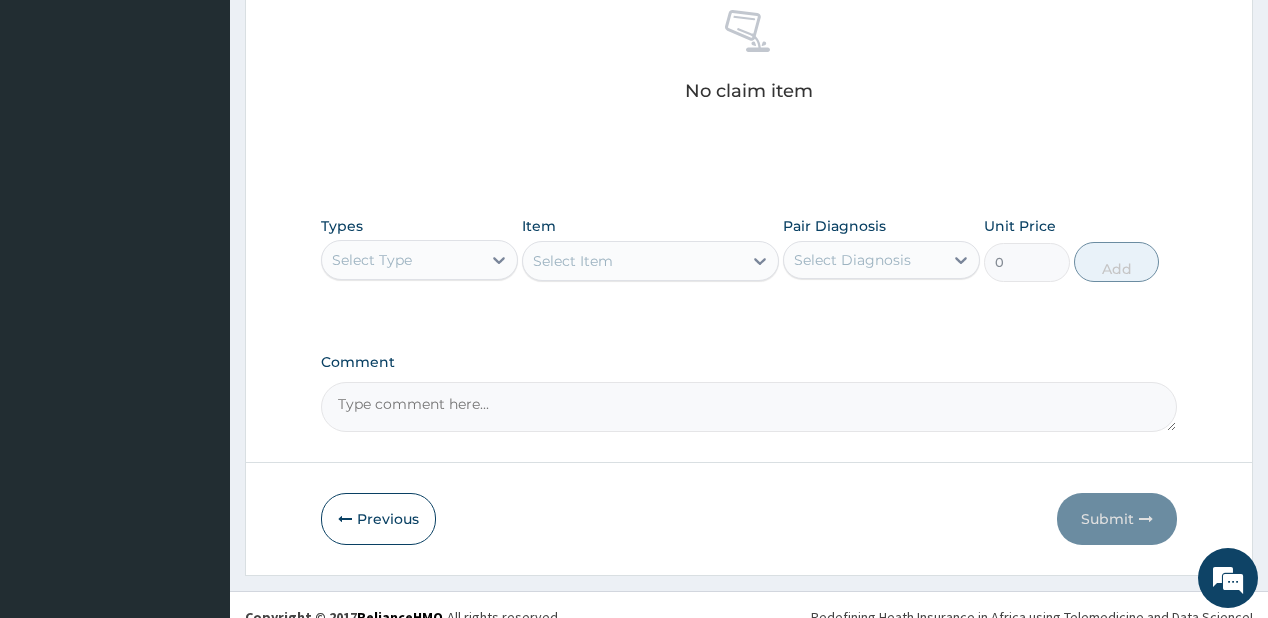 click on "Select Type" at bounding box center (372, 260) 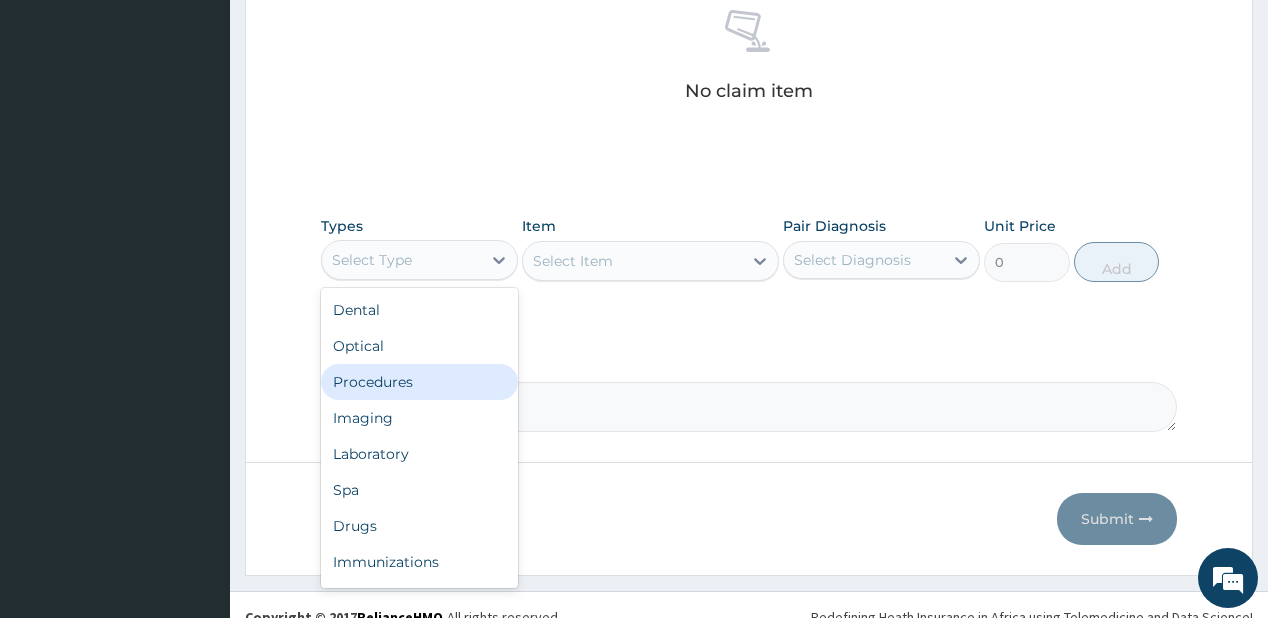 click on "Procedures" at bounding box center (419, 382) 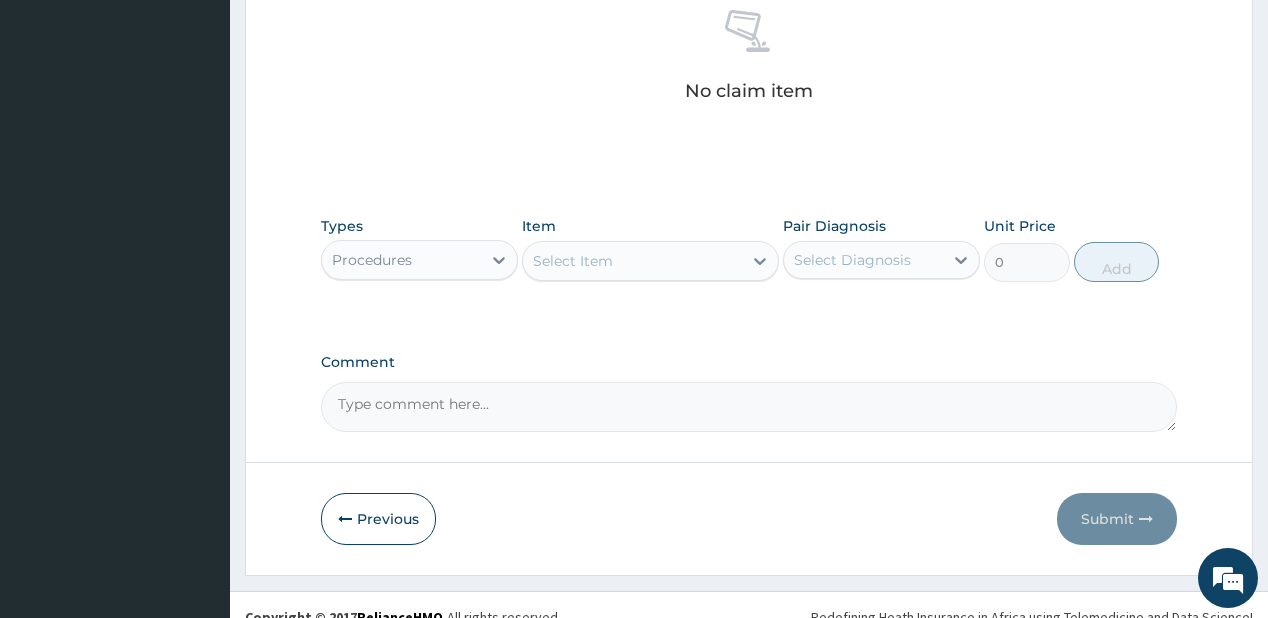 click on "Select Item" at bounding box center (632, 261) 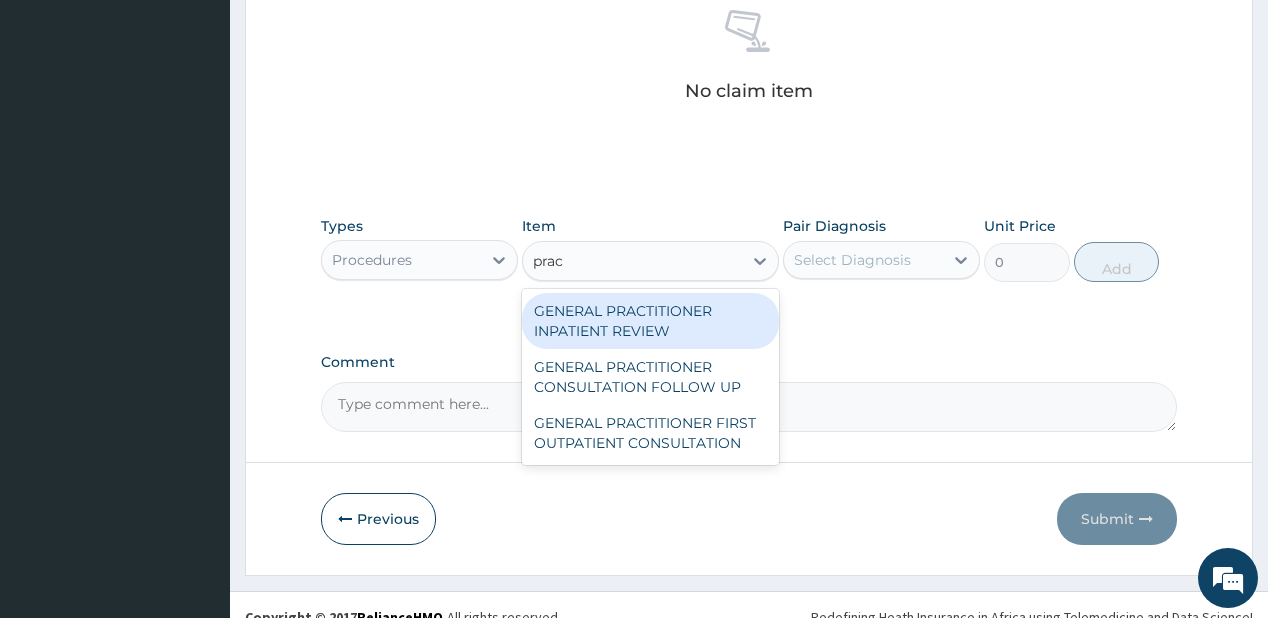 type on "pract" 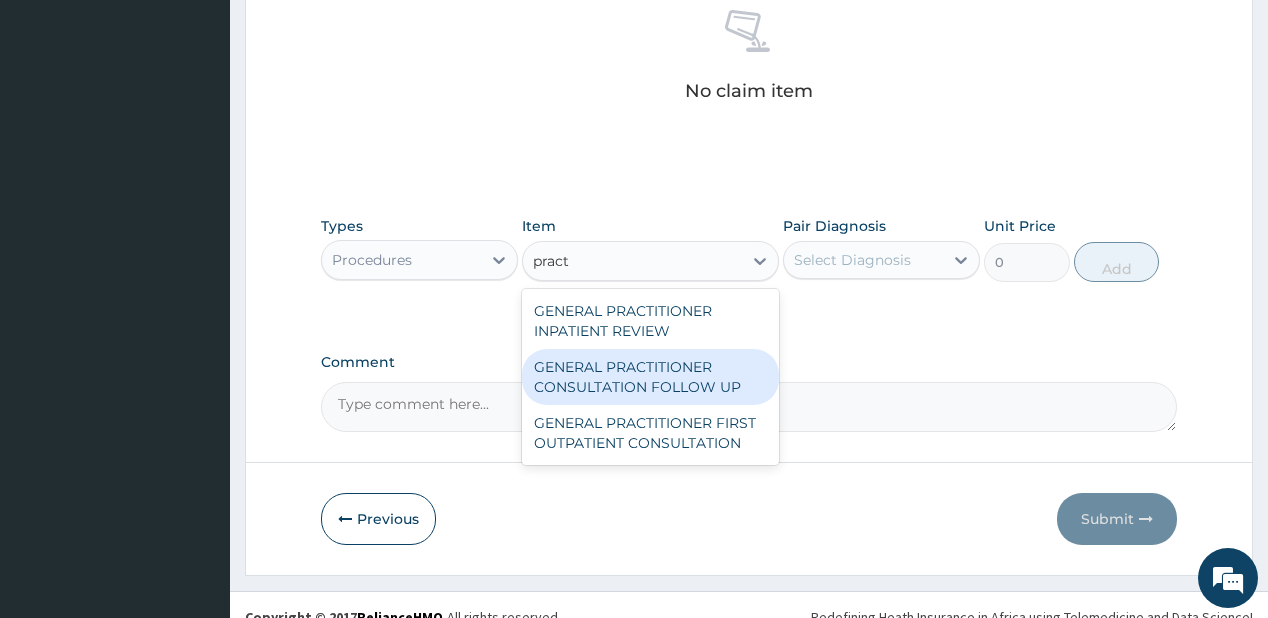 drag, startPoint x: 642, startPoint y: 376, endPoint x: 839, endPoint y: 266, distance: 225.63023 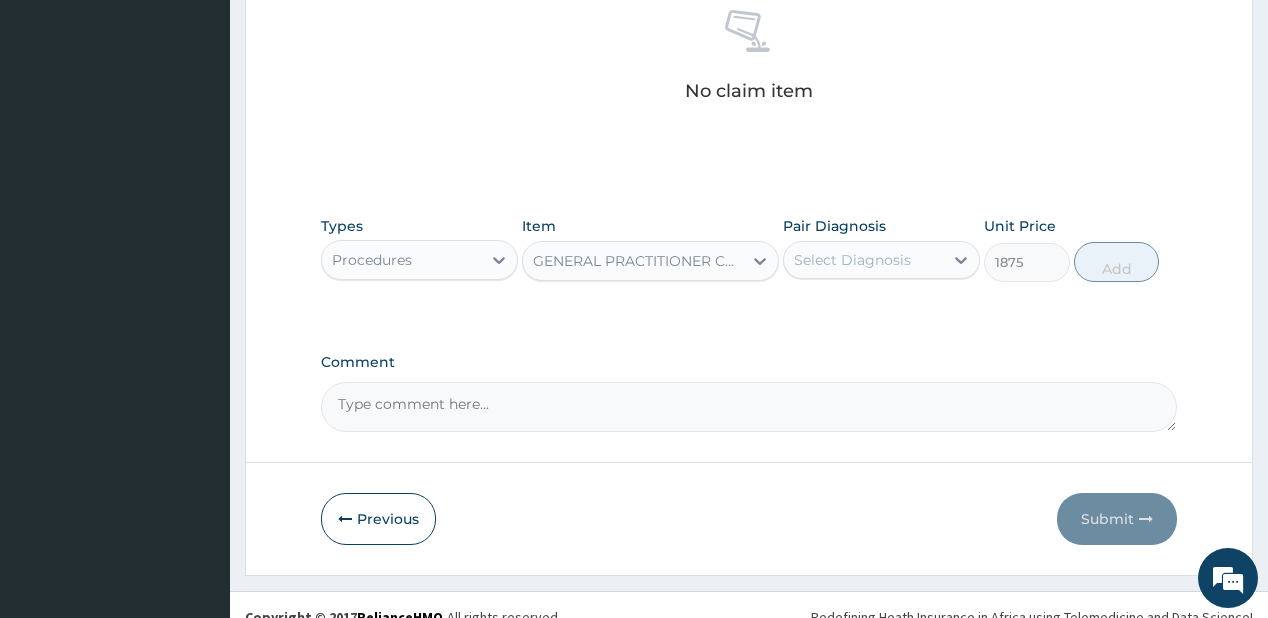 click on "Select Diagnosis" at bounding box center [863, 260] 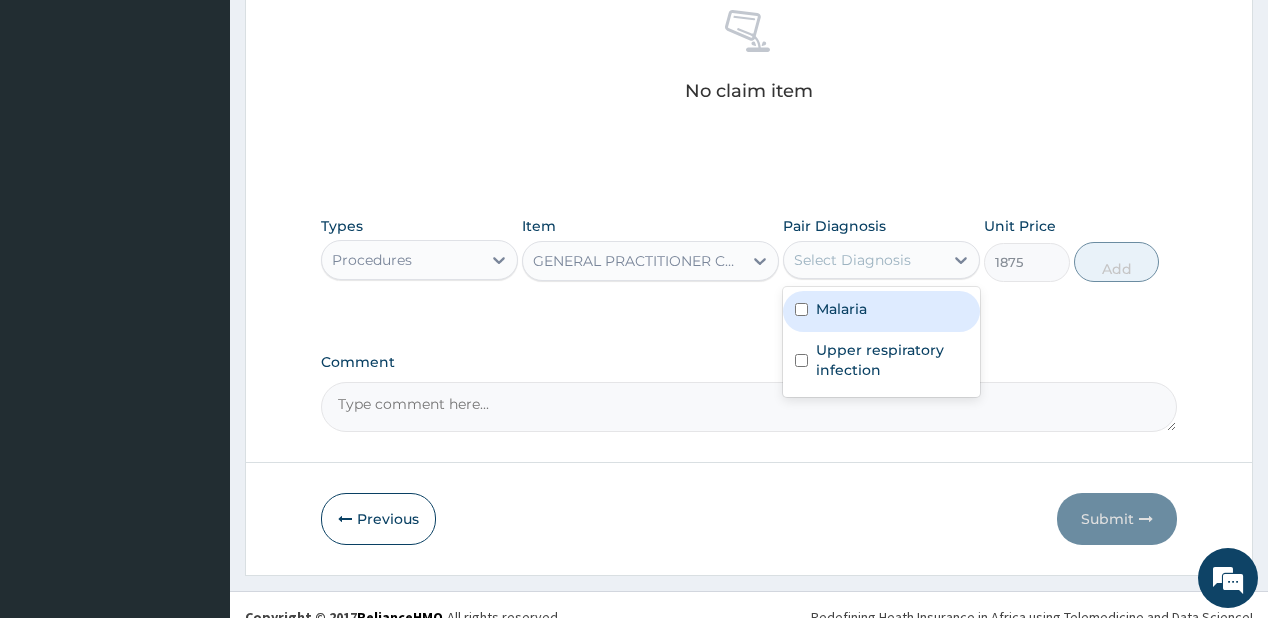 drag, startPoint x: 873, startPoint y: 318, endPoint x: 849, endPoint y: 390, distance: 75.89466 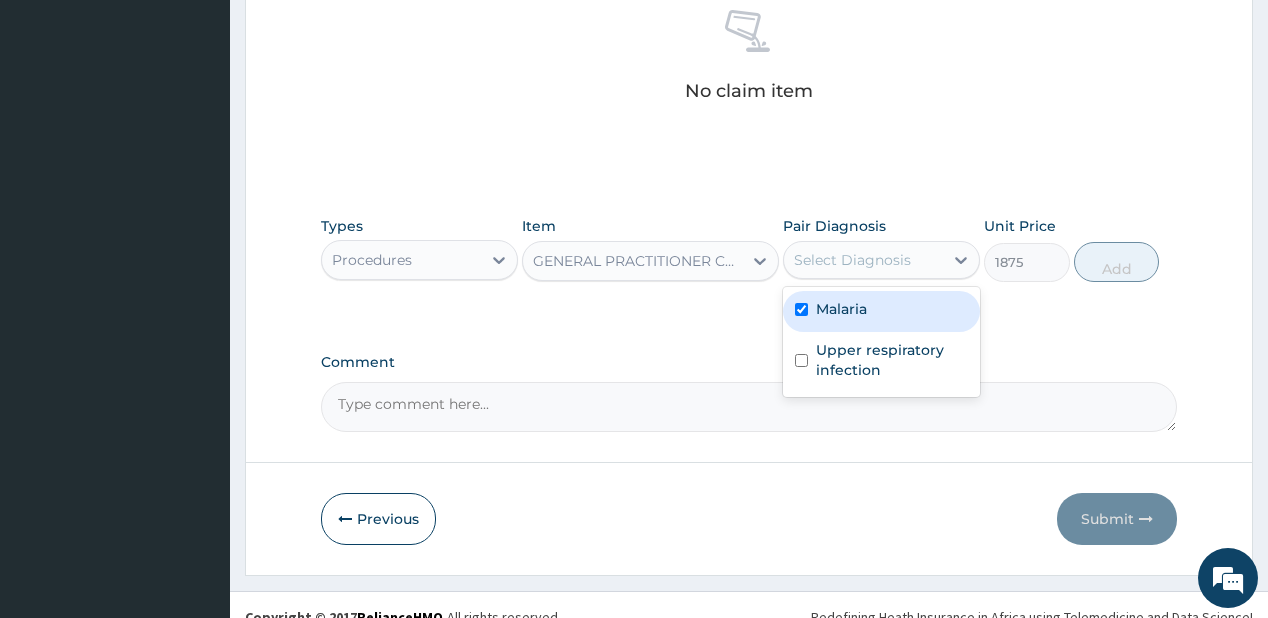 checkbox on "true" 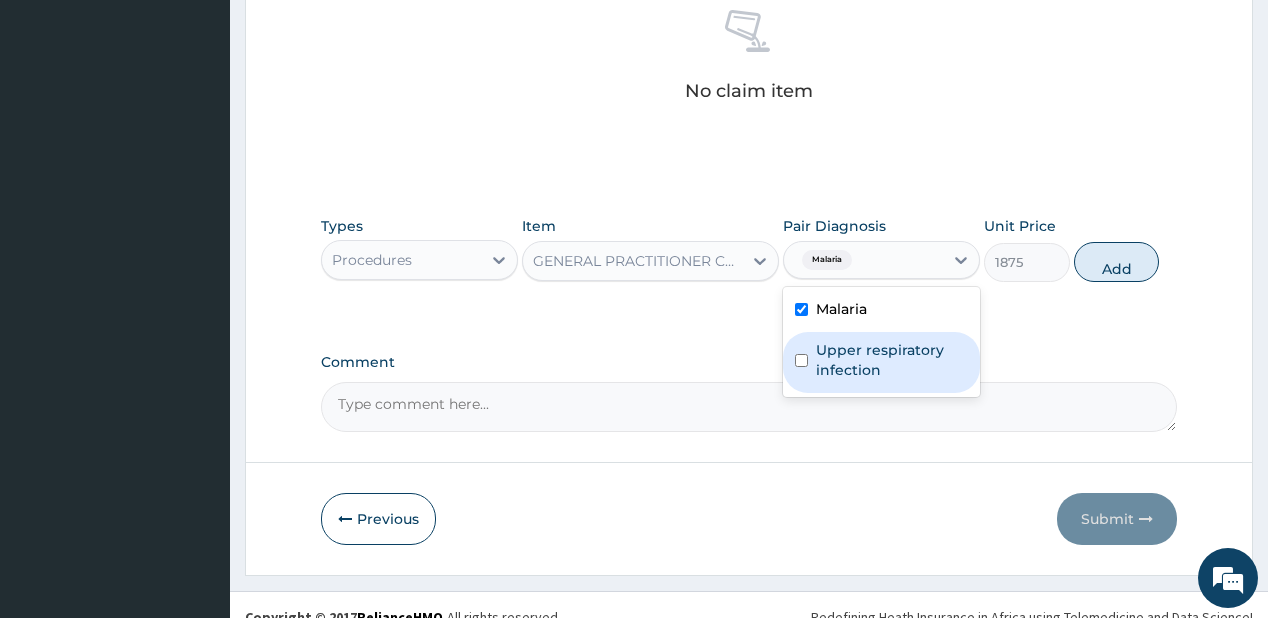 click on "Upper respiratory infection" at bounding box center [881, 362] 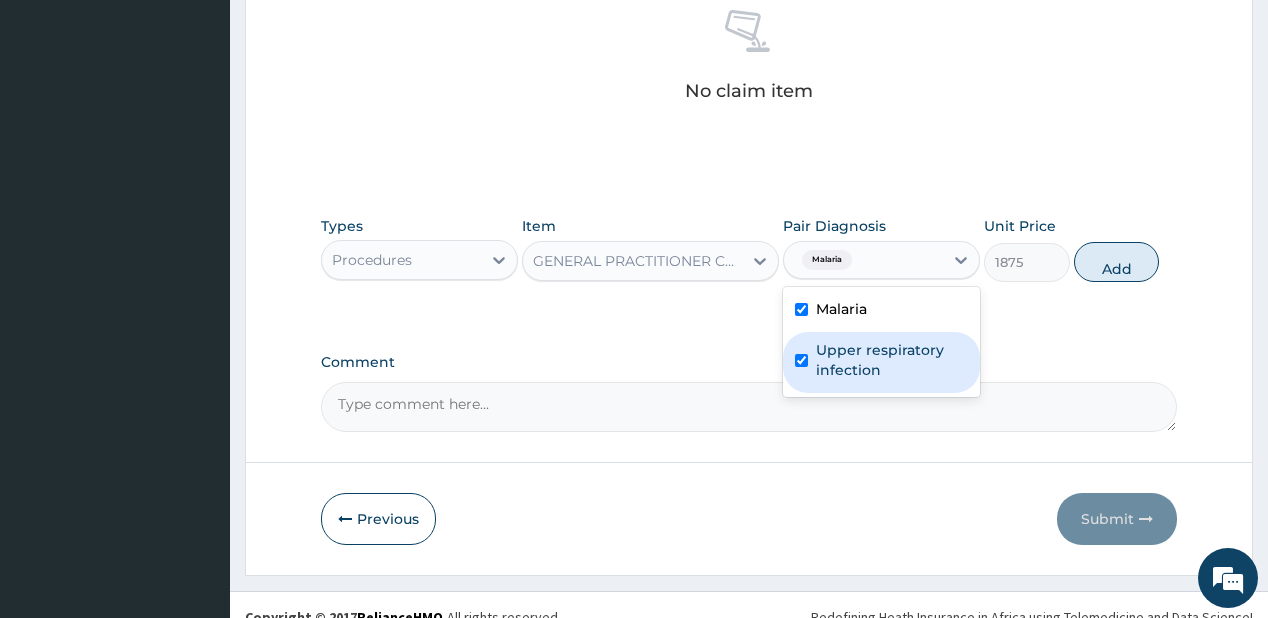 checkbox on "true" 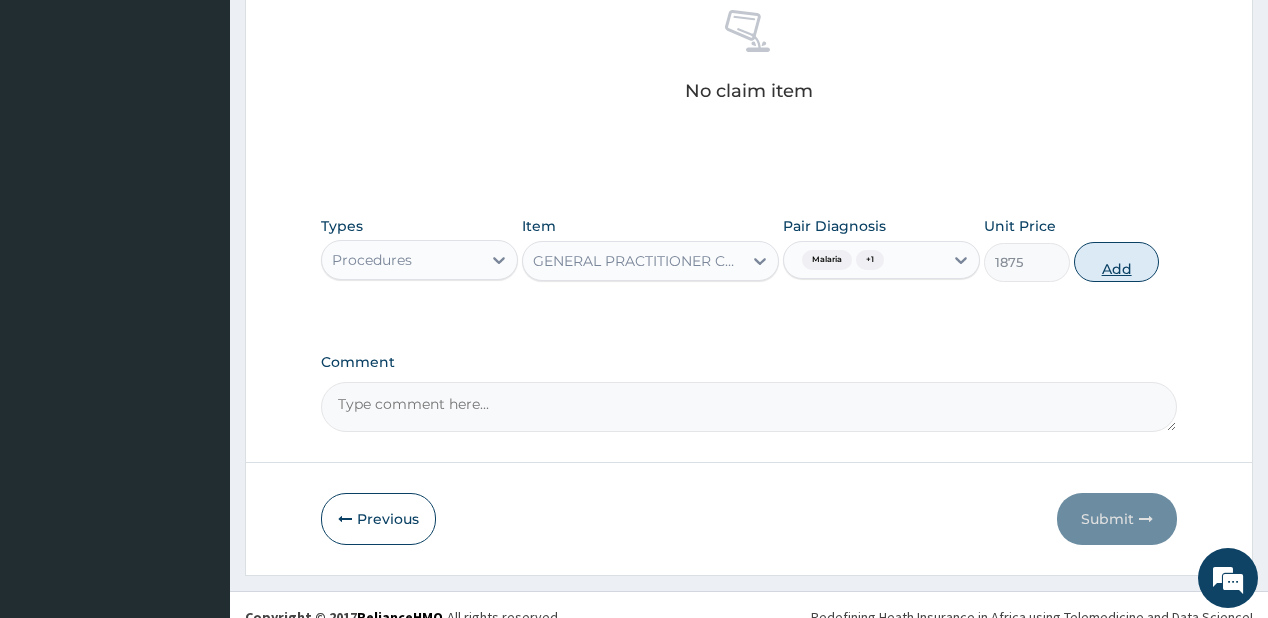 click on "Add" at bounding box center [1117, 262] 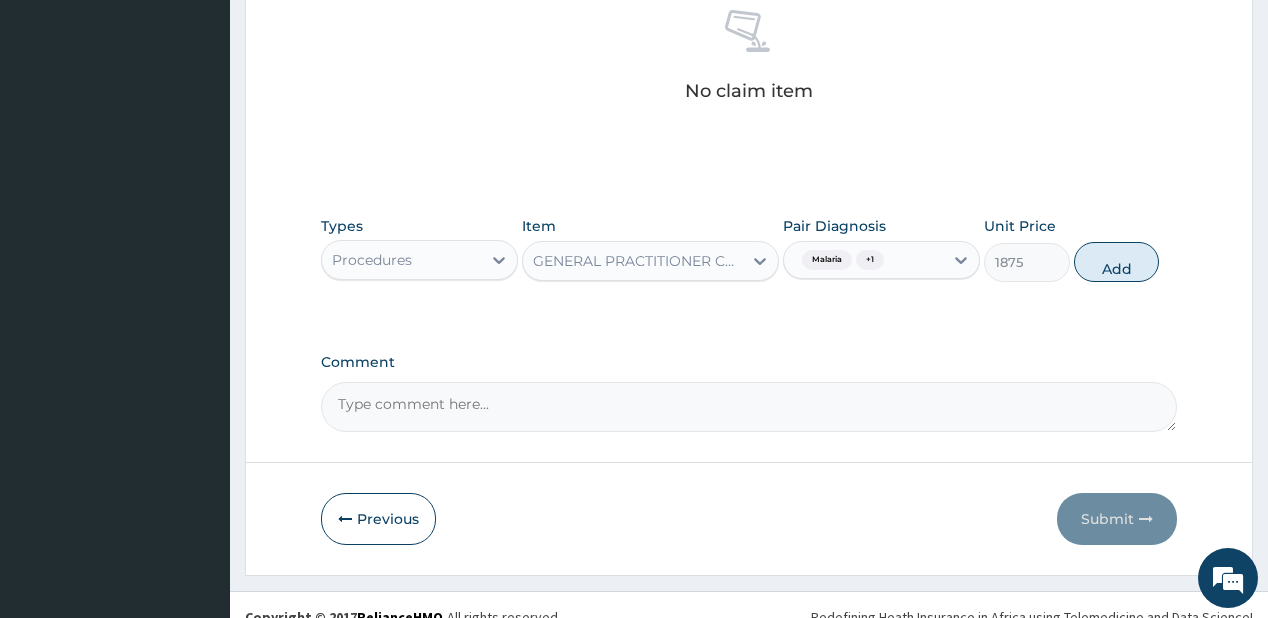 type on "0" 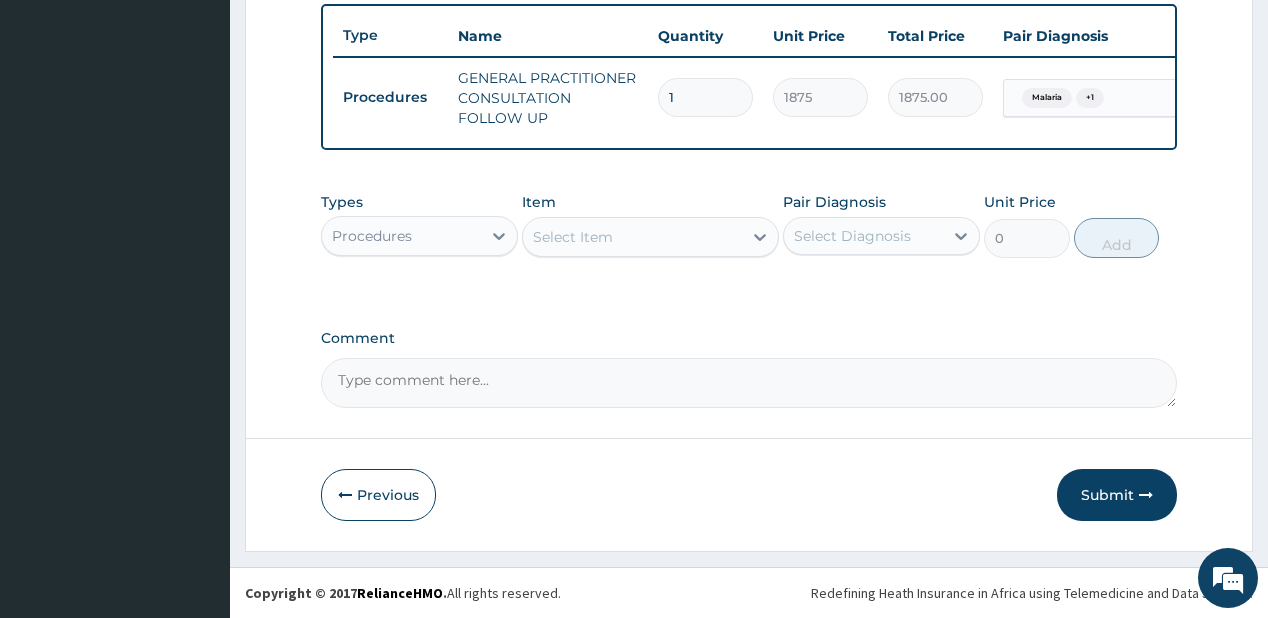 scroll, scrollTop: 748, scrollLeft: 0, axis: vertical 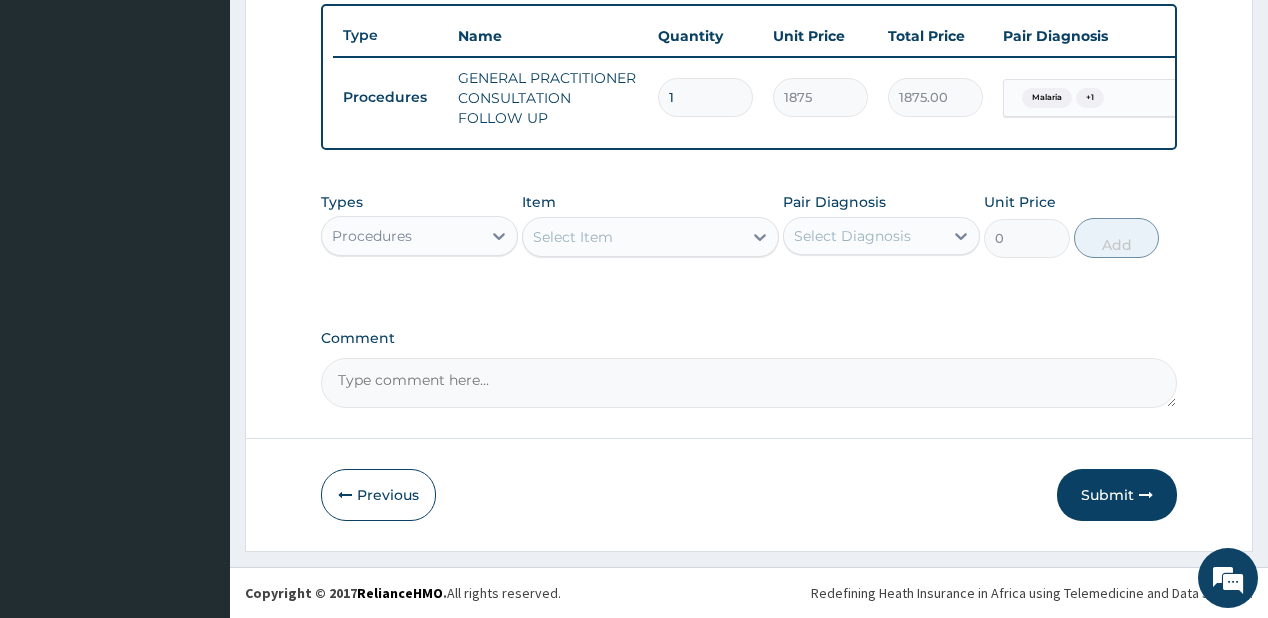 click on "Procedures" at bounding box center [401, 236] 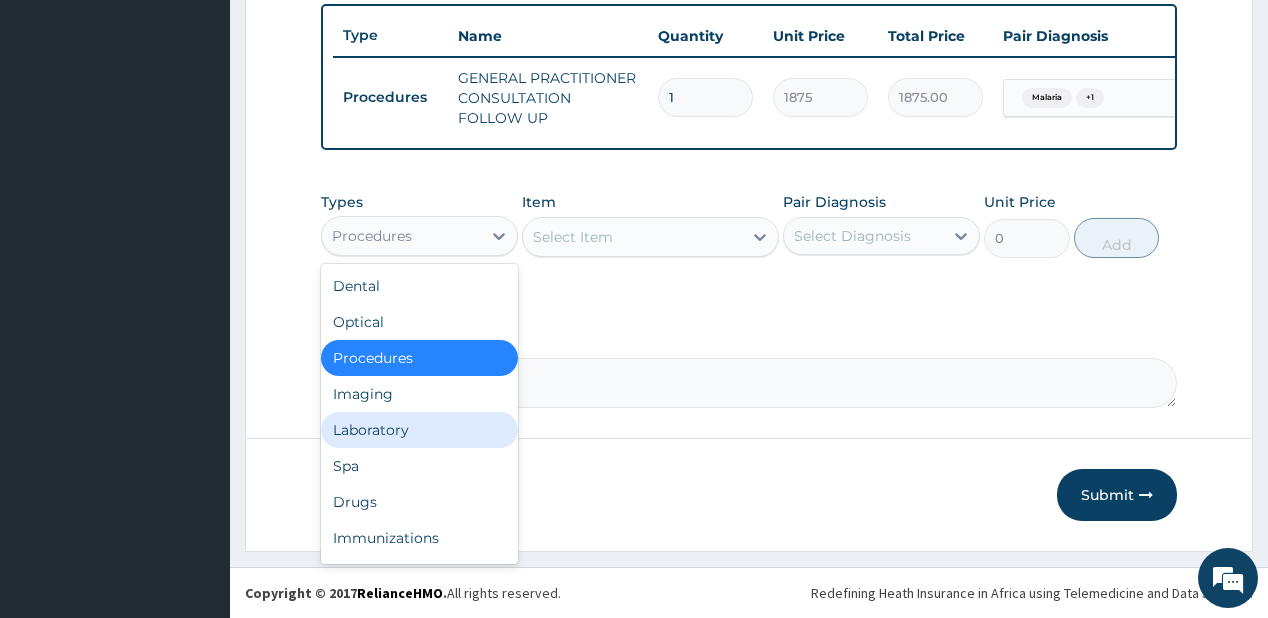drag, startPoint x: 391, startPoint y: 424, endPoint x: 396, endPoint y: 9, distance: 415.03012 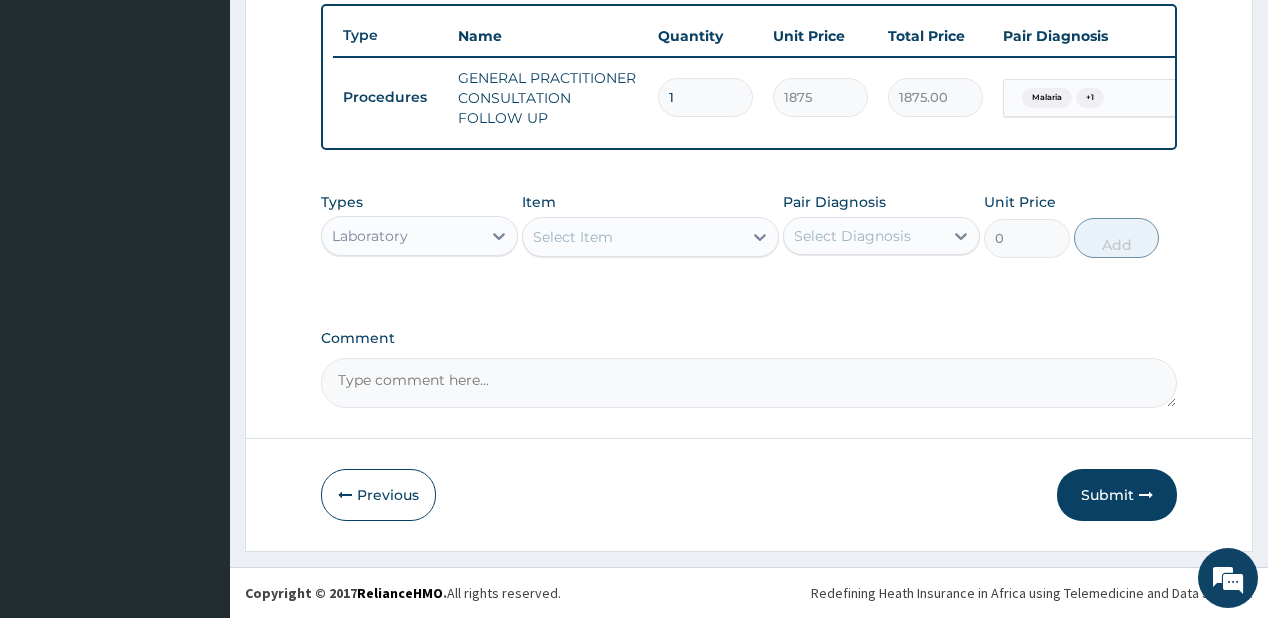 click on "Select Item" at bounding box center (632, 237) 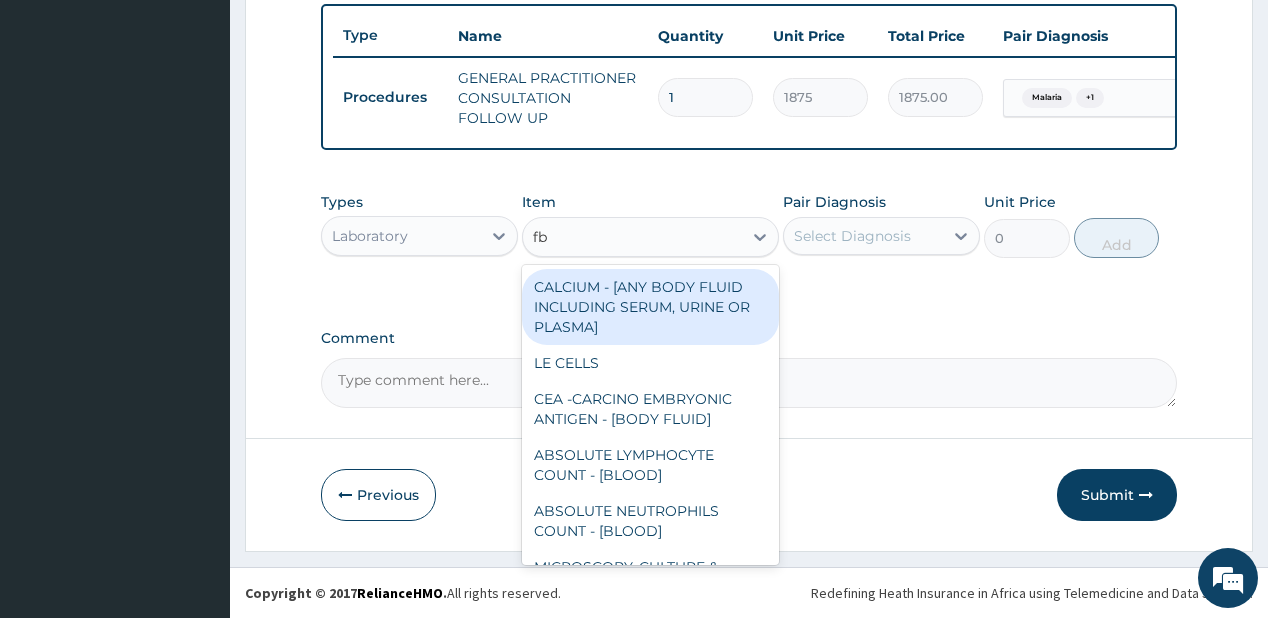 type on "fbc" 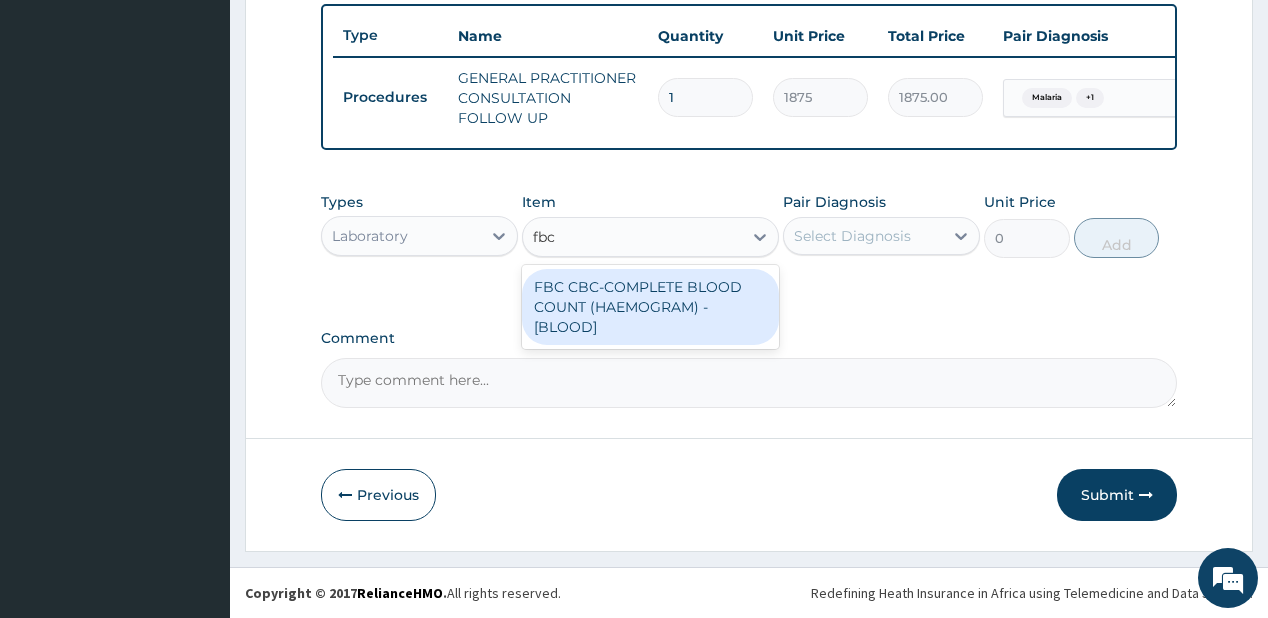 drag, startPoint x: 629, startPoint y: 321, endPoint x: 869, endPoint y: 232, distance: 255.9707 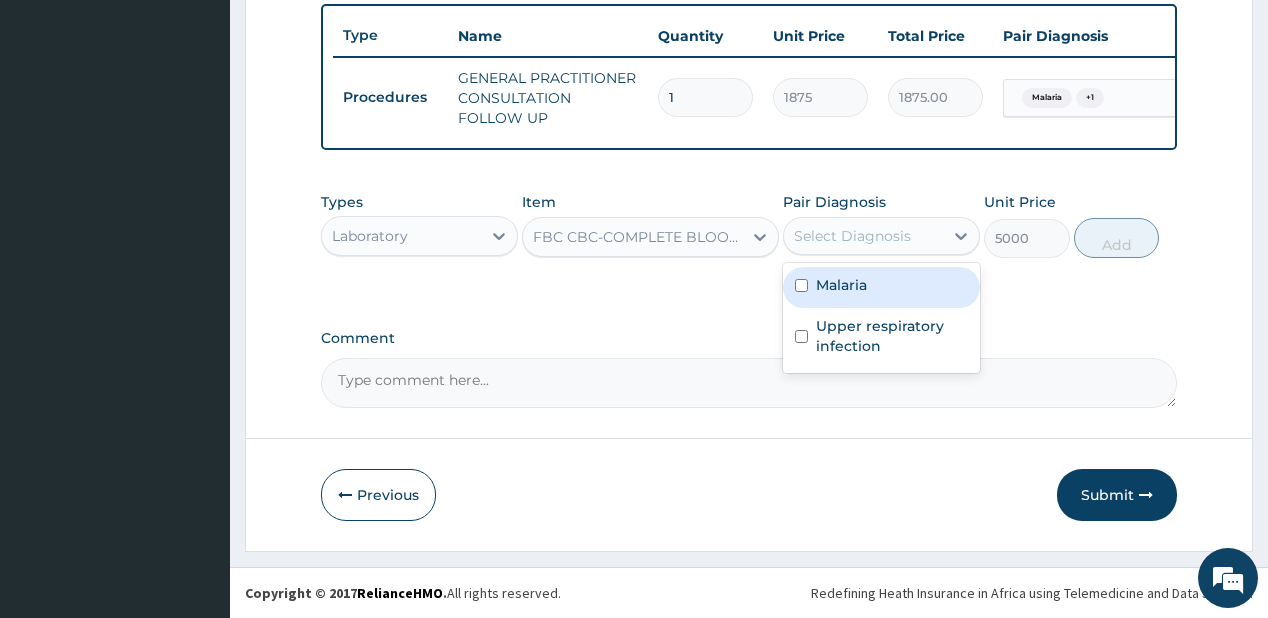 click on "Select Diagnosis" at bounding box center [852, 236] 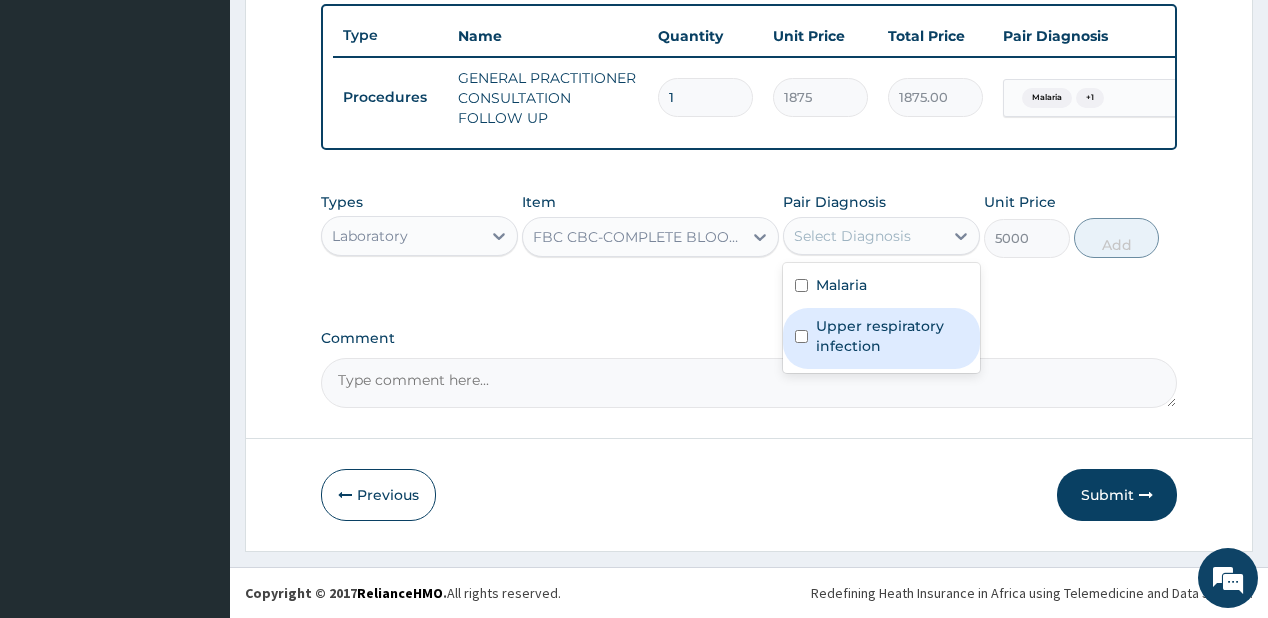 click on "Upper respiratory infection" at bounding box center [892, 336] 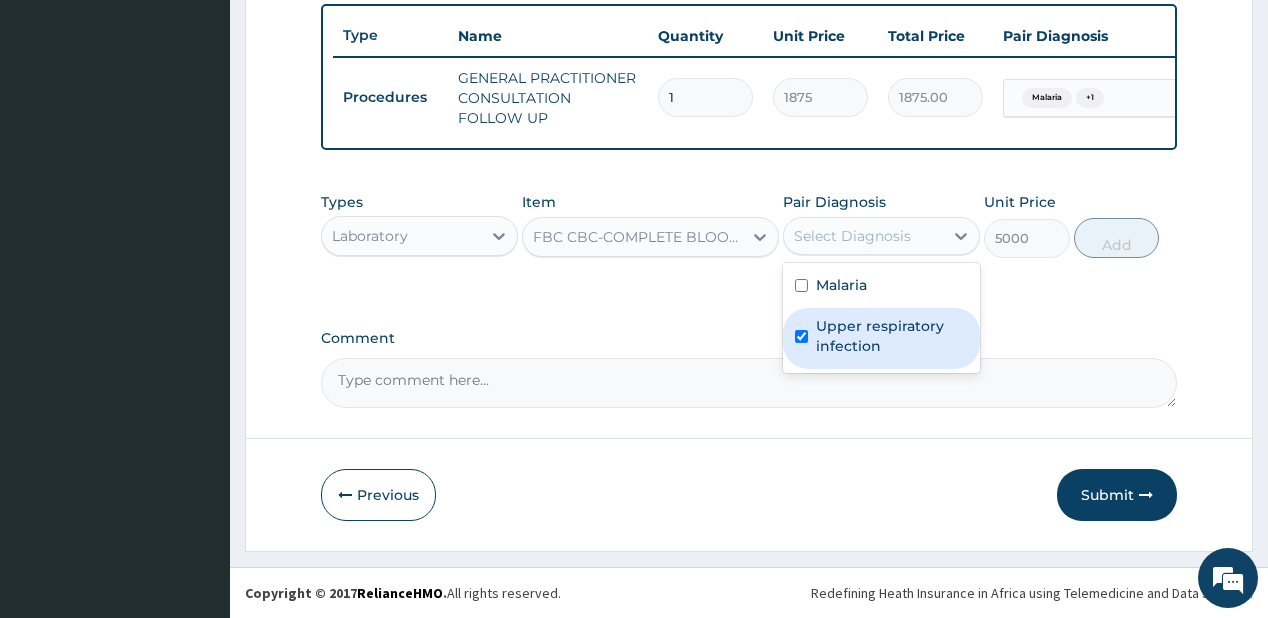checkbox on "true" 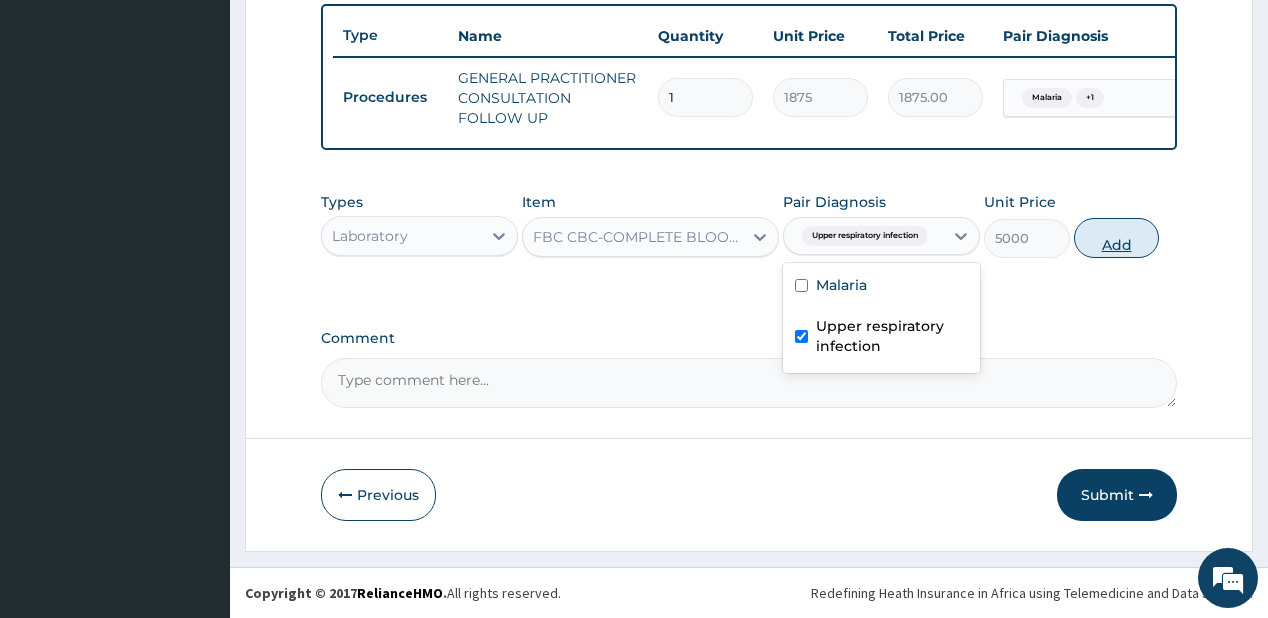 click on "Add" at bounding box center (1117, 238) 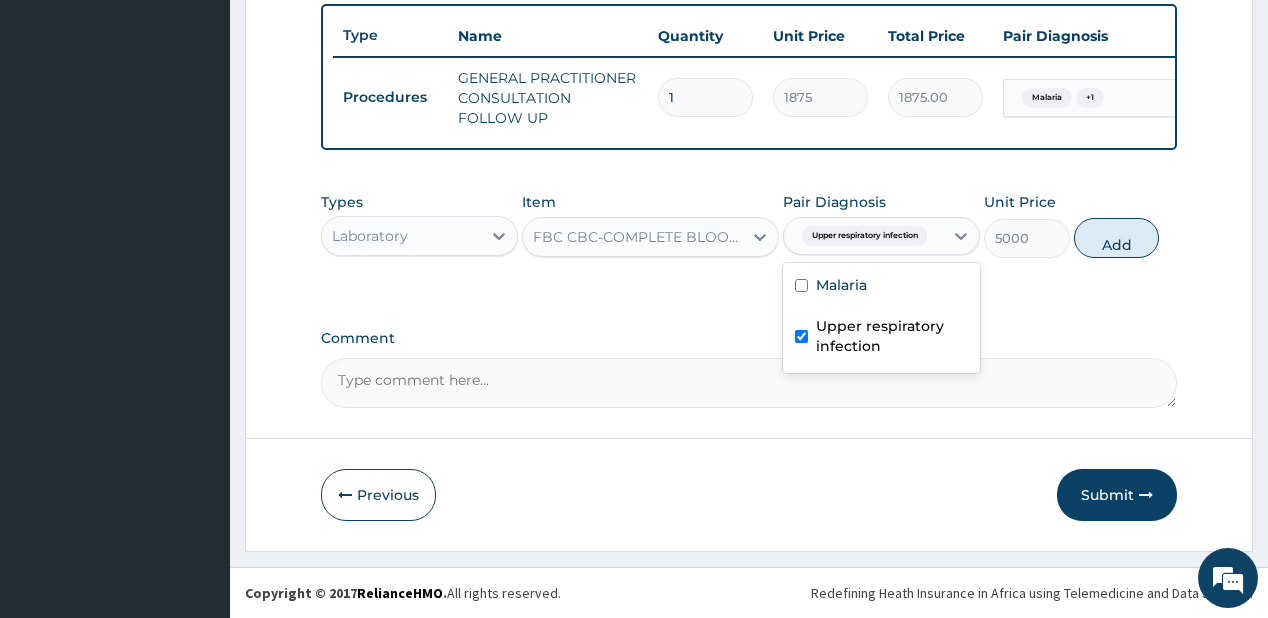 type on "0" 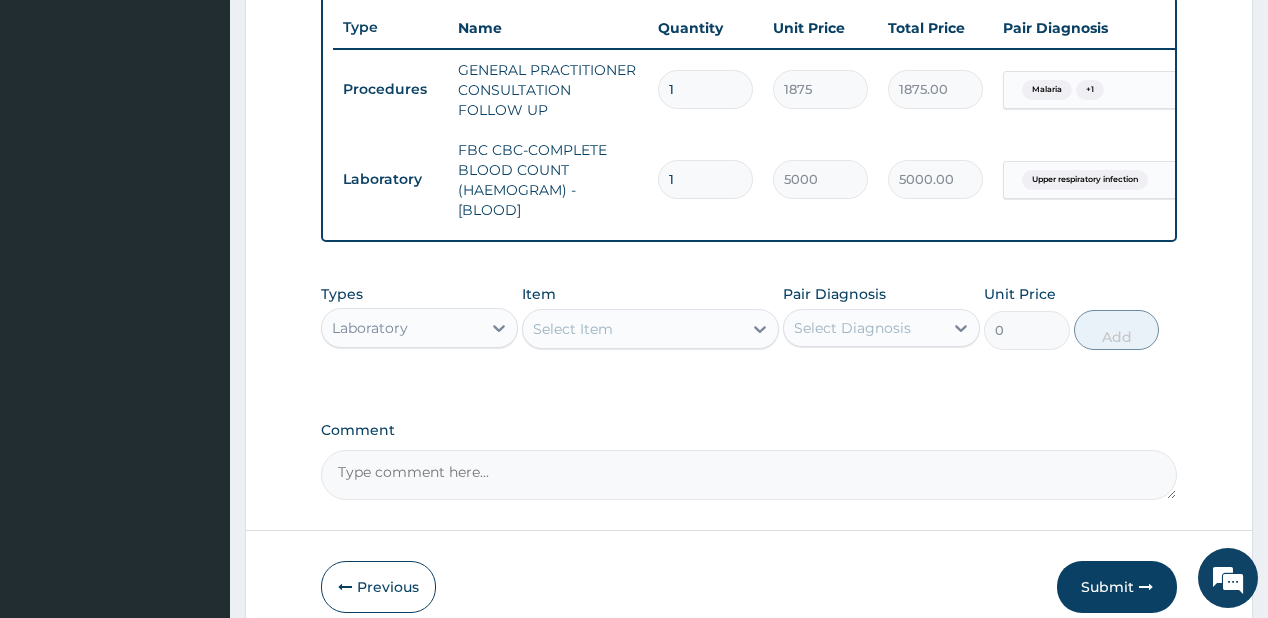 click on "Select Item" at bounding box center [573, 329] 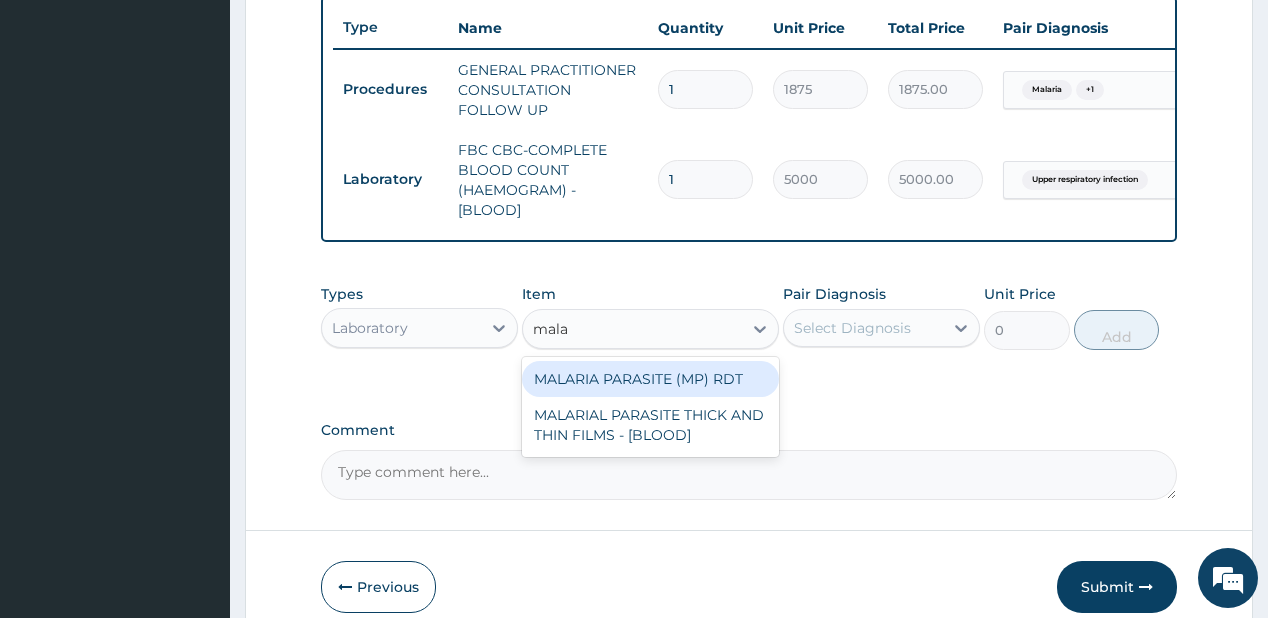 type on "malar" 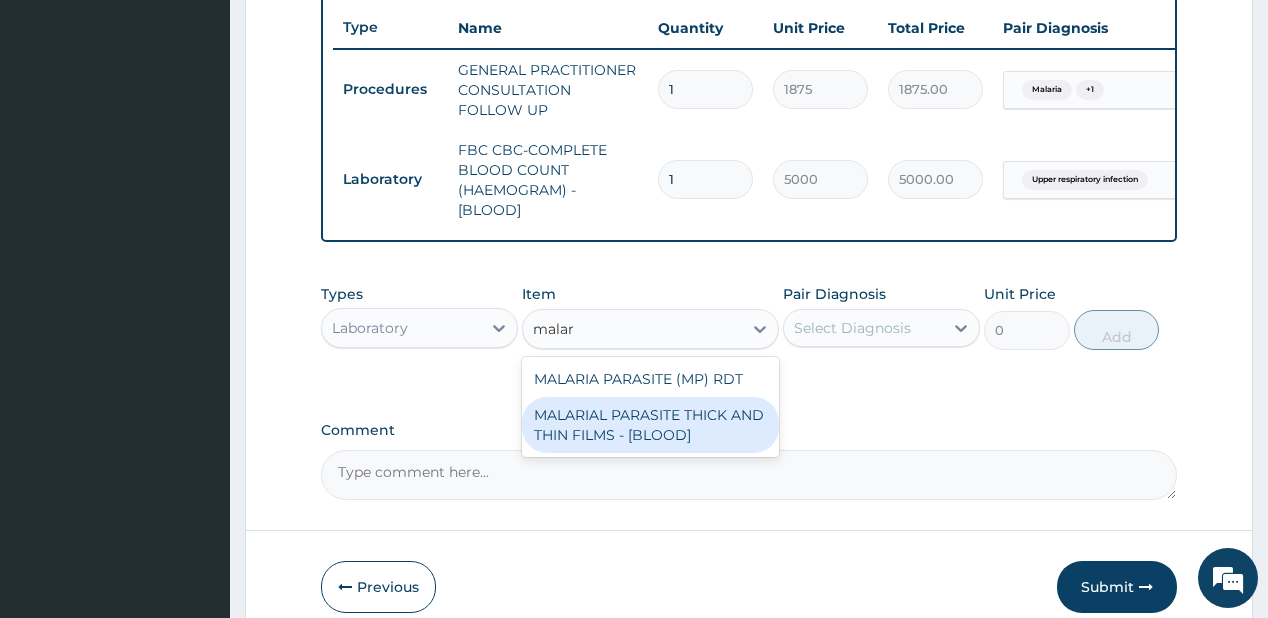 click on "MALARIAL PARASITE THICK AND THIN FILMS - [BLOOD]" at bounding box center [650, 425] 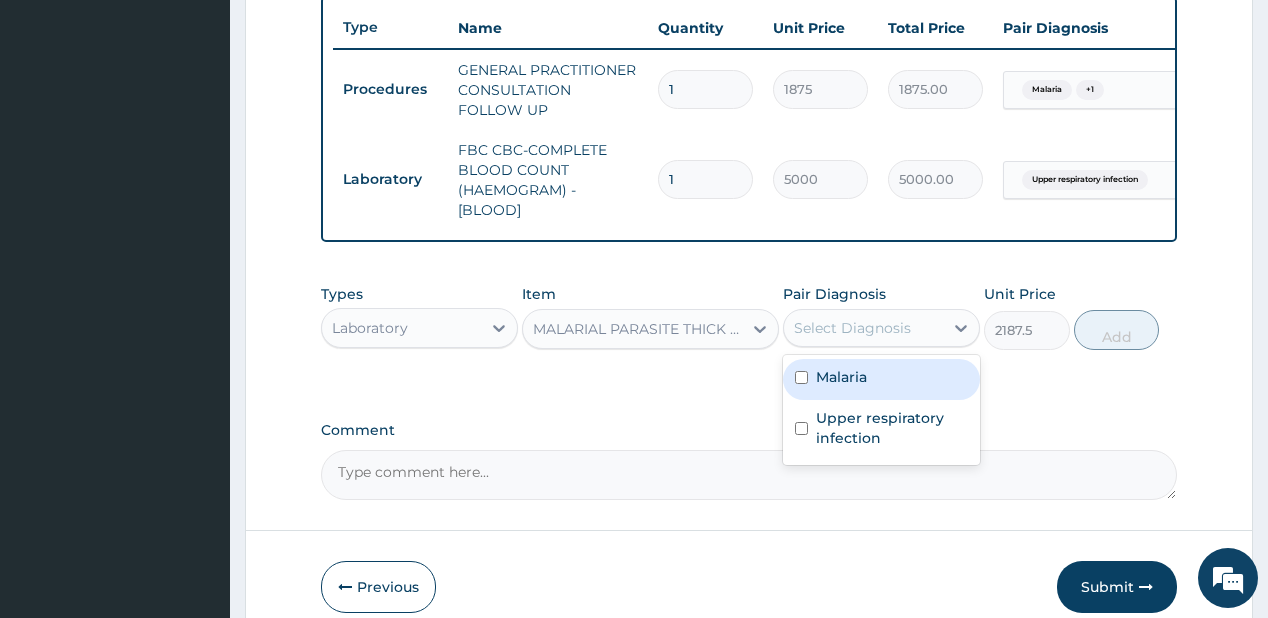 drag, startPoint x: 848, startPoint y: 350, endPoint x: 807, endPoint y: 390, distance: 57.280014 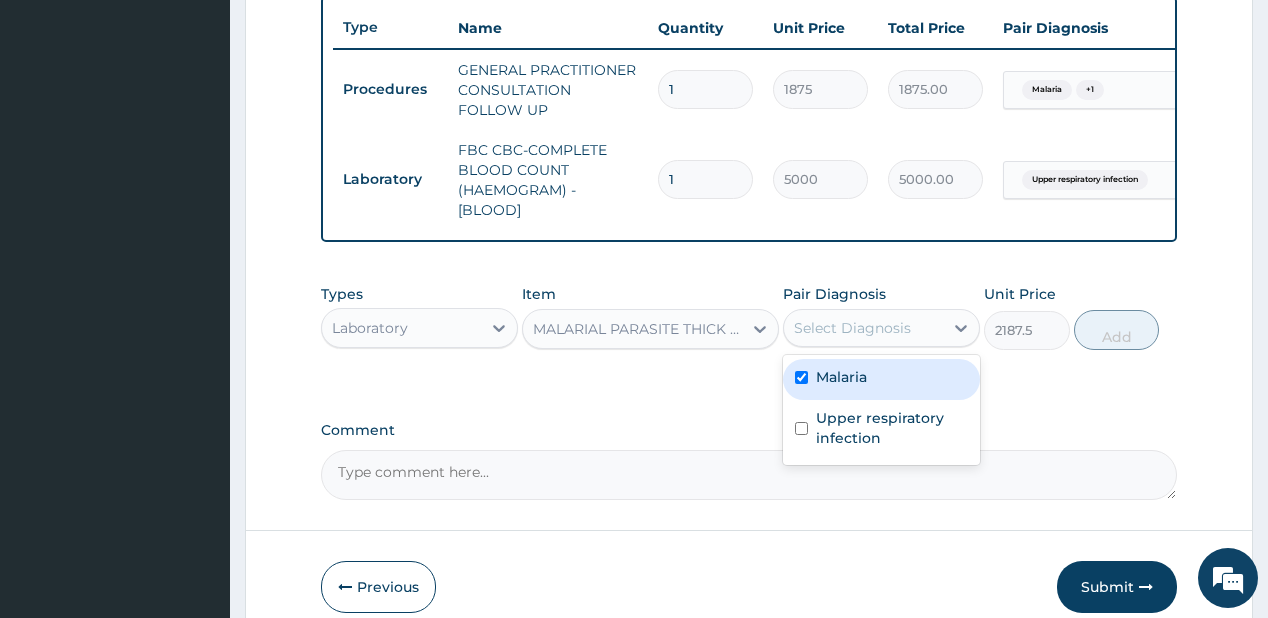 checkbox on "true" 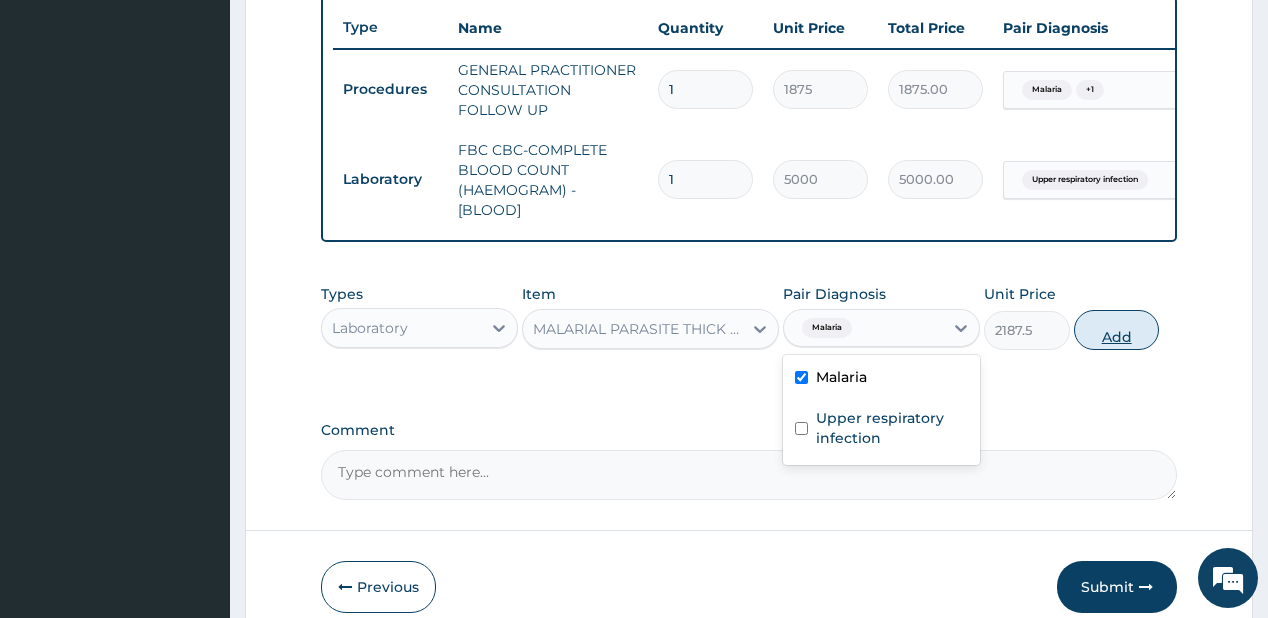 click on "Add" at bounding box center [1117, 330] 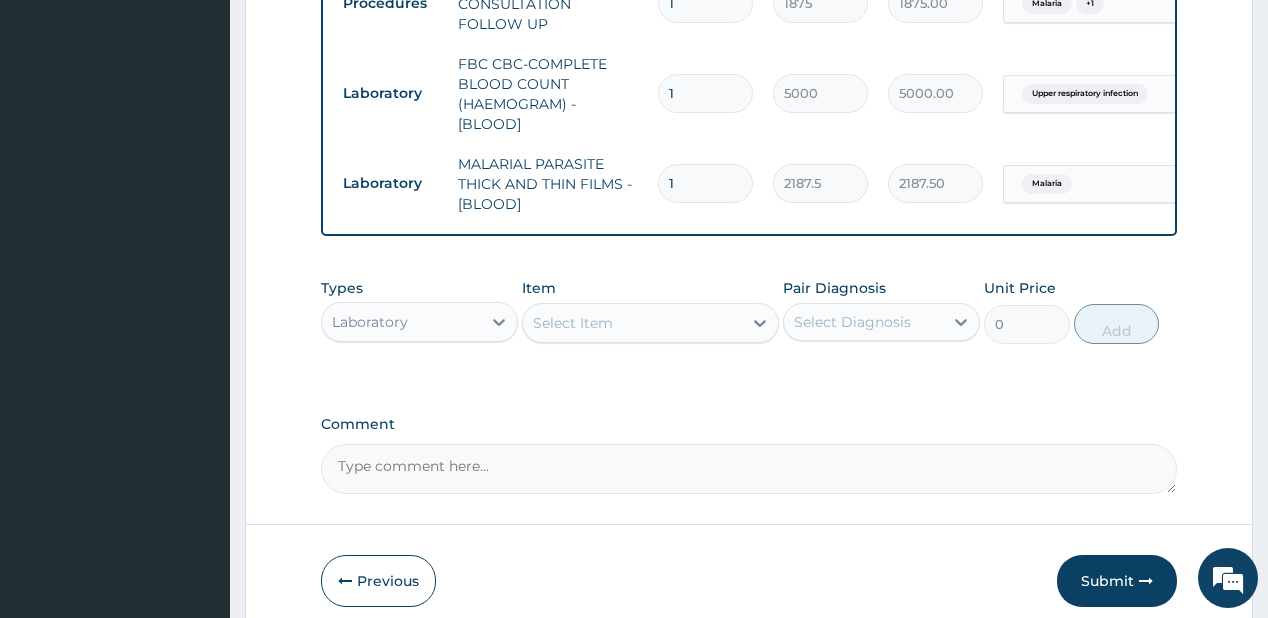 scroll, scrollTop: 908, scrollLeft: 0, axis: vertical 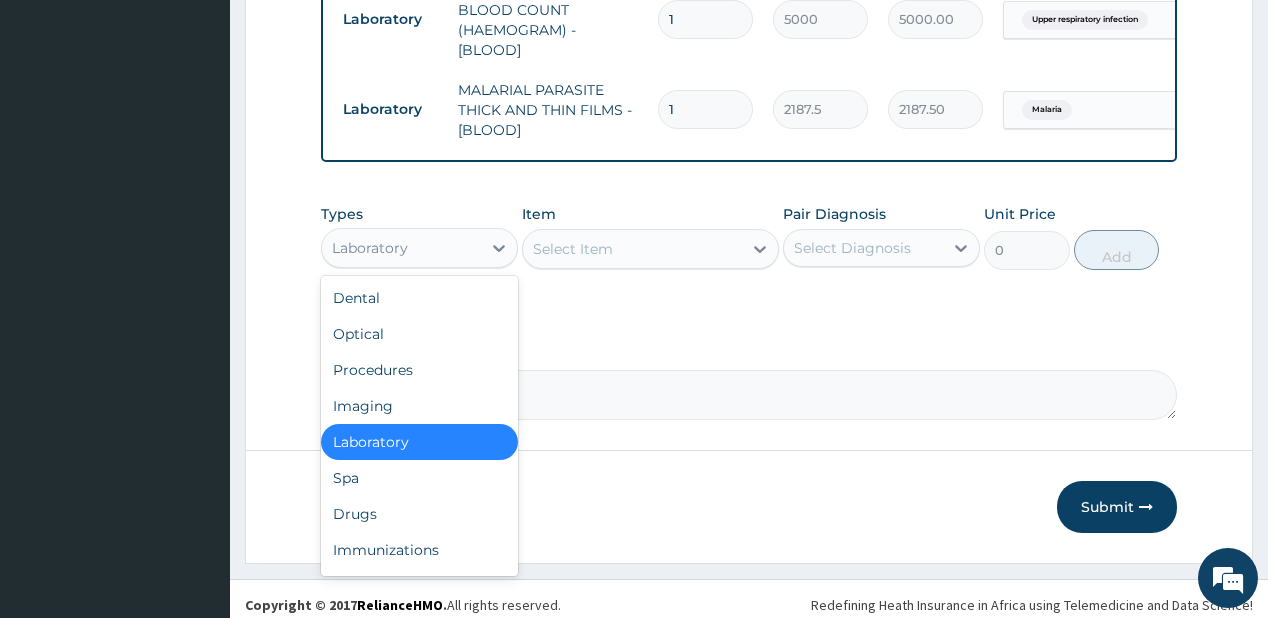 click on "Laboratory" at bounding box center [370, 248] 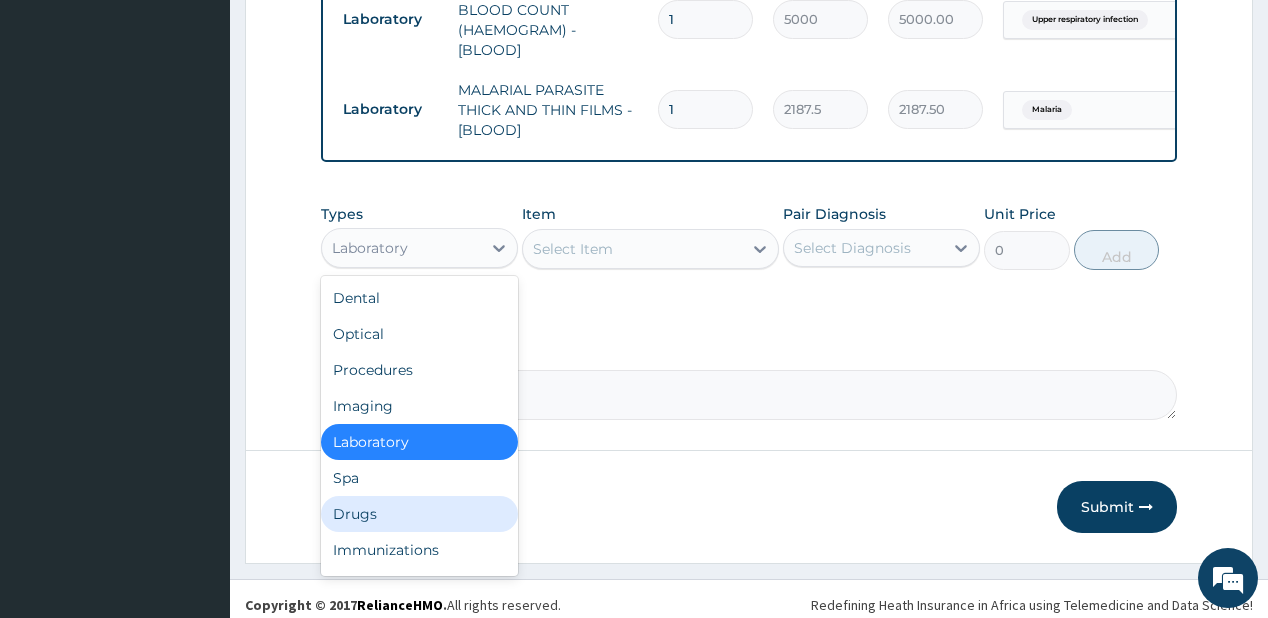 drag, startPoint x: 350, startPoint y: 526, endPoint x: 416, endPoint y: 10, distance: 520.2038 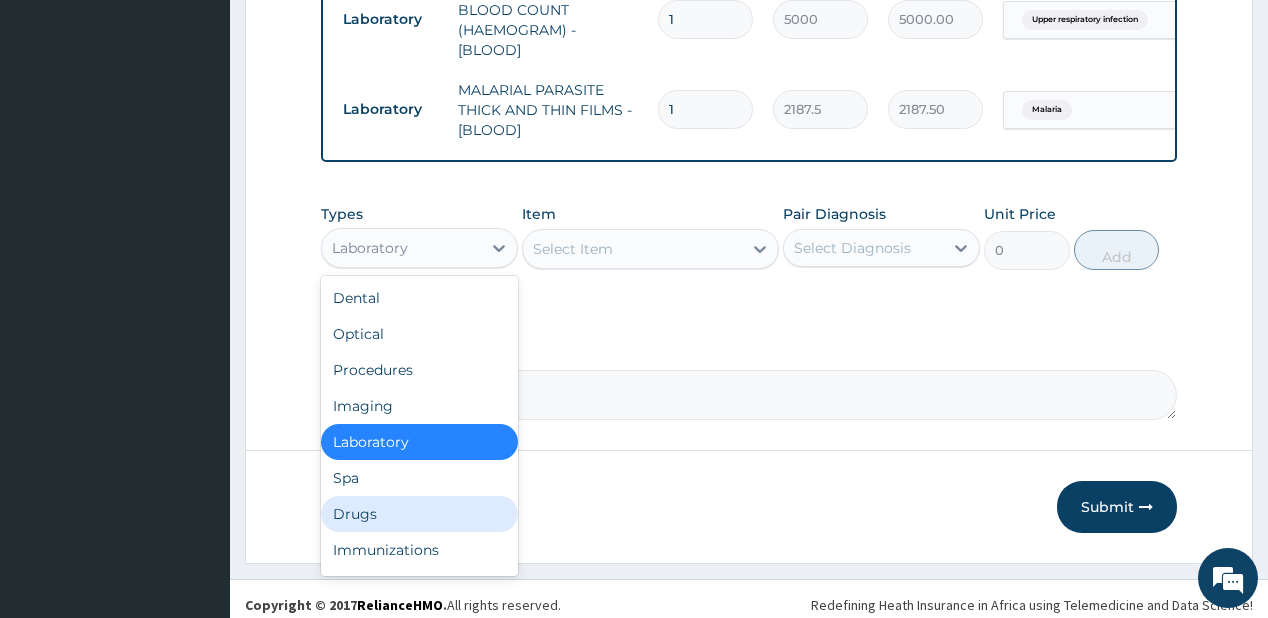 click on "Drugs" at bounding box center [419, 514] 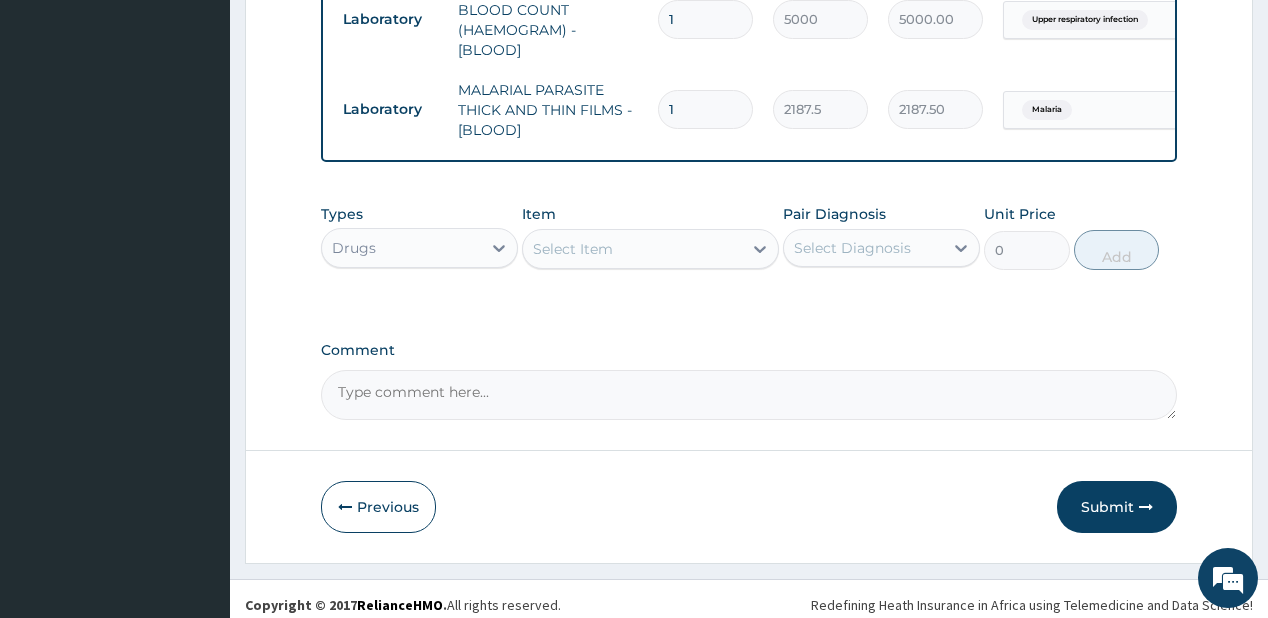 click on "Select Item" at bounding box center (573, 249) 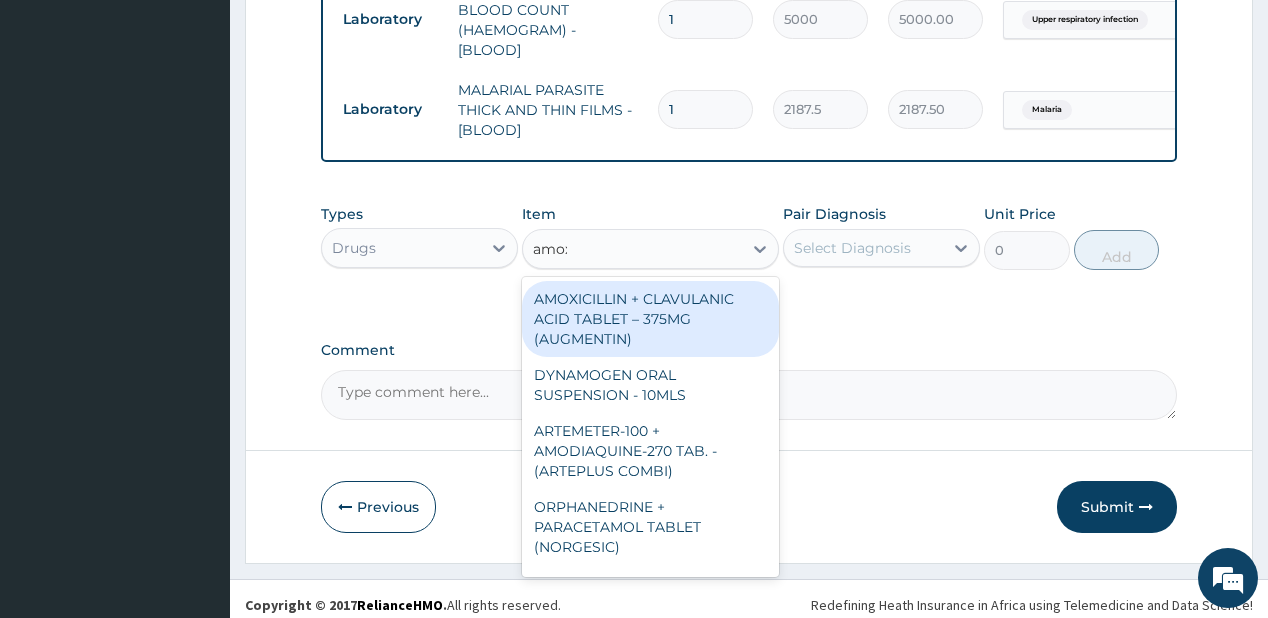 type on "amoxi" 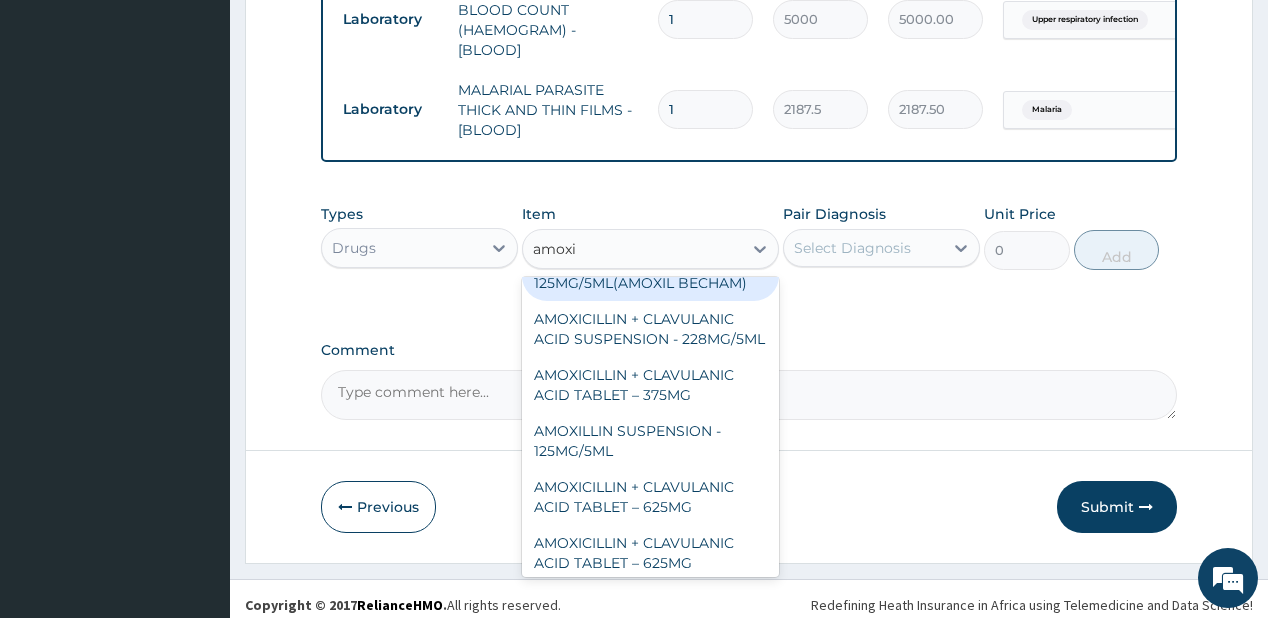 scroll, scrollTop: 320, scrollLeft: 0, axis: vertical 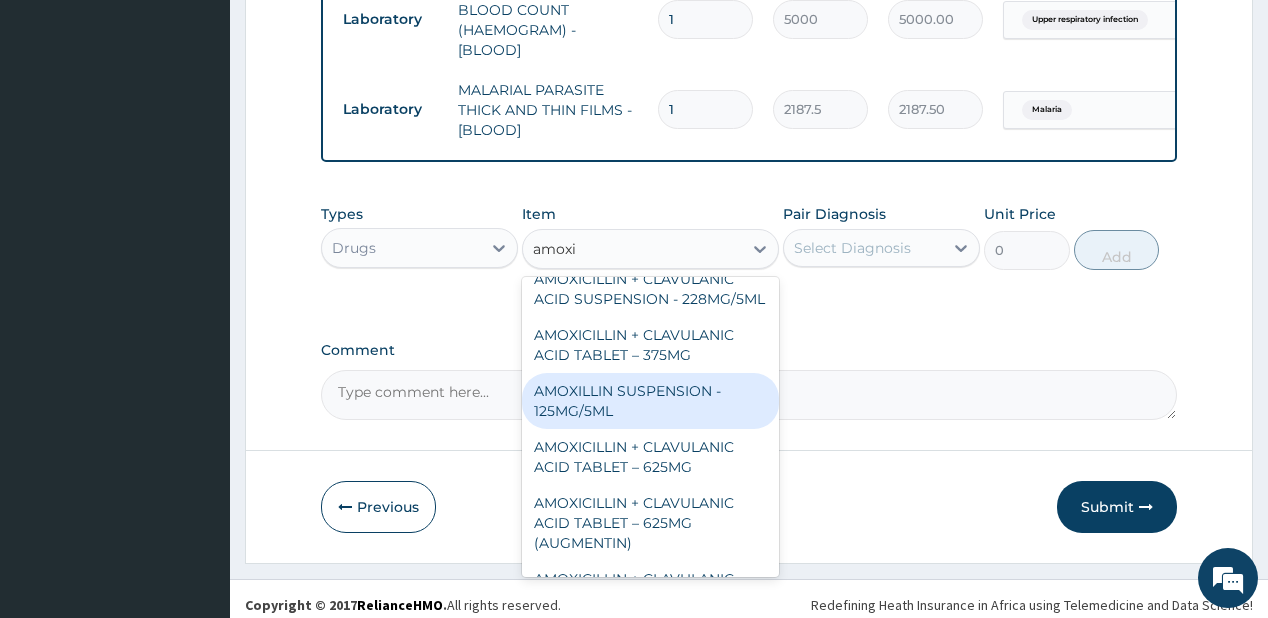 click on "AMOXILLIN SUSPENSION - 125MG/5ML" at bounding box center (650, 401) 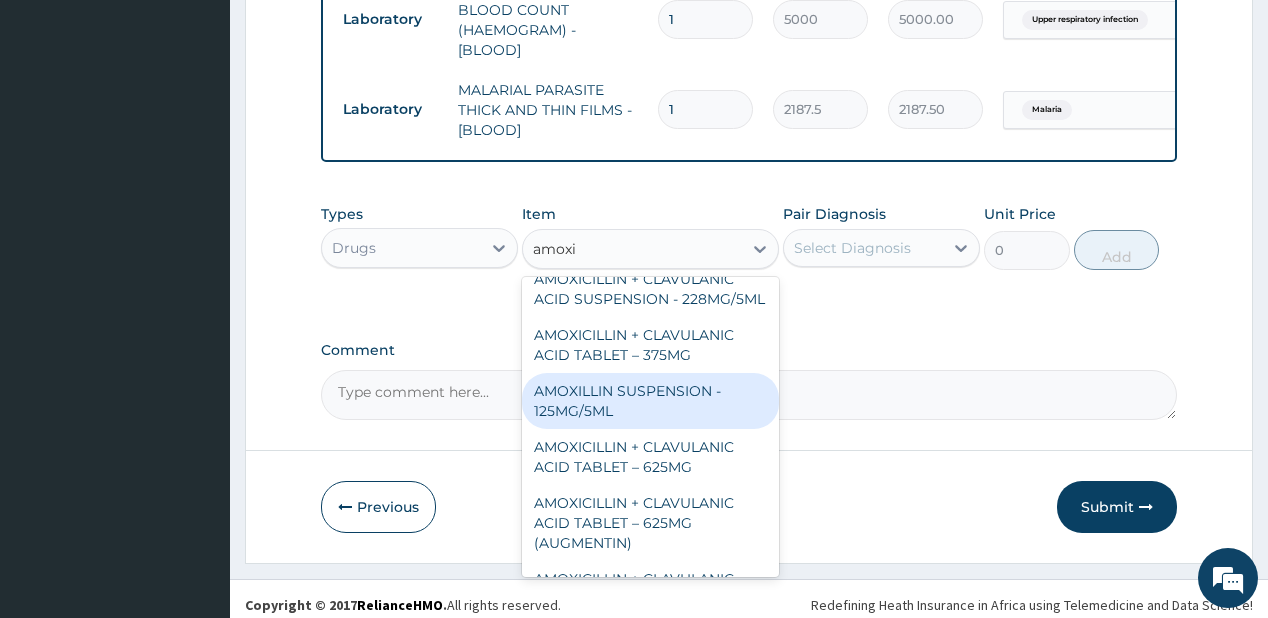 type 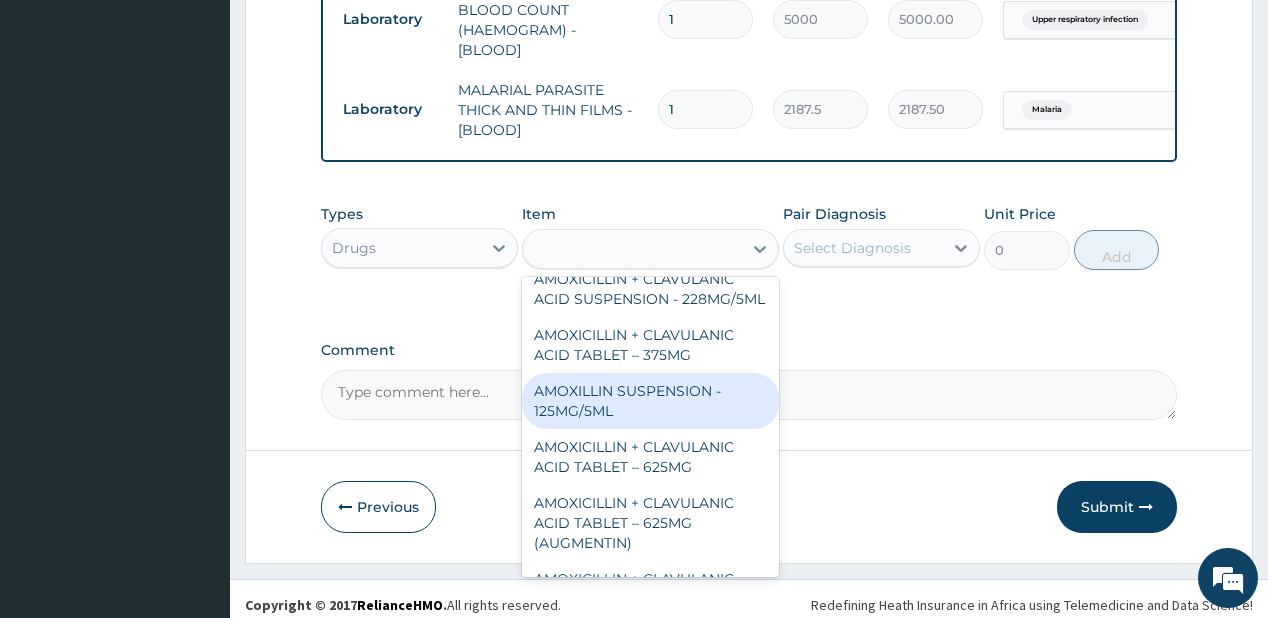type on "840" 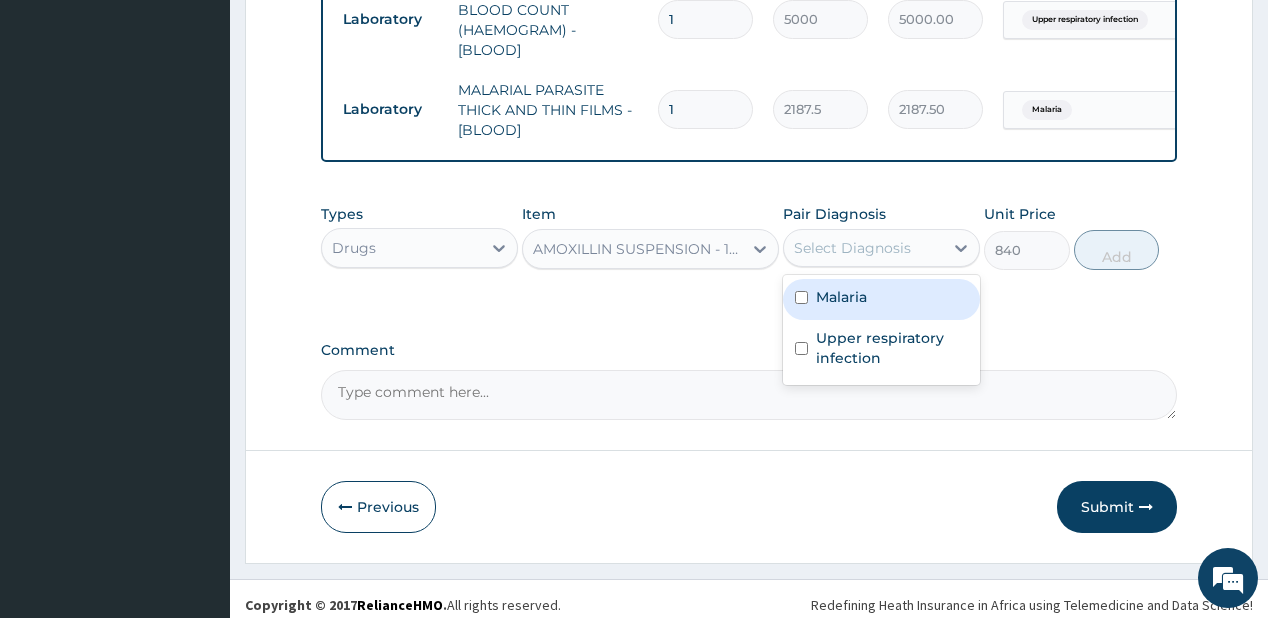 click on "Select Diagnosis" at bounding box center [852, 248] 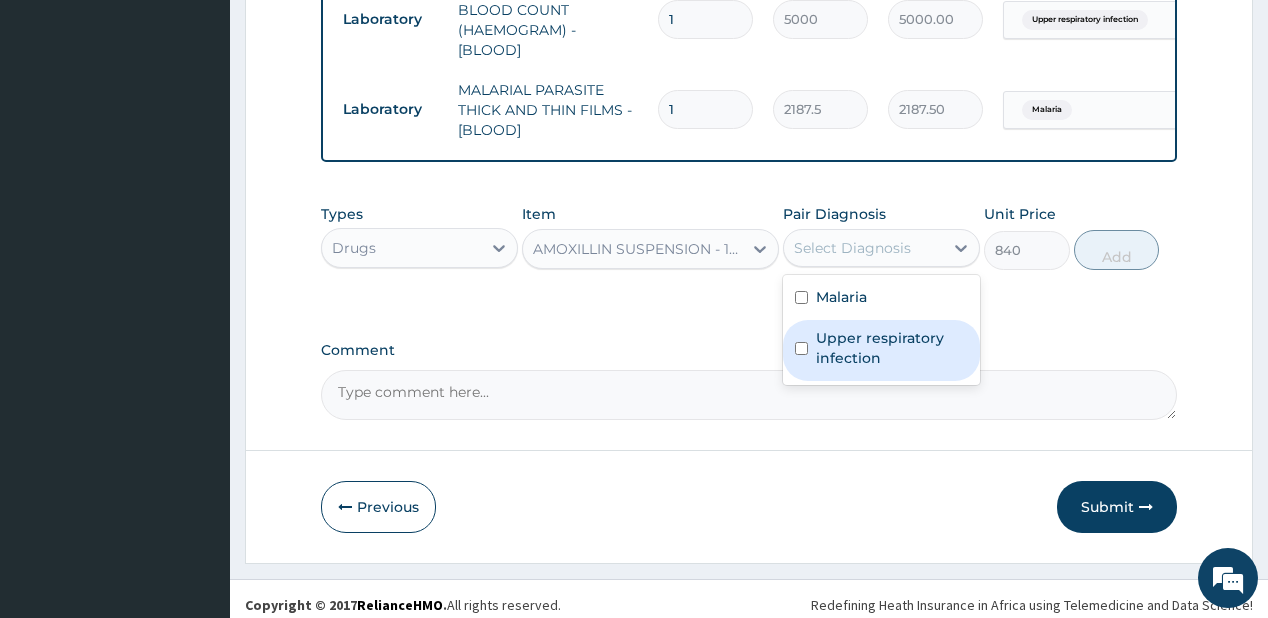 drag, startPoint x: 869, startPoint y: 368, endPoint x: 1034, endPoint y: 268, distance: 192.93782 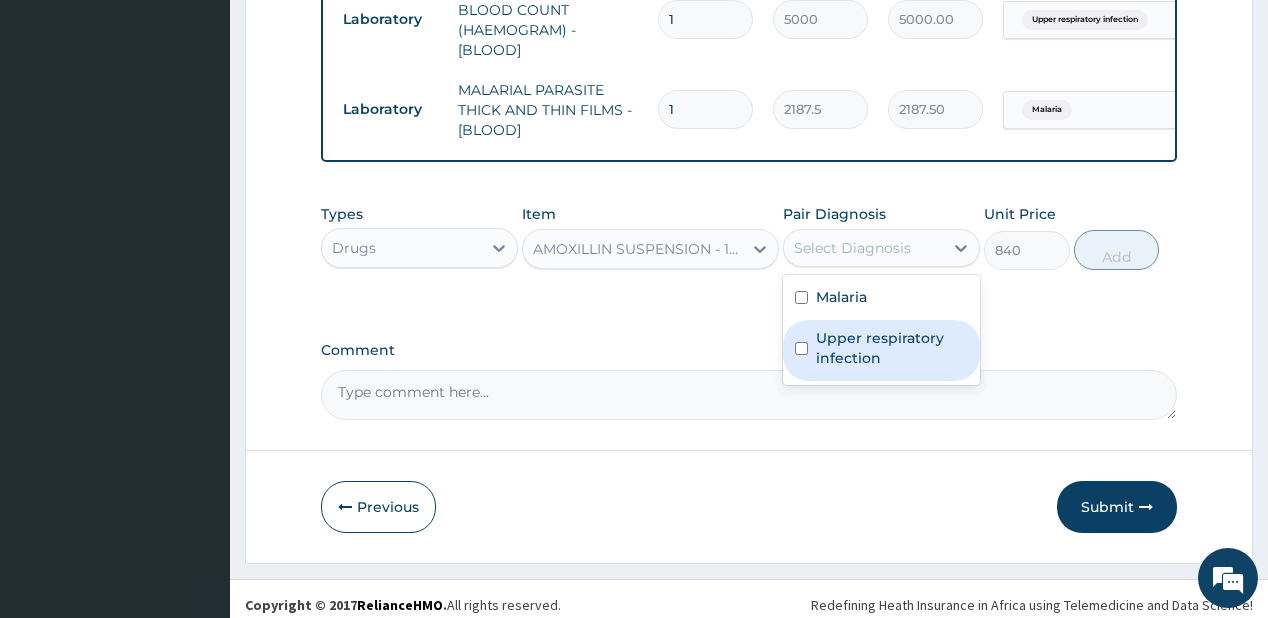 click on "Upper respiratory infection" at bounding box center [892, 348] 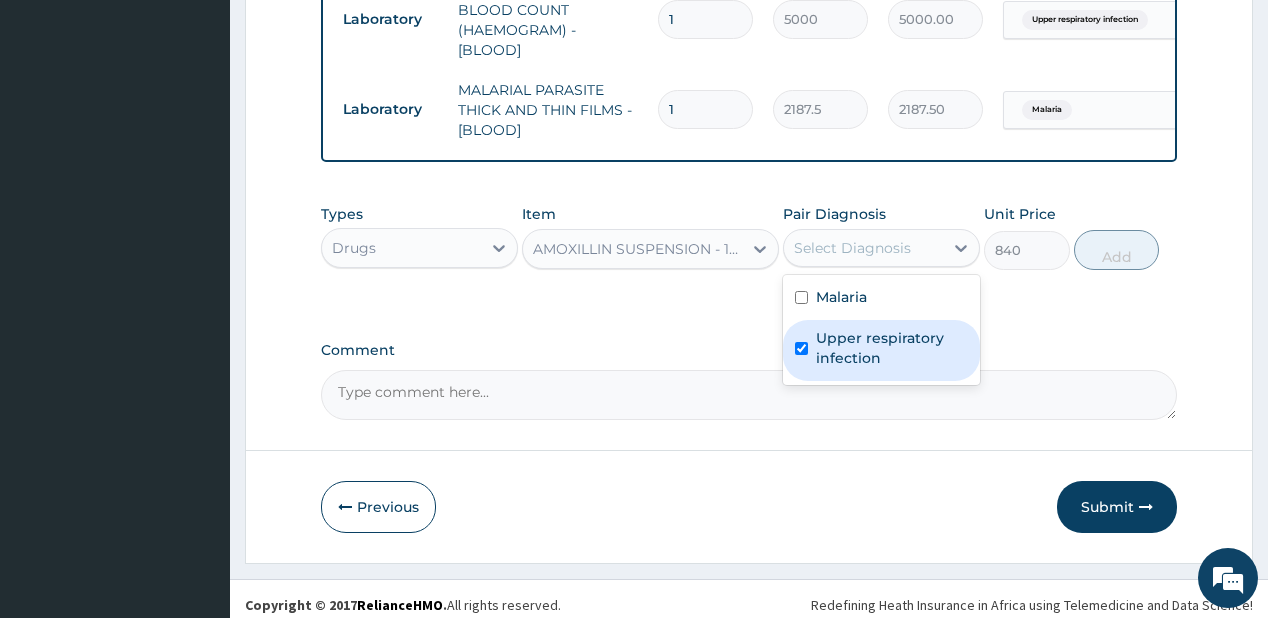 checkbox on "true" 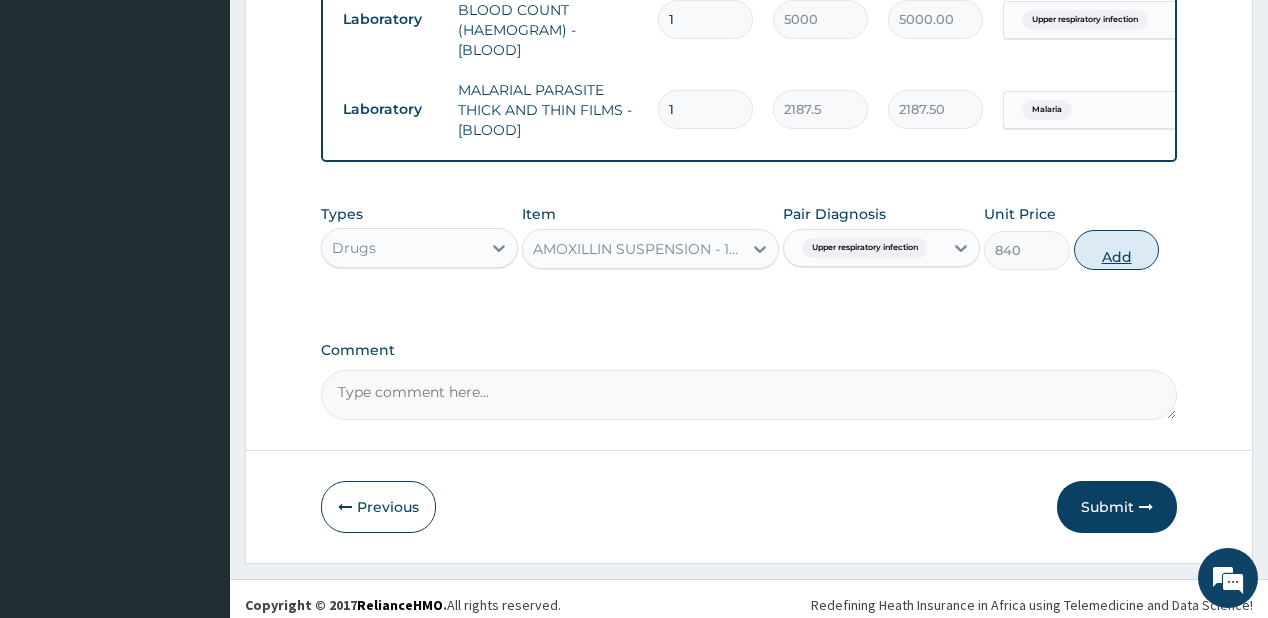 click on "Add" at bounding box center [1117, 250] 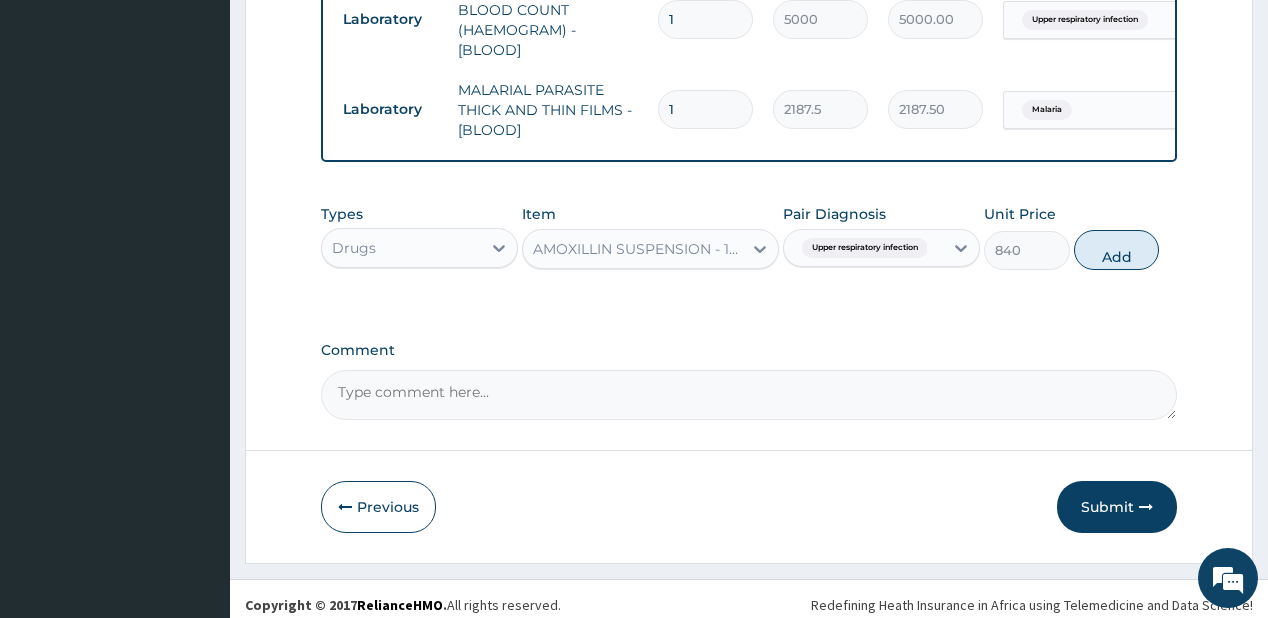 type on "0" 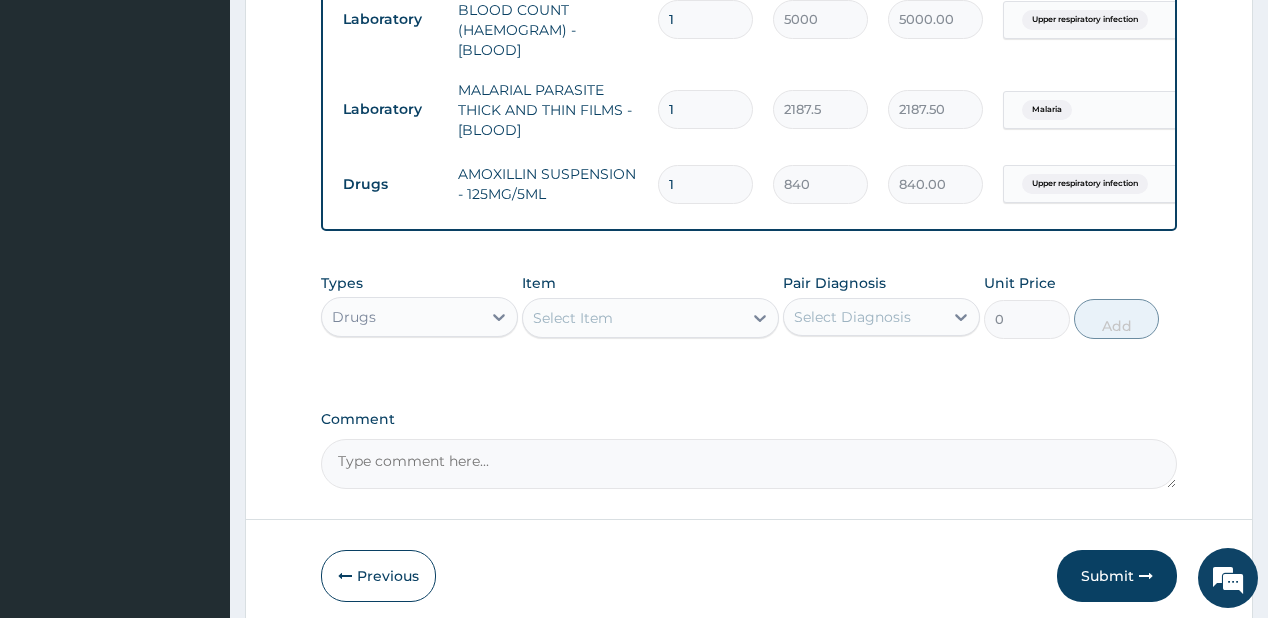 click on "Select Item" at bounding box center [573, 318] 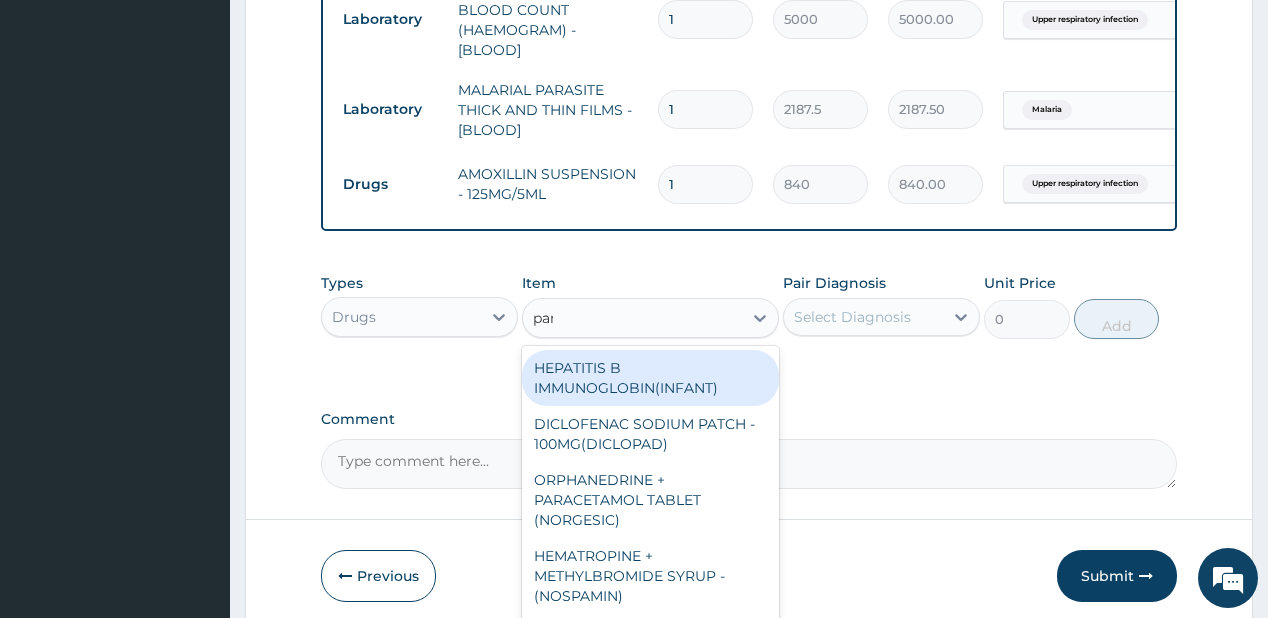 type on "parac" 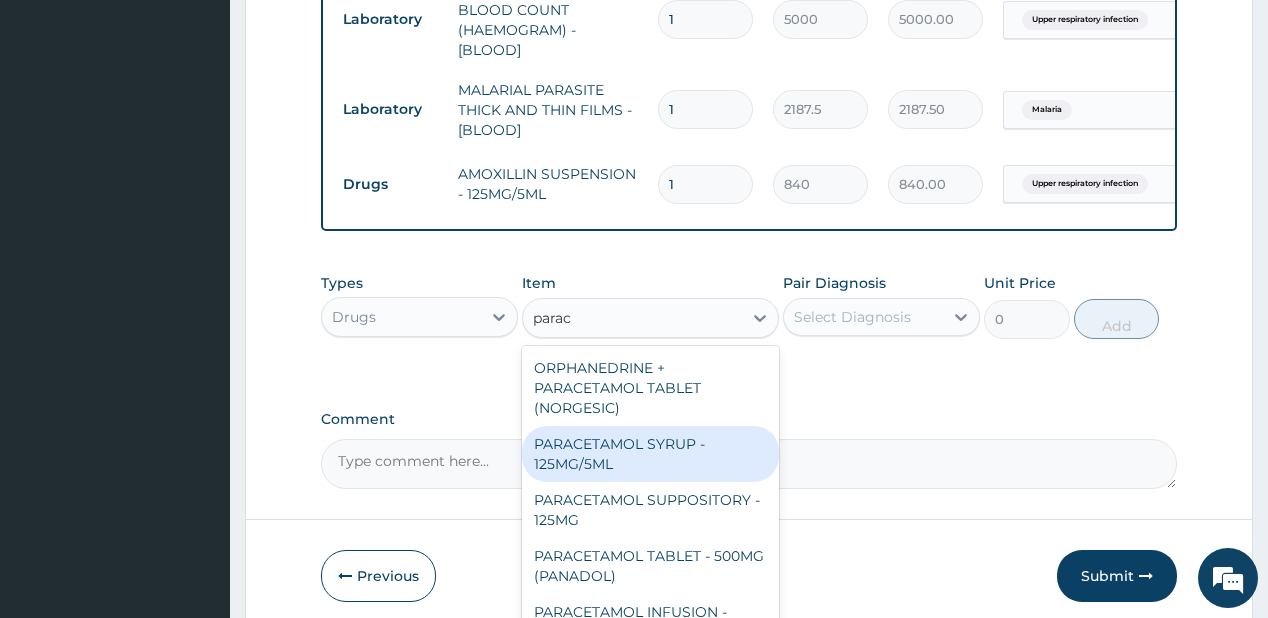drag, startPoint x: 624, startPoint y: 458, endPoint x: 888, endPoint y: 312, distance: 301.68195 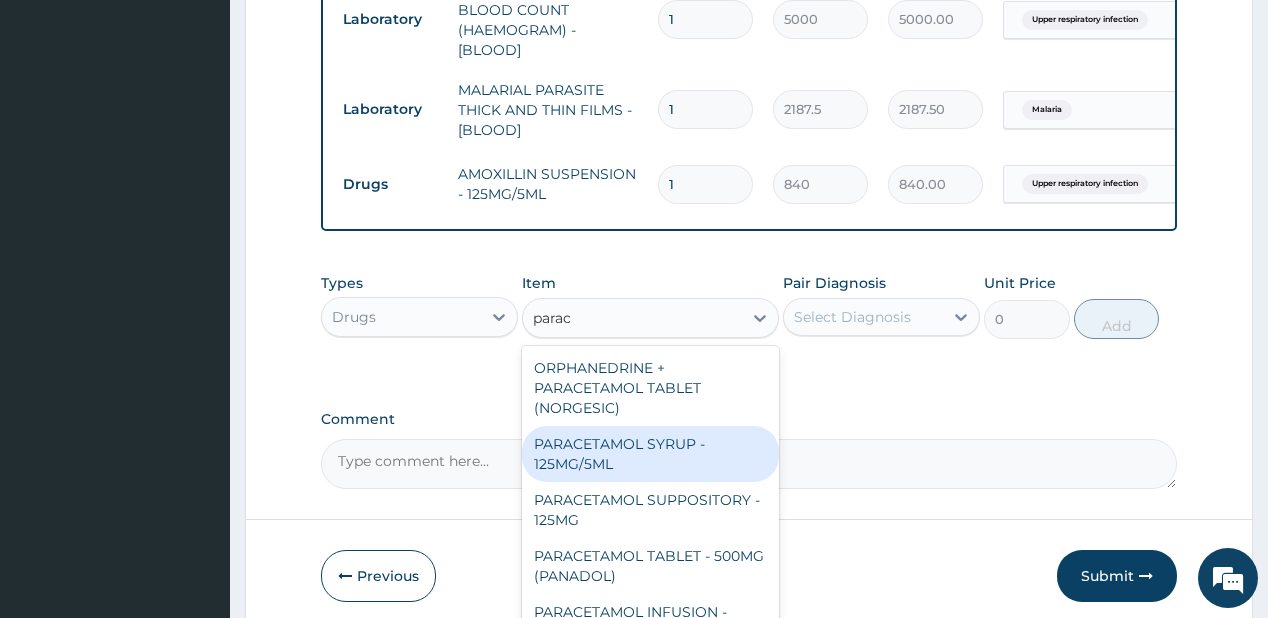 click on "PARACETAMOL SYRUP - 125MG/5ML" at bounding box center [650, 454] 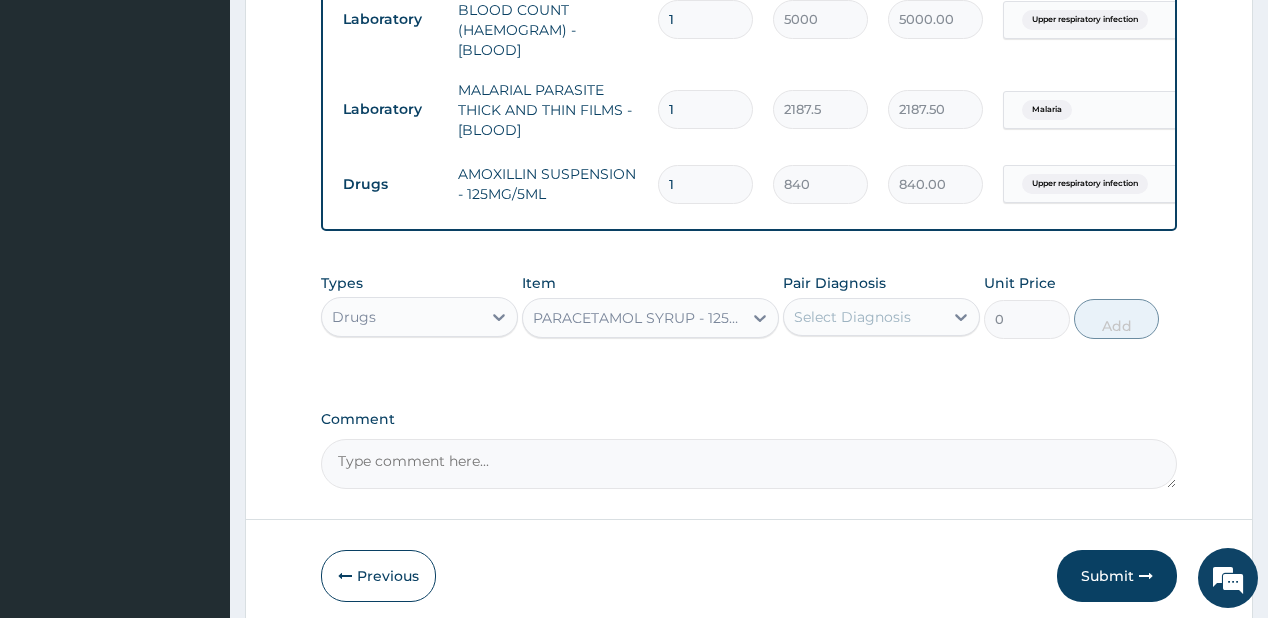 type 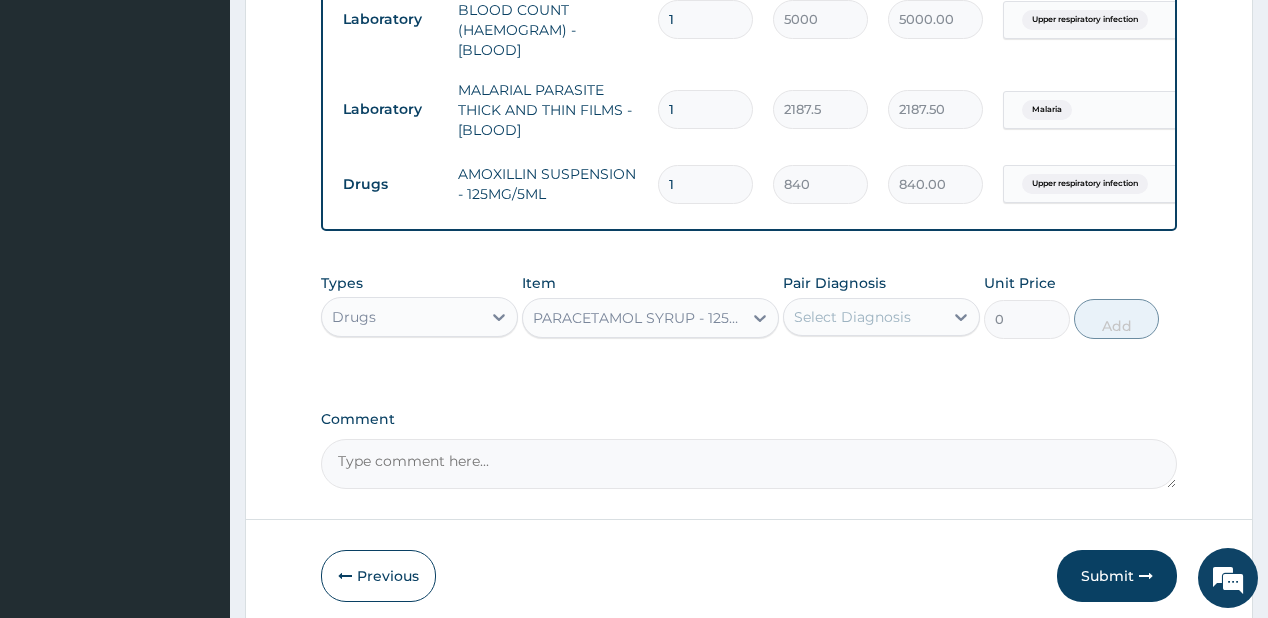 type on "840" 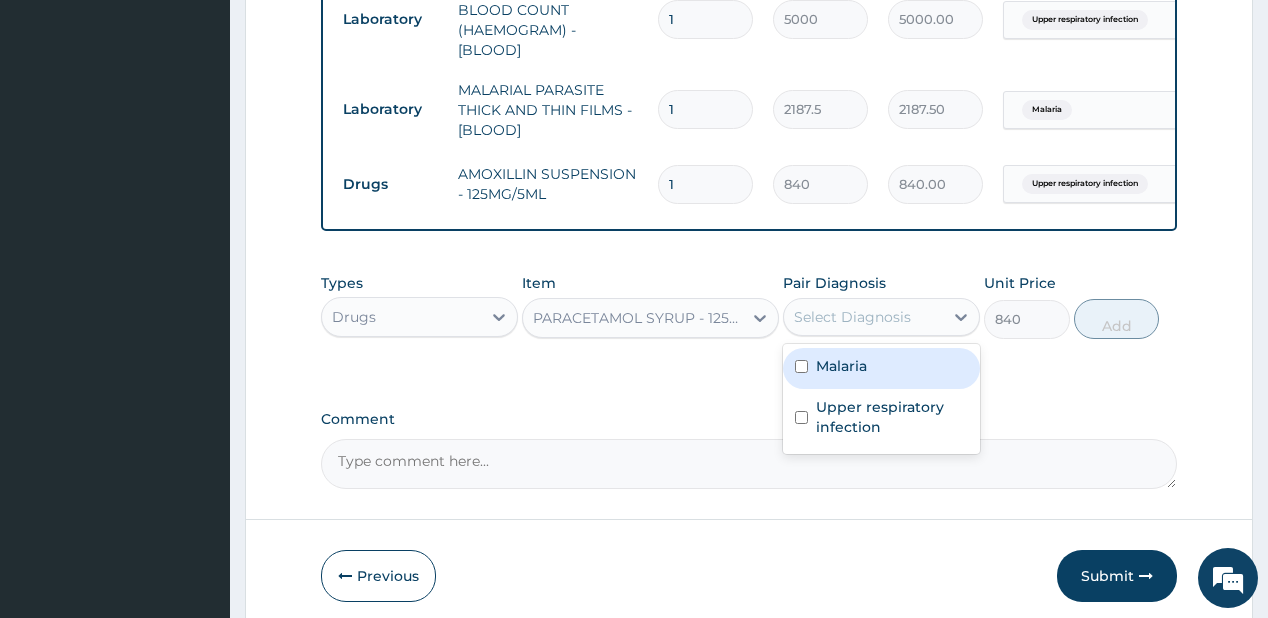 click on "Select Diagnosis" at bounding box center (863, 317) 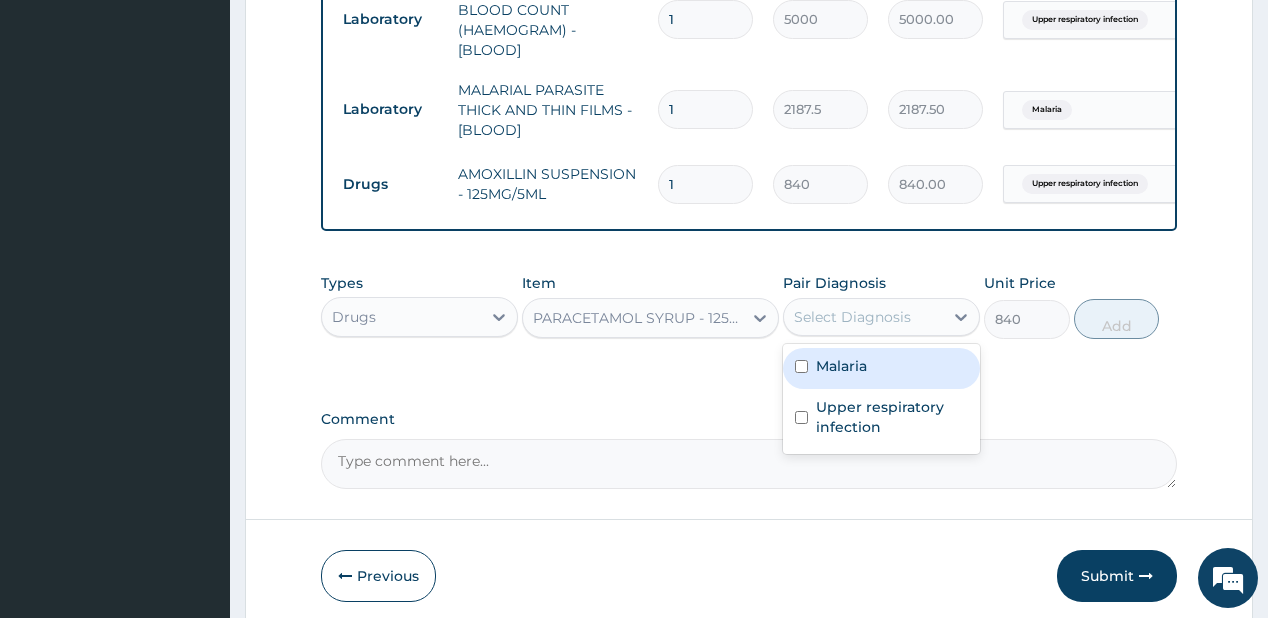 drag, startPoint x: 864, startPoint y: 368, endPoint x: 896, endPoint y: 381, distance: 34.539833 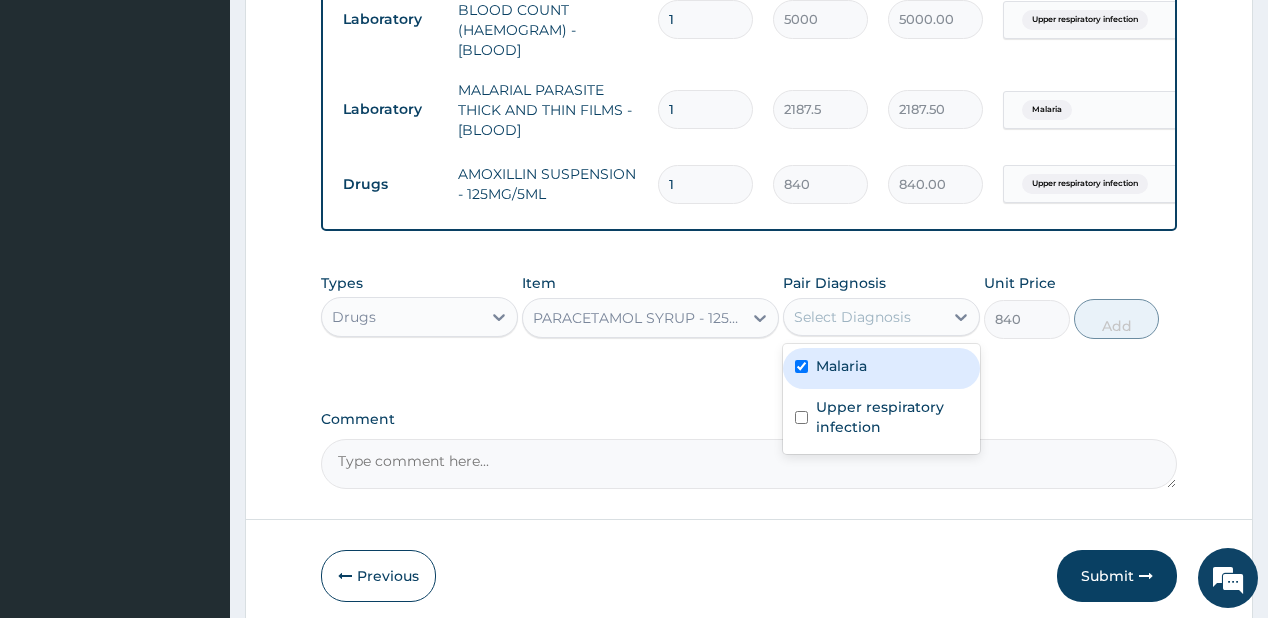 checkbox on "true" 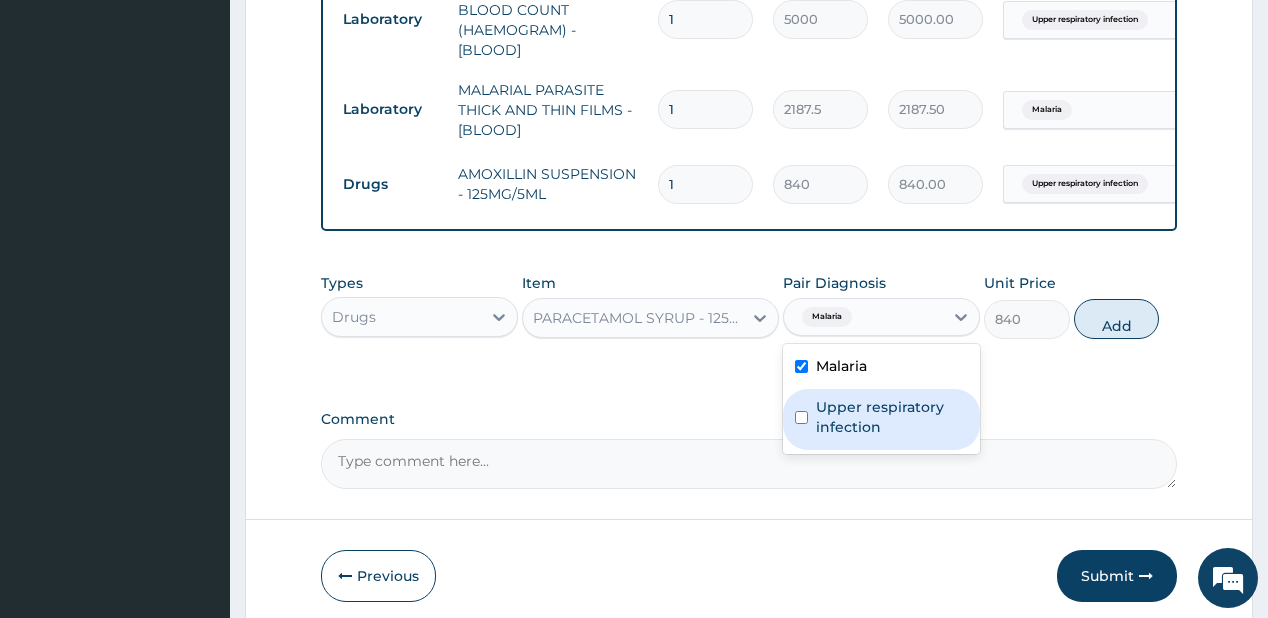 click on "Upper respiratory infection" at bounding box center (892, 417) 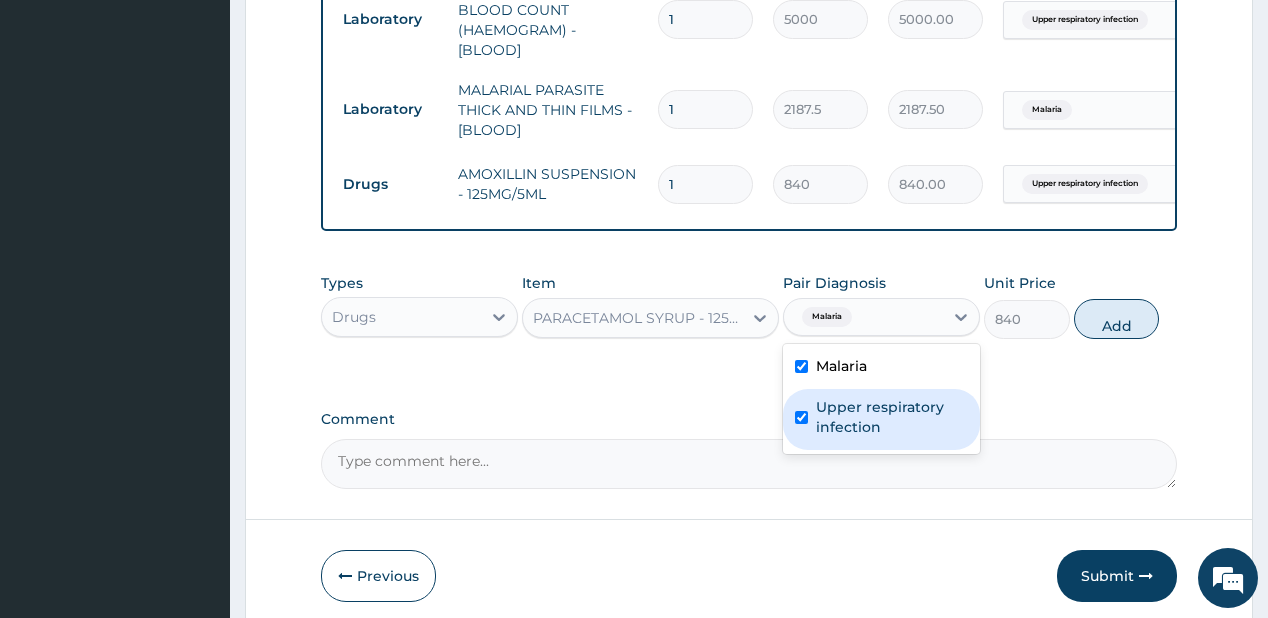 checkbox on "true" 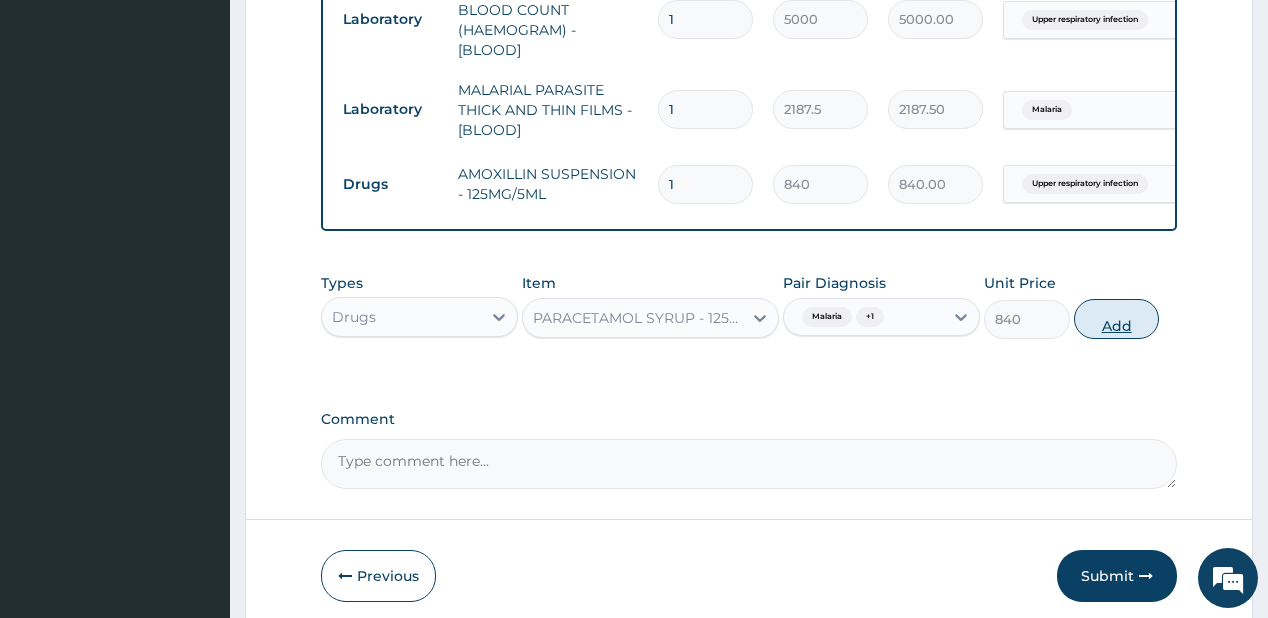 click on "Add" at bounding box center [1117, 319] 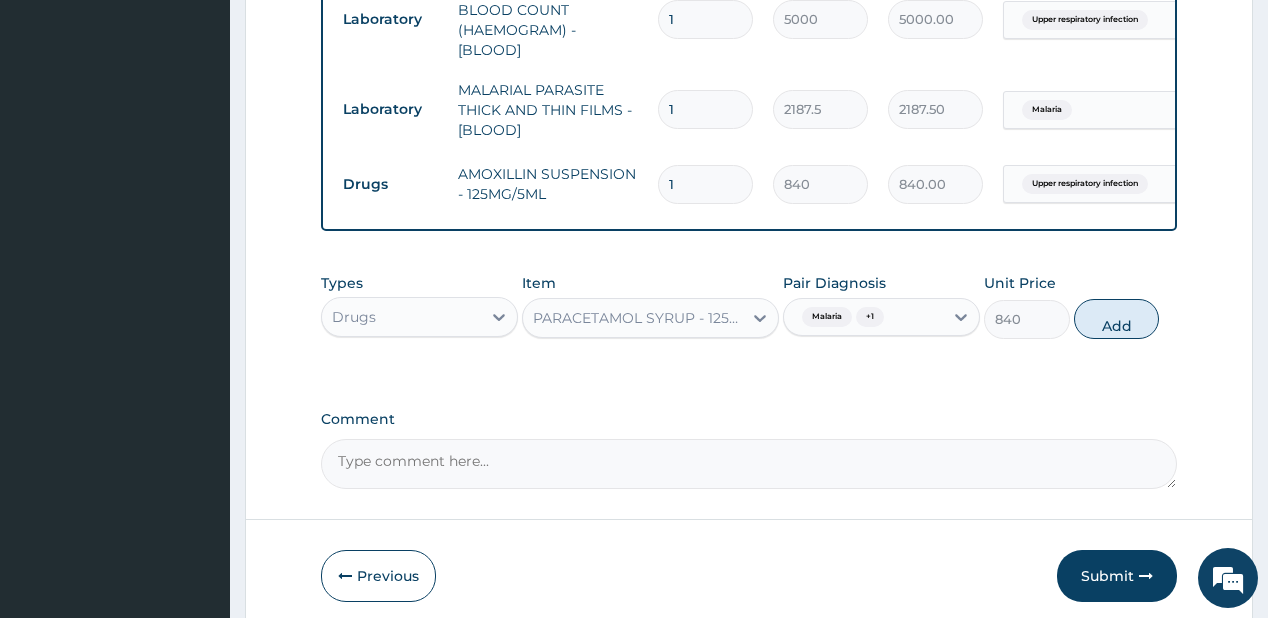 type on "0" 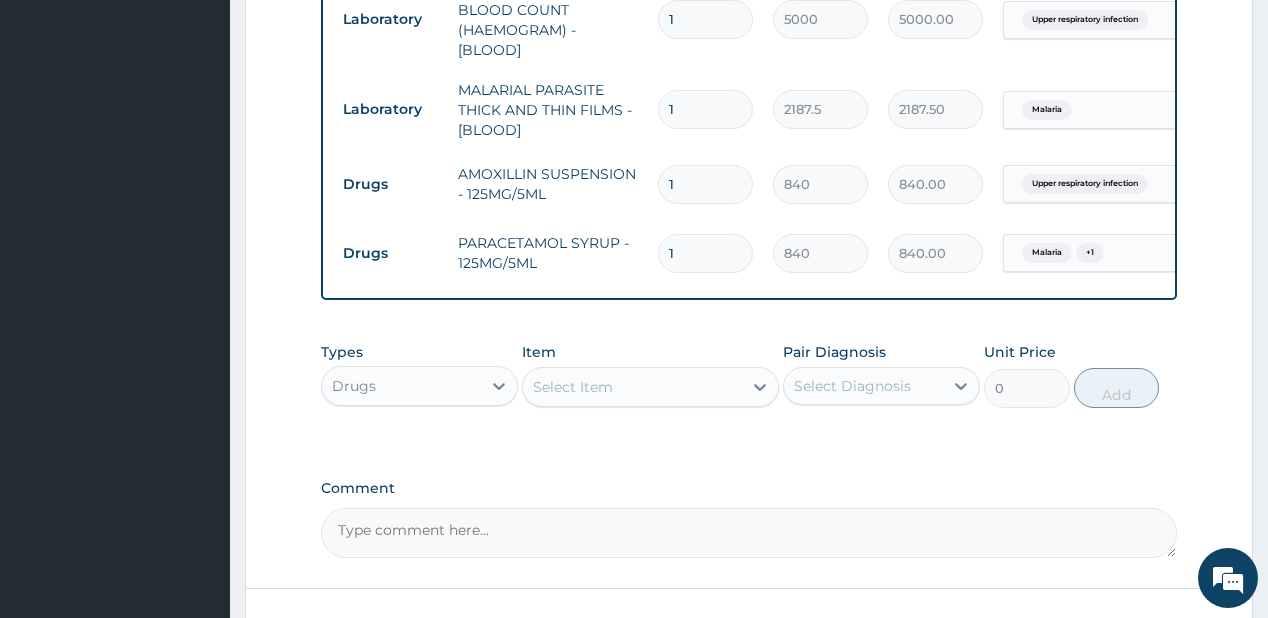 click on "Select Item" at bounding box center (632, 387) 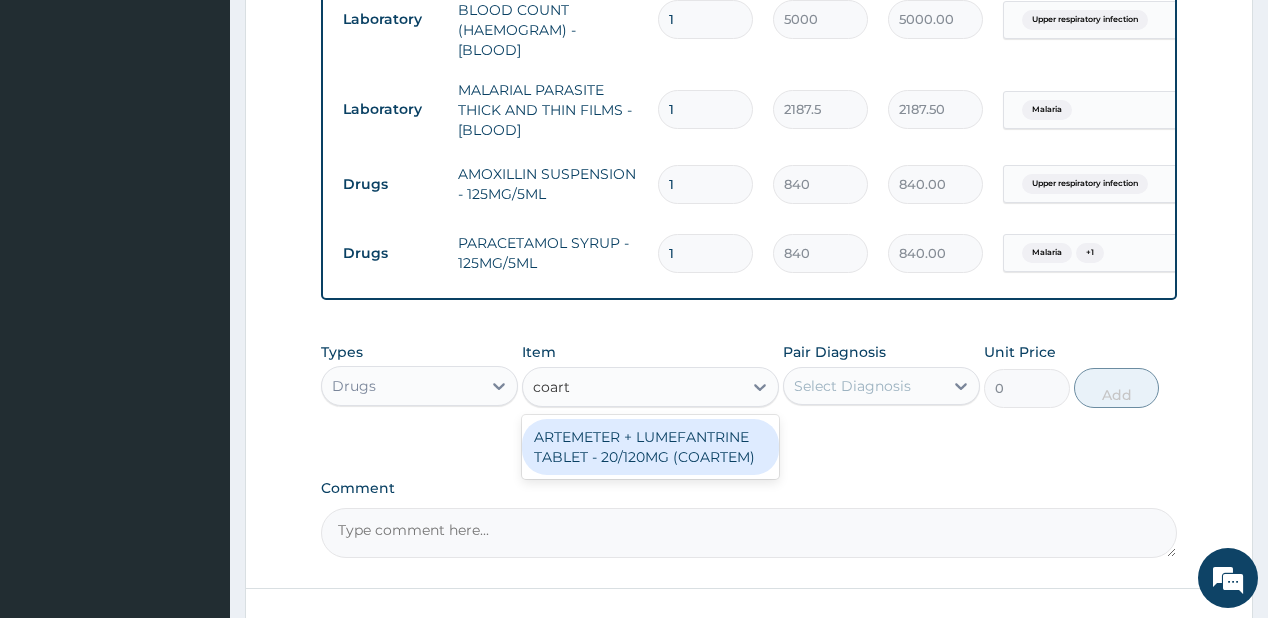 click on "ARTEMETER + LUMEFANTRINE TABLET - 20/120MG (COARTEM)" at bounding box center (650, 447) 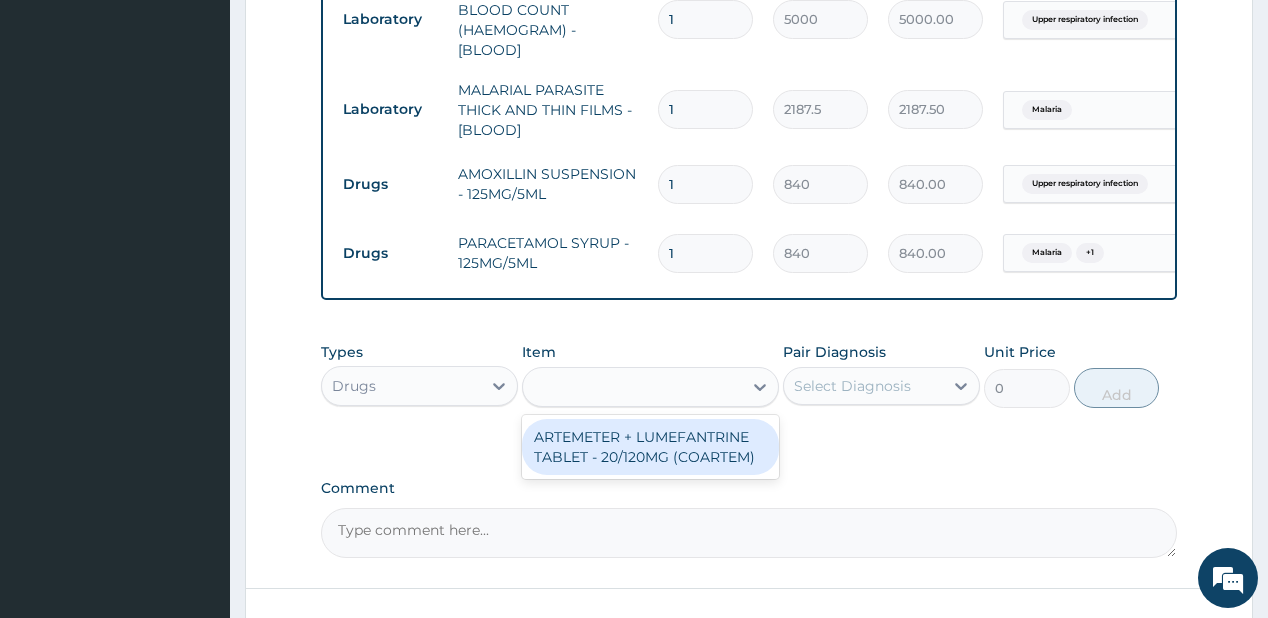 type on "210" 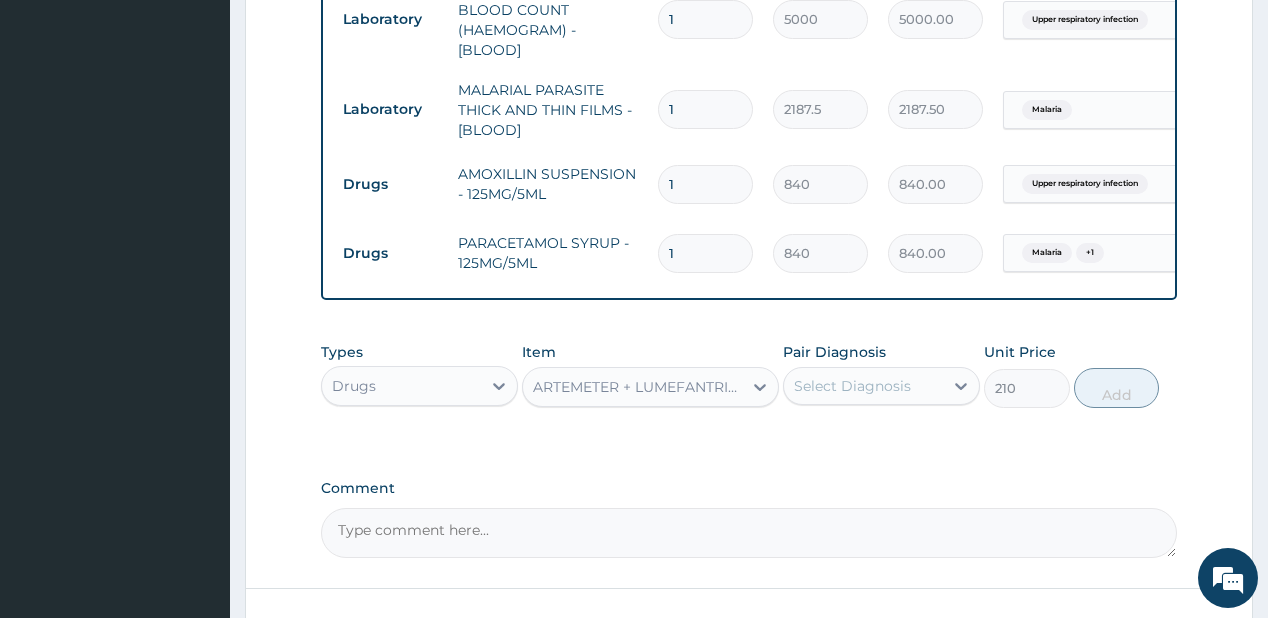 click on "Select Diagnosis" at bounding box center [852, 386] 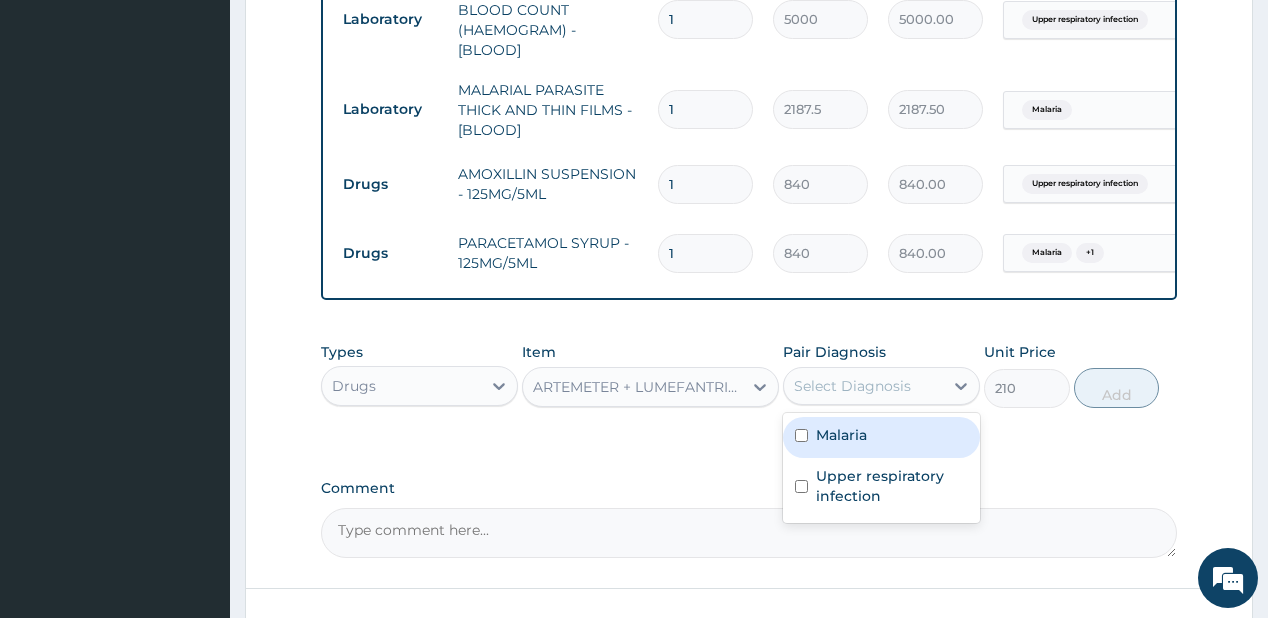 click on "Malaria" at bounding box center [881, 437] 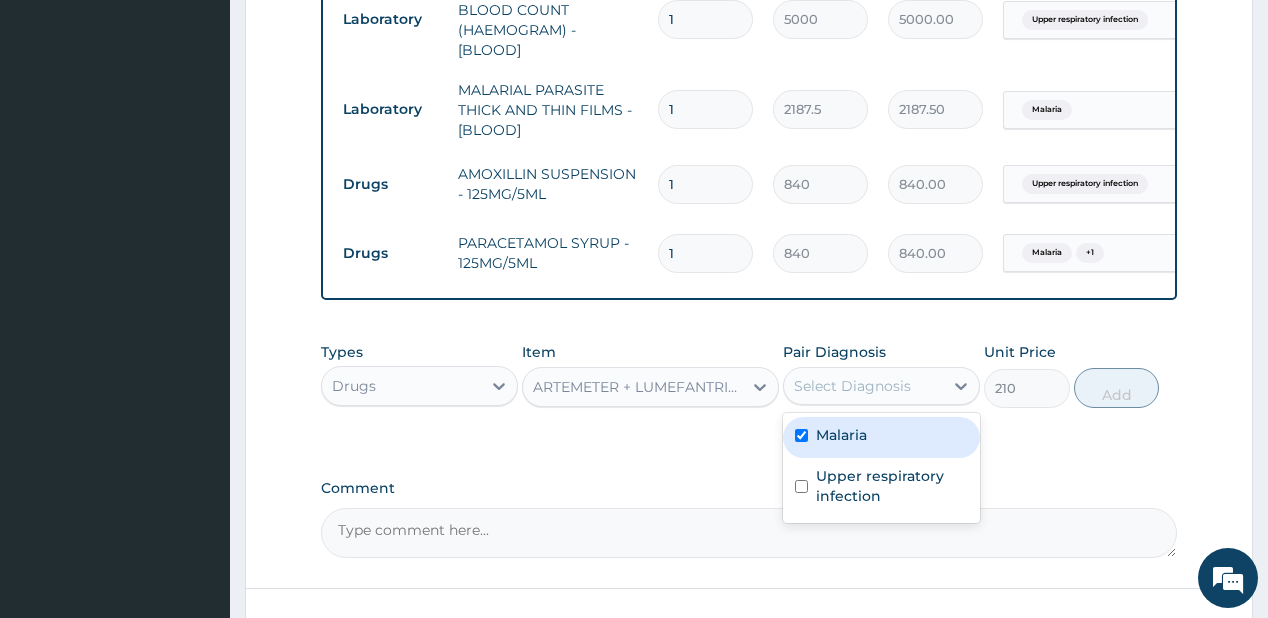 checkbox on "true" 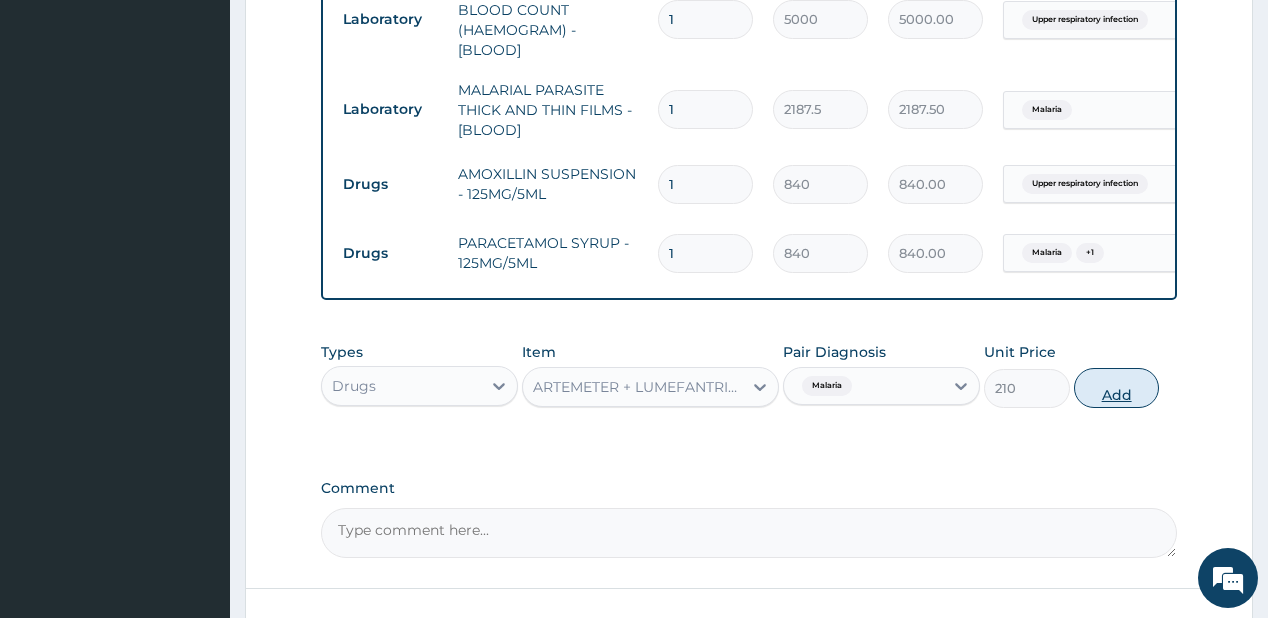 click on "Add" at bounding box center (1117, 388) 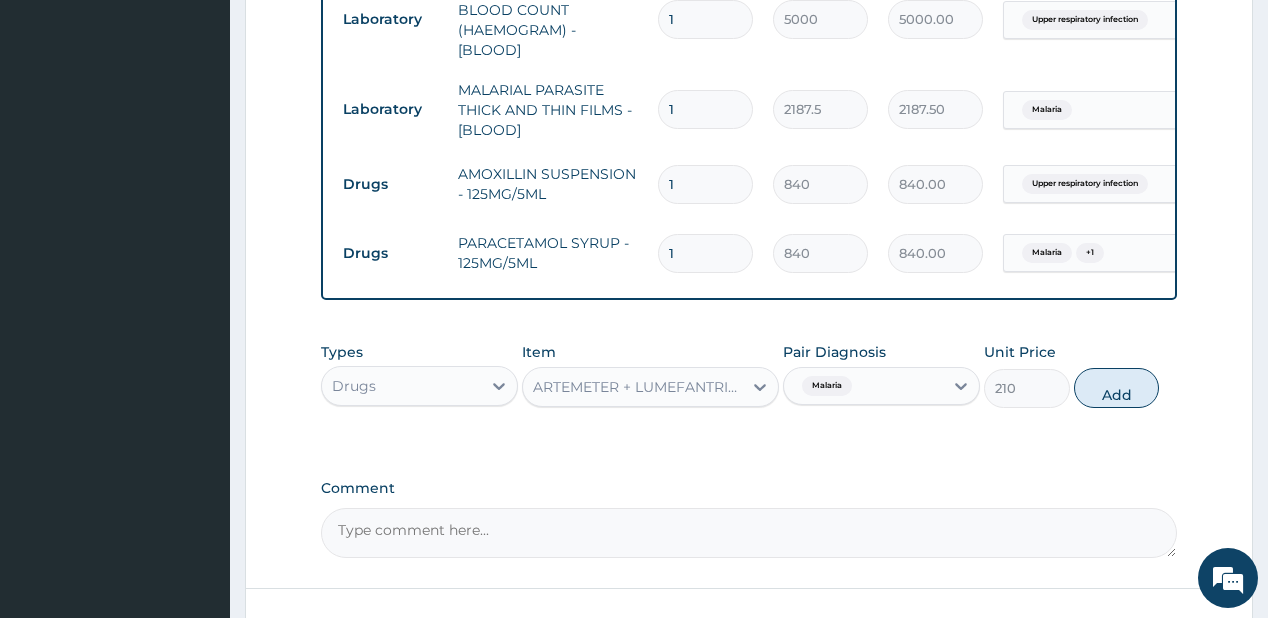 type on "0" 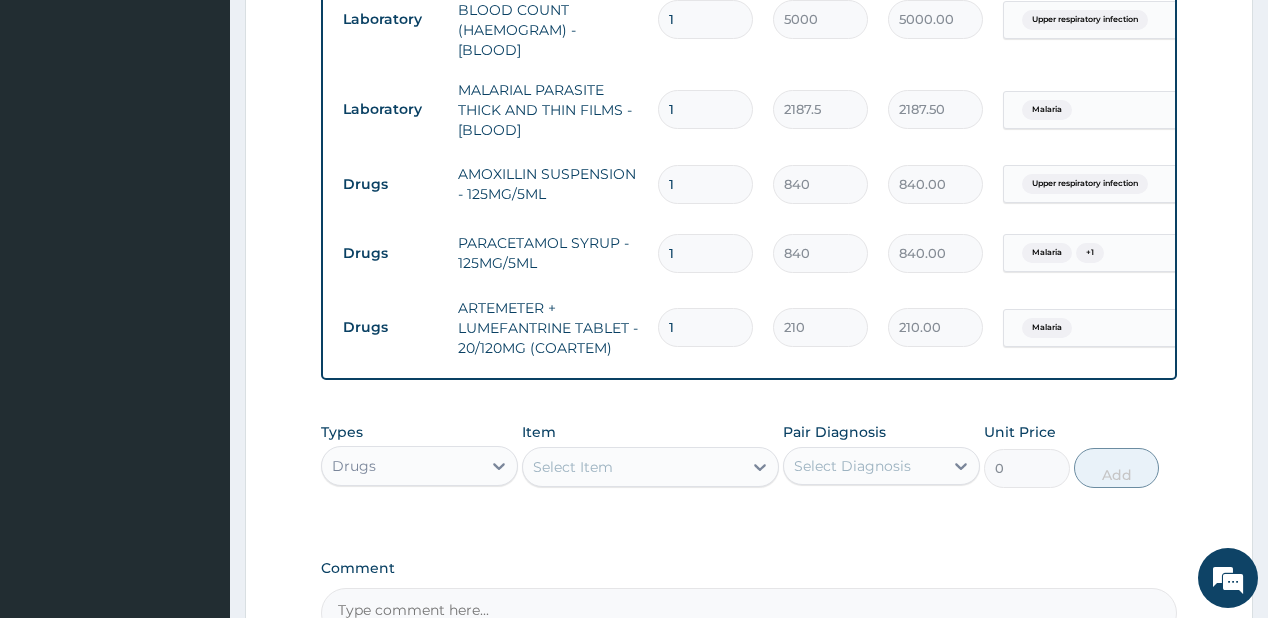 click on "Select Item" at bounding box center [573, 467] 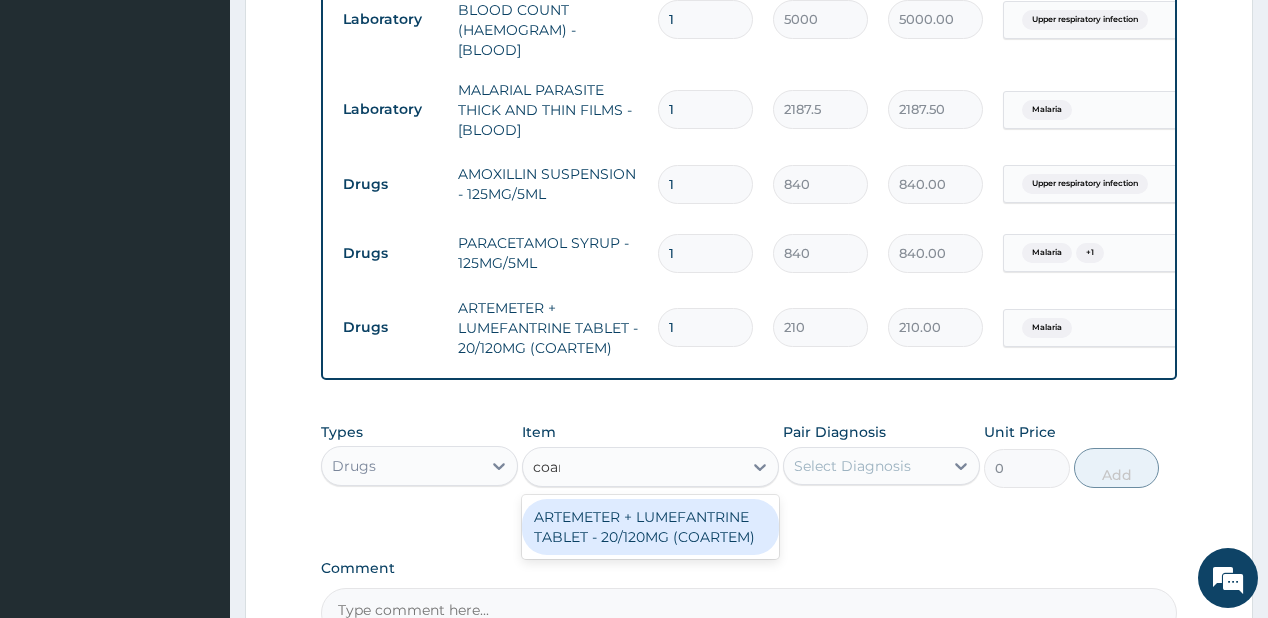 type on "coart" 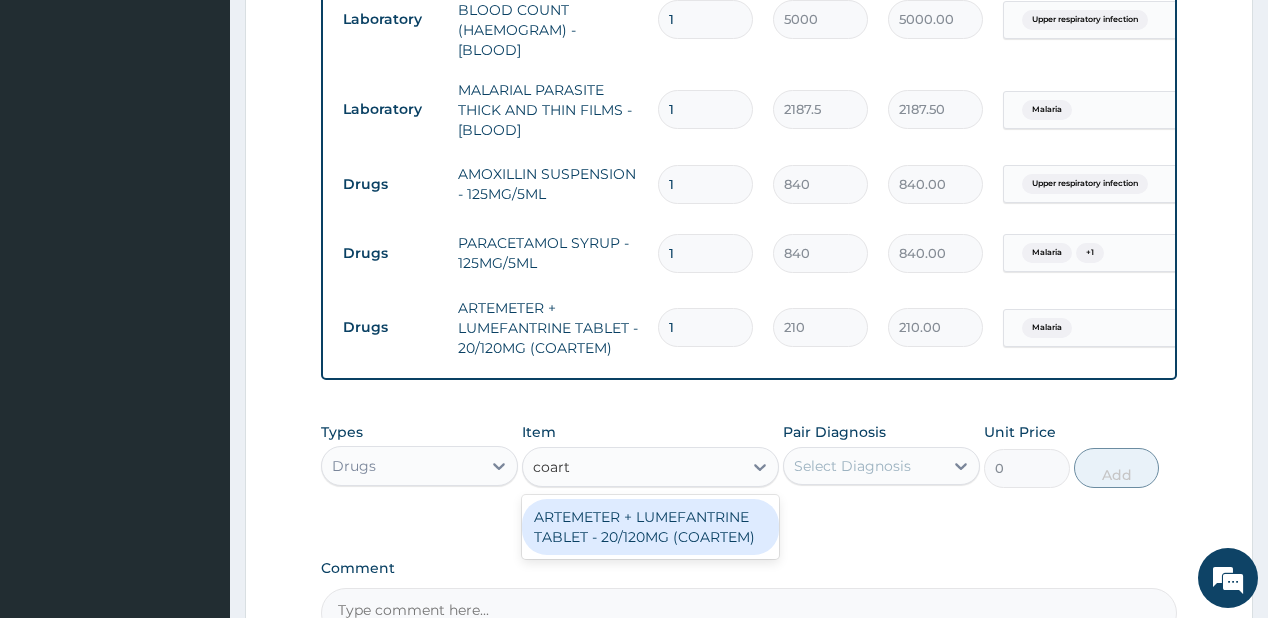 click on "ARTEMETER + LUMEFANTRINE TABLET - 20/120MG (COARTEM)" at bounding box center (650, 527) 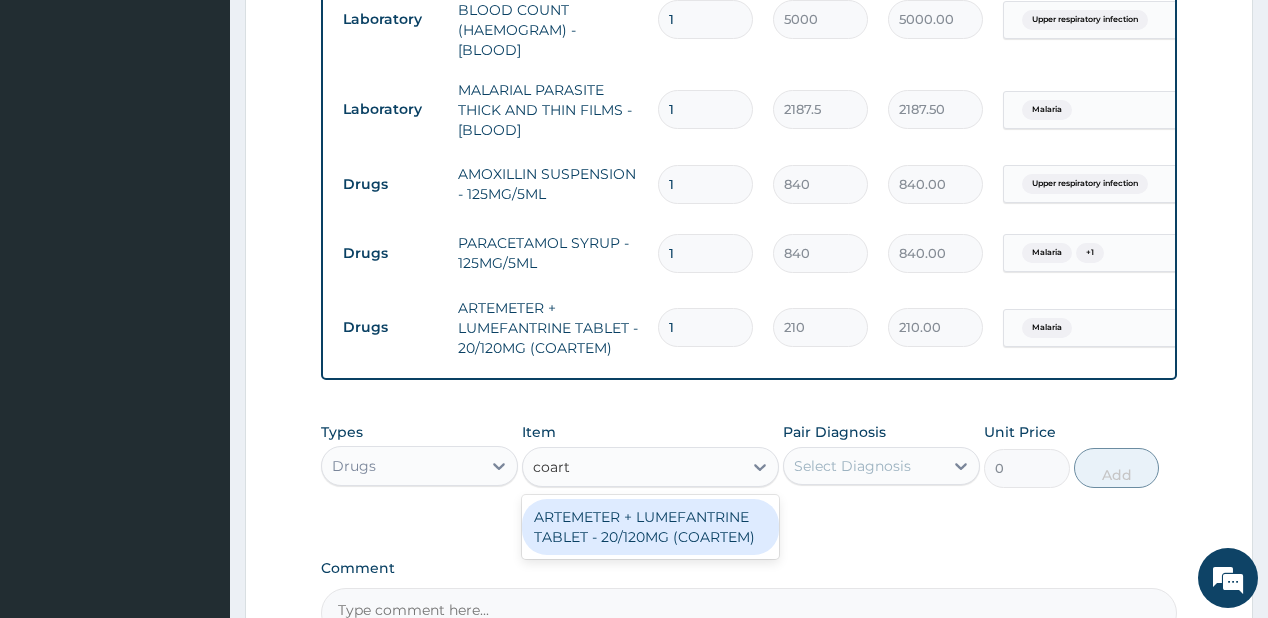 type 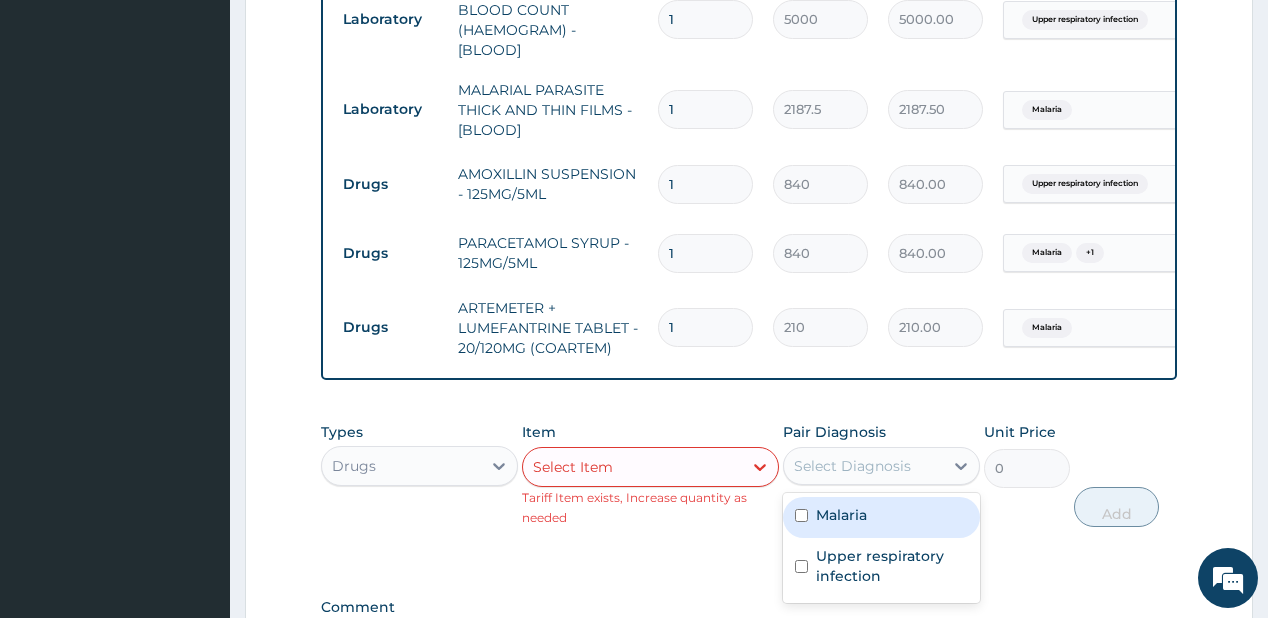 click on "Select Diagnosis" at bounding box center [852, 466] 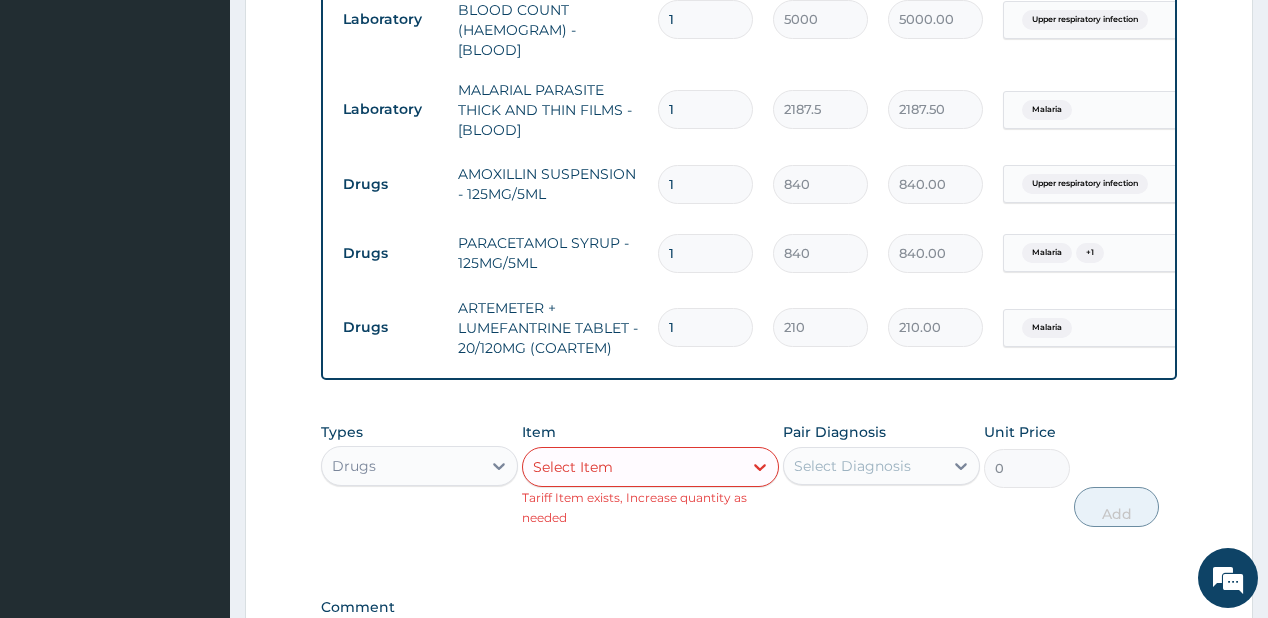 click on "1" at bounding box center [705, 327] 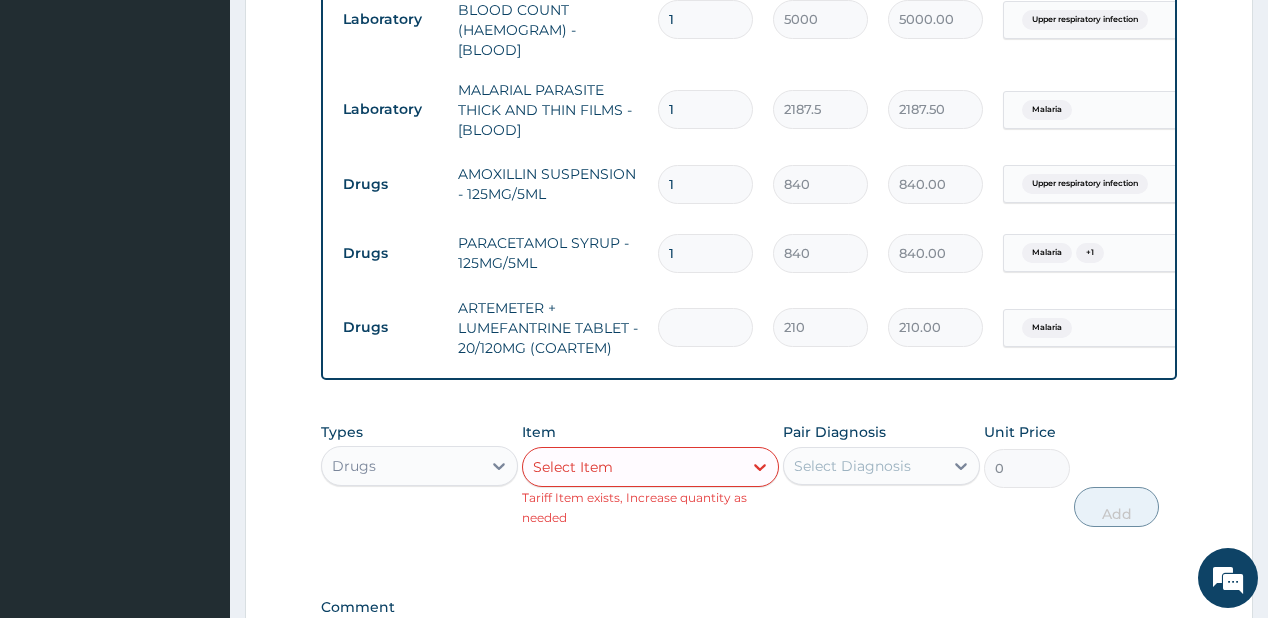 type on "0.00" 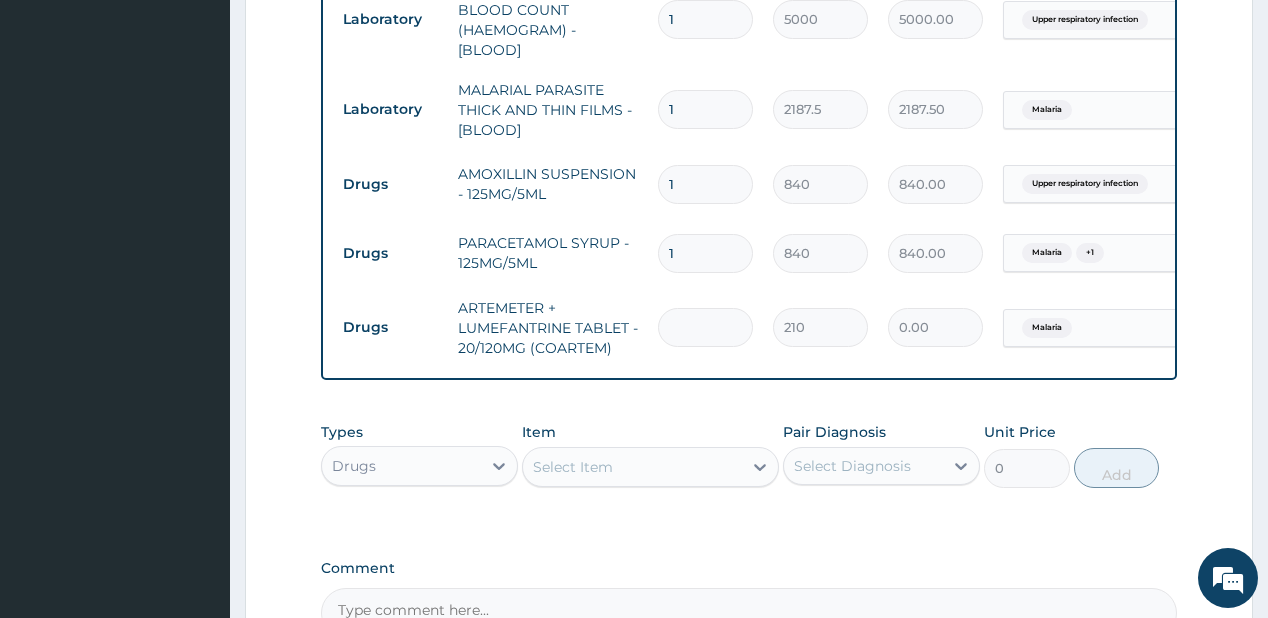 type on "6" 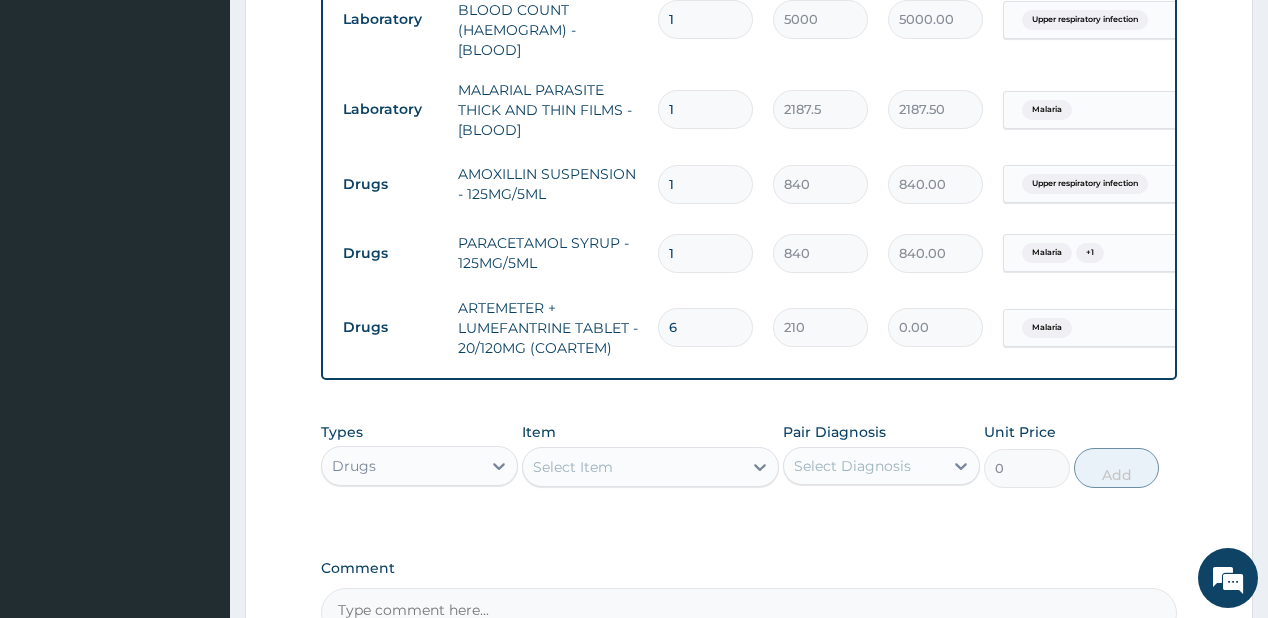 type on "1260.00" 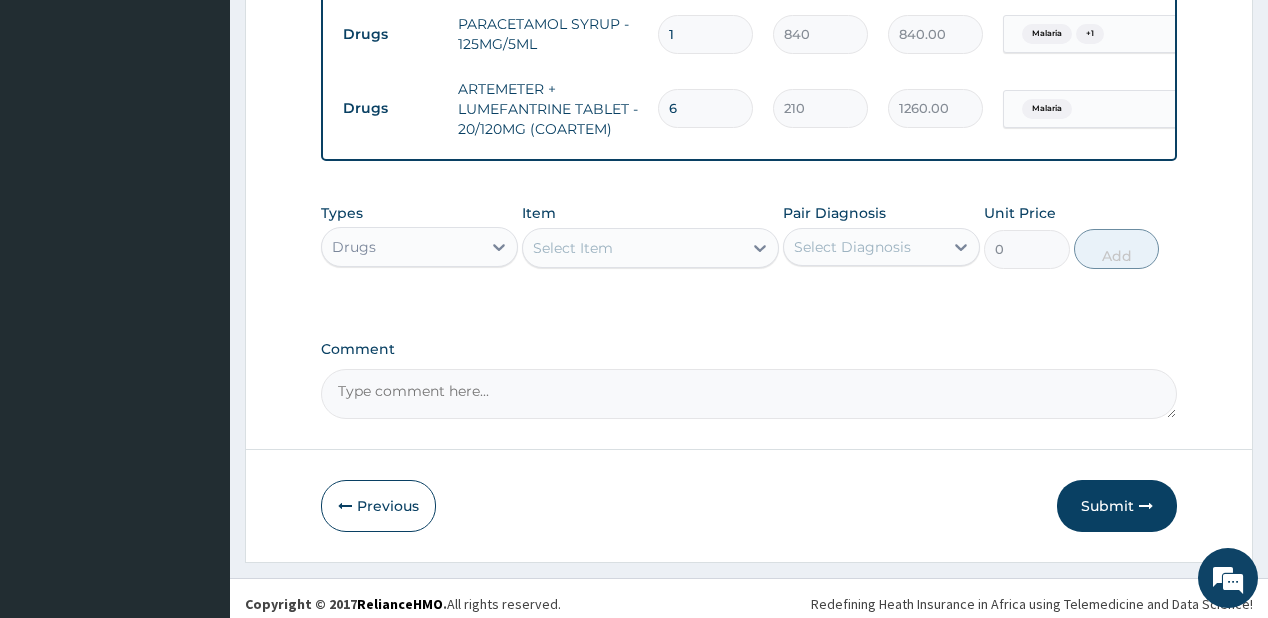scroll, scrollTop: 1146, scrollLeft: 0, axis: vertical 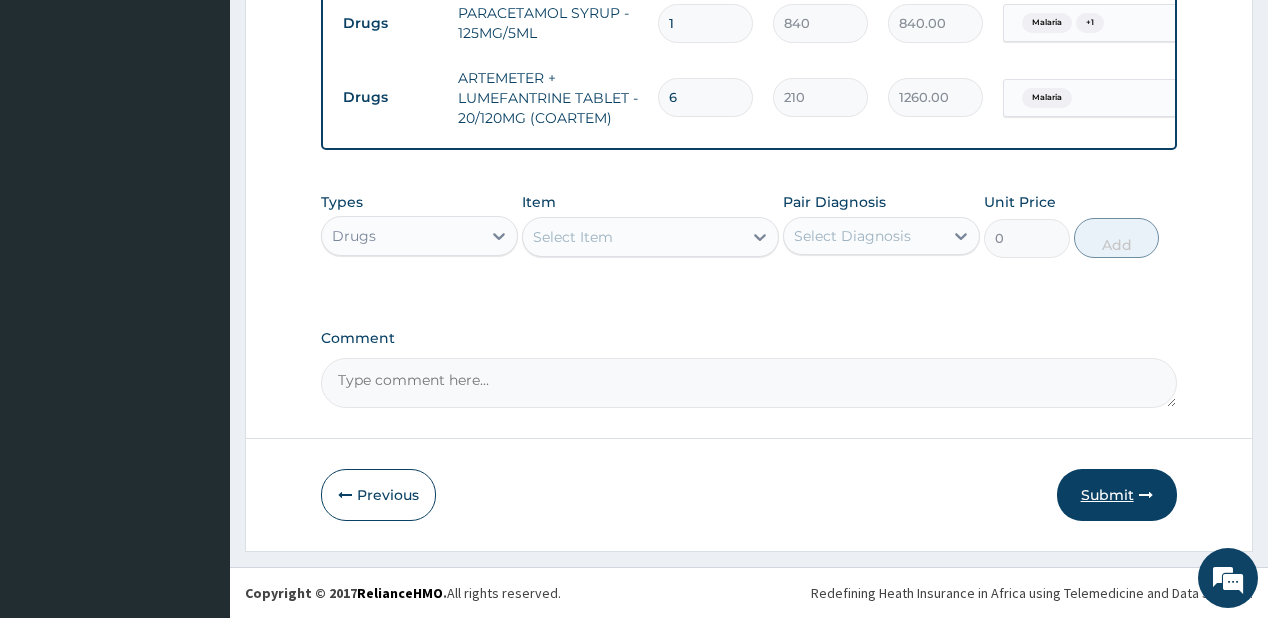 type on "6" 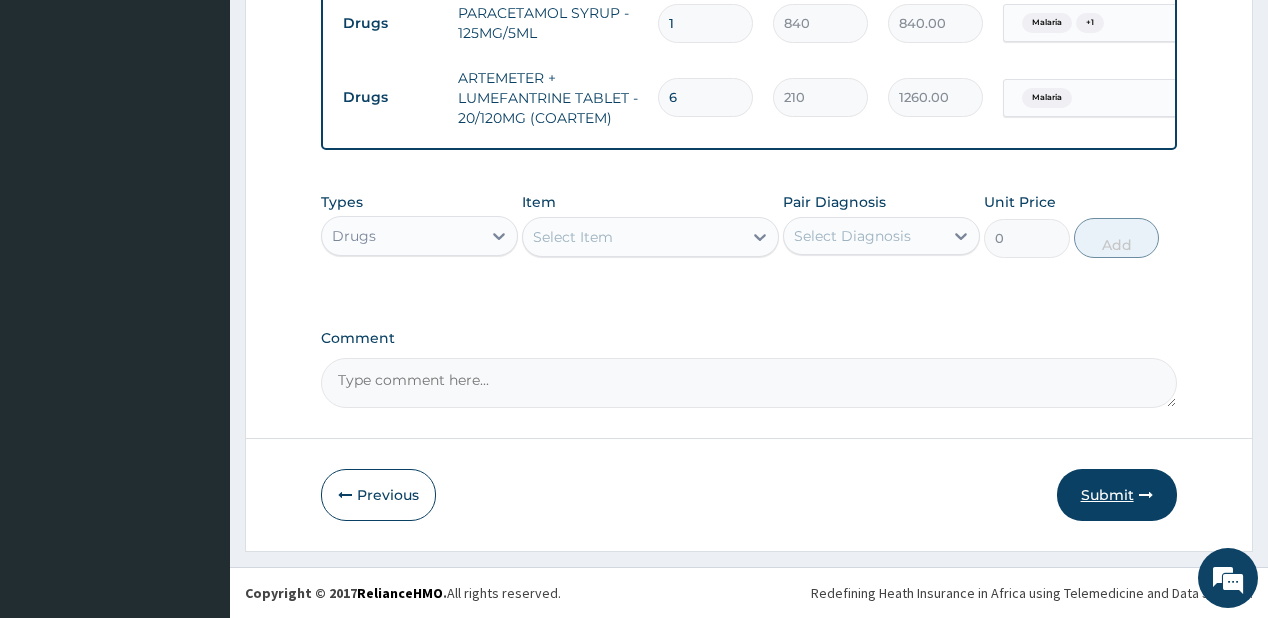 click on "Submit" at bounding box center (1117, 495) 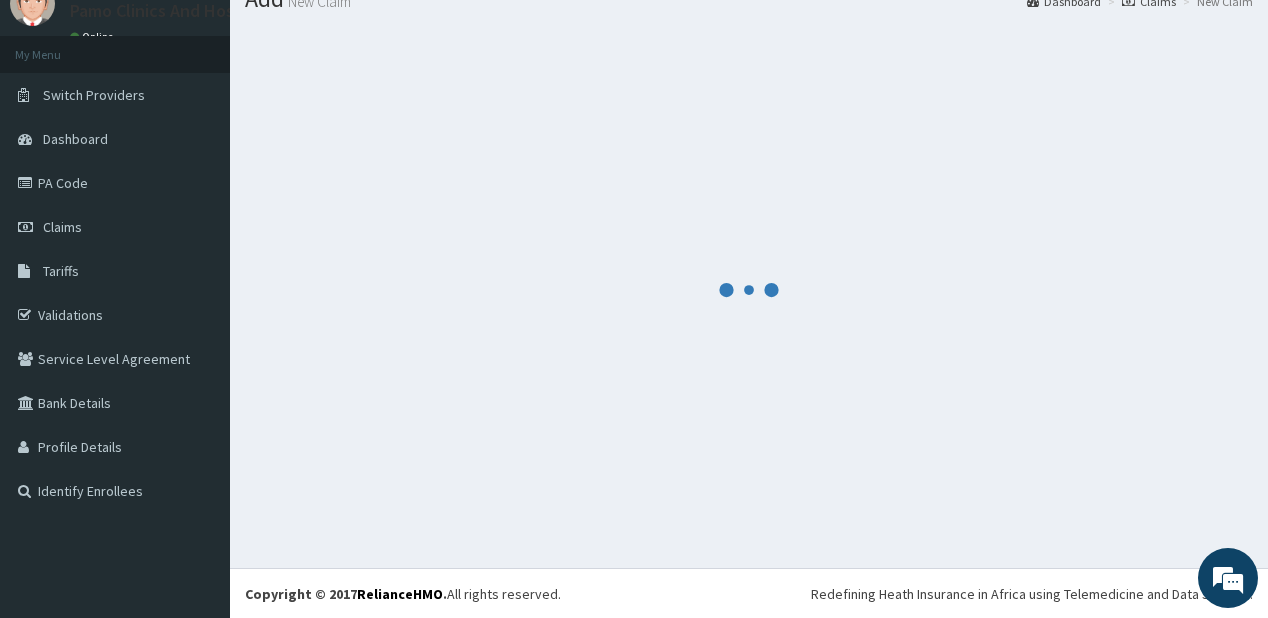 scroll, scrollTop: 1146, scrollLeft: 0, axis: vertical 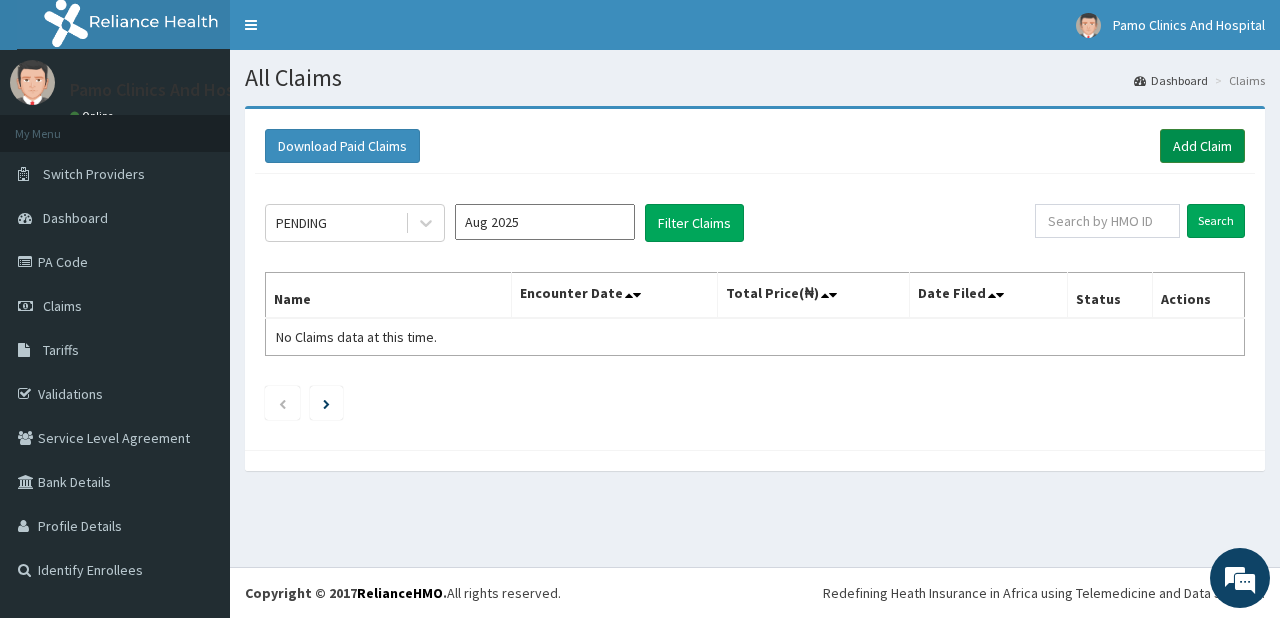 click on "Add Claim" at bounding box center [1202, 146] 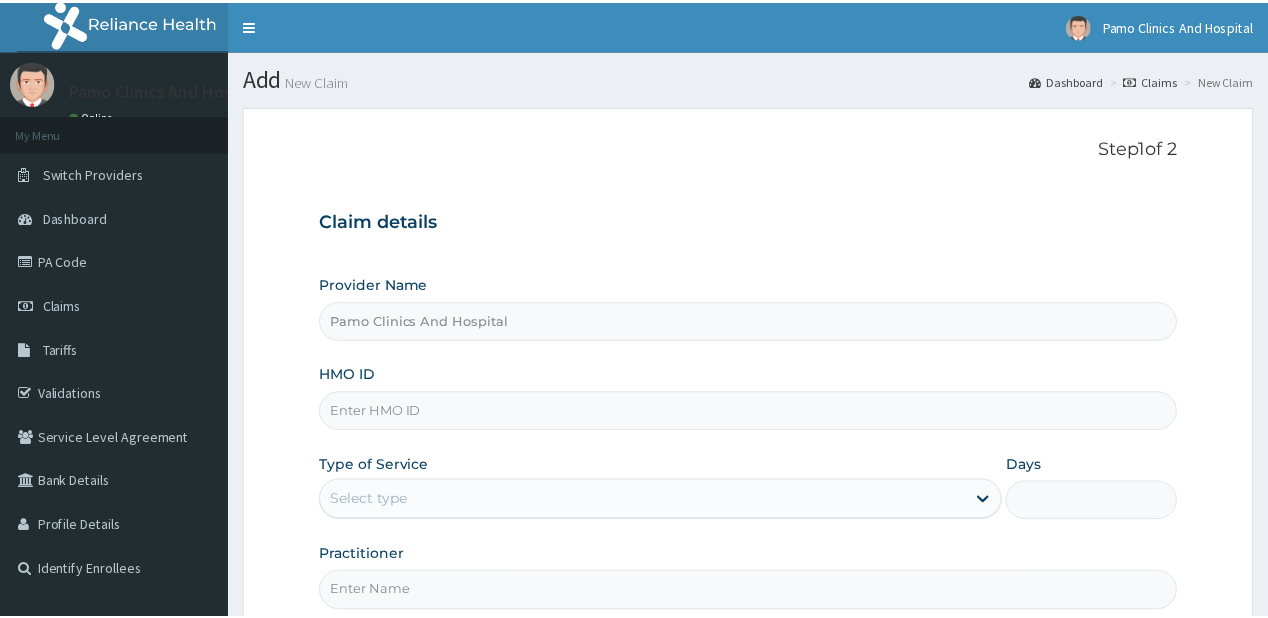 scroll, scrollTop: 0, scrollLeft: 0, axis: both 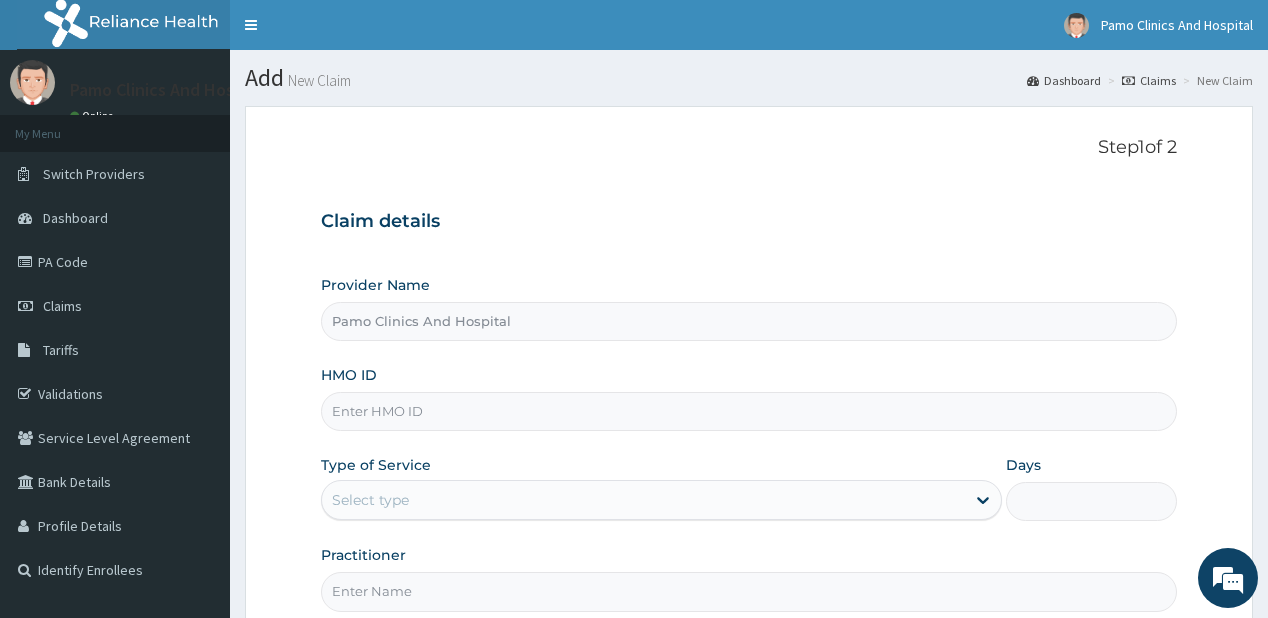 click on "HMO ID" at bounding box center (748, 411) 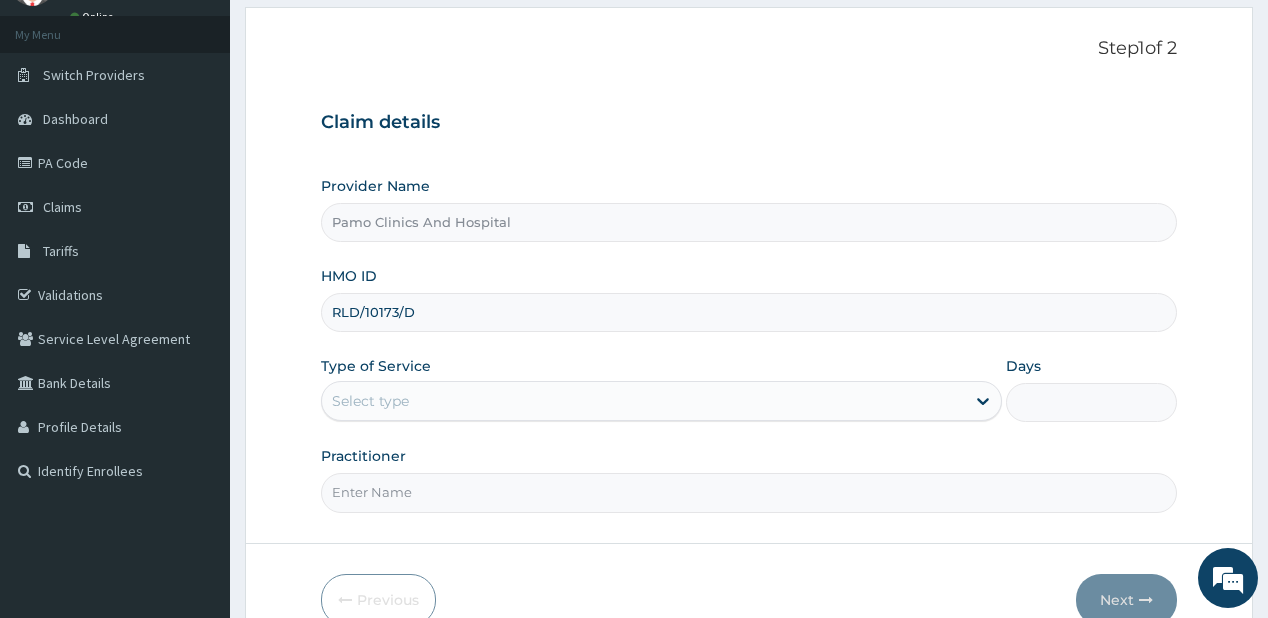 scroll, scrollTop: 160, scrollLeft: 0, axis: vertical 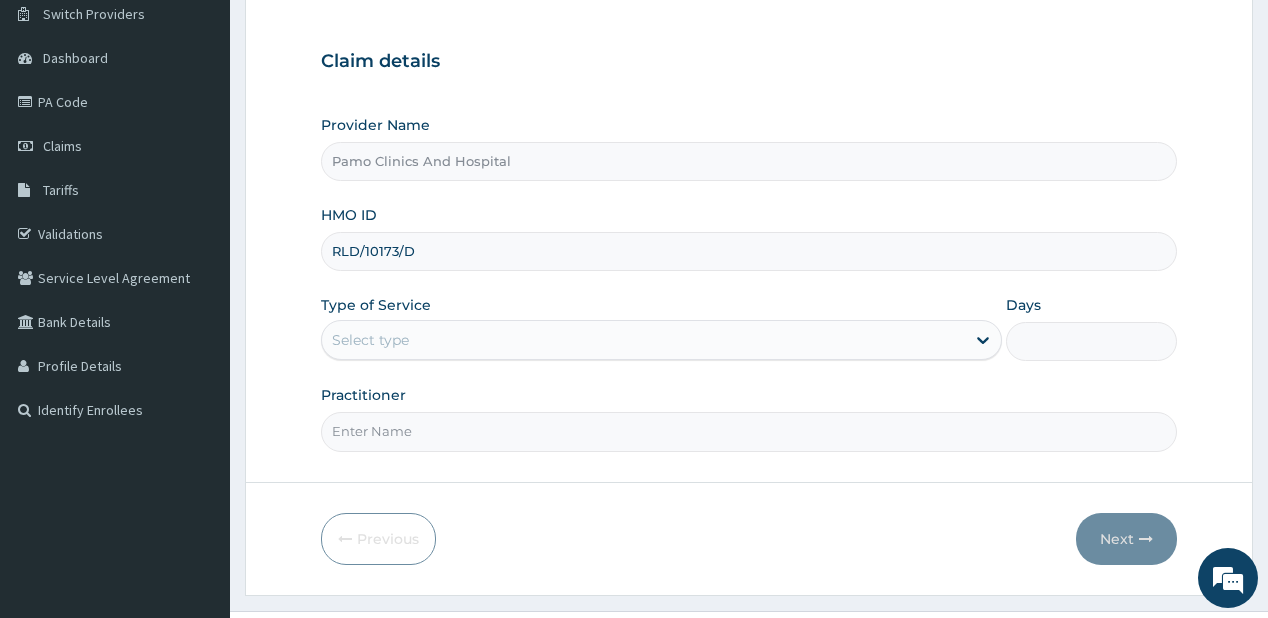 type on "RLD/10173/D" 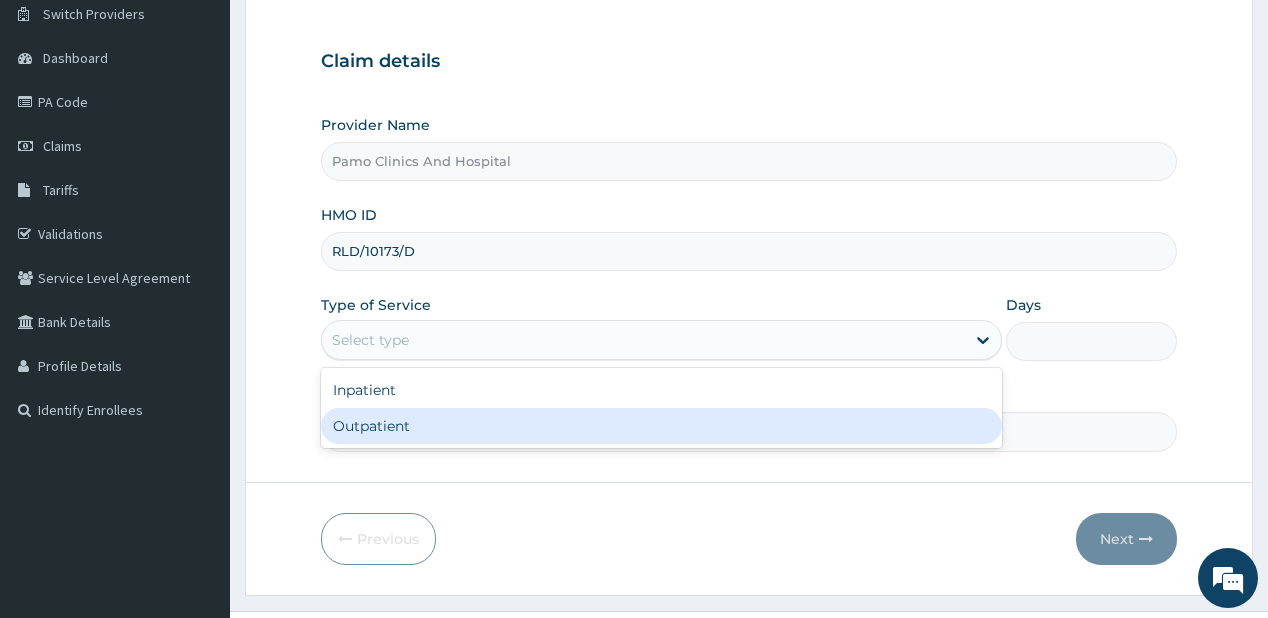 click on "Outpatient" at bounding box center [661, 426] 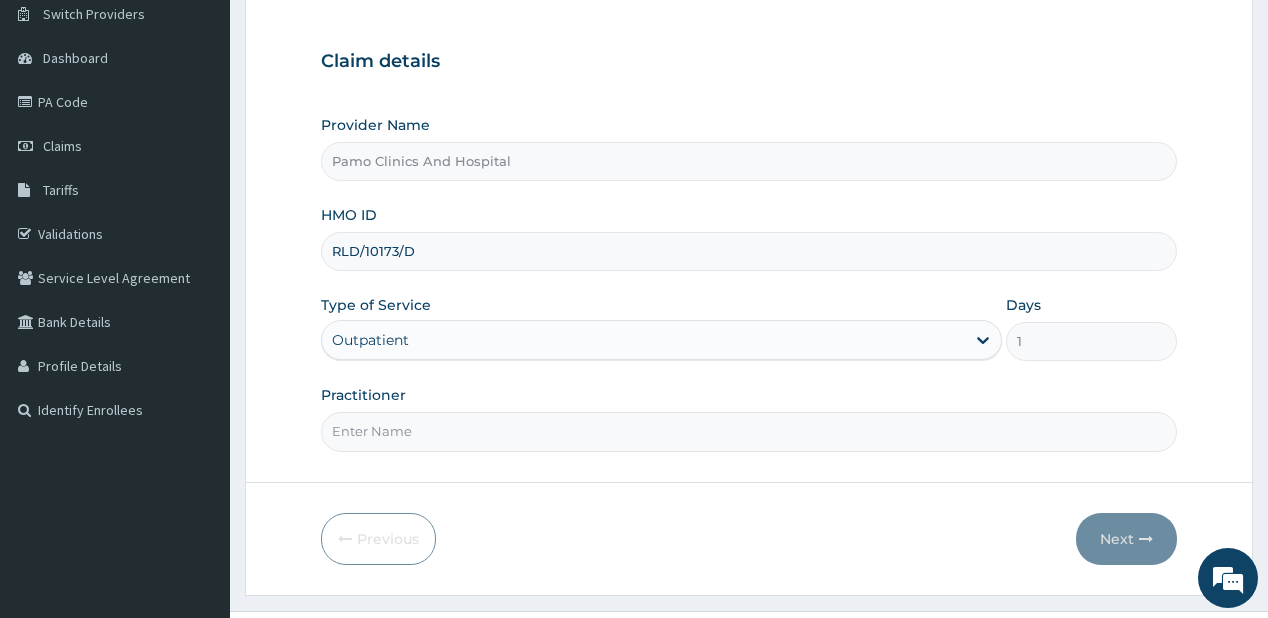drag, startPoint x: 365, startPoint y: 431, endPoint x: 399, endPoint y: 410, distance: 39.962482 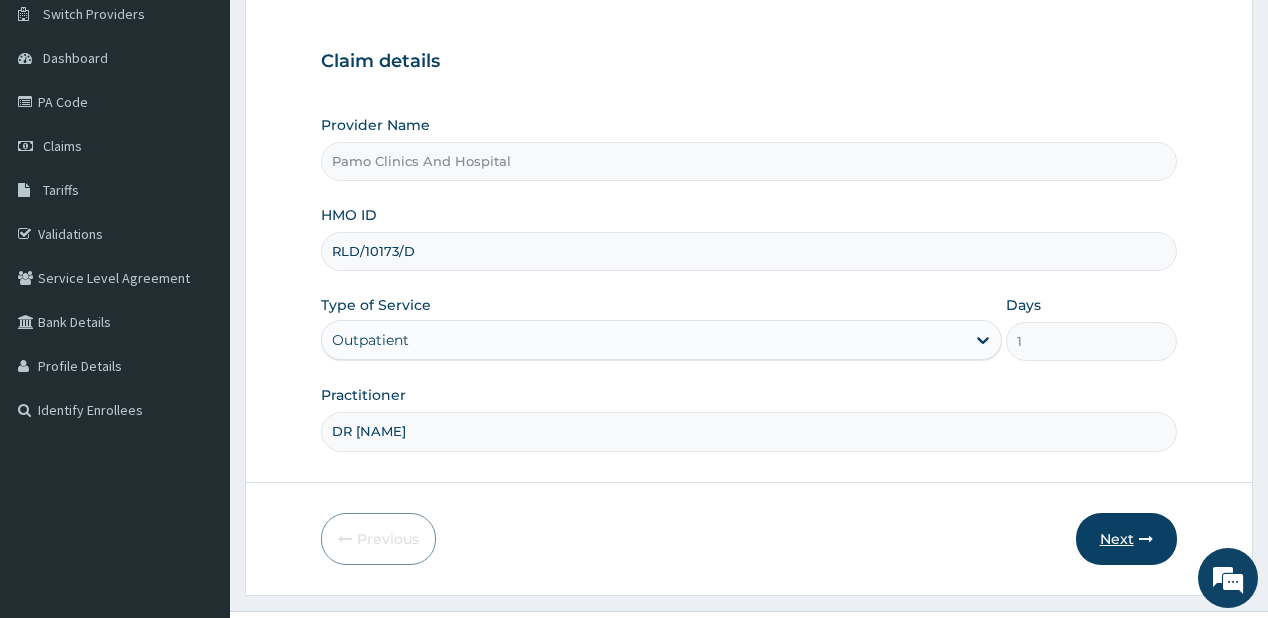 click on "Next" at bounding box center [1126, 539] 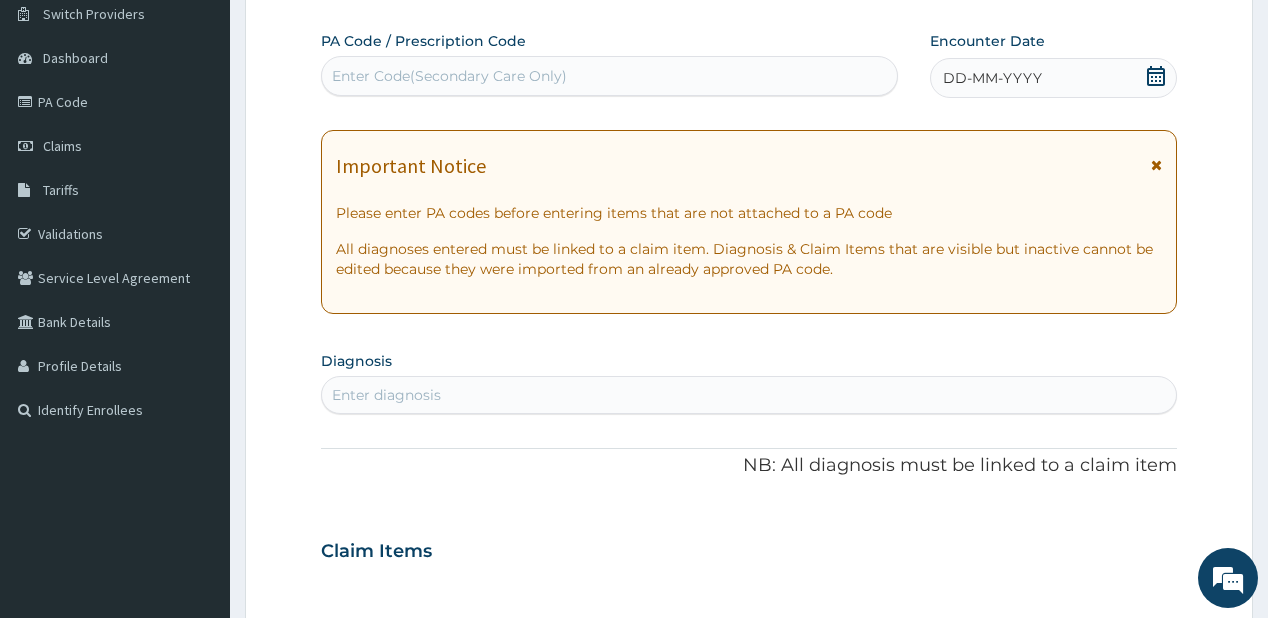 click on "DD-MM-YYYY" at bounding box center [992, 78] 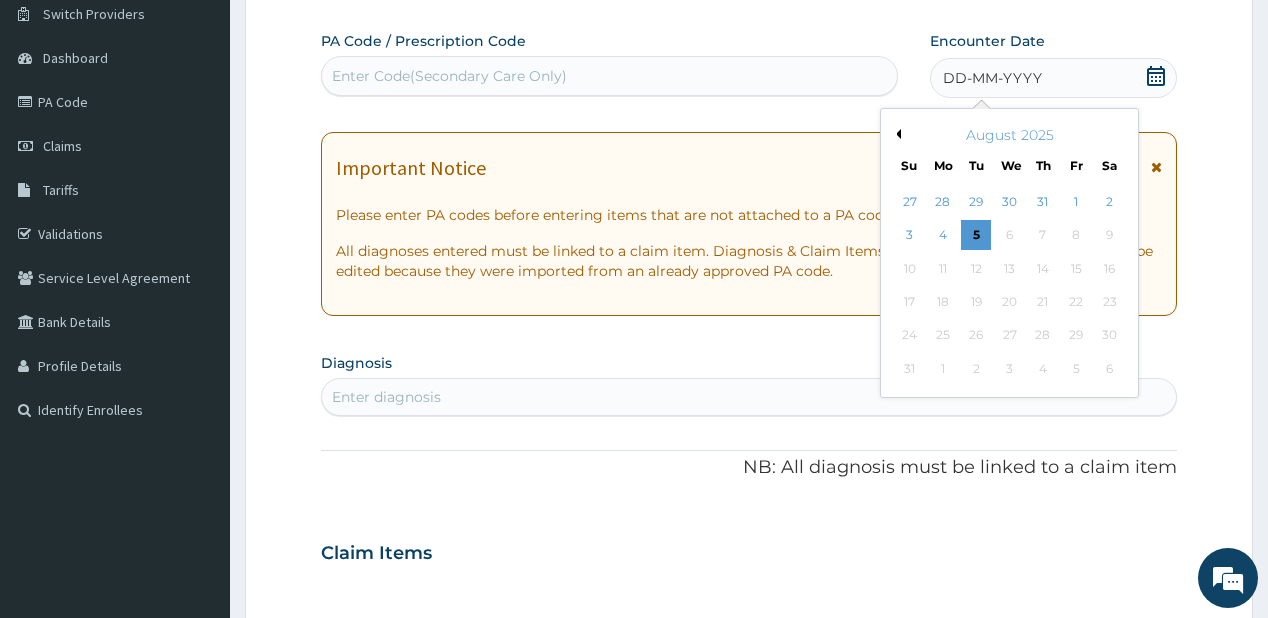 click on "Previous Month" at bounding box center (896, 134) 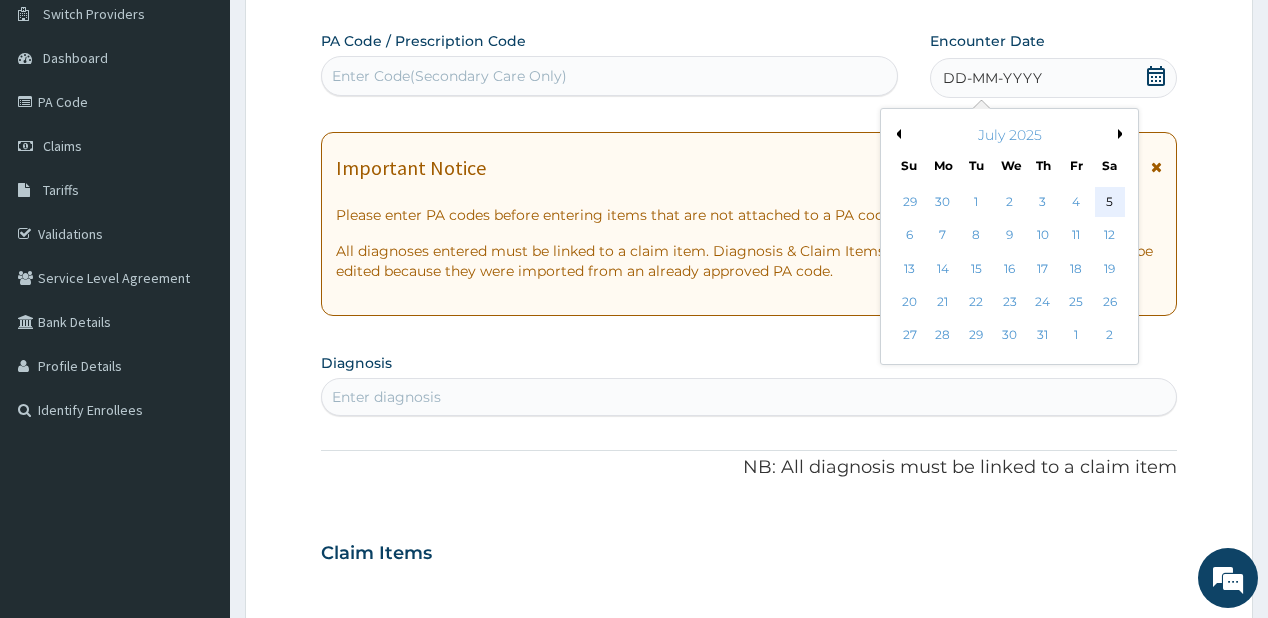 click on "5" at bounding box center [1109, 202] 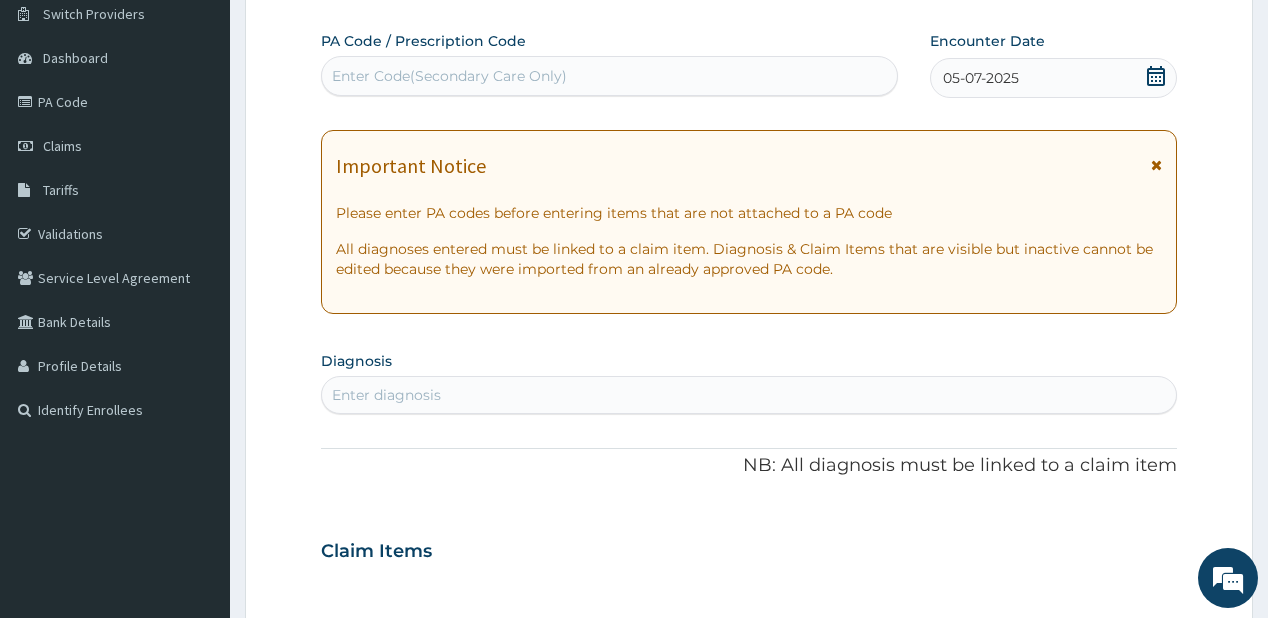 click on "Enter diagnosis" at bounding box center (386, 395) 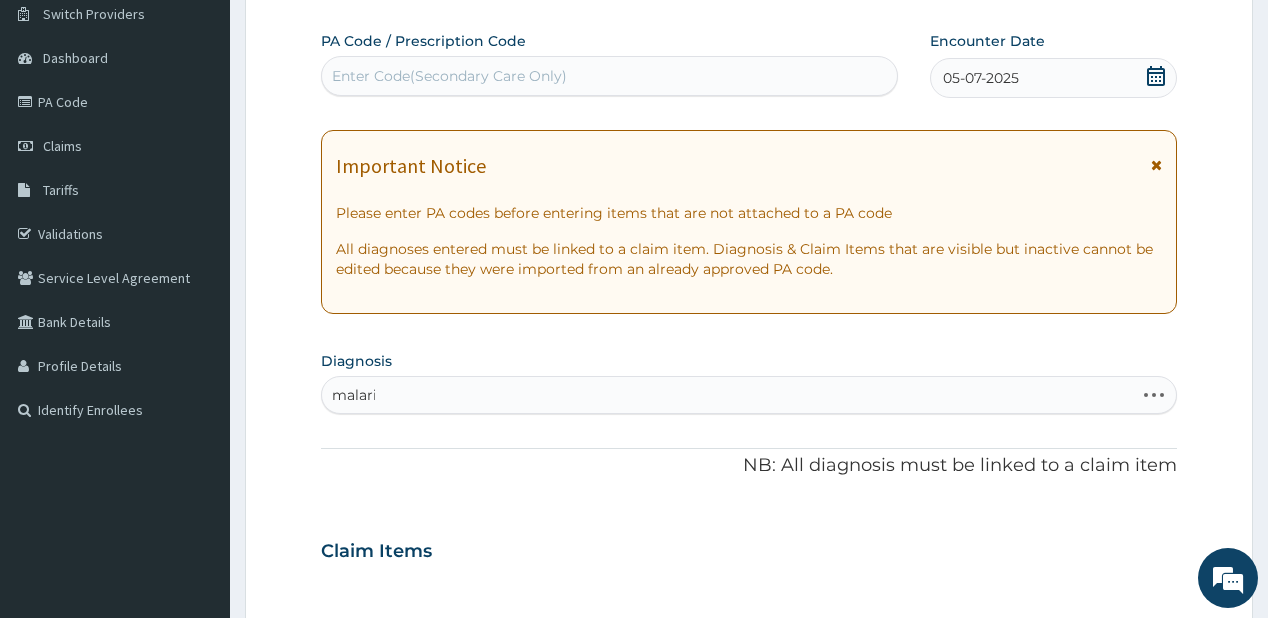 type on "malaria" 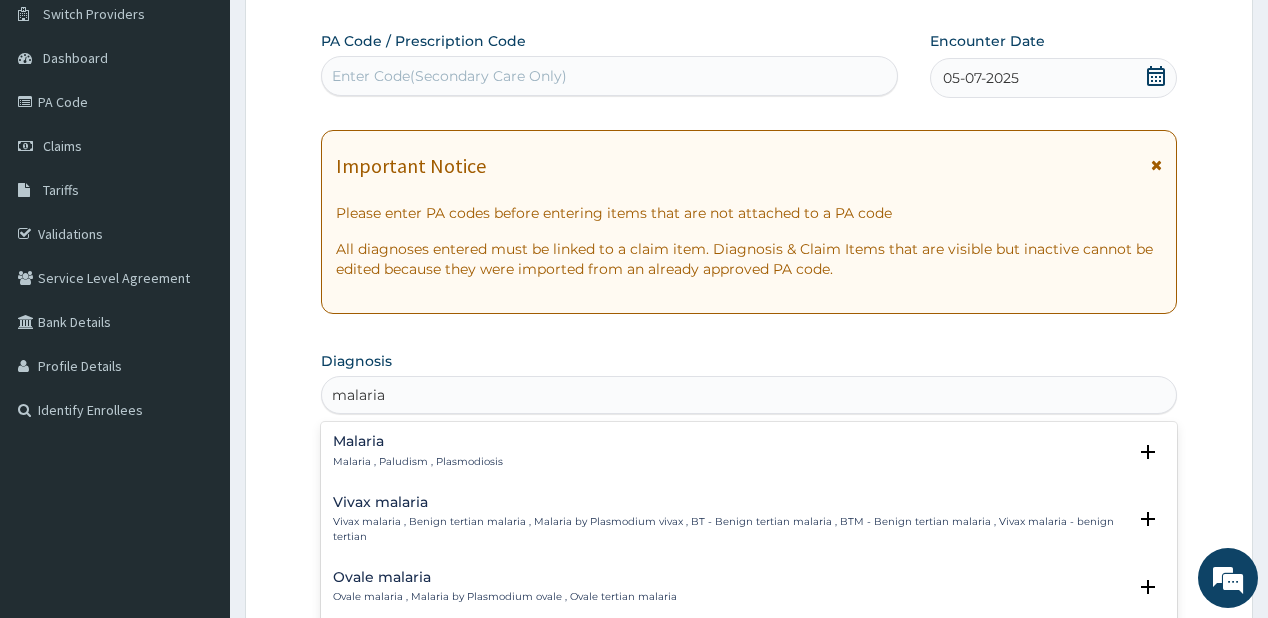 click on "Malaria" at bounding box center (418, 441) 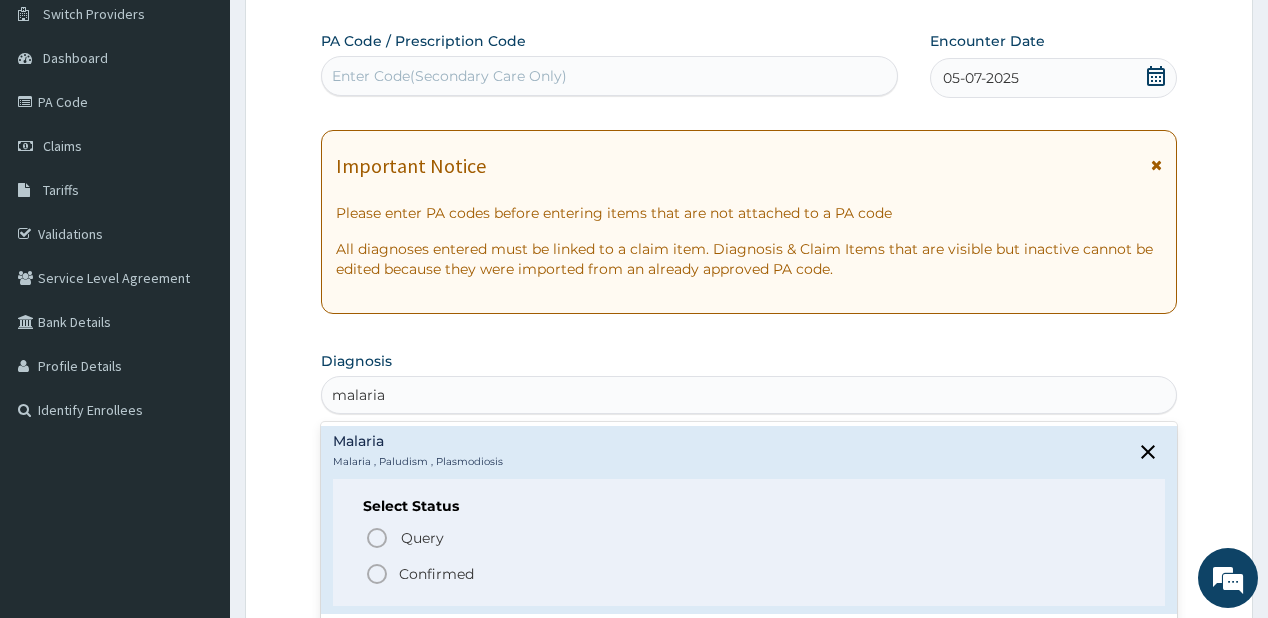 click 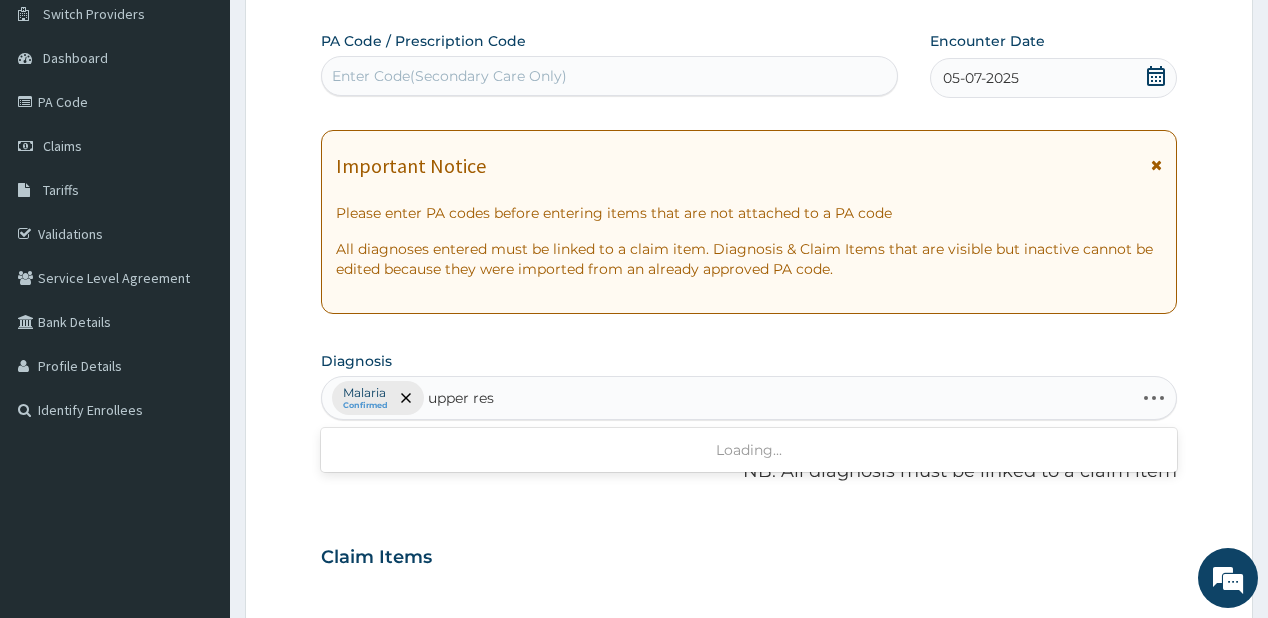 type on "upper resp" 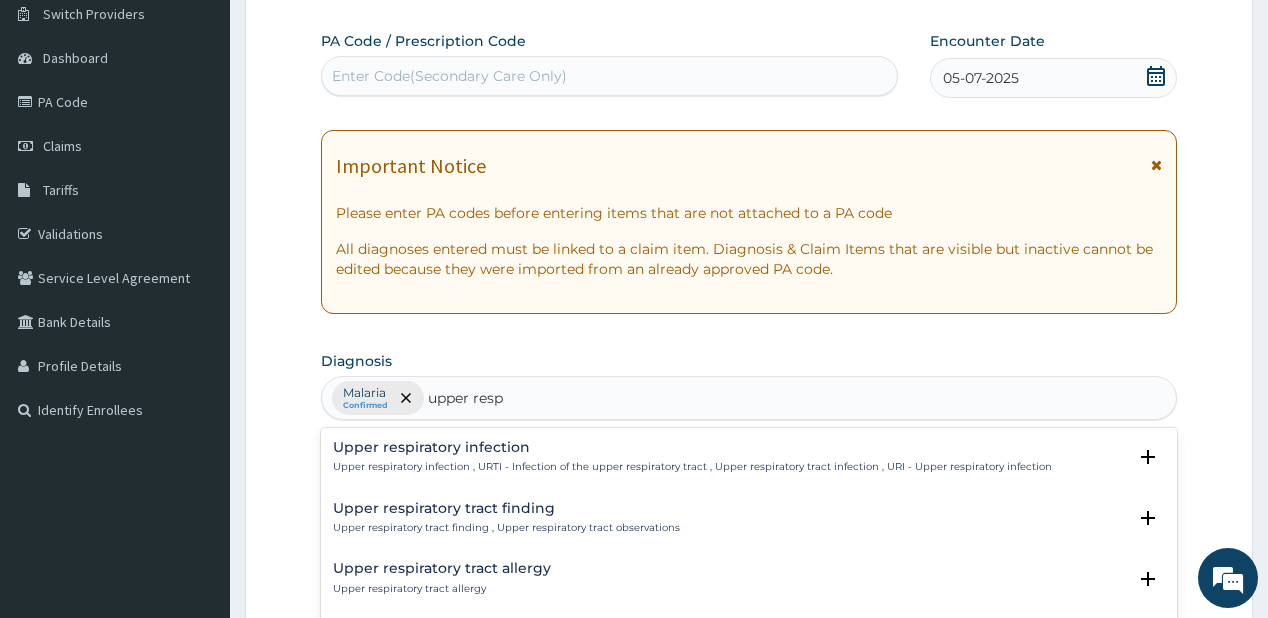 click on "Upper respiratory infection" at bounding box center [692, 447] 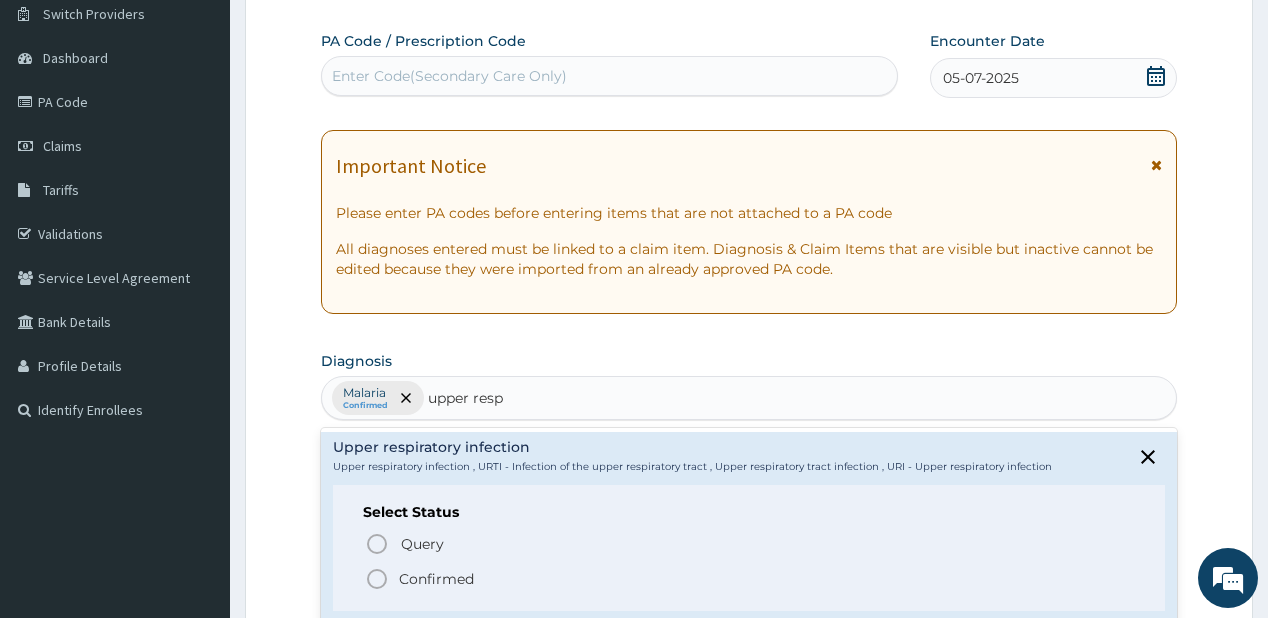 click on "Confirmed" at bounding box center [436, 579] 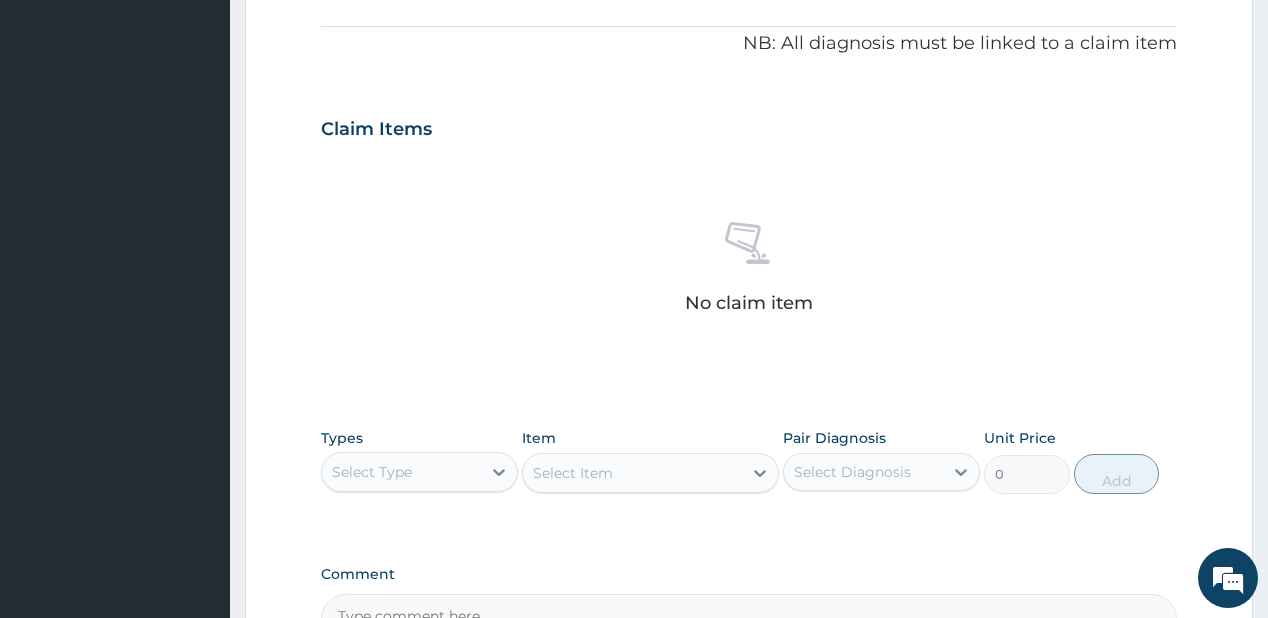 scroll, scrollTop: 720, scrollLeft: 0, axis: vertical 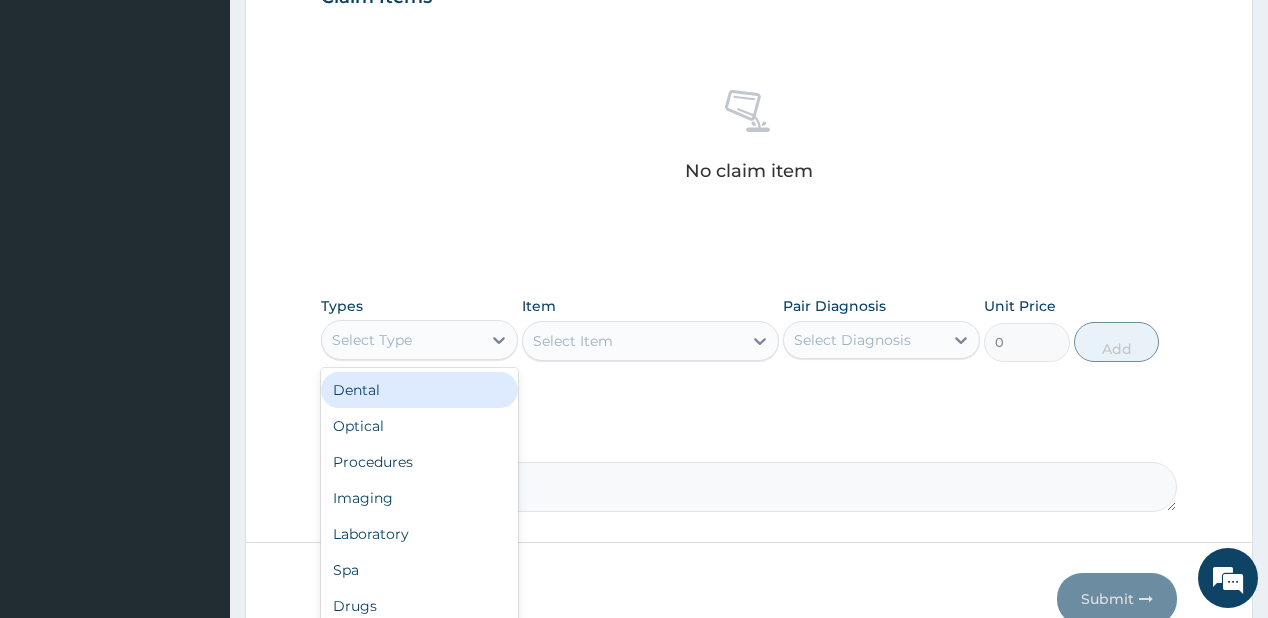 click on "Select Type" at bounding box center [401, 340] 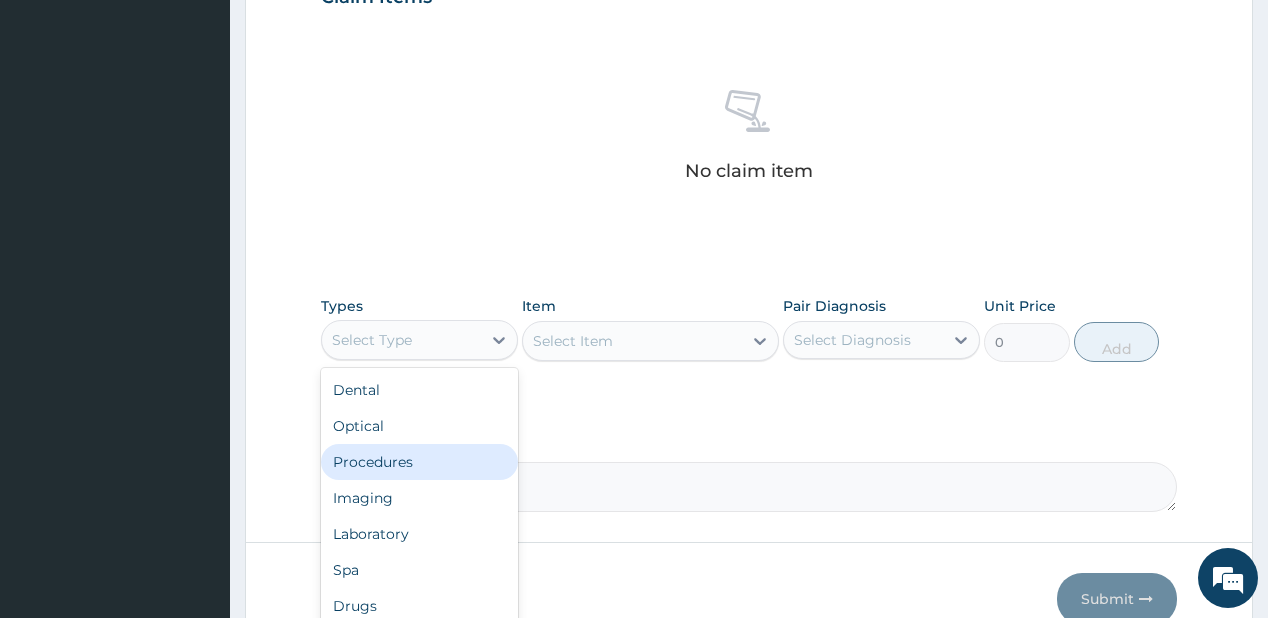 click on "Procedures" at bounding box center [419, 462] 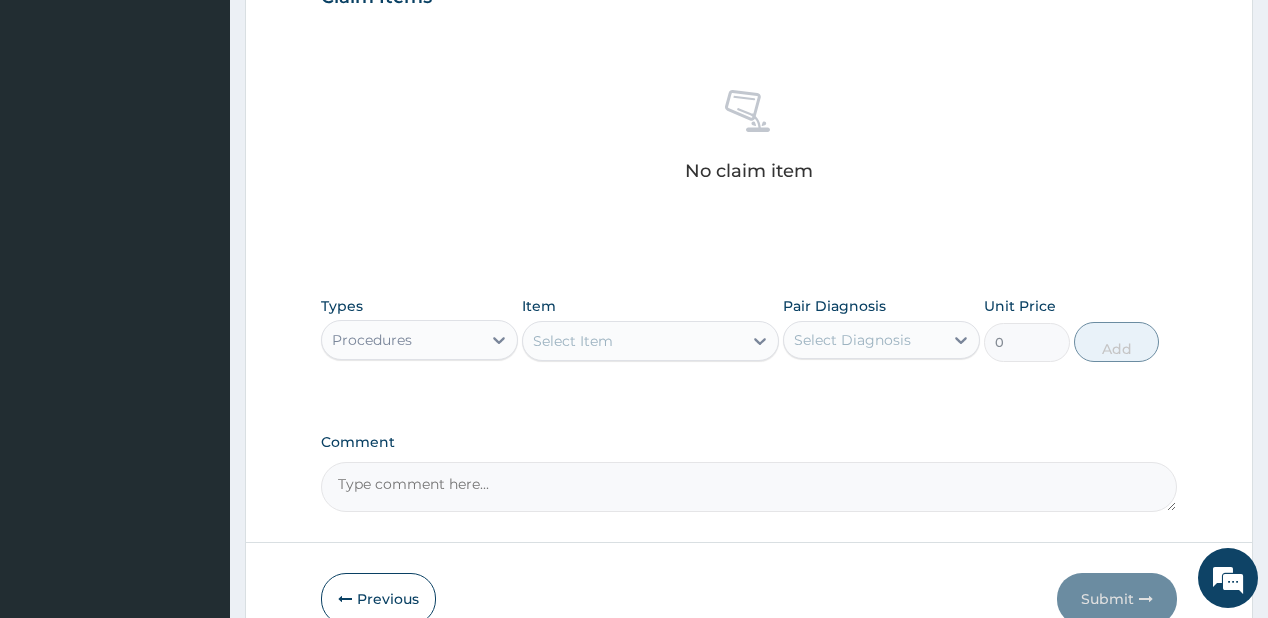 click on "Select Item" at bounding box center [632, 341] 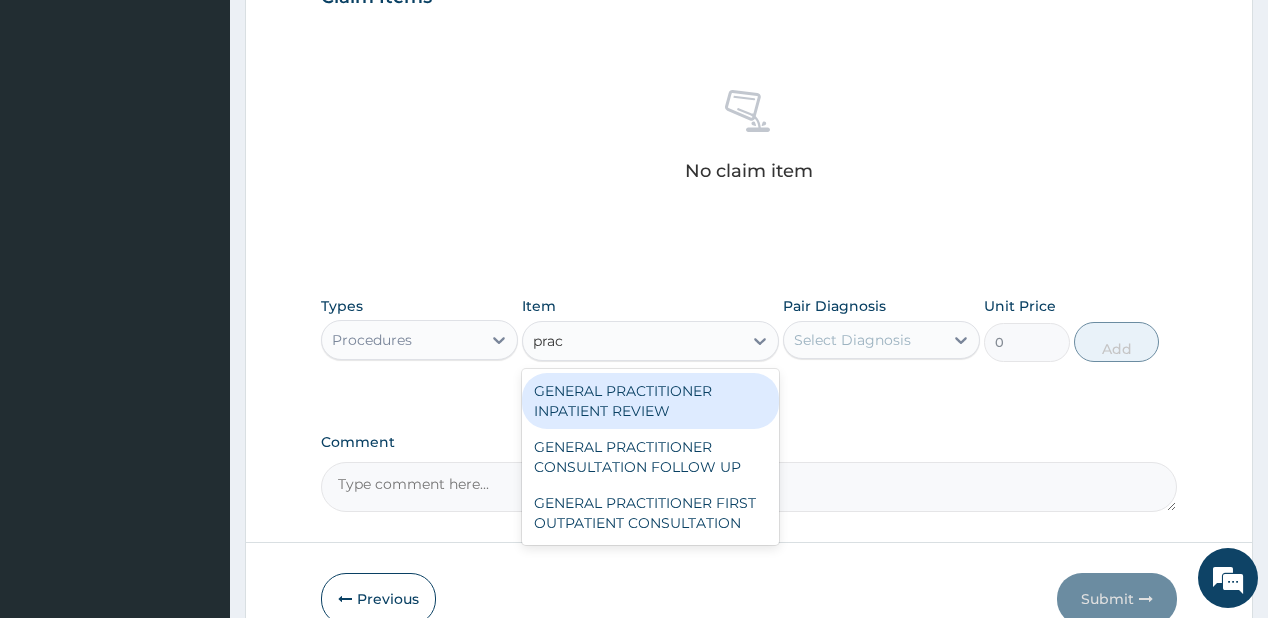 type on "pract" 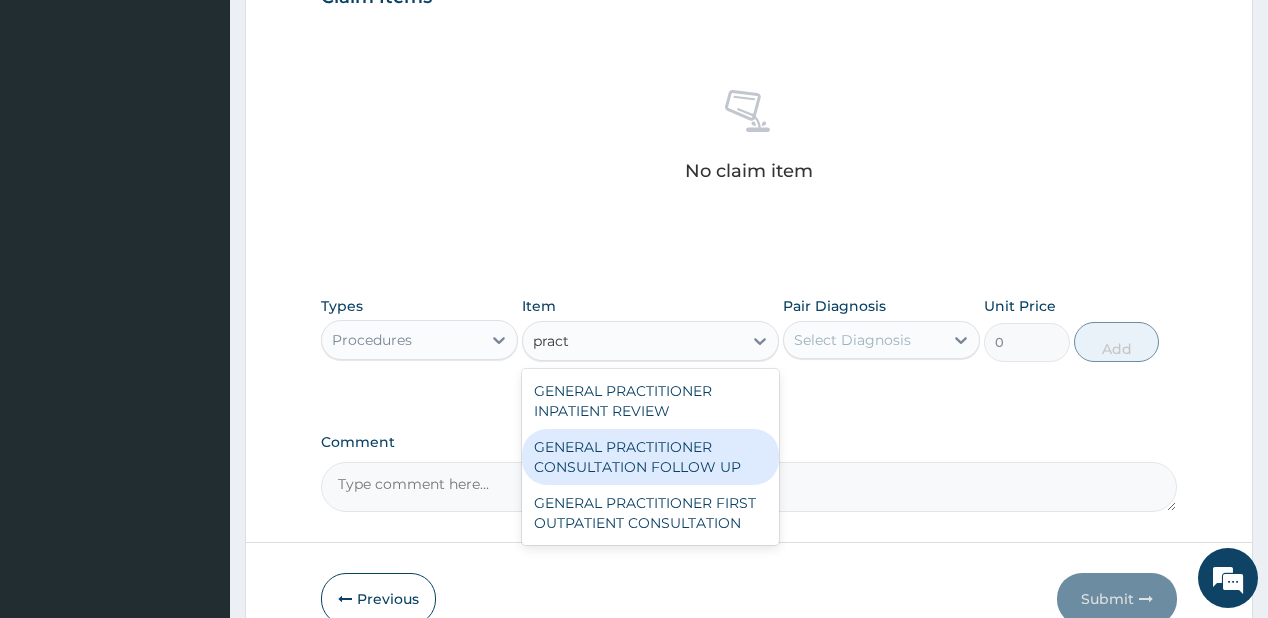 click on "GENERAL PRACTITIONER CONSULTATION FOLLOW UP" at bounding box center [650, 457] 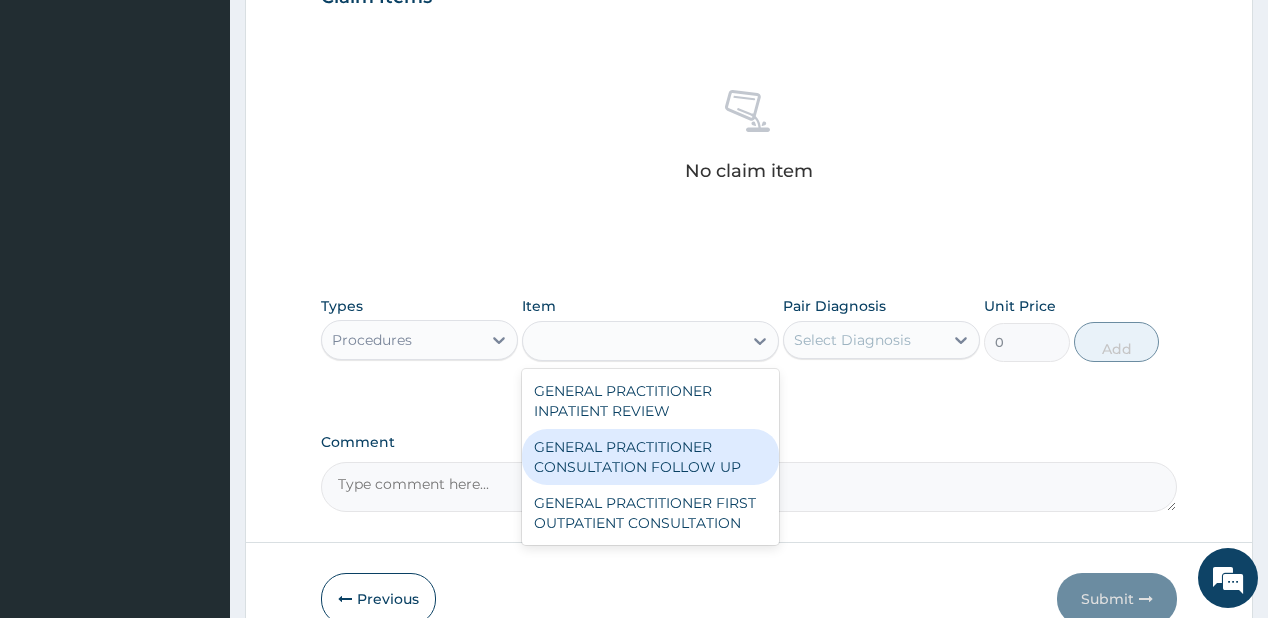 type on "1875" 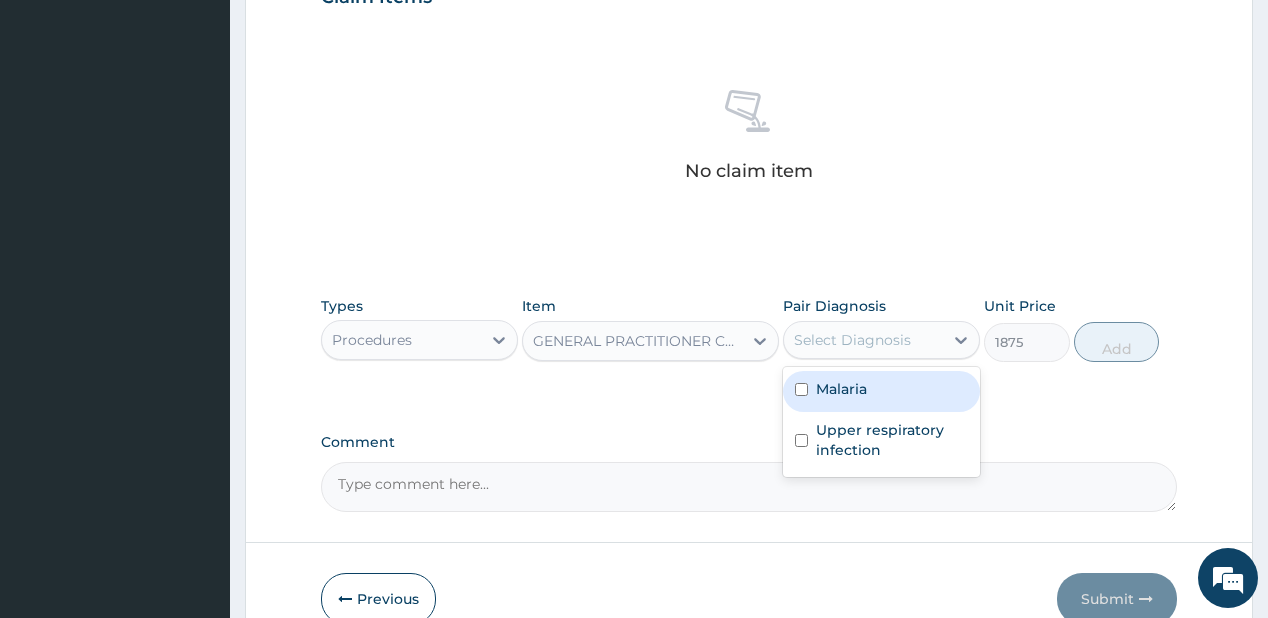 click on "Select Diagnosis" at bounding box center [852, 340] 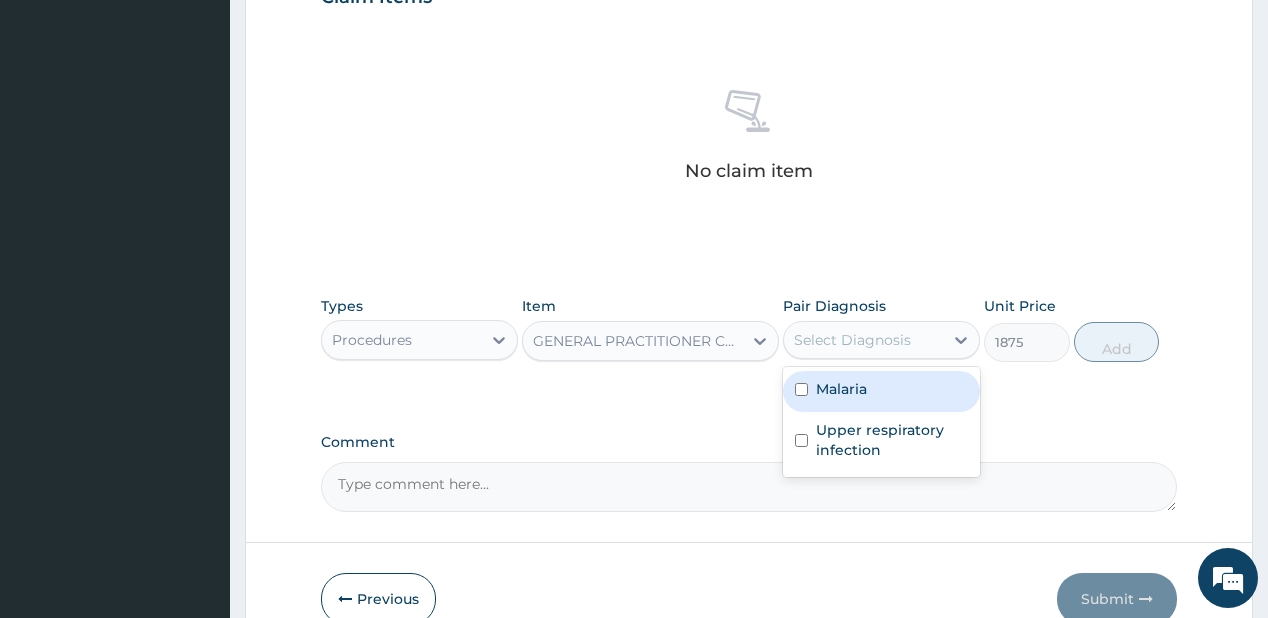click on "Malaria" at bounding box center [881, 391] 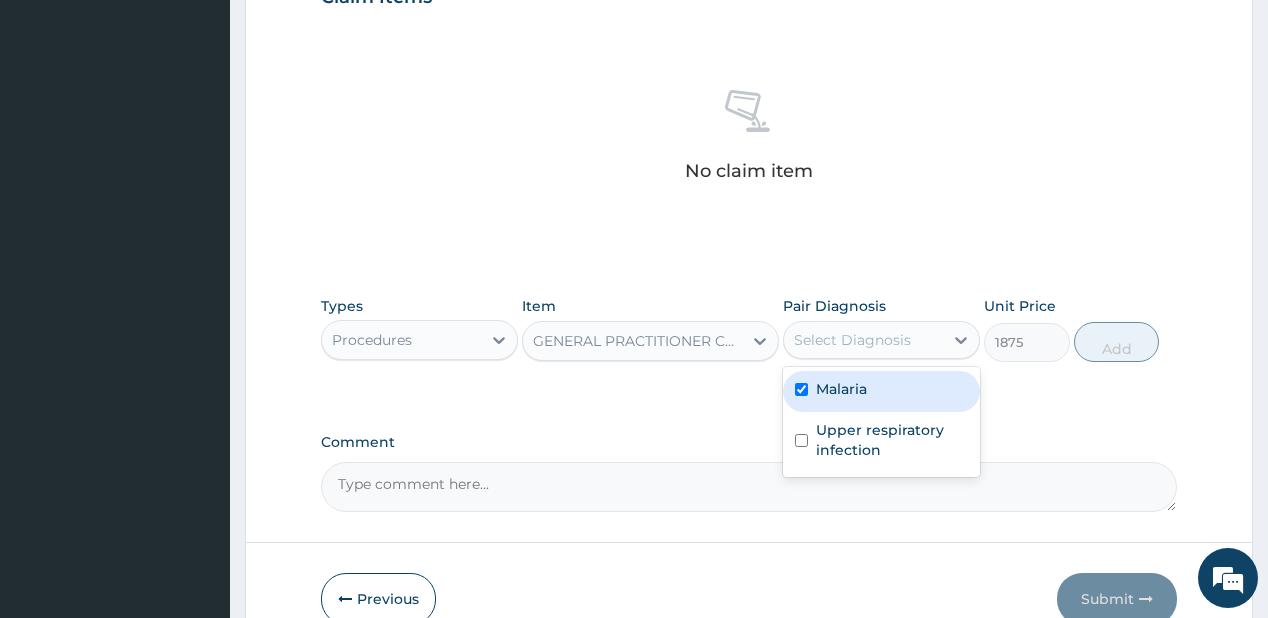 checkbox on "true" 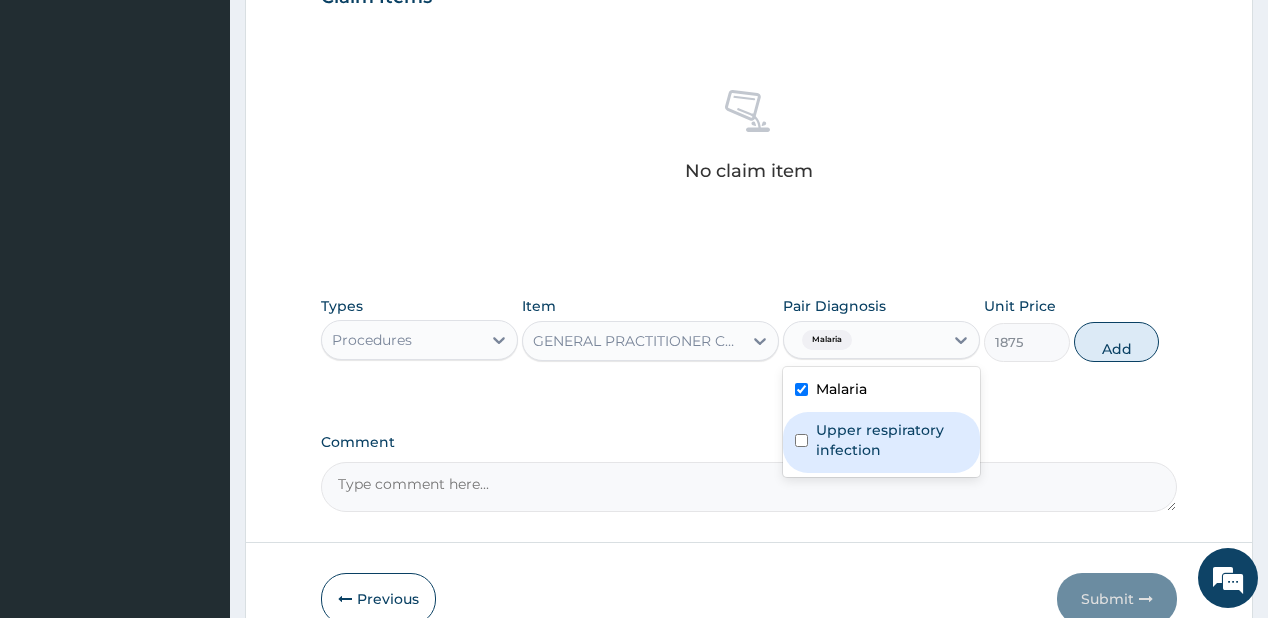 click on "Upper respiratory infection" at bounding box center [892, 440] 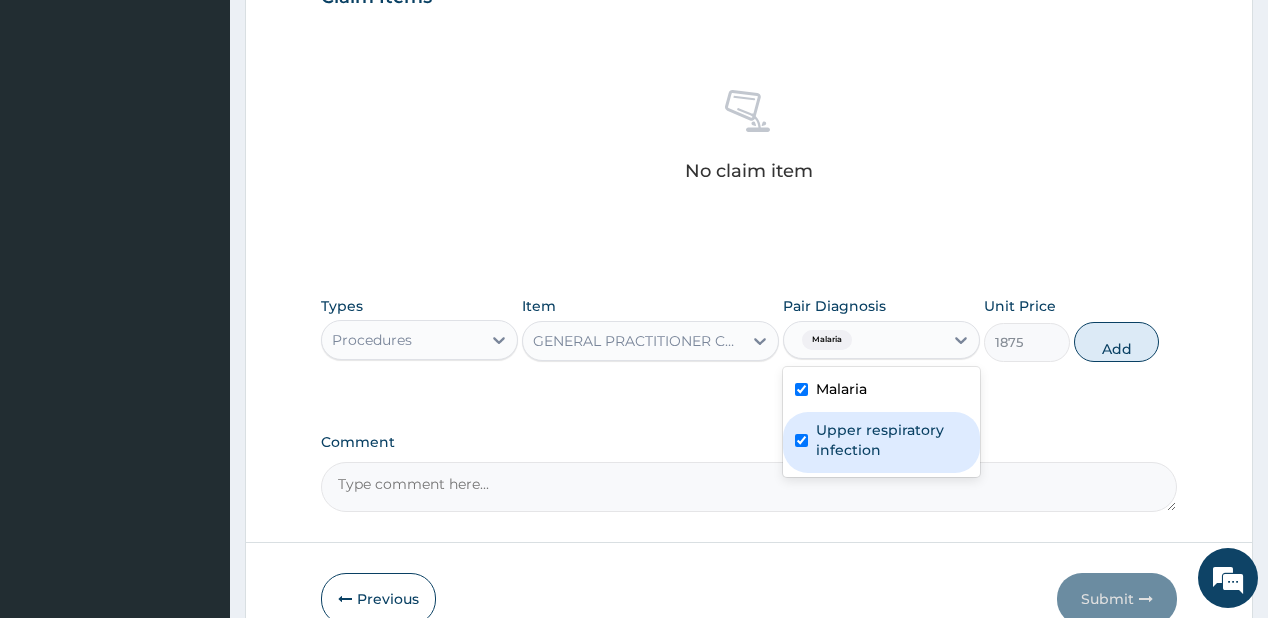 checkbox on "true" 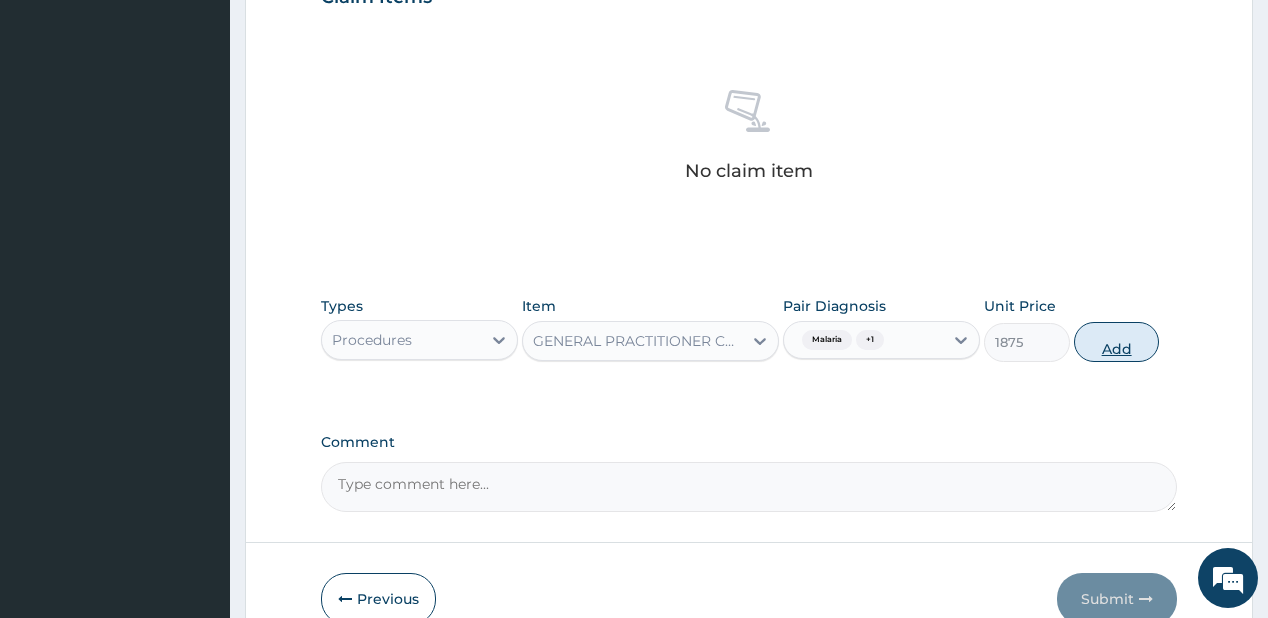 click on "Add" at bounding box center [1117, 342] 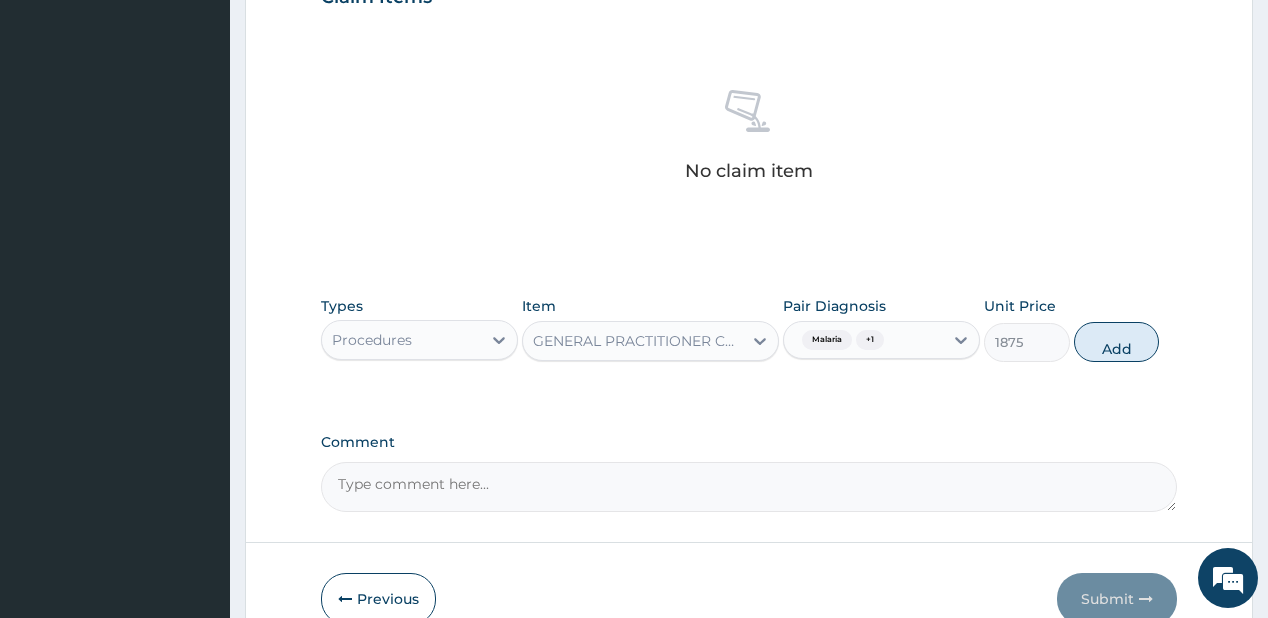 type on "0" 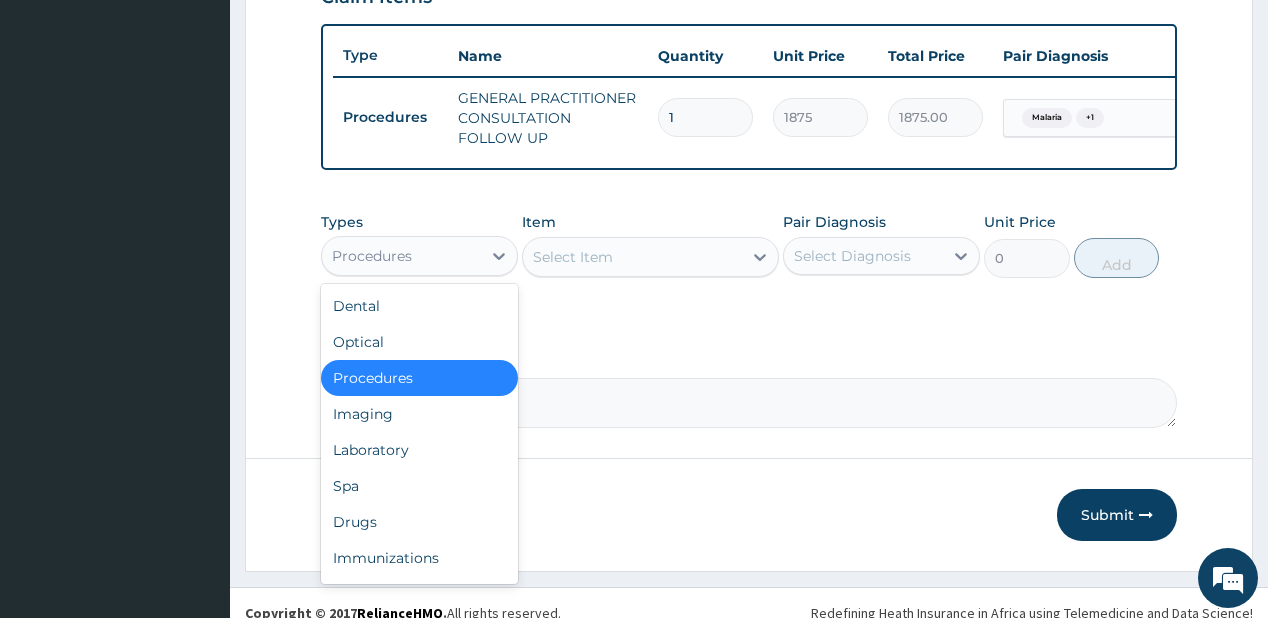 click on "Procedures" at bounding box center (401, 256) 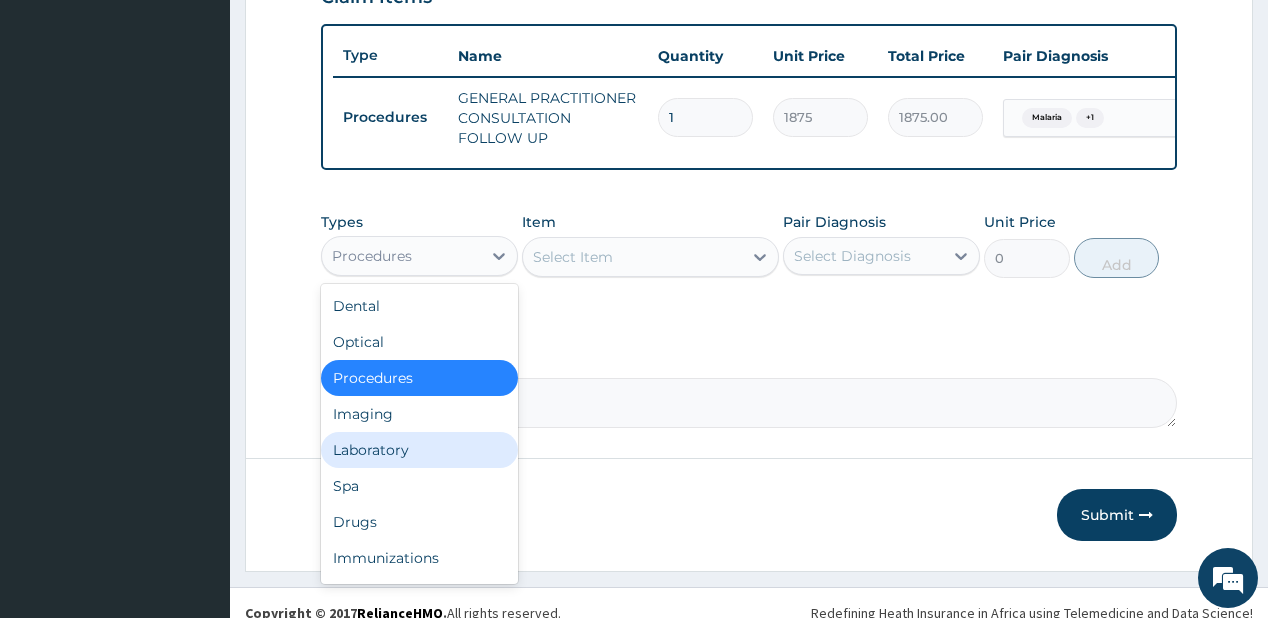 drag, startPoint x: 397, startPoint y: 464, endPoint x: 528, endPoint y: 348, distance: 174.97714 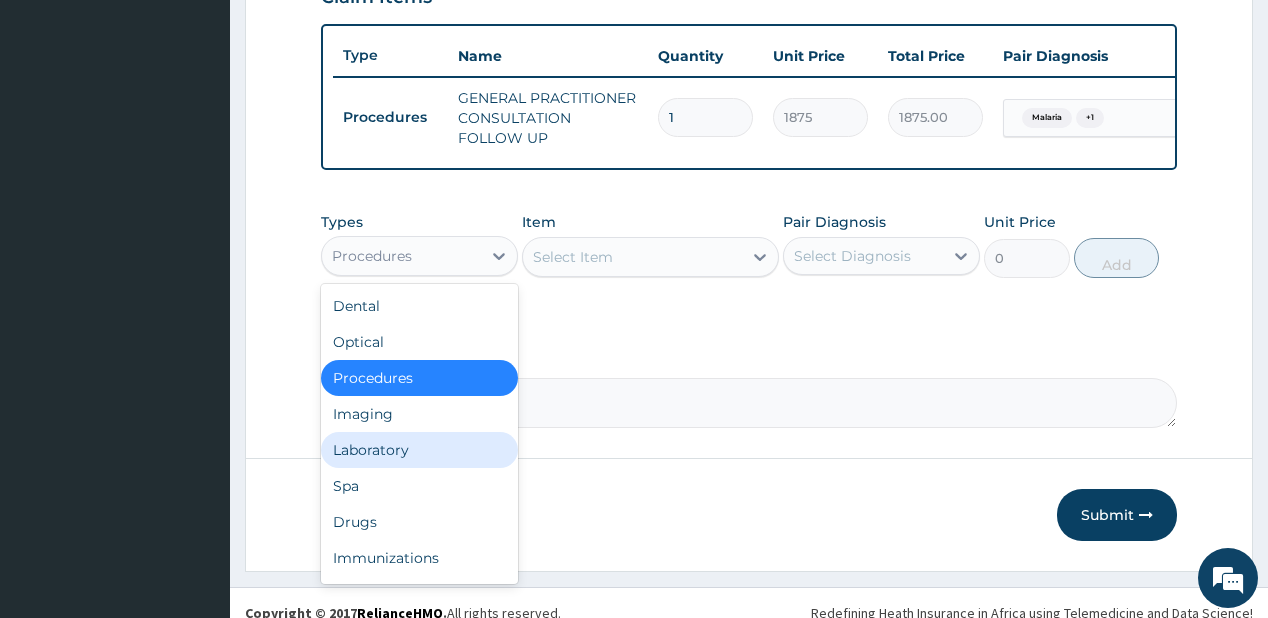 click on "Laboratory" at bounding box center [419, 450] 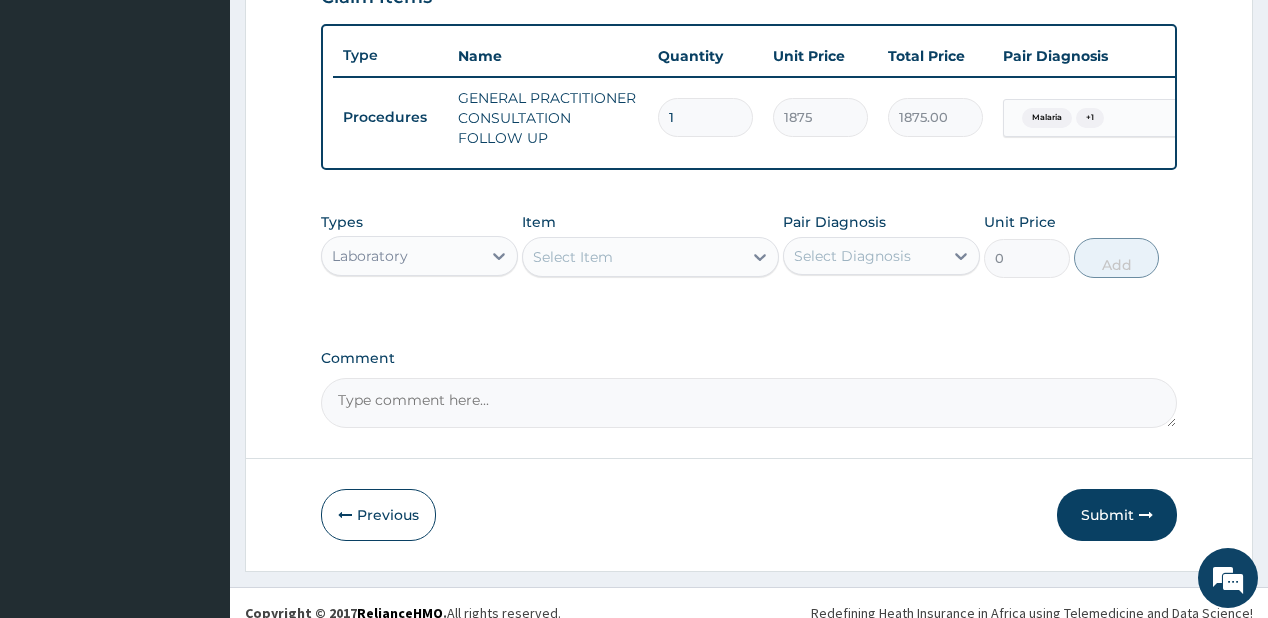 click on "Select Item" at bounding box center [632, 257] 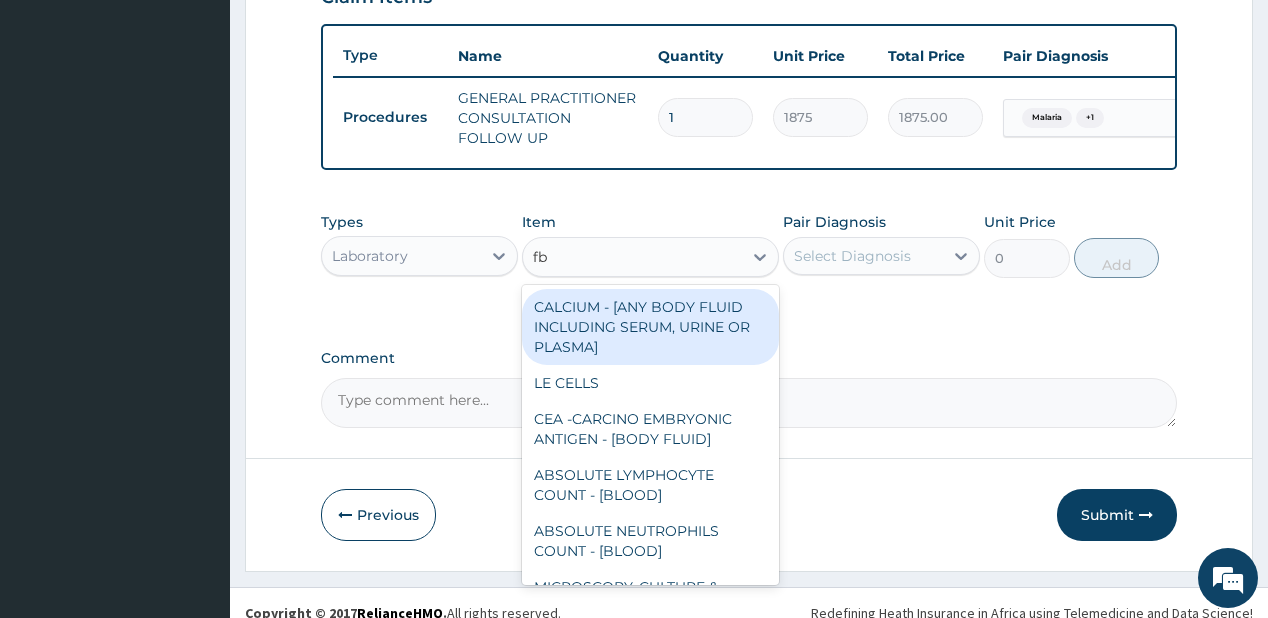 type on "fbc" 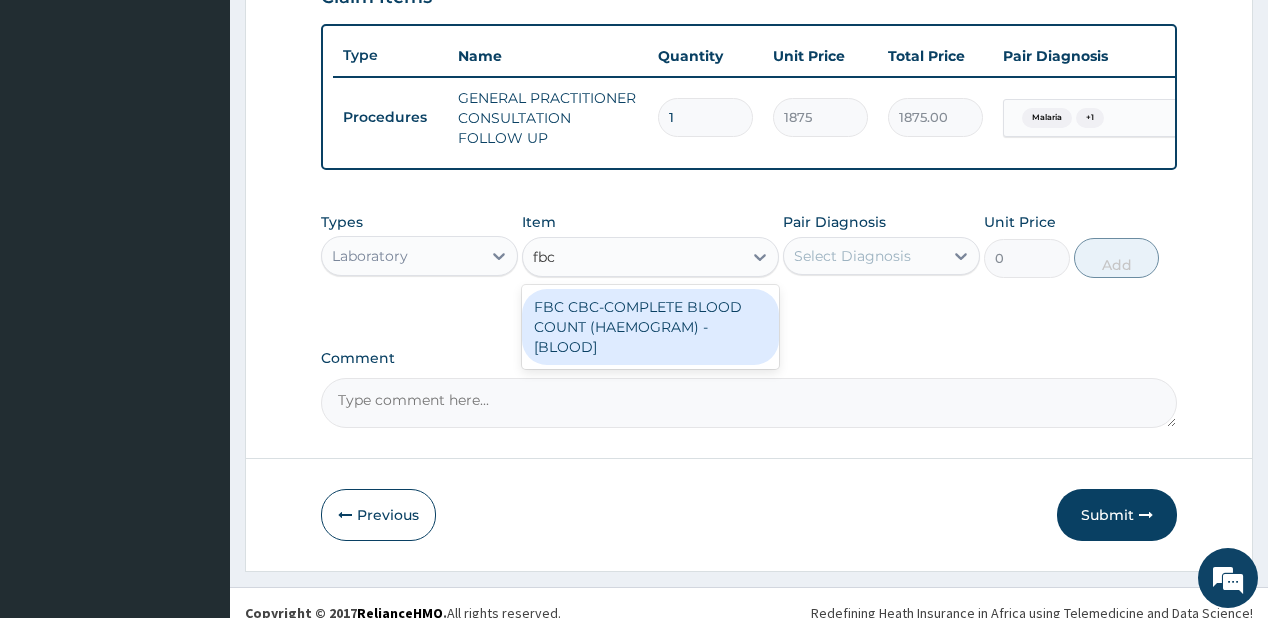 click on "FBC CBC-COMPLETE BLOOD COUNT (HAEMOGRAM) - [BLOOD]" at bounding box center (650, 327) 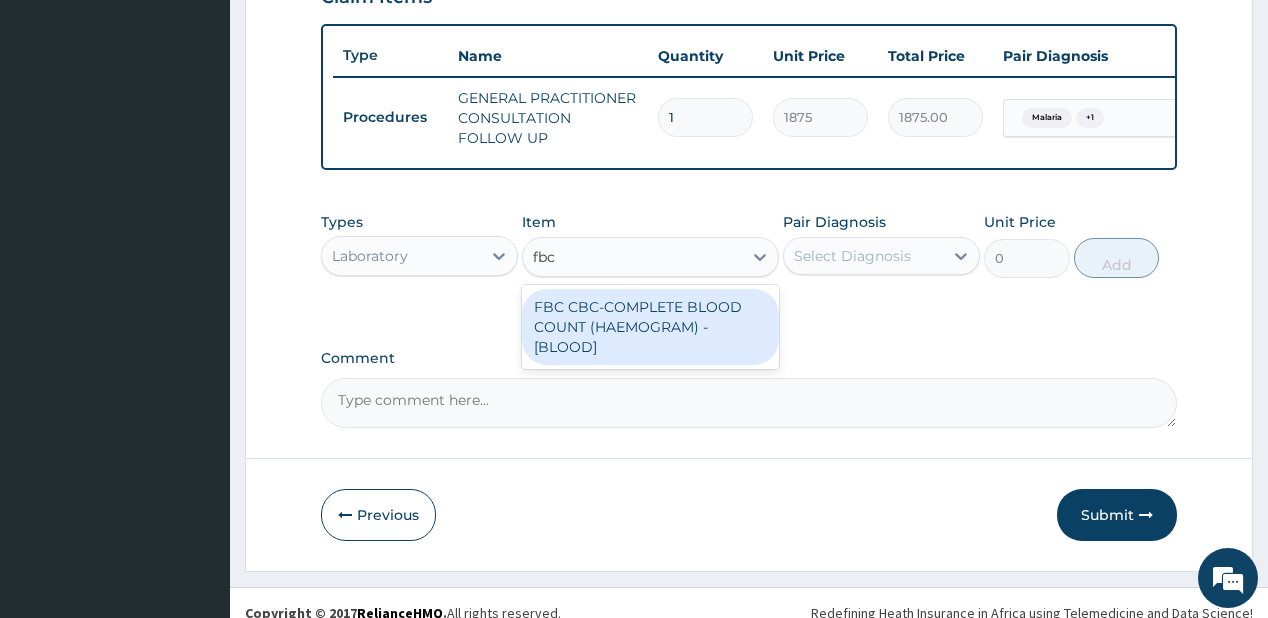 type 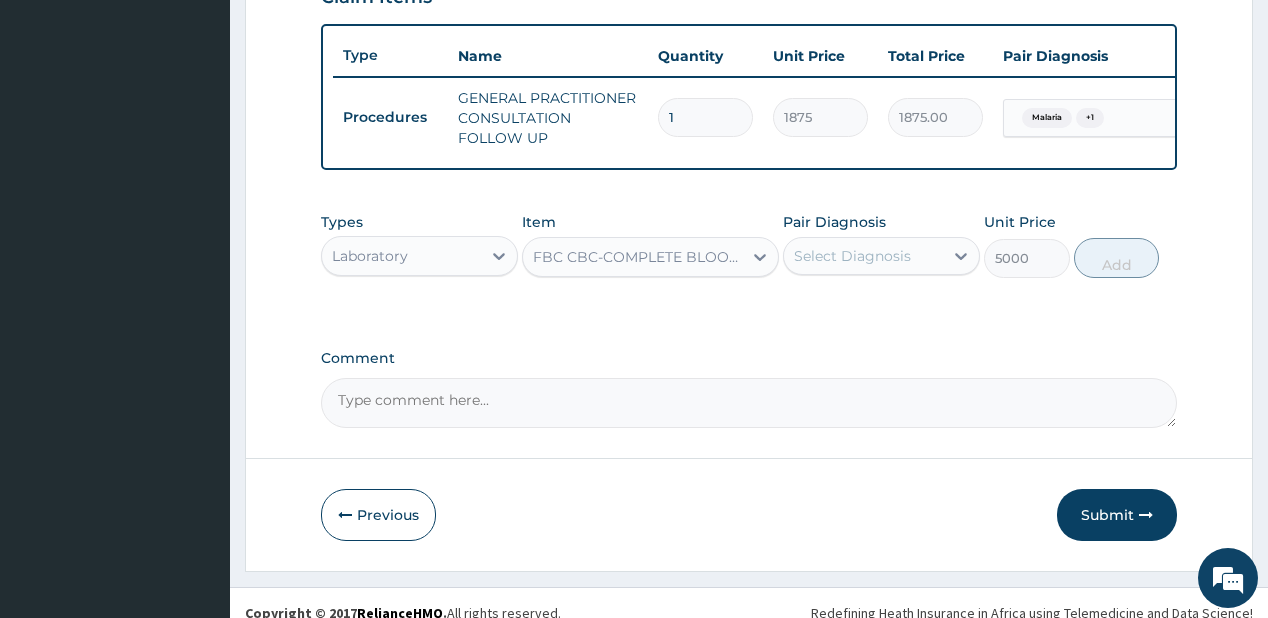 click on "Select Diagnosis" at bounding box center (863, 256) 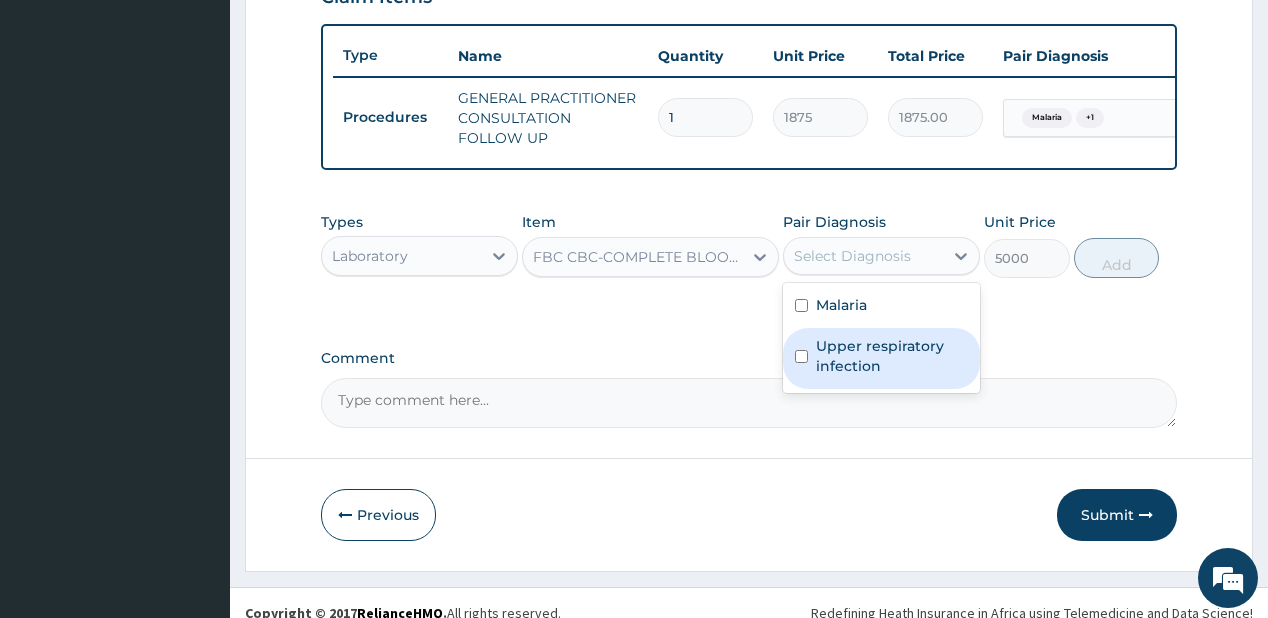 click on "Upper respiratory infection" at bounding box center [881, 358] 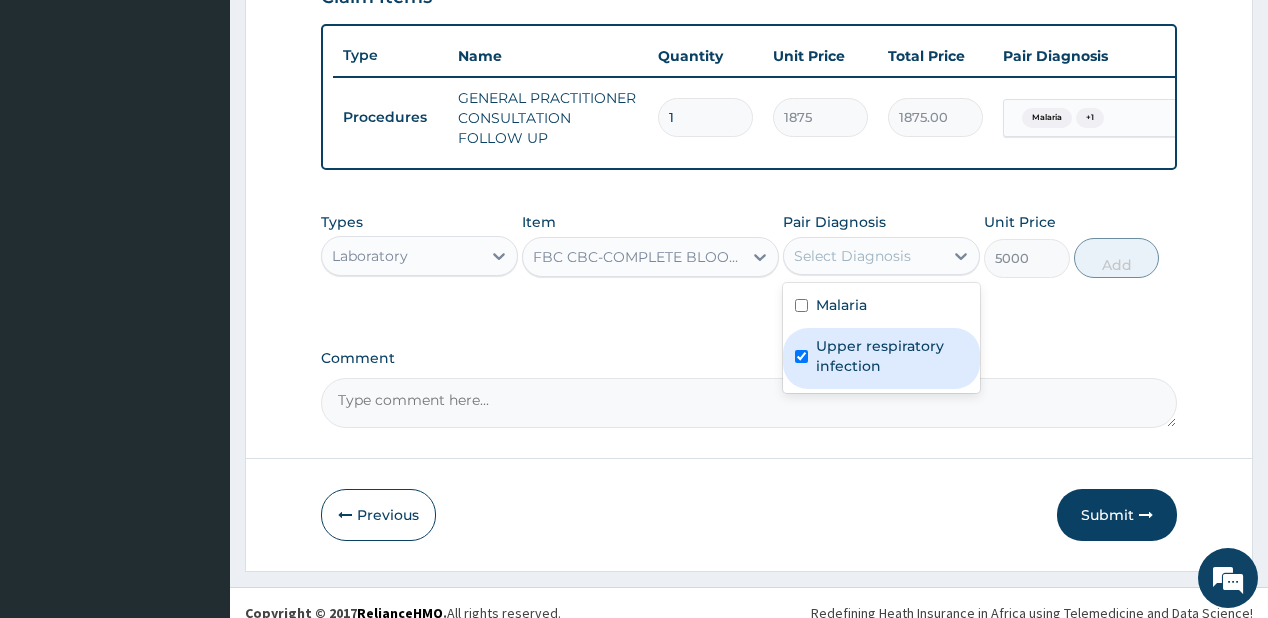 checkbox on "true" 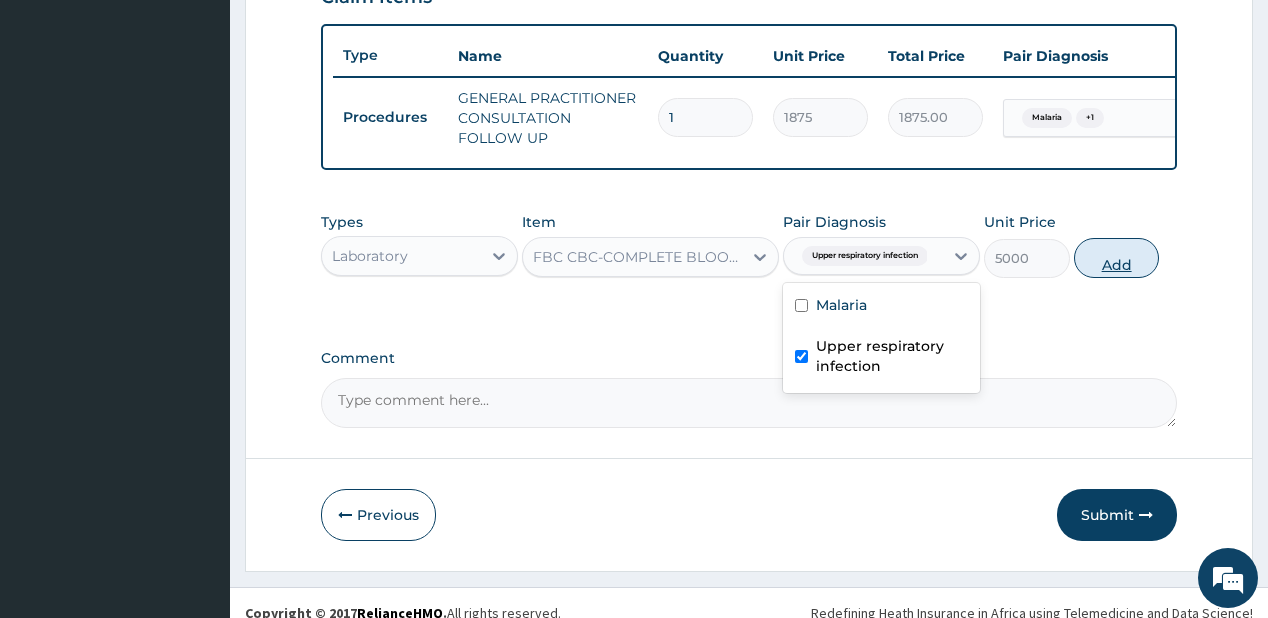 click on "Add" at bounding box center (1117, 258) 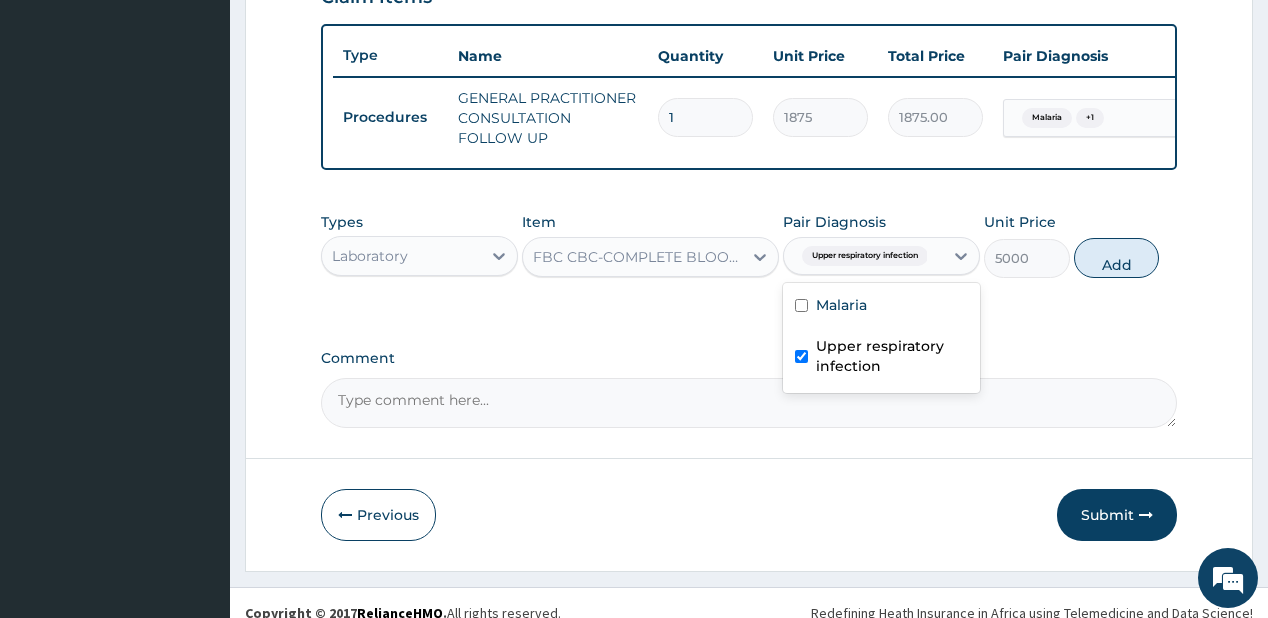 type on "0" 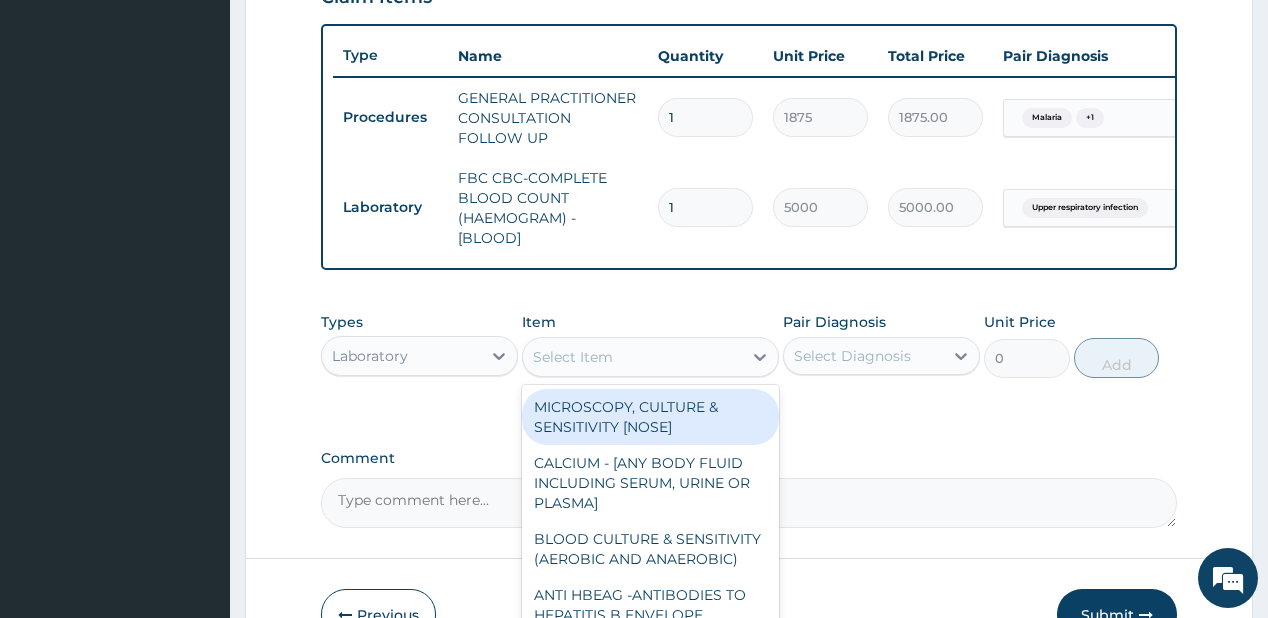 click on "Select Item" at bounding box center (632, 357) 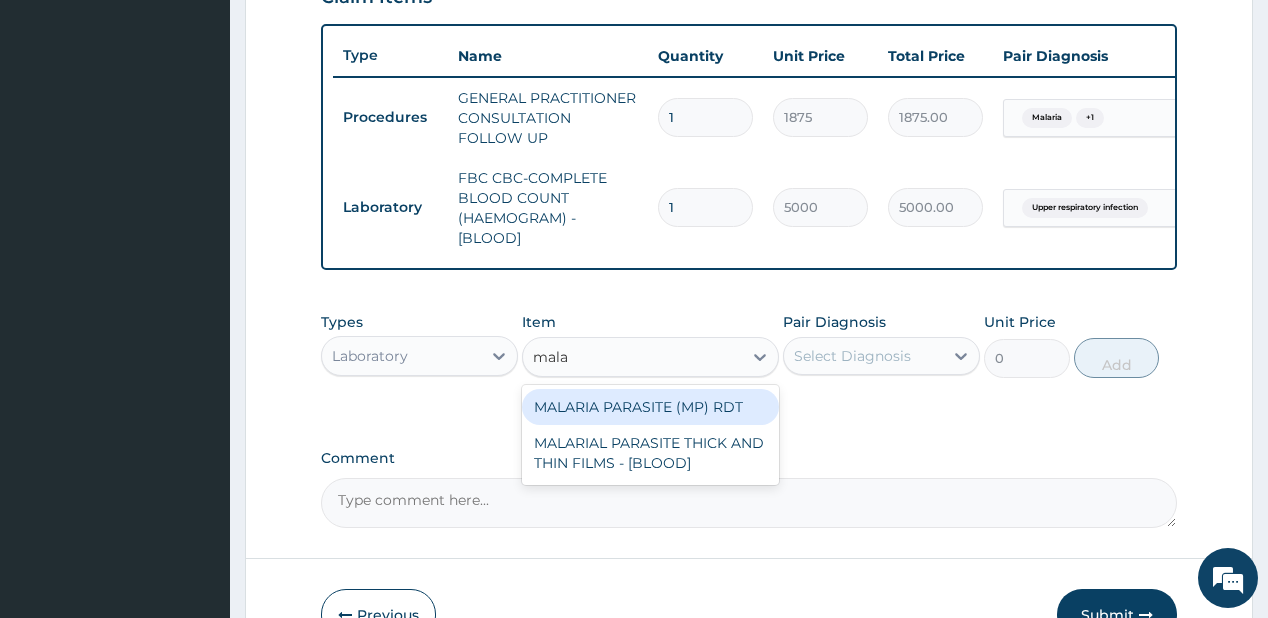 type on "malar" 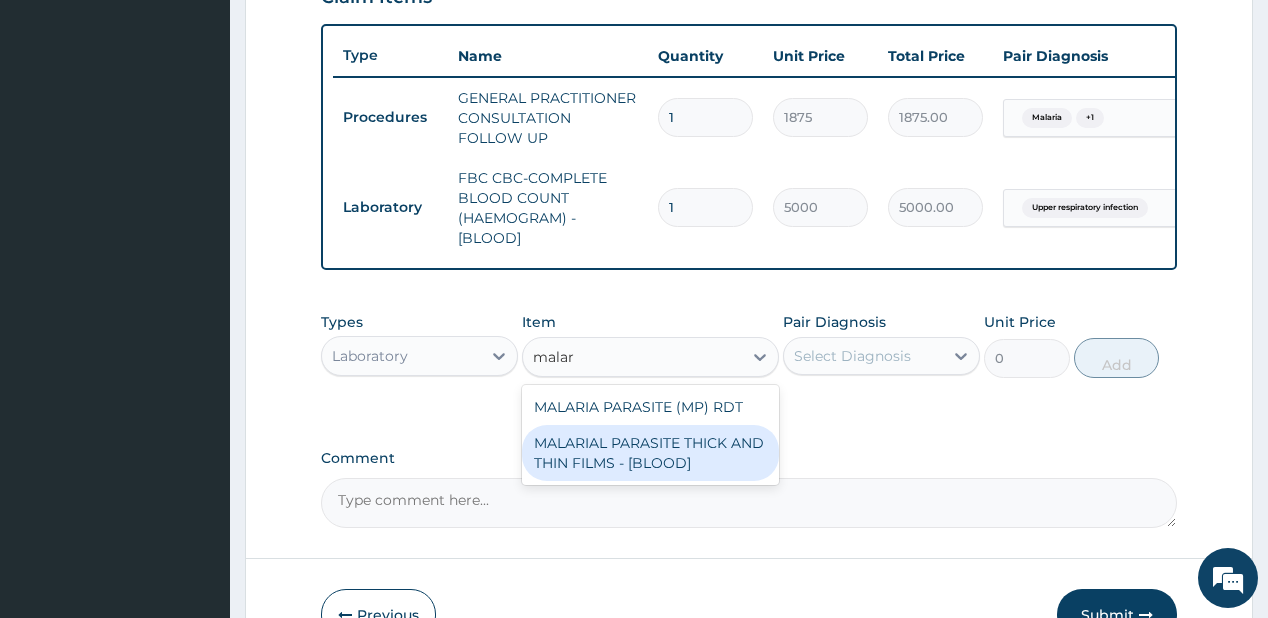 click on "MALARIAL PARASITE THICK AND THIN FILMS - [BLOOD]" at bounding box center [650, 453] 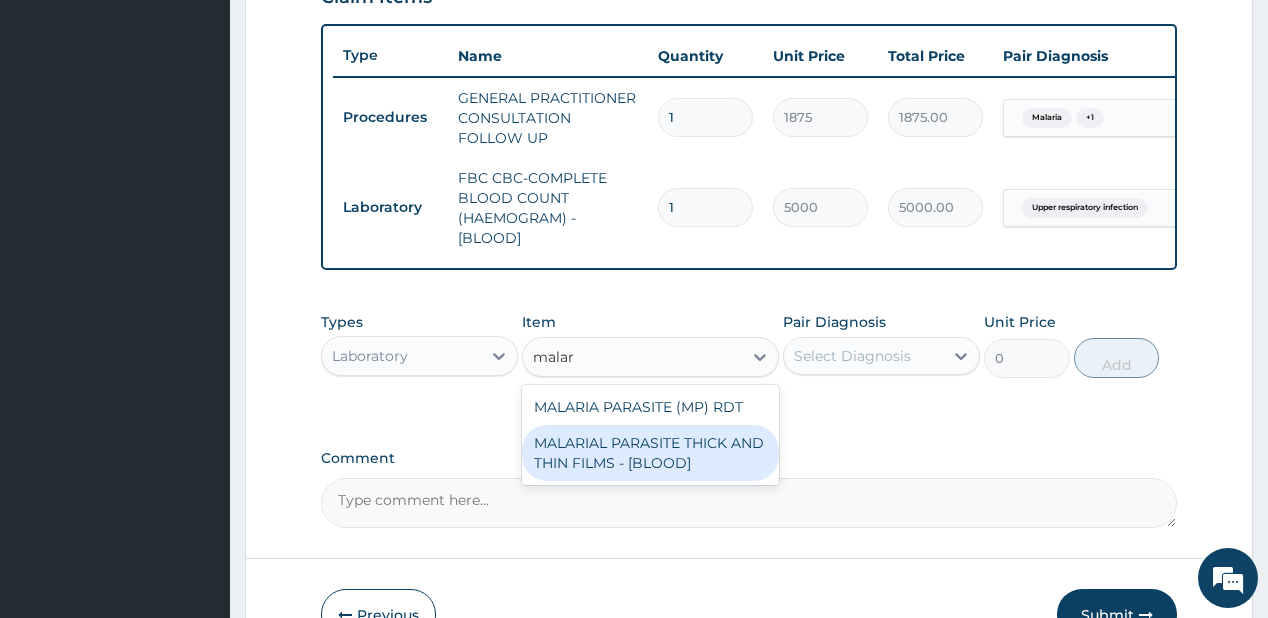 type 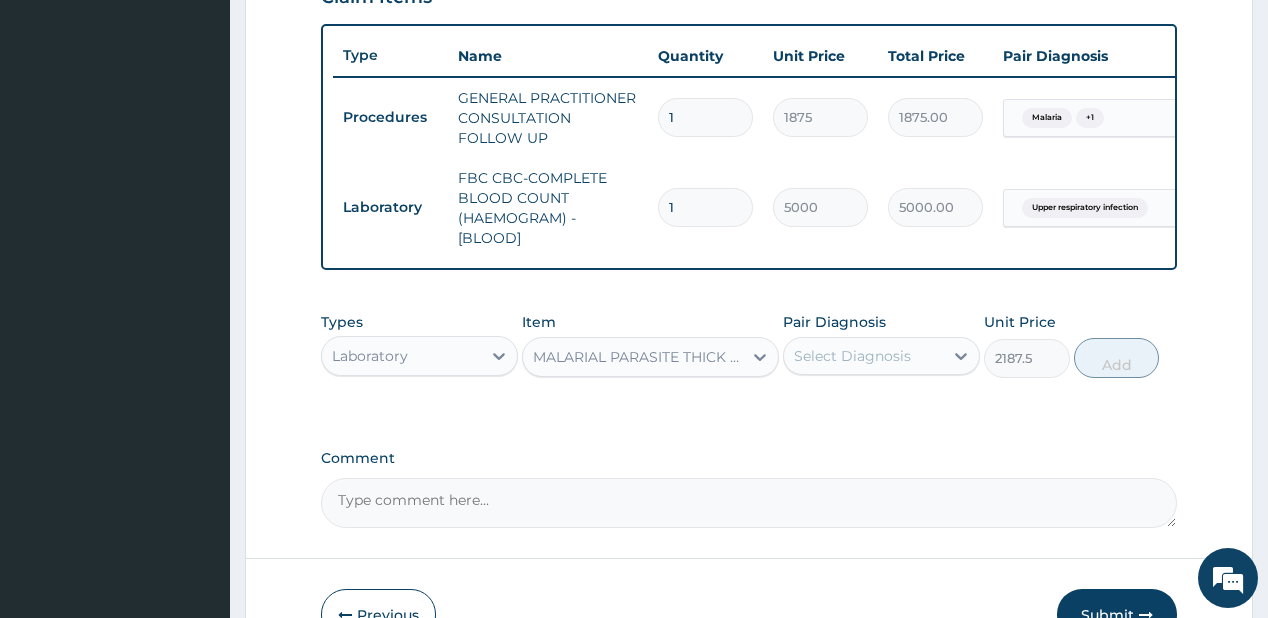 click on "Select Diagnosis" at bounding box center [852, 356] 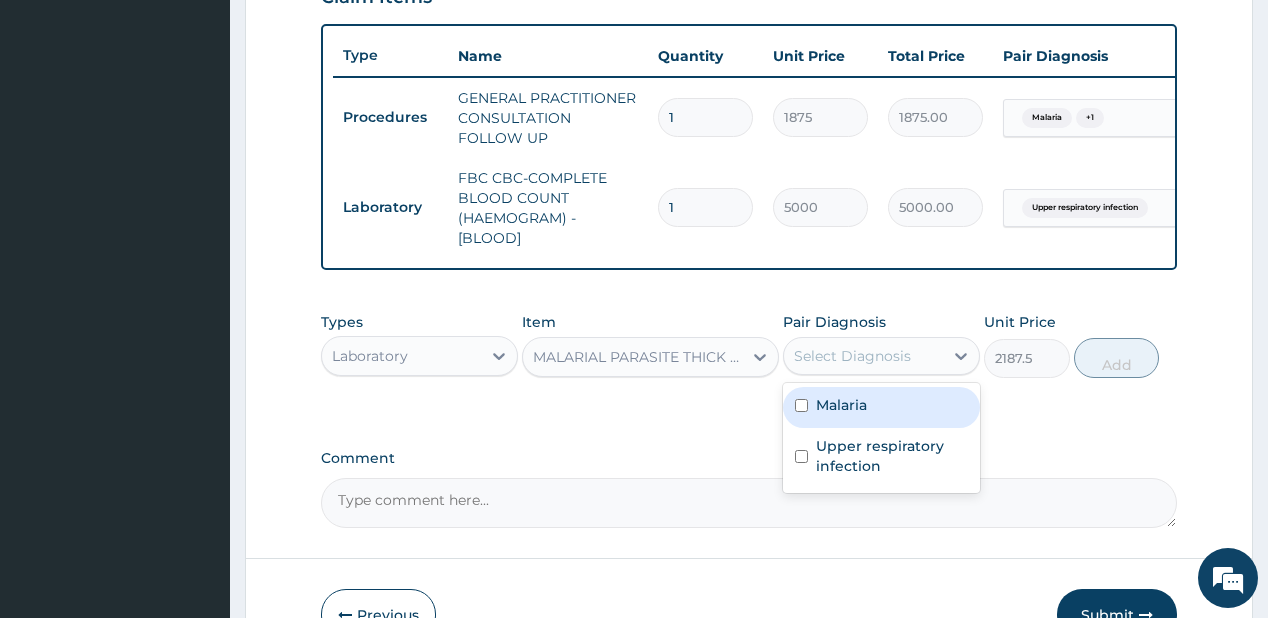 click on "Malaria" at bounding box center [841, 405] 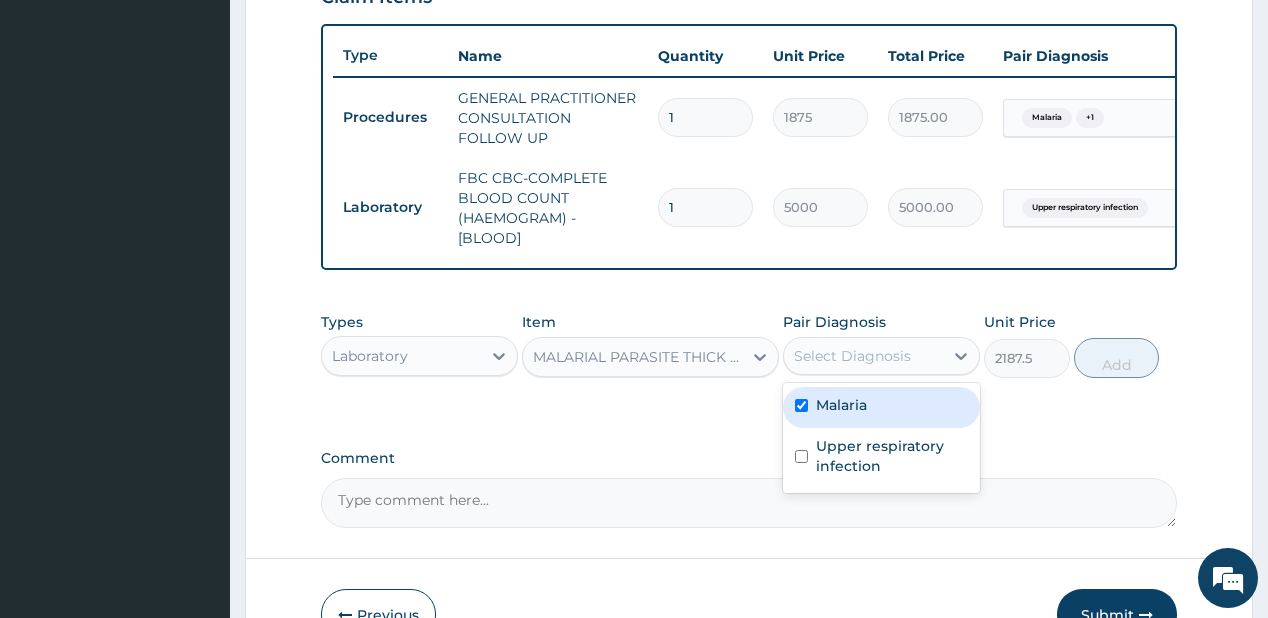 checkbox on "true" 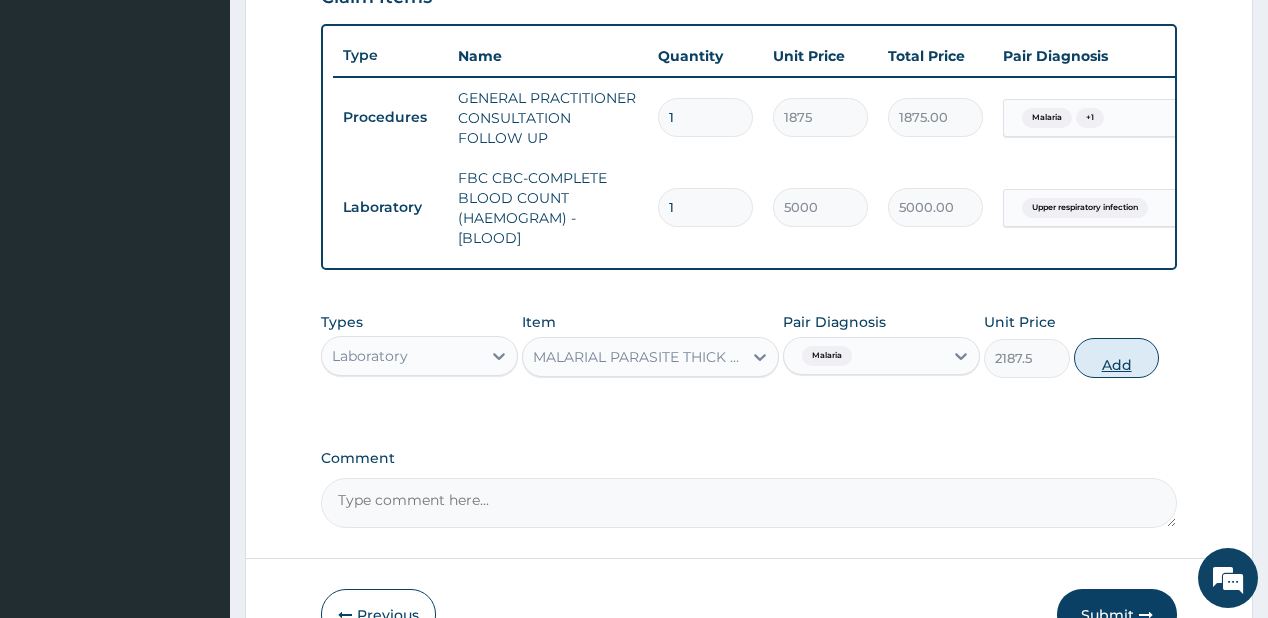 click on "Add" at bounding box center (1117, 358) 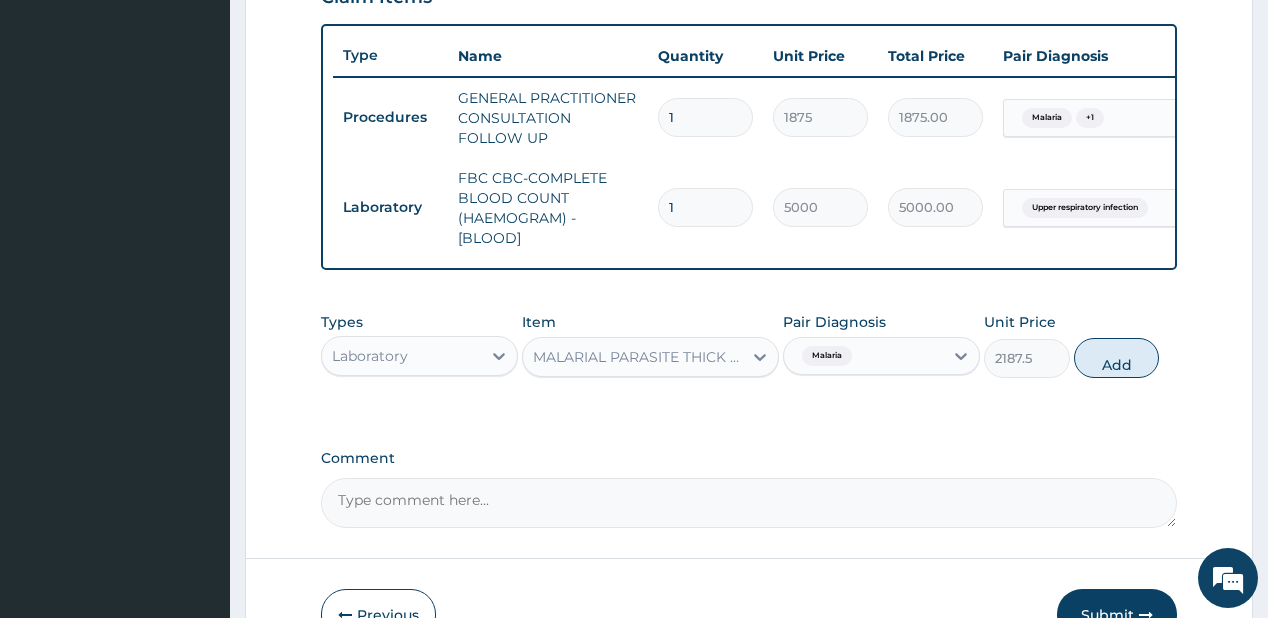 type on "0" 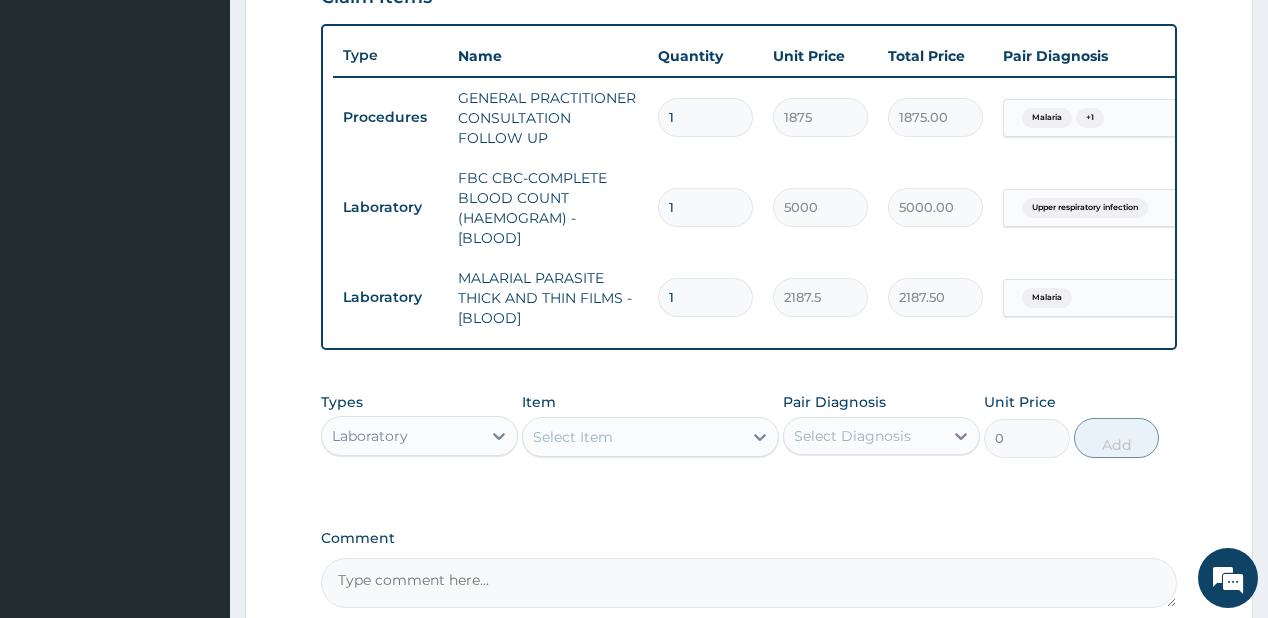 click on "Laboratory" at bounding box center (401, 436) 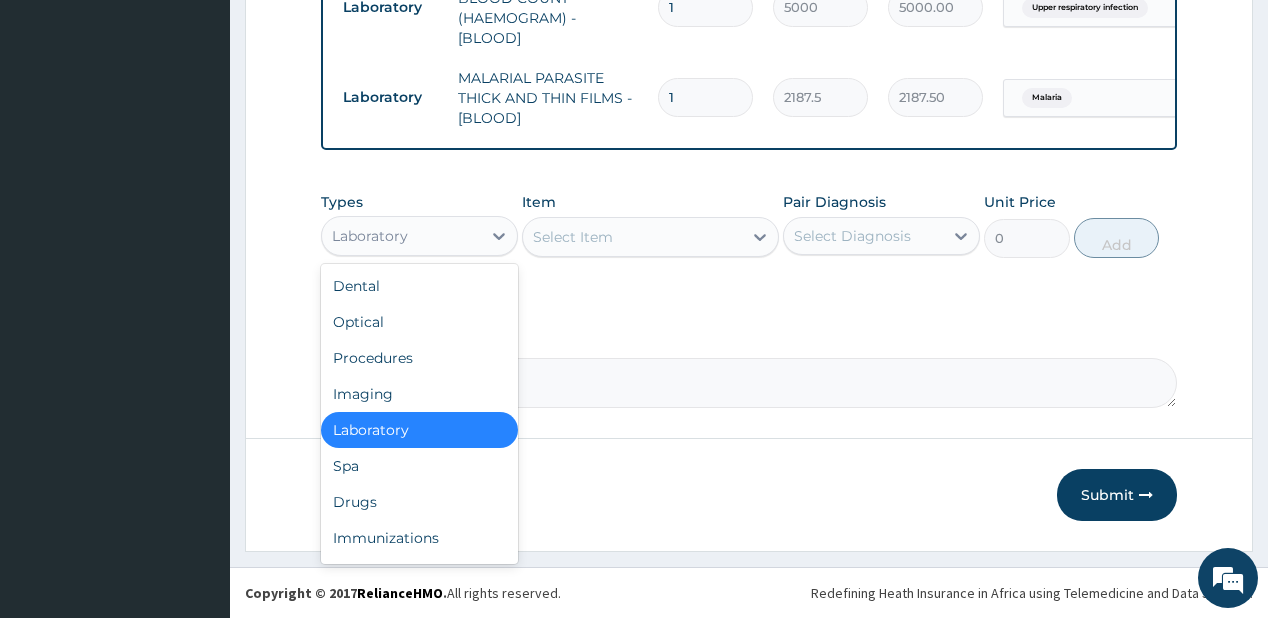 scroll, scrollTop: 928, scrollLeft: 0, axis: vertical 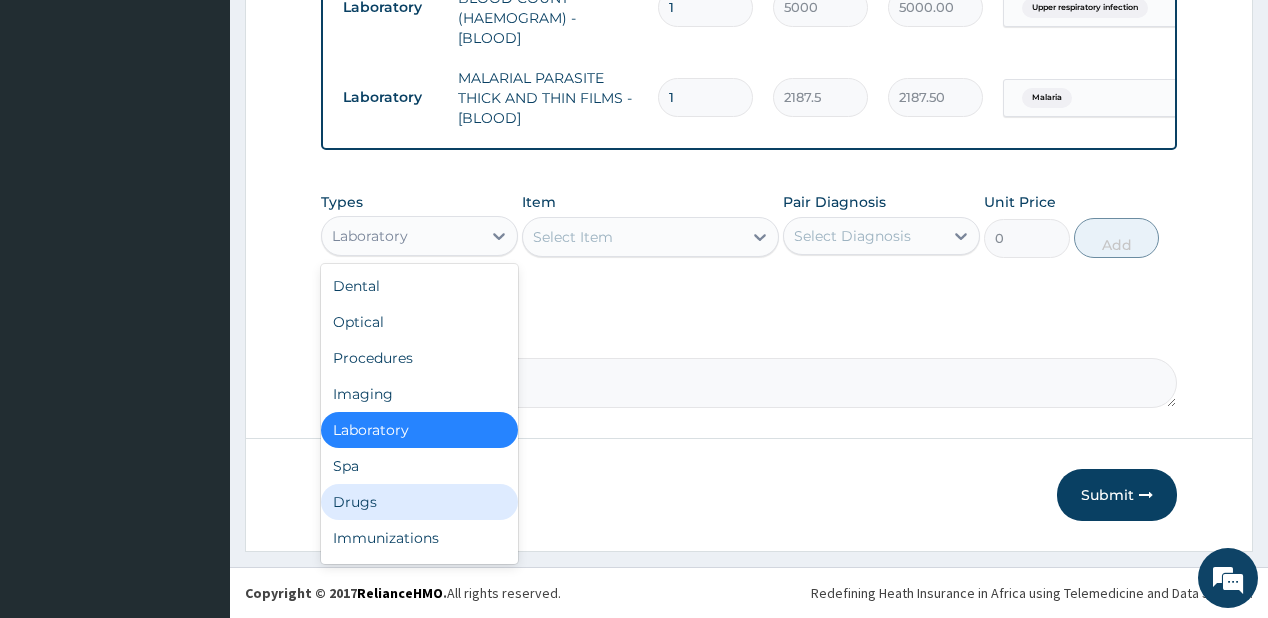 click on "Drugs" at bounding box center [419, 502] 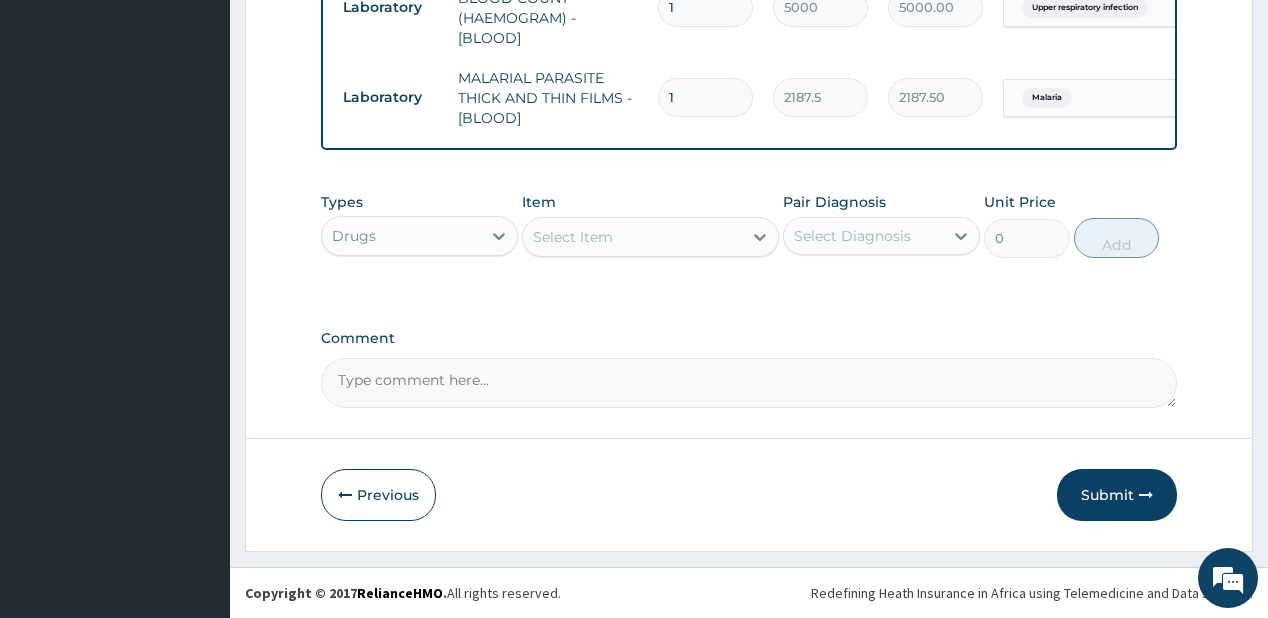 click on "Select Item" at bounding box center [632, 237] 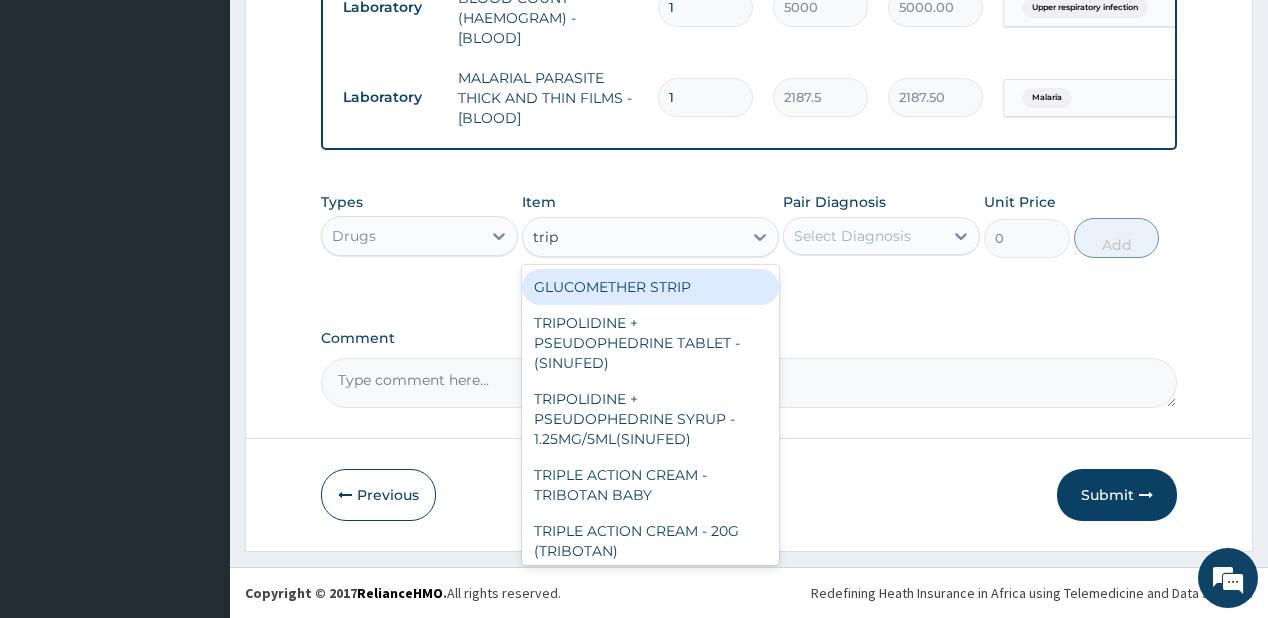 type on "tripl" 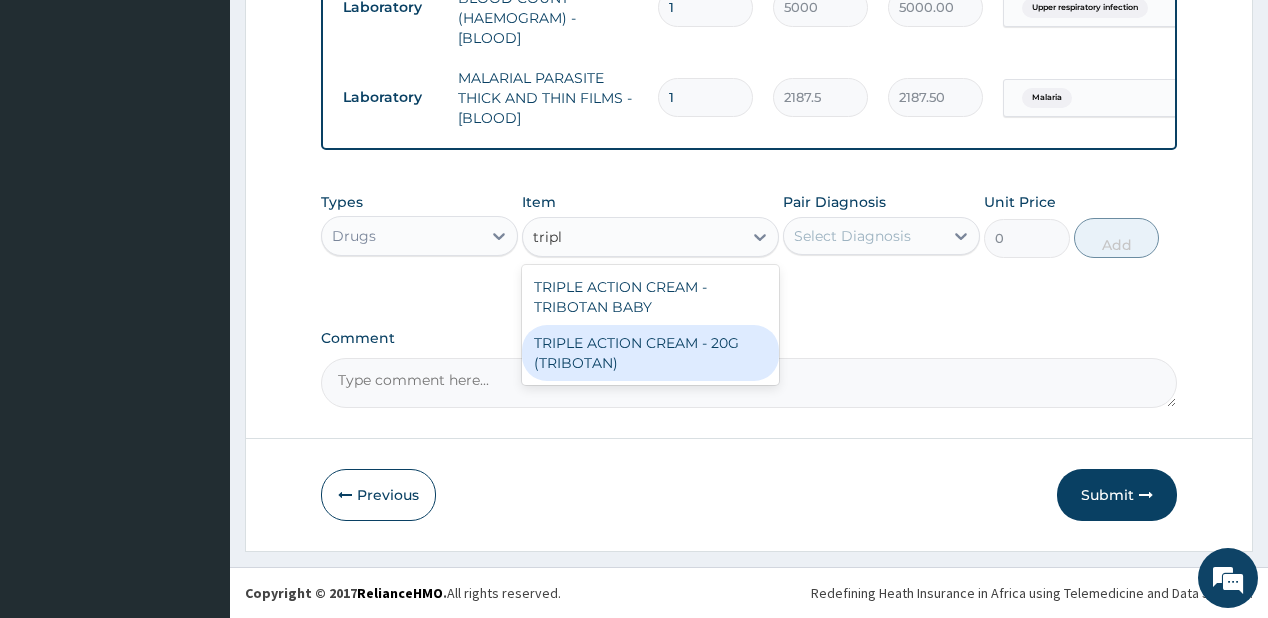 drag, startPoint x: 529, startPoint y: 353, endPoint x: 553, endPoint y: 346, distance: 25 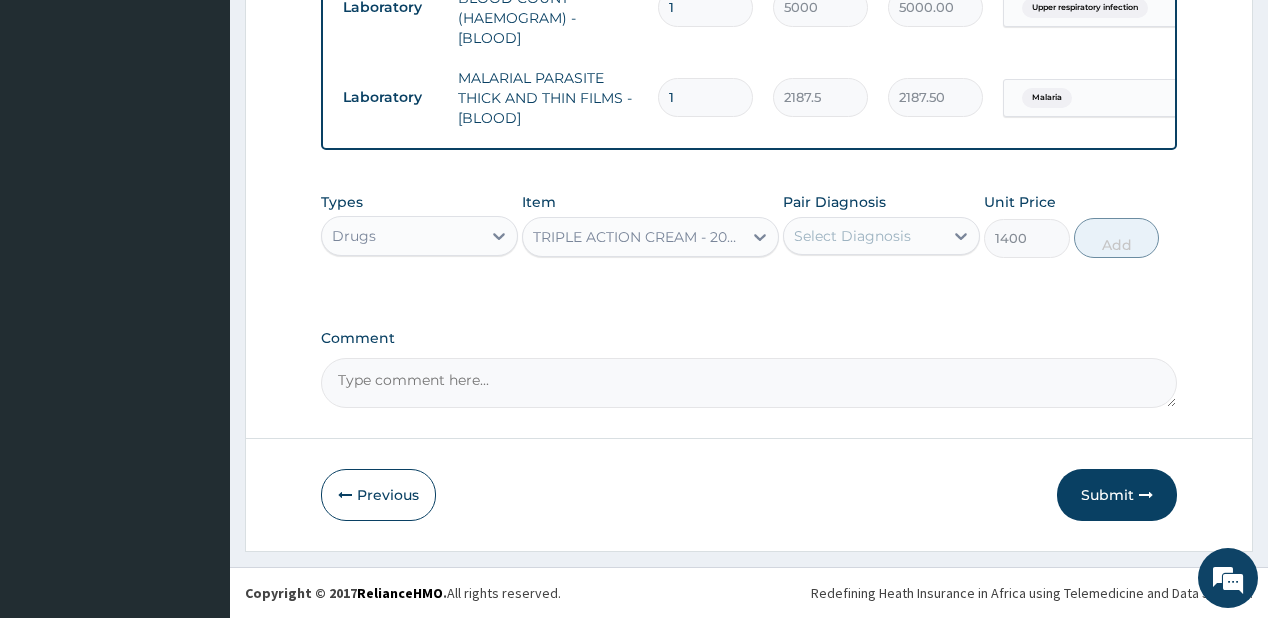 click on "Select Diagnosis" at bounding box center (852, 236) 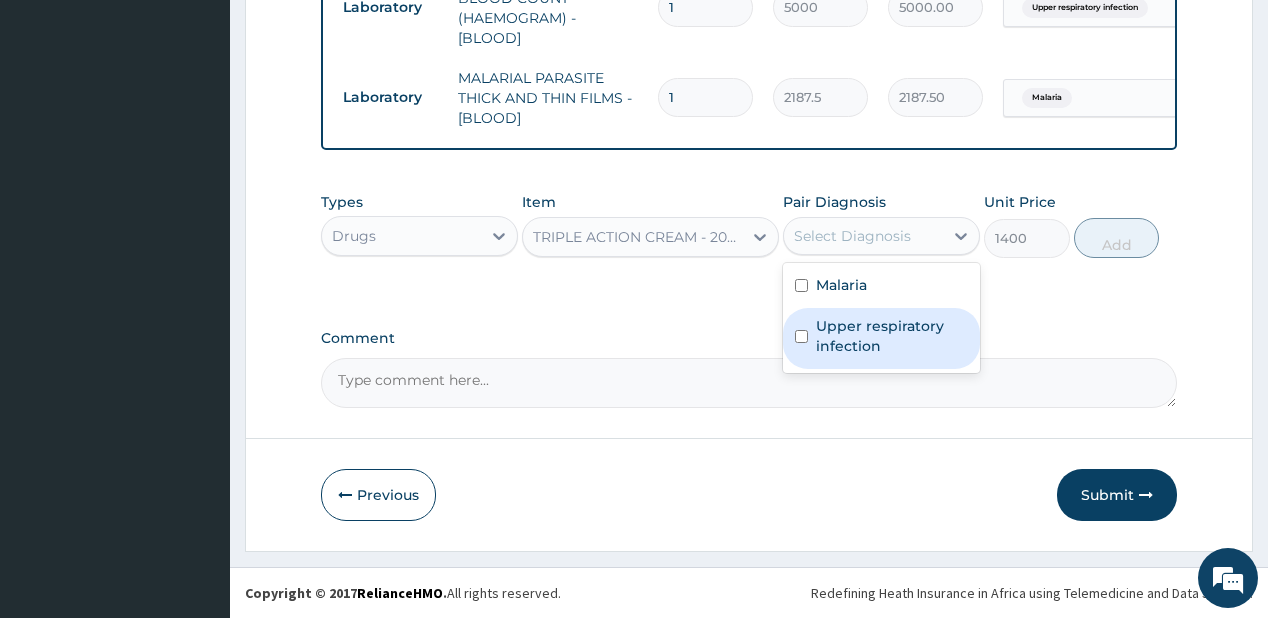 click on "Upper respiratory infection" at bounding box center (892, 336) 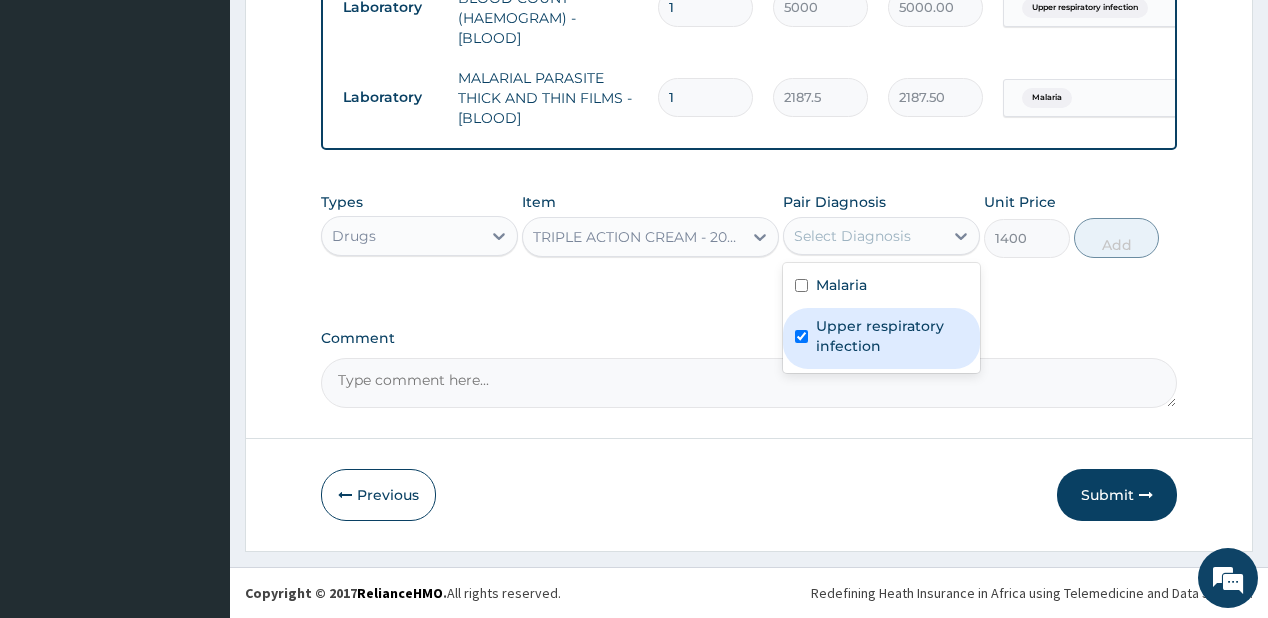 checkbox on "true" 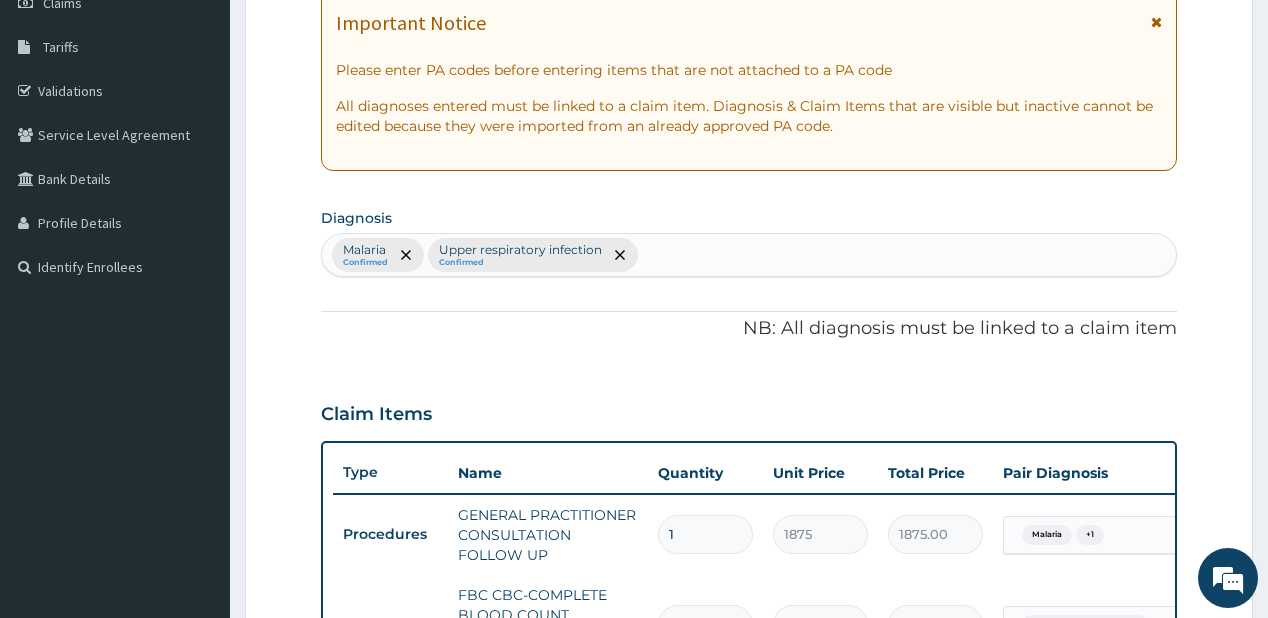 scroll, scrollTop: 288, scrollLeft: 0, axis: vertical 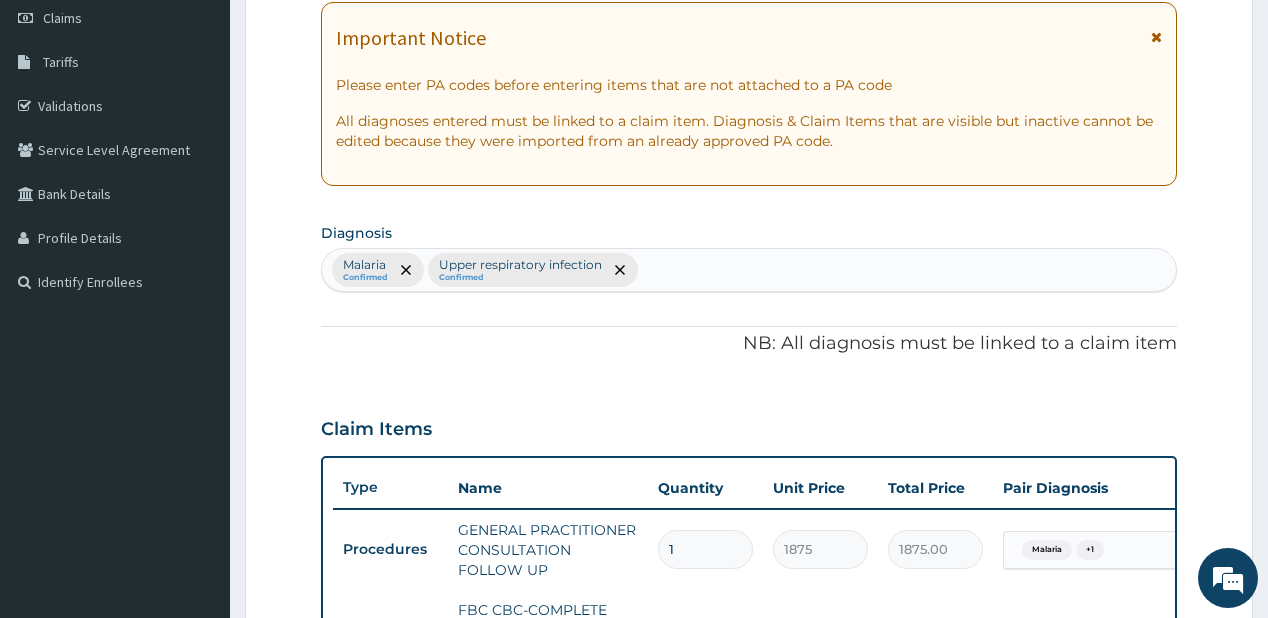 click on "Malaria Confirmed Upper respiratory infection Confirmed" at bounding box center (748, 270) 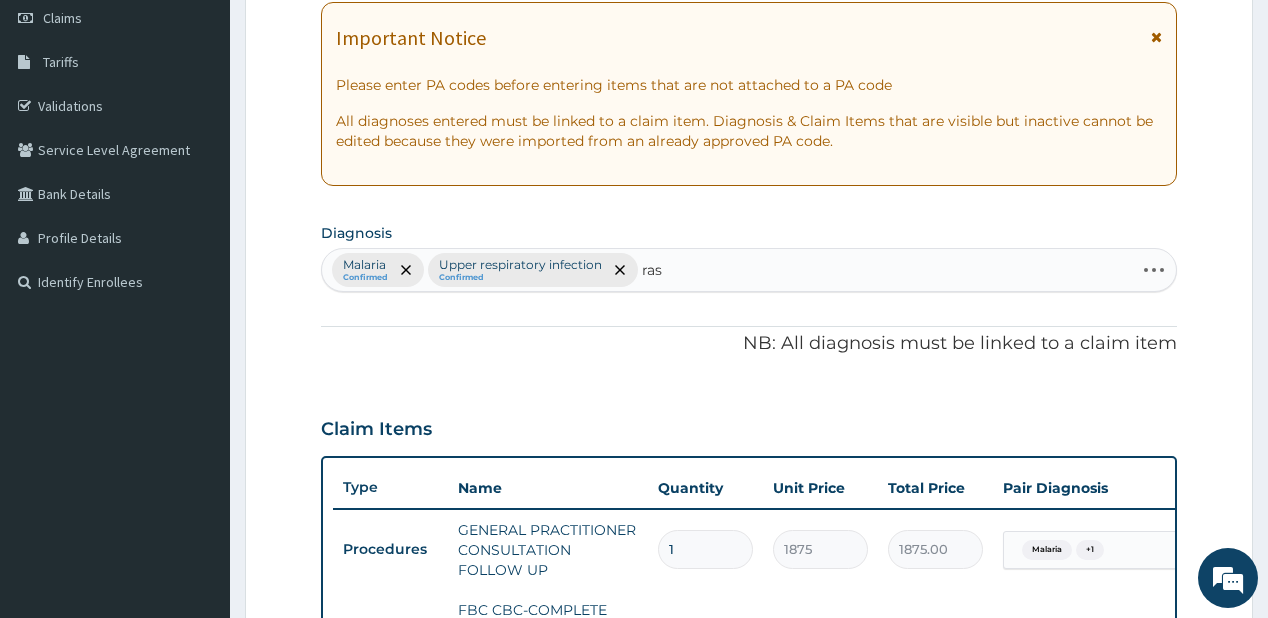 type on "rash" 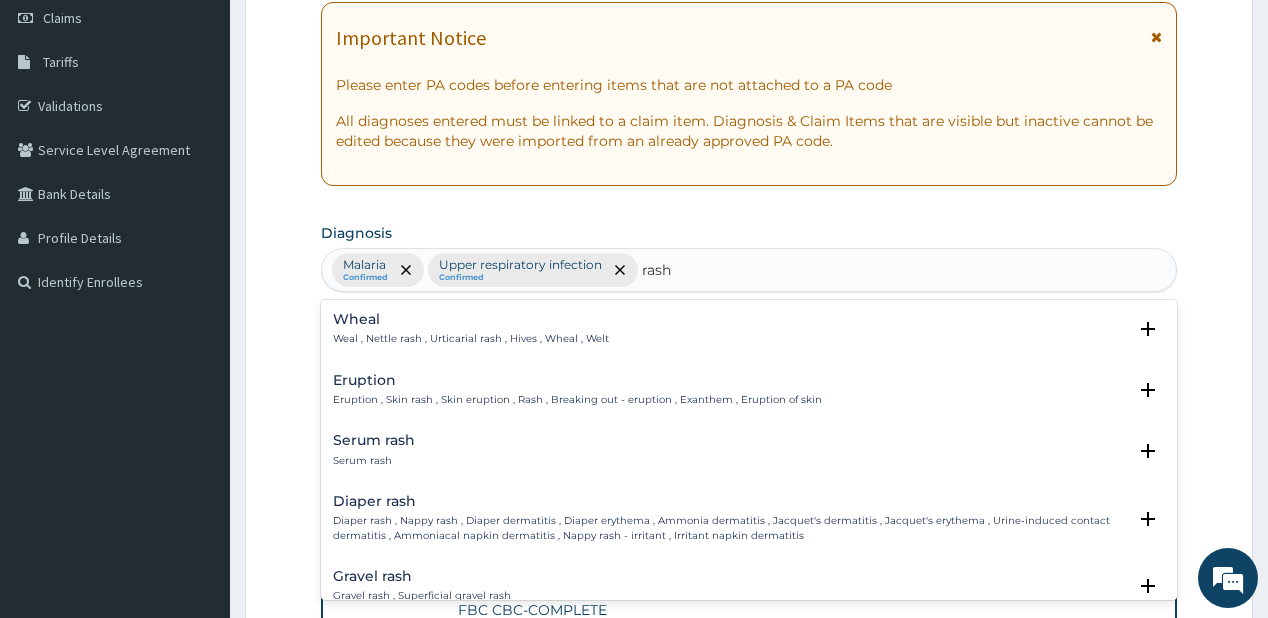 click on "Eruption" at bounding box center (577, 380) 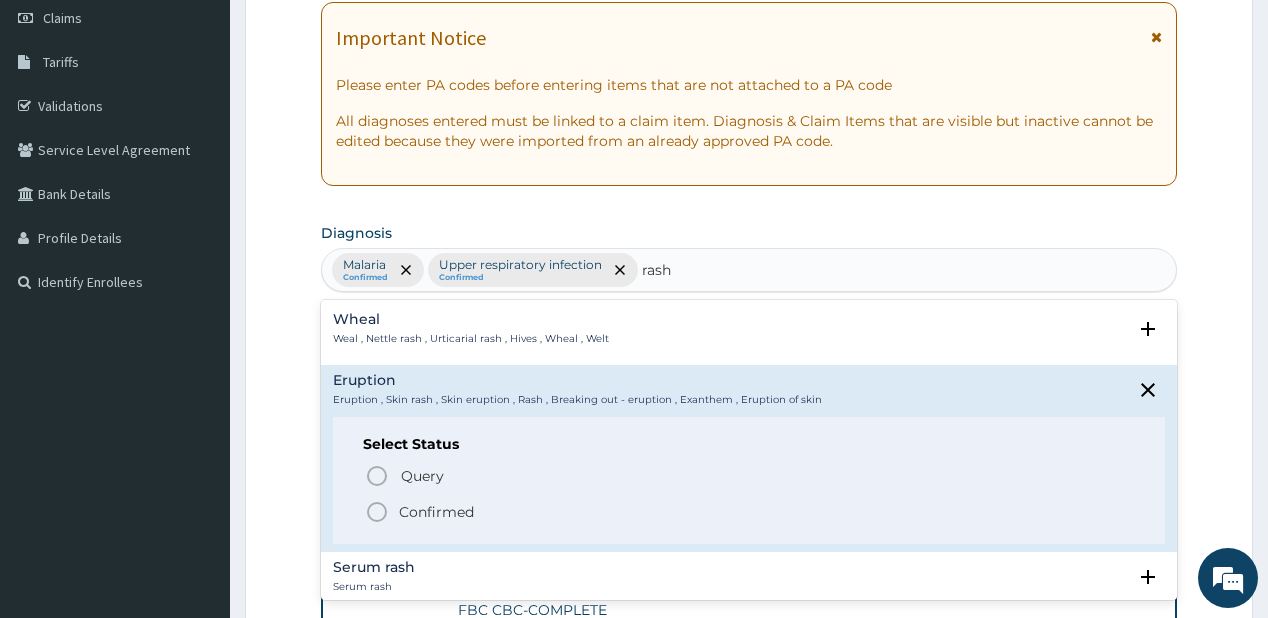 click 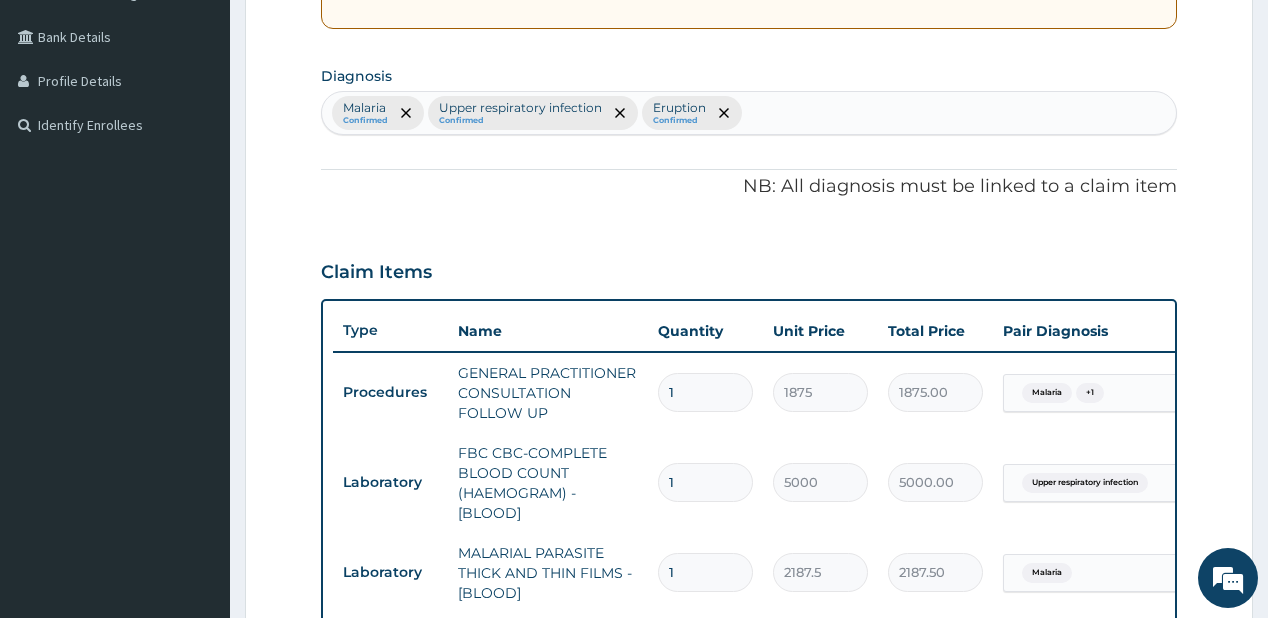 scroll, scrollTop: 688, scrollLeft: 0, axis: vertical 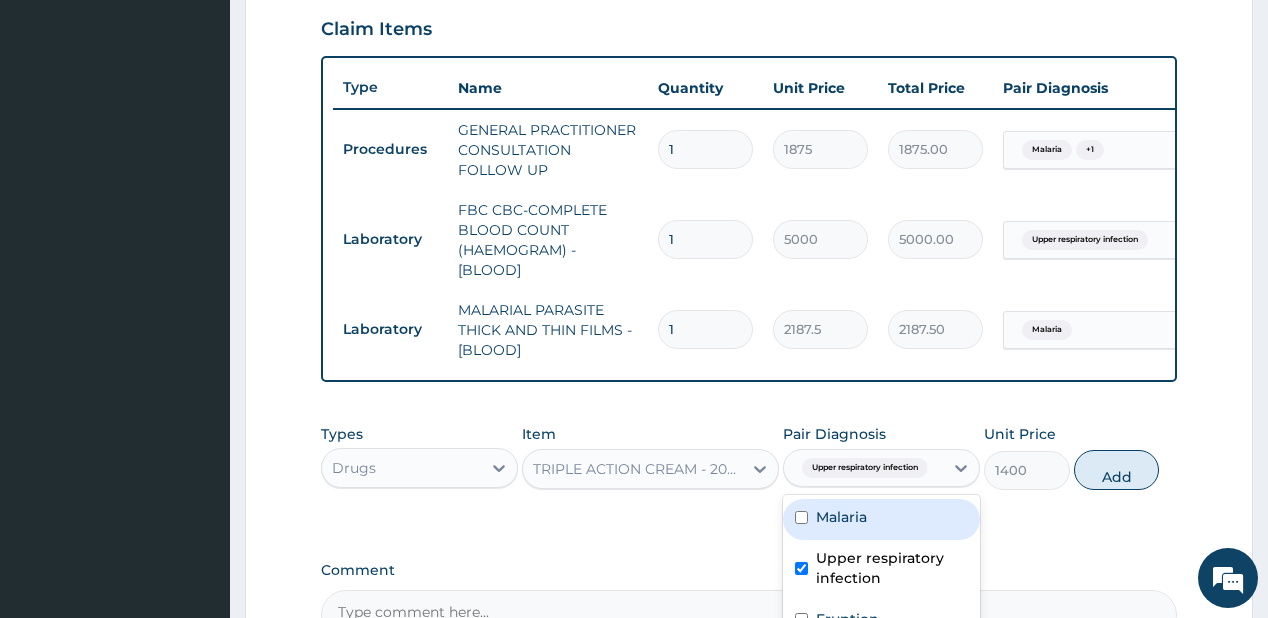 click on "Upper respiratory infection" at bounding box center (865, 468) 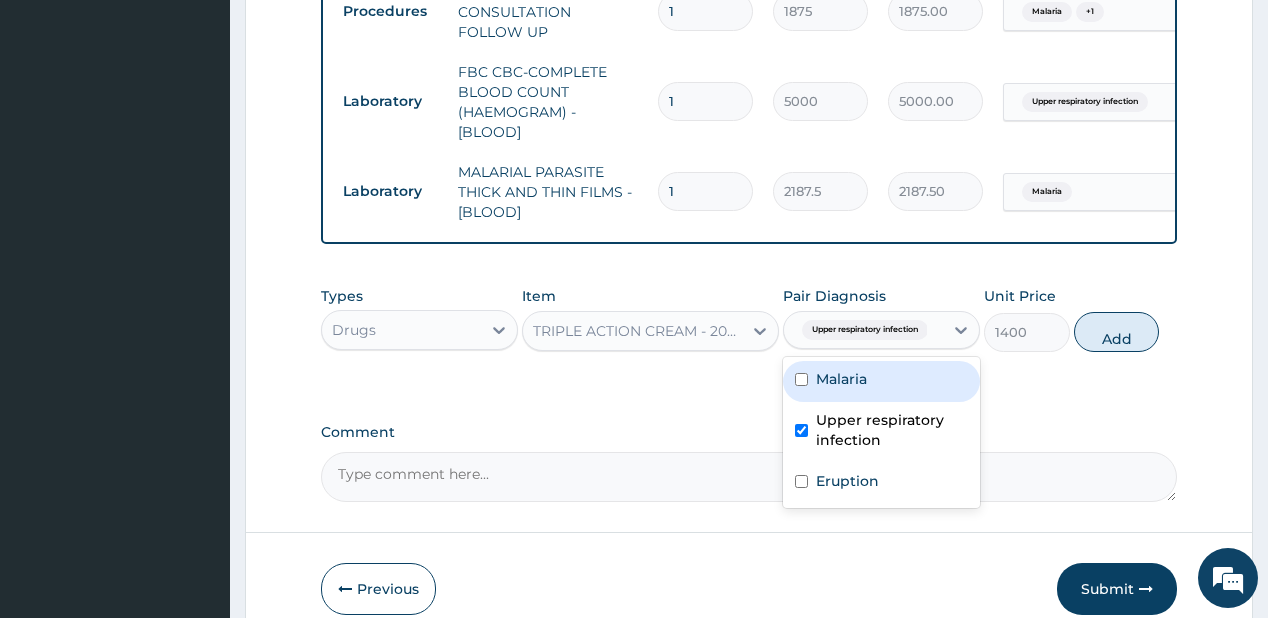 scroll, scrollTop: 928, scrollLeft: 0, axis: vertical 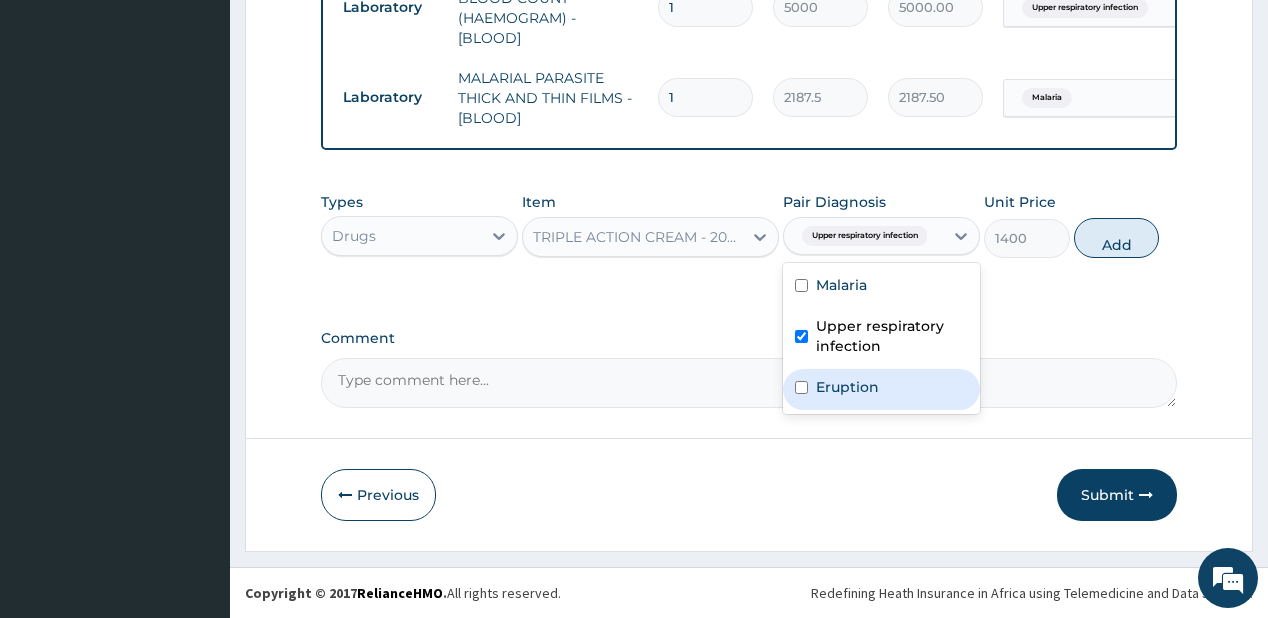 drag, startPoint x: 847, startPoint y: 399, endPoint x: 856, endPoint y: 358, distance: 41.976185 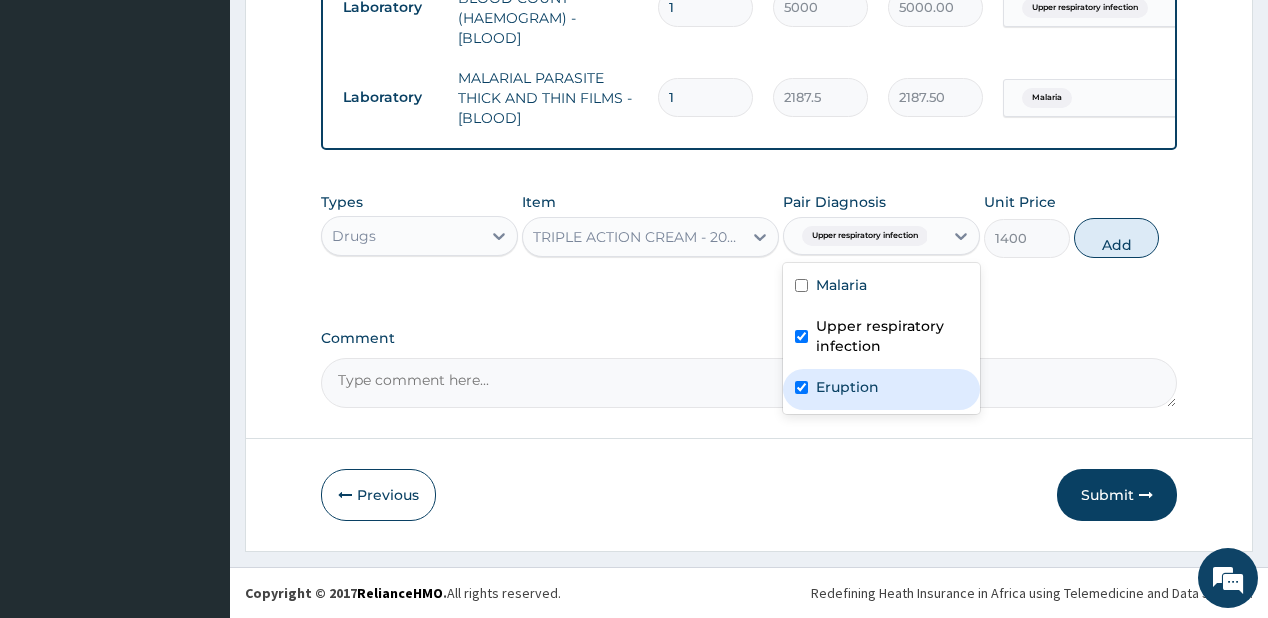 checkbox on "true" 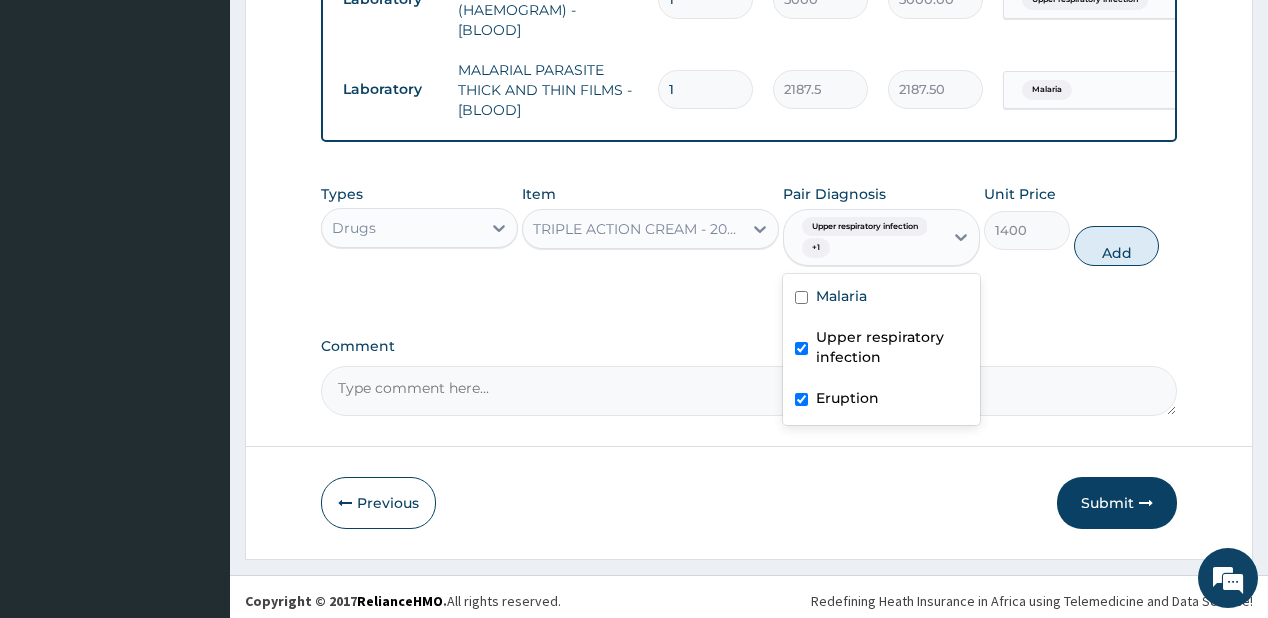 click on "Upper respiratory infection" at bounding box center (892, 347) 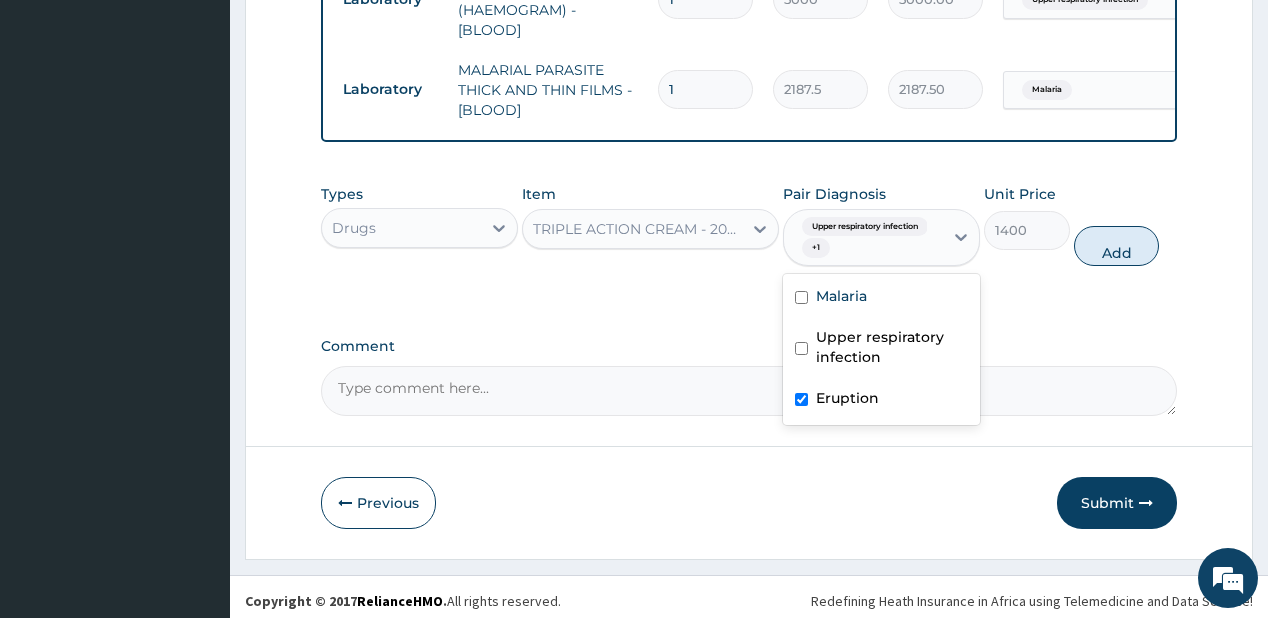 checkbox on "false" 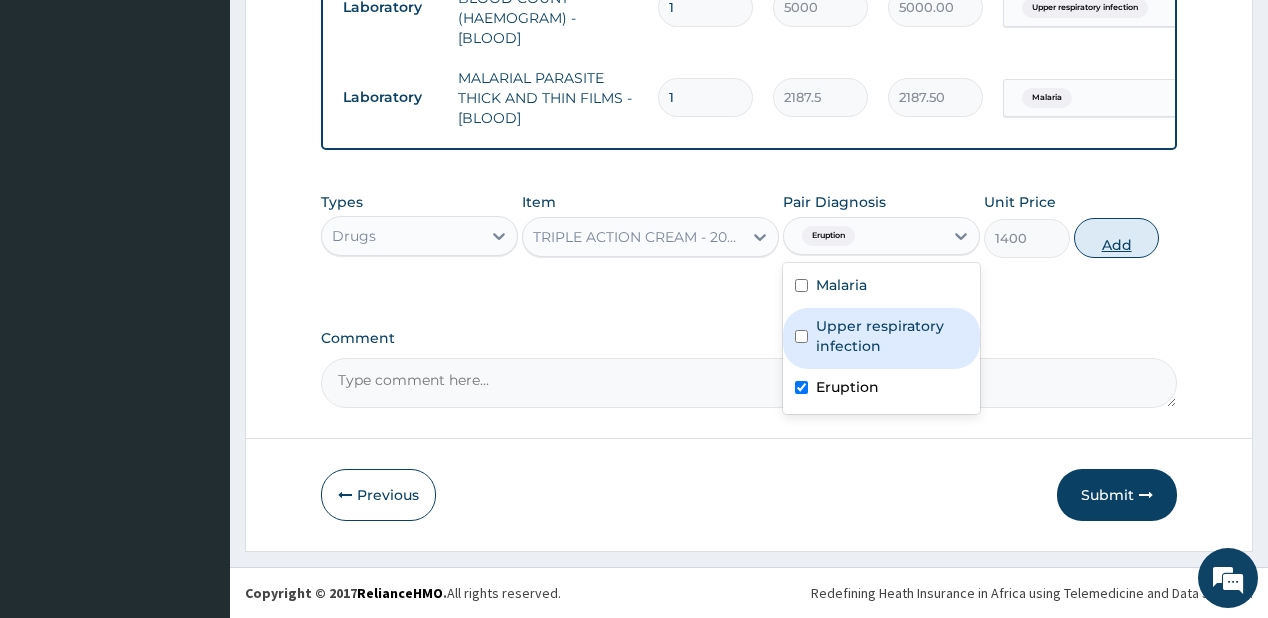 click on "Add" at bounding box center [1117, 238] 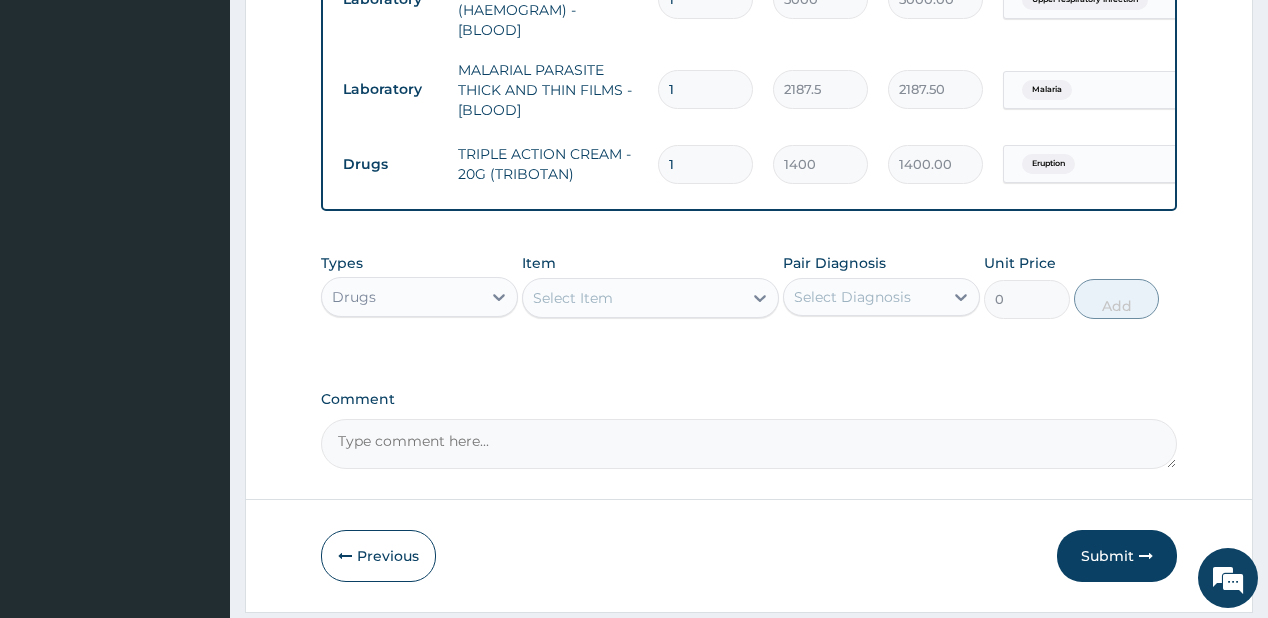 click on "Types Drugs Item Select Item Pair Diagnosis Select Diagnosis Unit Price 0 Add" at bounding box center [748, 286] 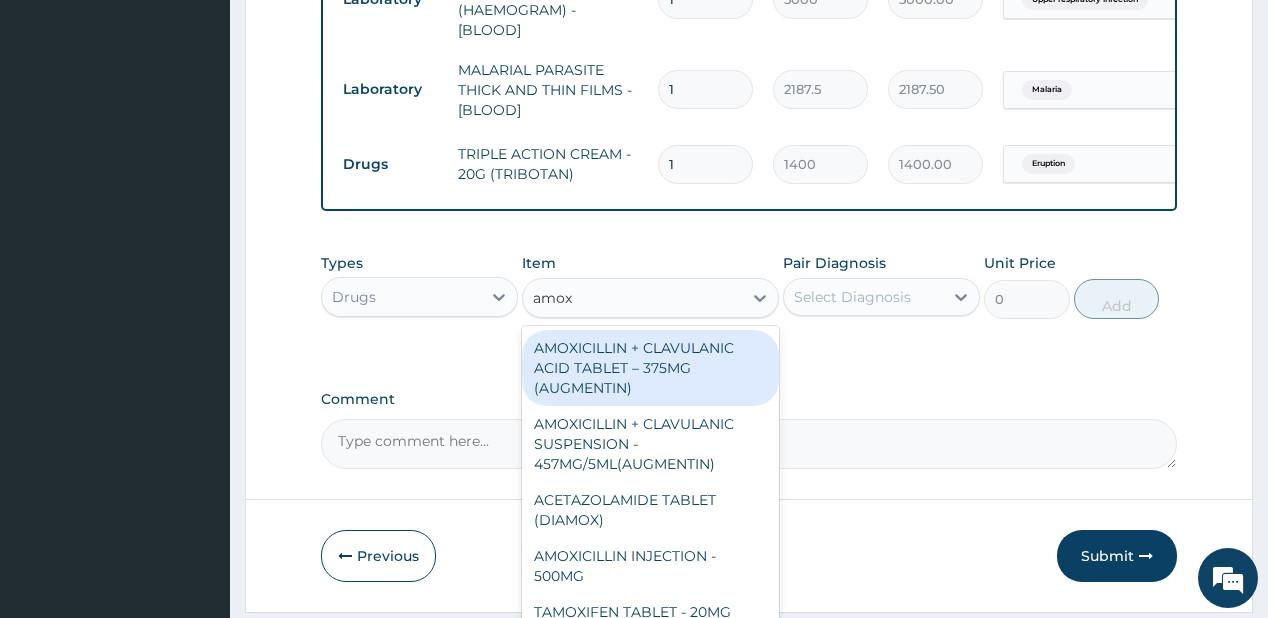 type on "amoxi" 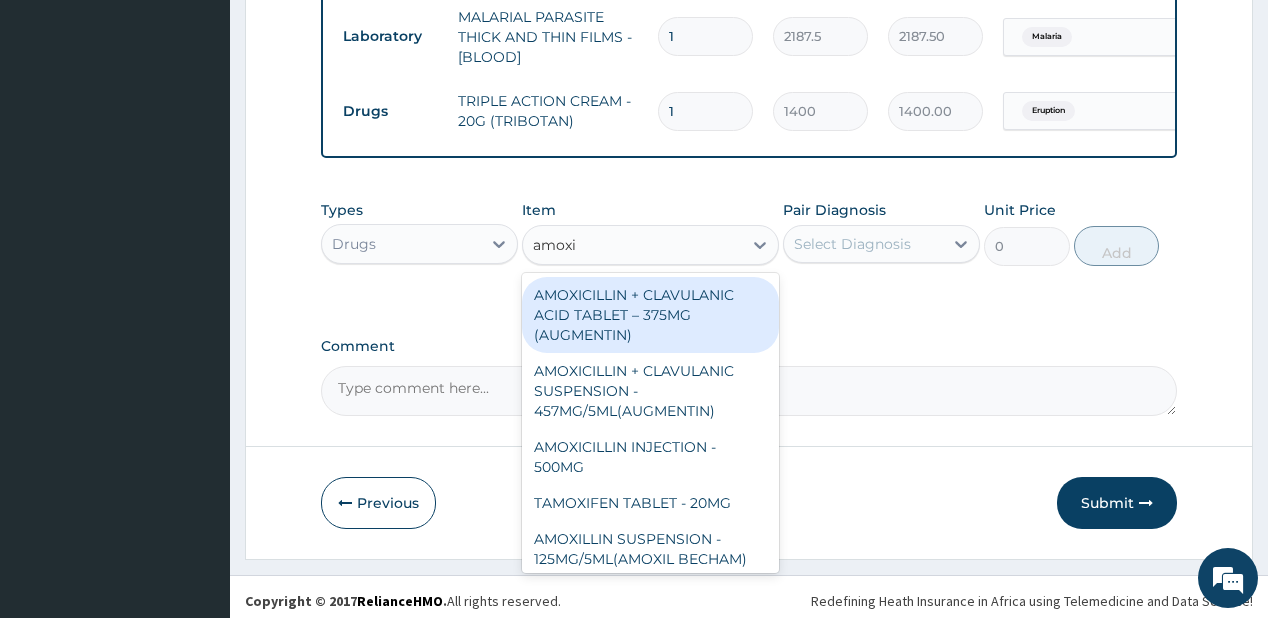 scroll, scrollTop: 997, scrollLeft: 0, axis: vertical 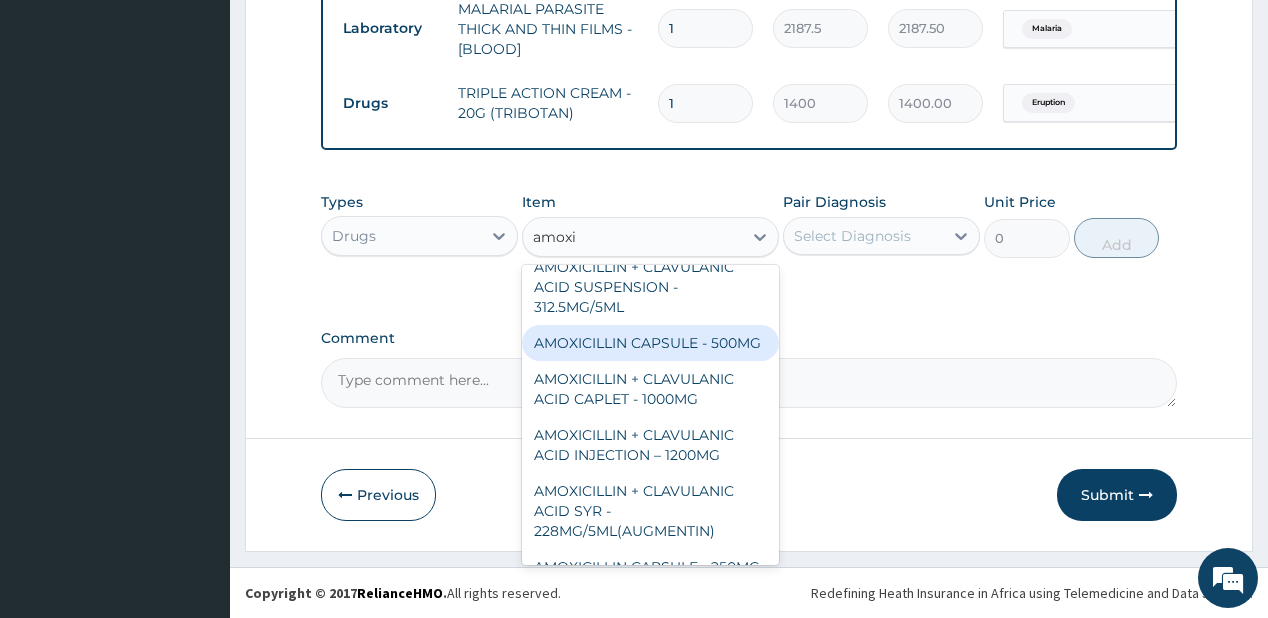 drag, startPoint x: 553, startPoint y: 370, endPoint x: 609, endPoint y: 325, distance: 71.8401 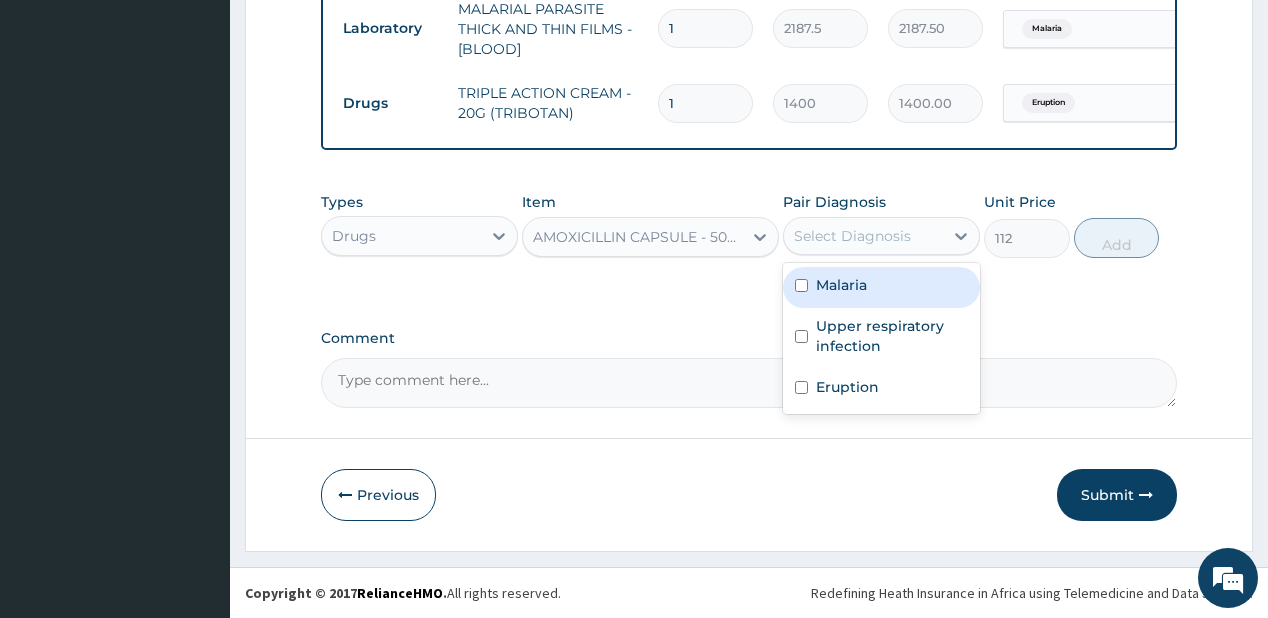 click on "Select Diagnosis" at bounding box center (852, 236) 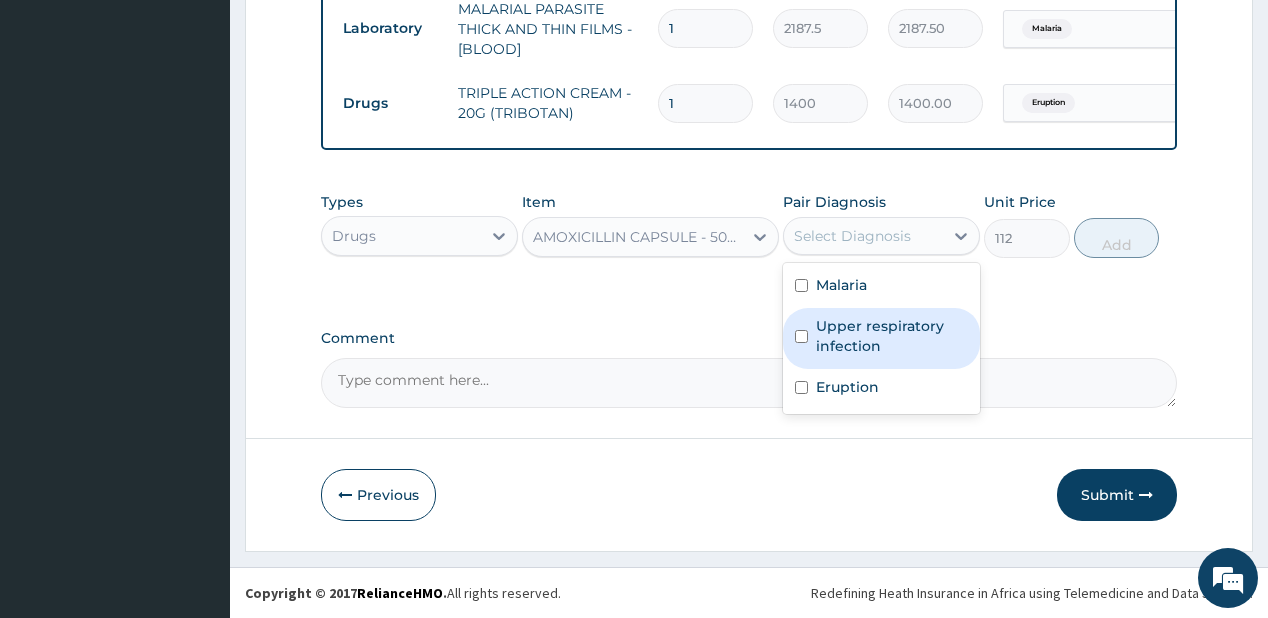 drag, startPoint x: 869, startPoint y: 340, endPoint x: 864, endPoint y: 350, distance: 11.18034 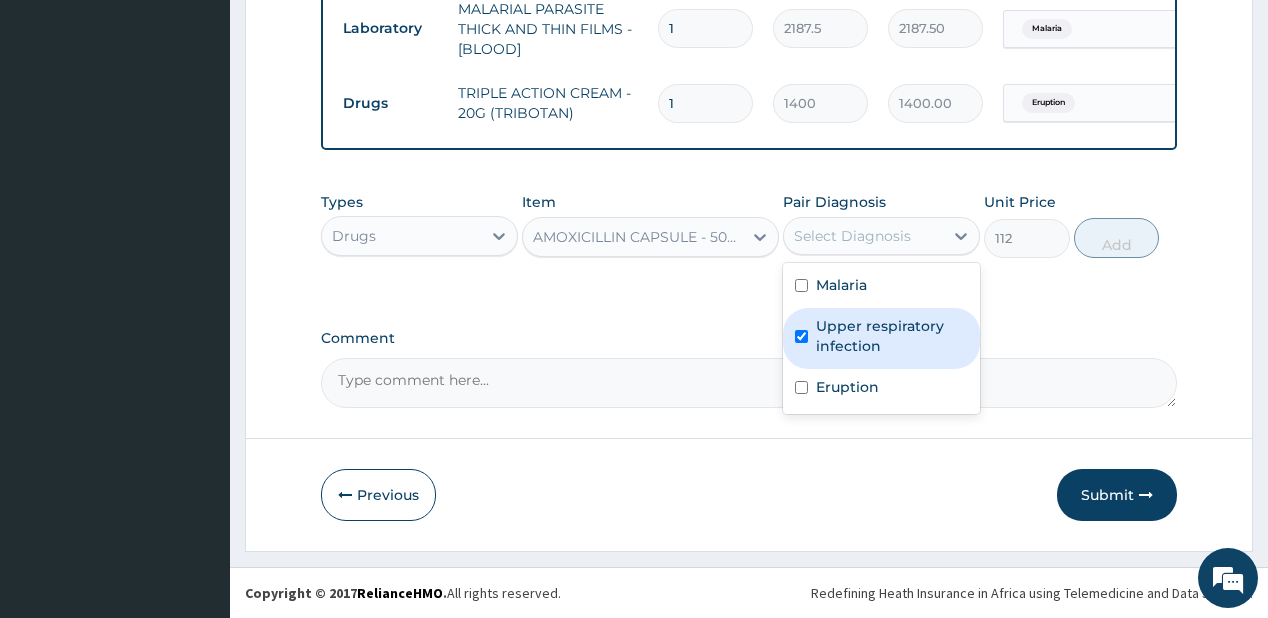 checkbox on "true" 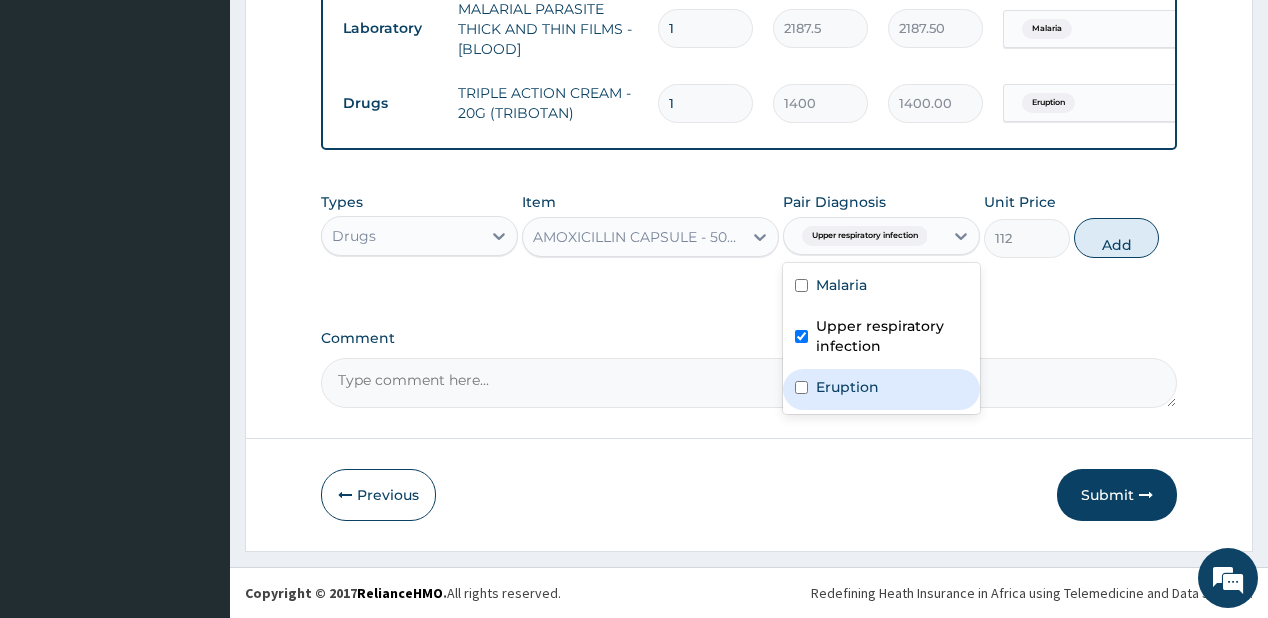 drag, startPoint x: 800, startPoint y: 392, endPoint x: 1096, endPoint y: 245, distance: 330.49207 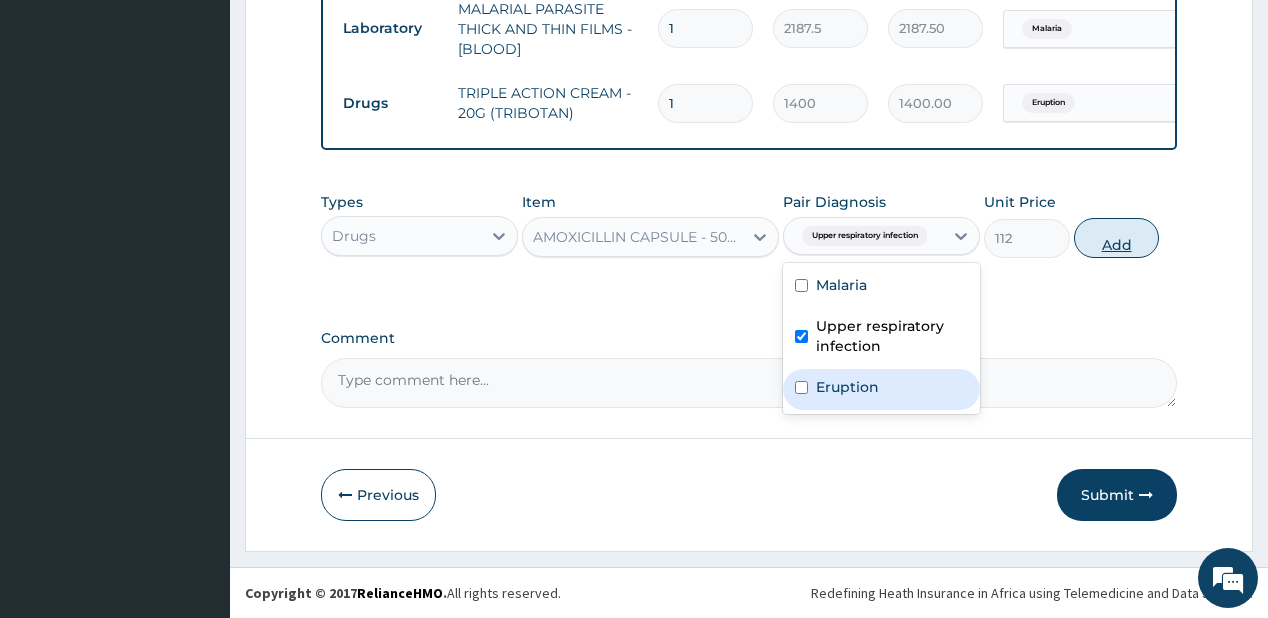 click at bounding box center [801, 387] 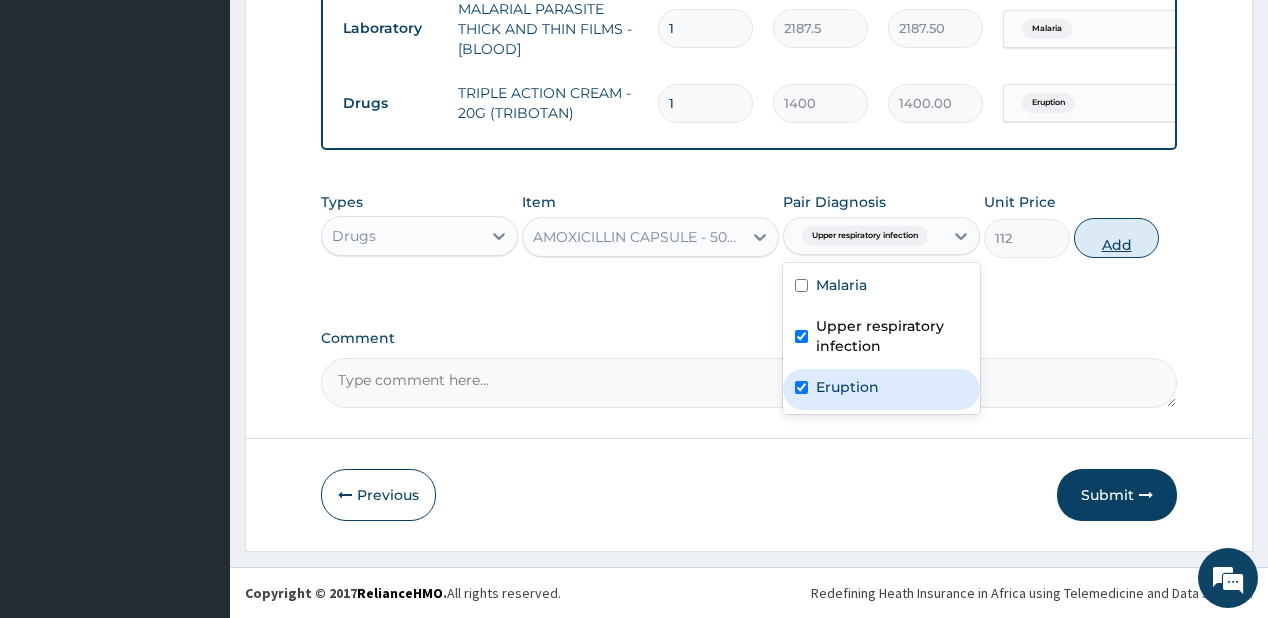 checkbox on "true" 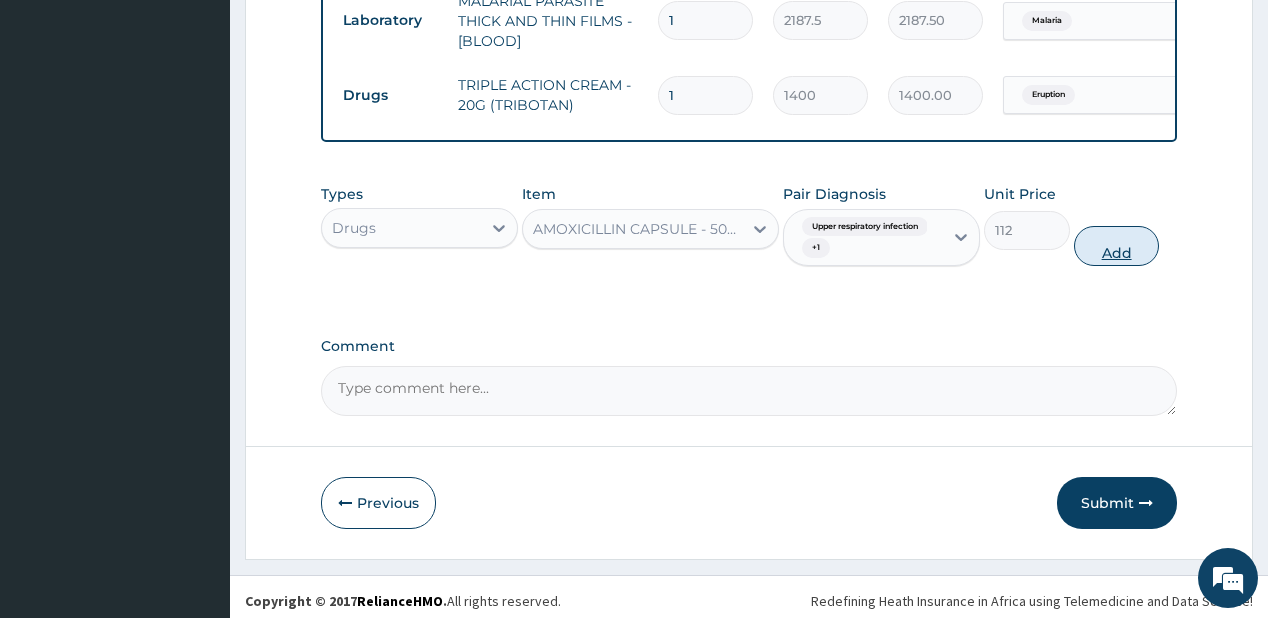 click on "Add" at bounding box center [1117, 246] 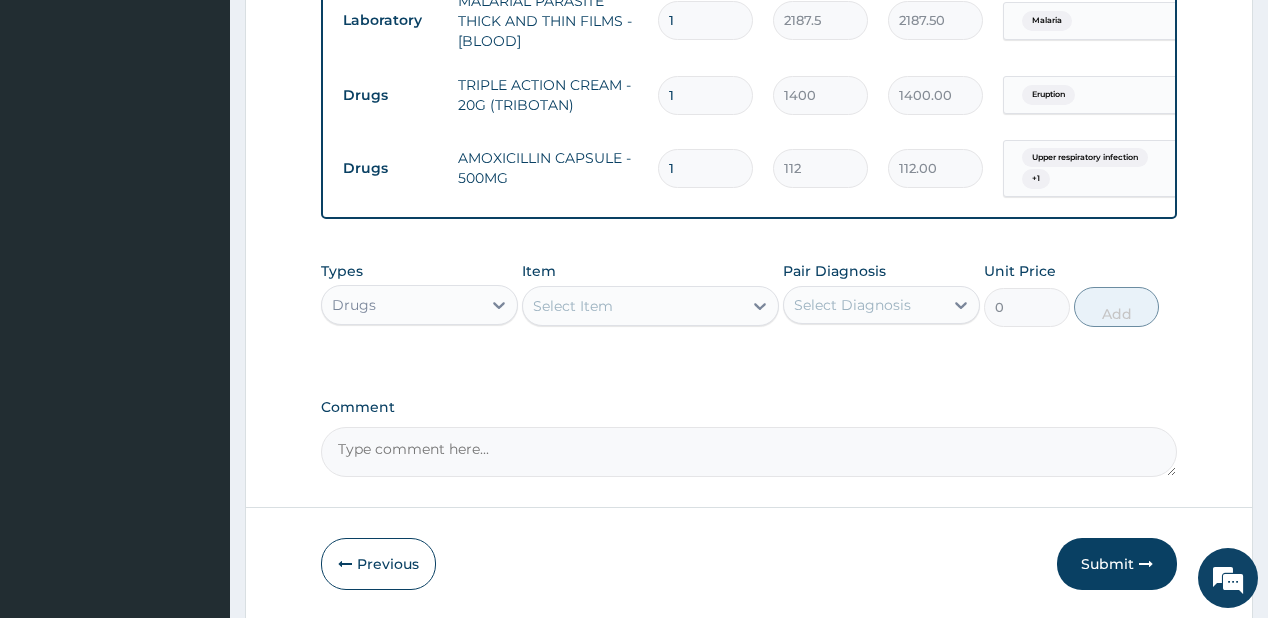 type 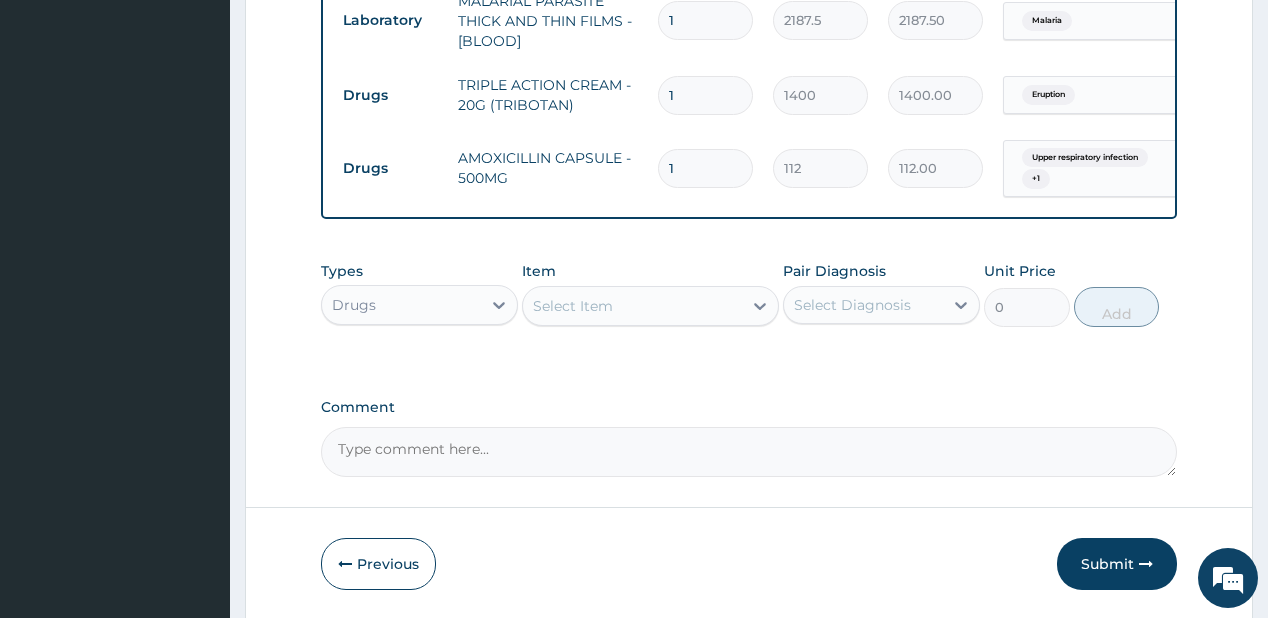 type on "0.00" 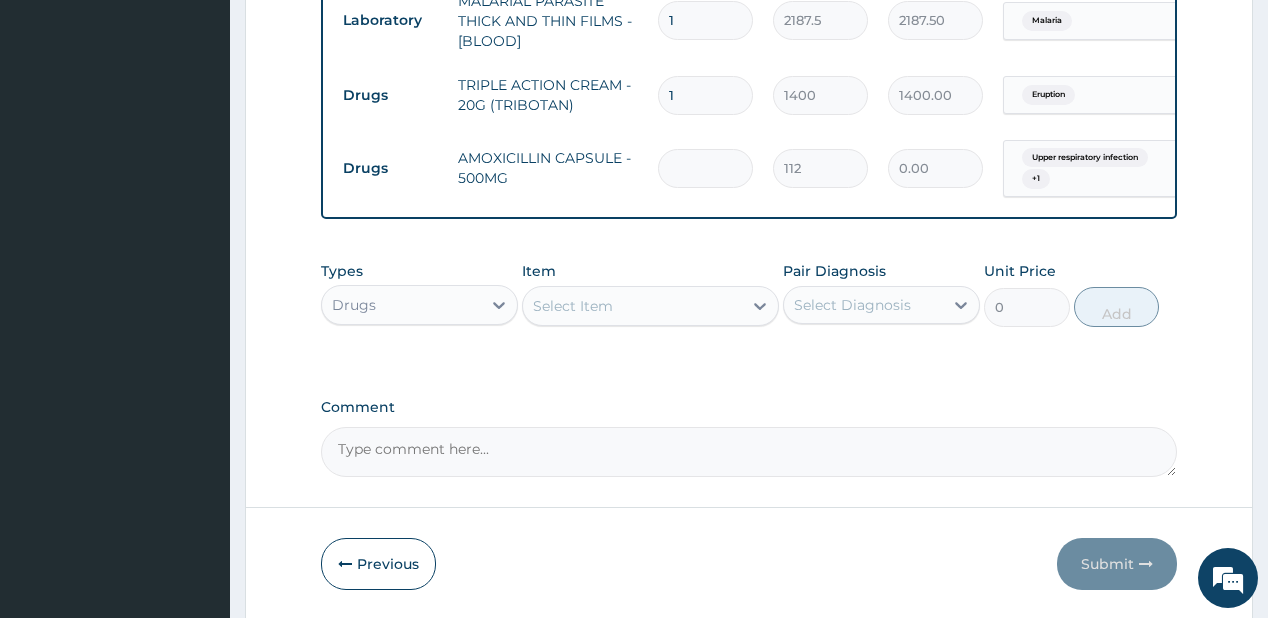 type on "2" 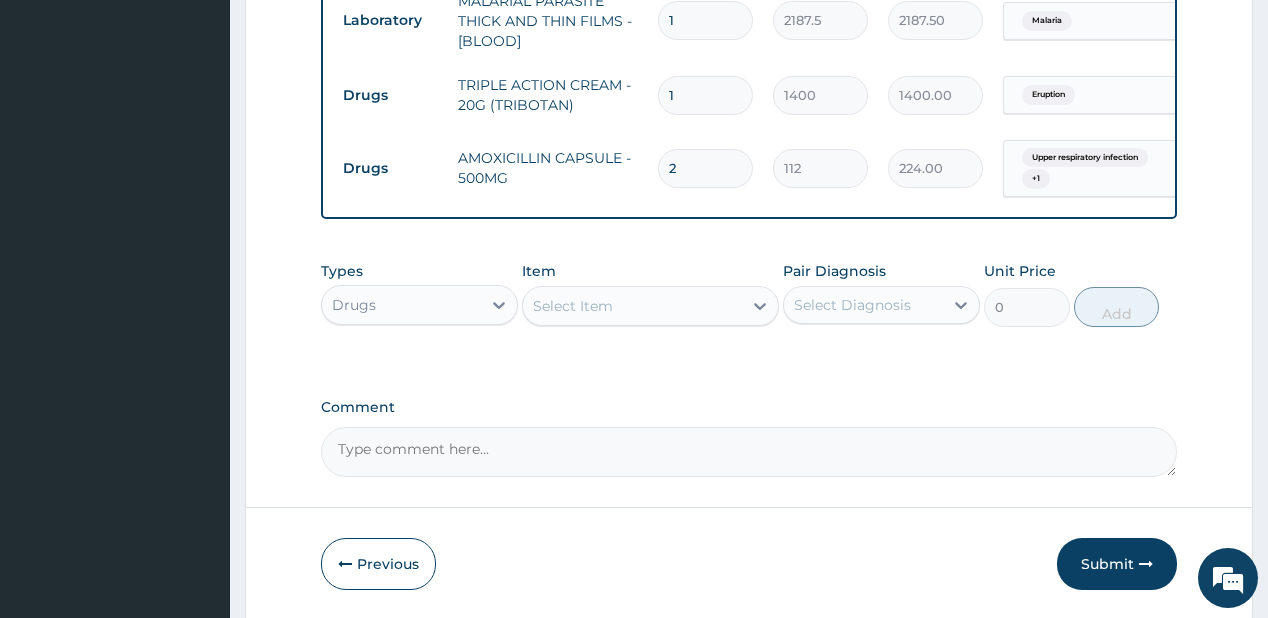 type on "21" 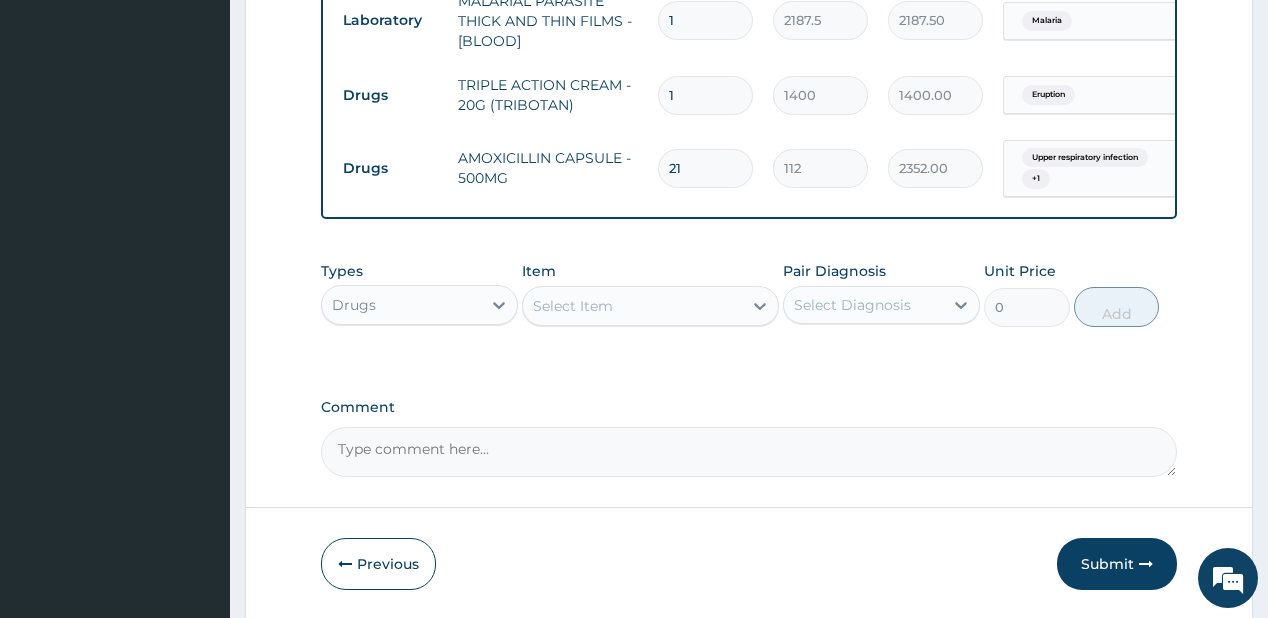type on "21" 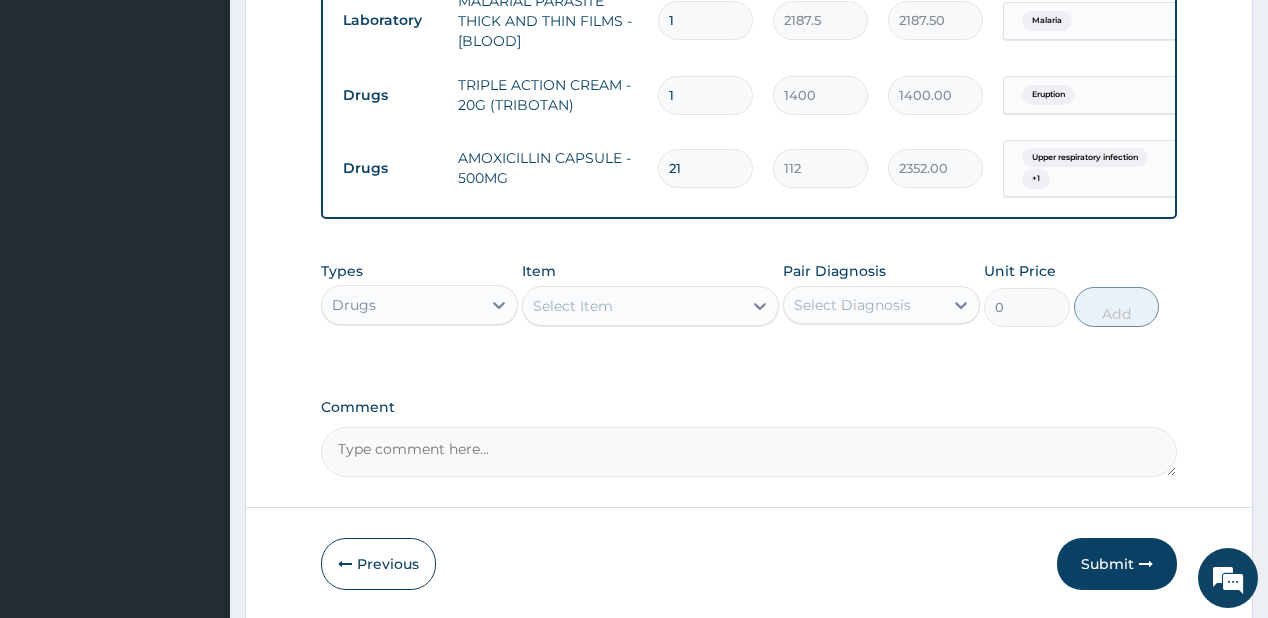 click on "Select Item" at bounding box center [573, 306] 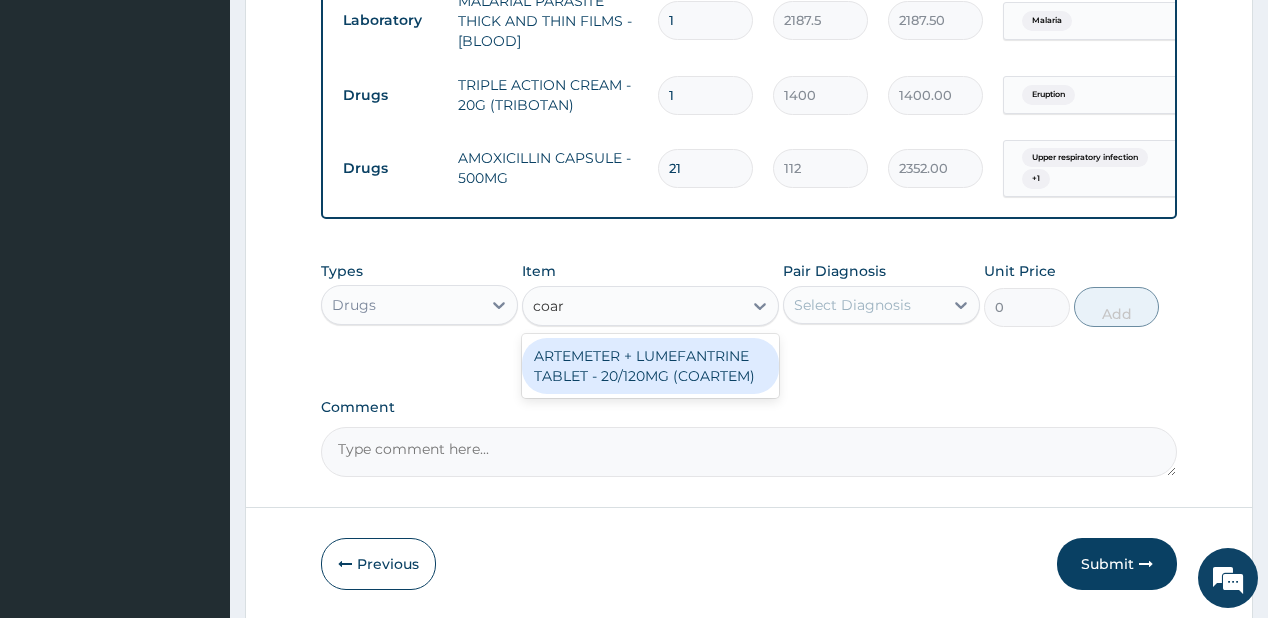 type on "coart" 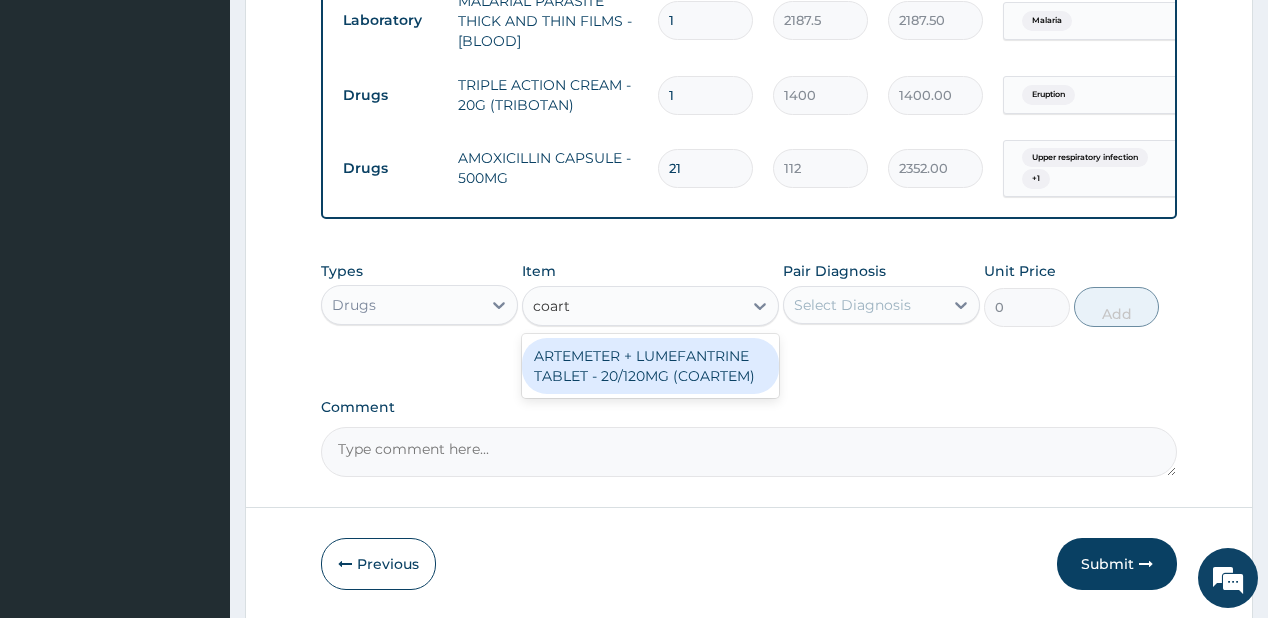 click on "ARTEMETER + LUMEFANTRINE TABLET - 20/120MG (COARTEM)" at bounding box center [650, 366] 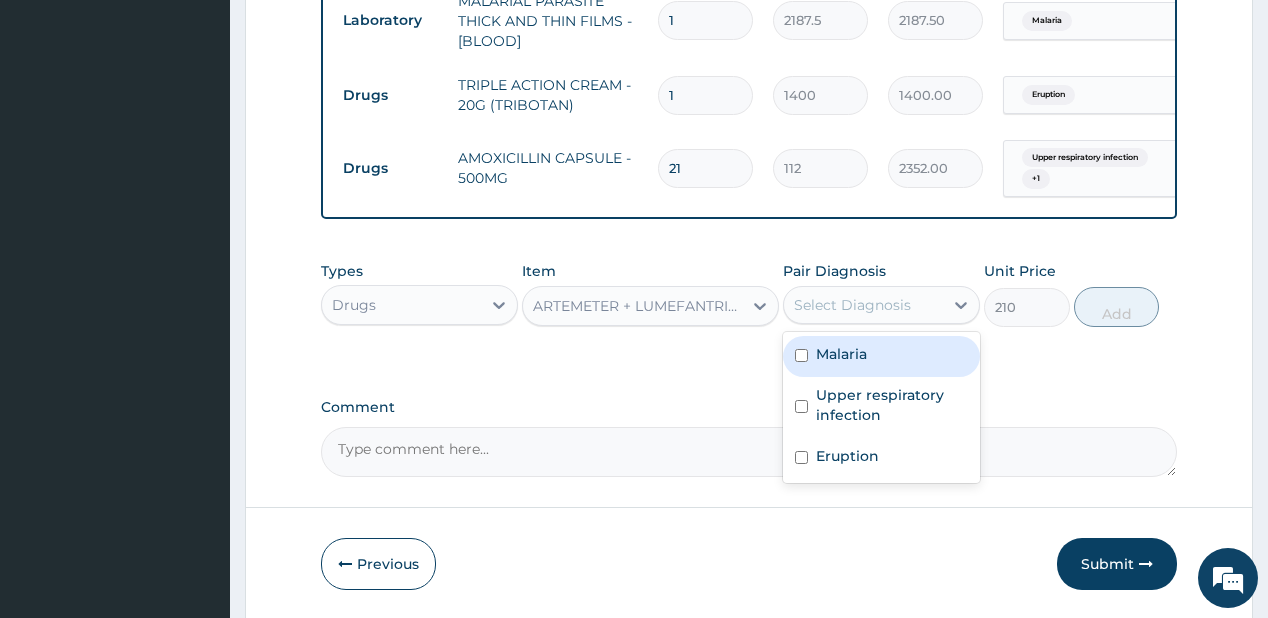 click on "Select Diagnosis" at bounding box center [852, 305] 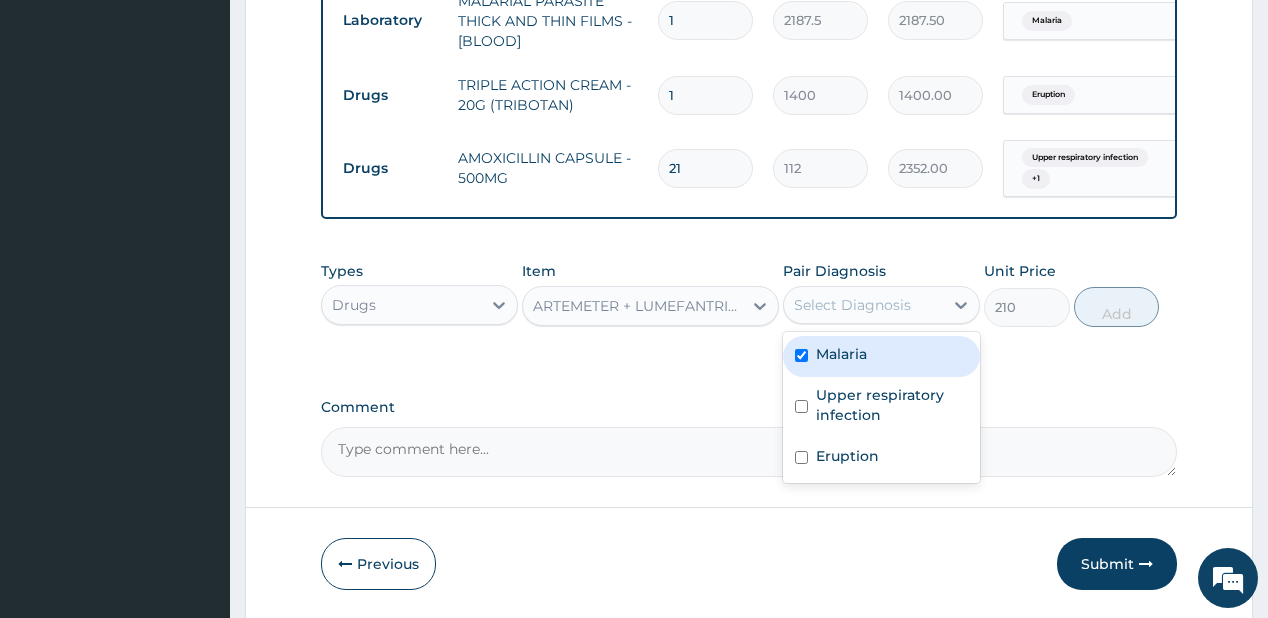 checkbox on "true" 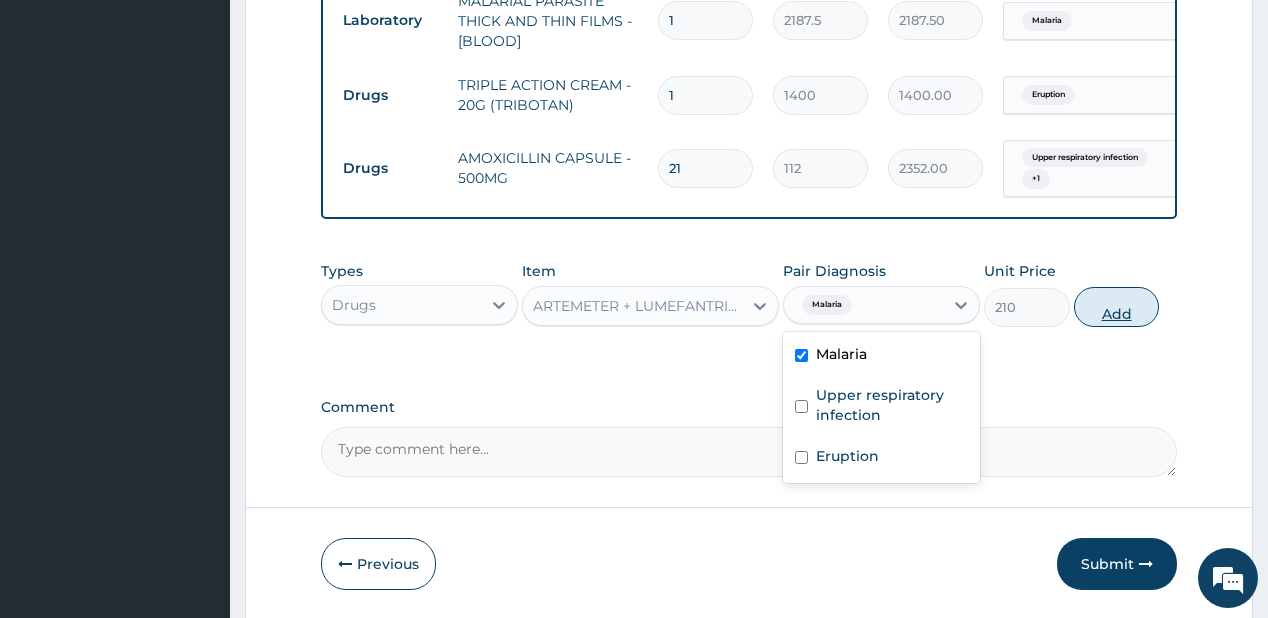click on "Add" at bounding box center (1117, 307) 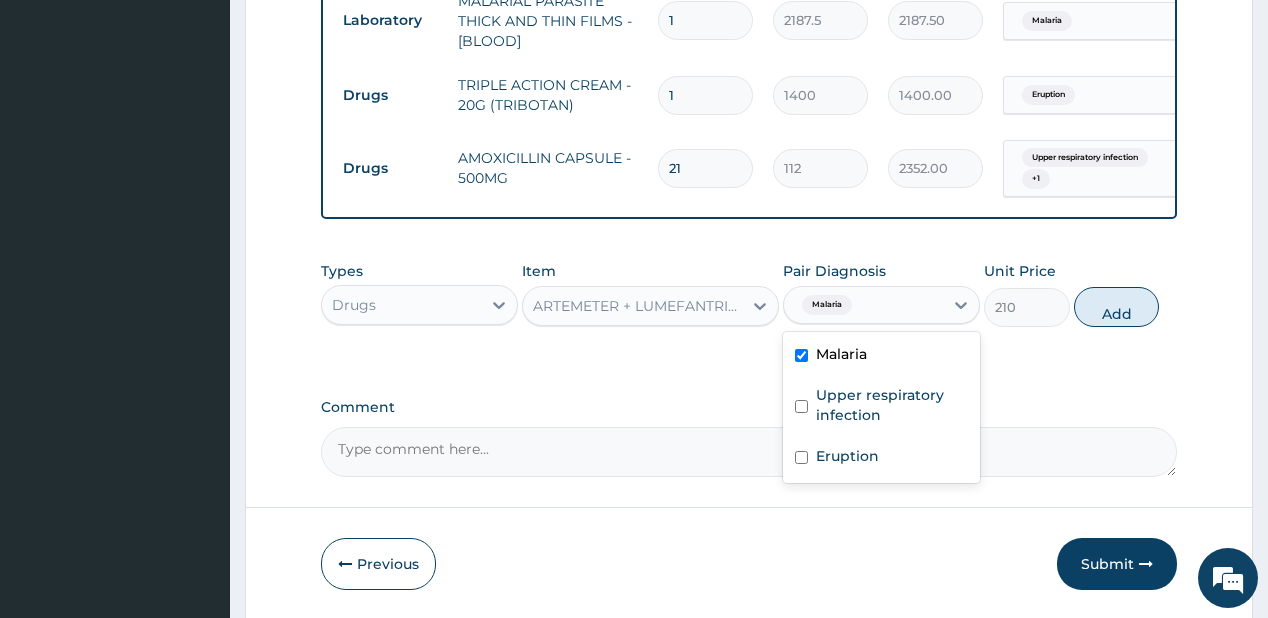 type on "0" 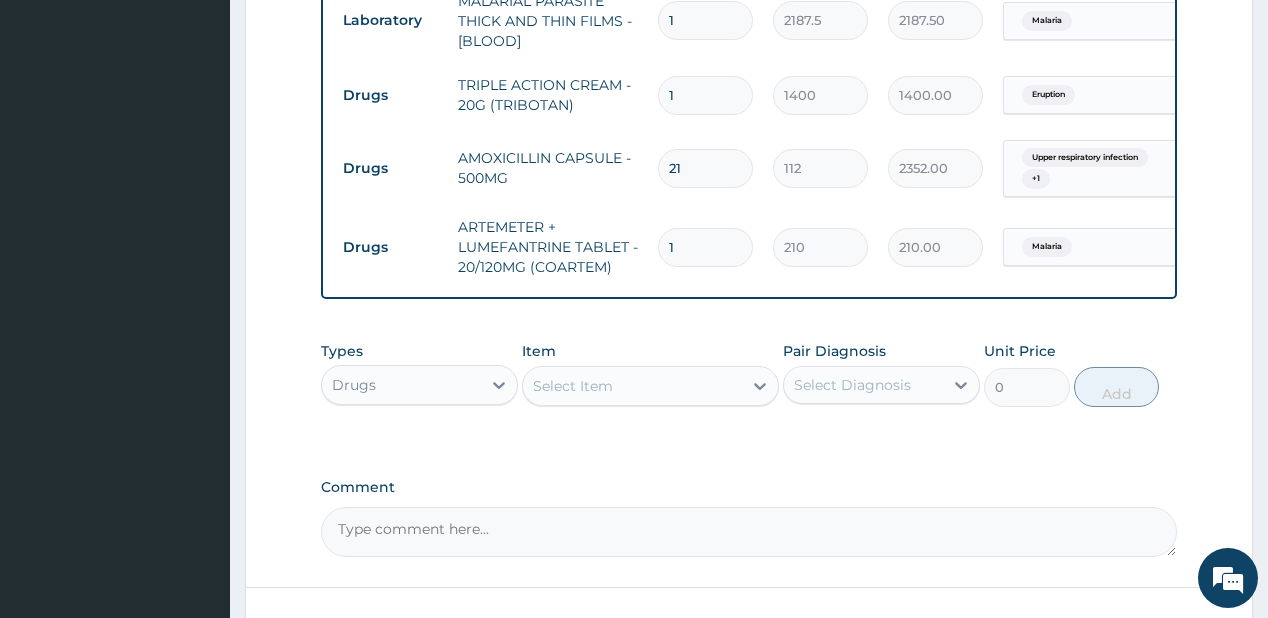 type 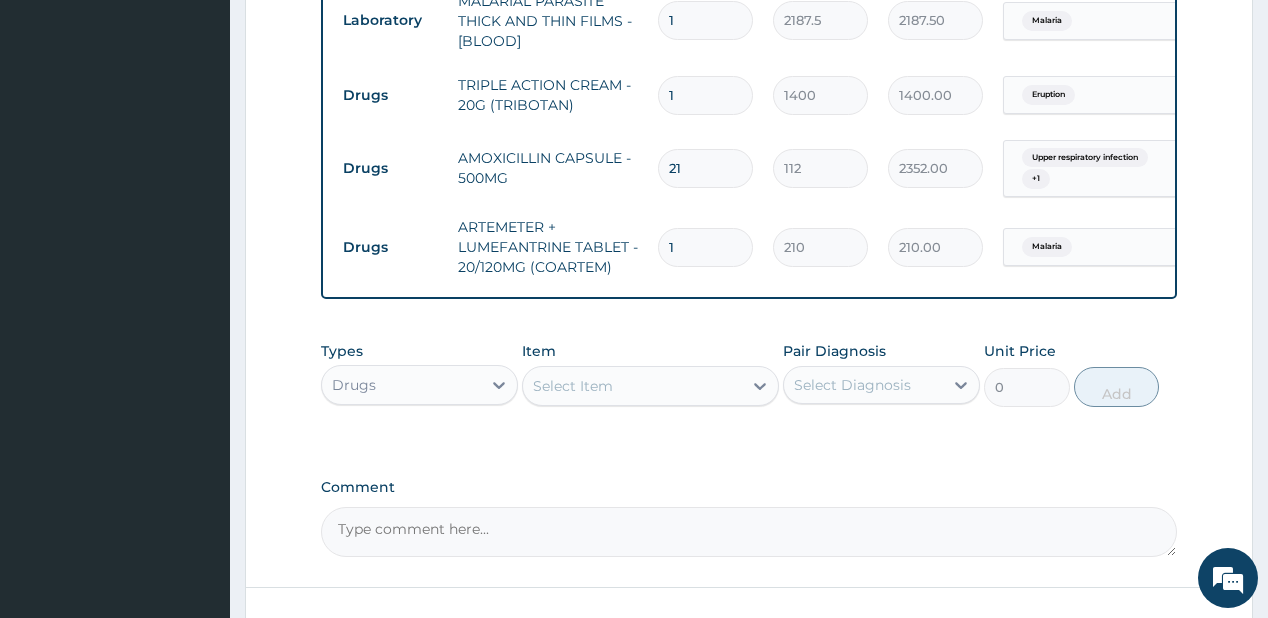 type on "0.00" 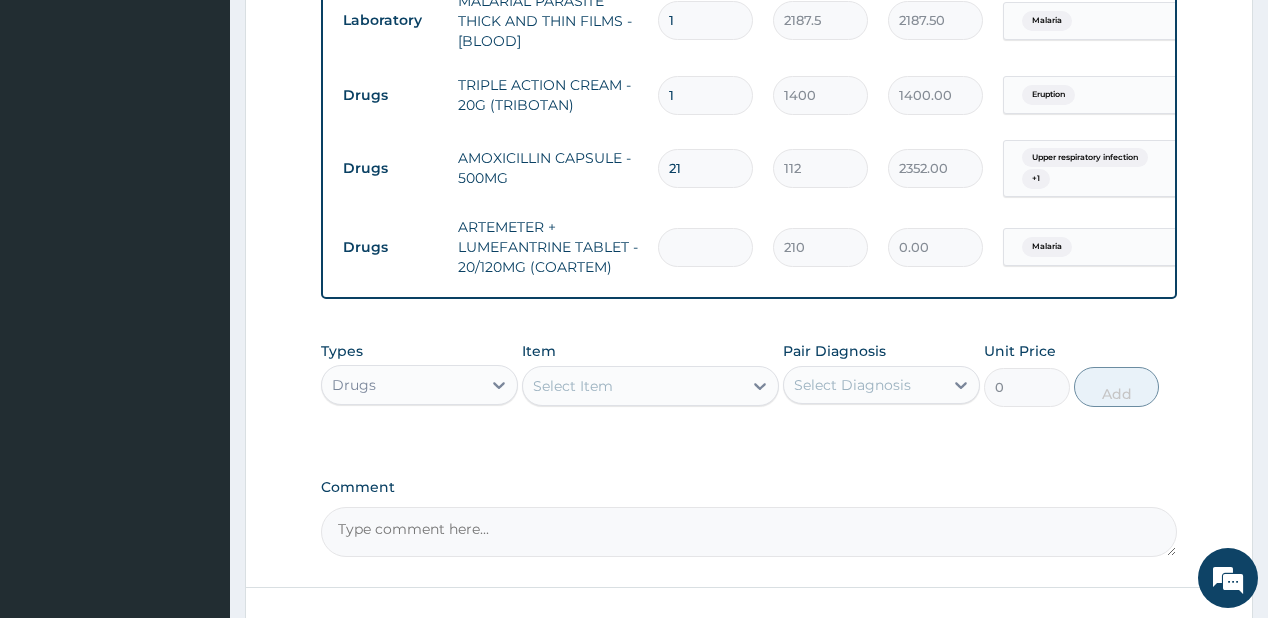 type on "9" 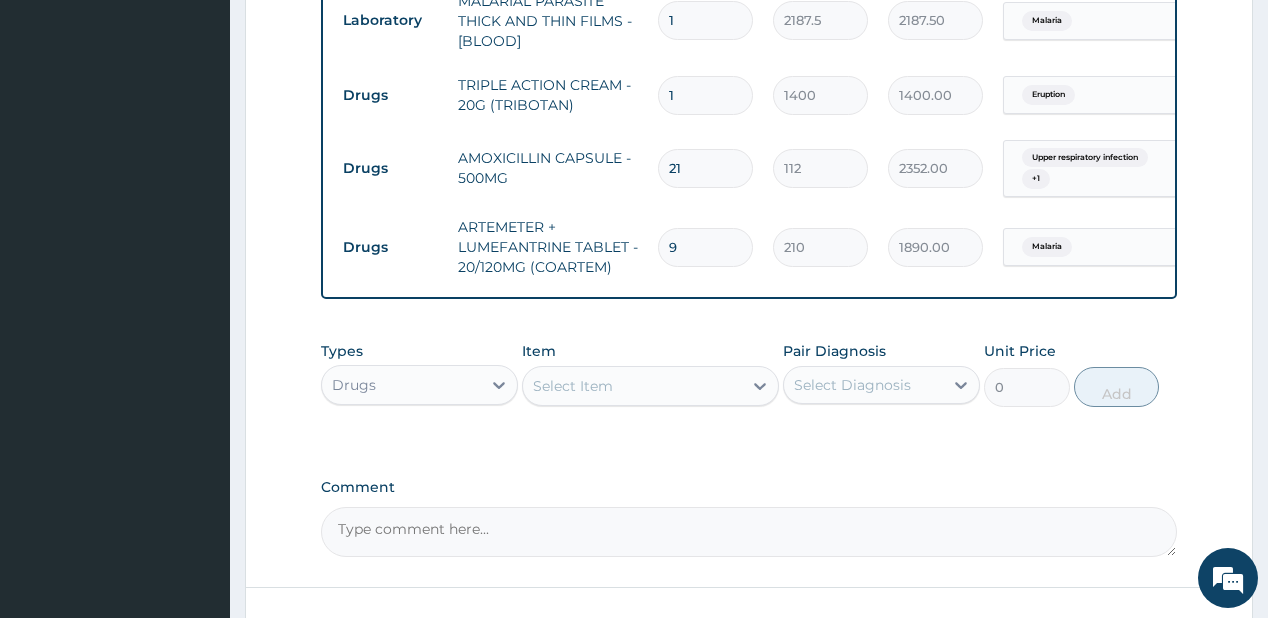 type on "9" 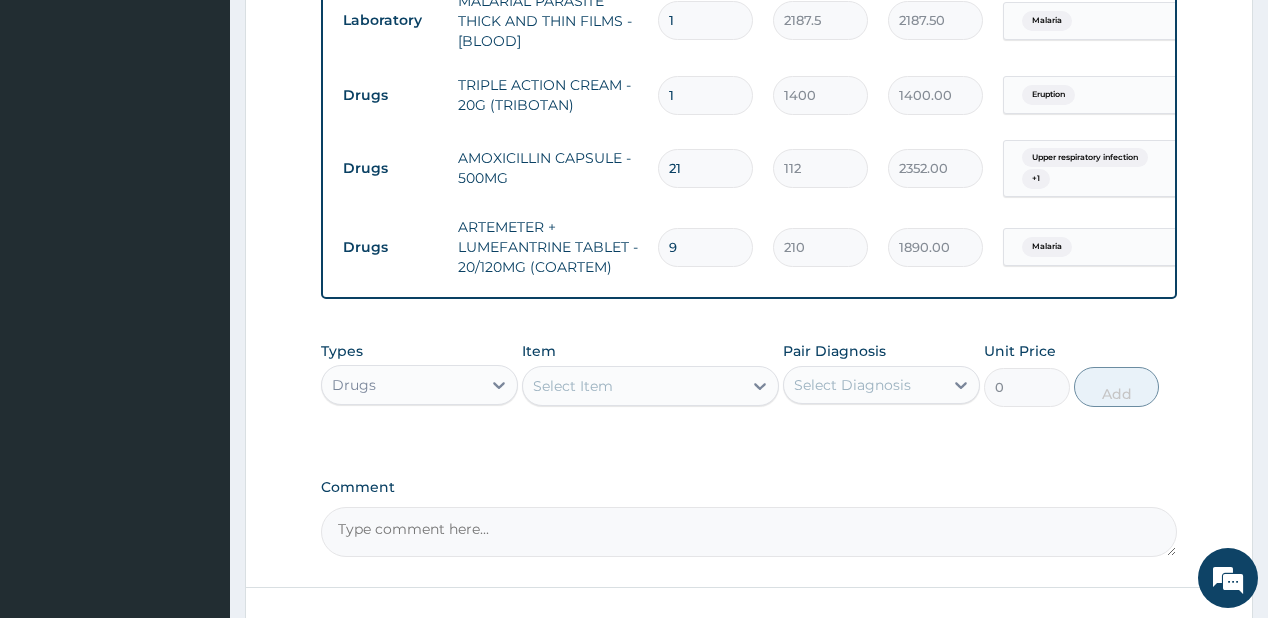 click on "Select Item" at bounding box center (573, 386) 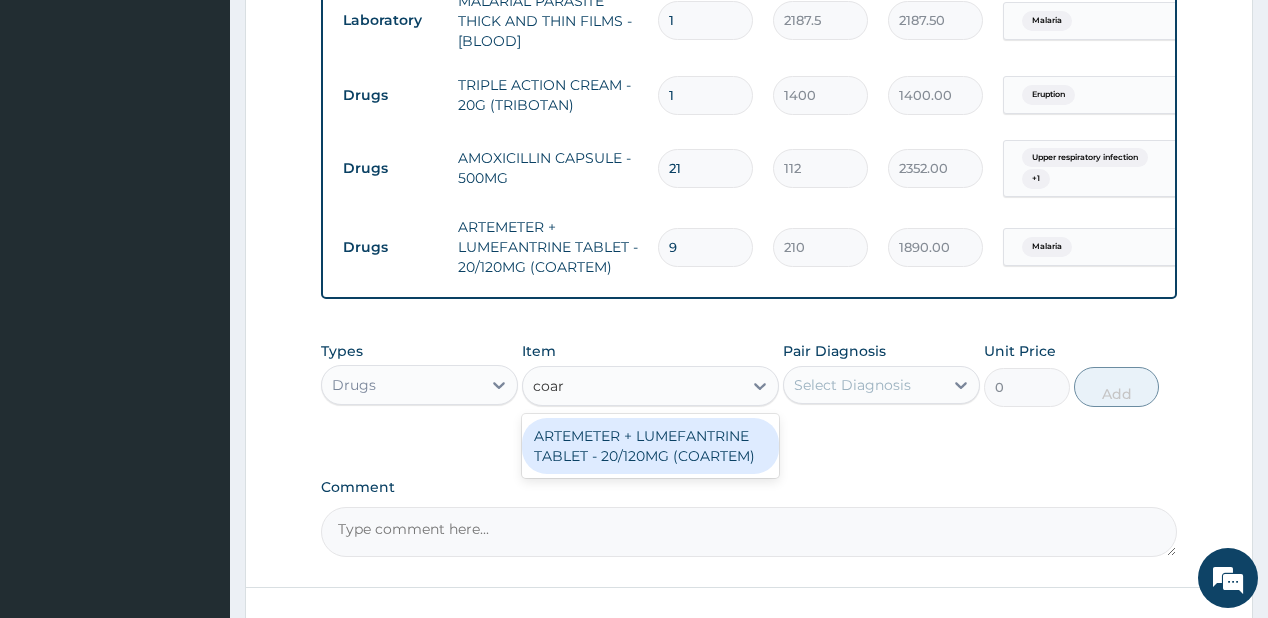 type on "coart" 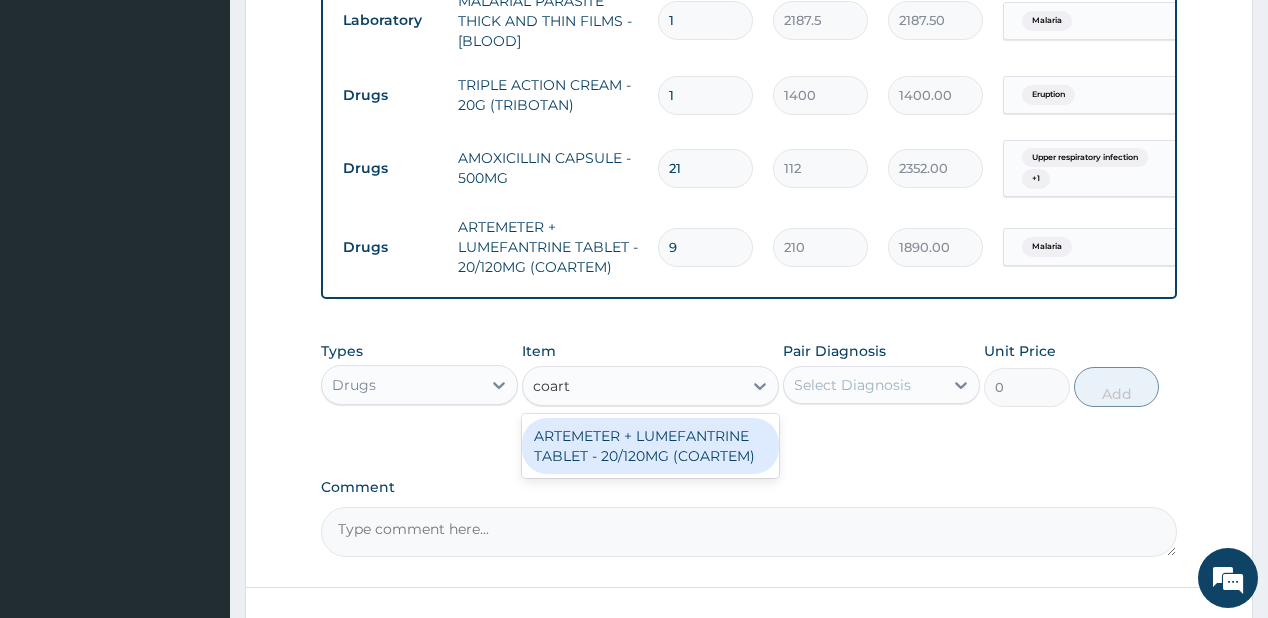 click on "ARTEMETER + LUMEFANTRINE TABLET - 20/120MG (COARTEM)" at bounding box center [650, 446] 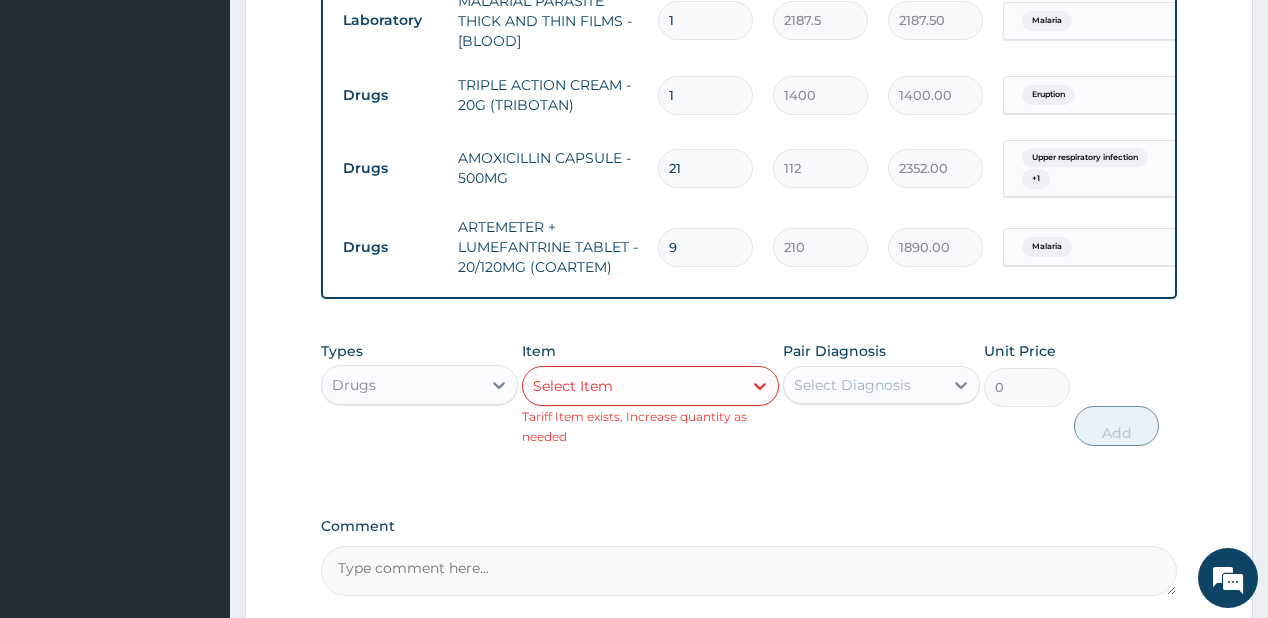 click on "9" at bounding box center (705, 247) 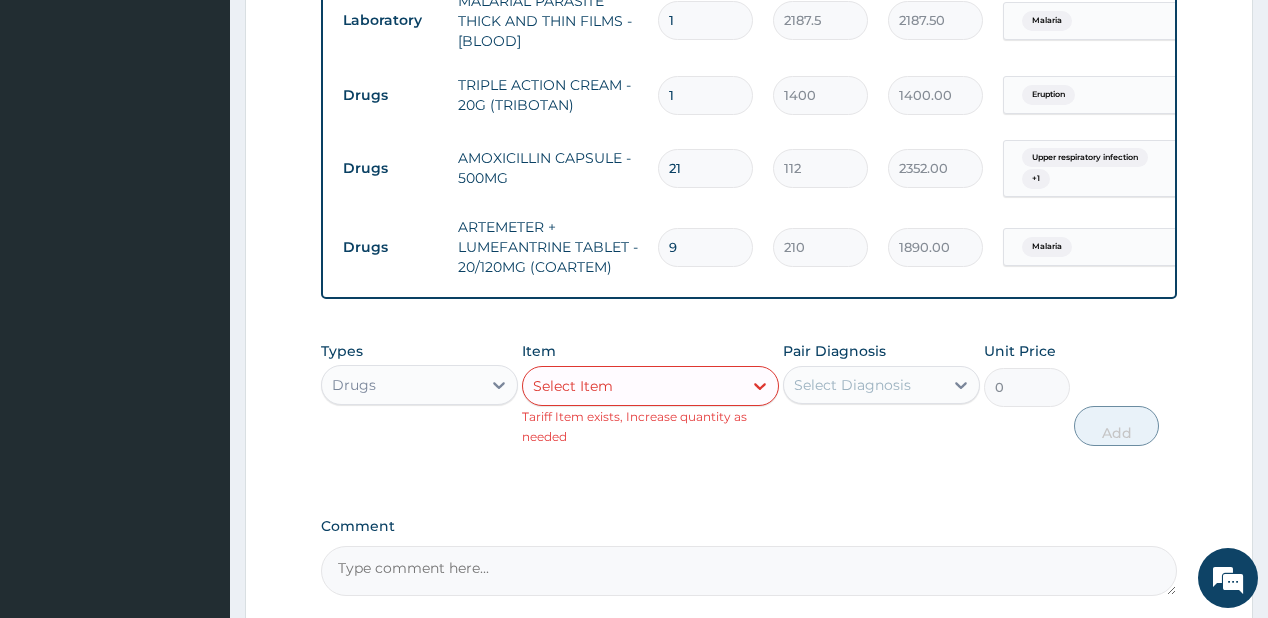 type 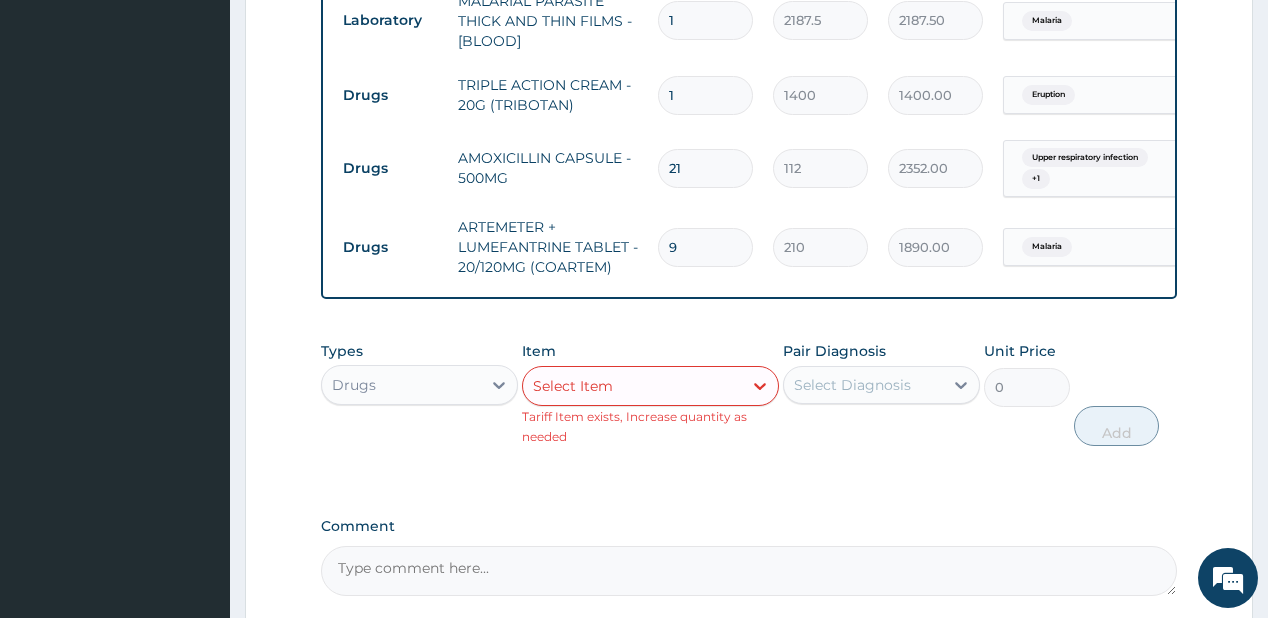 type on "0.00" 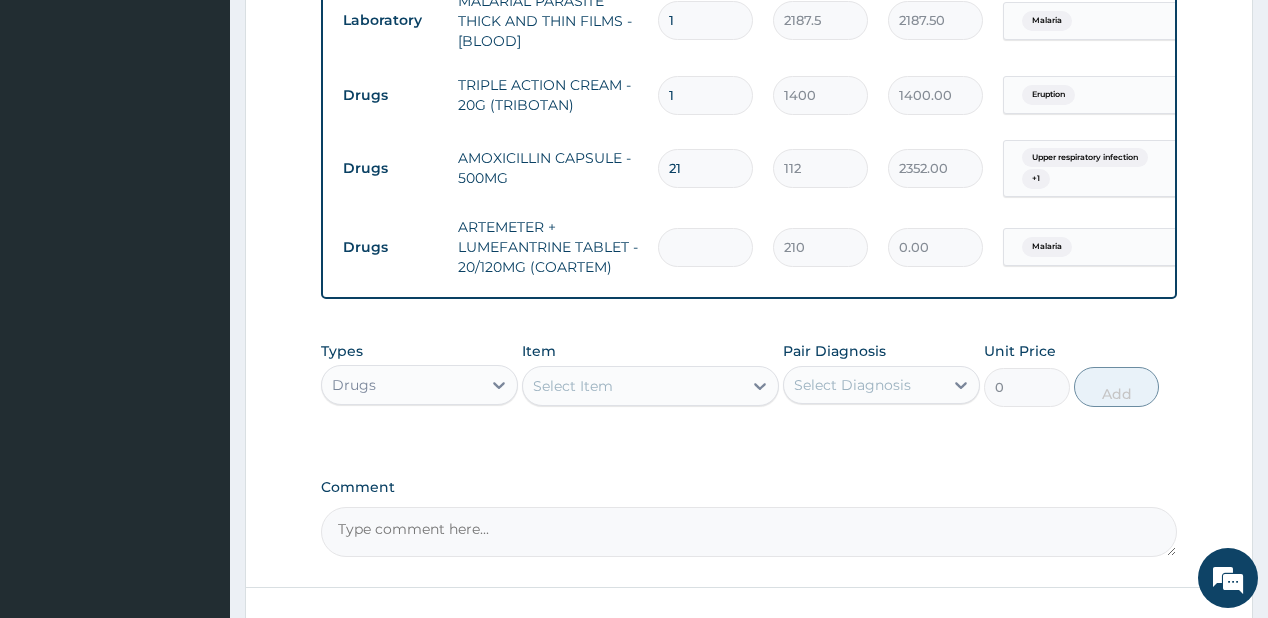 type on "1" 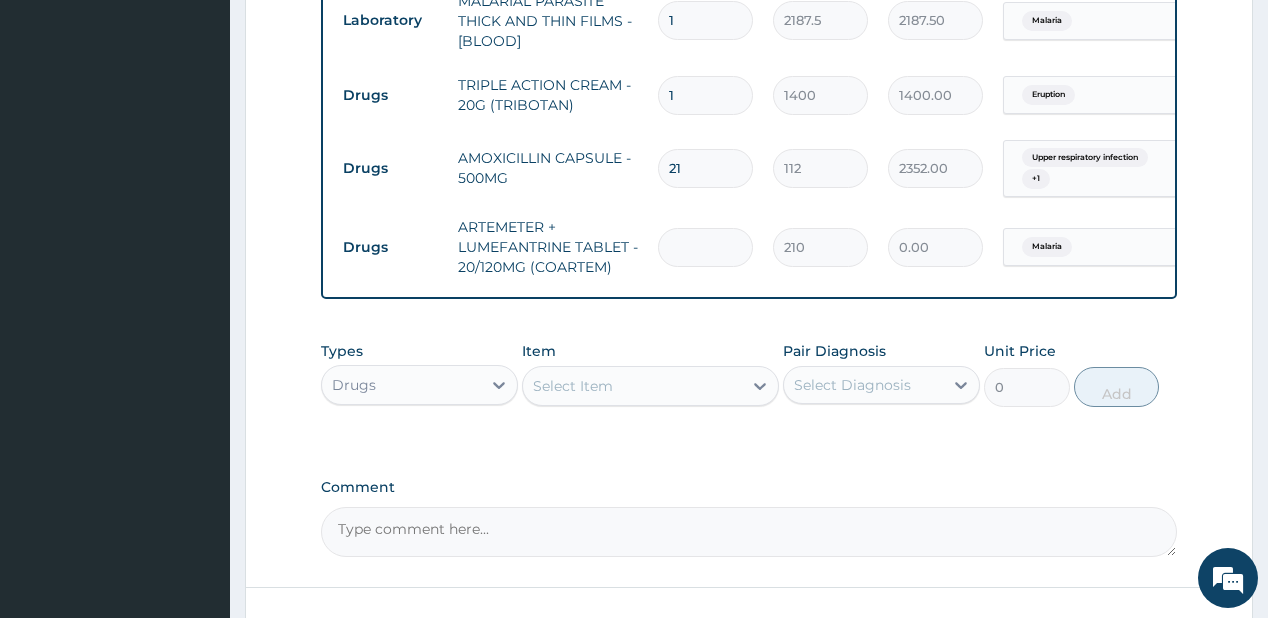 type on "210.00" 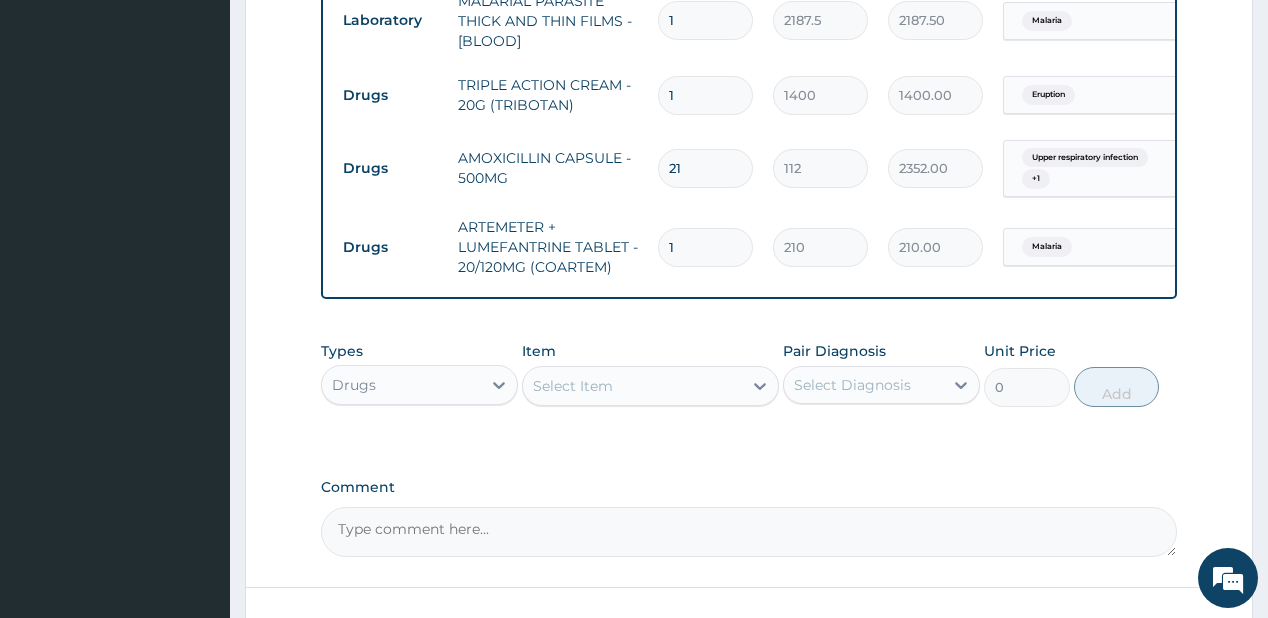 type on "18" 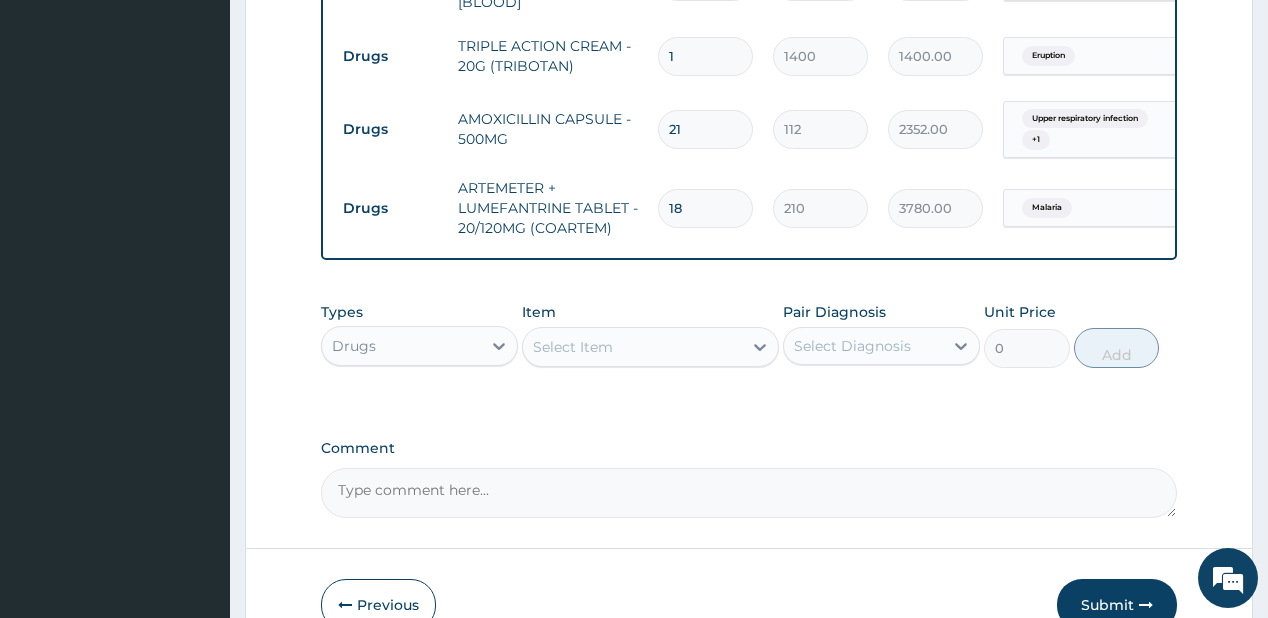 scroll, scrollTop: 1077, scrollLeft: 0, axis: vertical 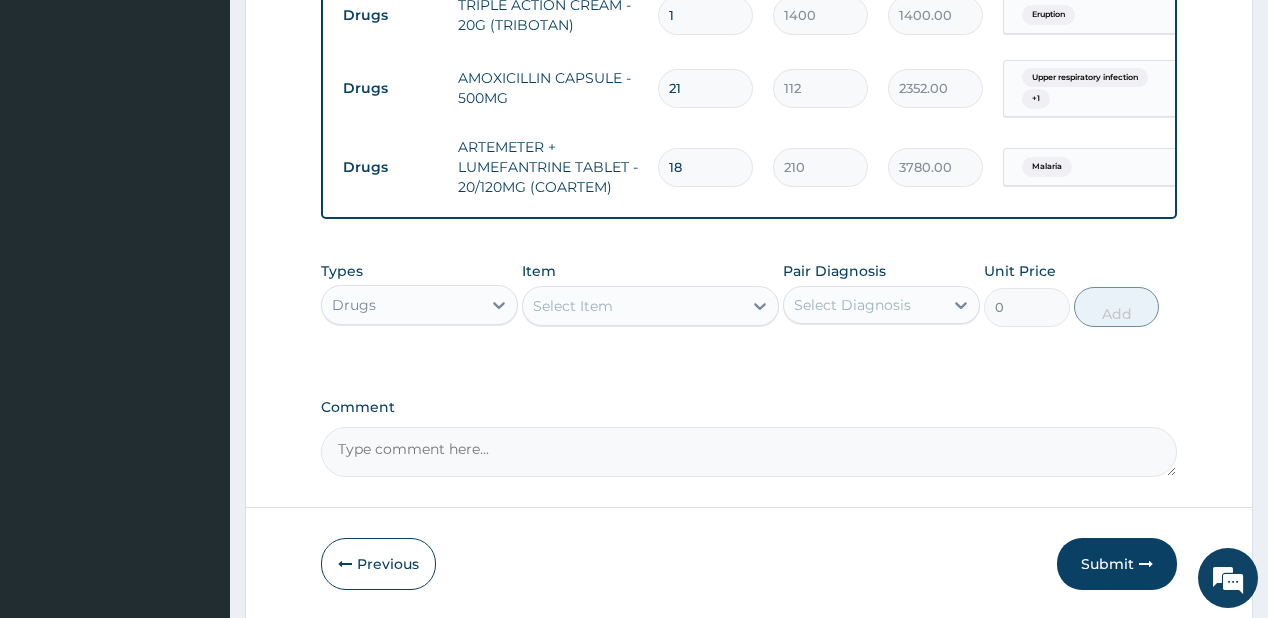 type on "18" 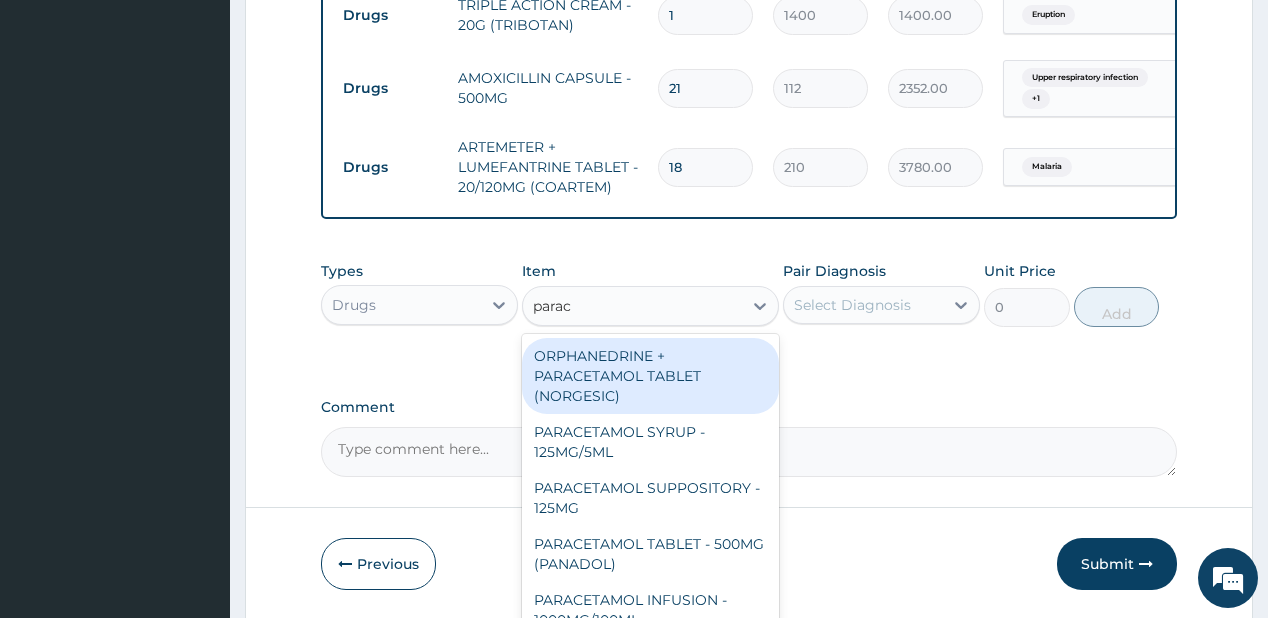 type on "parace" 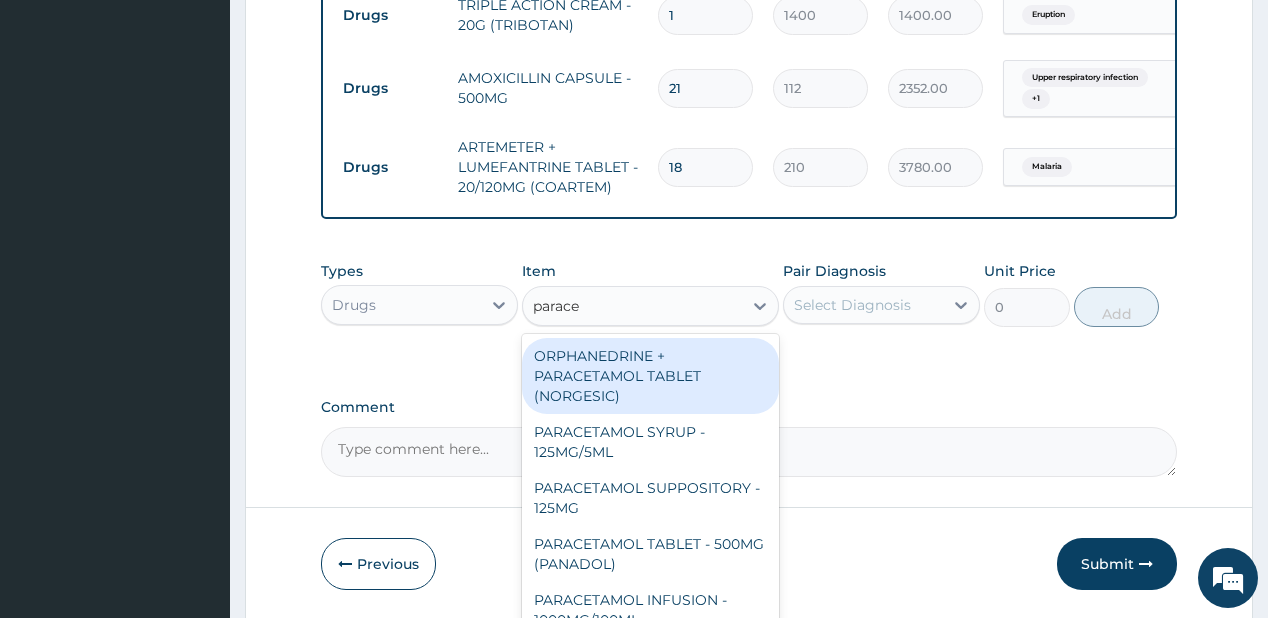 scroll, scrollTop: 1154, scrollLeft: 0, axis: vertical 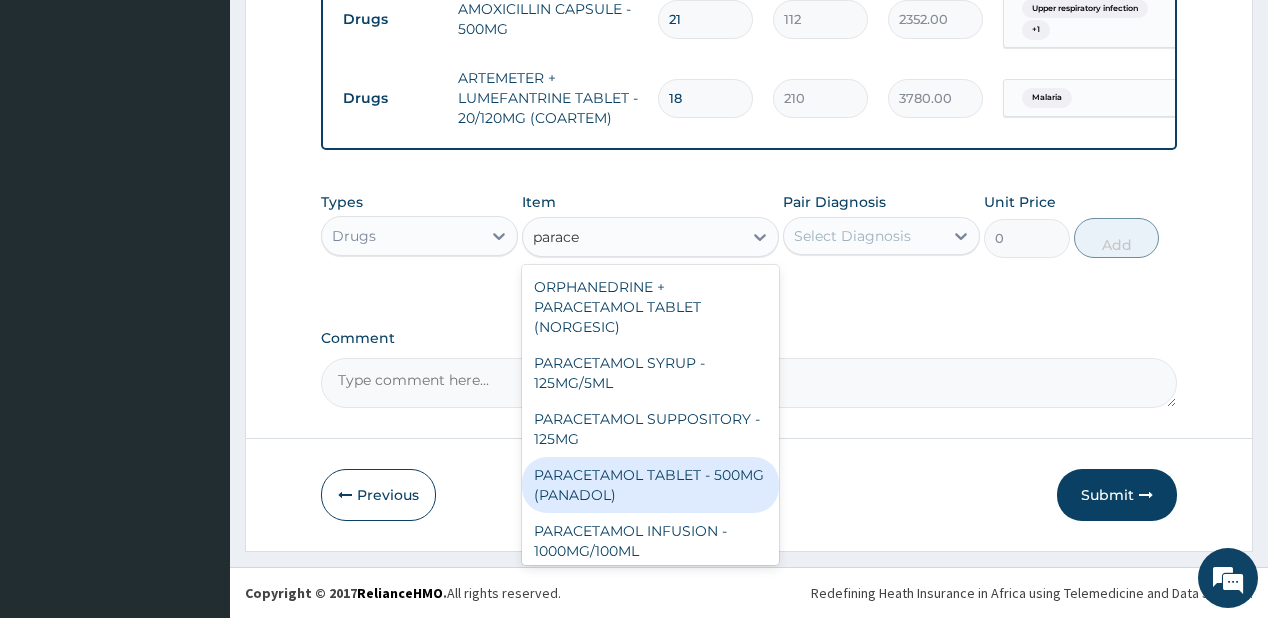 click on "PARACETAMOL TABLET - 500MG (PANADOL)" at bounding box center [650, 485] 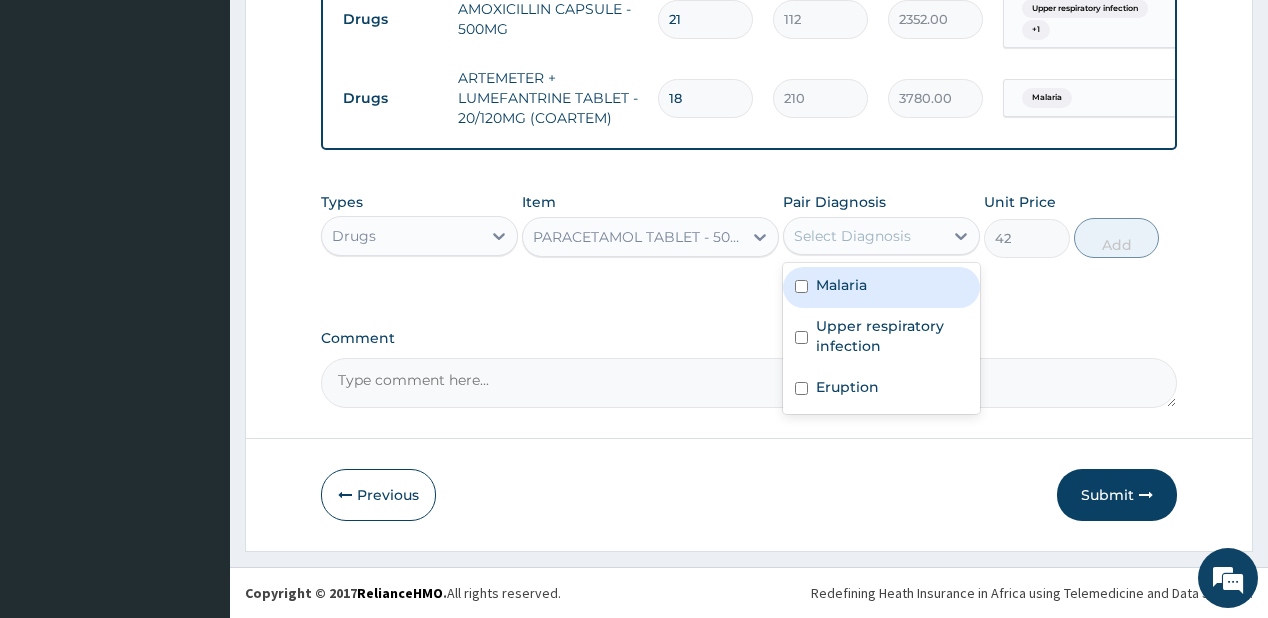 click on "Select Diagnosis" at bounding box center (863, 236) 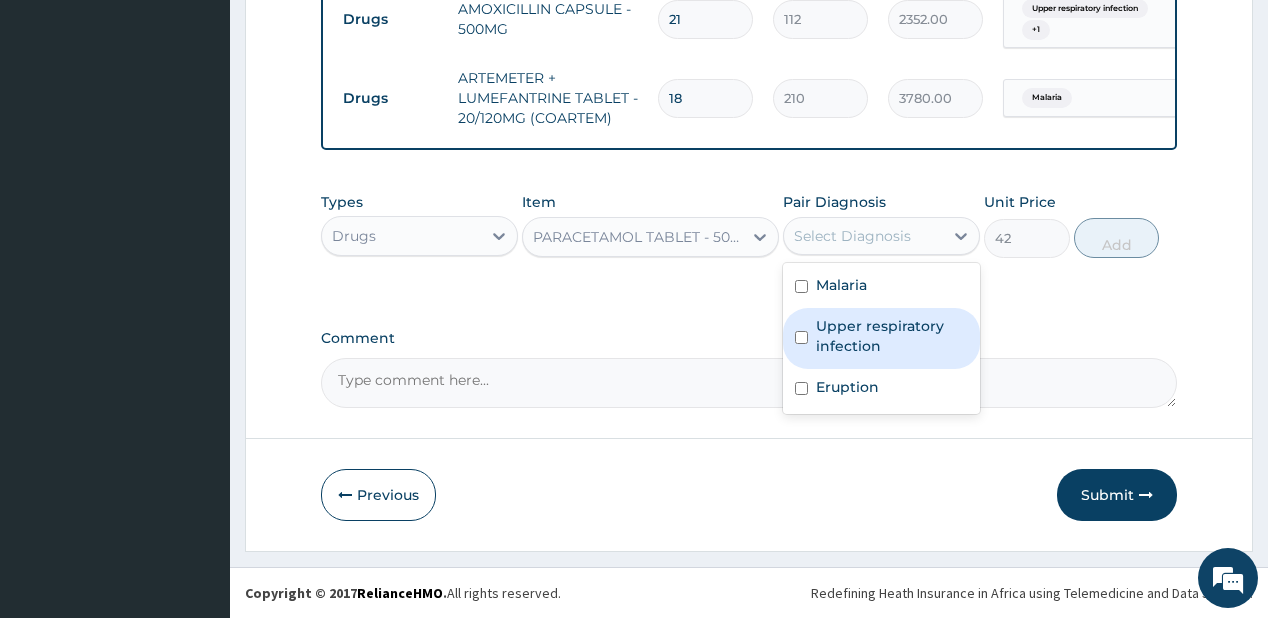 click on "Upper respiratory infection" at bounding box center (892, 336) 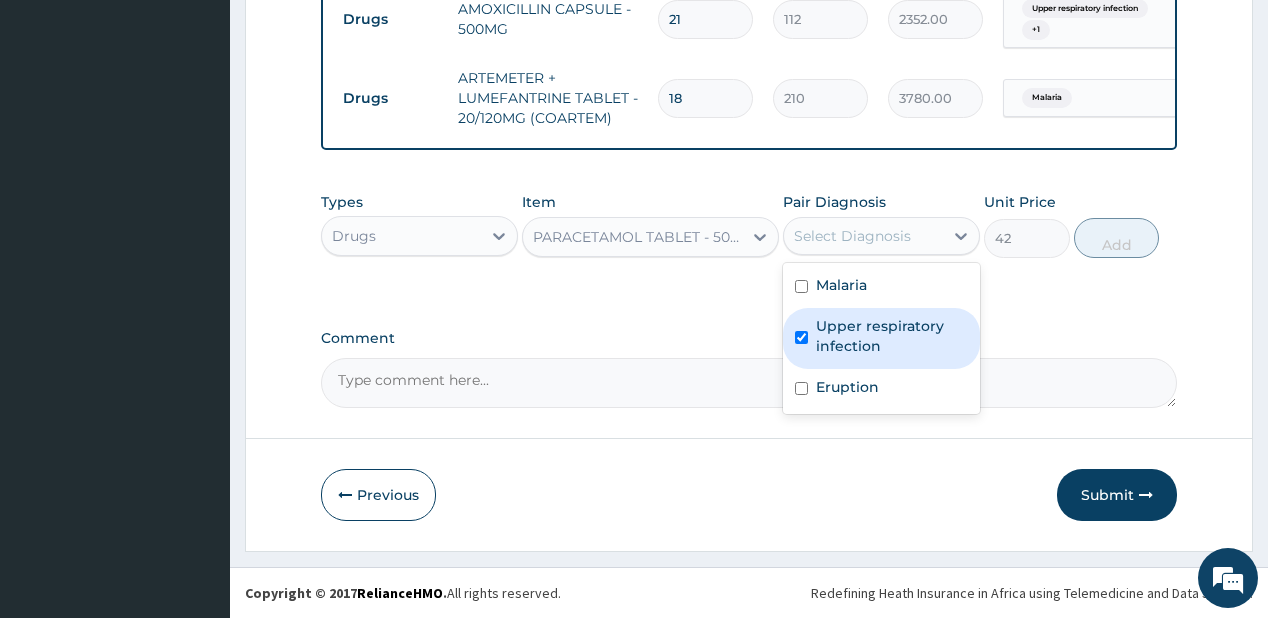checkbox on "true" 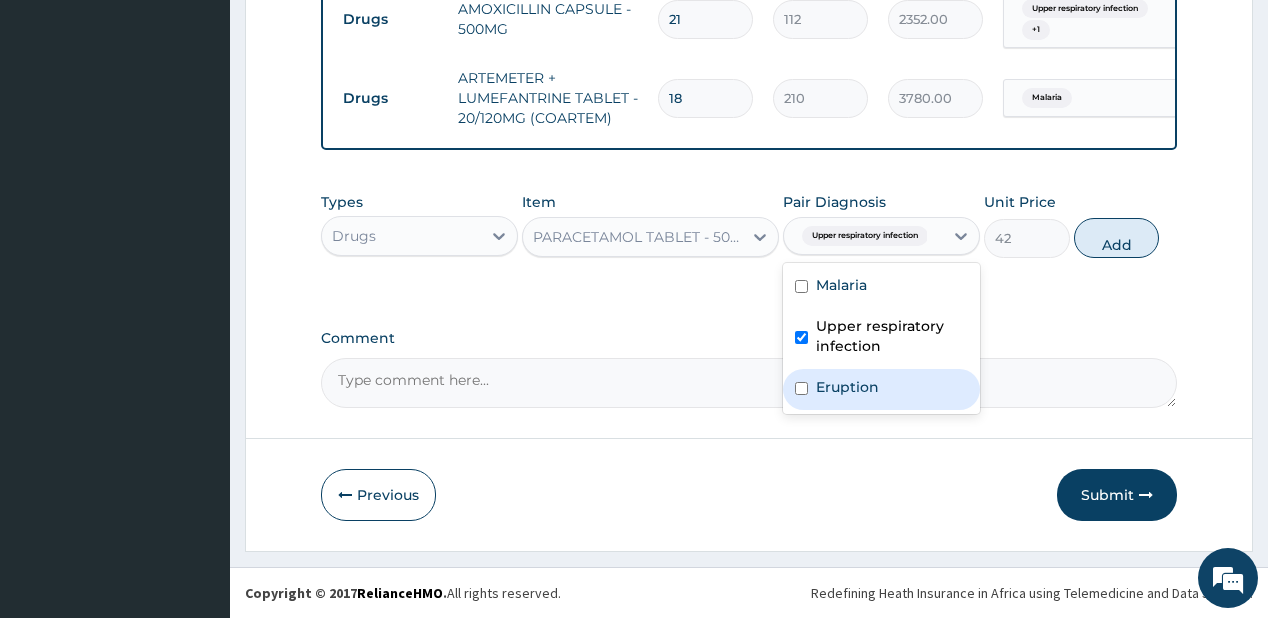 drag, startPoint x: 855, startPoint y: 385, endPoint x: 868, endPoint y: 348, distance: 39.217342 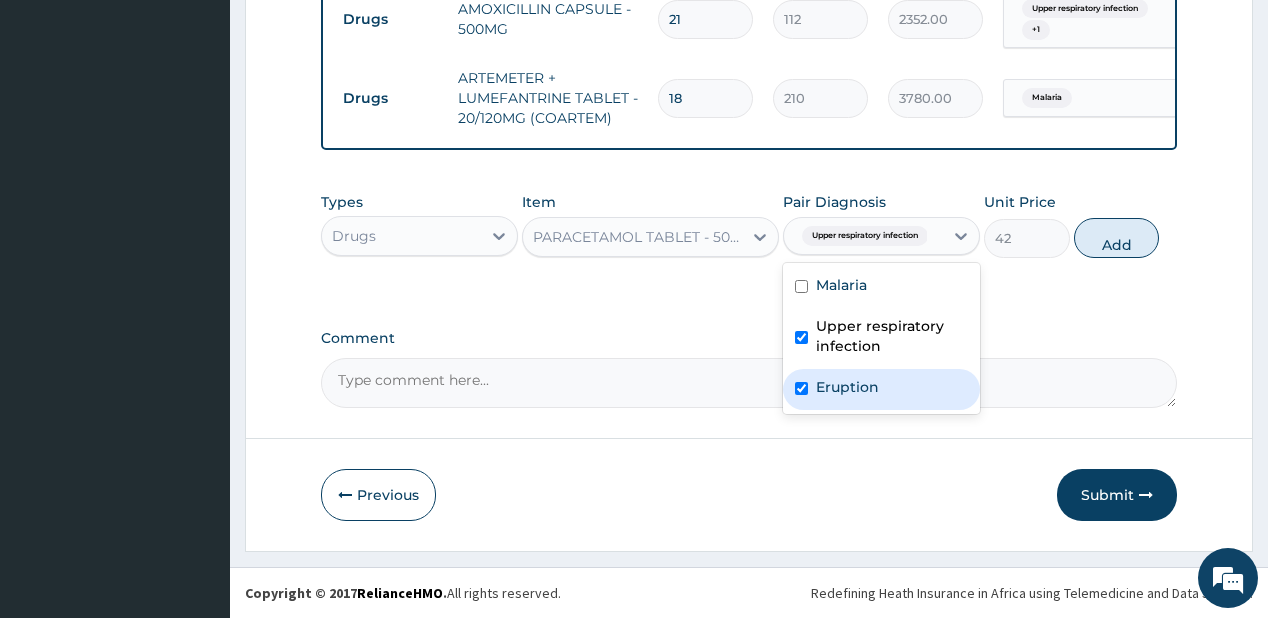 checkbox on "true" 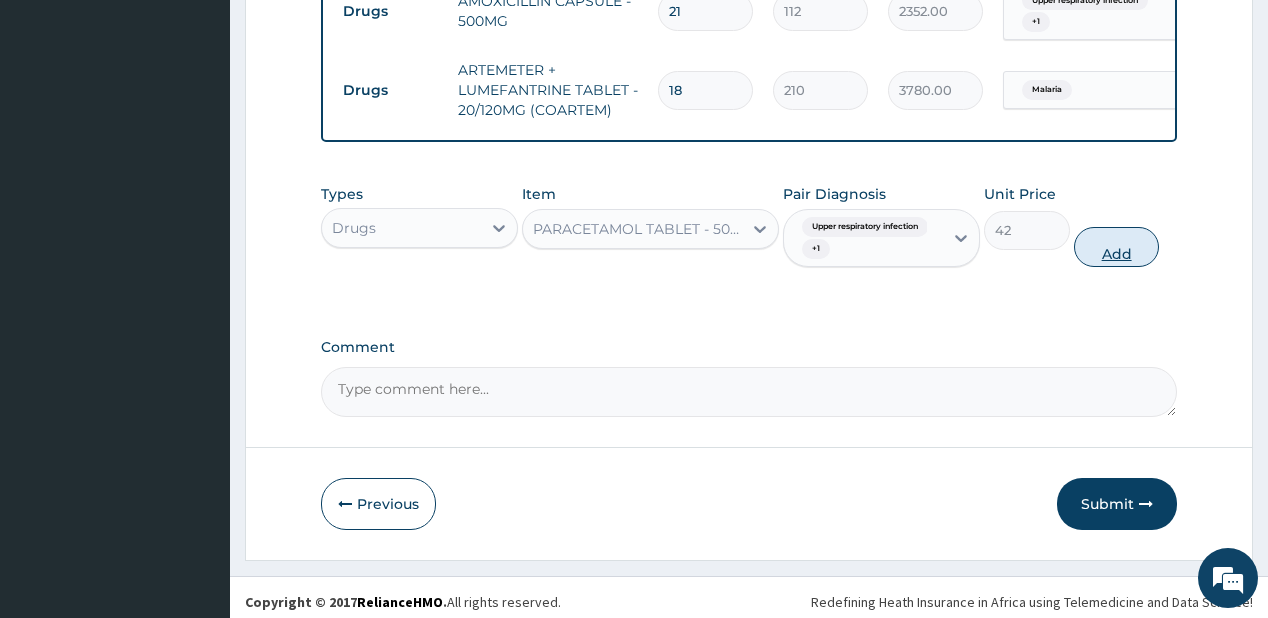 click on "Add" at bounding box center [1117, 247] 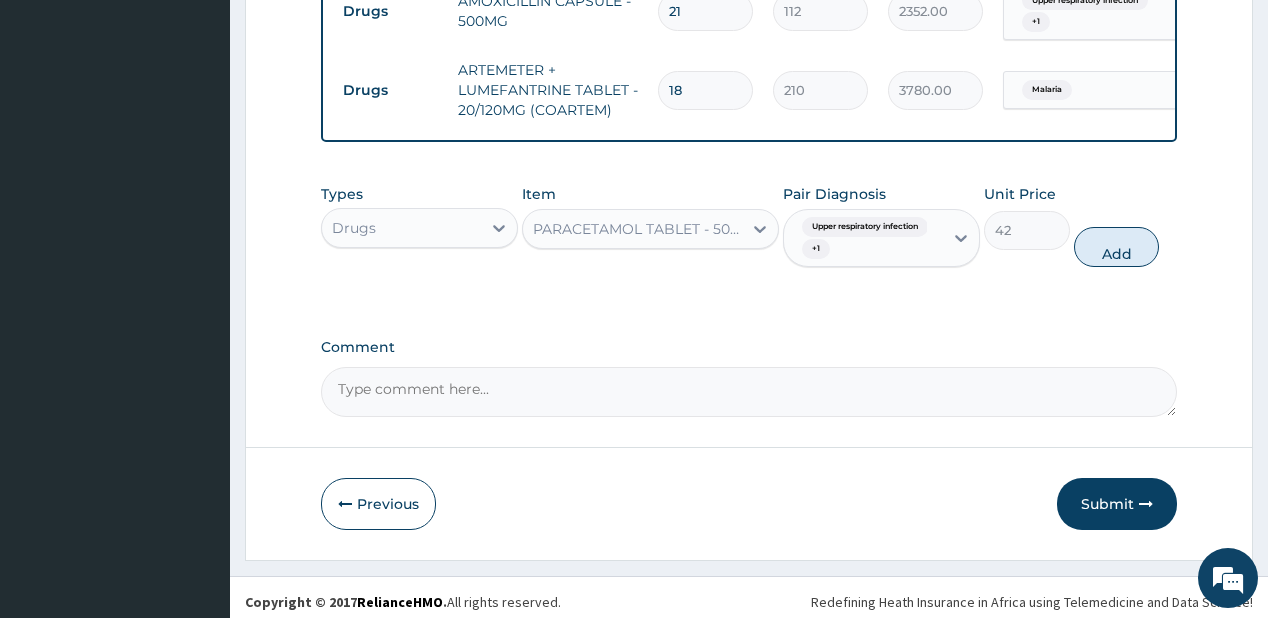 type on "0" 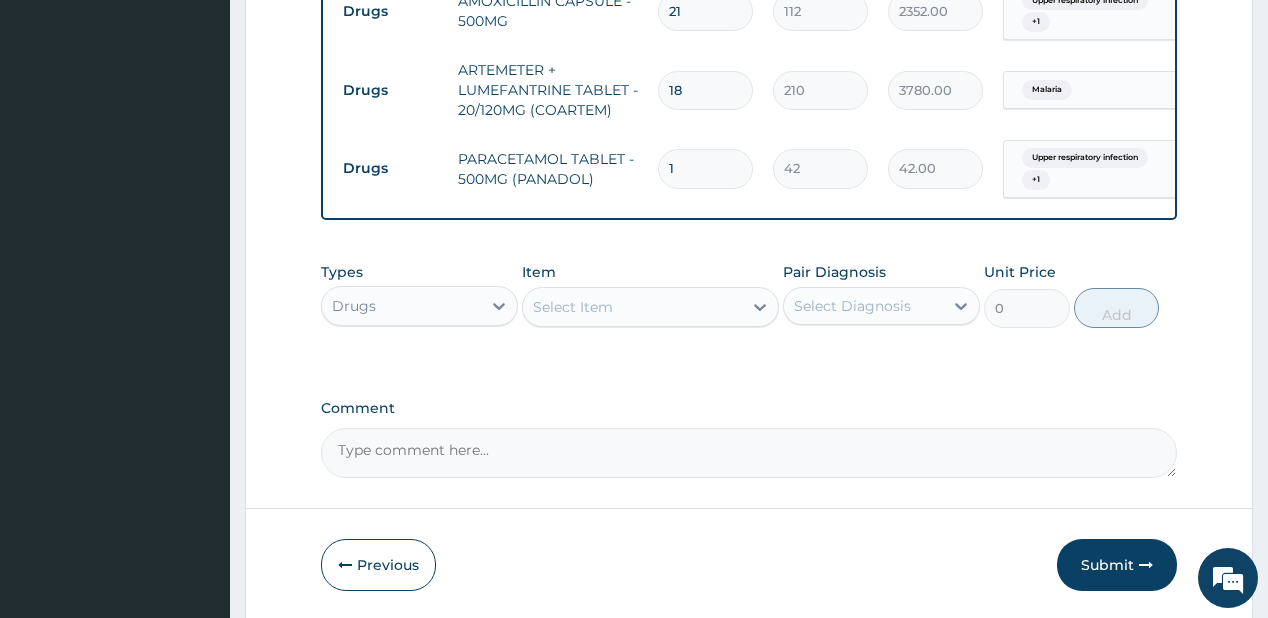 type 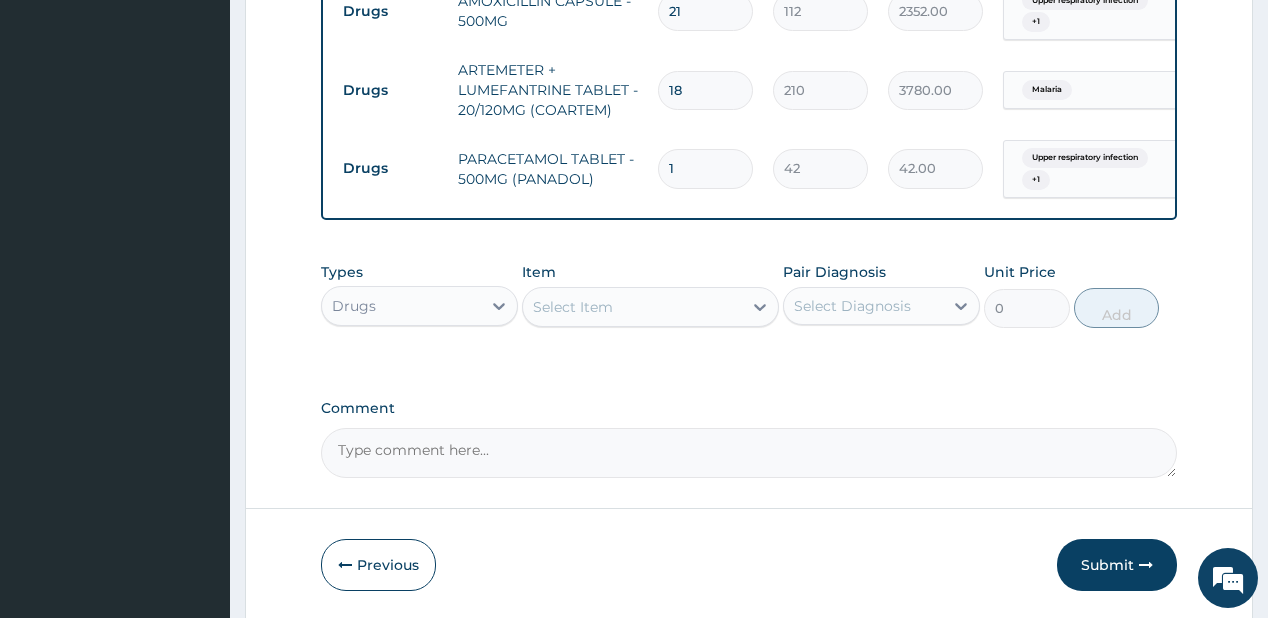 type on "0.00" 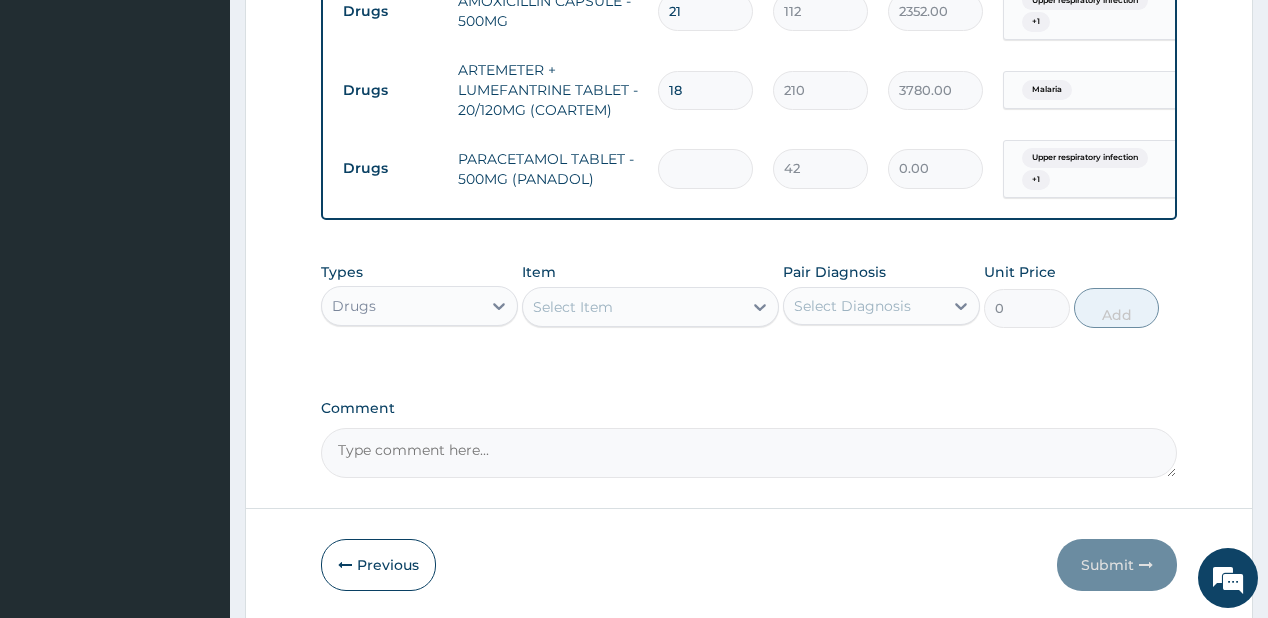 type on "9" 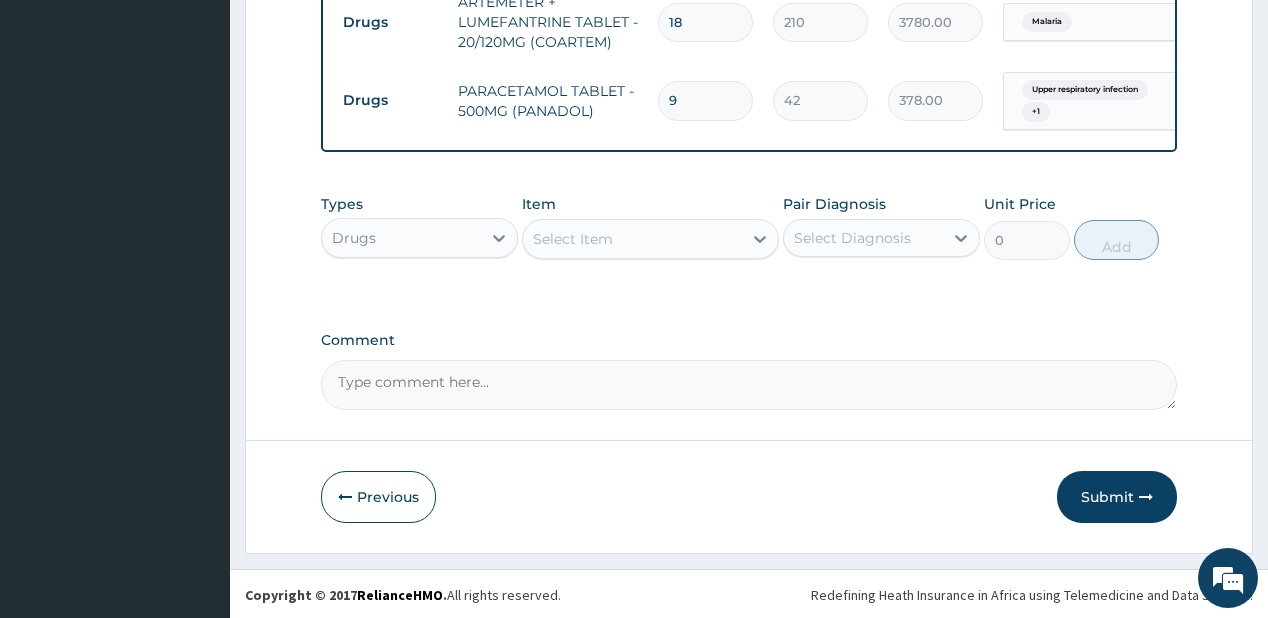 scroll, scrollTop: 1231, scrollLeft: 0, axis: vertical 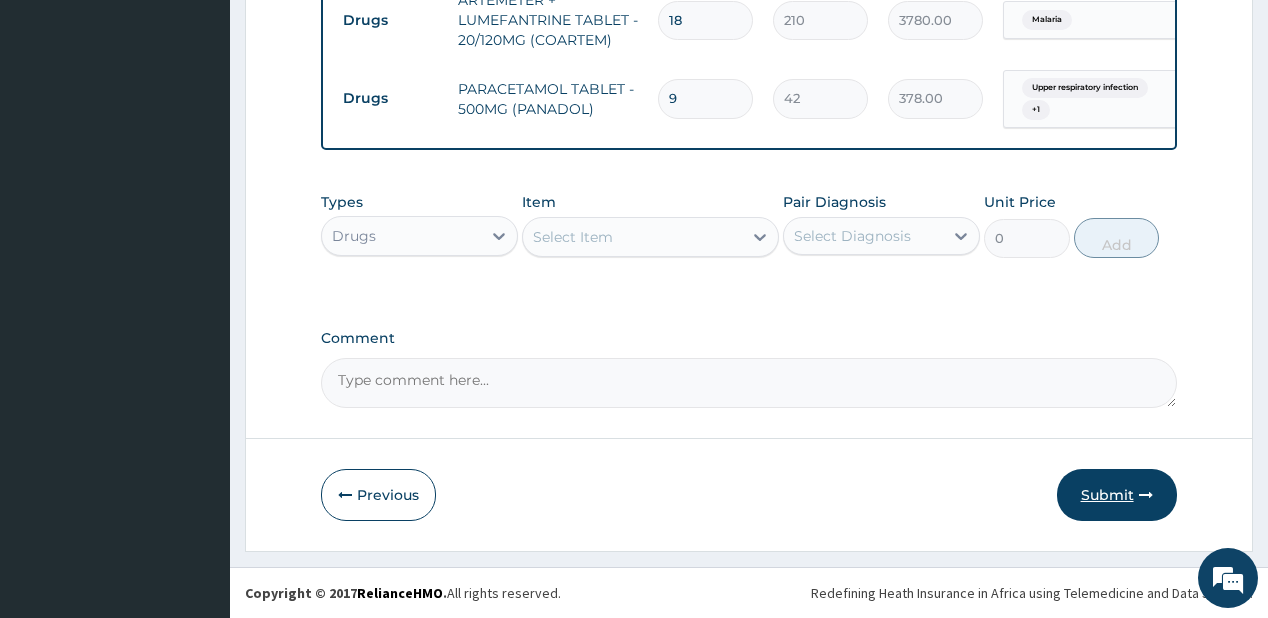 type on "9" 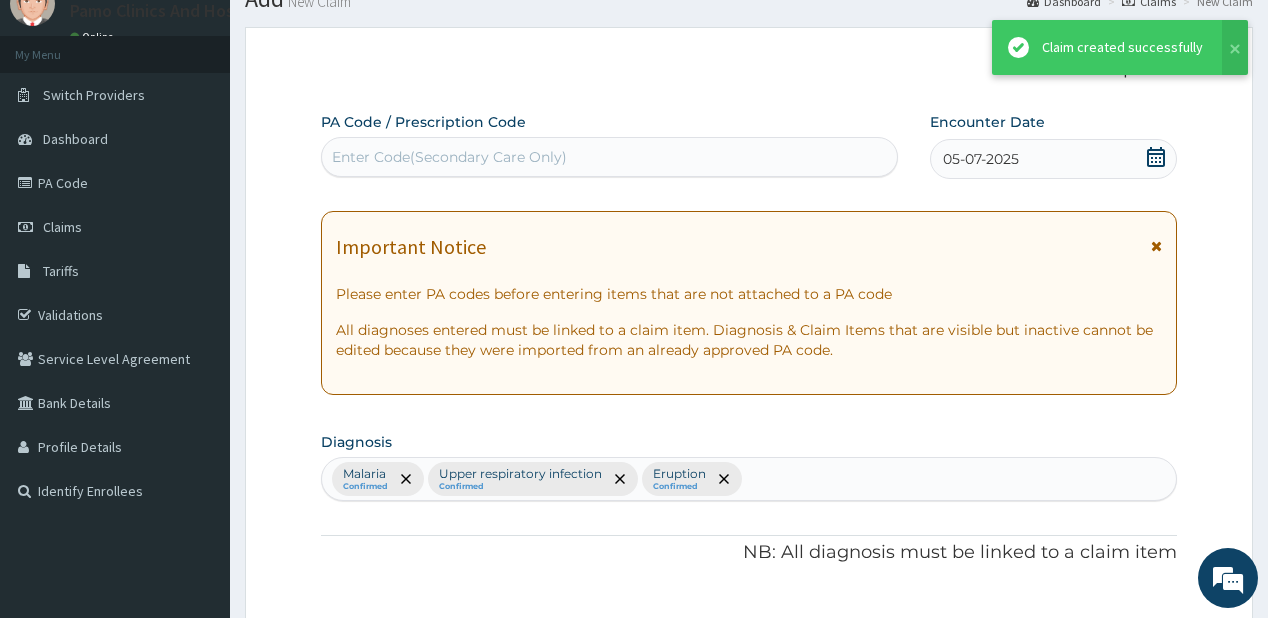 scroll, scrollTop: 1231, scrollLeft: 0, axis: vertical 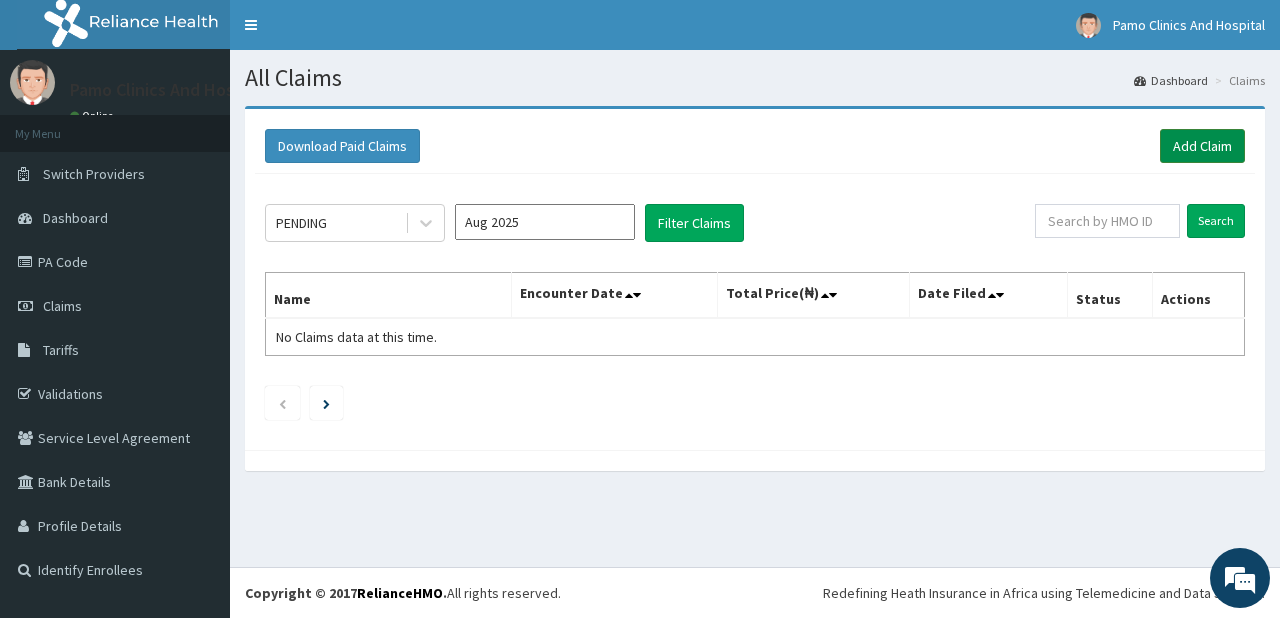 click on "Add Claim" at bounding box center [1202, 146] 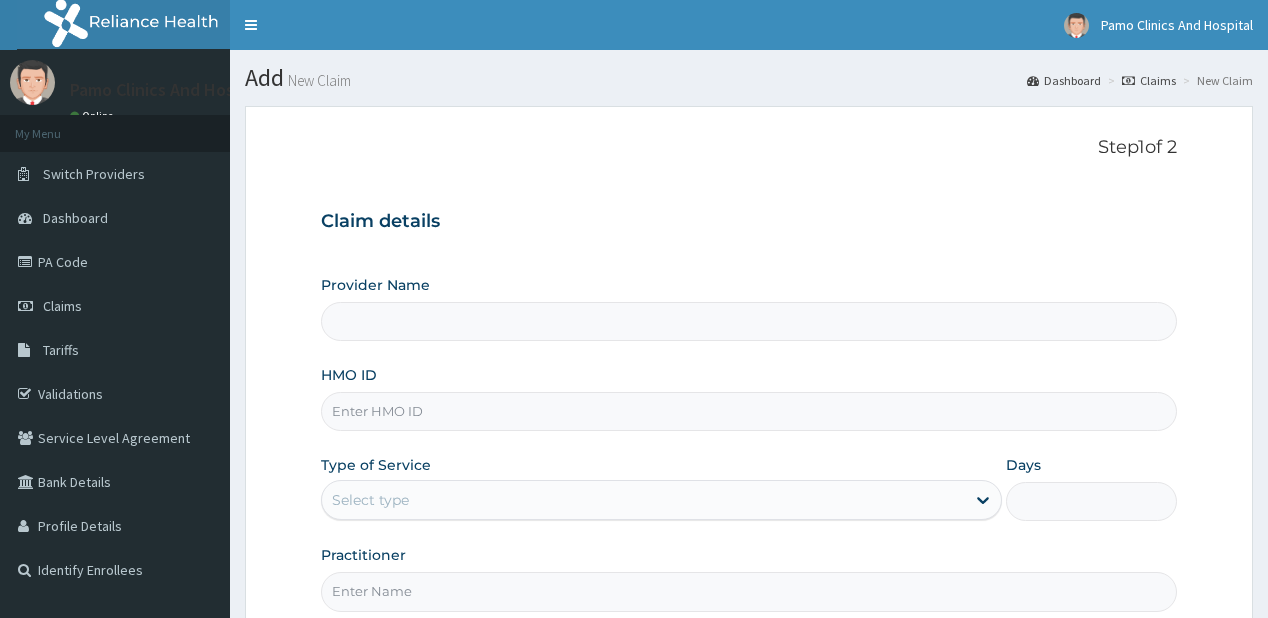 scroll, scrollTop: 0, scrollLeft: 0, axis: both 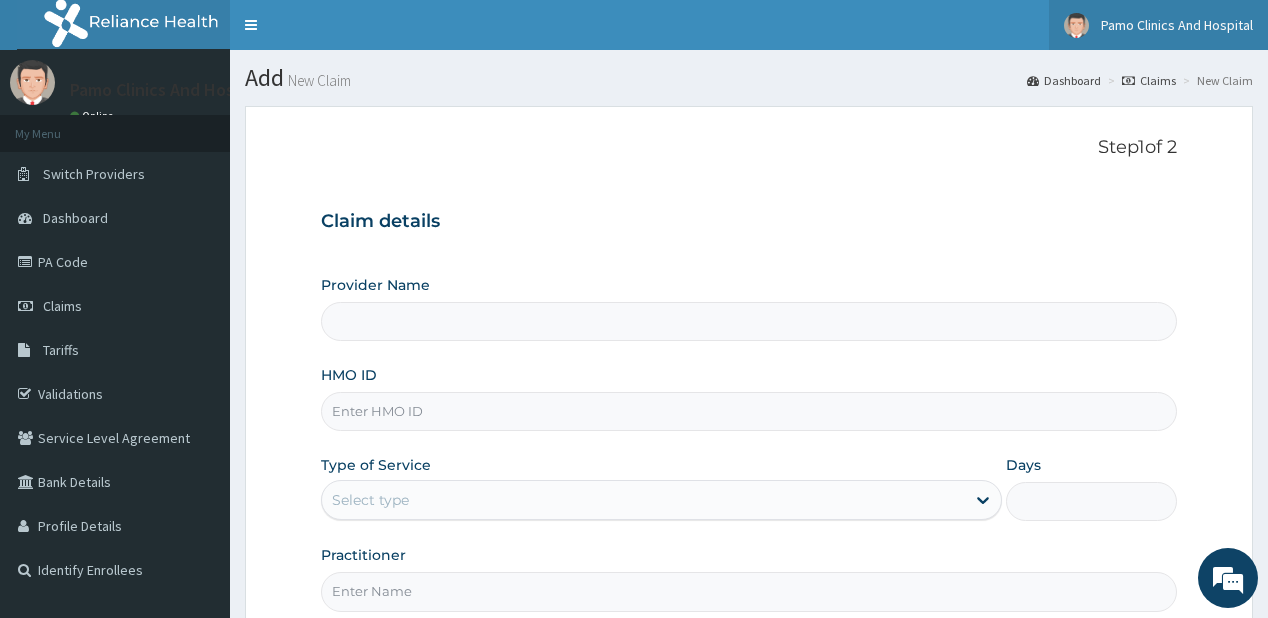 type on "Pamo Clinics And Hospital" 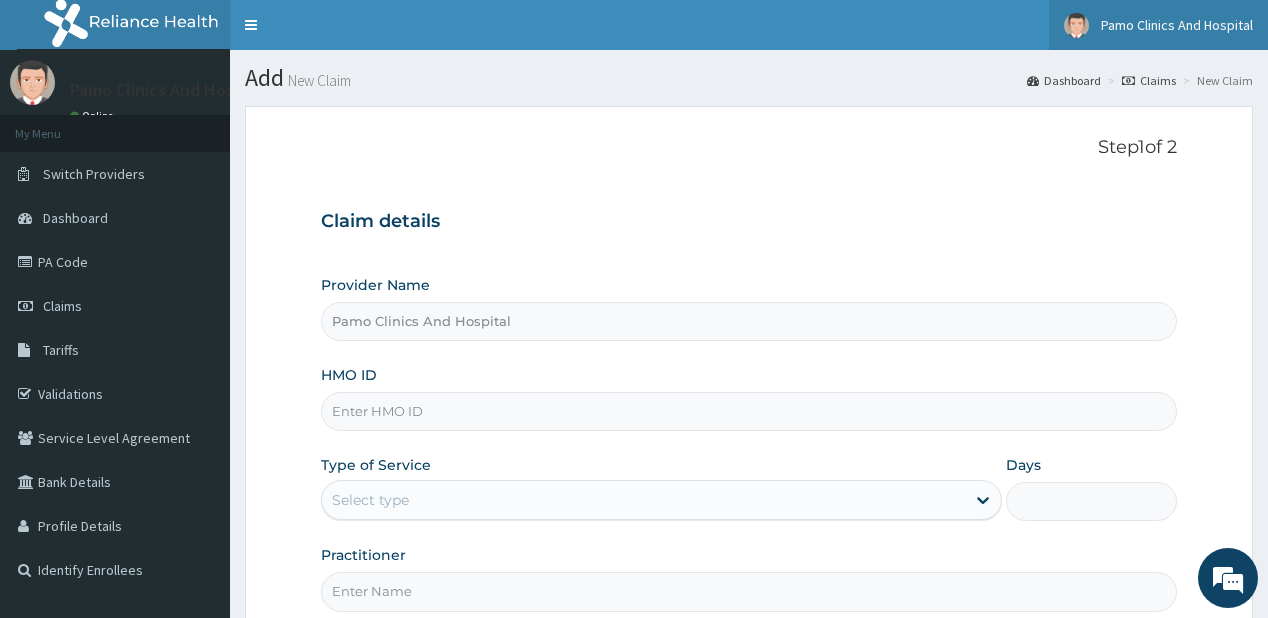 scroll, scrollTop: 0, scrollLeft: 0, axis: both 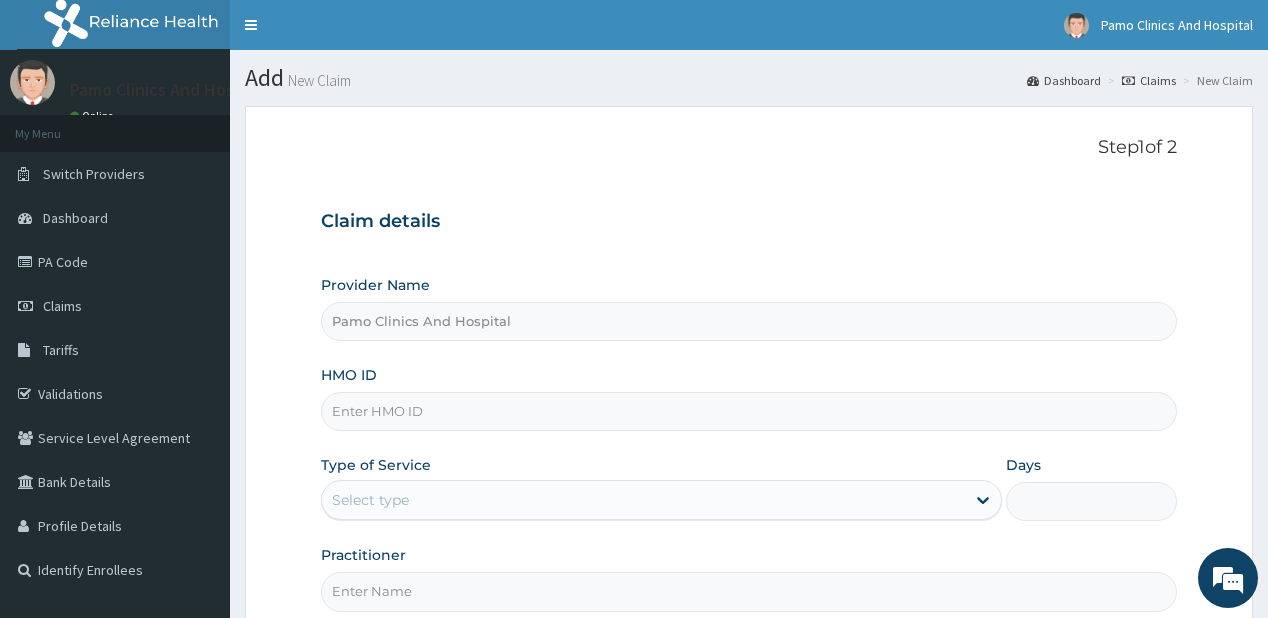 click on "HMO ID" at bounding box center [748, 411] 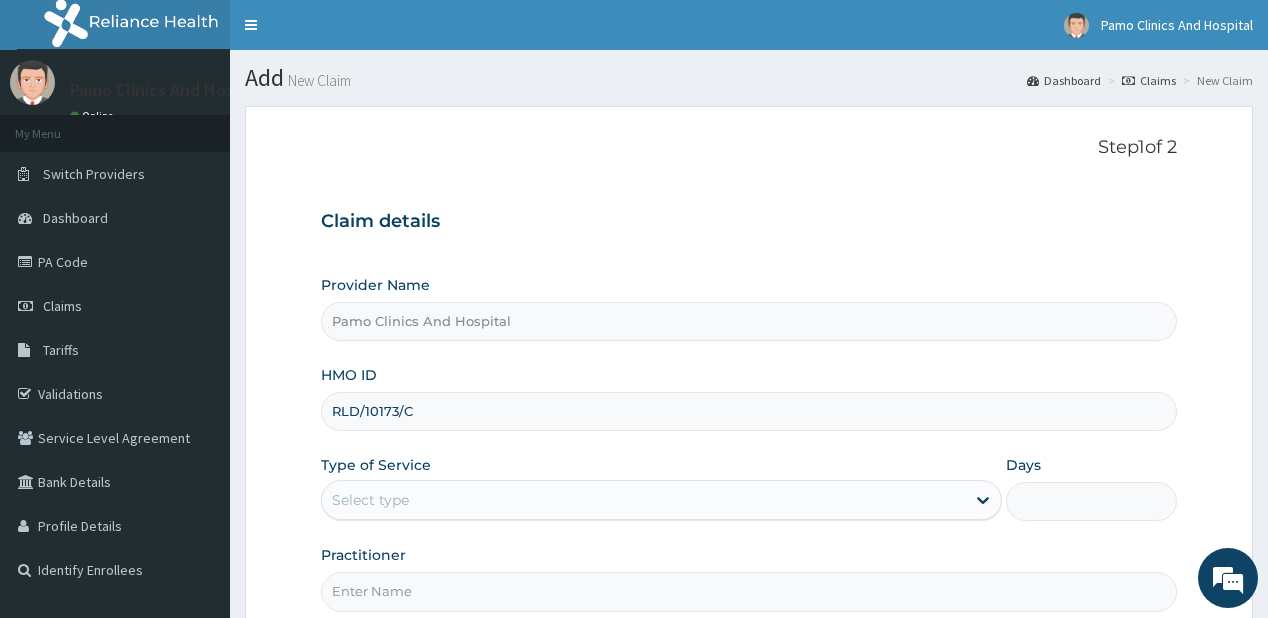 type on "RLD/10173/C" 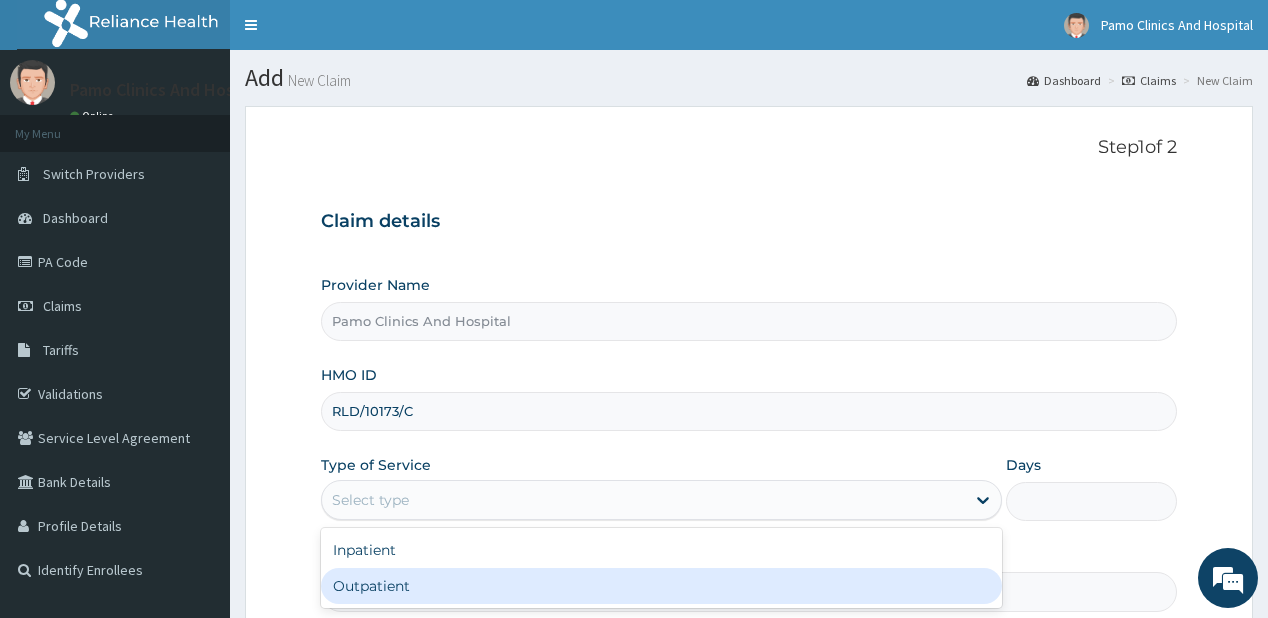 click on "Outpatient" at bounding box center [661, 586] 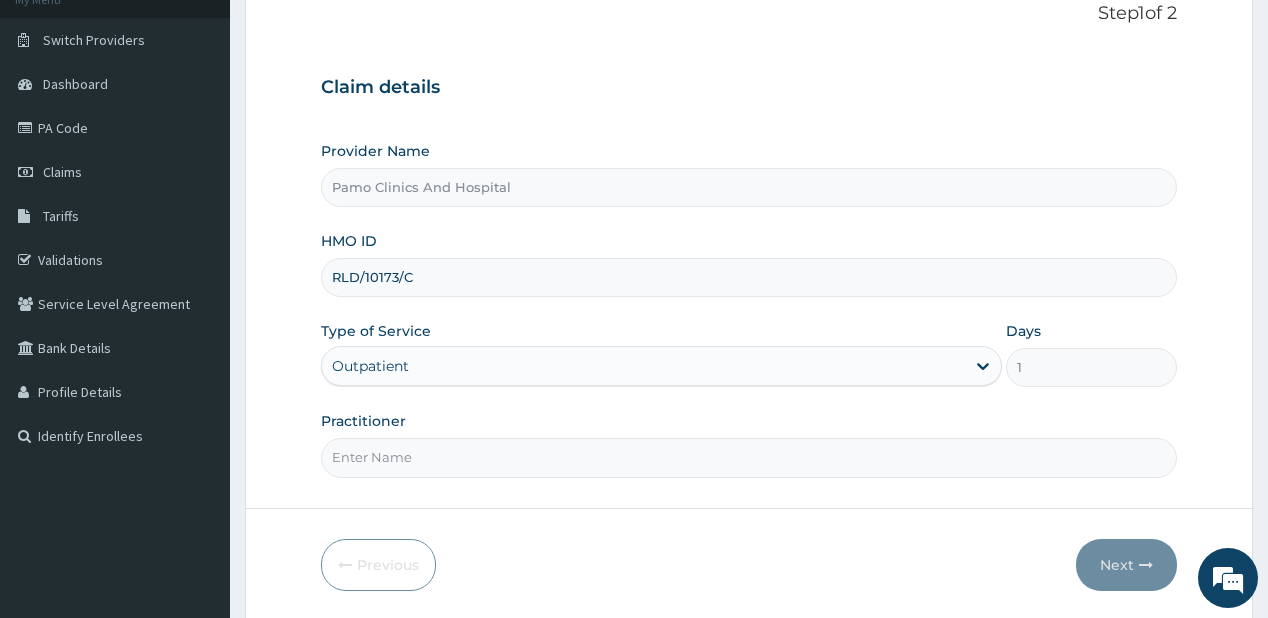 scroll, scrollTop: 160, scrollLeft: 0, axis: vertical 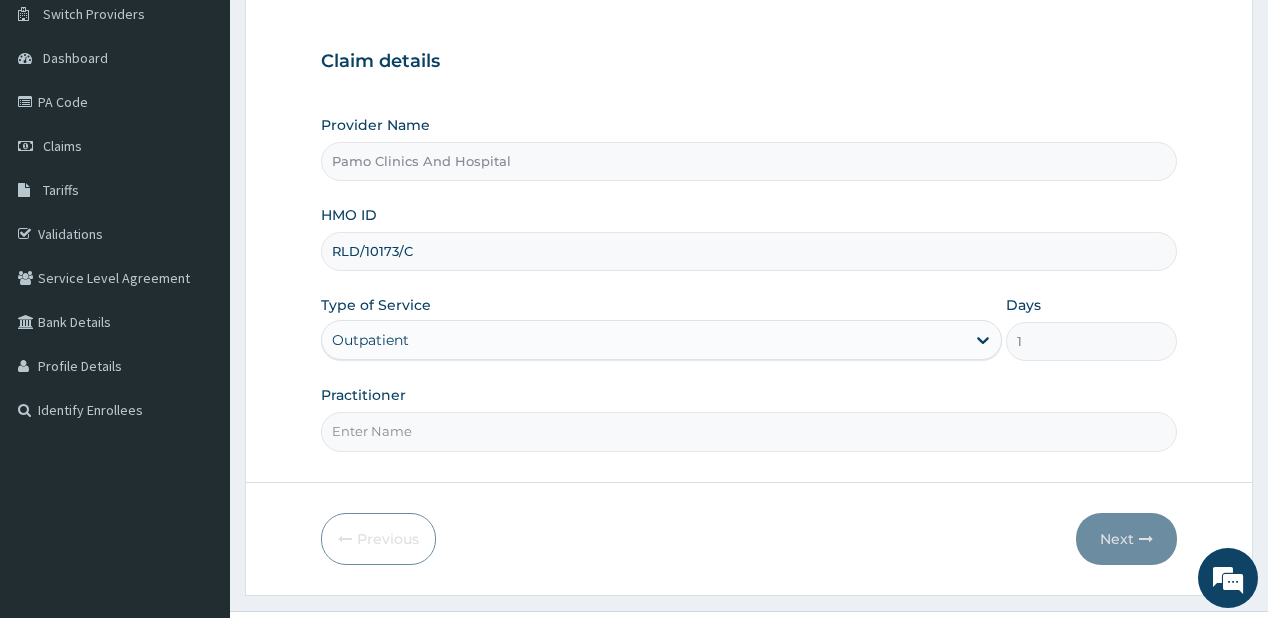 click on "Practitioner" at bounding box center (748, 431) 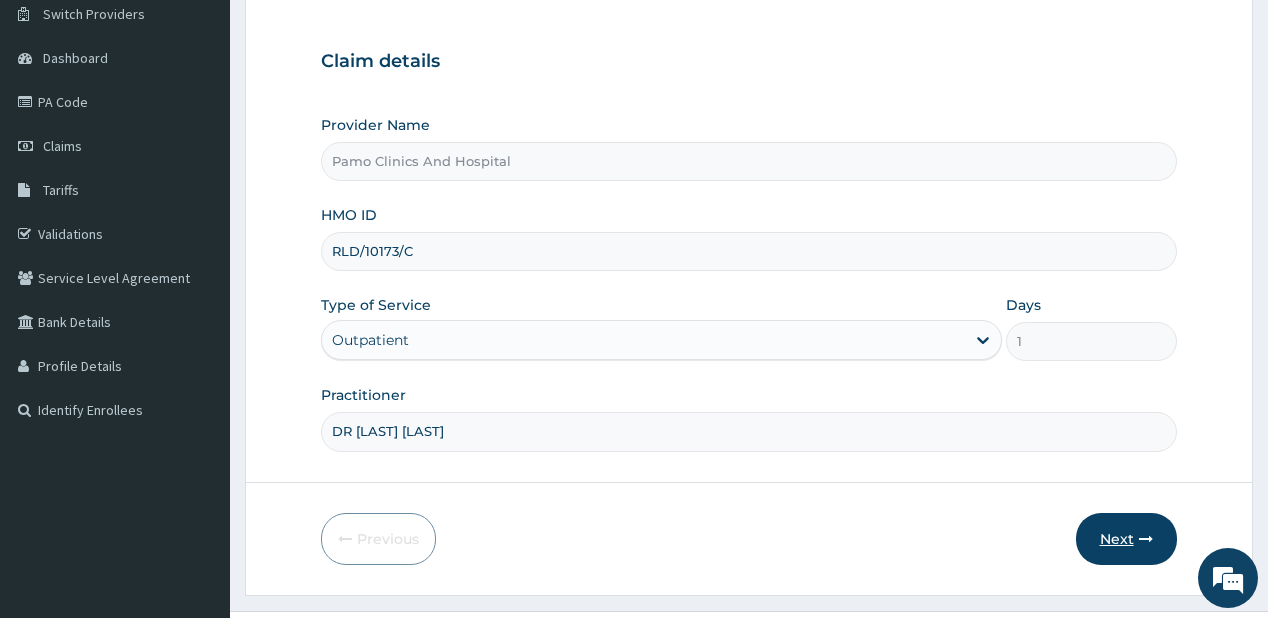 click on "Next" at bounding box center (1126, 539) 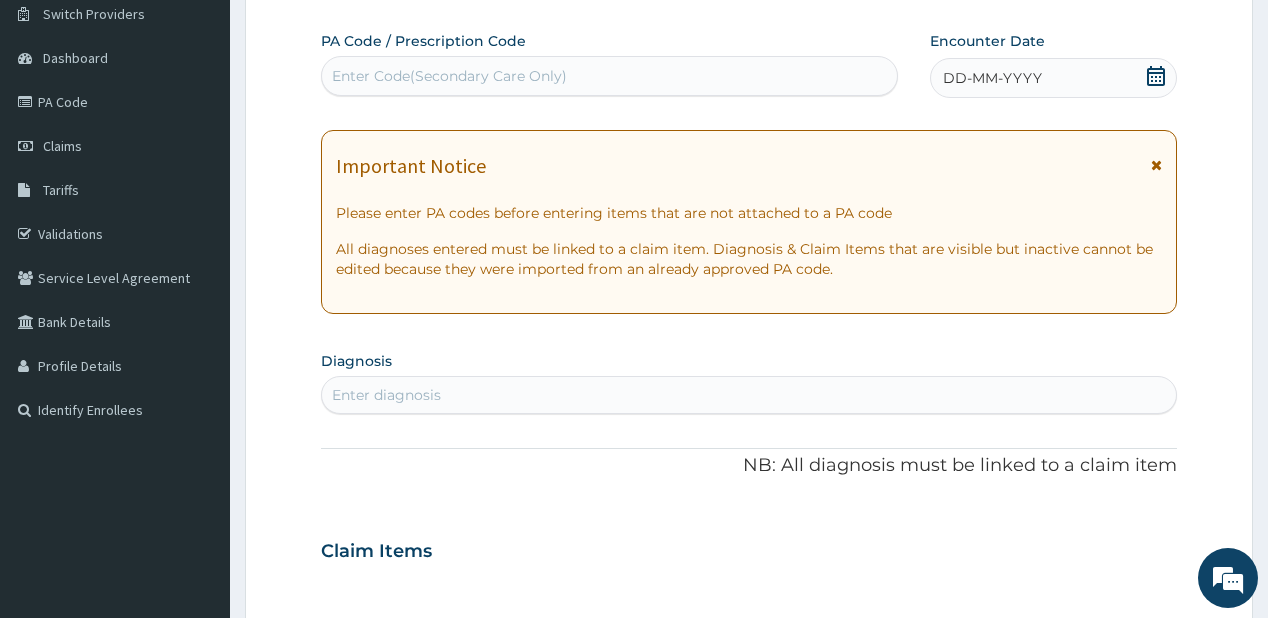 click on "DD-MM-YYYY" at bounding box center (992, 78) 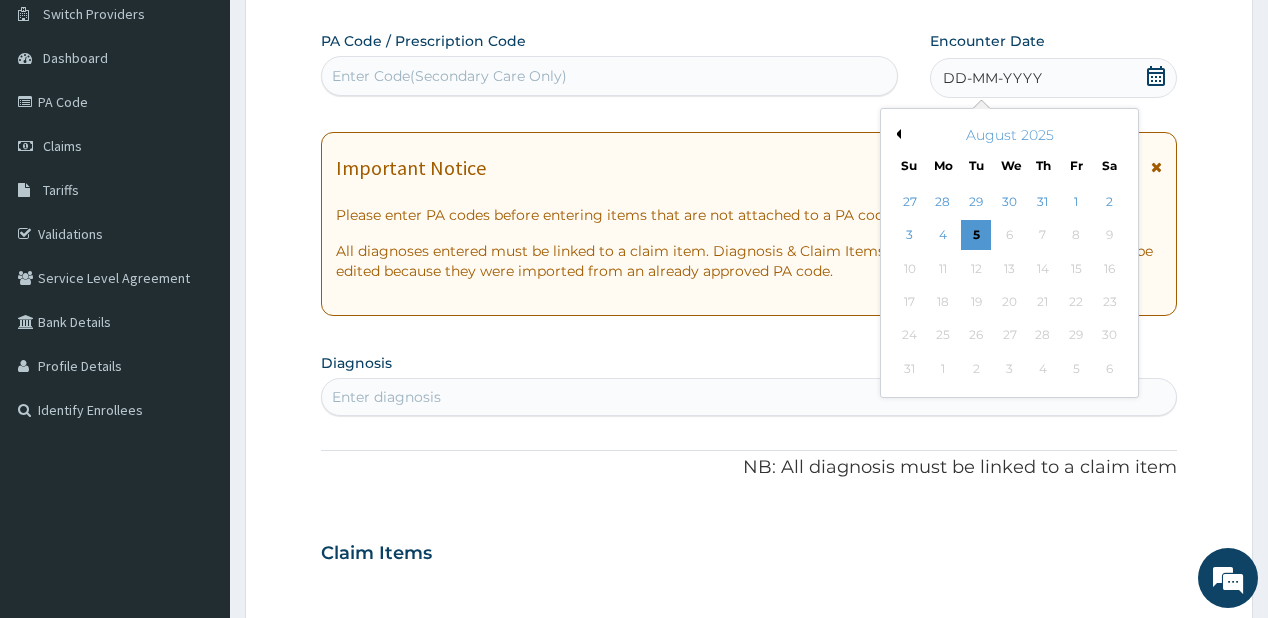 click on "Previous Month" at bounding box center (896, 134) 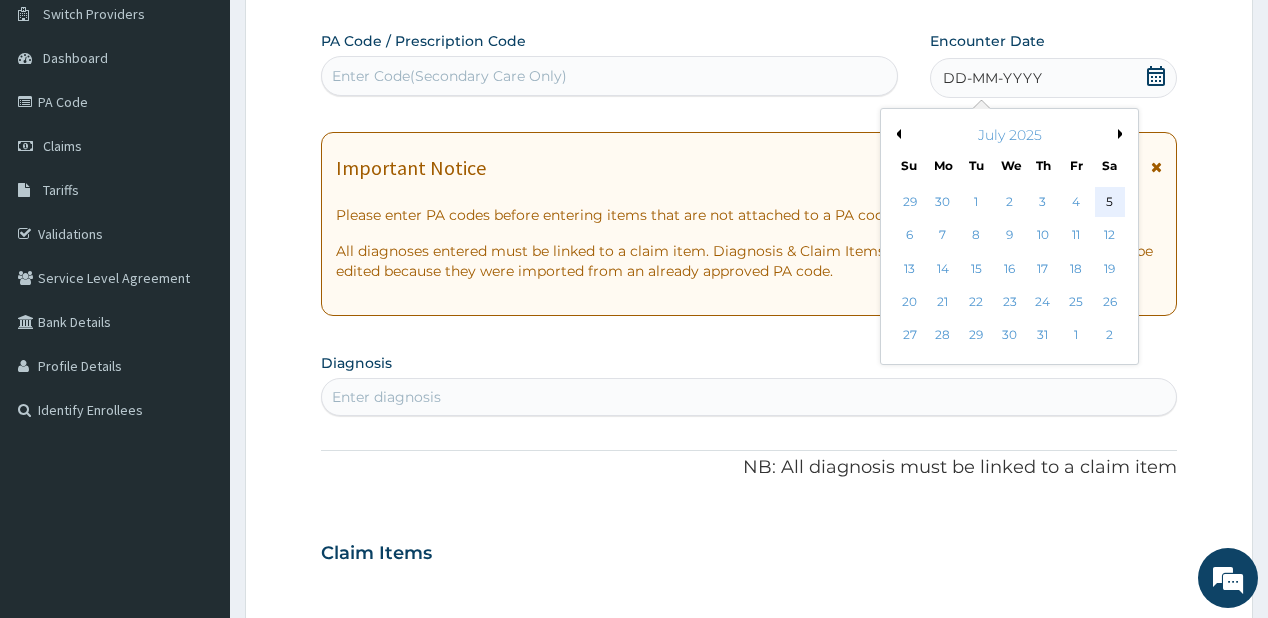 click on "5" at bounding box center [1109, 202] 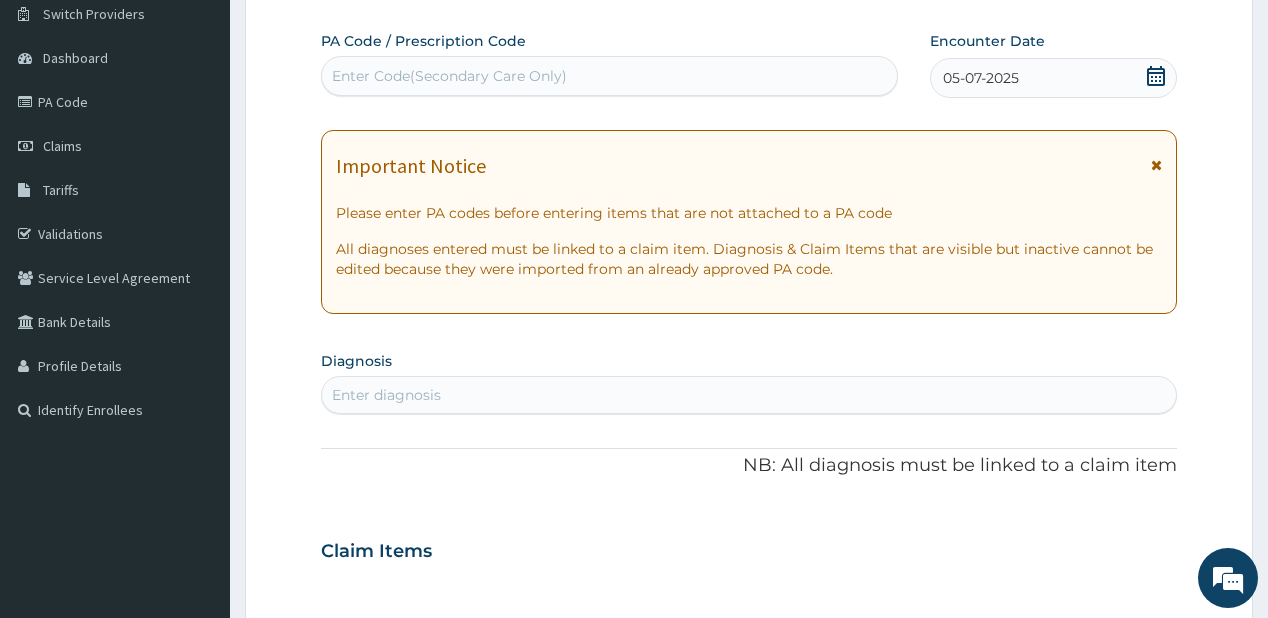 click on "Enter diagnosis" at bounding box center (748, 395) 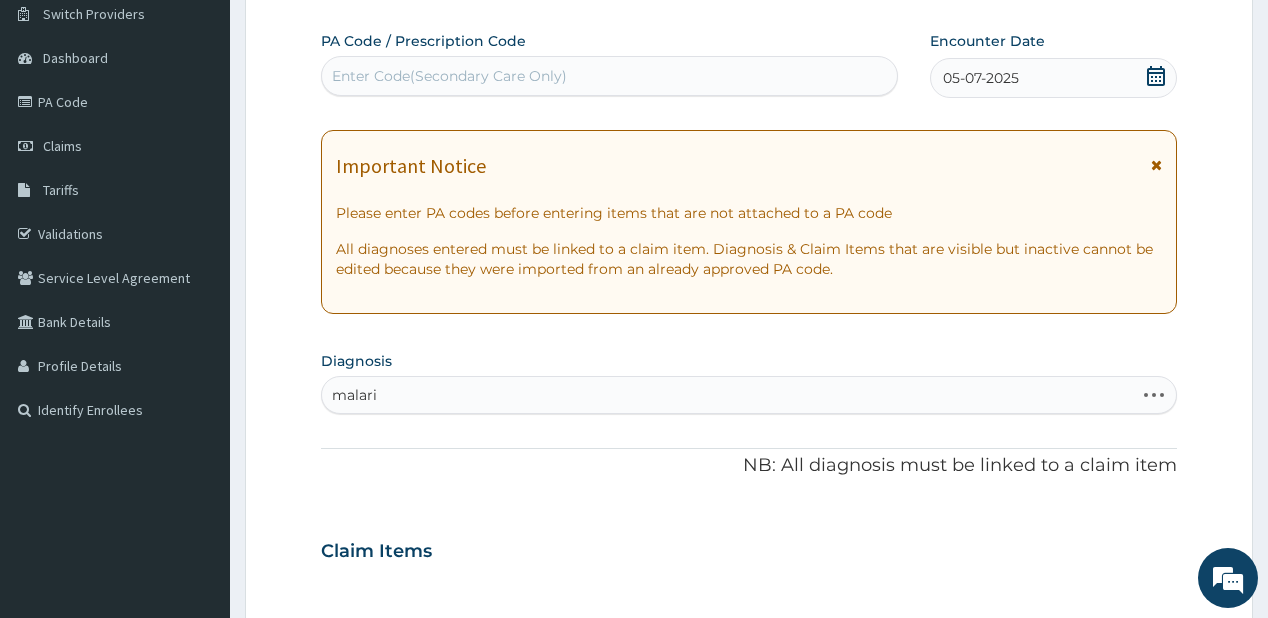 type on "malaria" 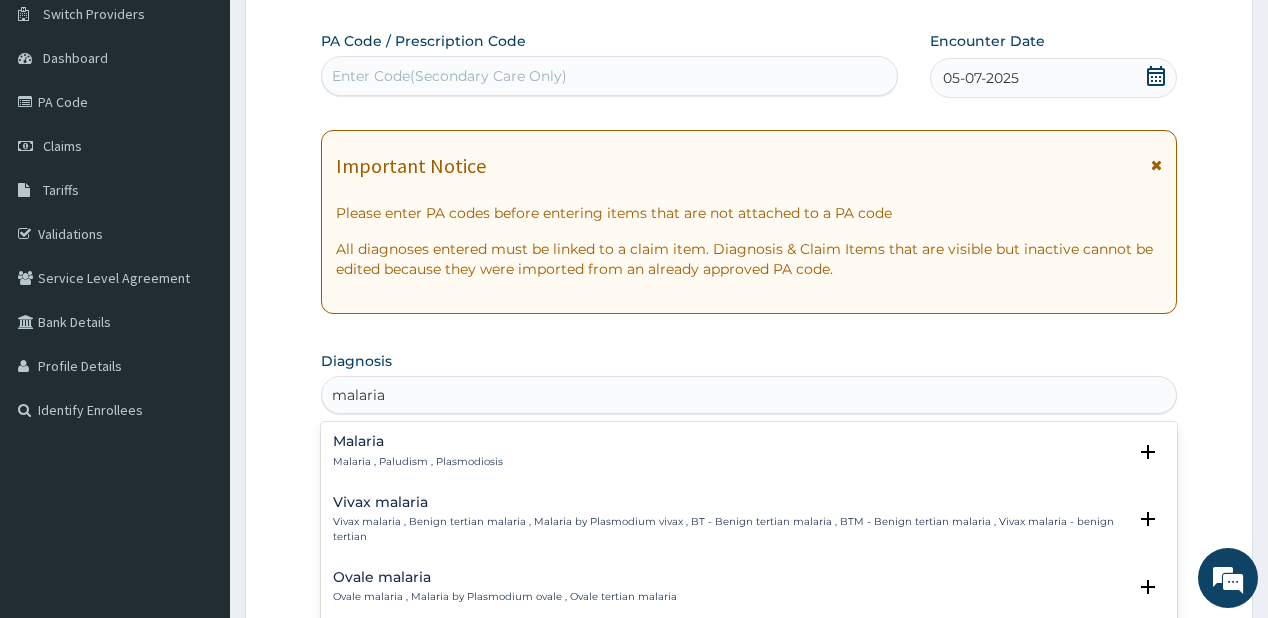 click on "Malaria Malaria , Paludism , Plasmodiosis" at bounding box center (418, 451) 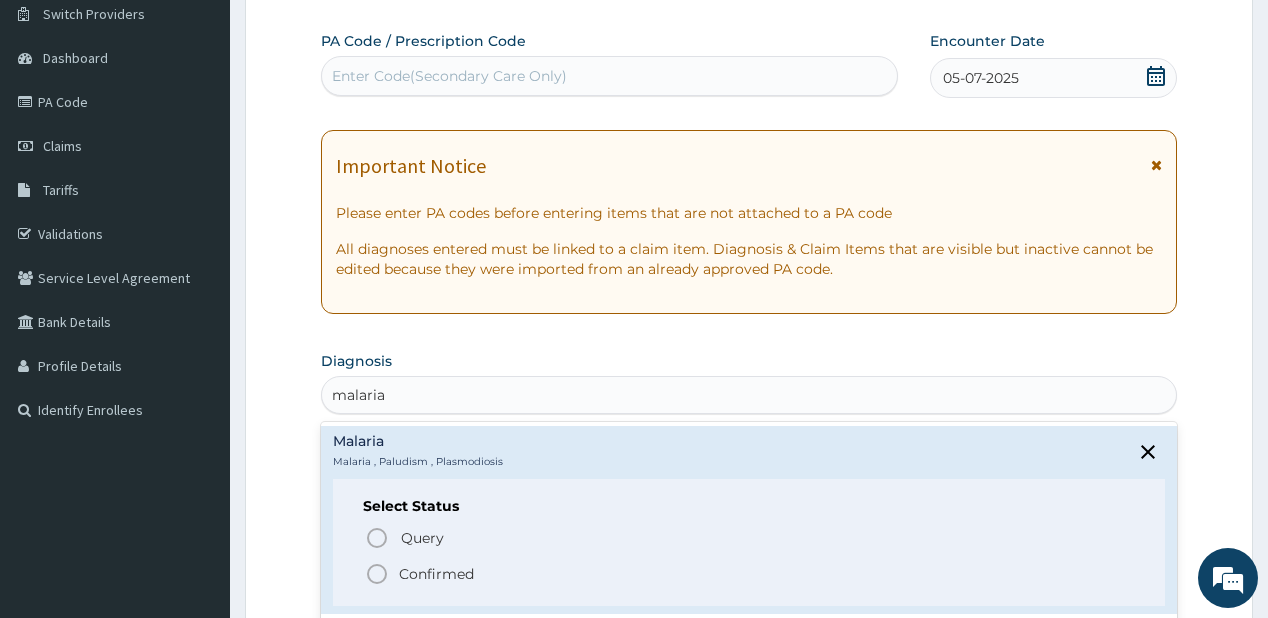 click 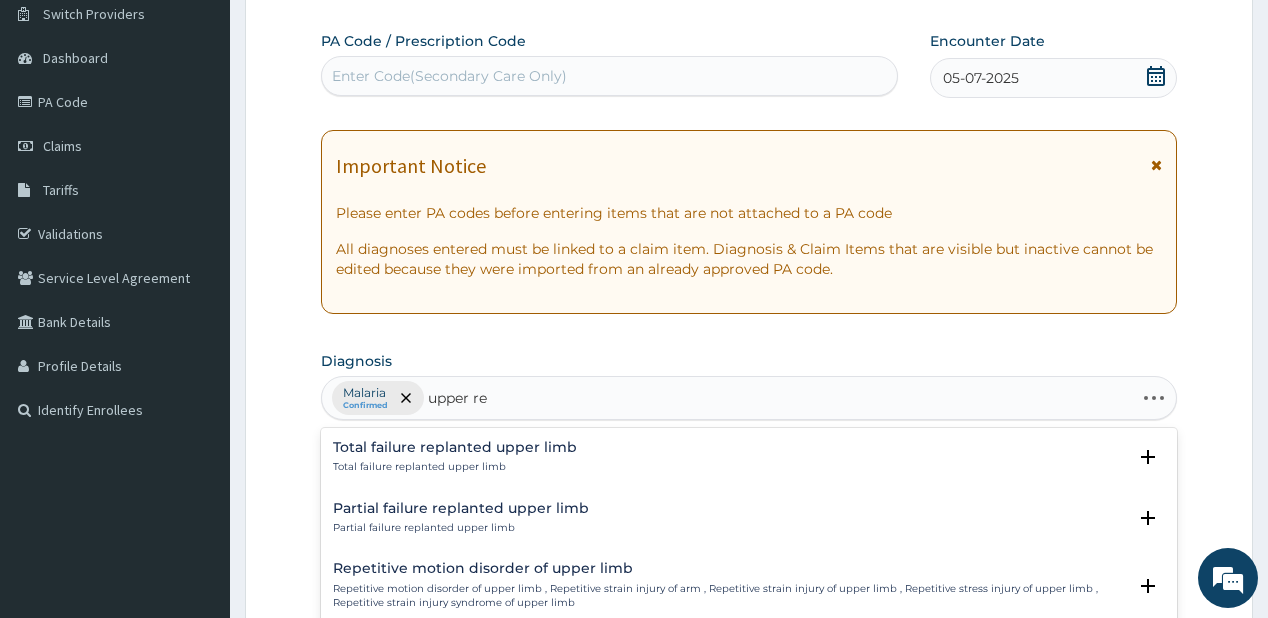 type on "upper res" 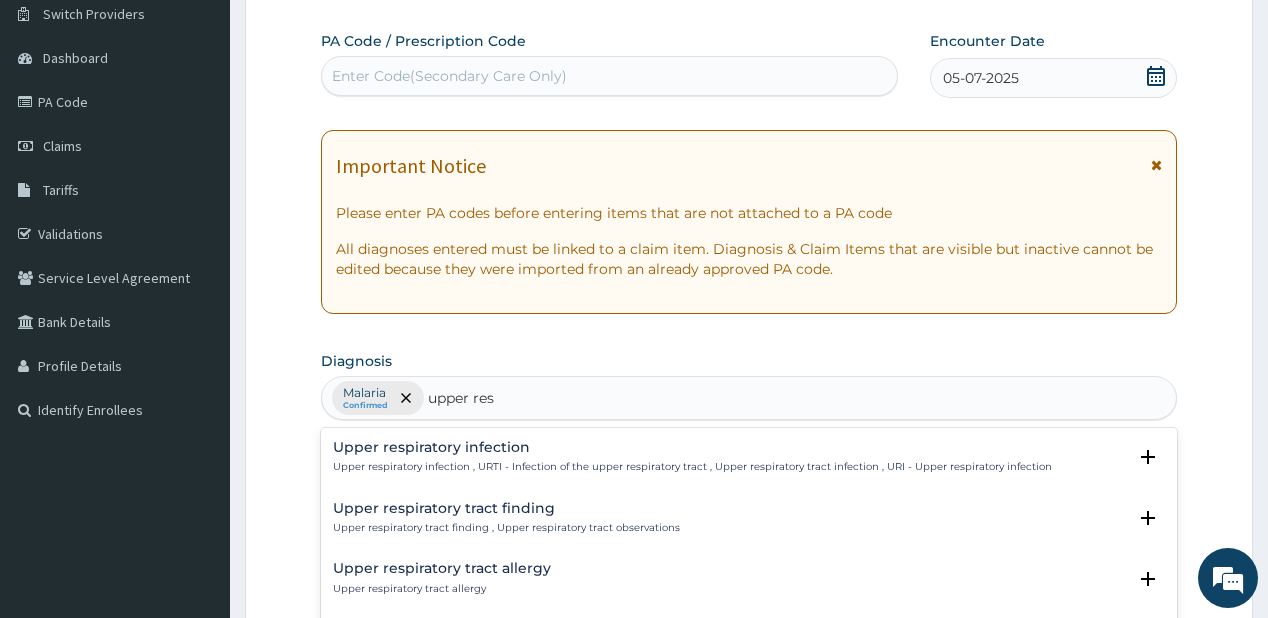 click on "Upper respiratory infection , URTI - Infection of the upper respiratory tract , Upper respiratory tract infection , URI - Upper respiratory infection" at bounding box center [692, 467] 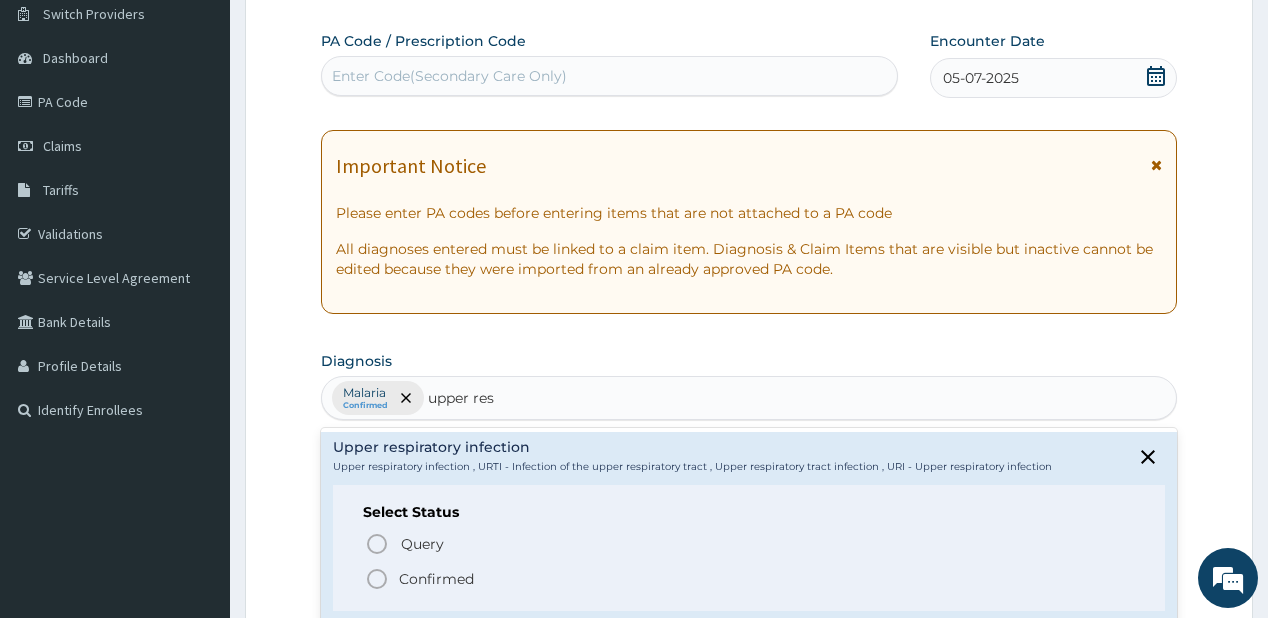 click on "Confirmed" at bounding box center [436, 579] 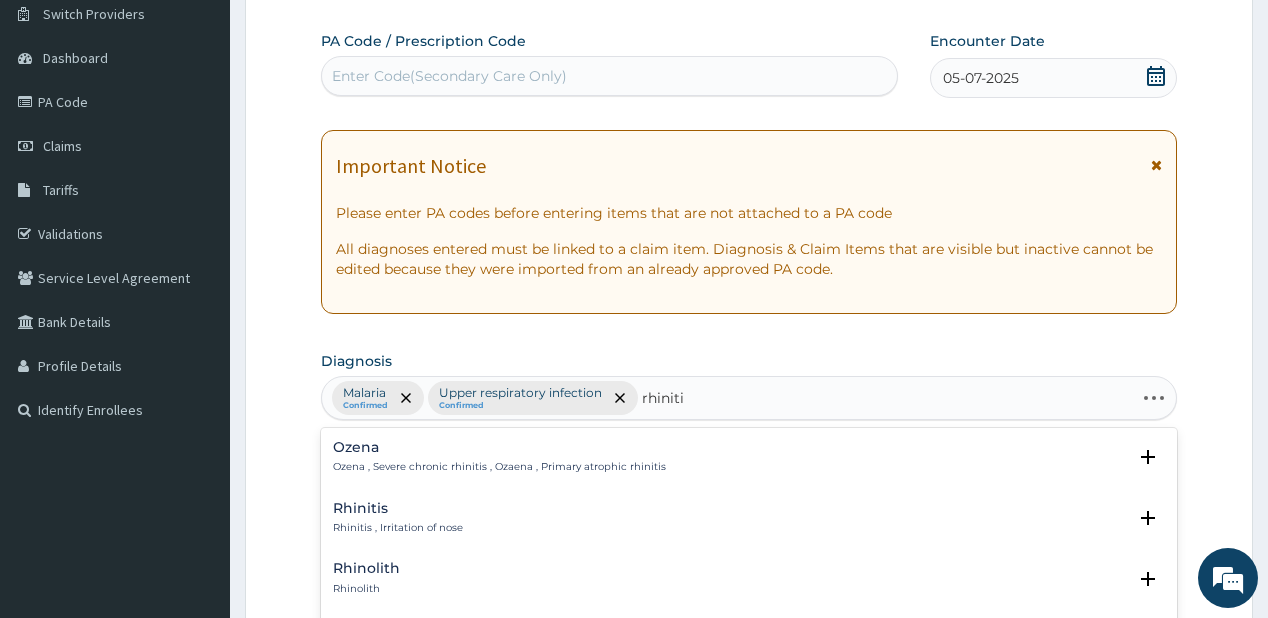 type on "rhinitis" 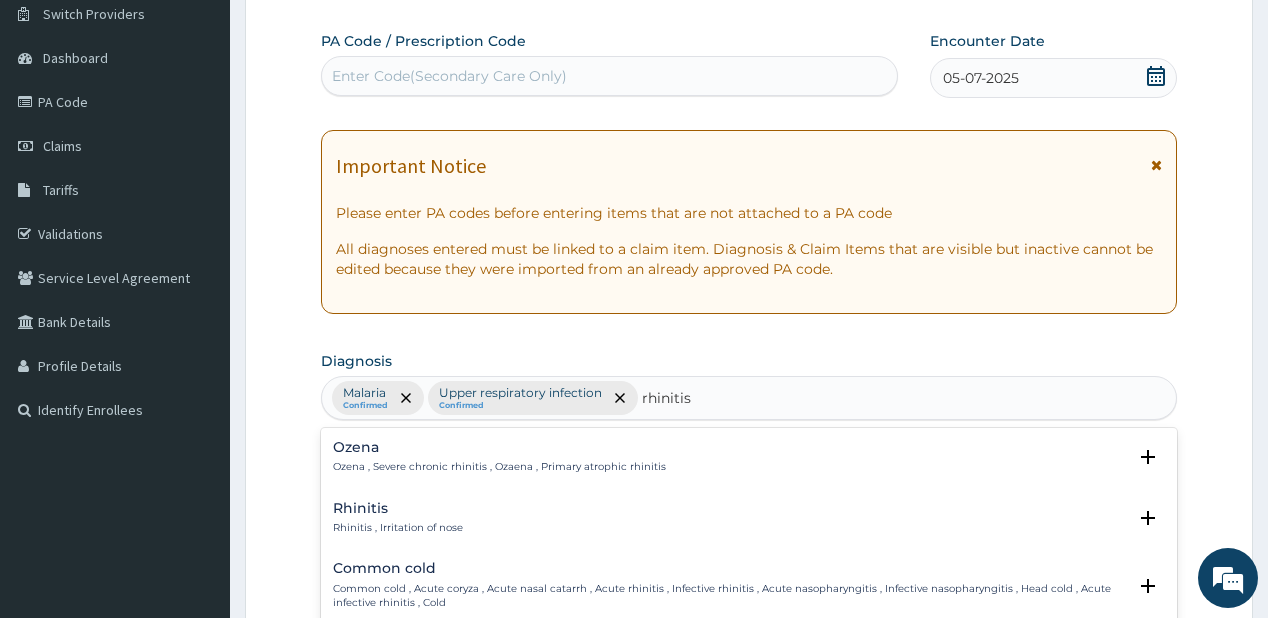 click on "Rhinitis Rhinitis , Irritation of nose" at bounding box center [398, 518] 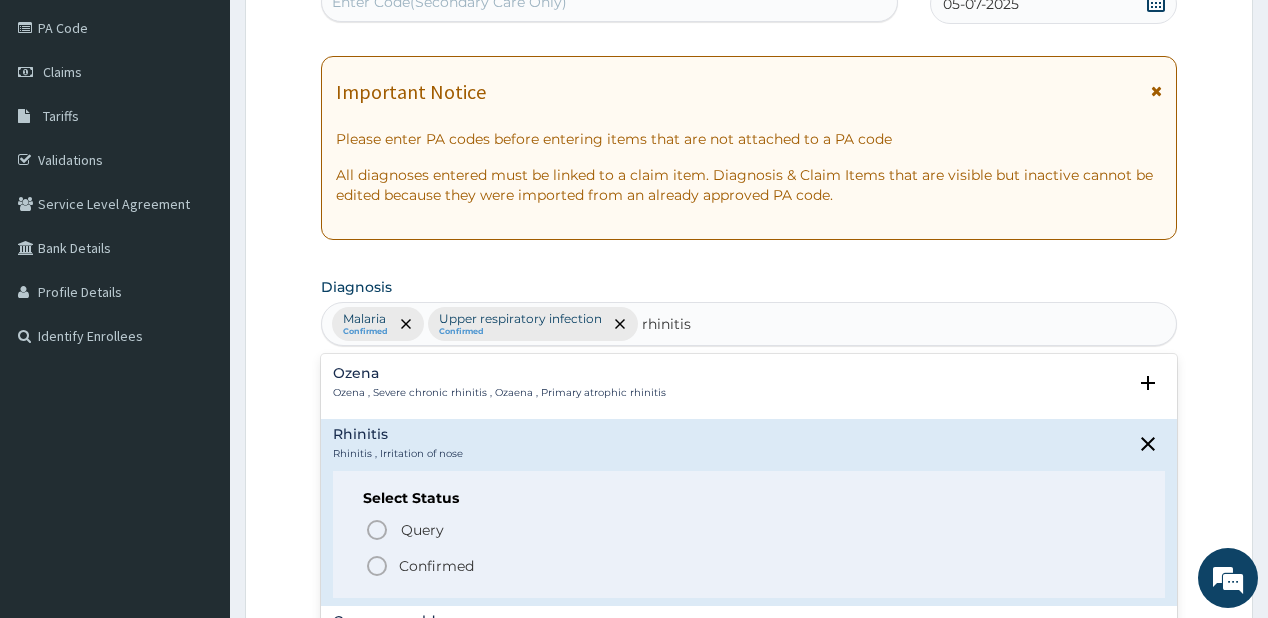 scroll, scrollTop: 240, scrollLeft: 0, axis: vertical 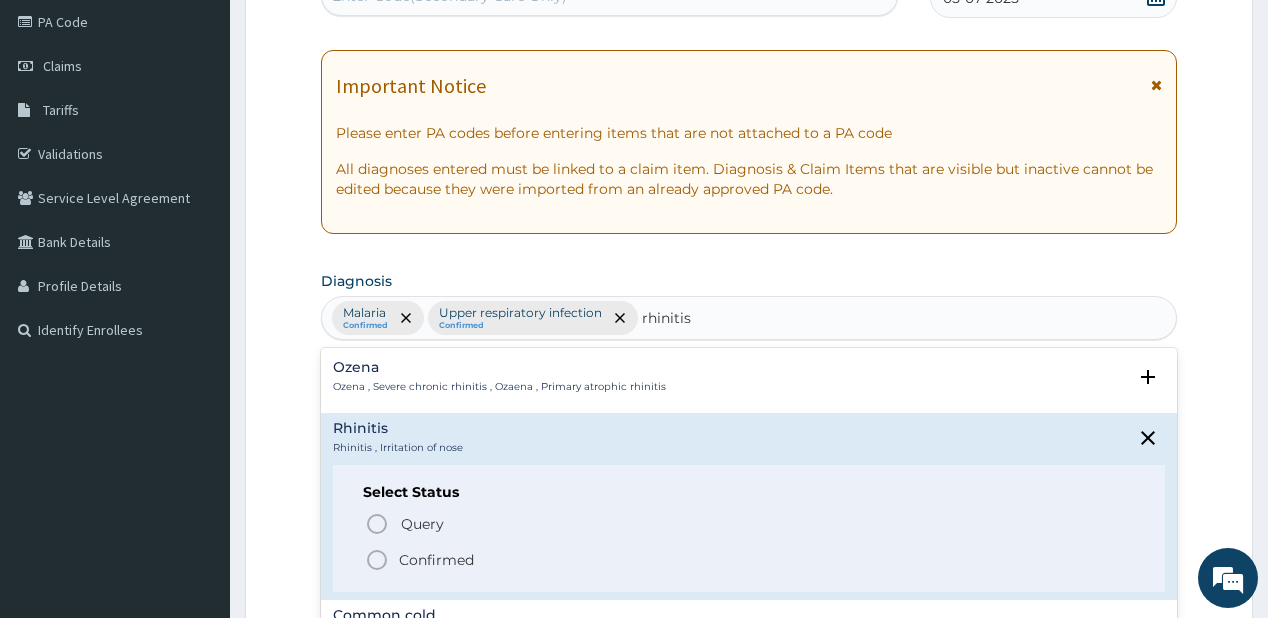 click 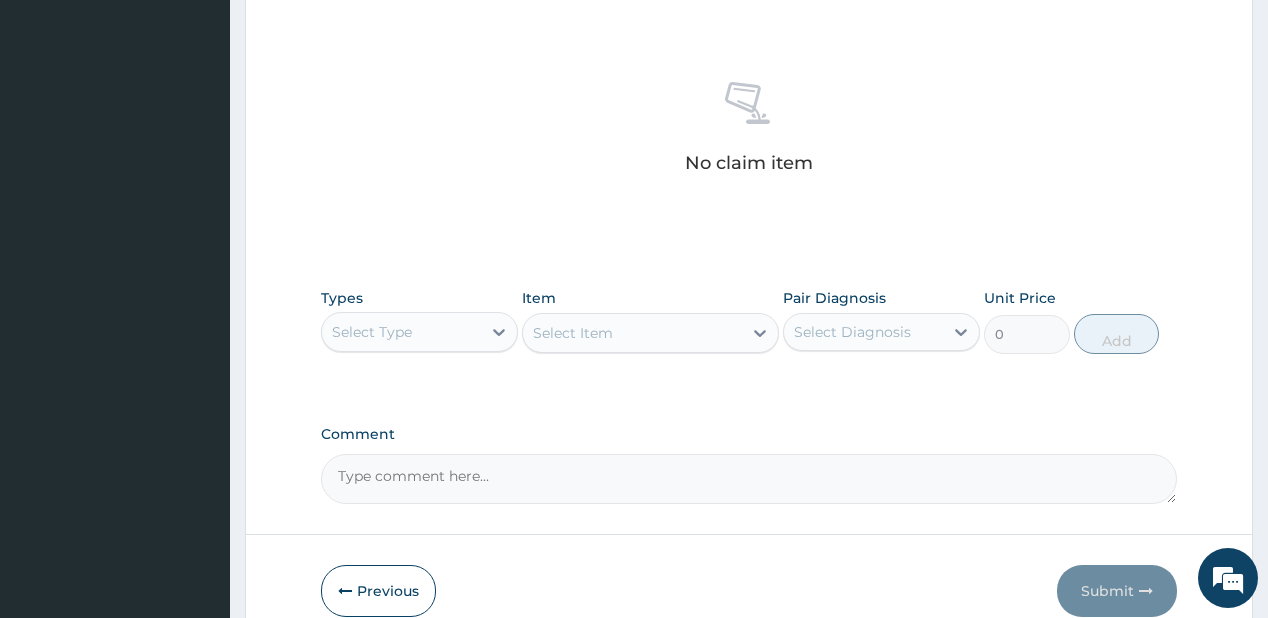 scroll, scrollTop: 800, scrollLeft: 0, axis: vertical 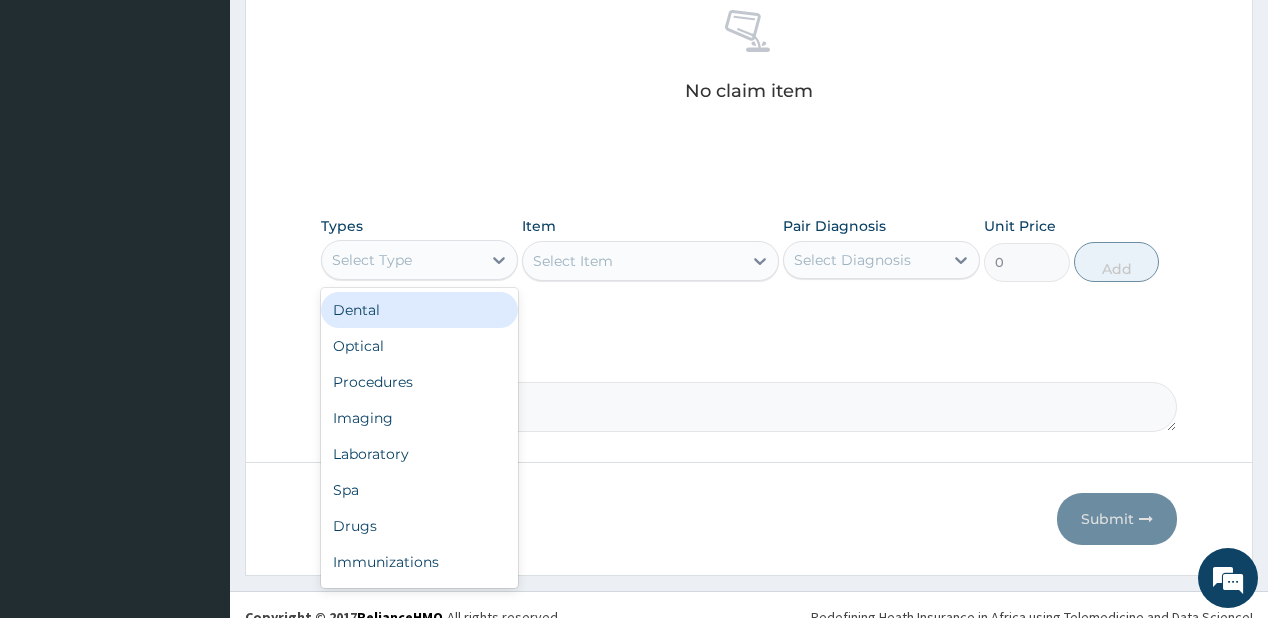 click on "Select Type" at bounding box center (401, 260) 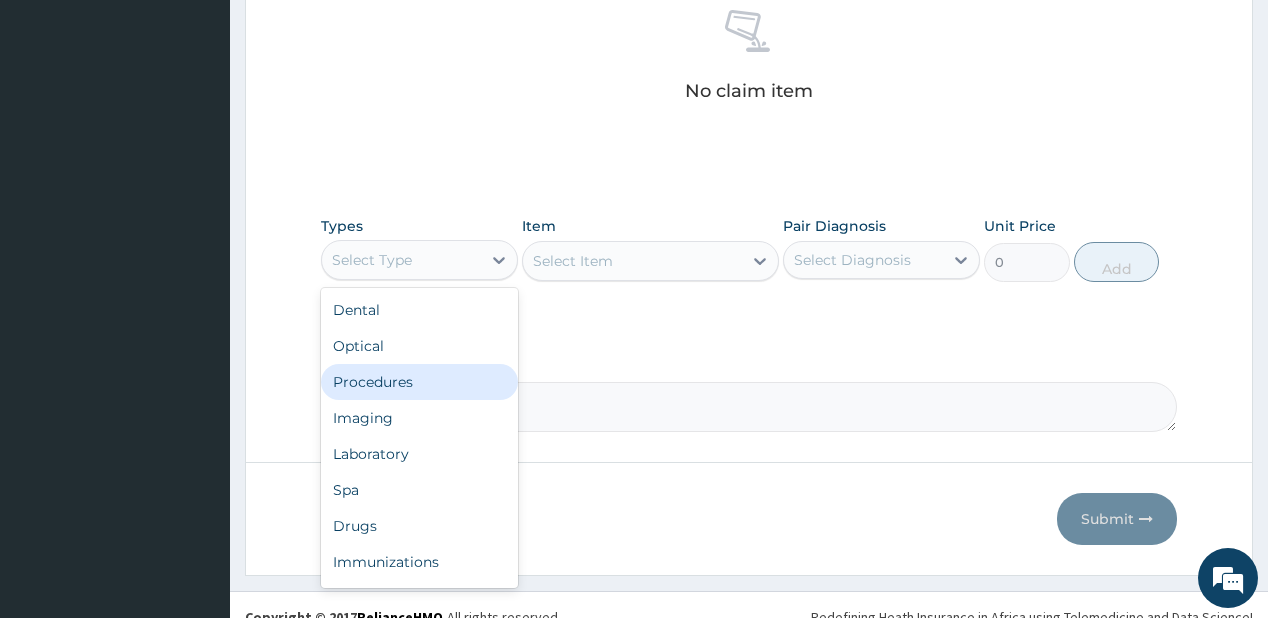 click on "Procedures" at bounding box center [419, 382] 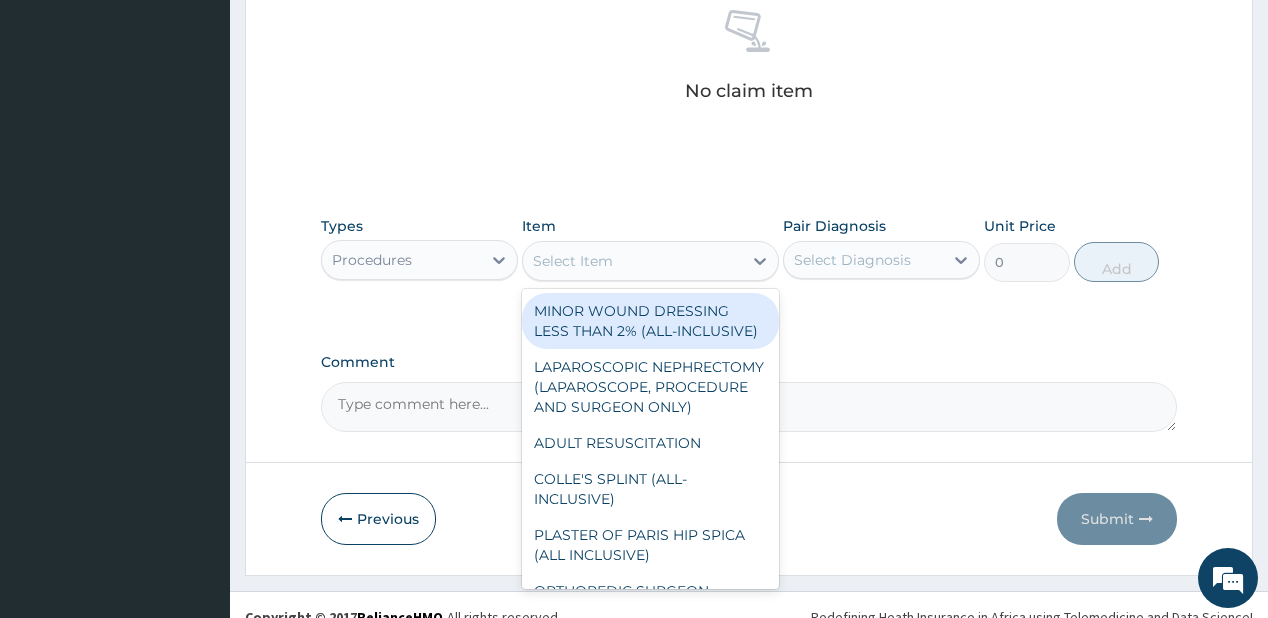 click on "Select Item" at bounding box center [632, 261] 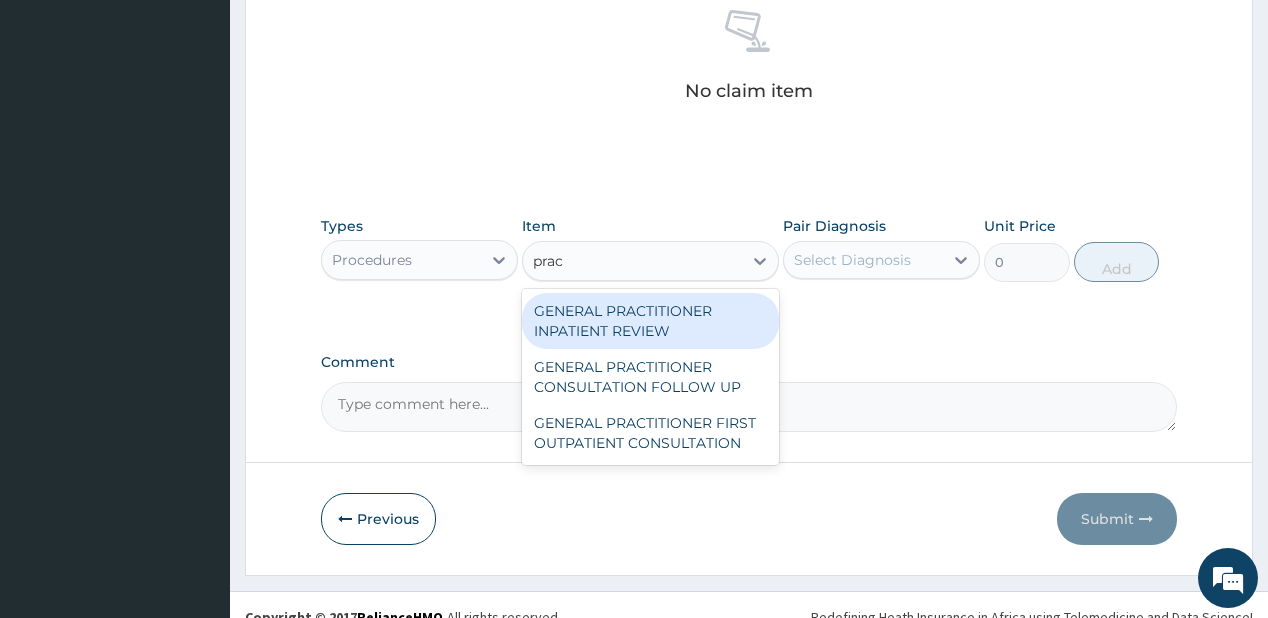 type on "pract" 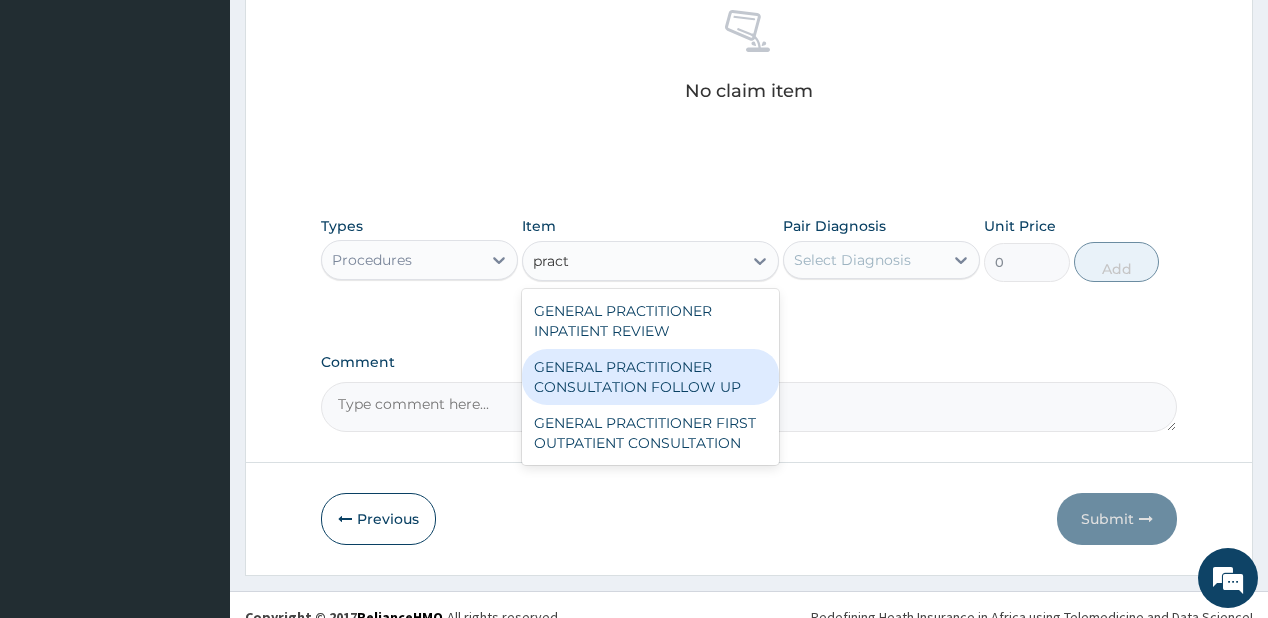 click on "GENERAL PRACTITIONER CONSULTATION FOLLOW UP" at bounding box center [650, 377] 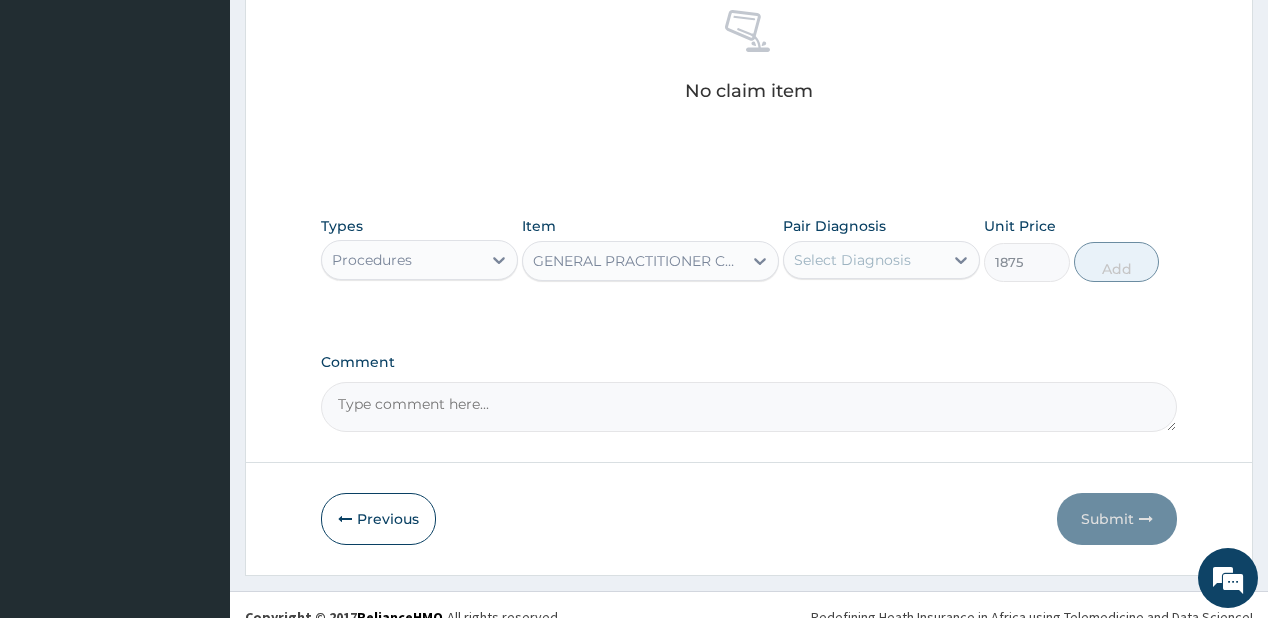 click on "Select Diagnosis" at bounding box center [863, 260] 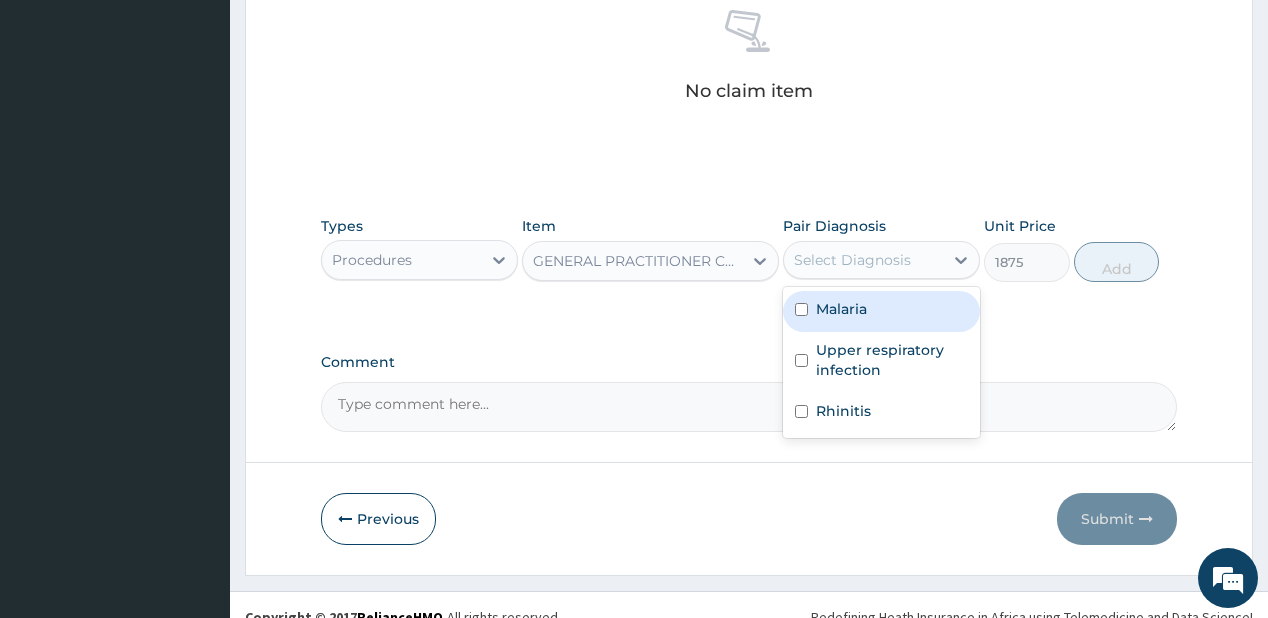 drag, startPoint x: 872, startPoint y: 307, endPoint x: 855, endPoint y: 335, distance: 32.75668 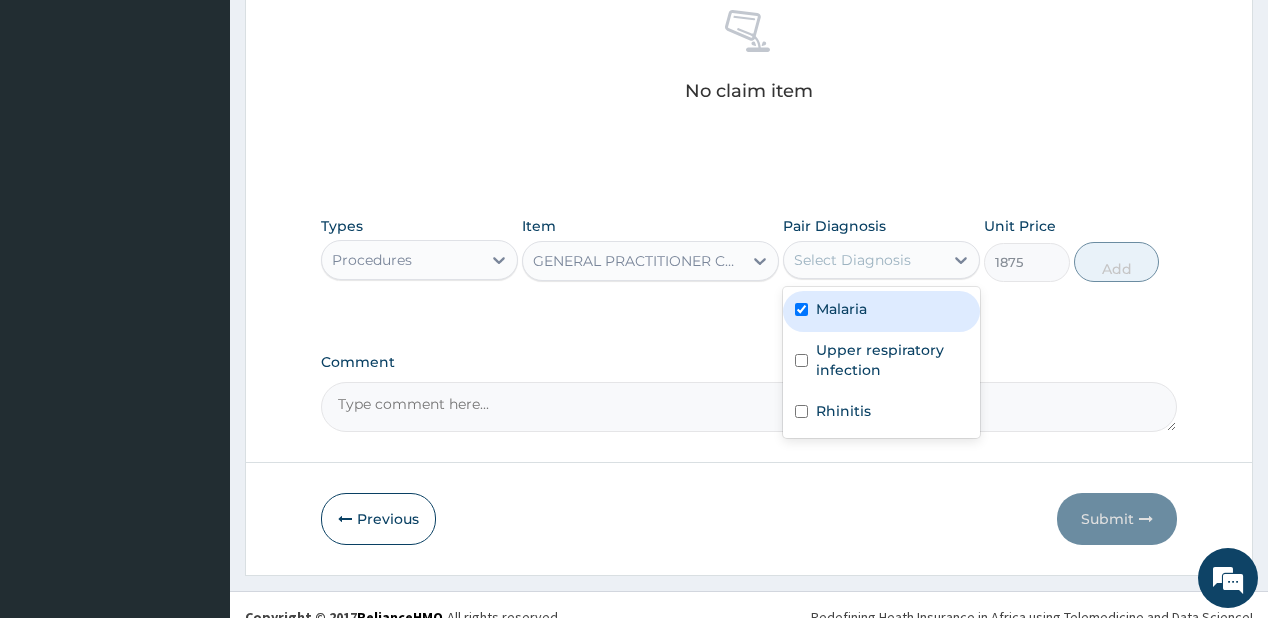 checkbox on "true" 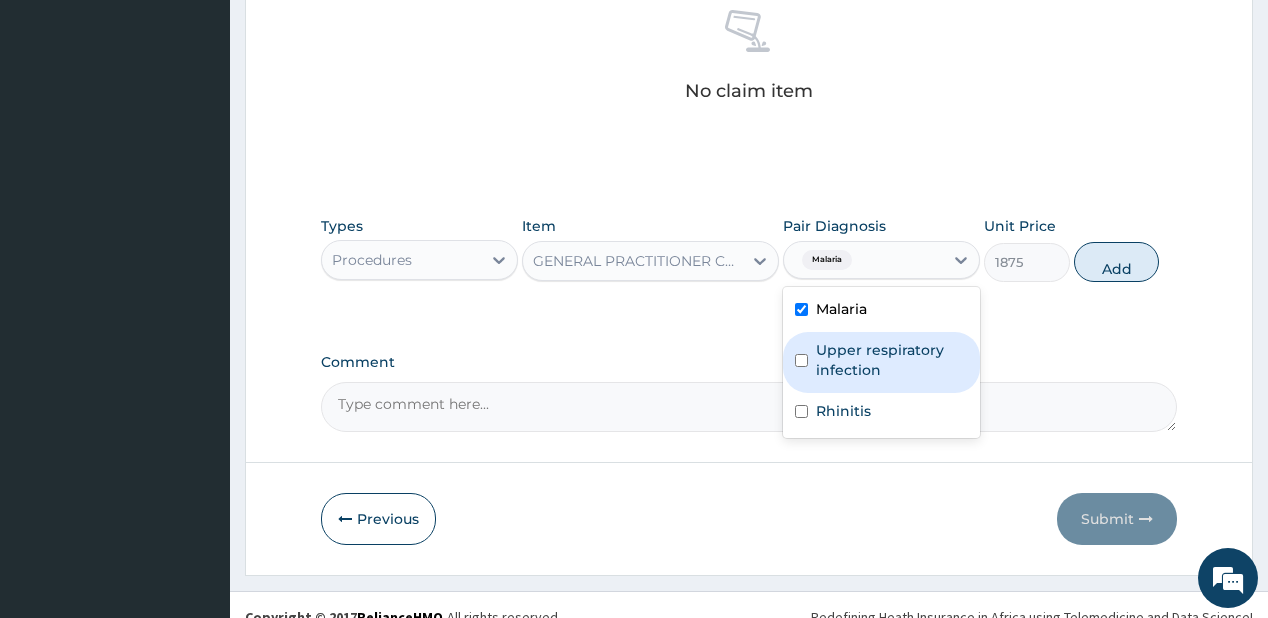 drag, startPoint x: 844, startPoint y: 348, endPoint x: 829, endPoint y: 387, distance: 41.785164 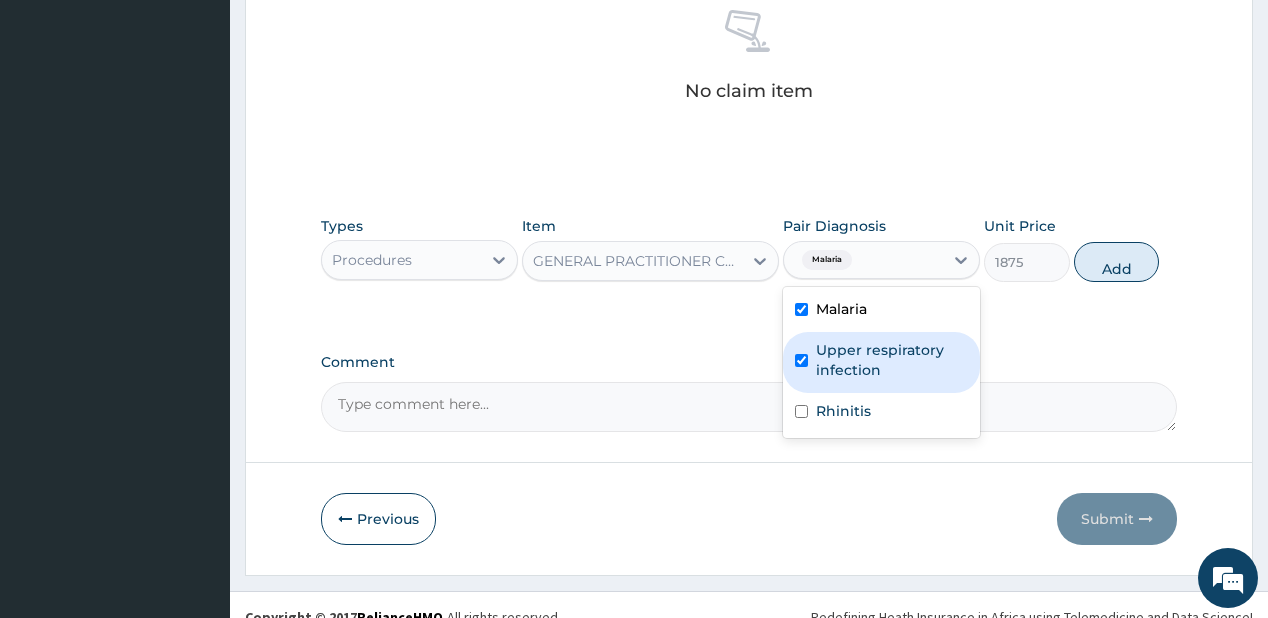 checkbox on "true" 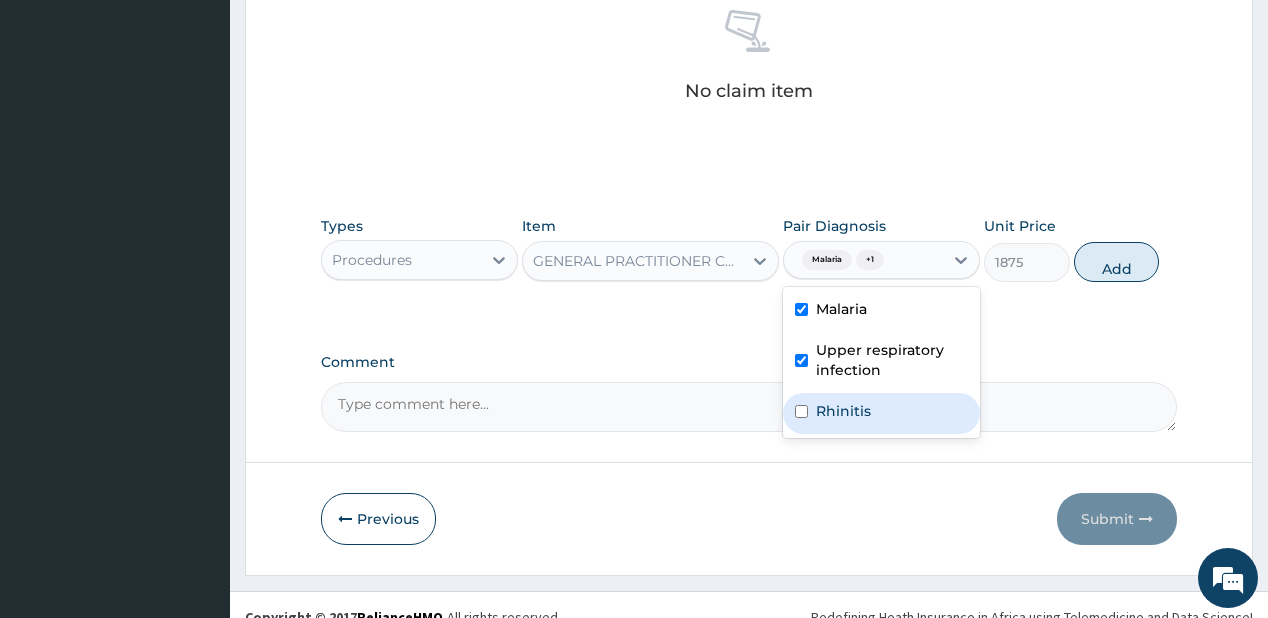 click on "Rhinitis" at bounding box center (843, 411) 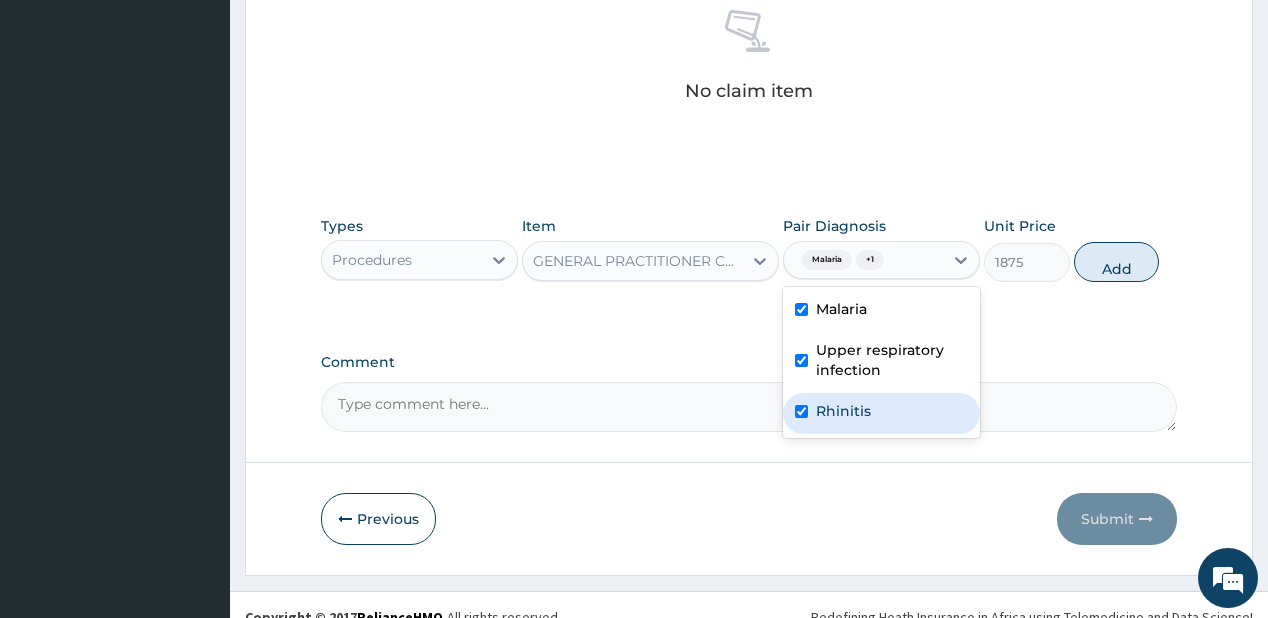 checkbox on "true" 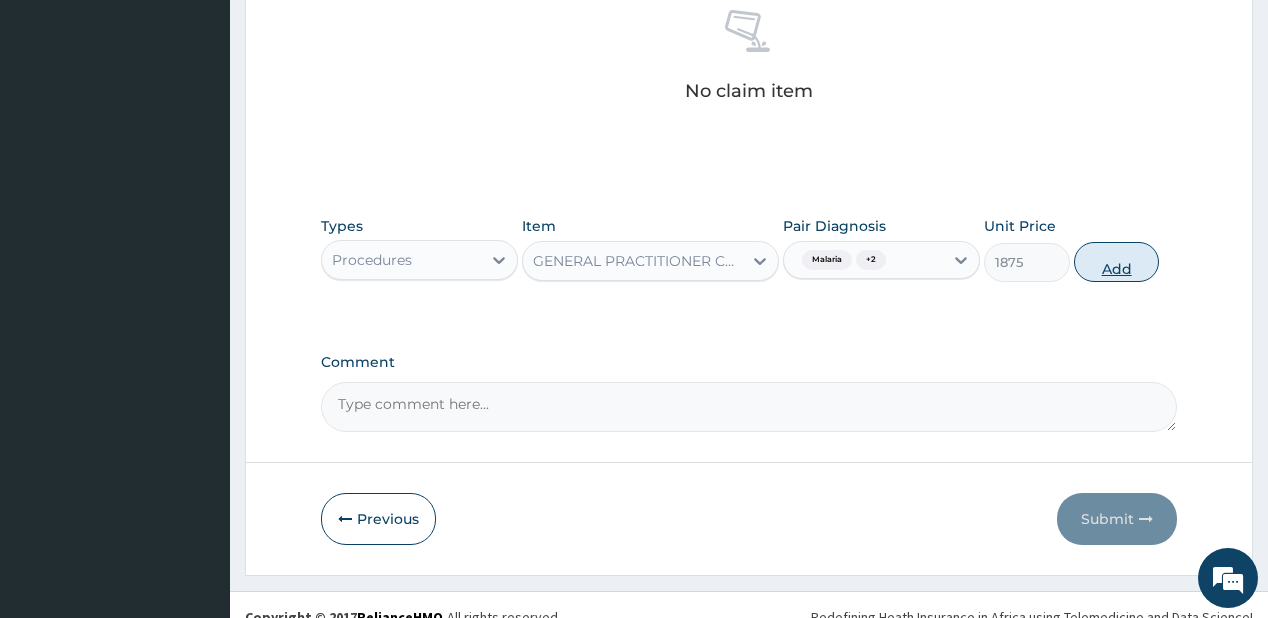 click on "Add" at bounding box center [1117, 262] 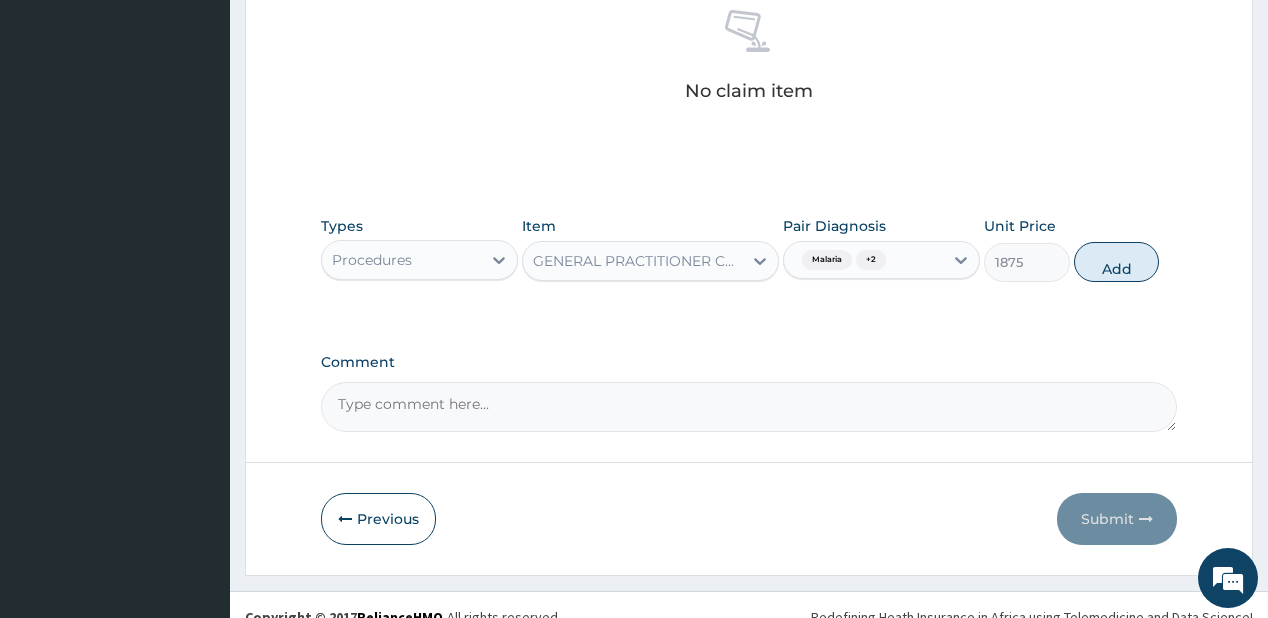 type on "0" 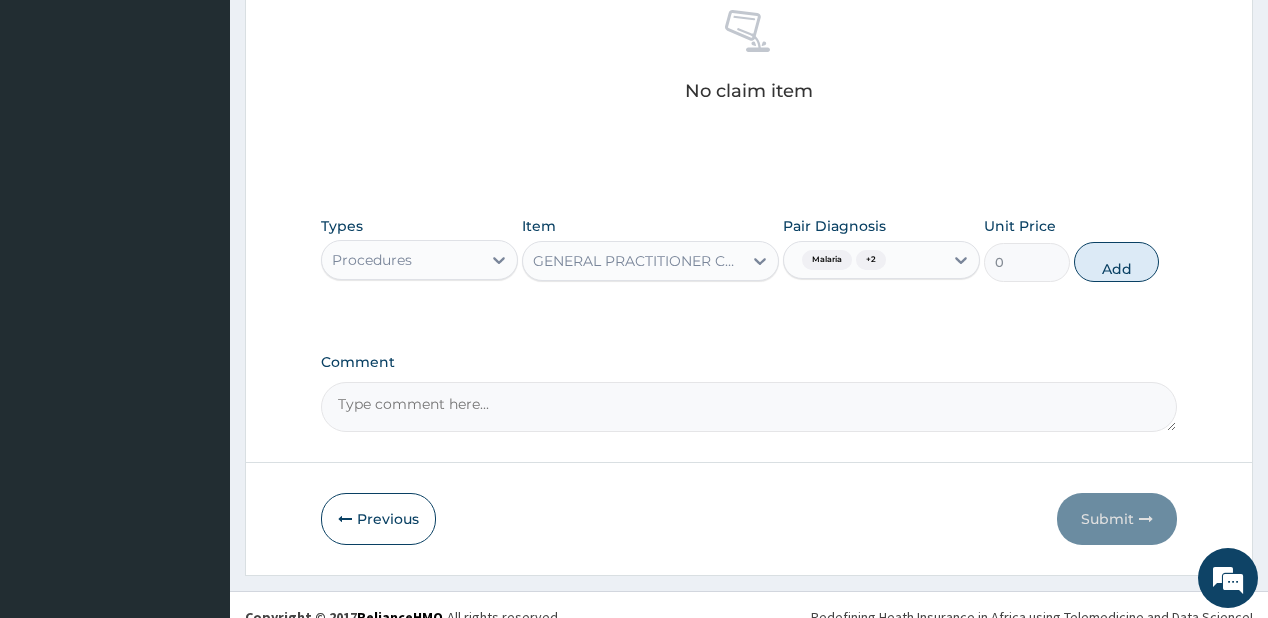 scroll, scrollTop: 748, scrollLeft: 0, axis: vertical 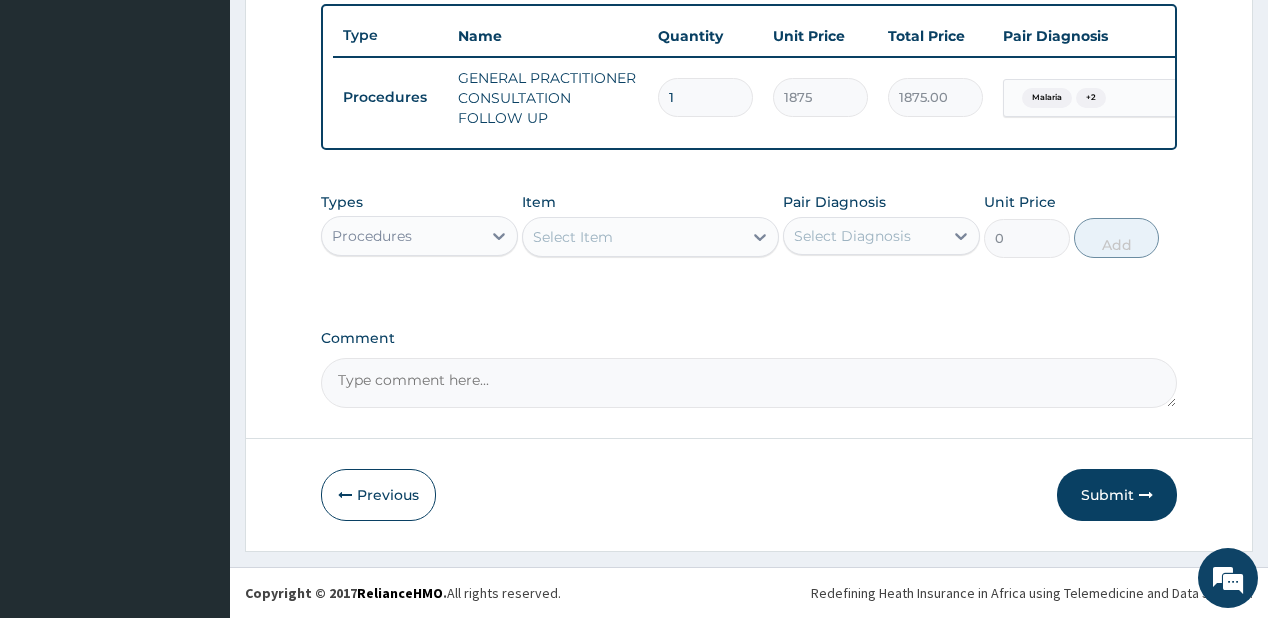 click on "Select Item" at bounding box center [573, 237] 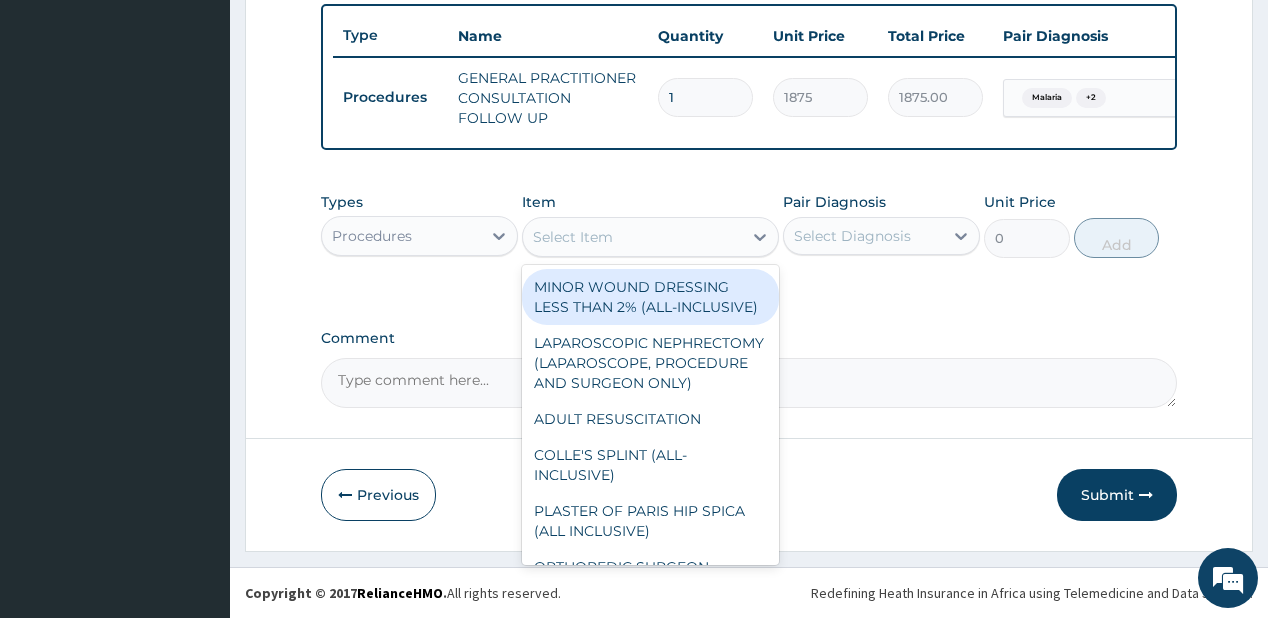 click on "Types Procedures" at bounding box center [419, 225] 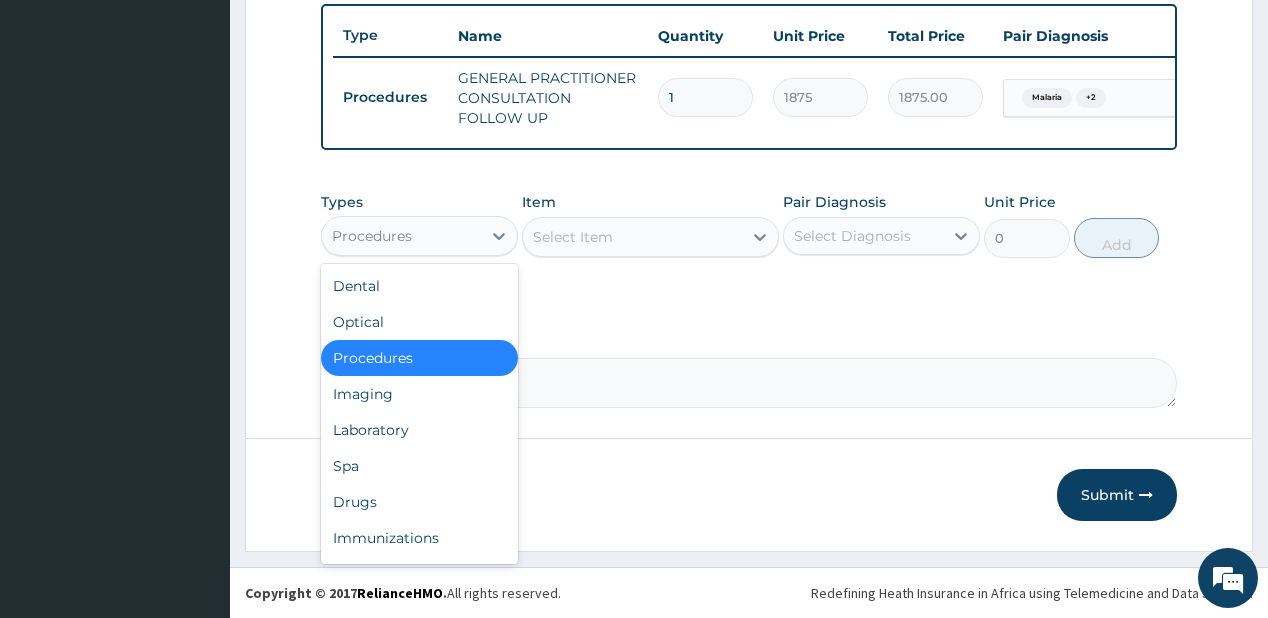 click on "Procedures" at bounding box center [401, 236] 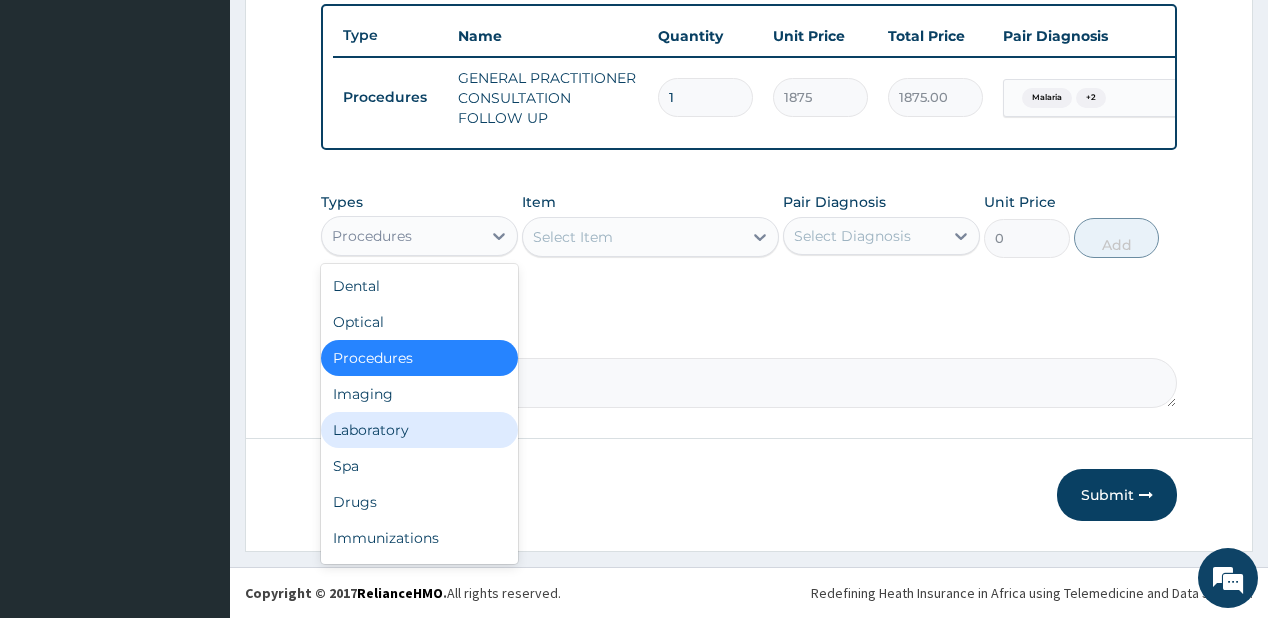 click on "Laboratory" at bounding box center [419, 430] 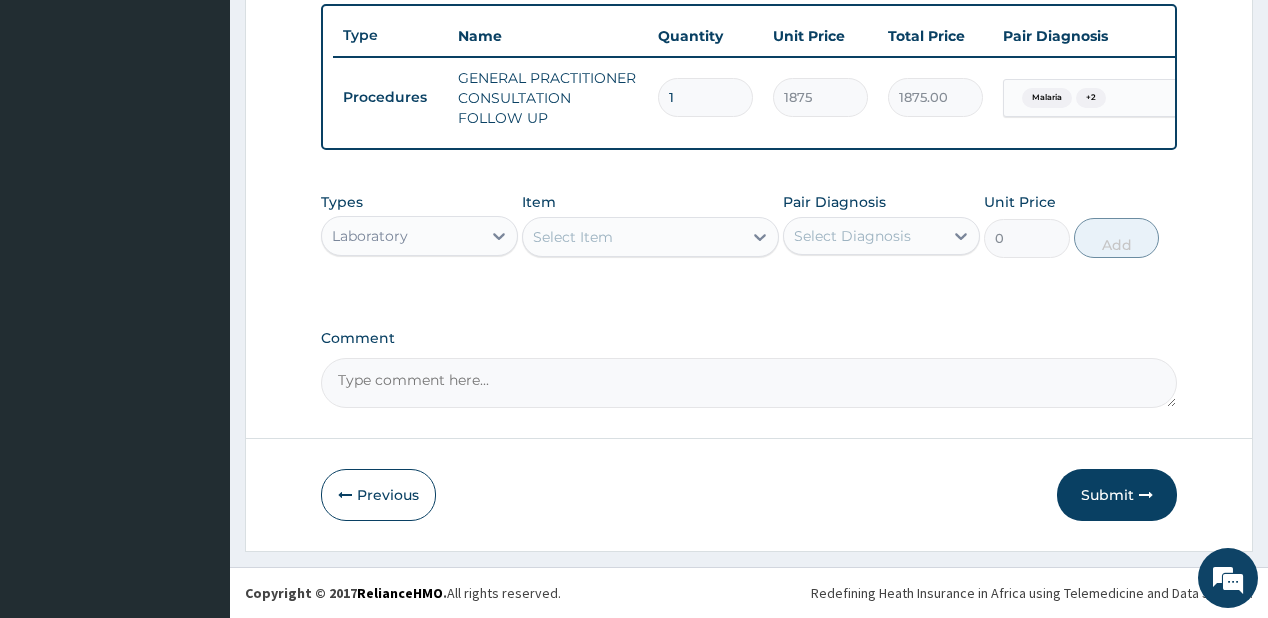 click on "Select Item" at bounding box center [573, 237] 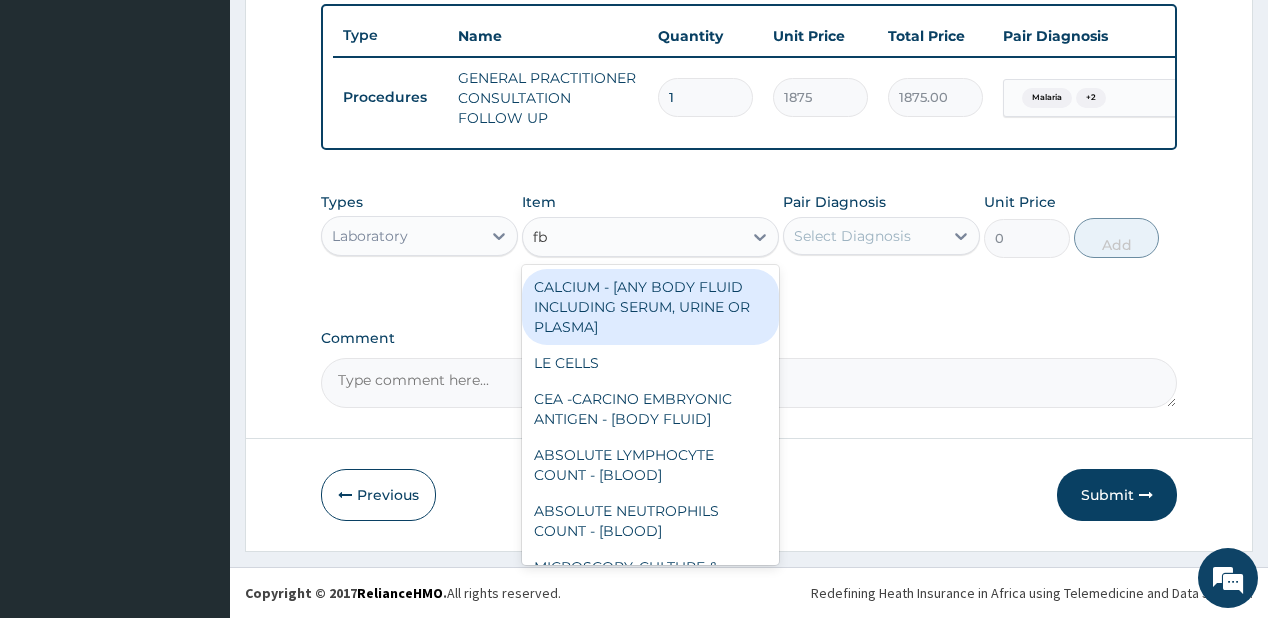 type on "fbc" 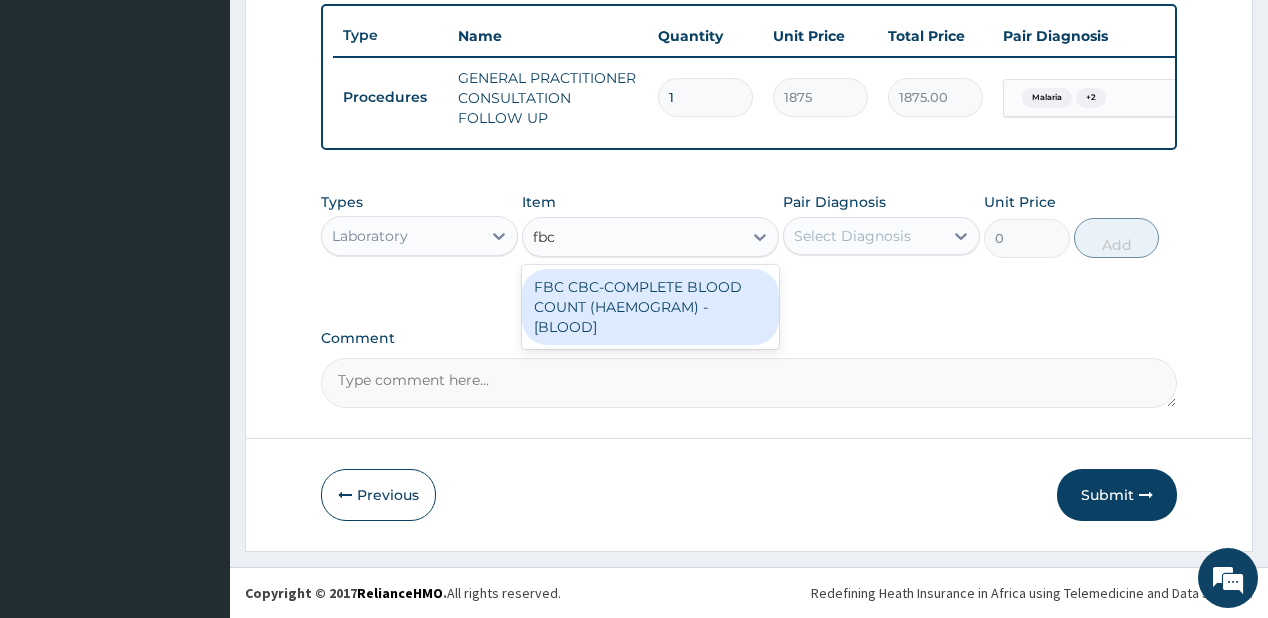 click on "FBC CBC-COMPLETE BLOOD COUNT (HAEMOGRAM) - [BLOOD]" at bounding box center (650, 307) 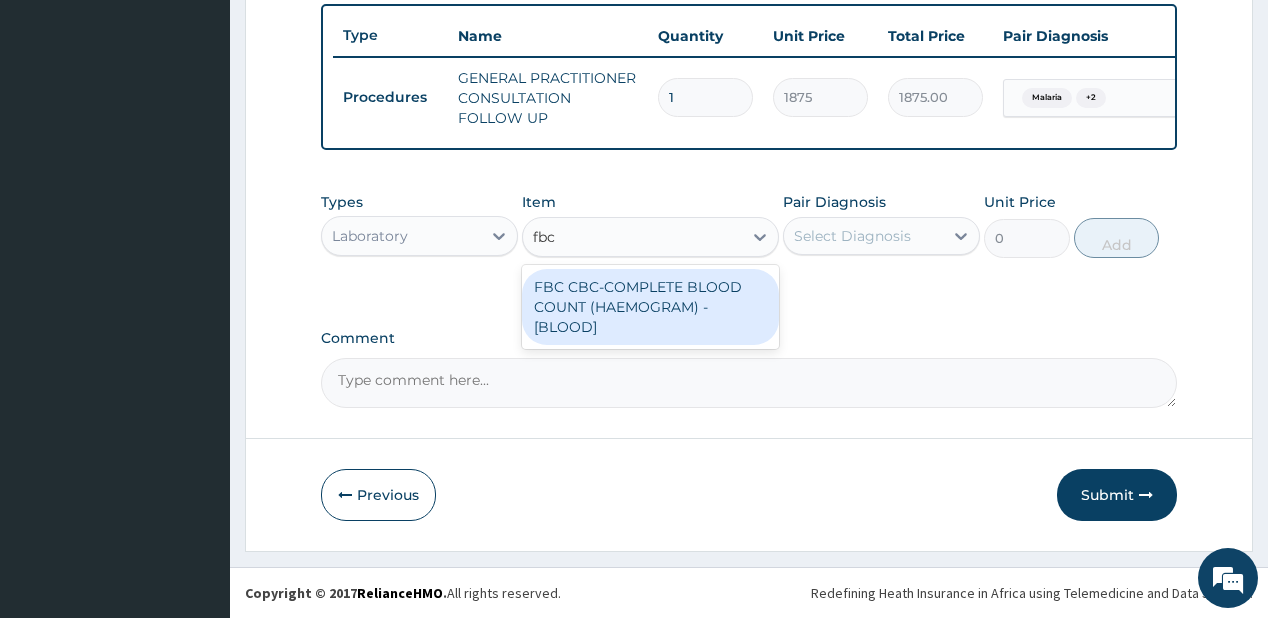 type 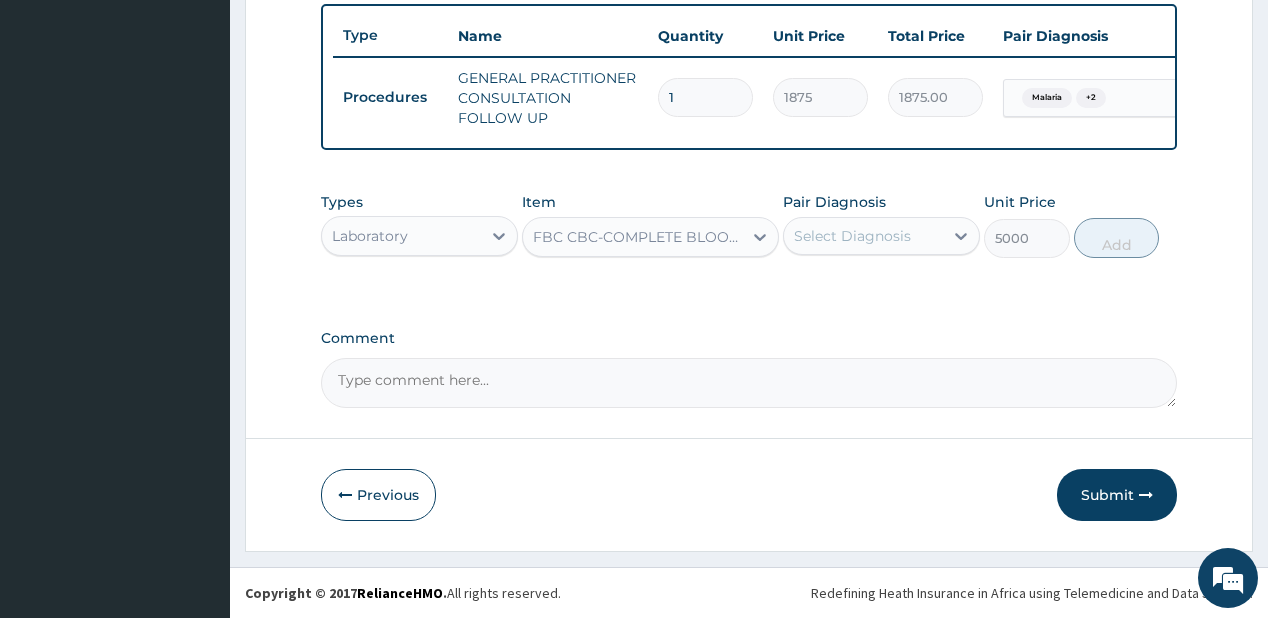 click on "Select Diagnosis" at bounding box center (852, 236) 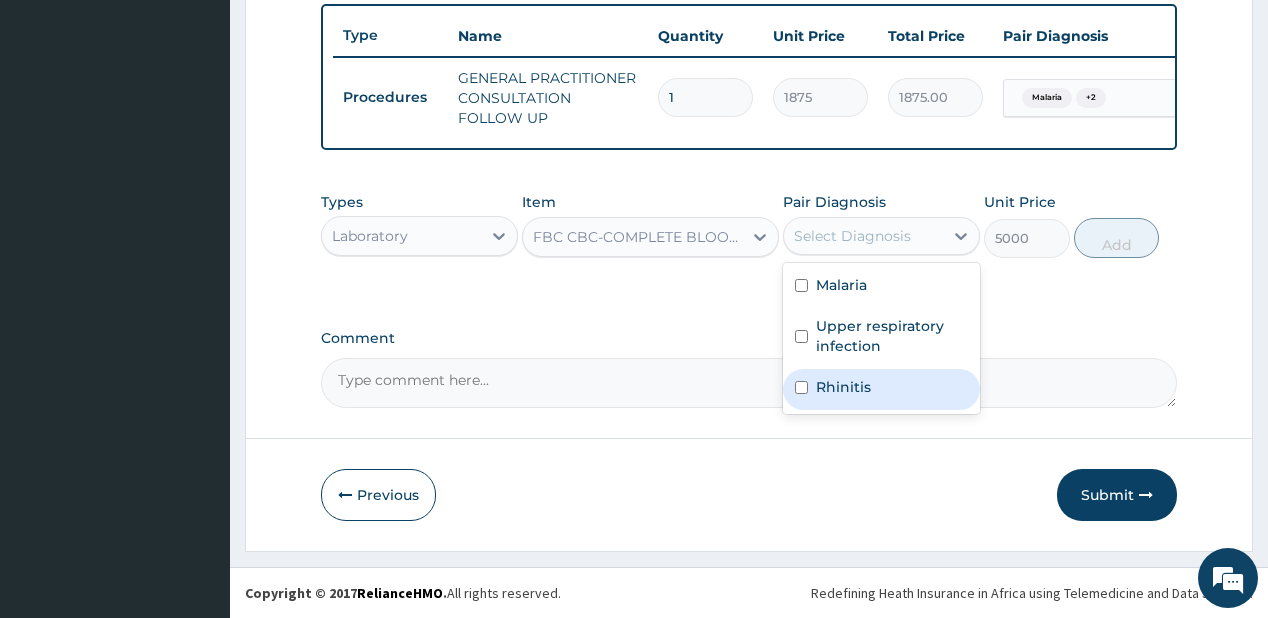 click on "Rhinitis" at bounding box center [843, 387] 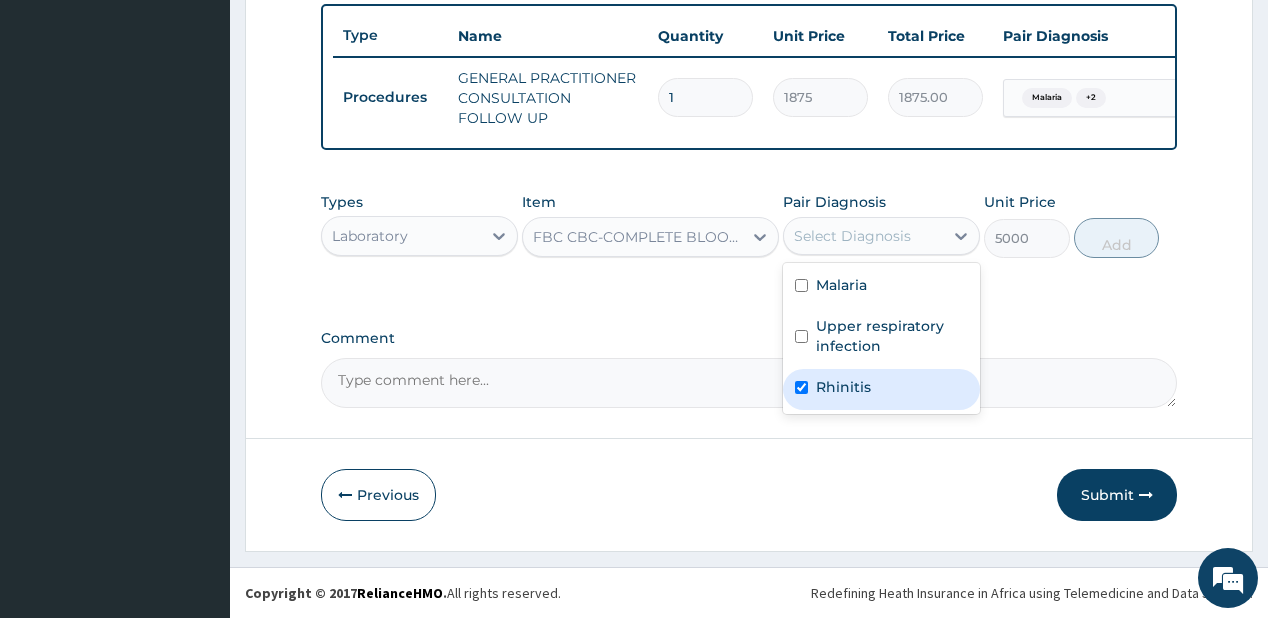 checkbox on "true" 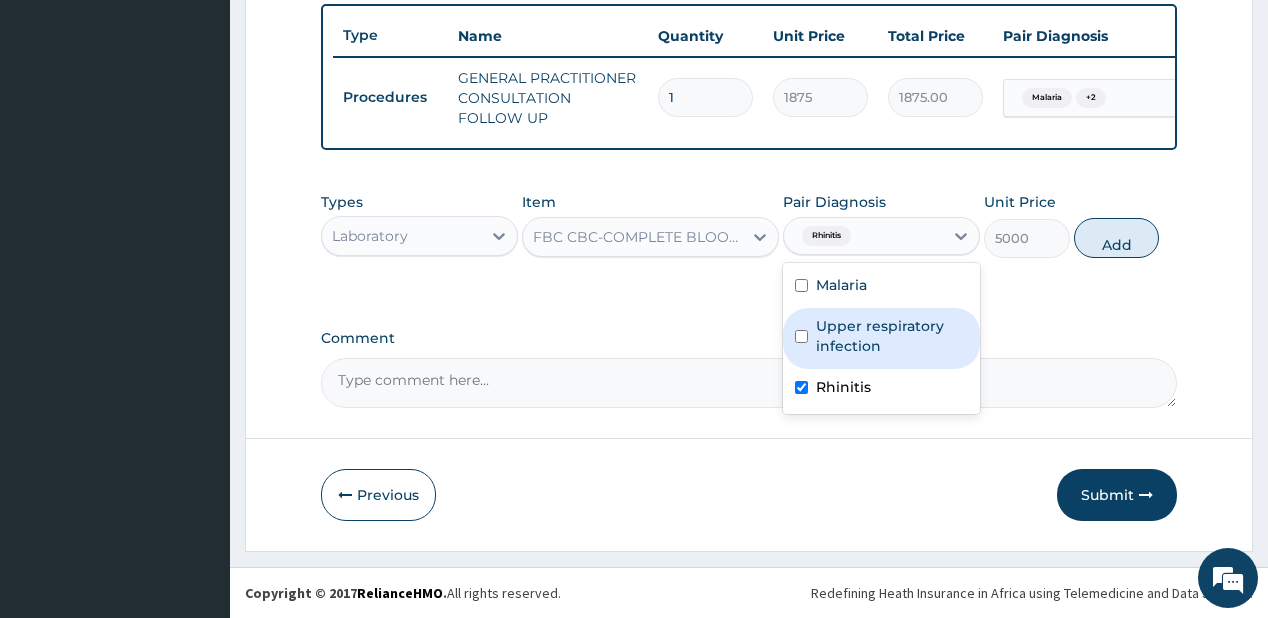 drag, startPoint x: 888, startPoint y: 332, endPoint x: 925, endPoint y: 286, distance: 59.03389 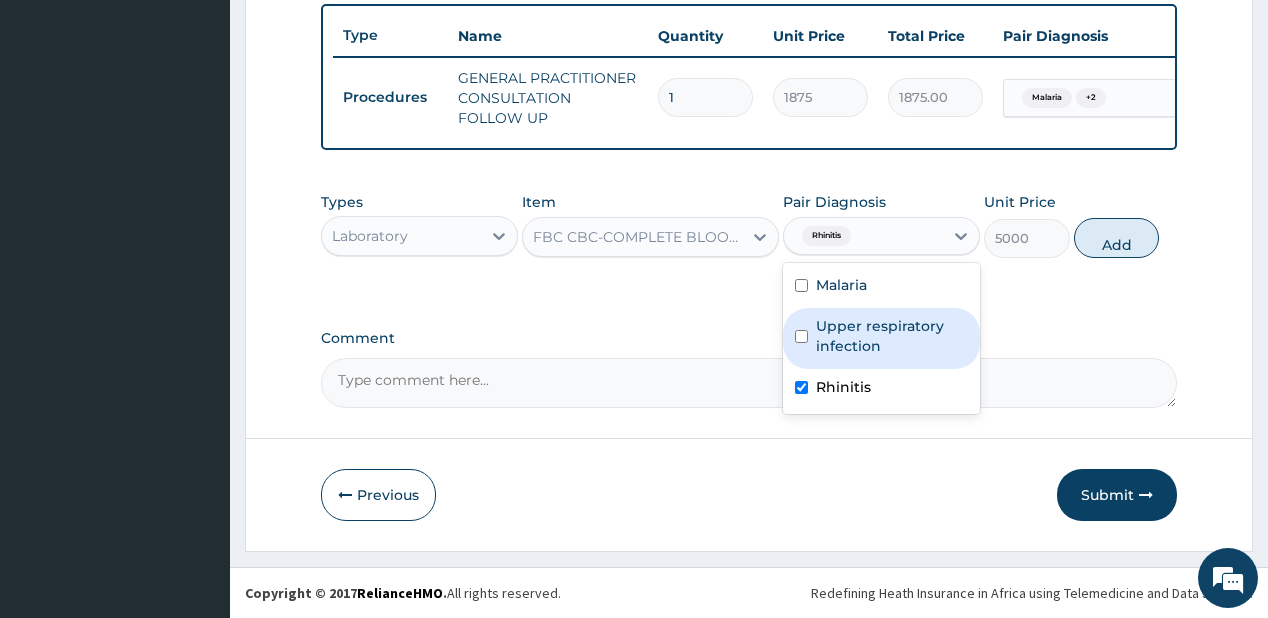 click on "Upper respiratory infection" at bounding box center (892, 336) 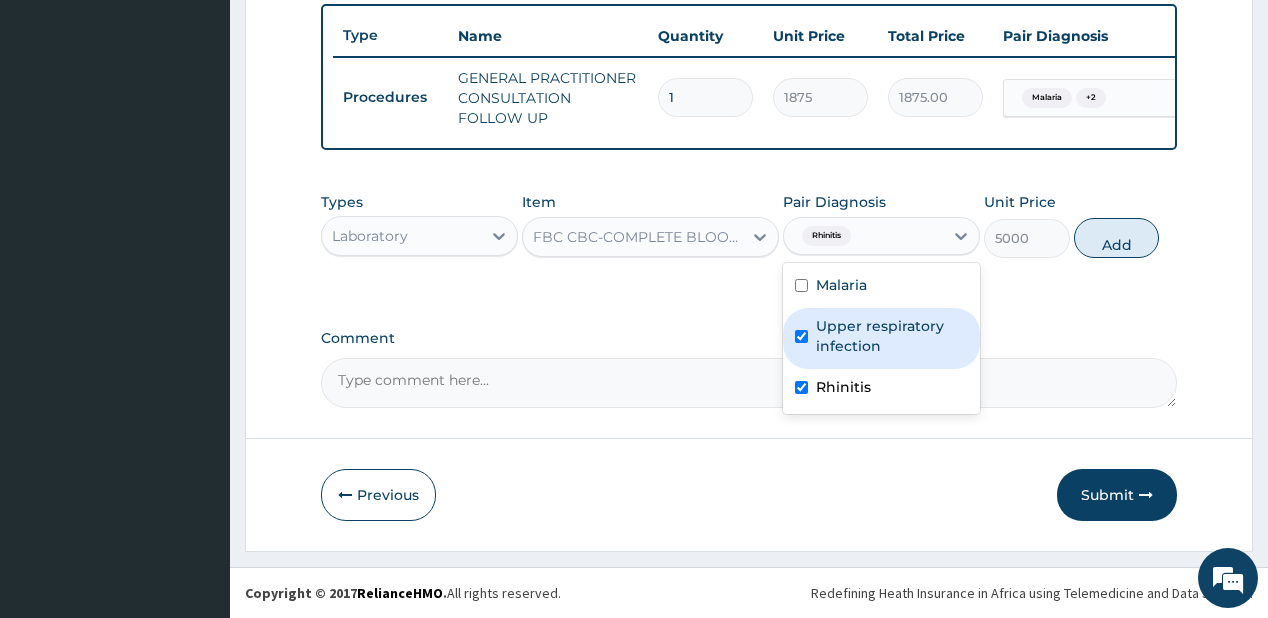 checkbox on "true" 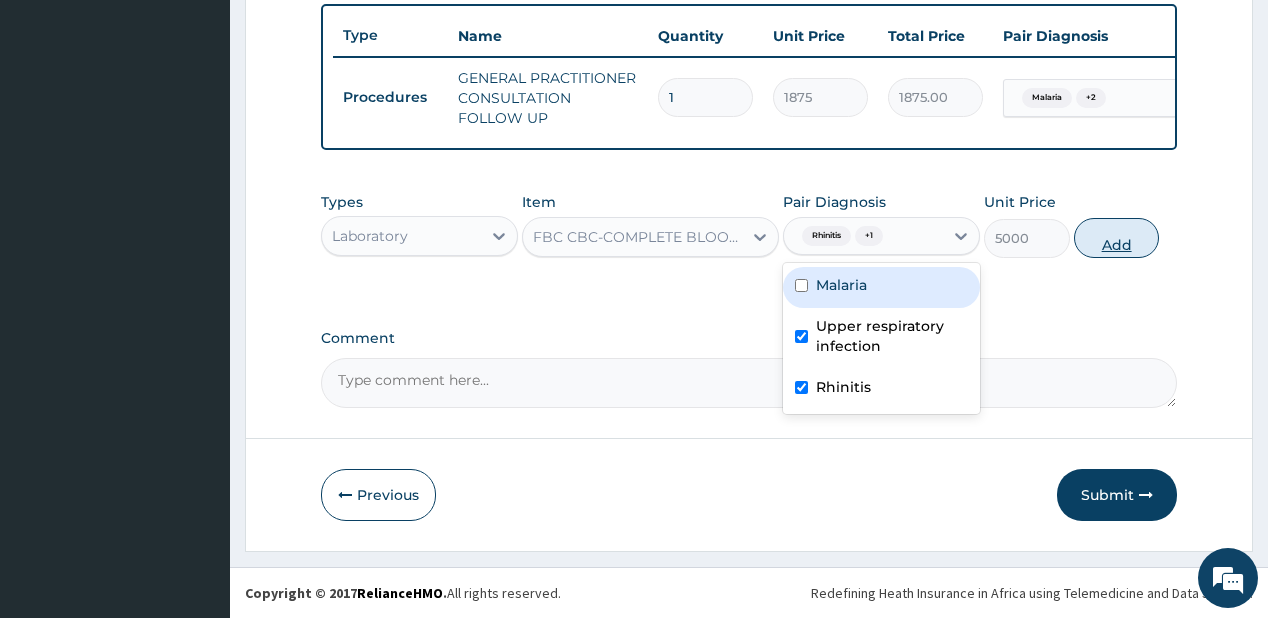 click on "Add" at bounding box center (1117, 238) 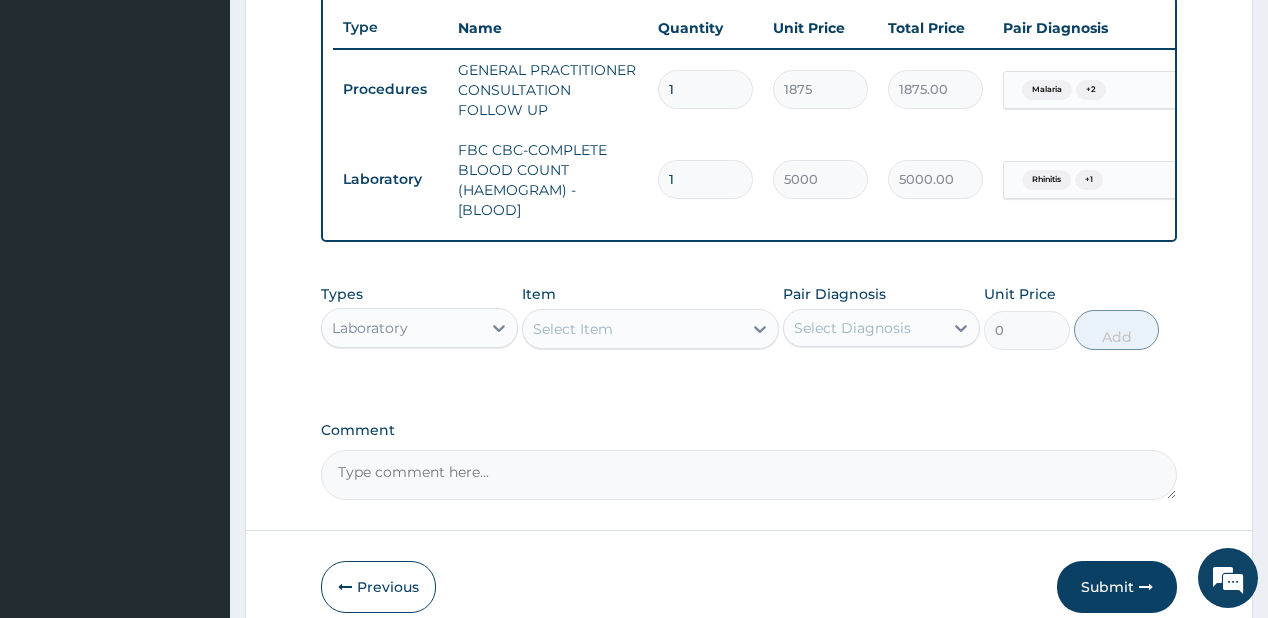 click on "Select Item" at bounding box center (632, 329) 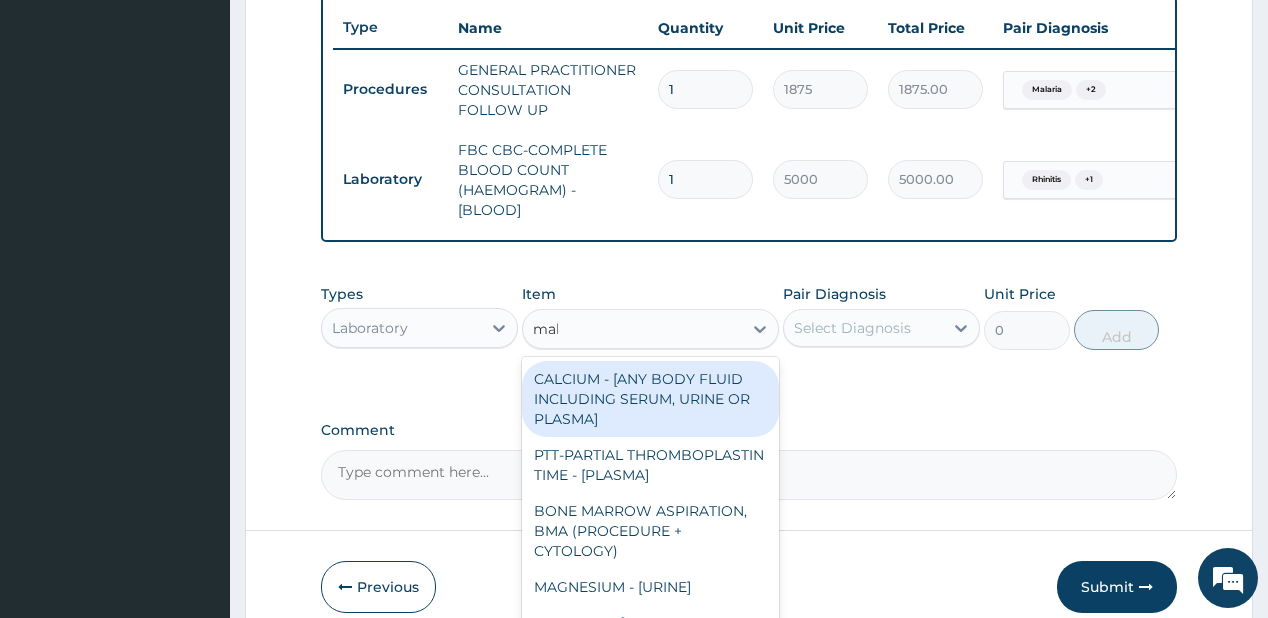 type on "mala" 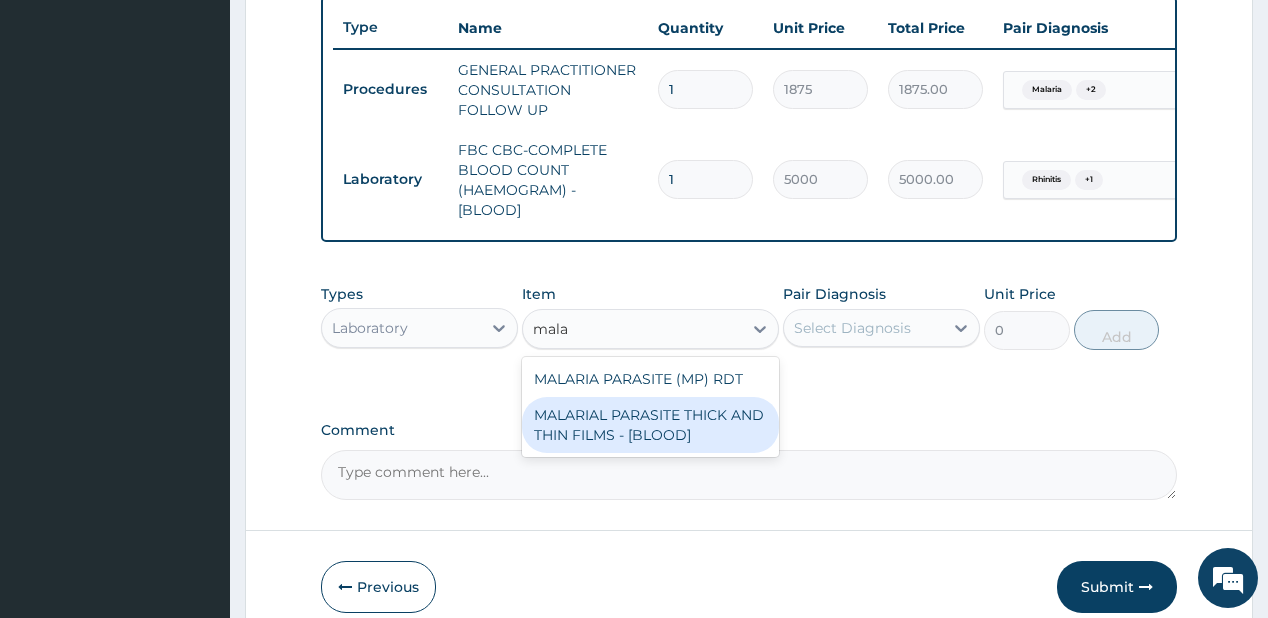 drag, startPoint x: 605, startPoint y: 444, endPoint x: 620, endPoint y: 423, distance: 25.806976 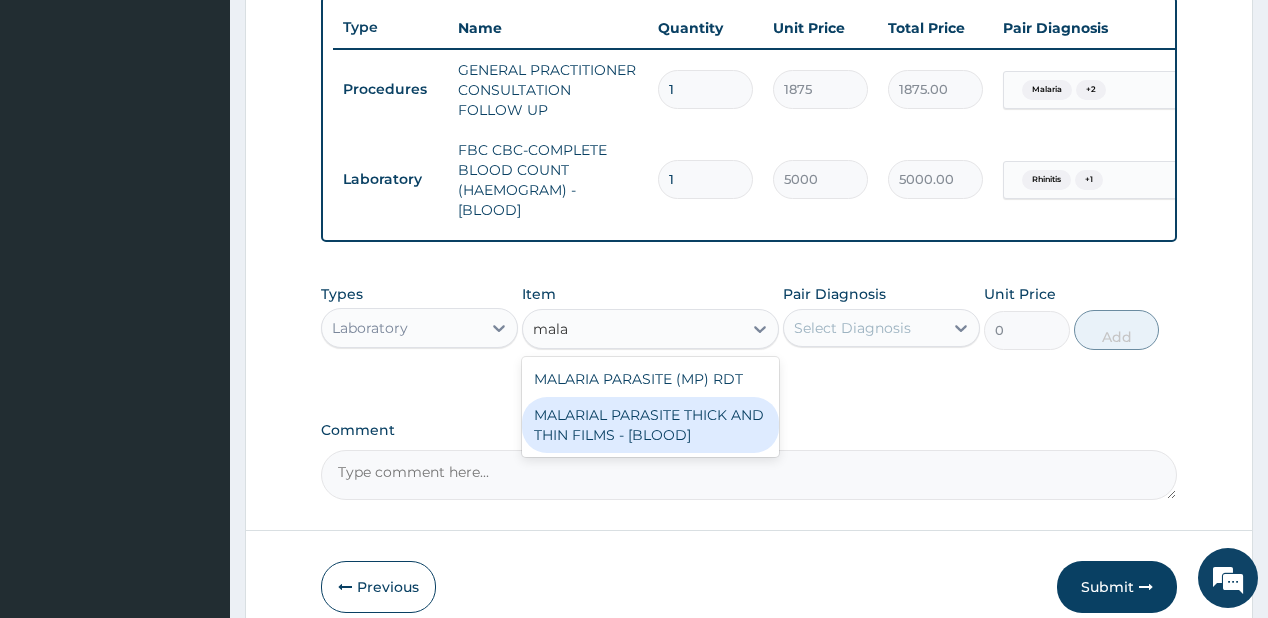 click on "MALARIAL PARASITE THICK AND THIN FILMS - [BLOOD]" at bounding box center (650, 425) 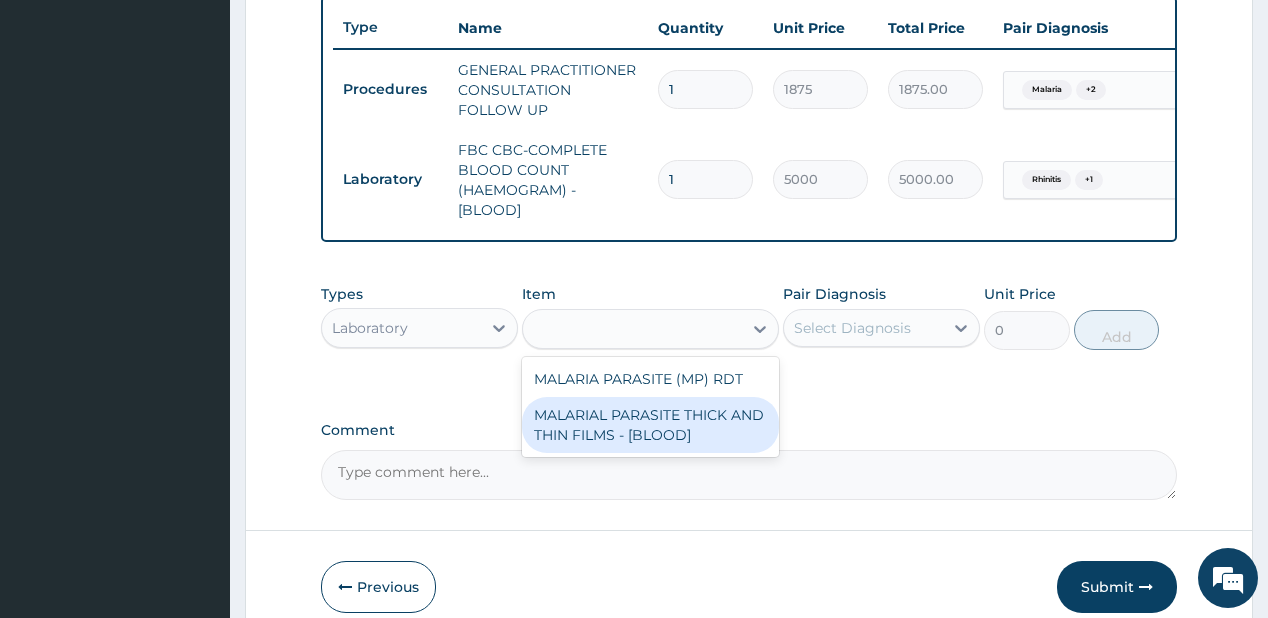 type on "2187.5" 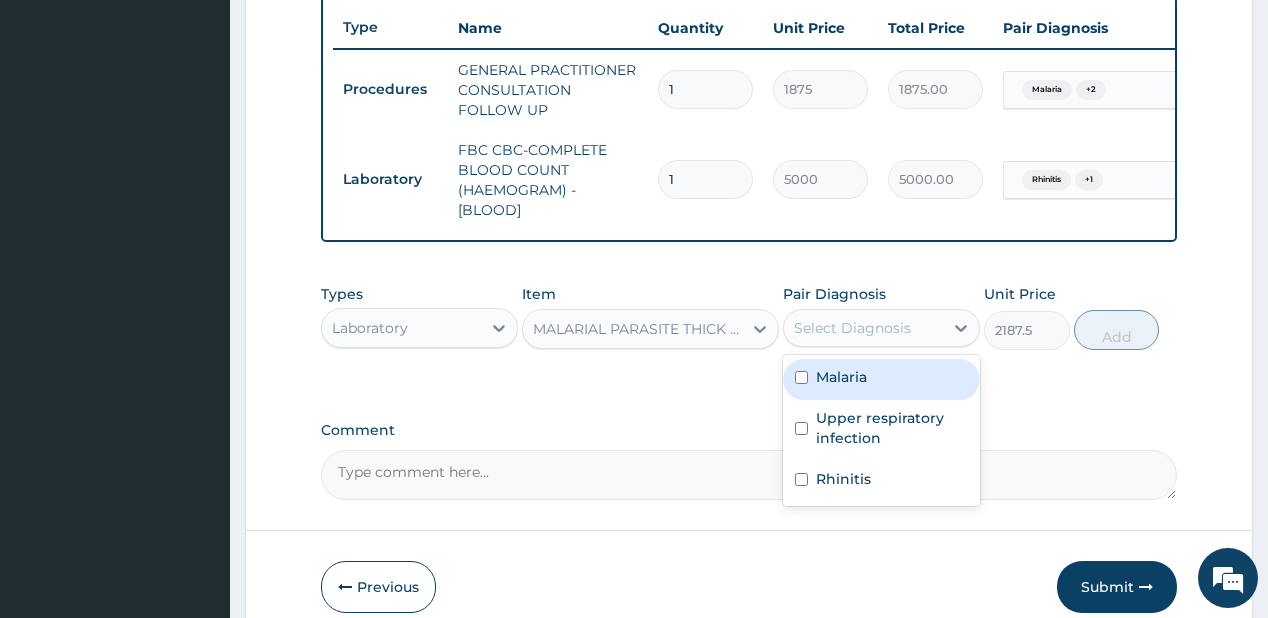 click on "Select Diagnosis" at bounding box center (863, 328) 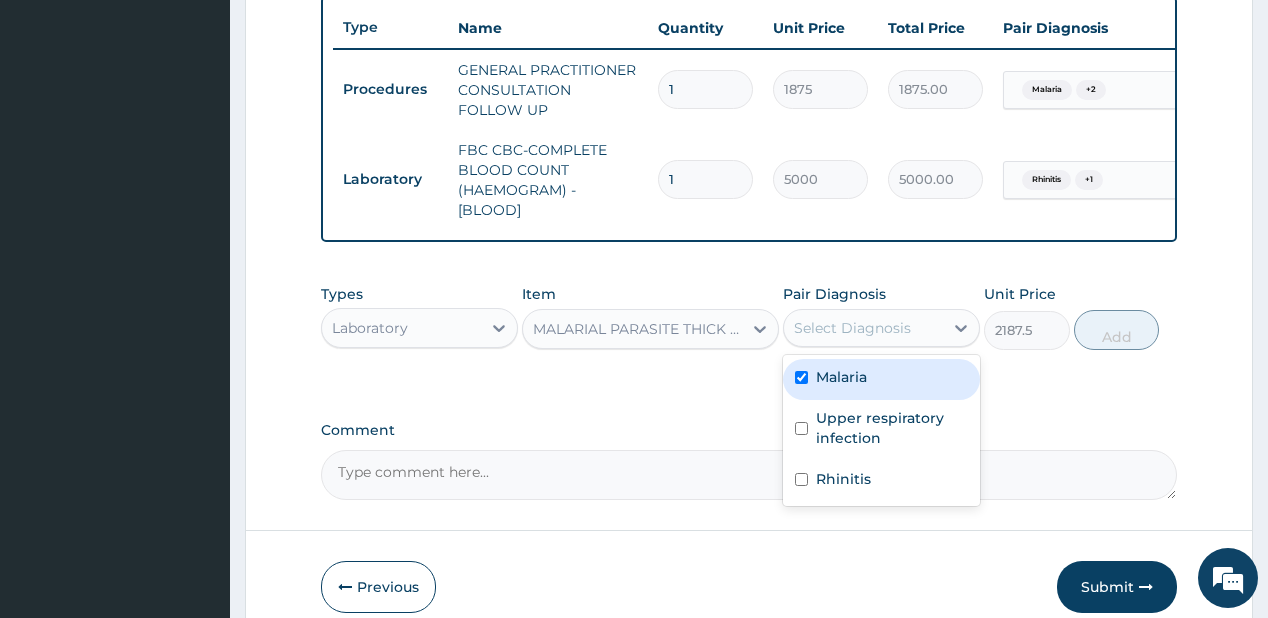 checkbox on "true" 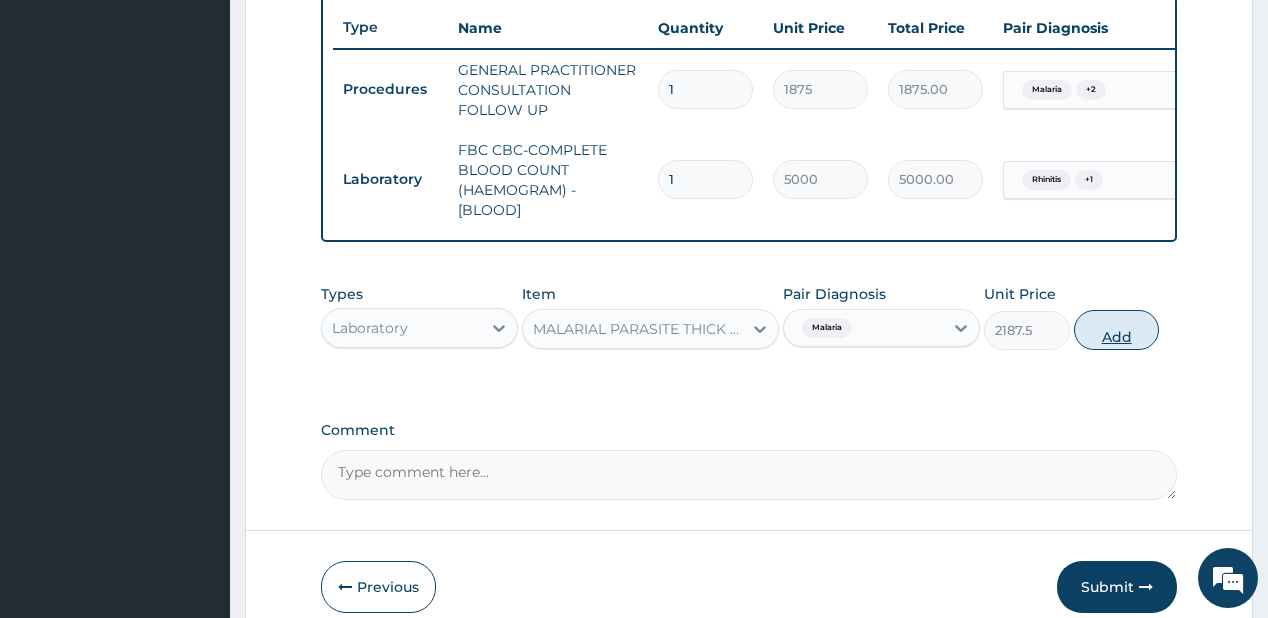 click on "Add" at bounding box center (1117, 330) 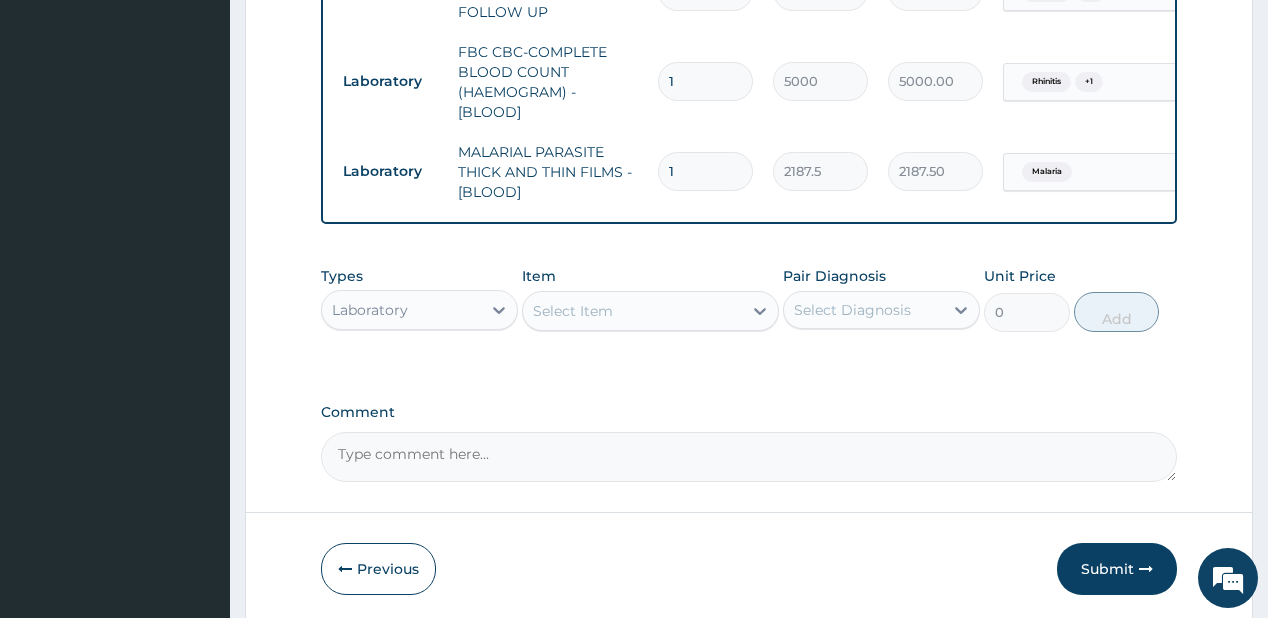 scroll, scrollTop: 908, scrollLeft: 0, axis: vertical 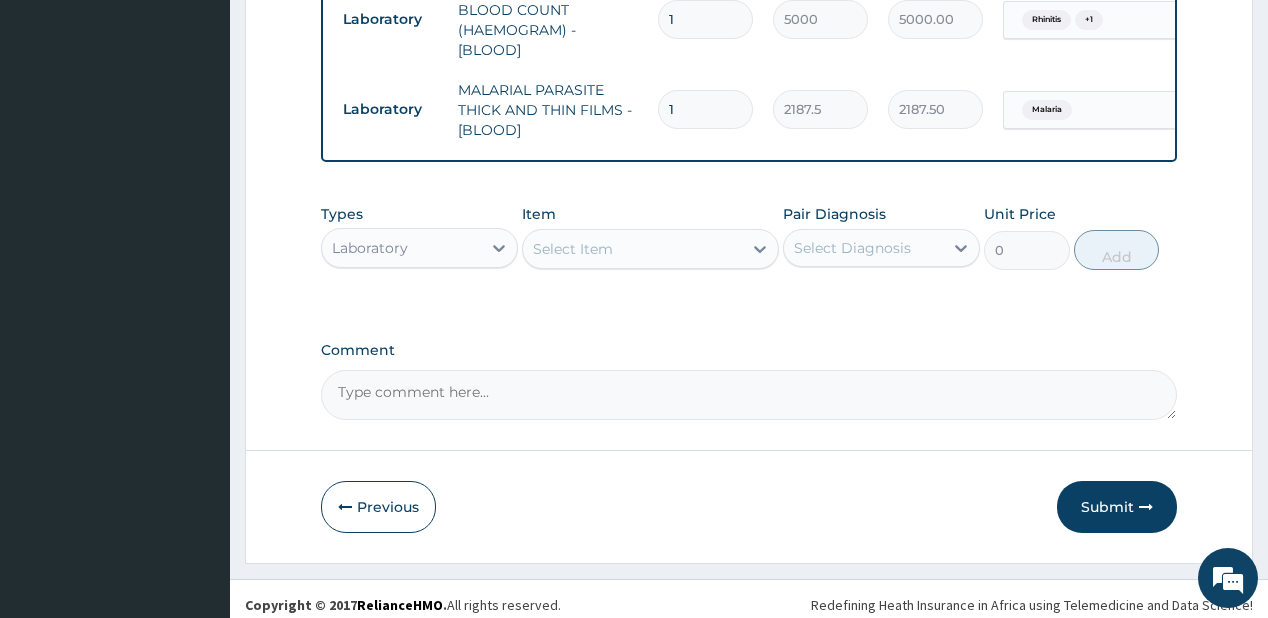click on "Laboratory" at bounding box center [401, 248] 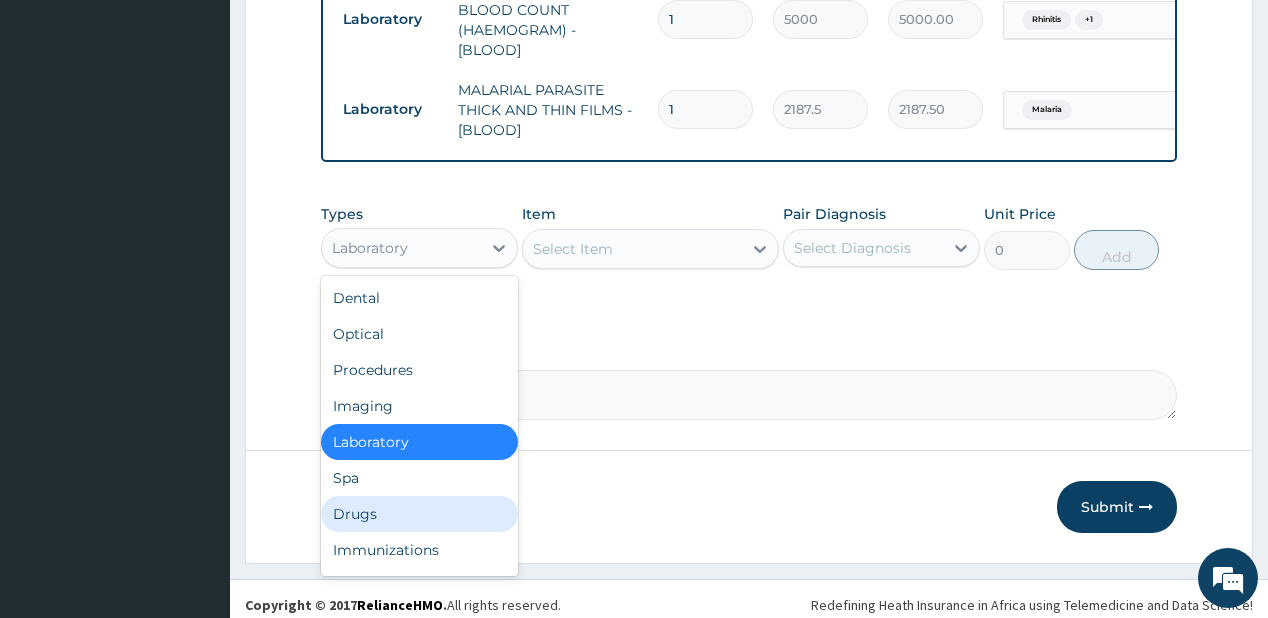 drag, startPoint x: 346, startPoint y: 515, endPoint x: 416, endPoint y: 448, distance: 96.89685 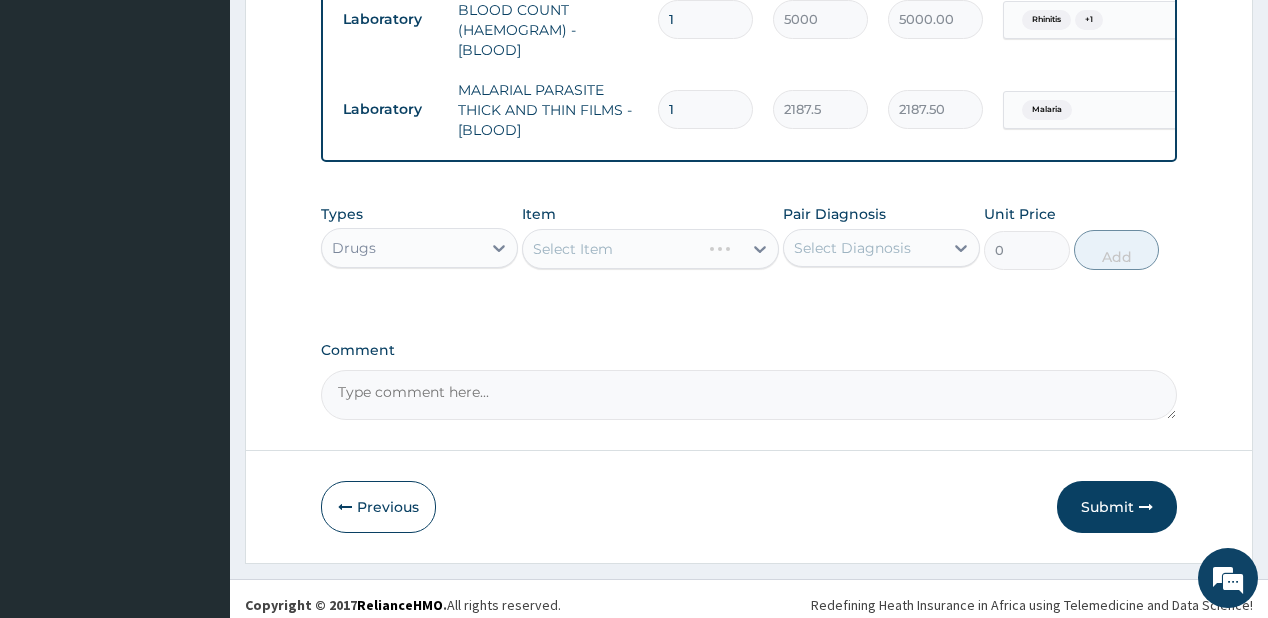click on "Select Item" at bounding box center [650, 249] 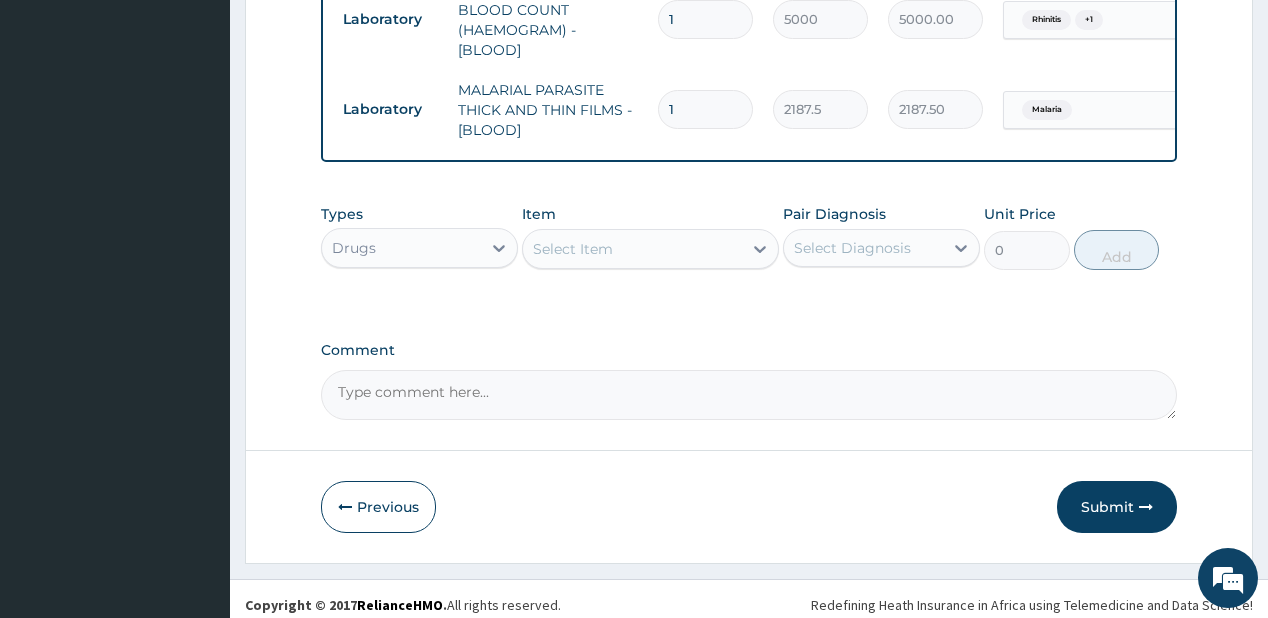click on "Select Item" at bounding box center [573, 249] 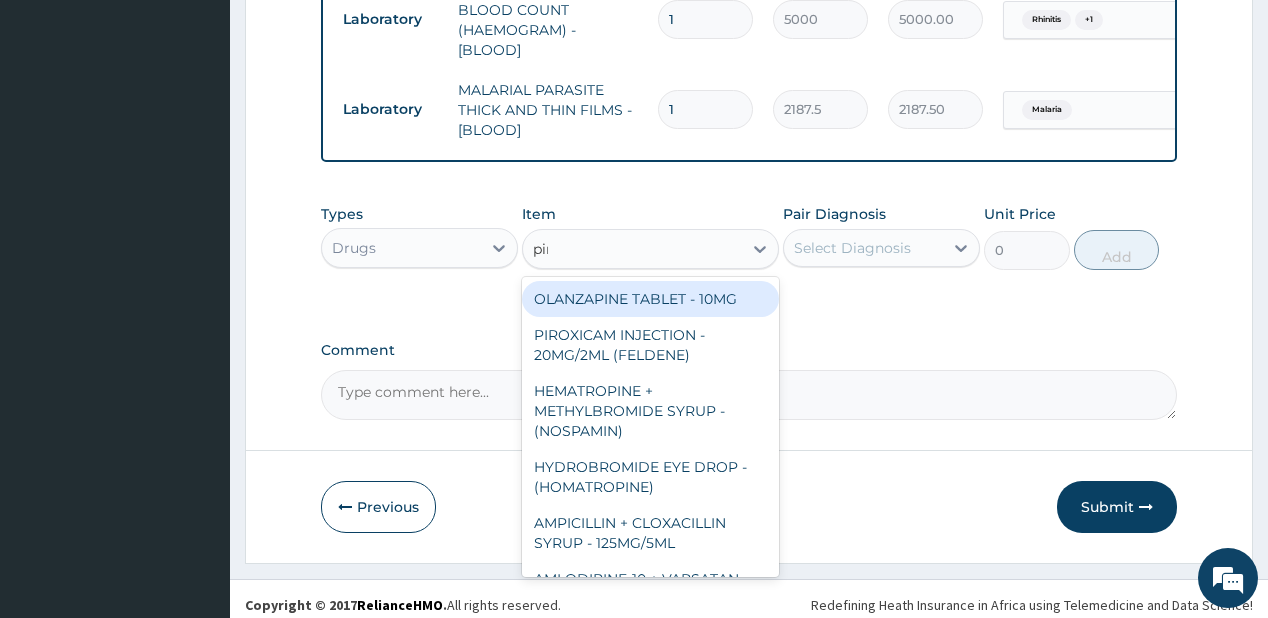 type on "piri" 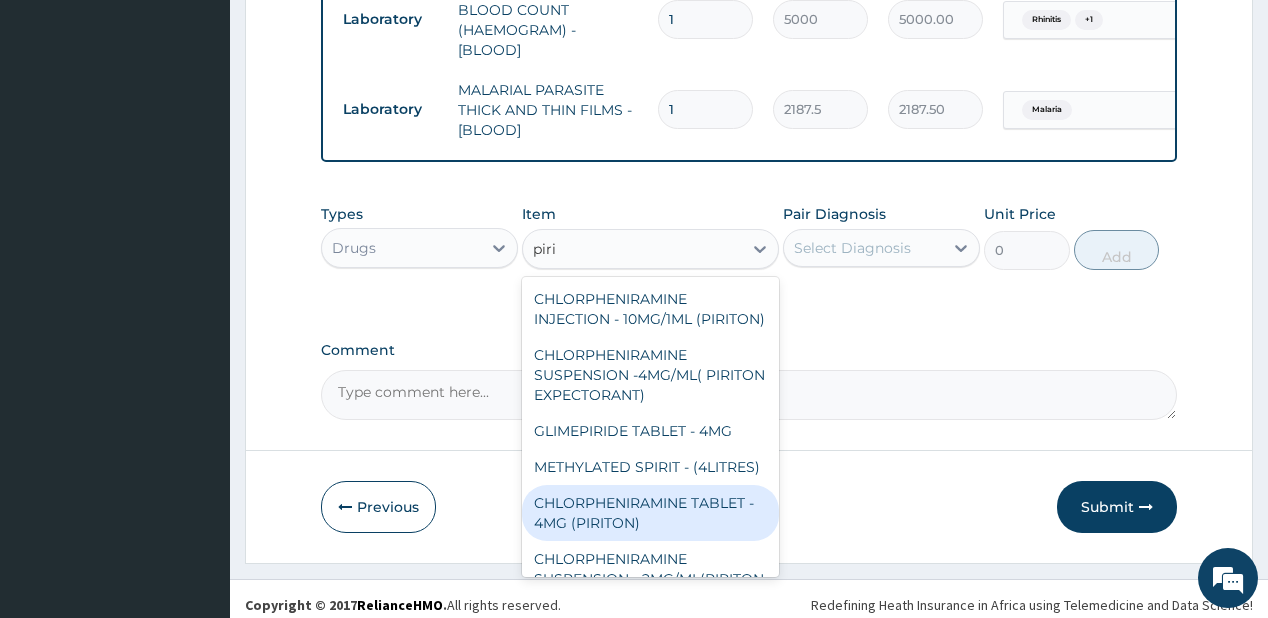 click on "CHLORPHENIRAMINE TABLET - 4MG (PIRITON)" at bounding box center [650, 513] 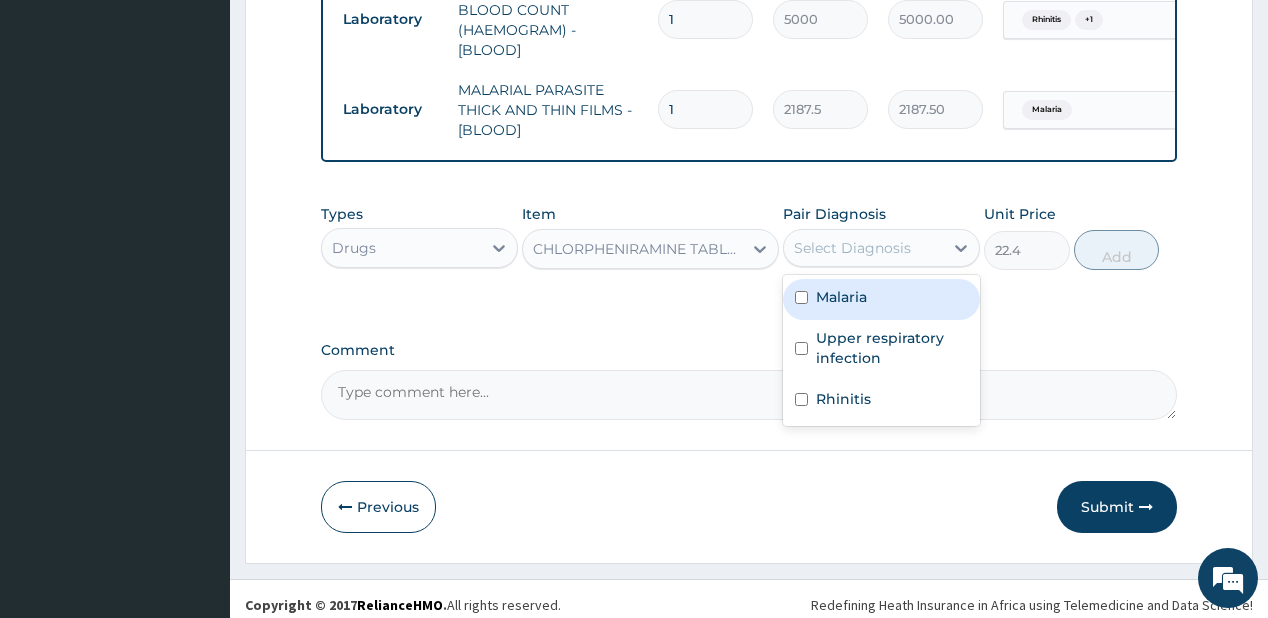 click on "Select Diagnosis" at bounding box center [852, 248] 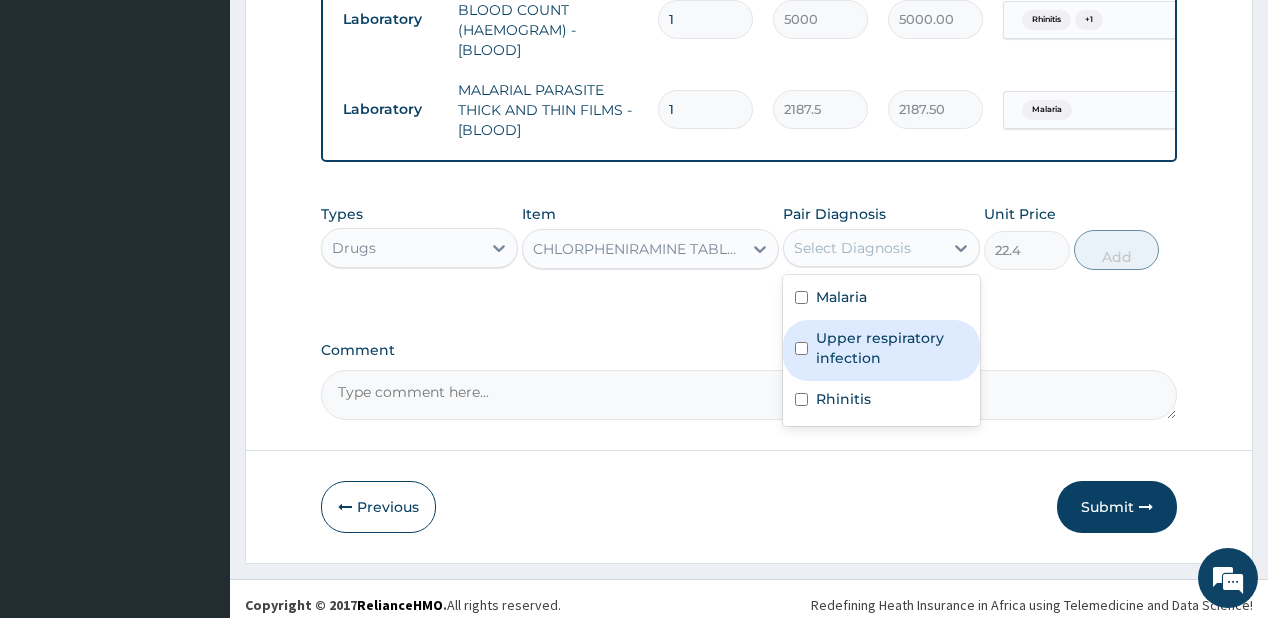 click on "Upper respiratory infection" at bounding box center (892, 348) 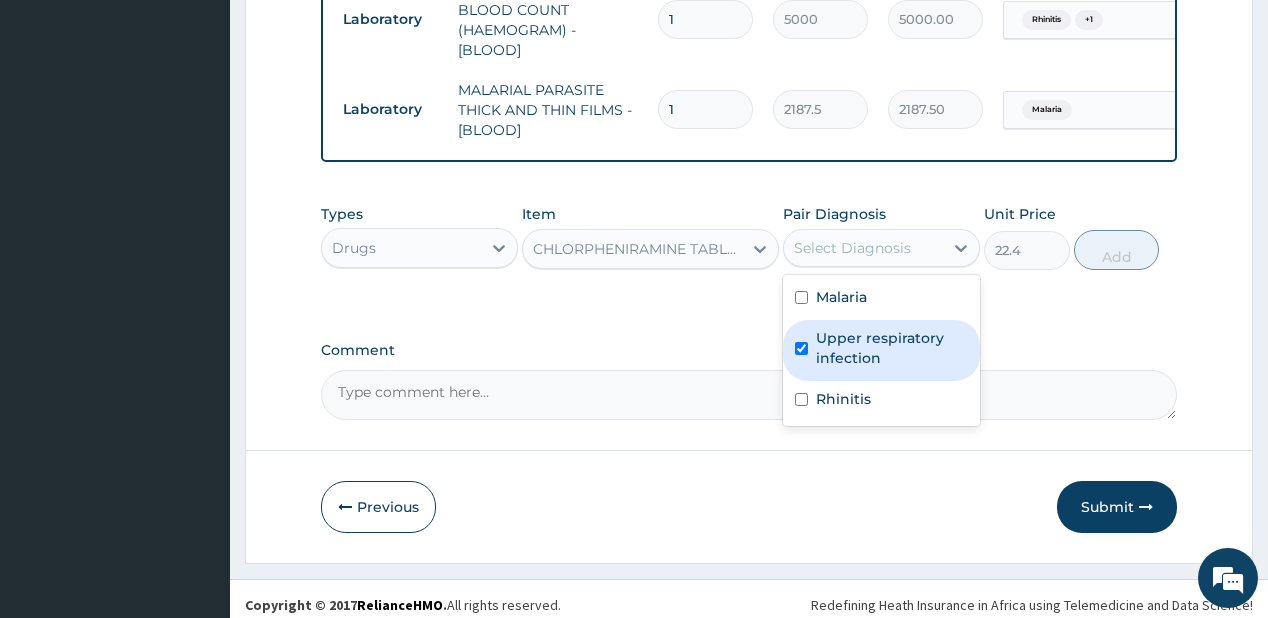 checkbox on "true" 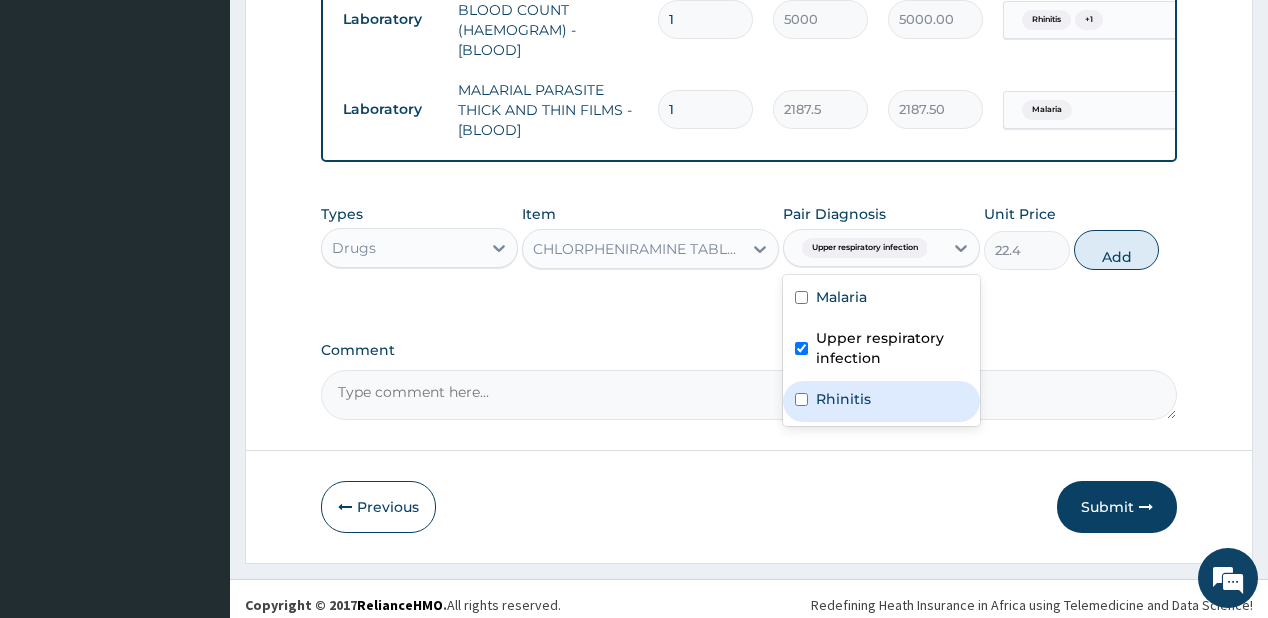 drag, startPoint x: 858, startPoint y: 414, endPoint x: 928, endPoint y: 344, distance: 98.99495 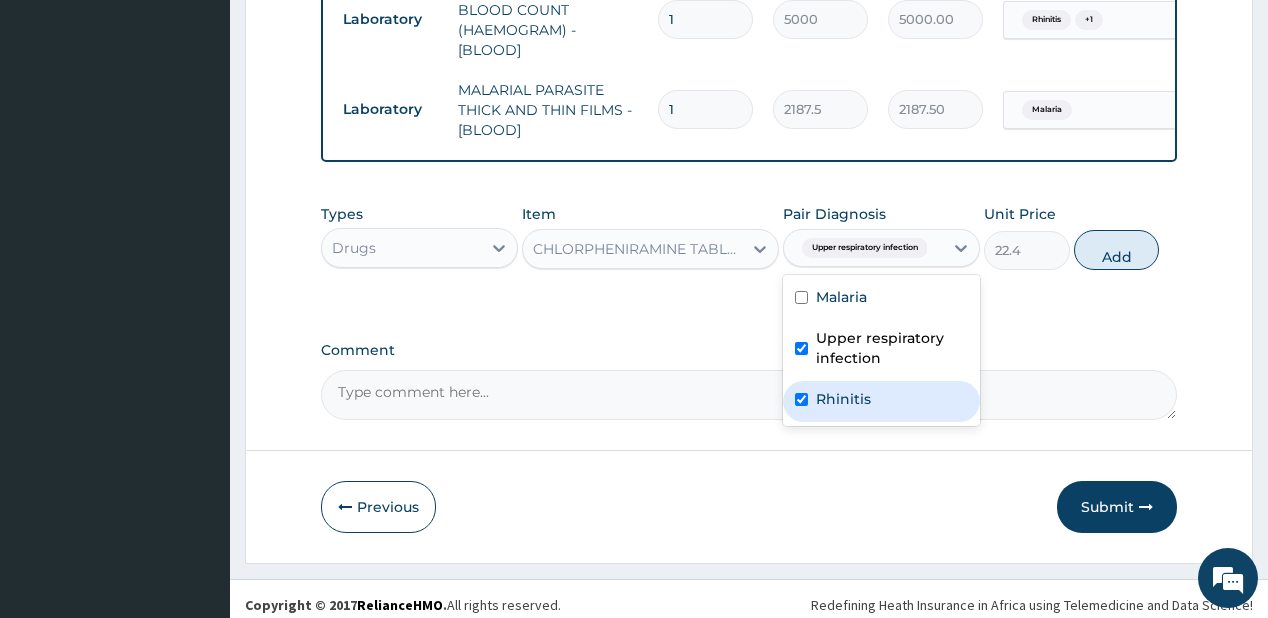 checkbox on "true" 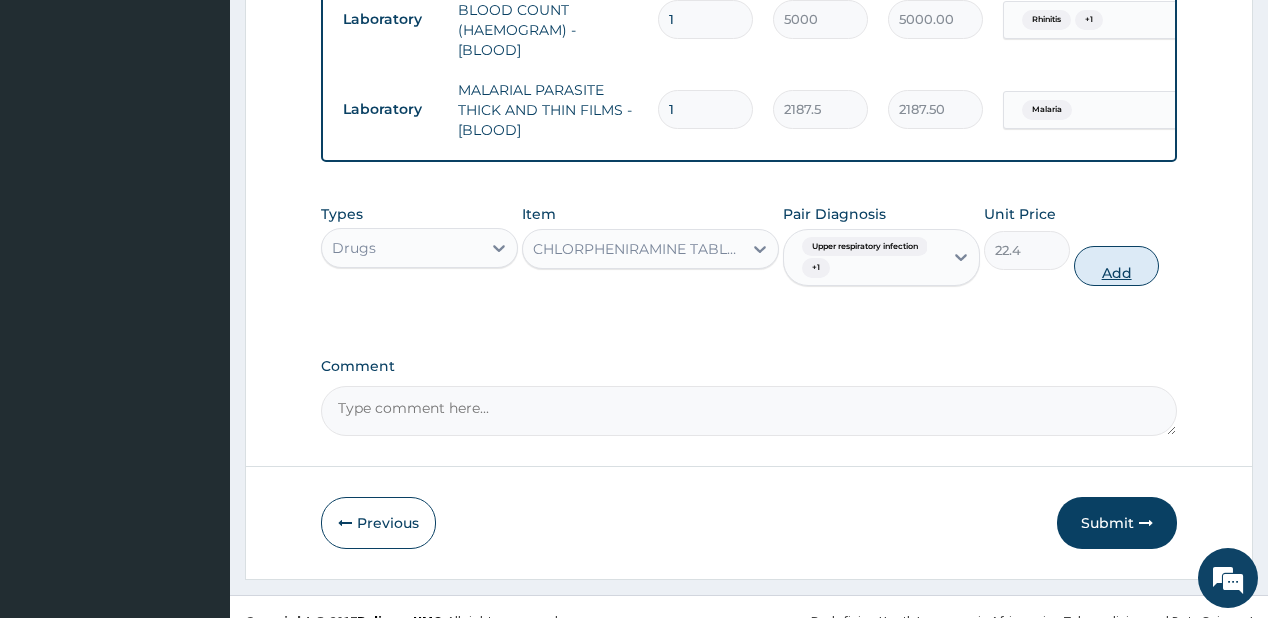 click on "Add" at bounding box center [1117, 266] 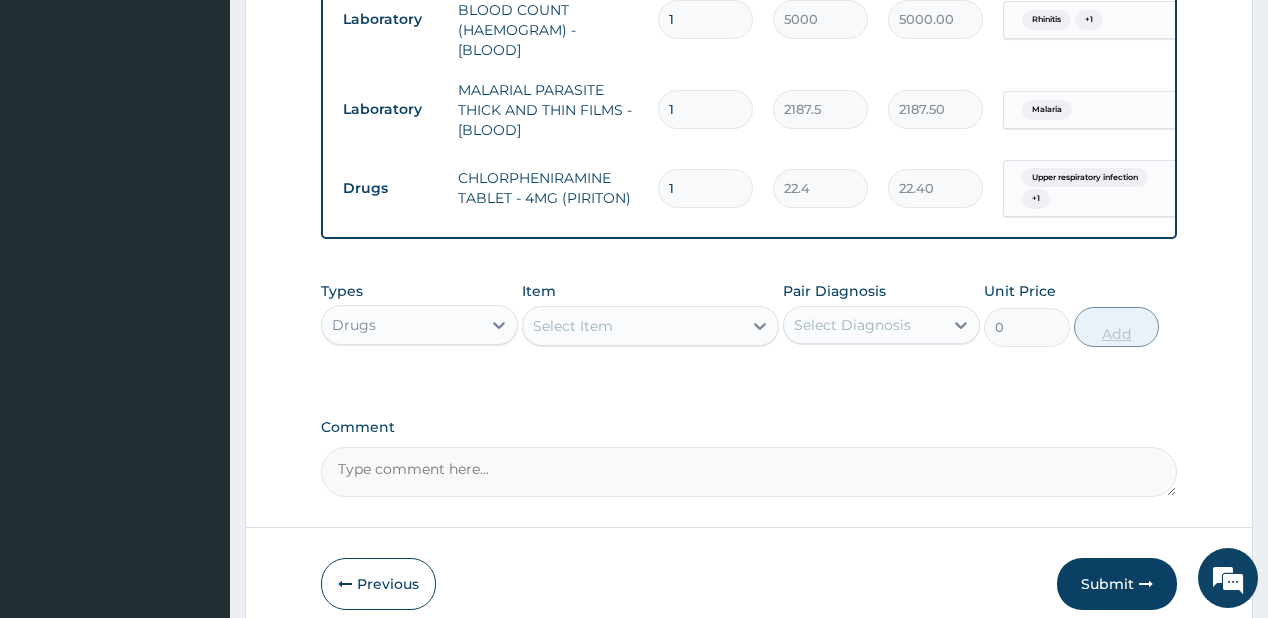 type 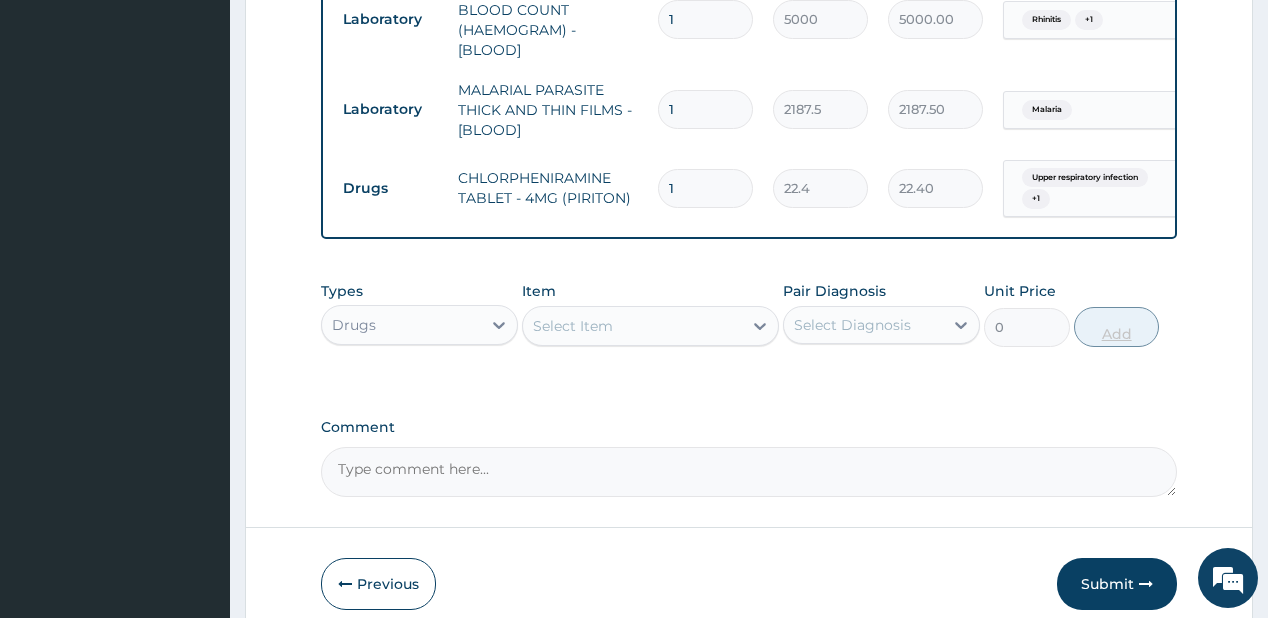 type on "0.00" 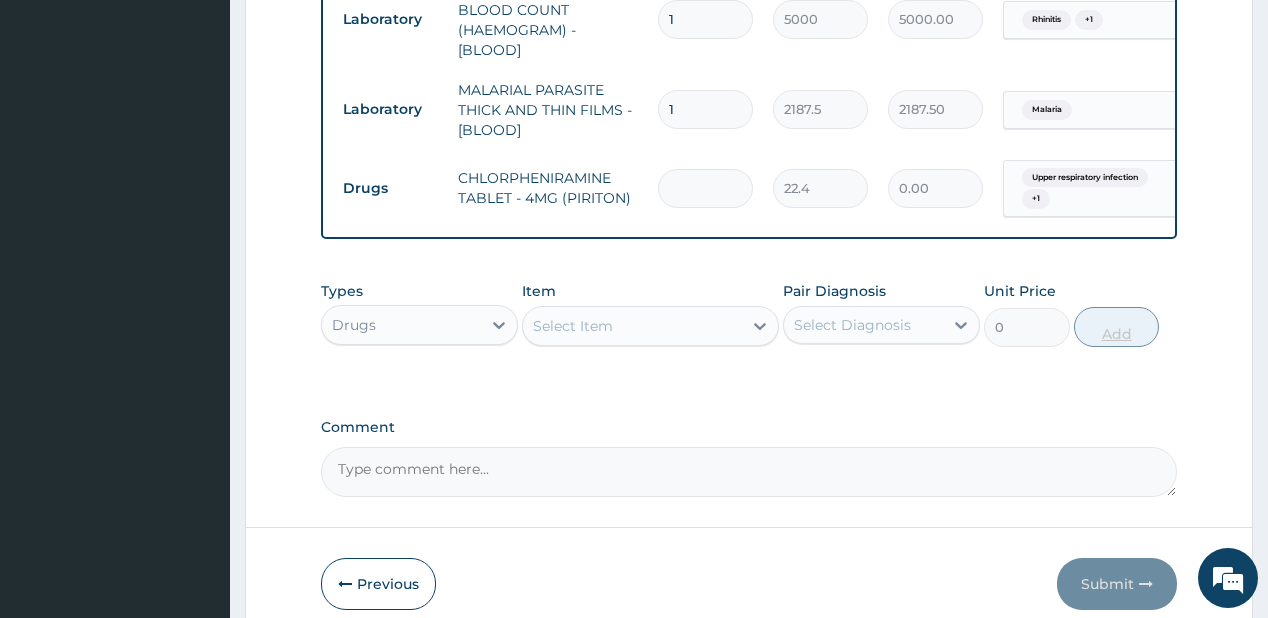 type on "9" 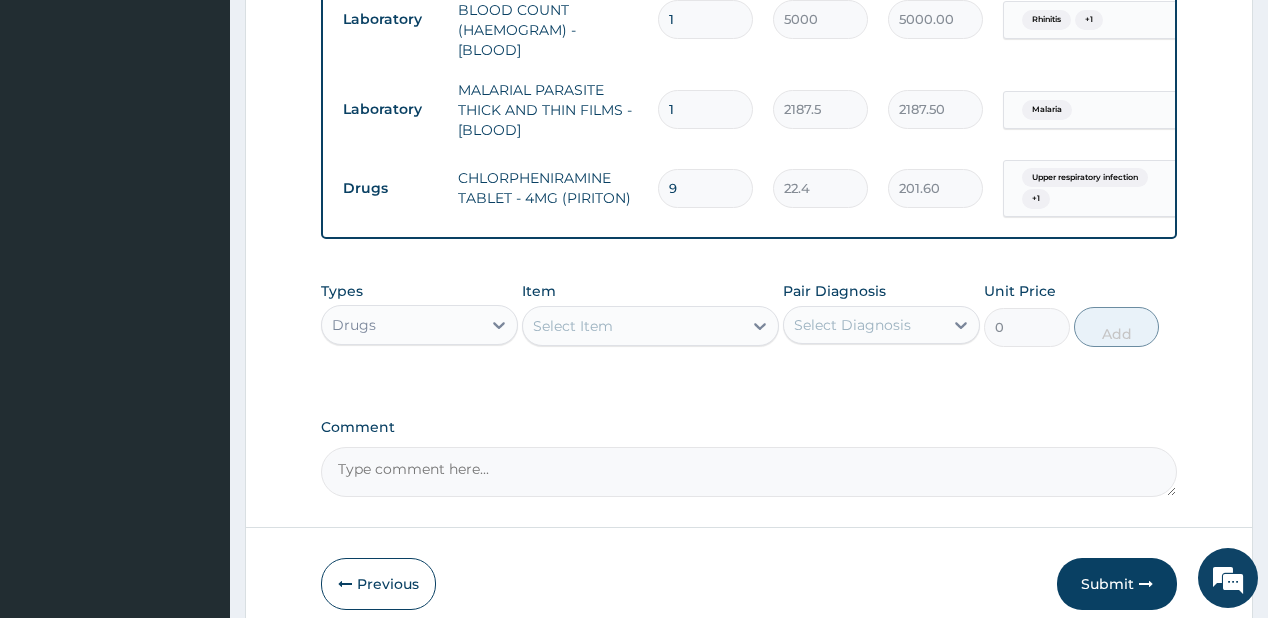 type on "9" 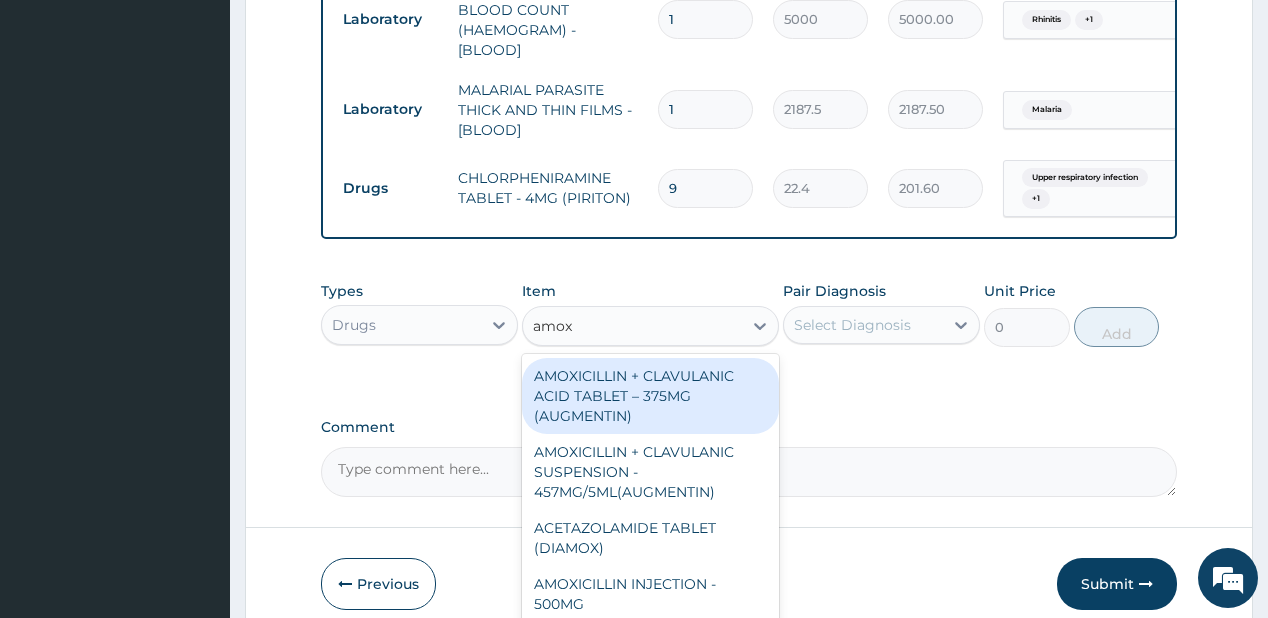 type on "amoxi" 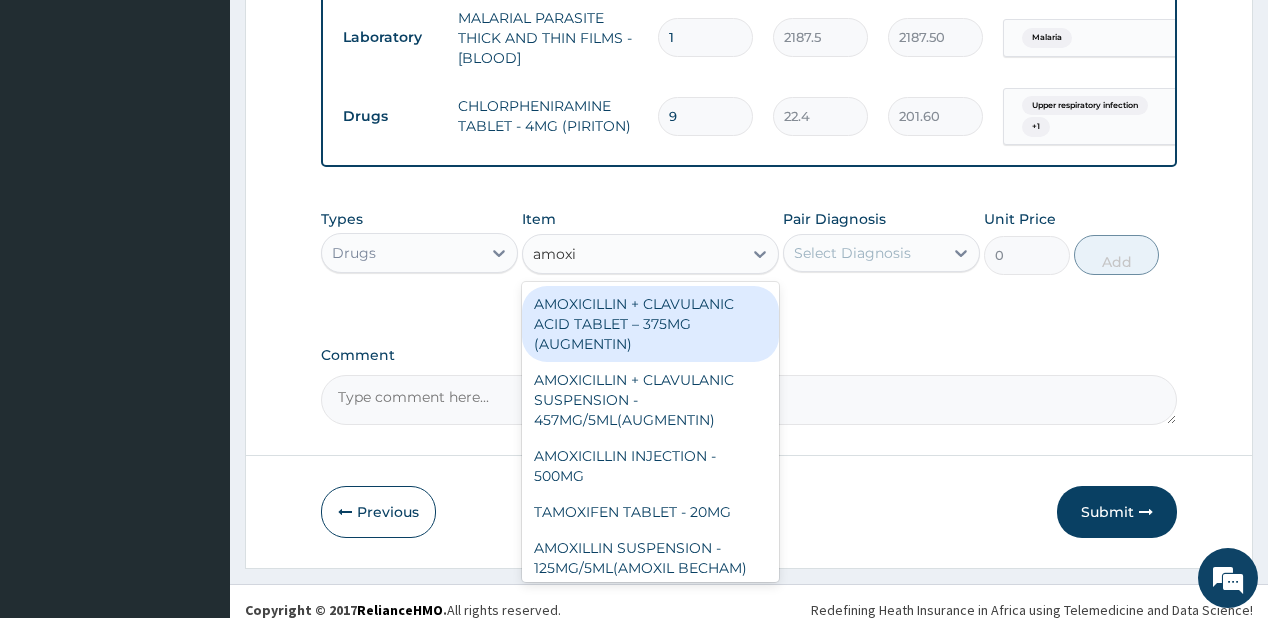 scroll, scrollTop: 1005, scrollLeft: 0, axis: vertical 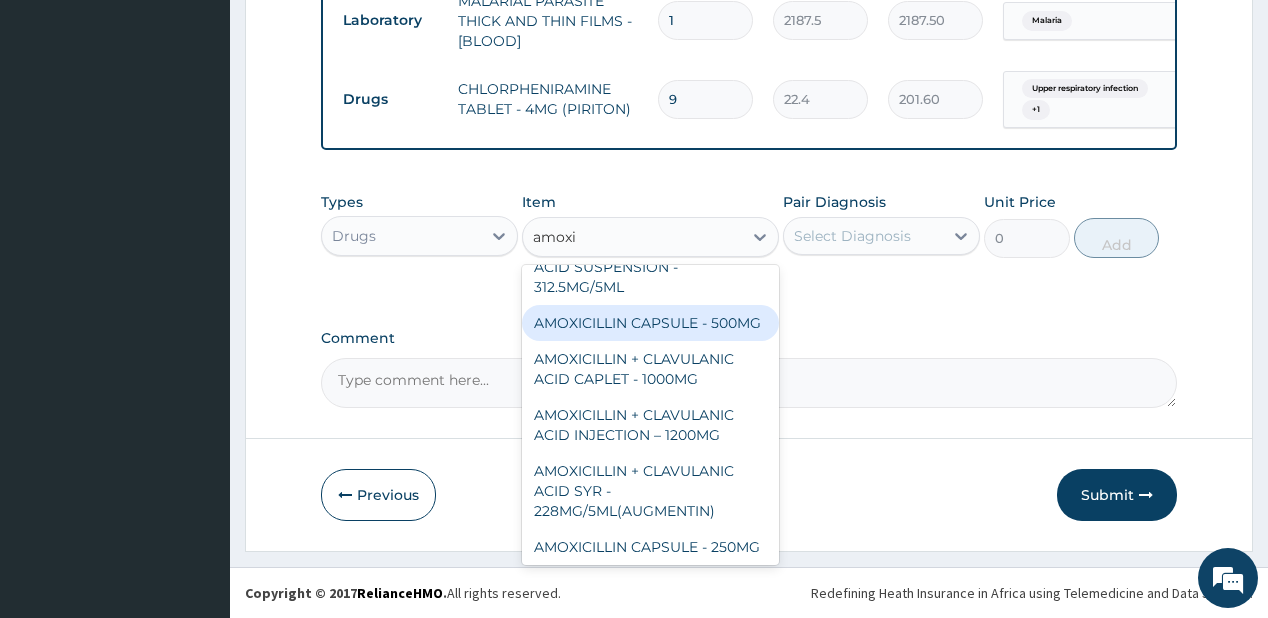 click on "AMOXICILLIN CAPSULE - 500MG" at bounding box center (650, 323) 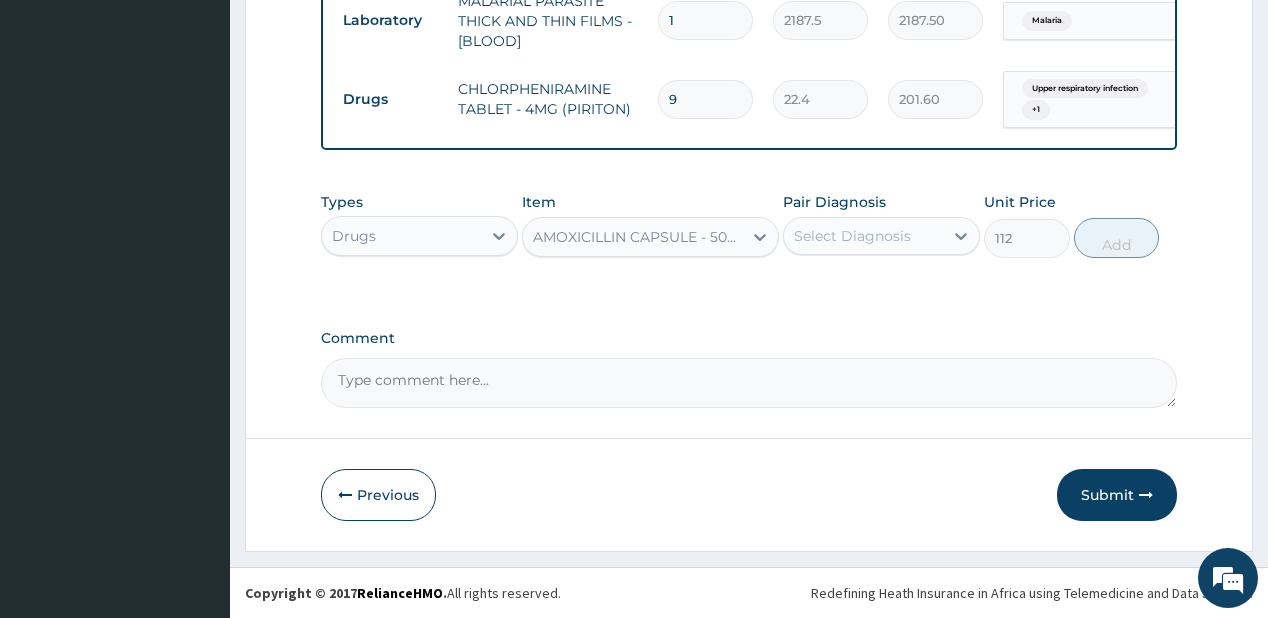 click on "Select Diagnosis" at bounding box center [852, 236] 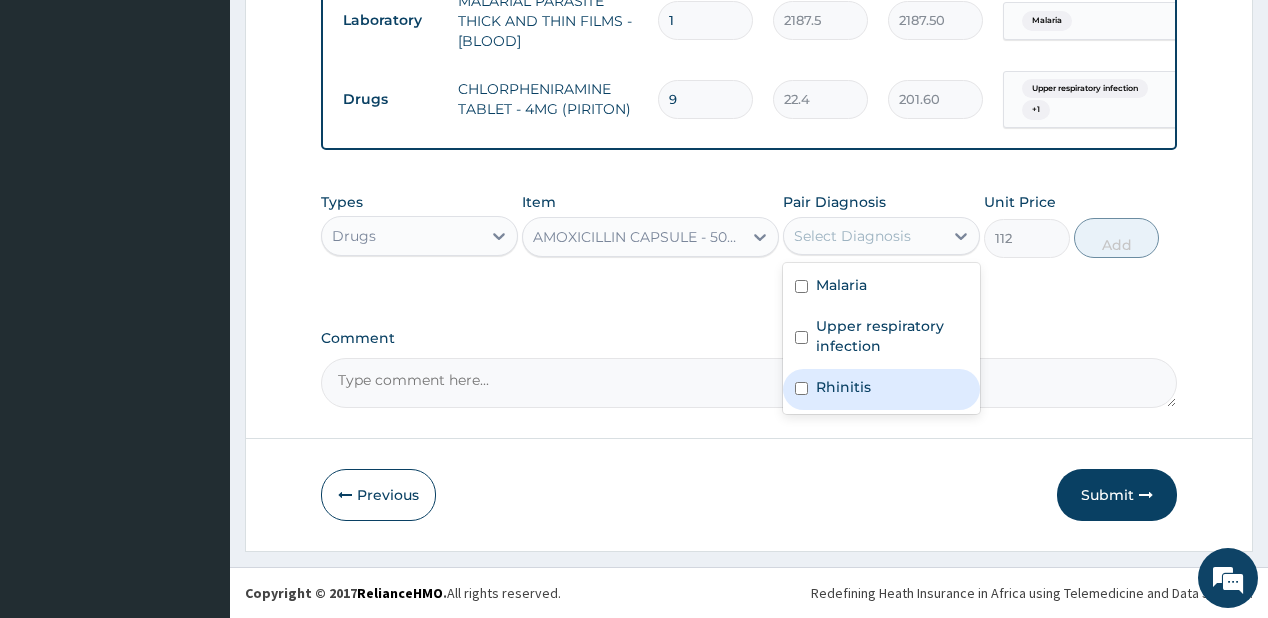 drag, startPoint x: 818, startPoint y: 389, endPoint x: 869, endPoint y: 335, distance: 74.27651 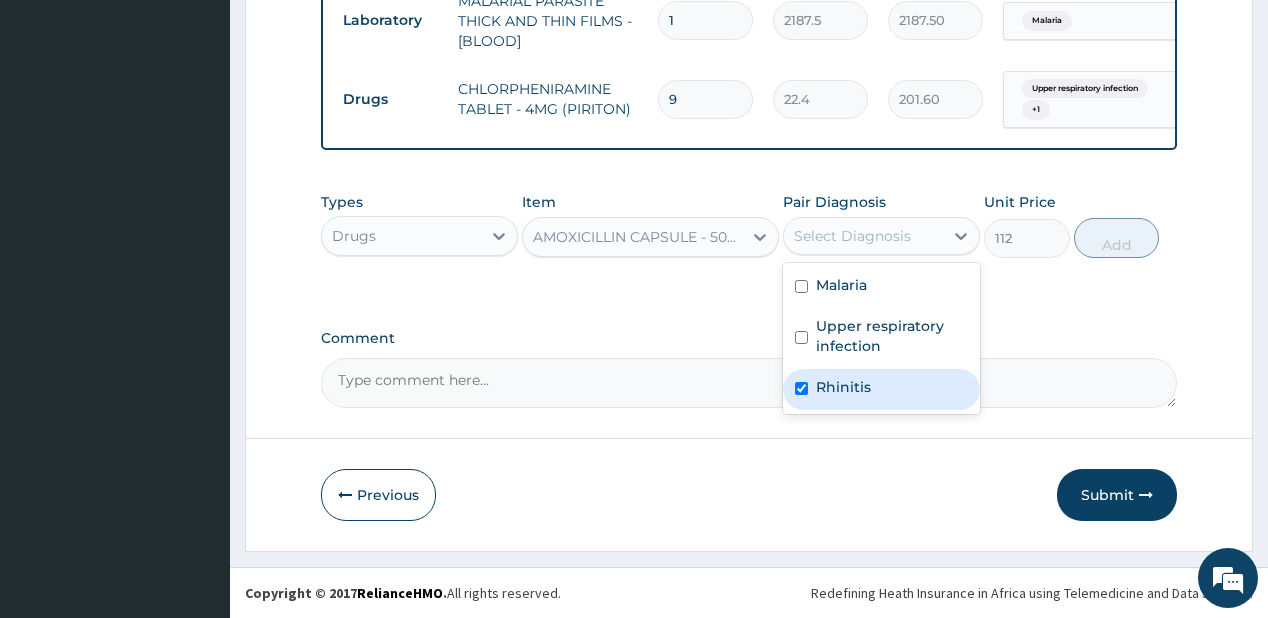 checkbox on "true" 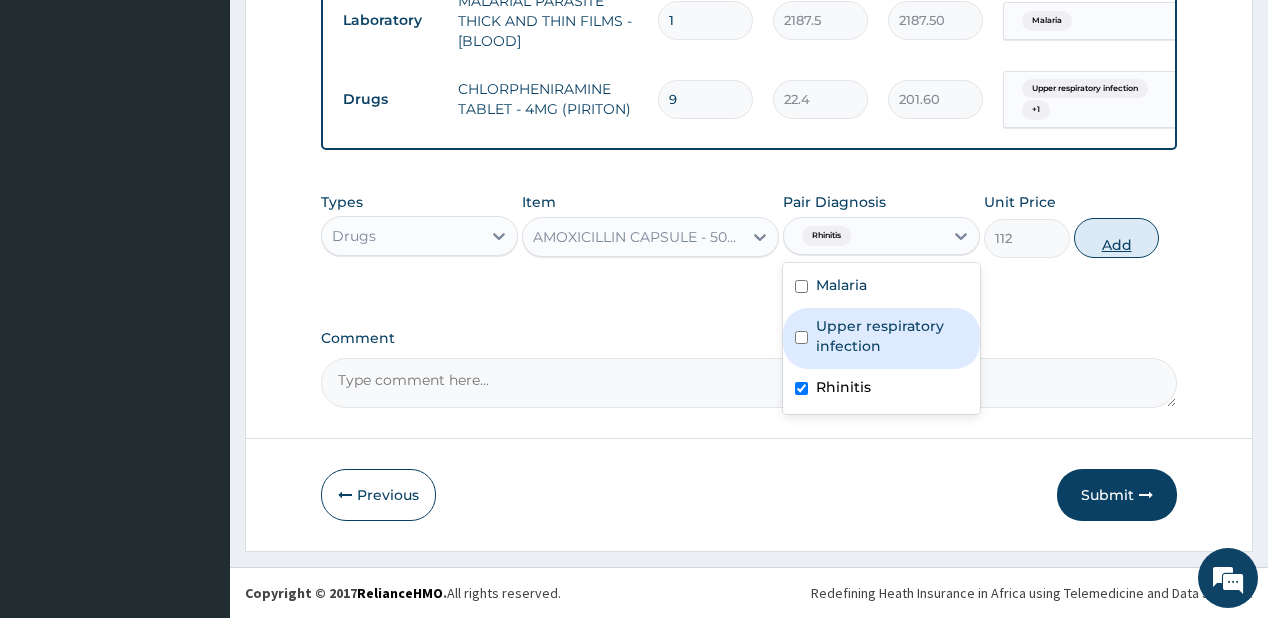 drag, startPoint x: 869, startPoint y: 335, endPoint x: 1104, endPoint y: 256, distance: 247.92337 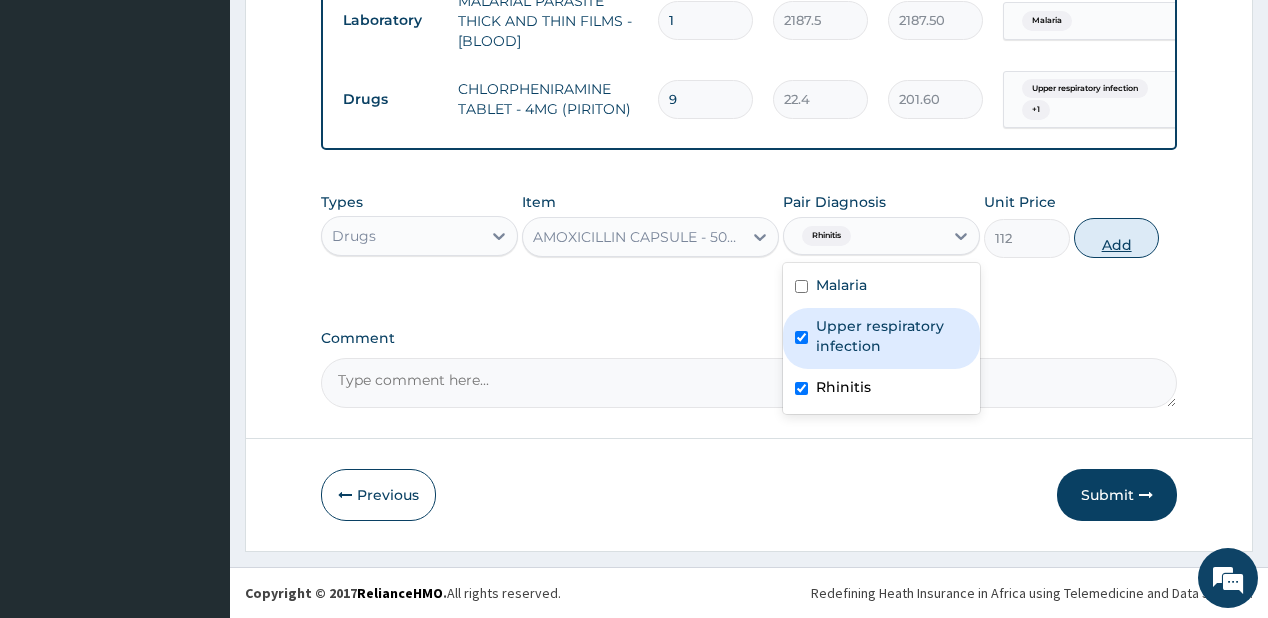 checkbox on "true" 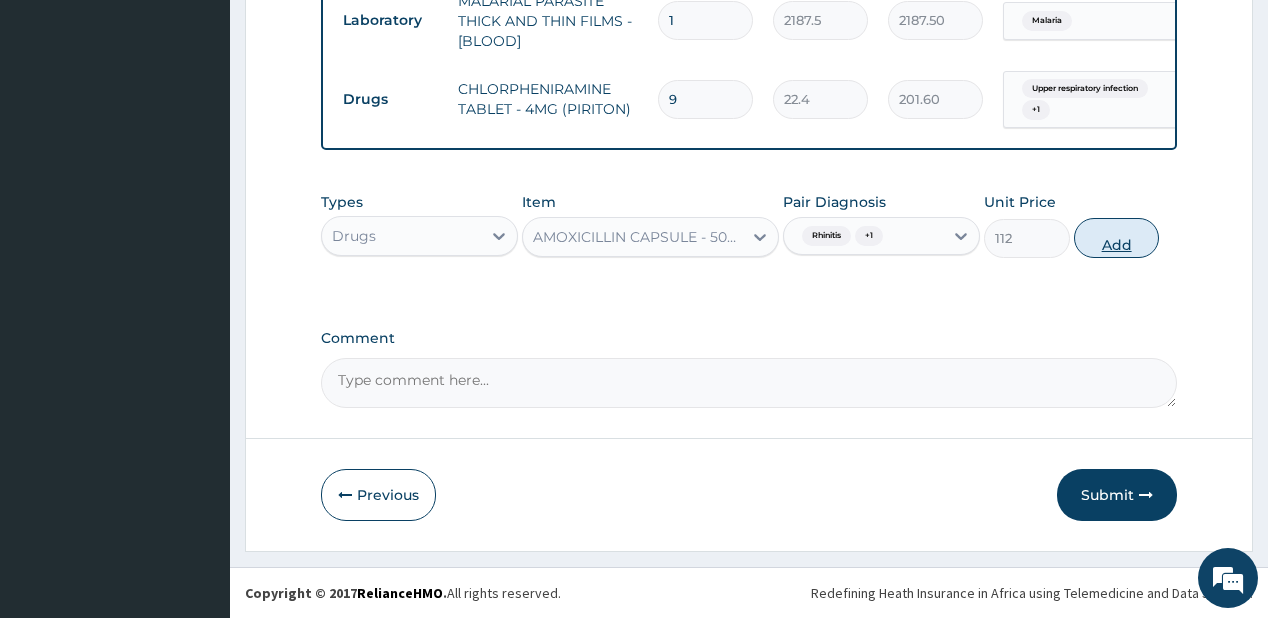 drag, startPoint x: 1132, startPoint y: 241, endPoint x: 1132, endPoint y: 222, distance: 19 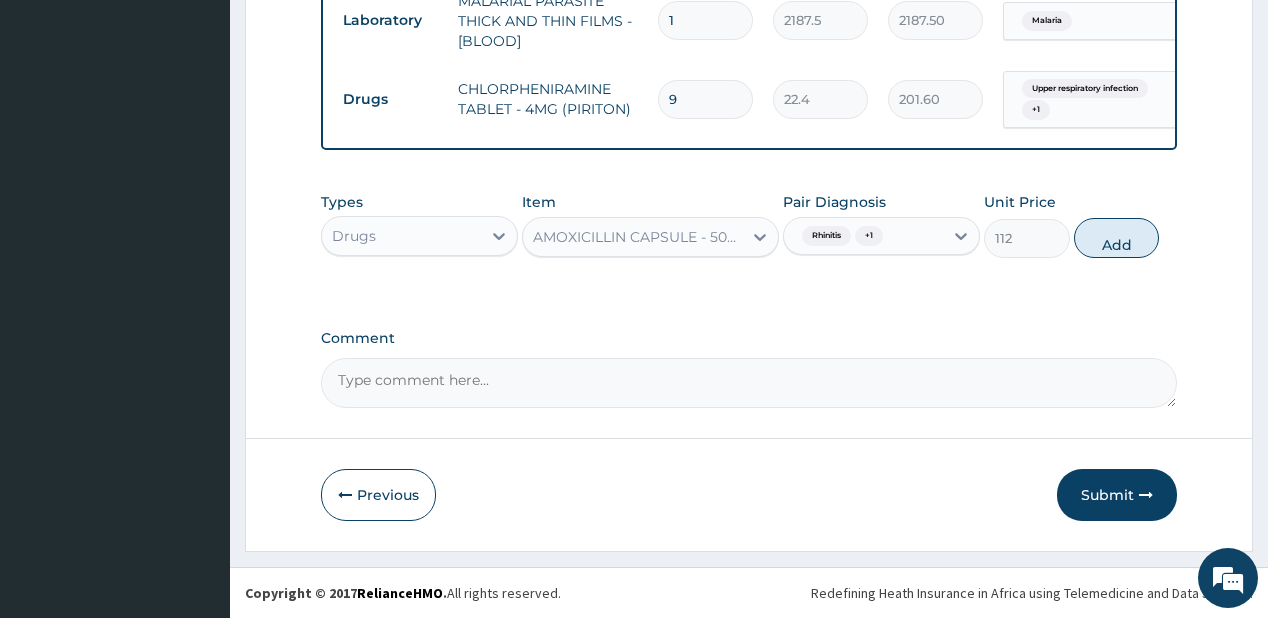click on "Add" at bounding box center [1117, 238] 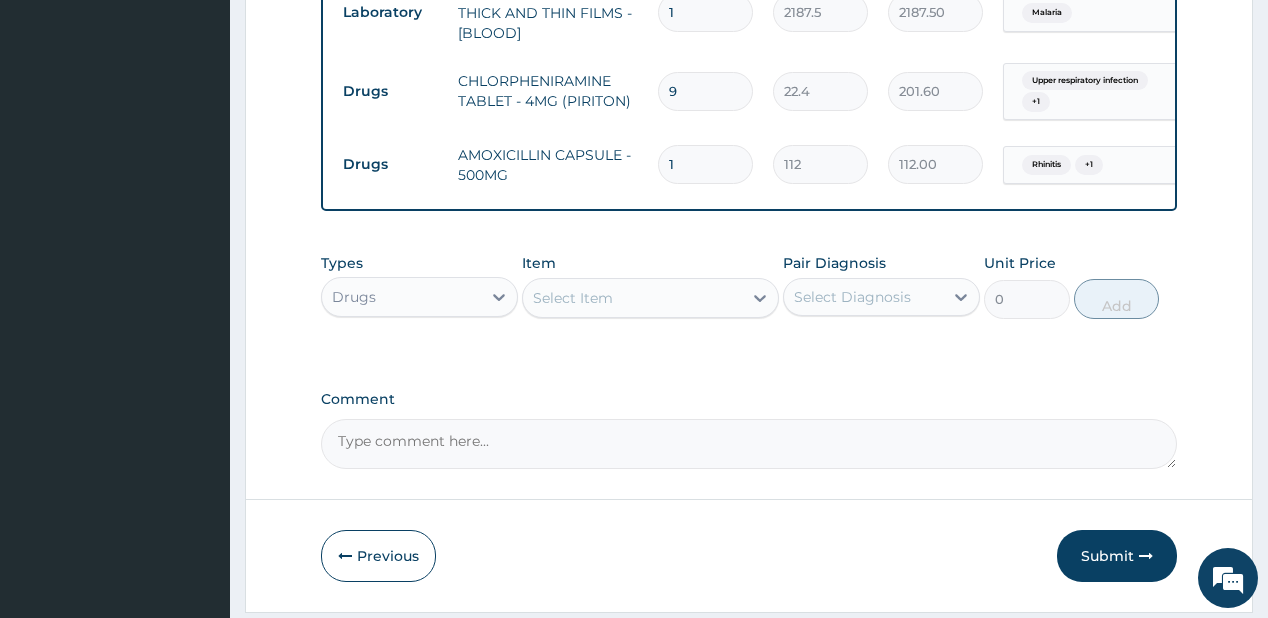 type 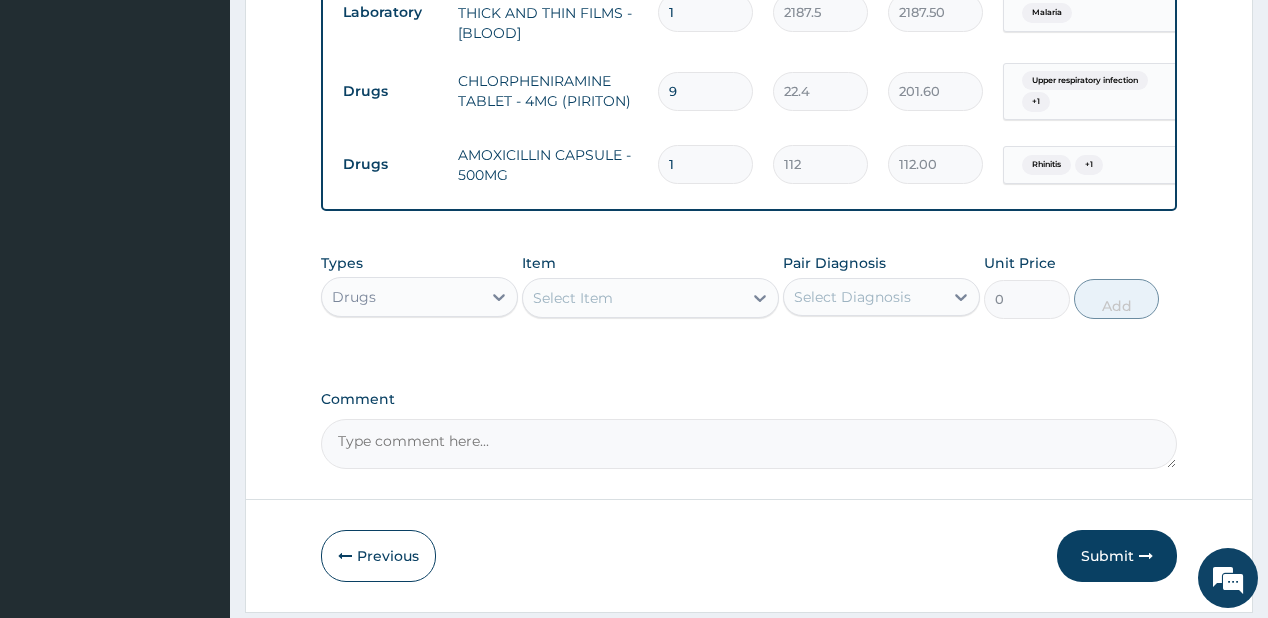 type on "0.00" 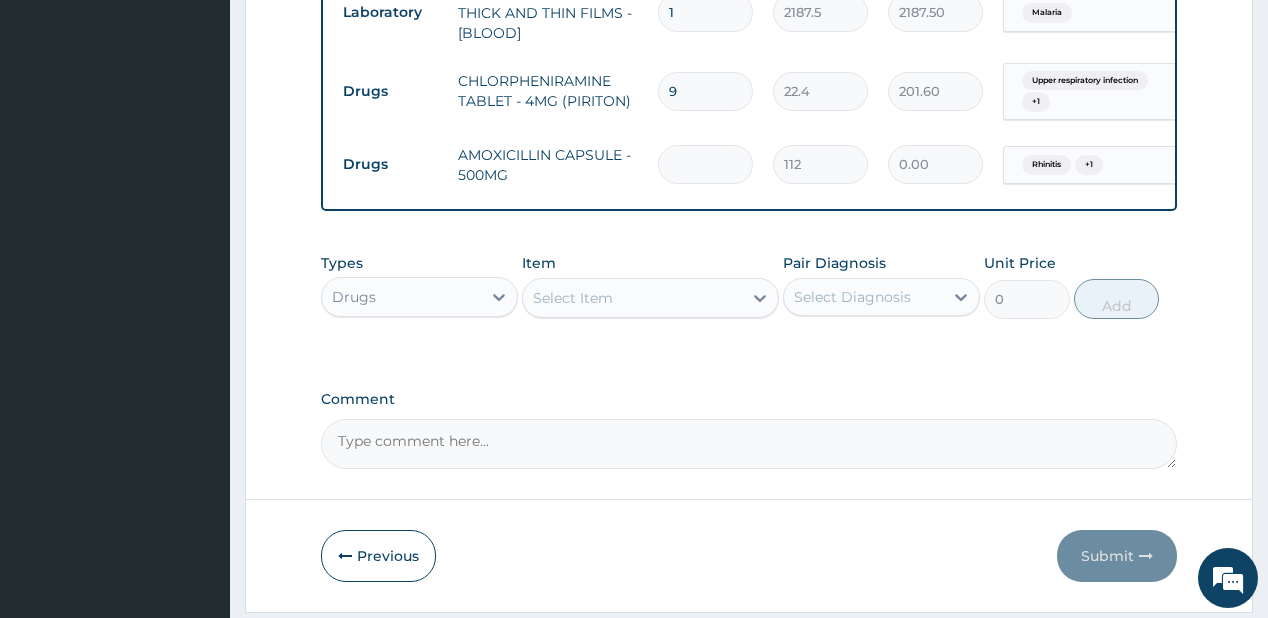 type on "2" 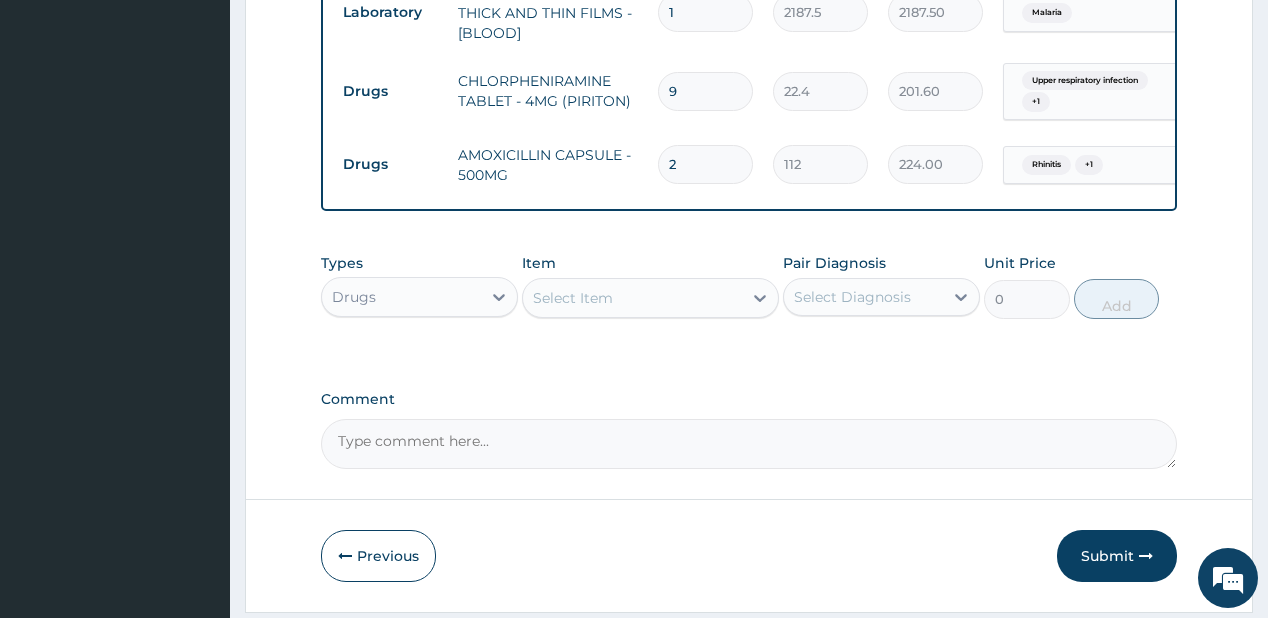 type on "21" 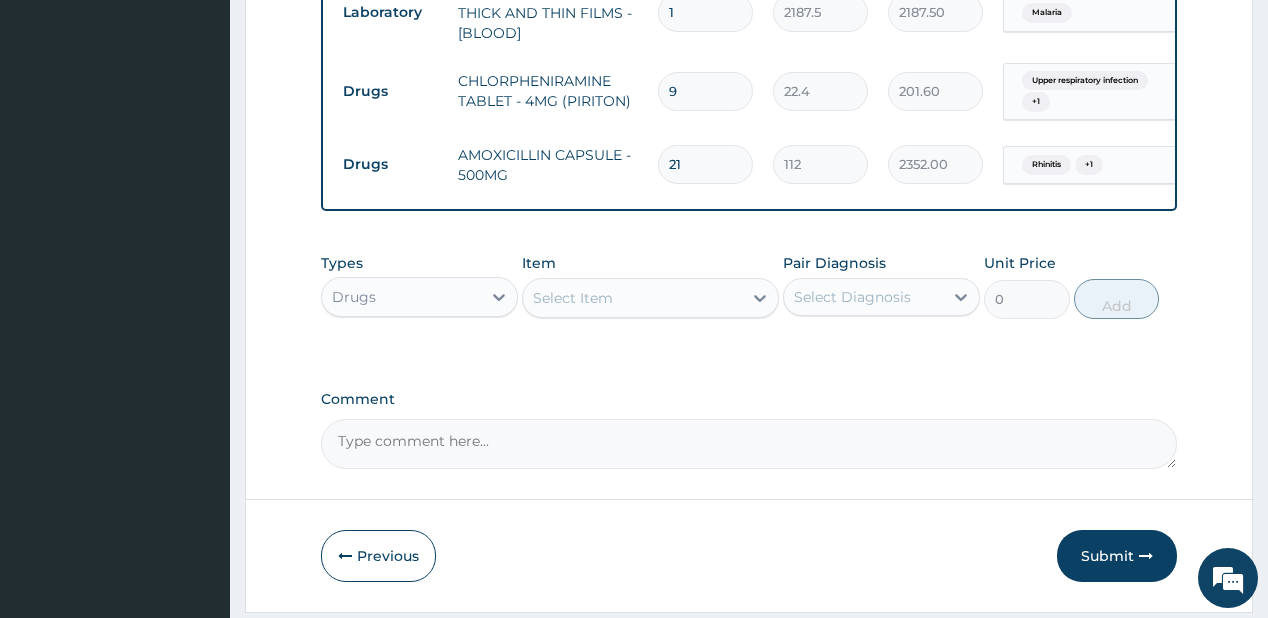type on "21" 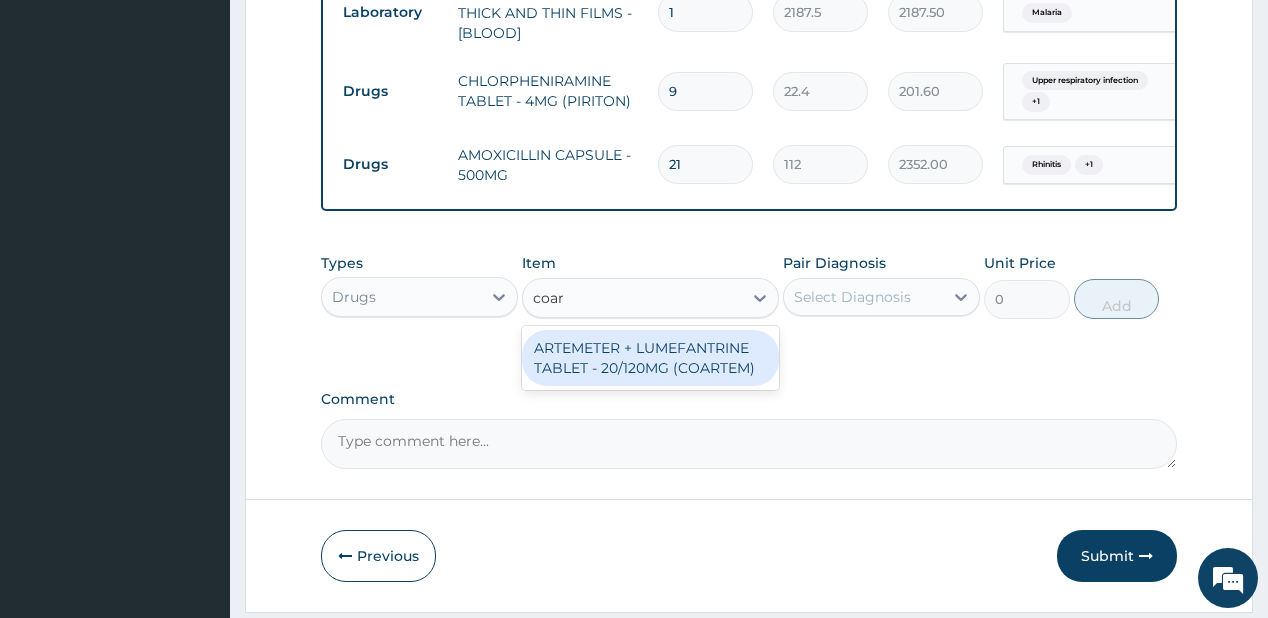 type on "coart" 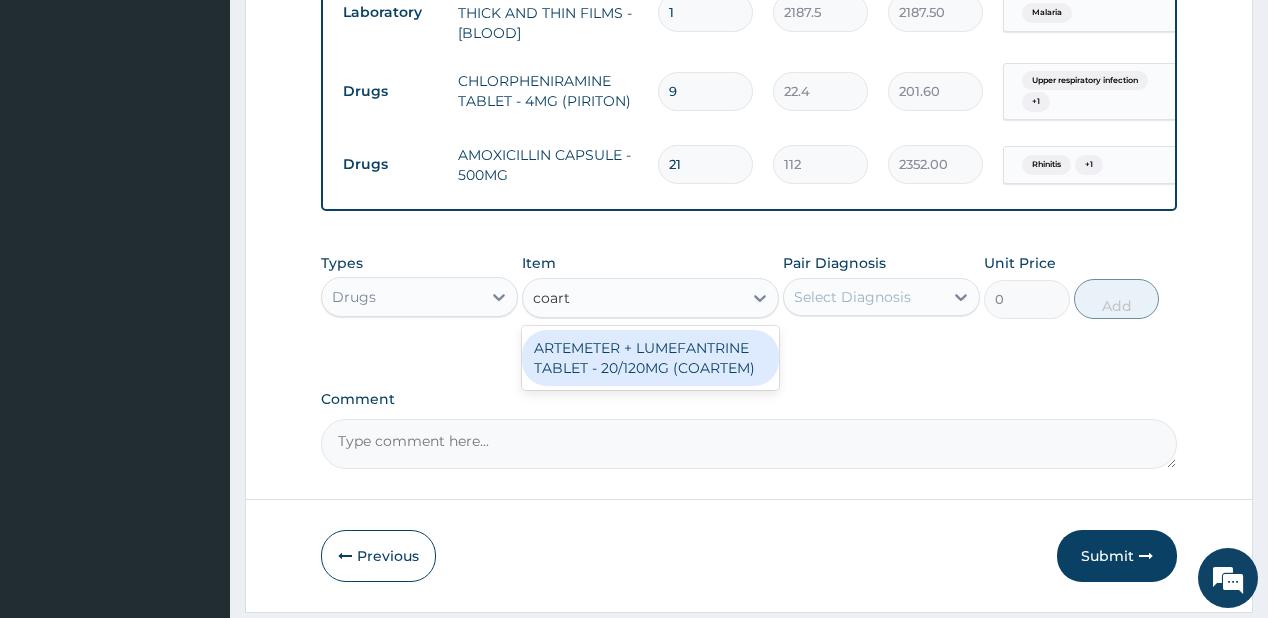 drag, startPoint x: 586, startPoint y: 372, endPoint x: 838, endPoint y: 295, distance: 263.50143 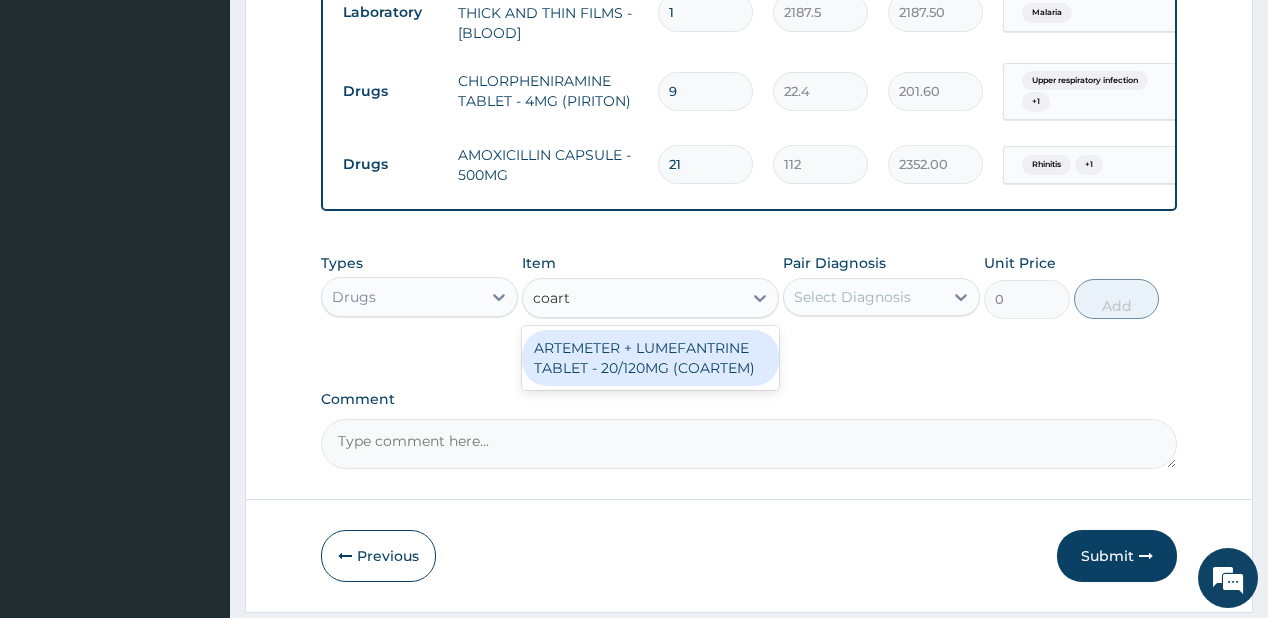 click on "ARTEMETER + LUMEFANTRINE TABLET - 20/120MG (COARTEM)" at bounding box center (650, 358) 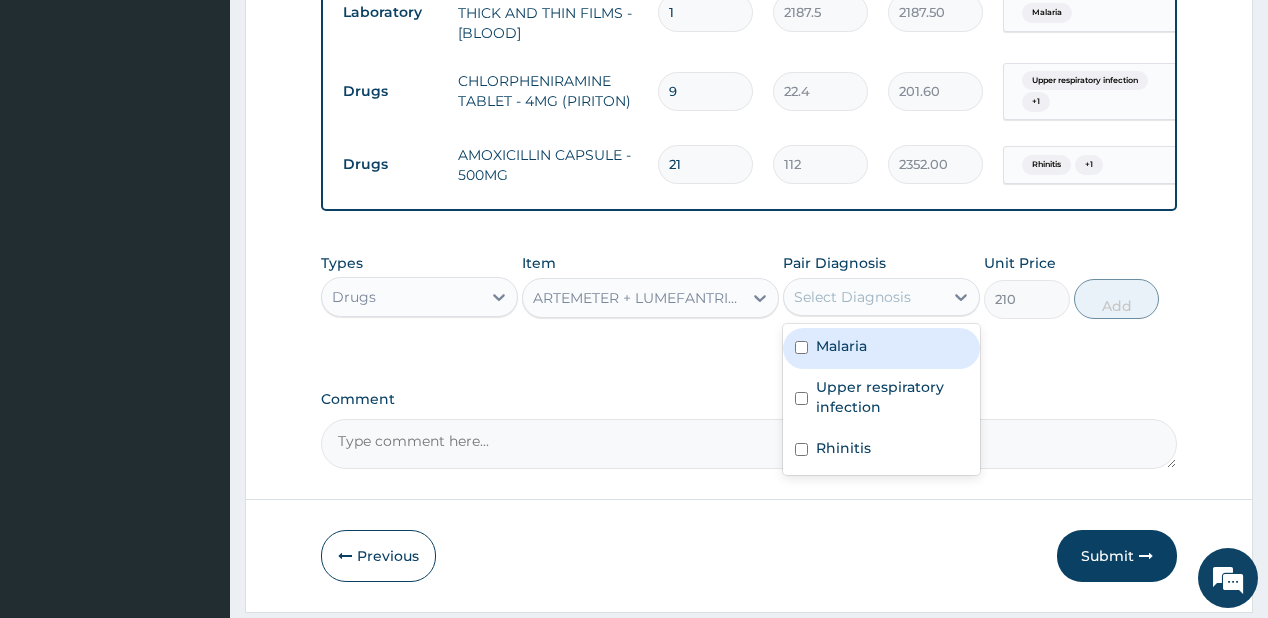 click on "Select Diagnosis" at bounding box center [863, 297] 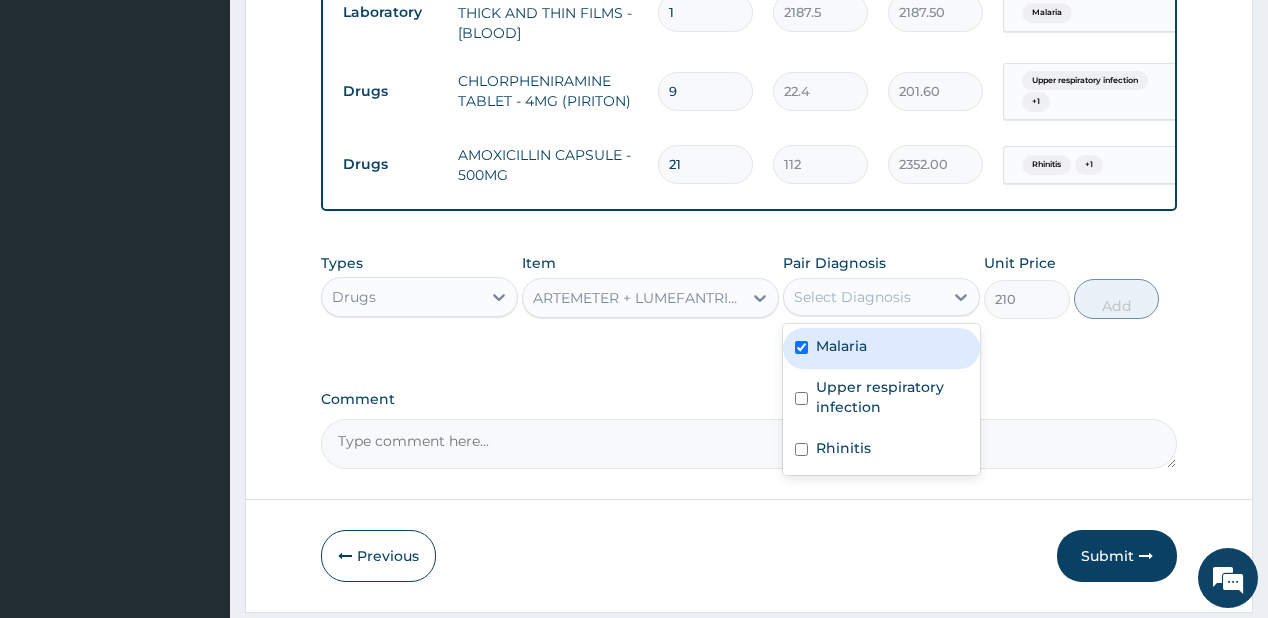 checkbox on "true" 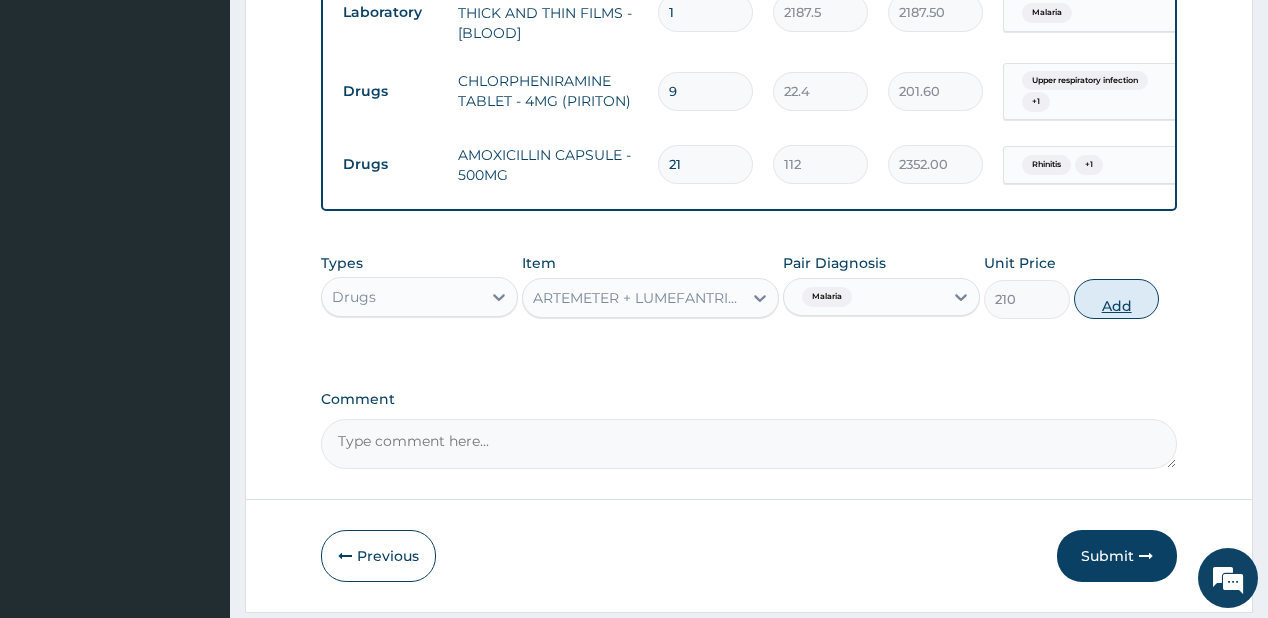 click on "Add" at bounding box center (1117, 299) 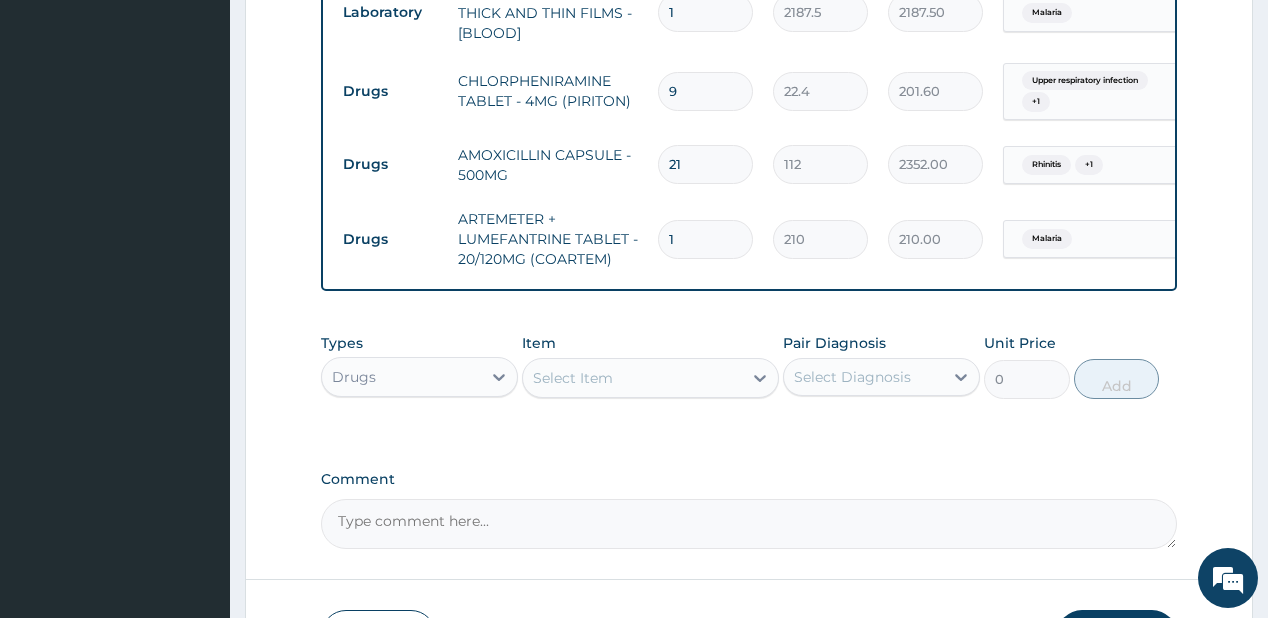 type 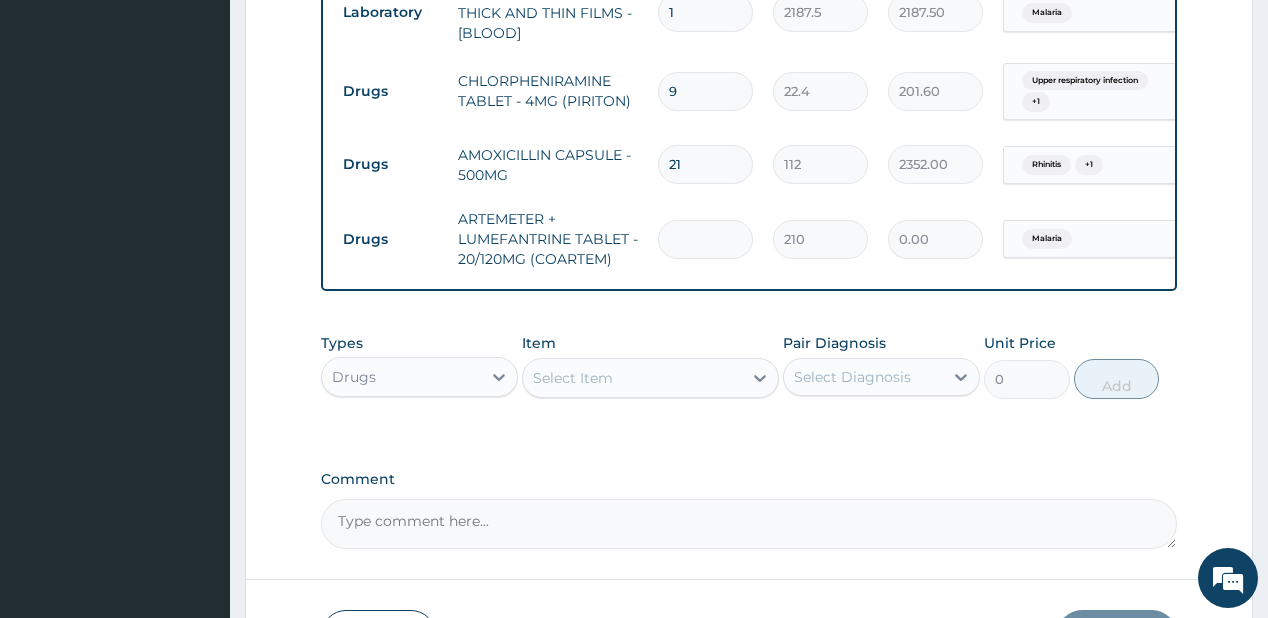 type on "2" 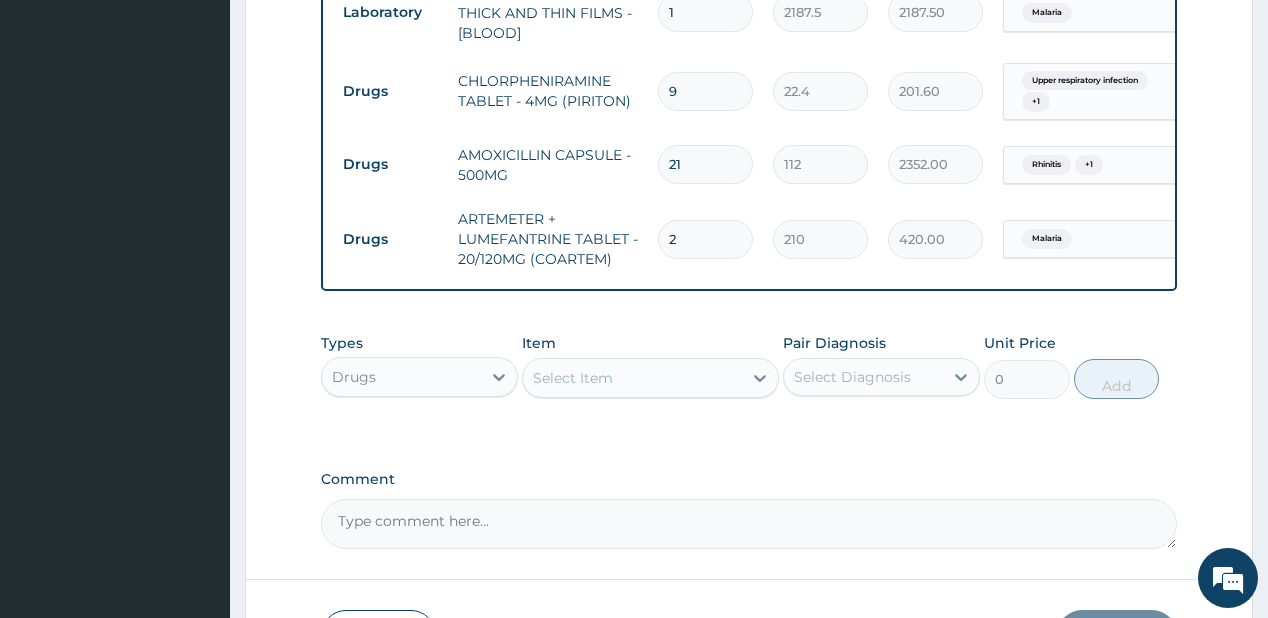 type on "24" 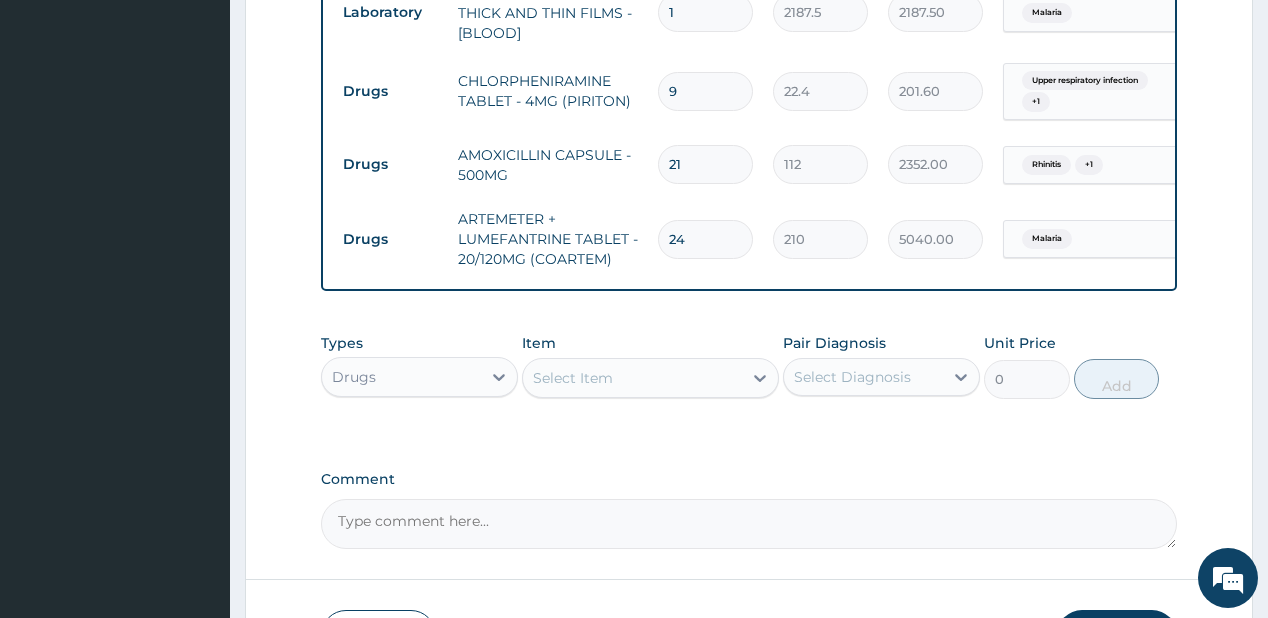 type on "24" 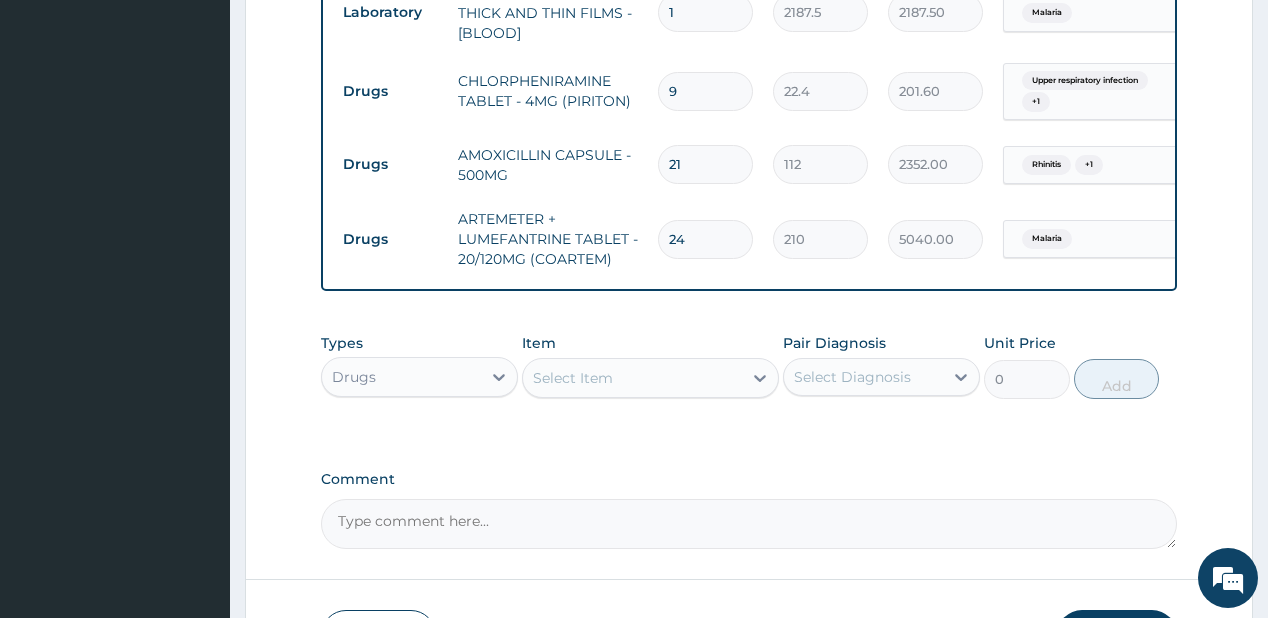click on "Select Item" at bounding box center (632, 378) 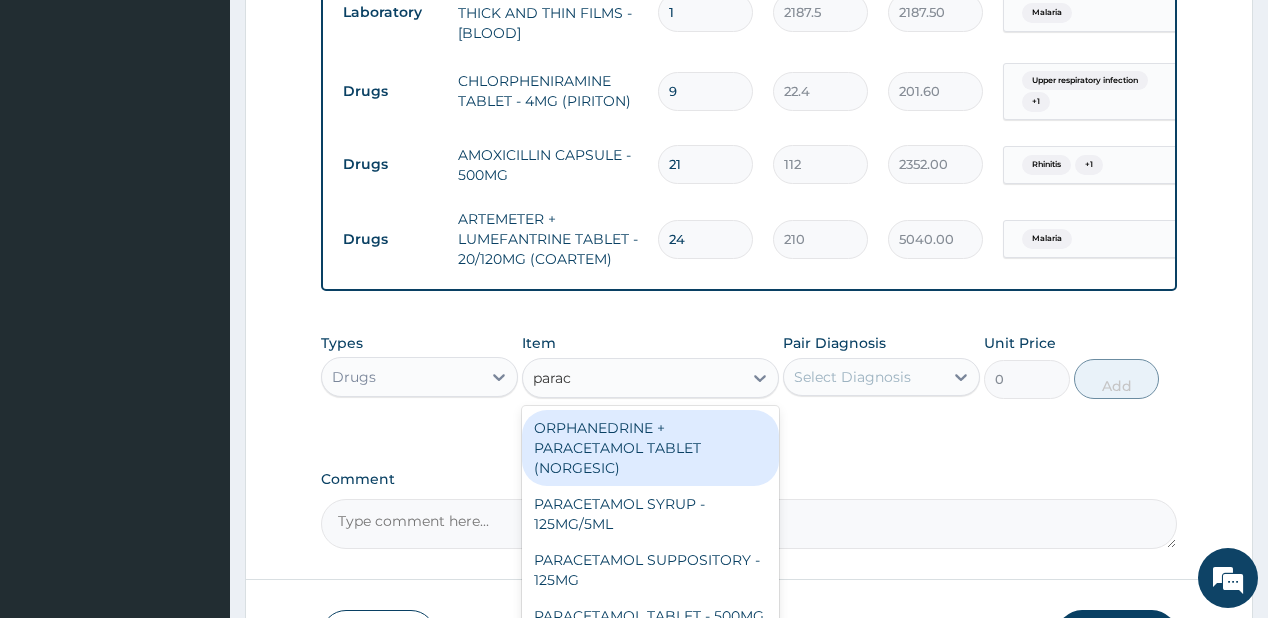 type on "parace" 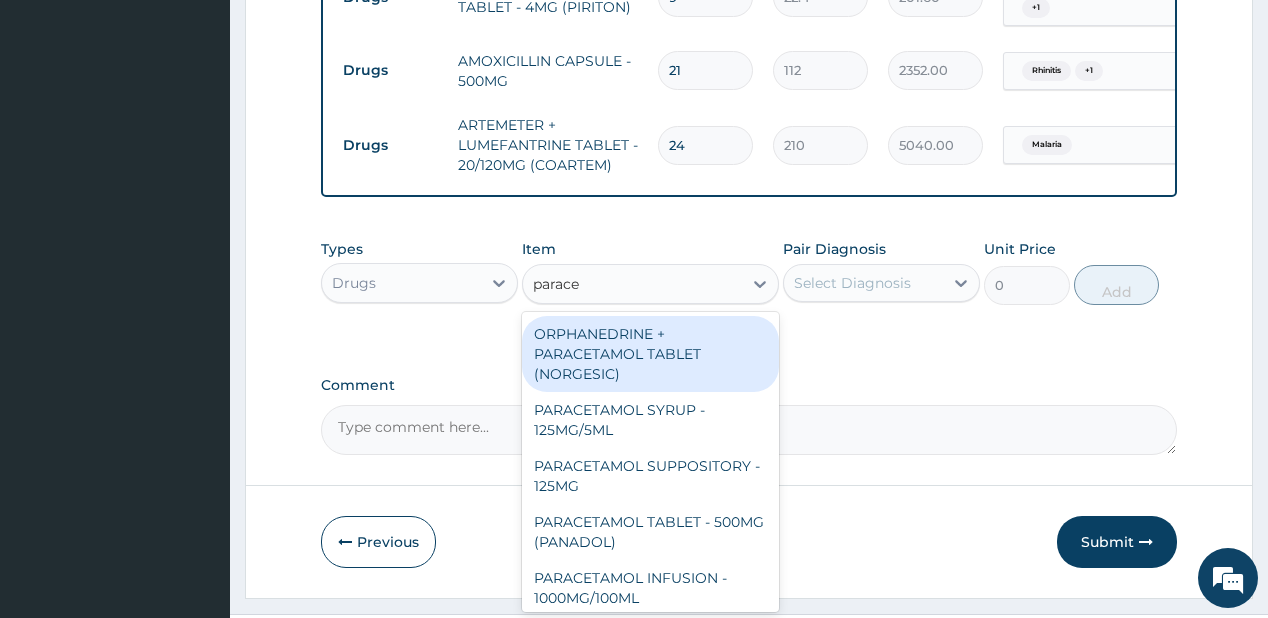 scroll, scrollTop: 1154, scrollLeft: 0, axis: vertical 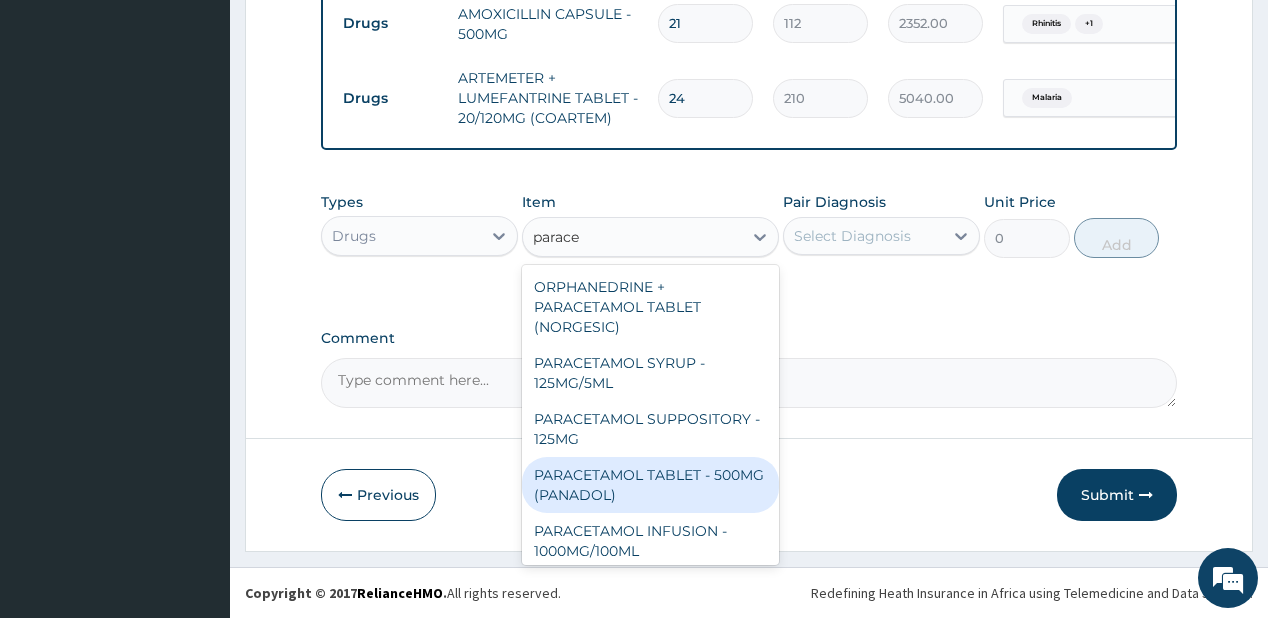 click on "PARACETAMOL TABLET - 500MG (PANADOL)" at bounding box center (650, 485) 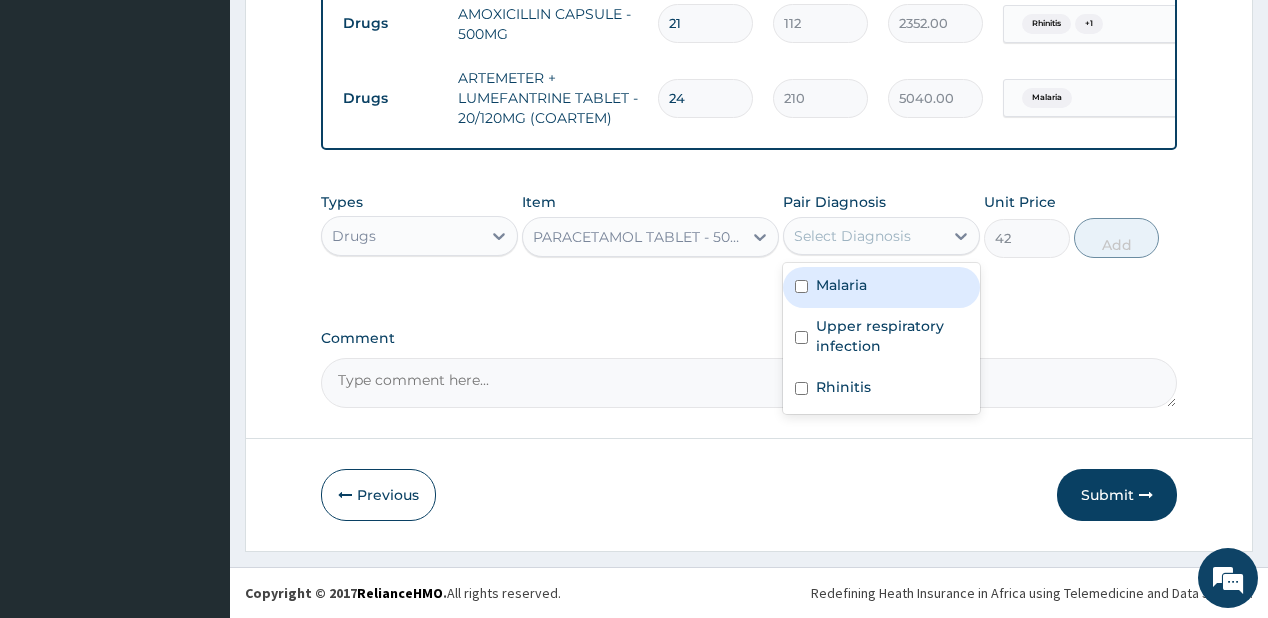 click on "Select Diagnosis" at bounding box center (852, 236) 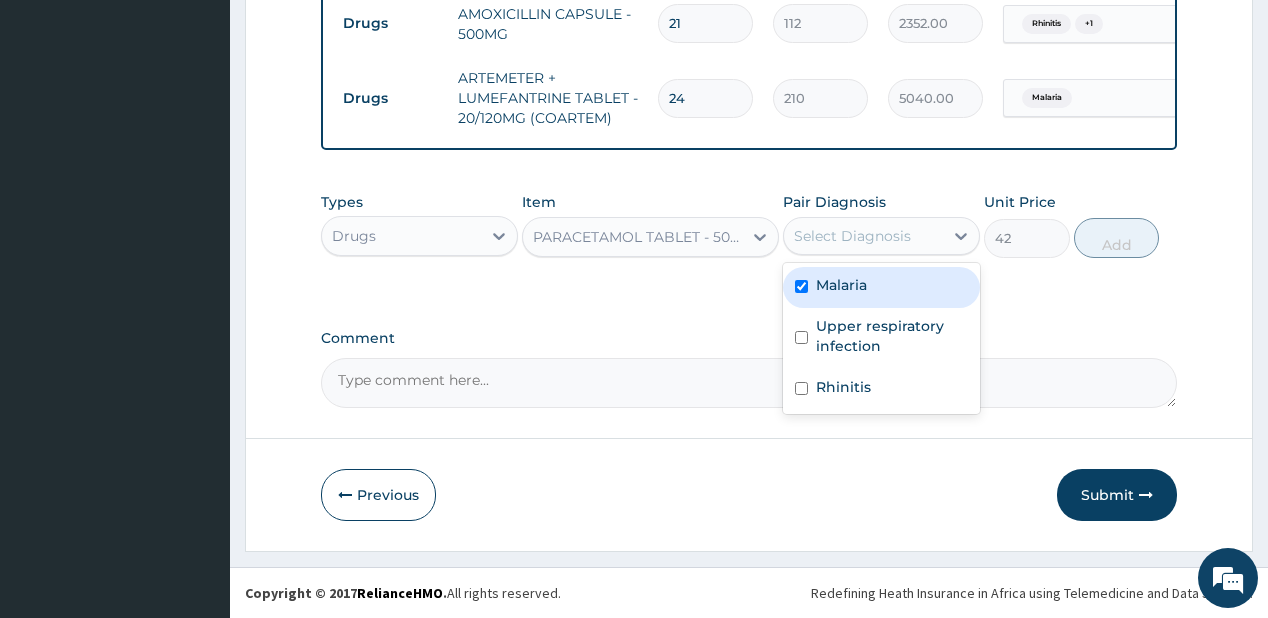 checkbox on "true" 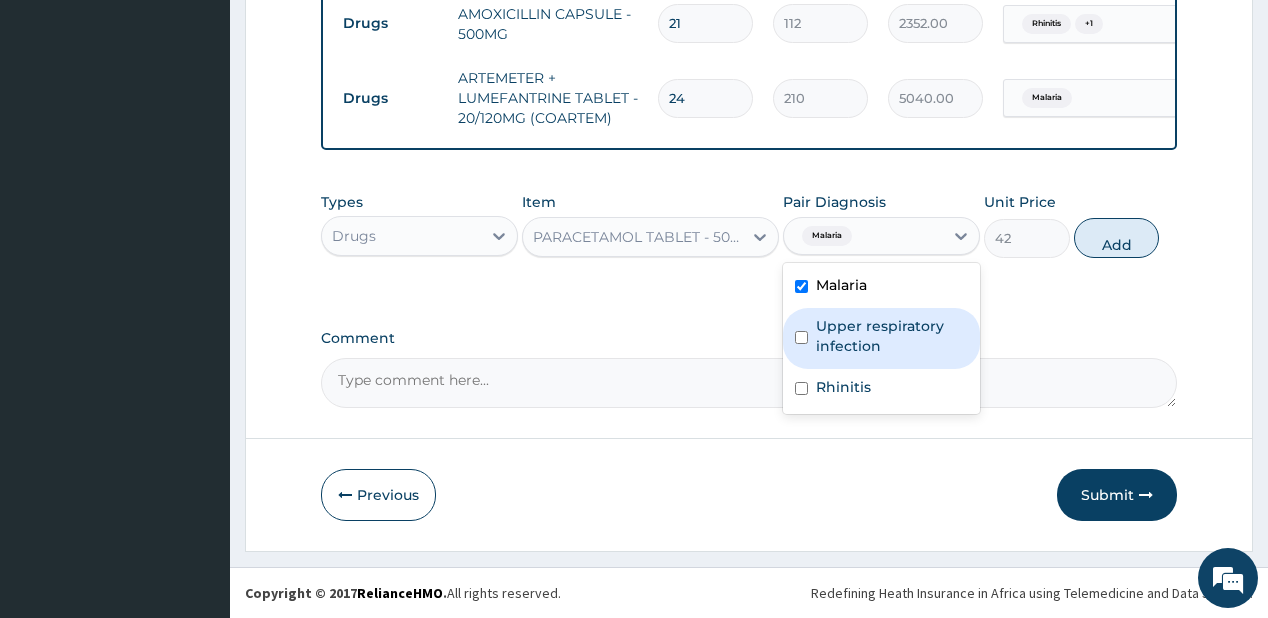 drag, startPoint x: 856, startPoint y: 335, endPoint x: 945, endPoint y: 313, distance: 91.67879 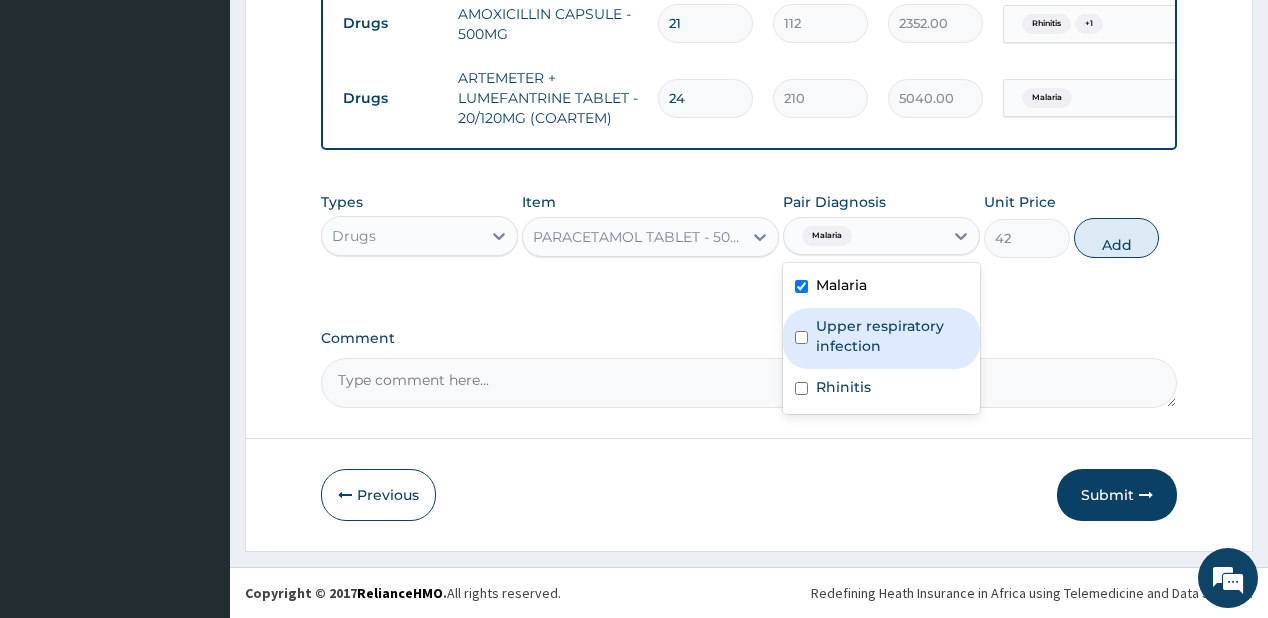 click on "Upper respiratory infection" at bounding box center [892, 336] 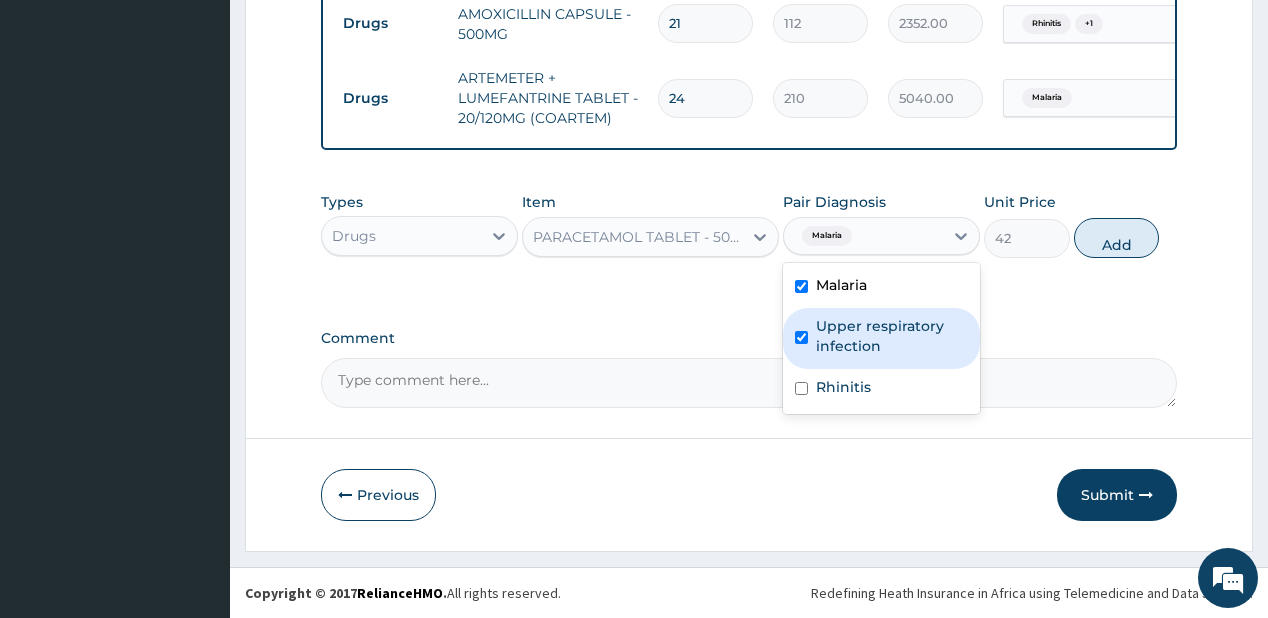 checkbox on "true" 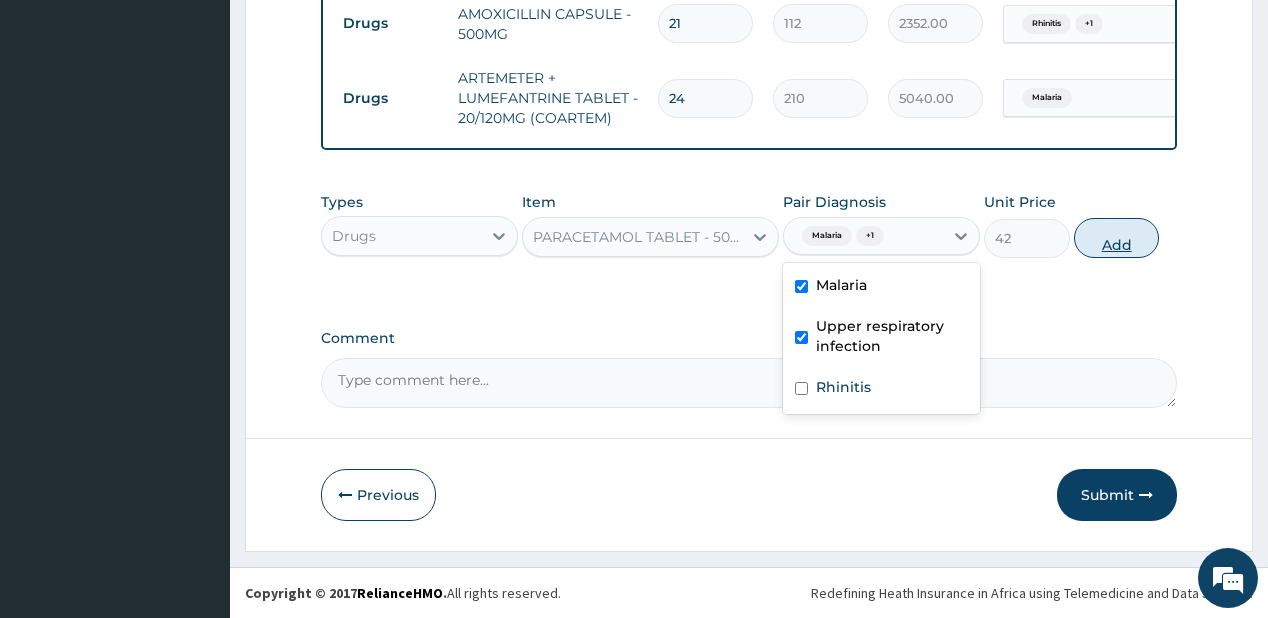 click on "Add" at bounding box center (1117, 238) 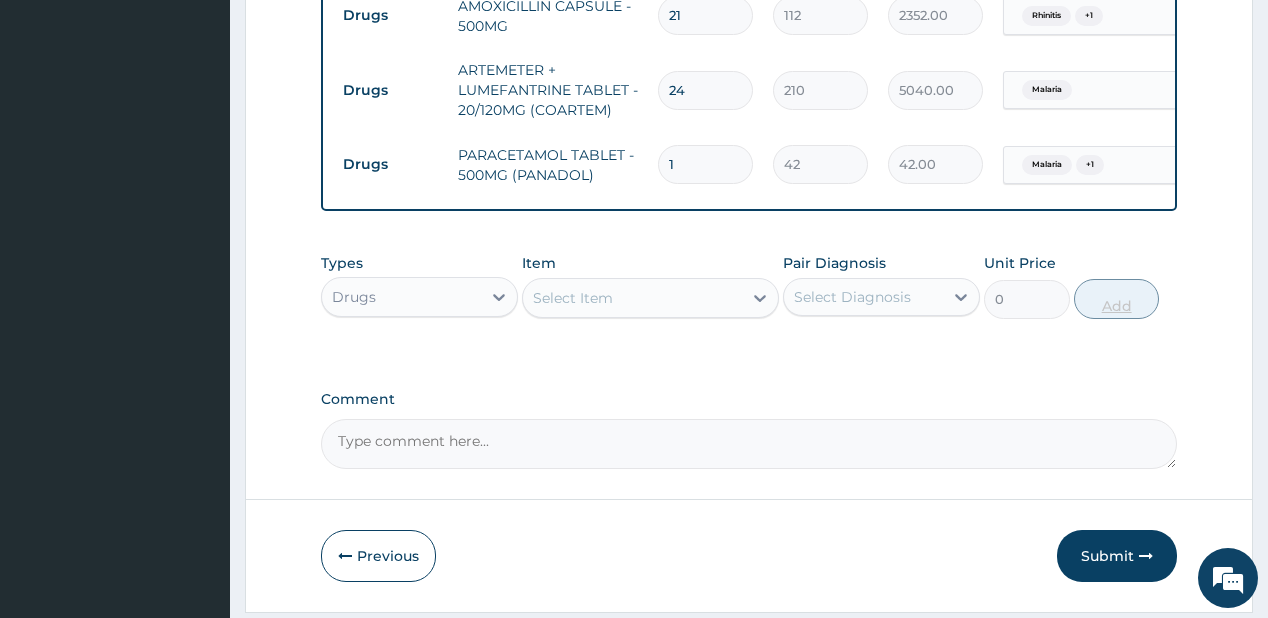 type on "18" 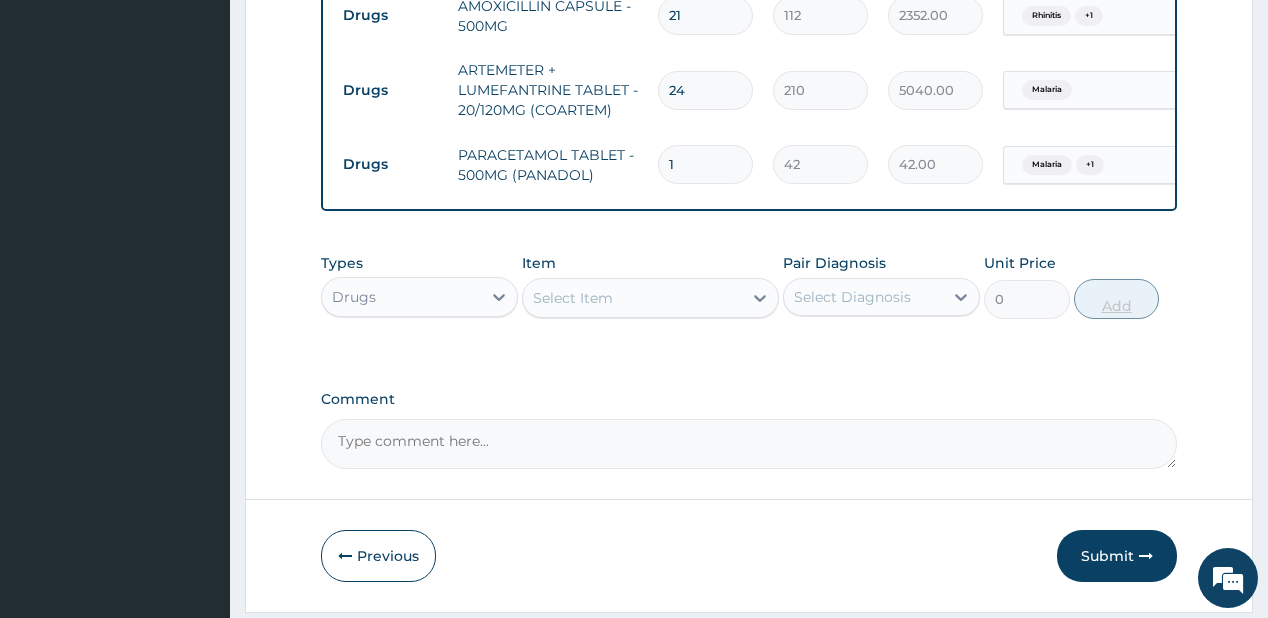 type on "756.00" 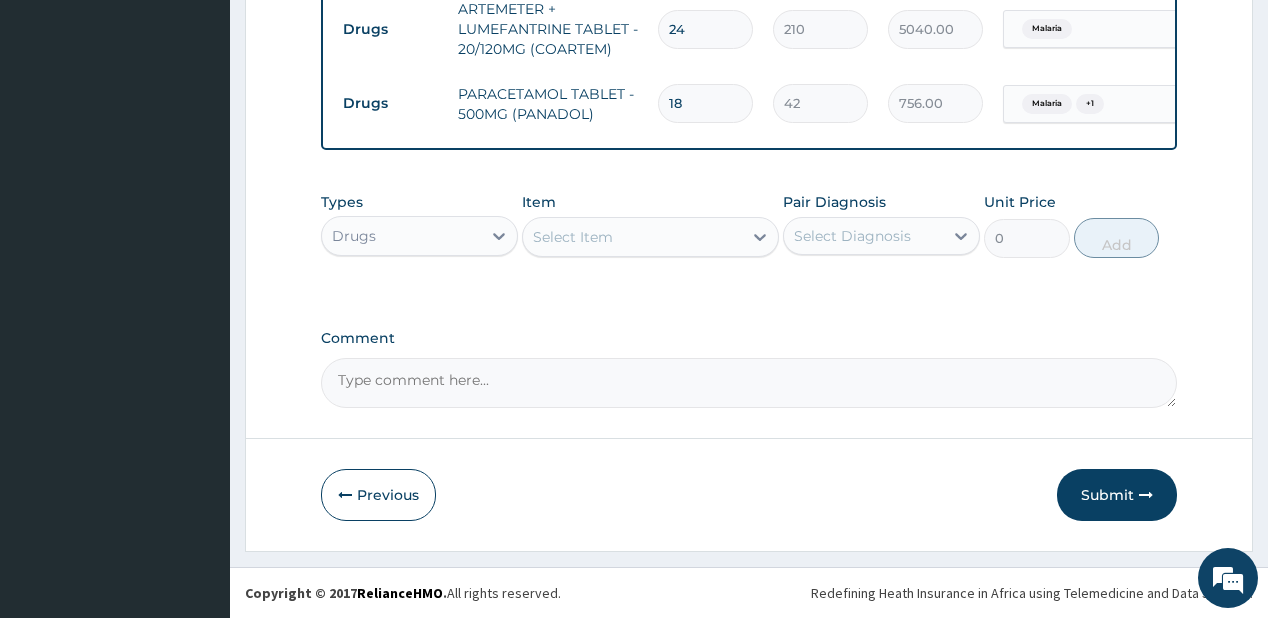 scroll, scrollTop: 1223, scrollLeft: 0, axis: vertical 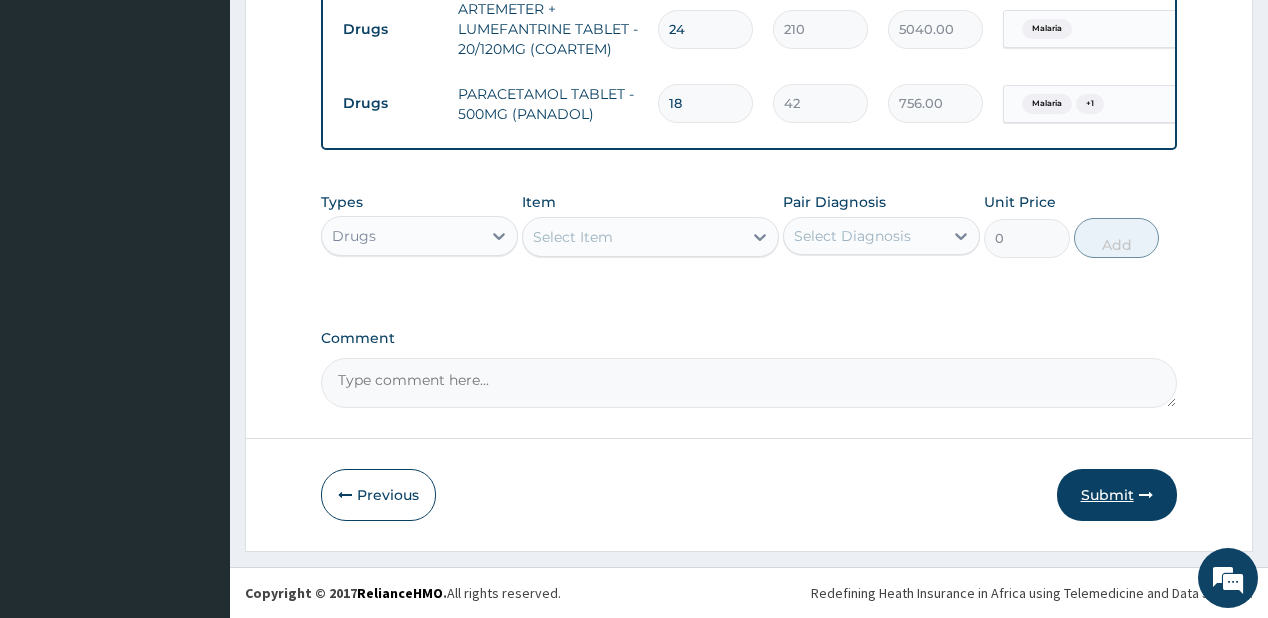 type on "18" 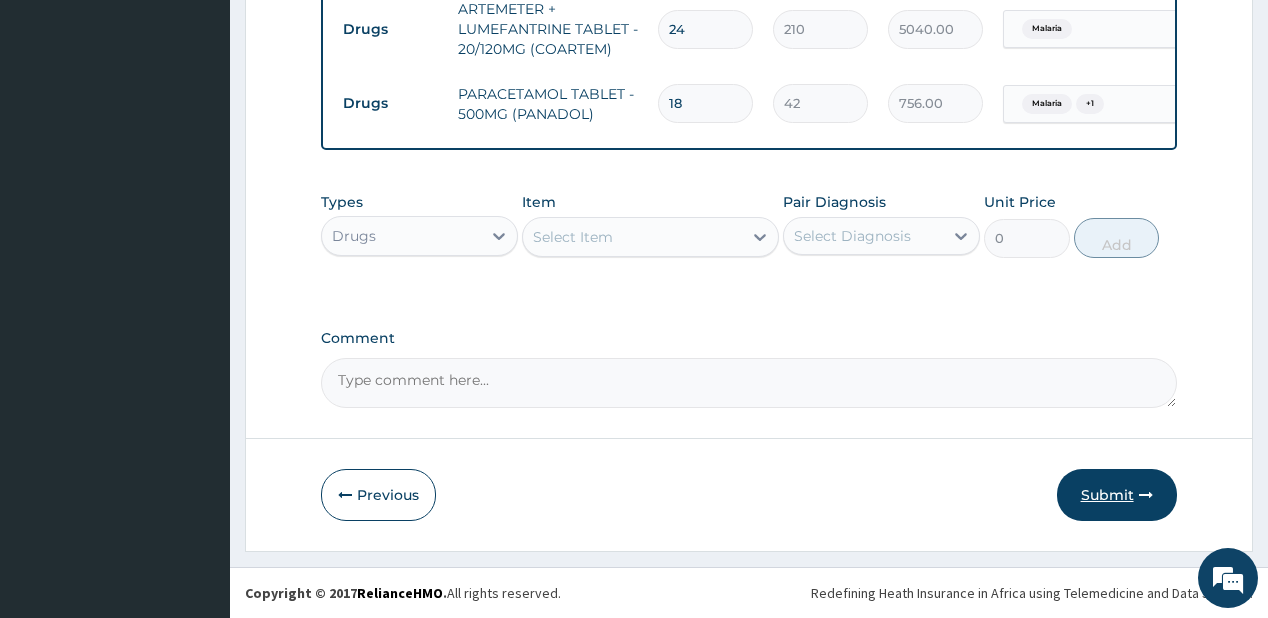 click on "Submit" at bounding box center [1117, 495] 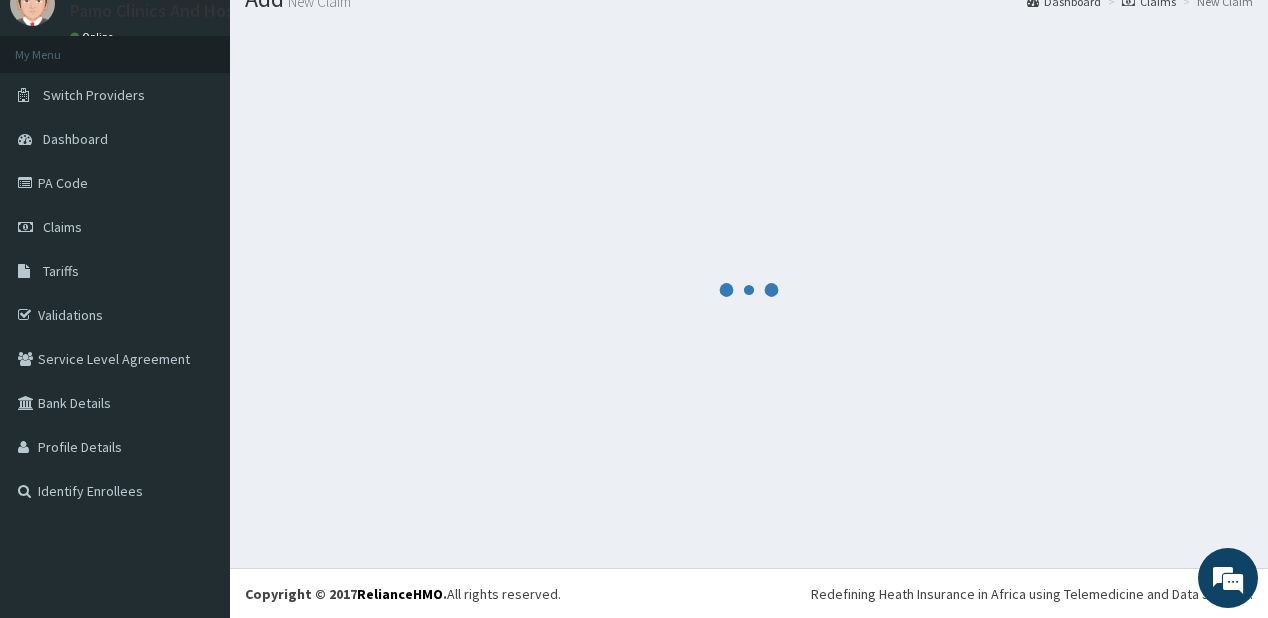 scroll, scrollTop: 1223, scrollLeft: 0, axis: vertical 